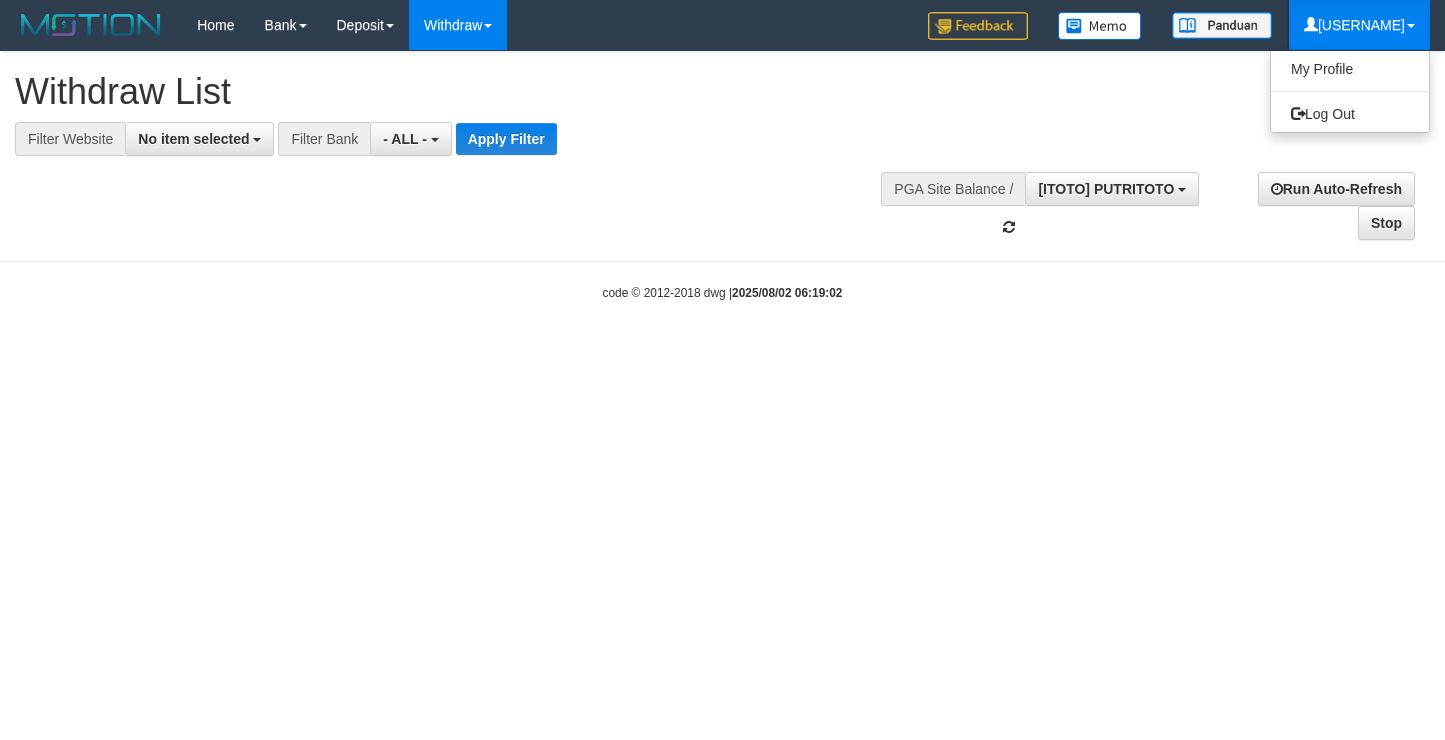 select 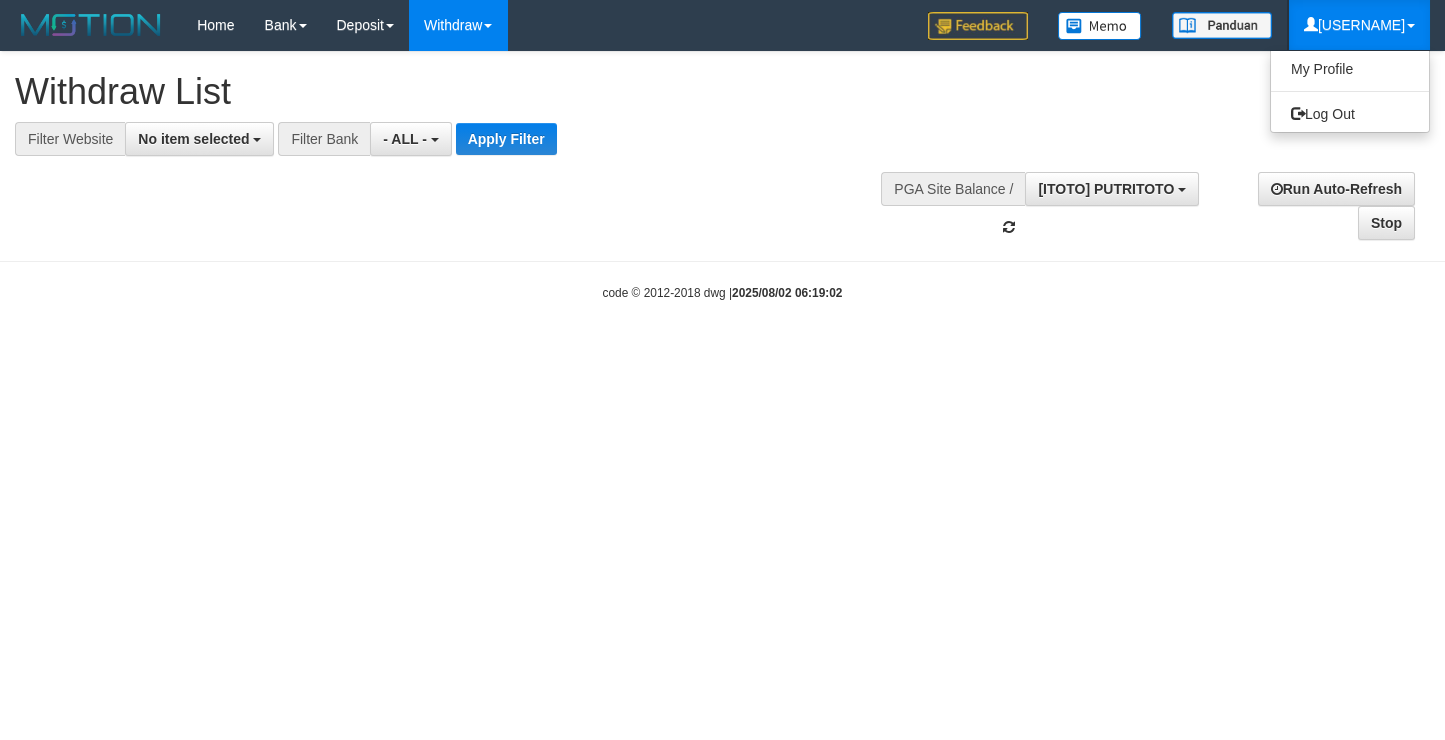 scroll, scrollTop: 17, scrollLeft: 0, axis: vertical 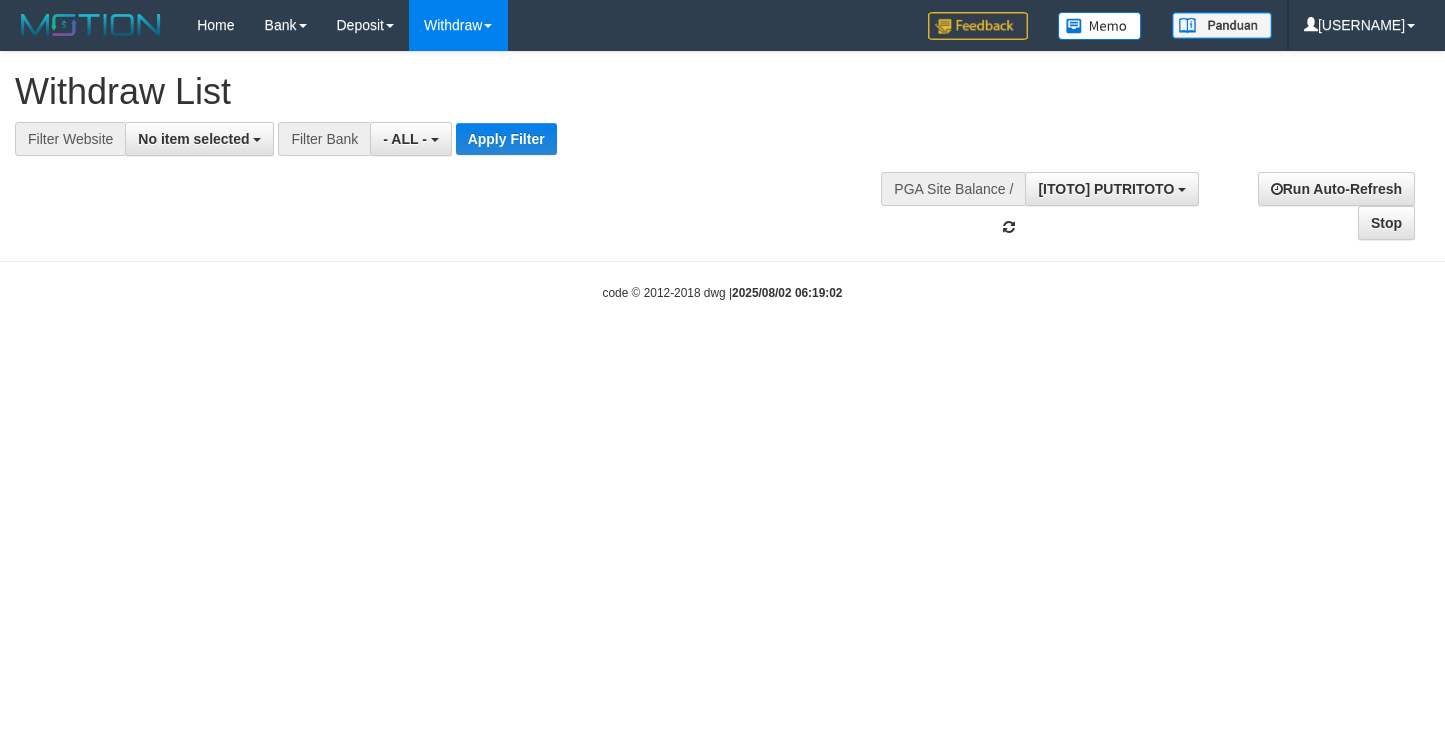 click on "**********" at bounding box center [722, 146] 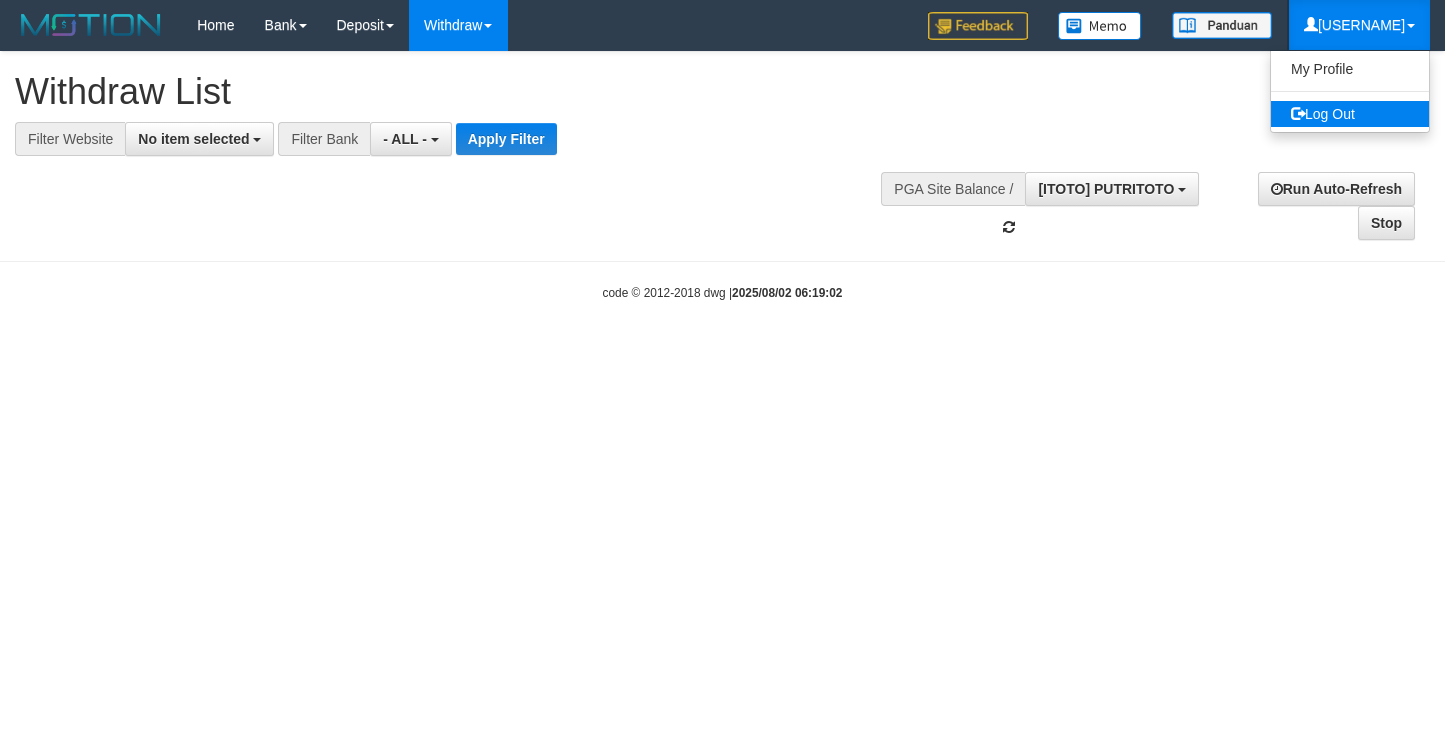 scroll, scrollTop: 0, scrollLeft: 0, axis: both 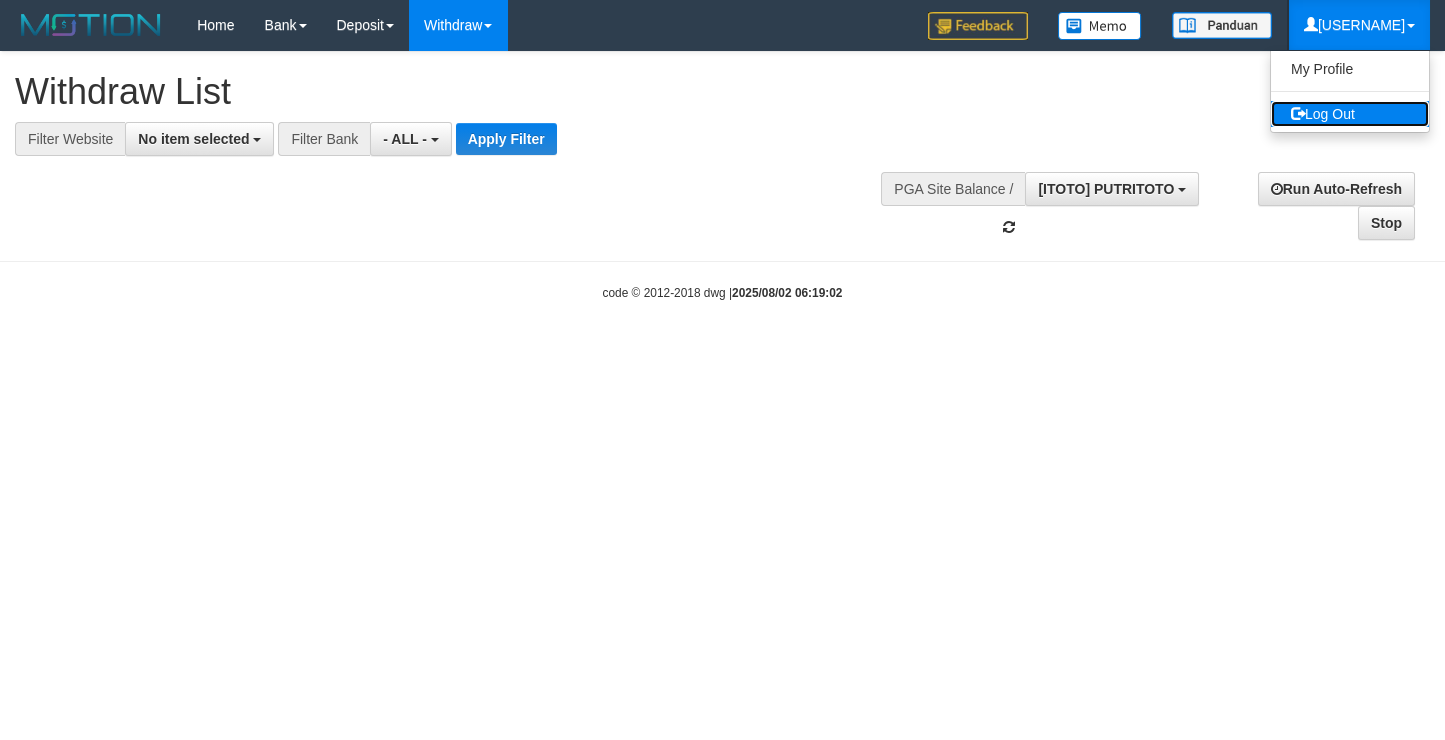 click on "Log Out" at bounding box center [1350, 114] 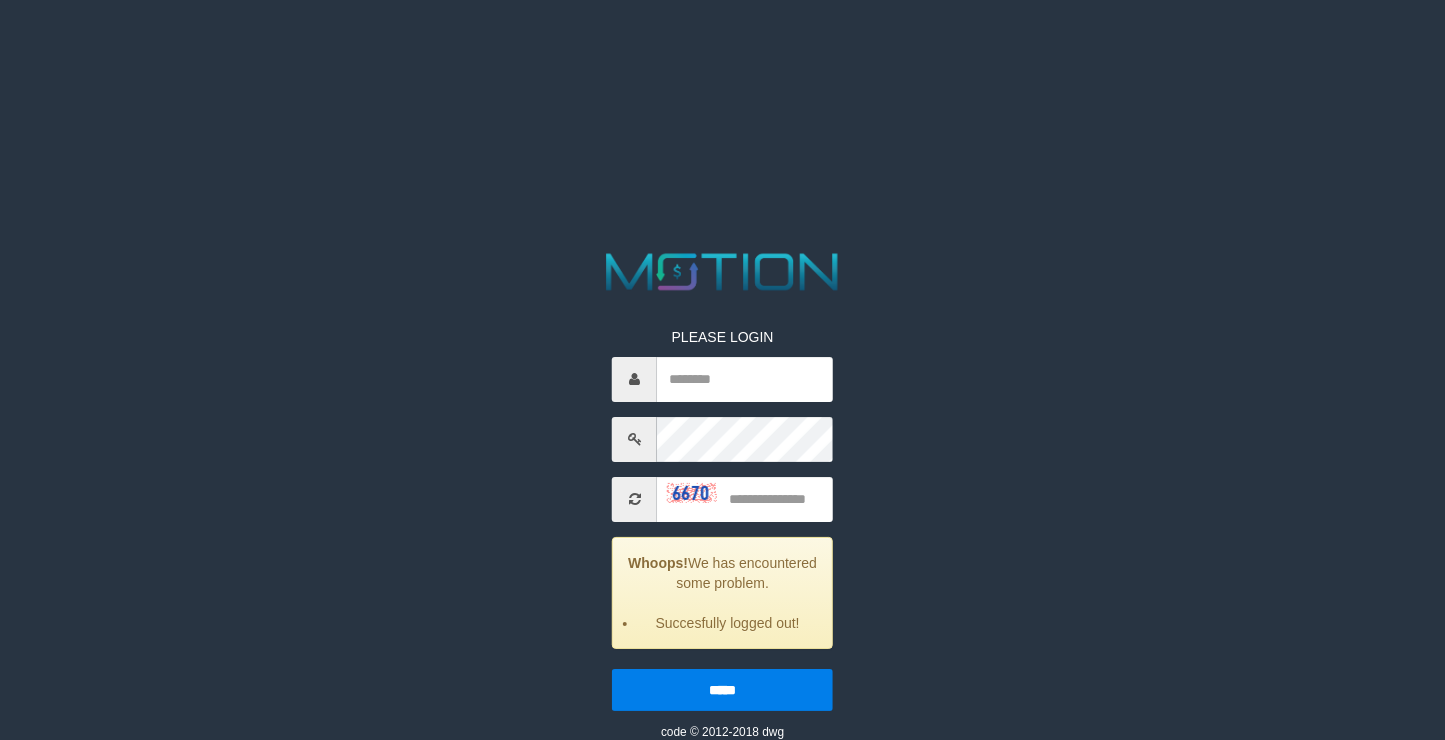 scroll, scrollTop: 0, scrollLeft: 0, axis: both 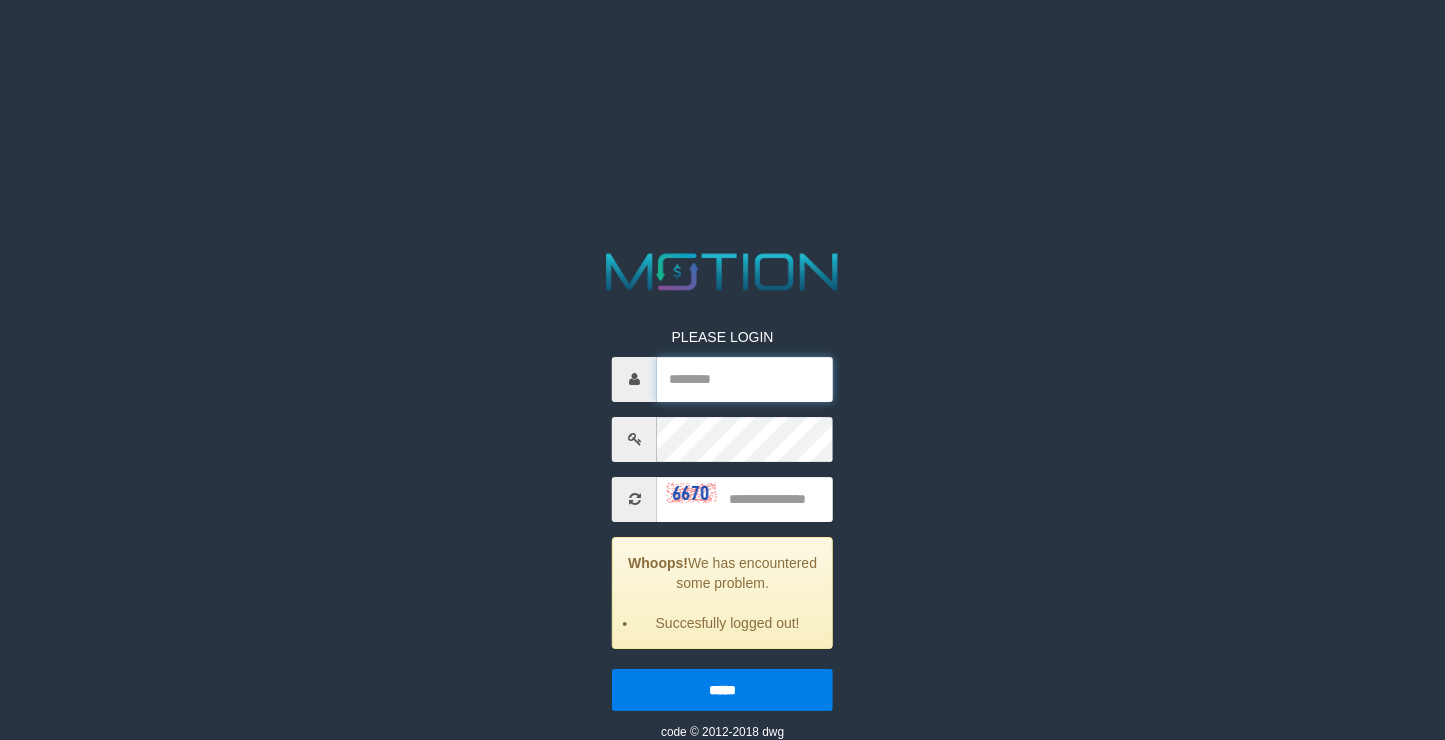 click at bounding box center (745, 379) 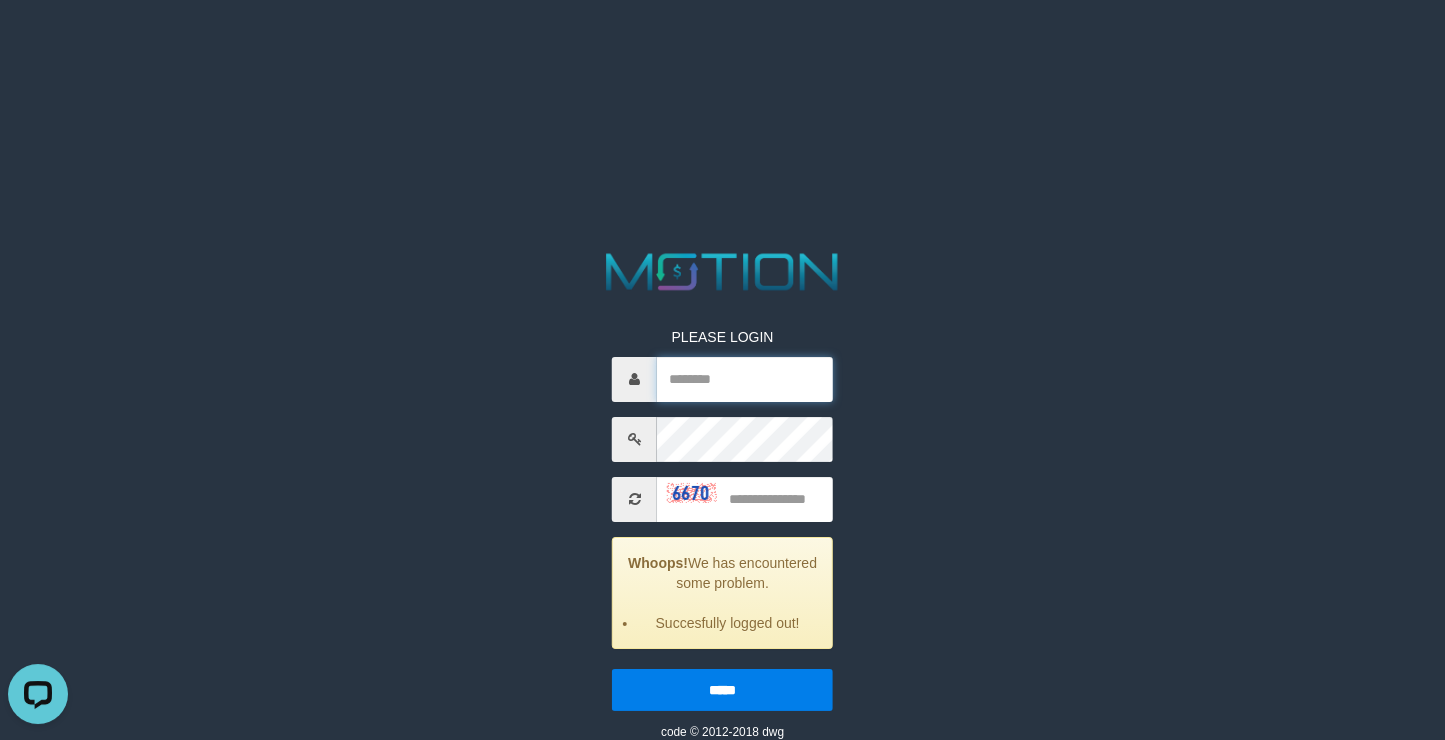 scroll, scrollTop: 0, scrollLeft: 0, axis: both 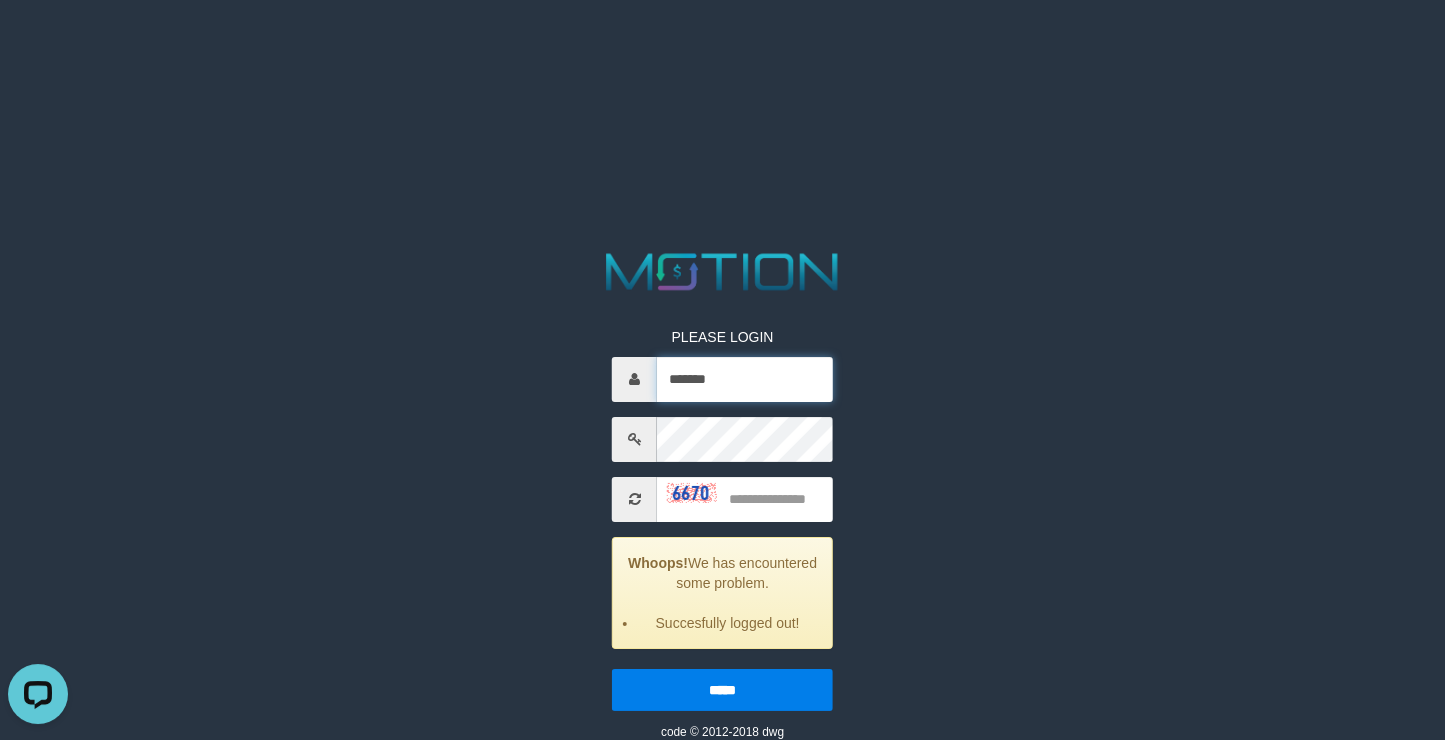 type on "*******" 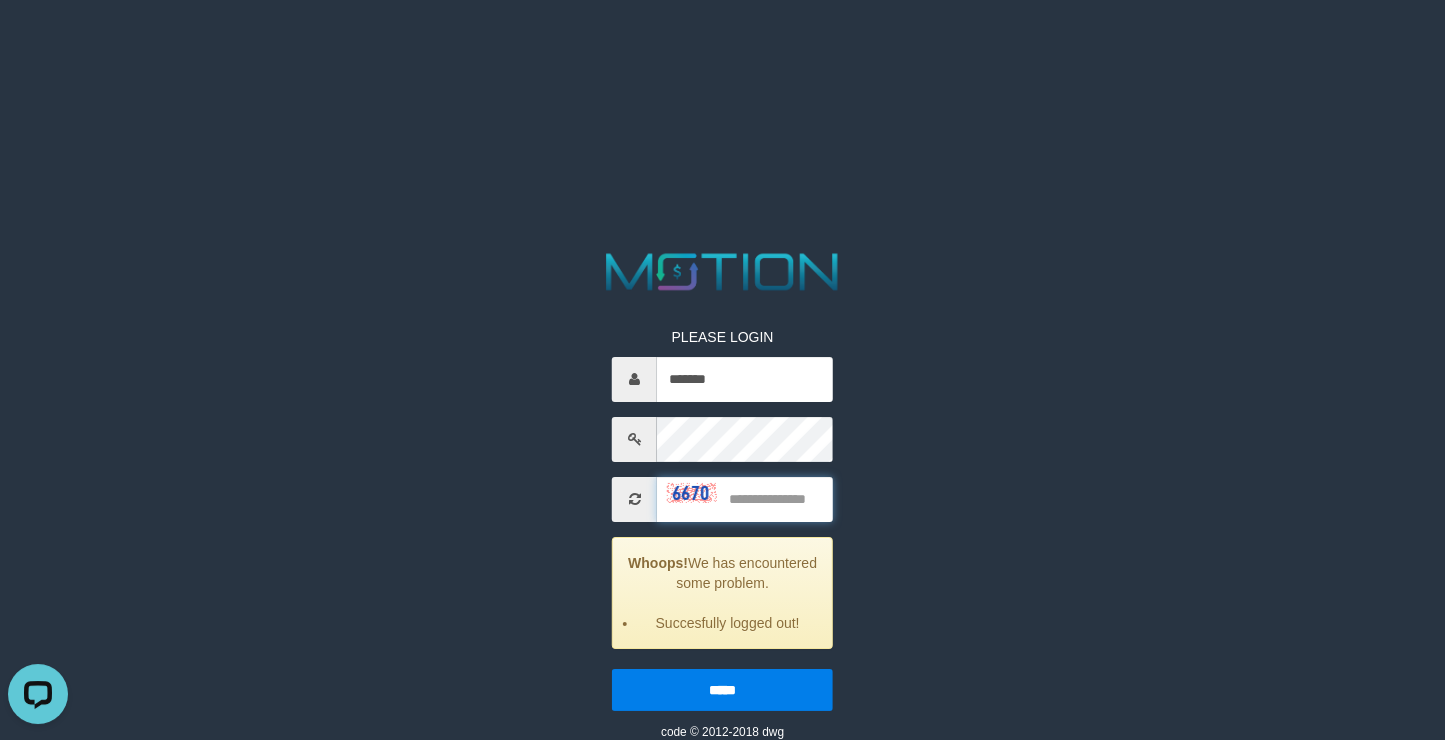 click at bounding box center (745, 499) 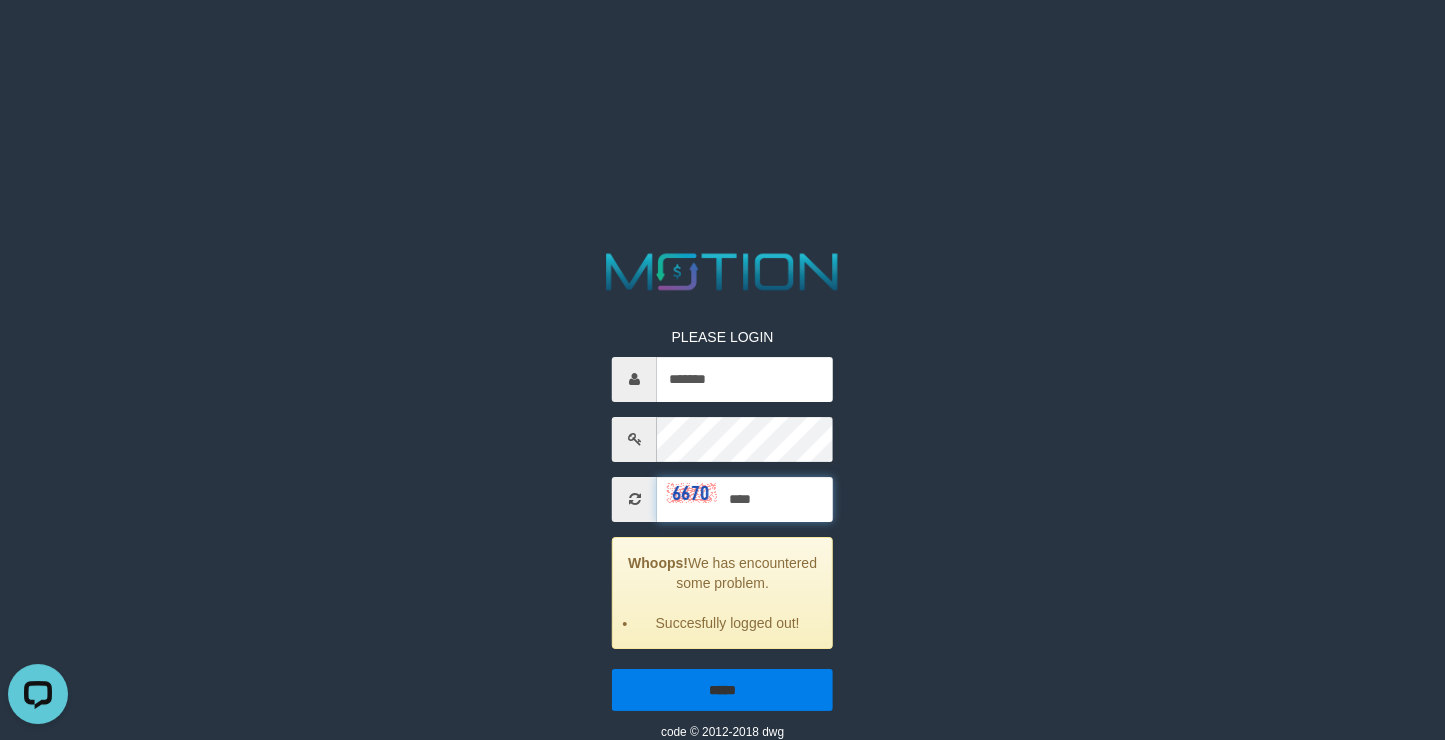 type on "****" 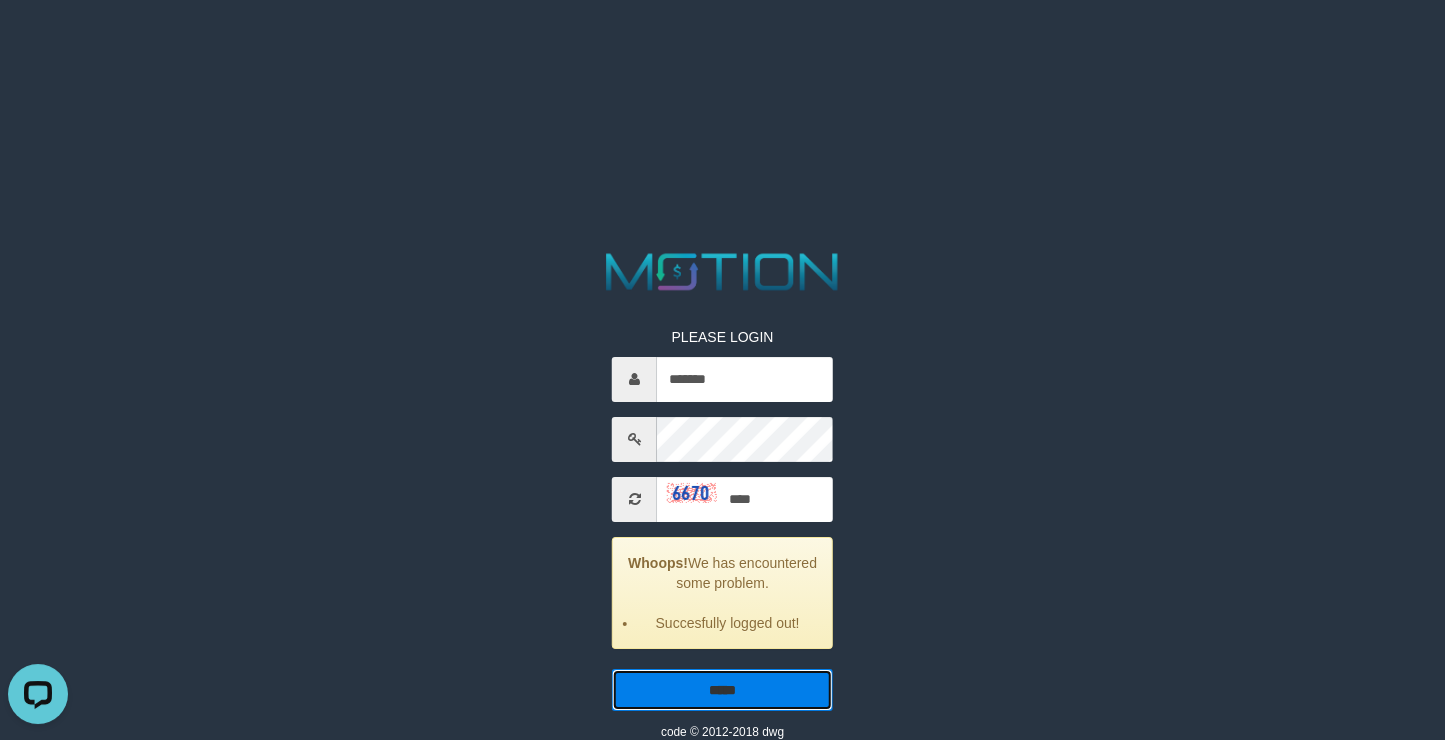 click on "*****" at bounding box center [722, 690] 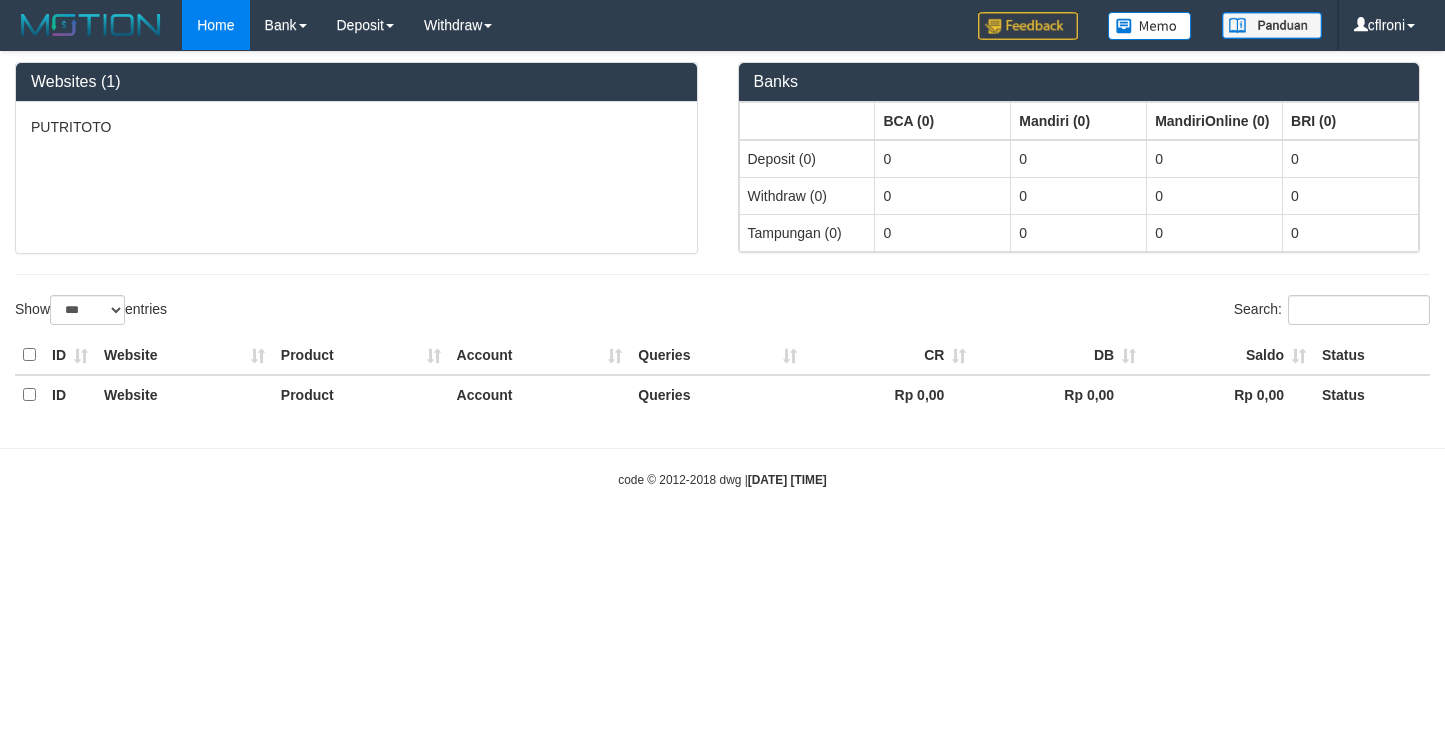 select on "***" 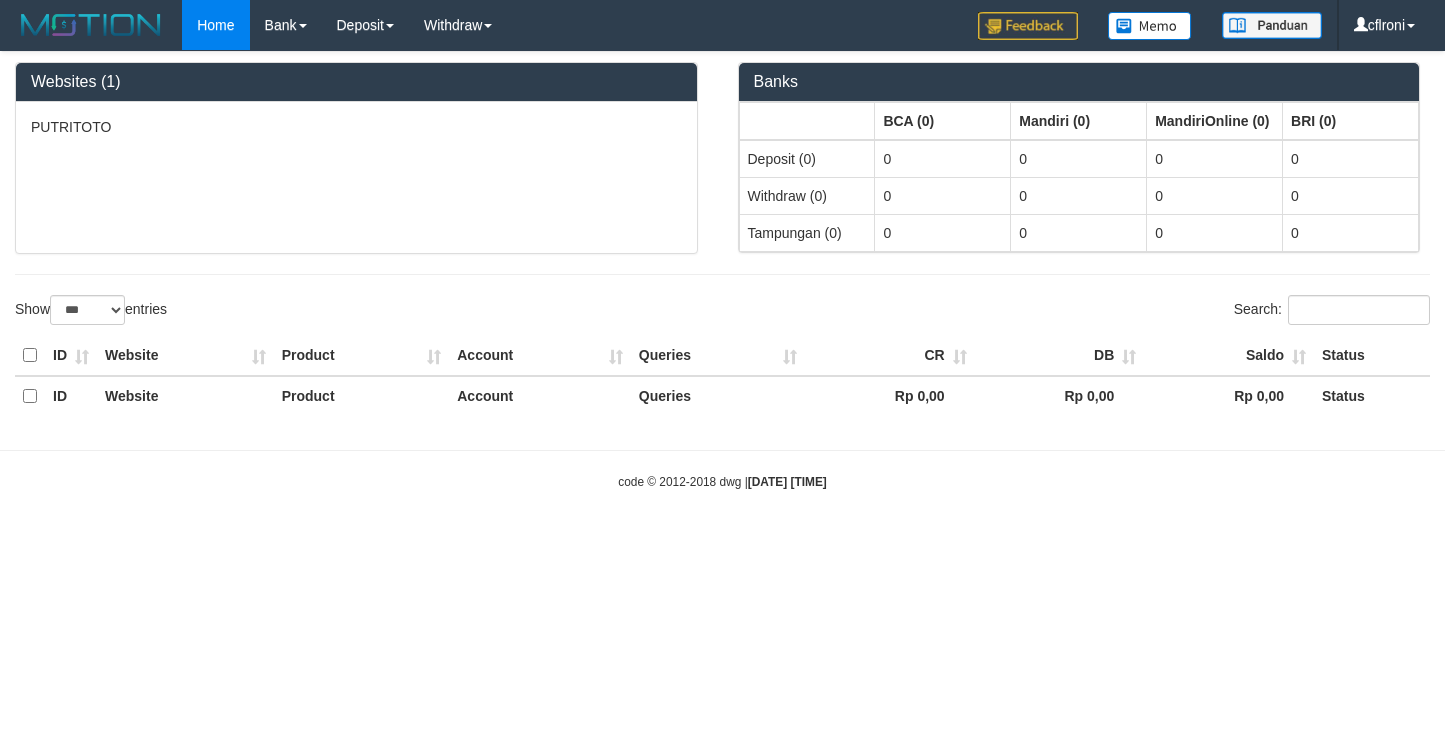 scroll, scrollTop: 0, scrollLeft: 0, axis: both 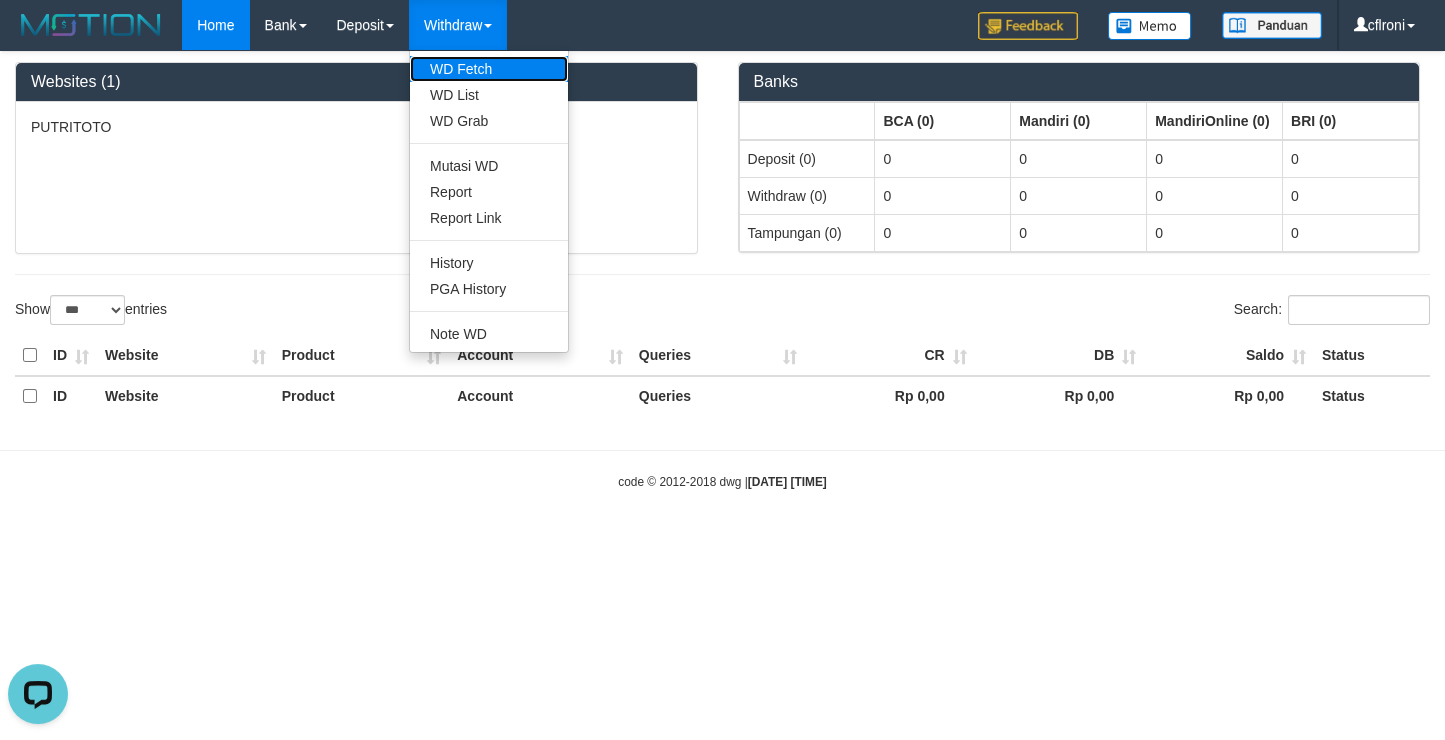 click on "WD Fetch" at bounding box center (489, 69) 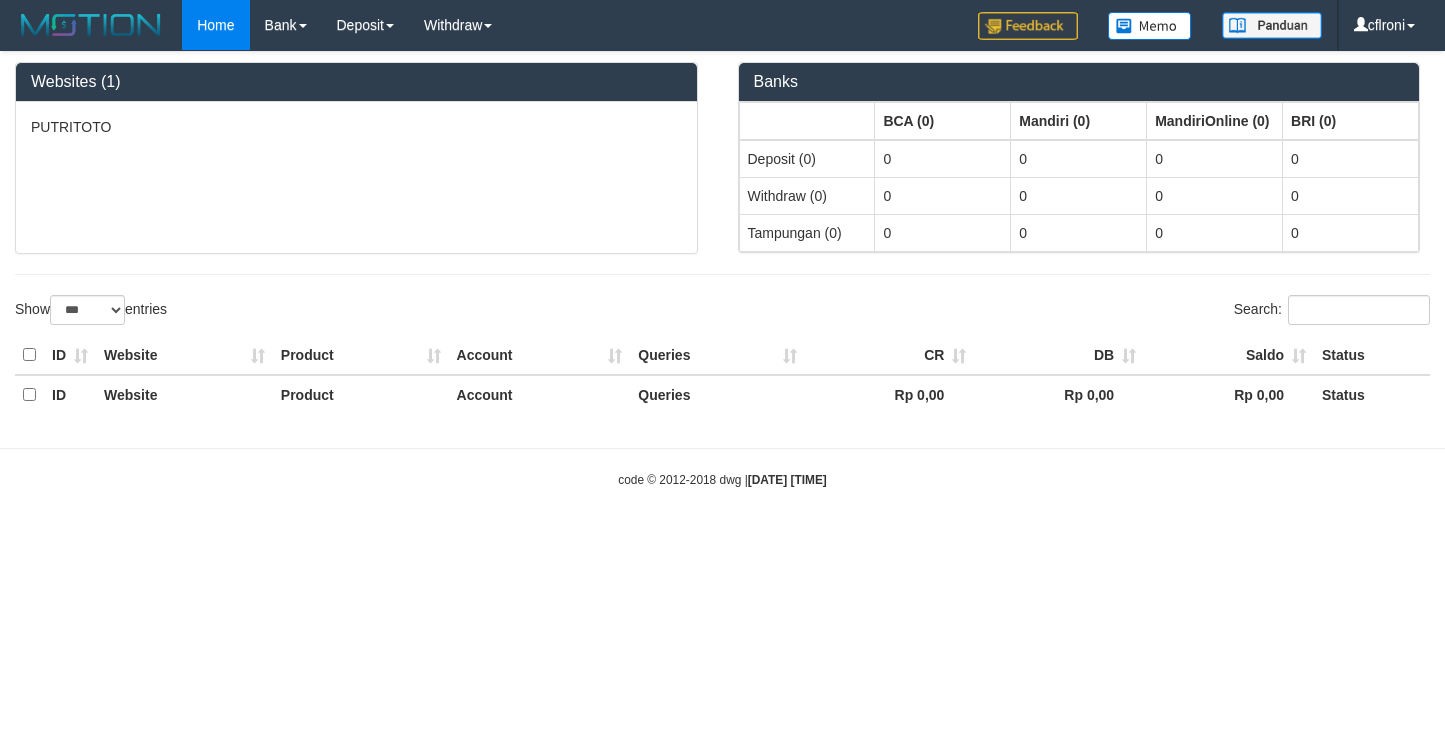 select on "***" 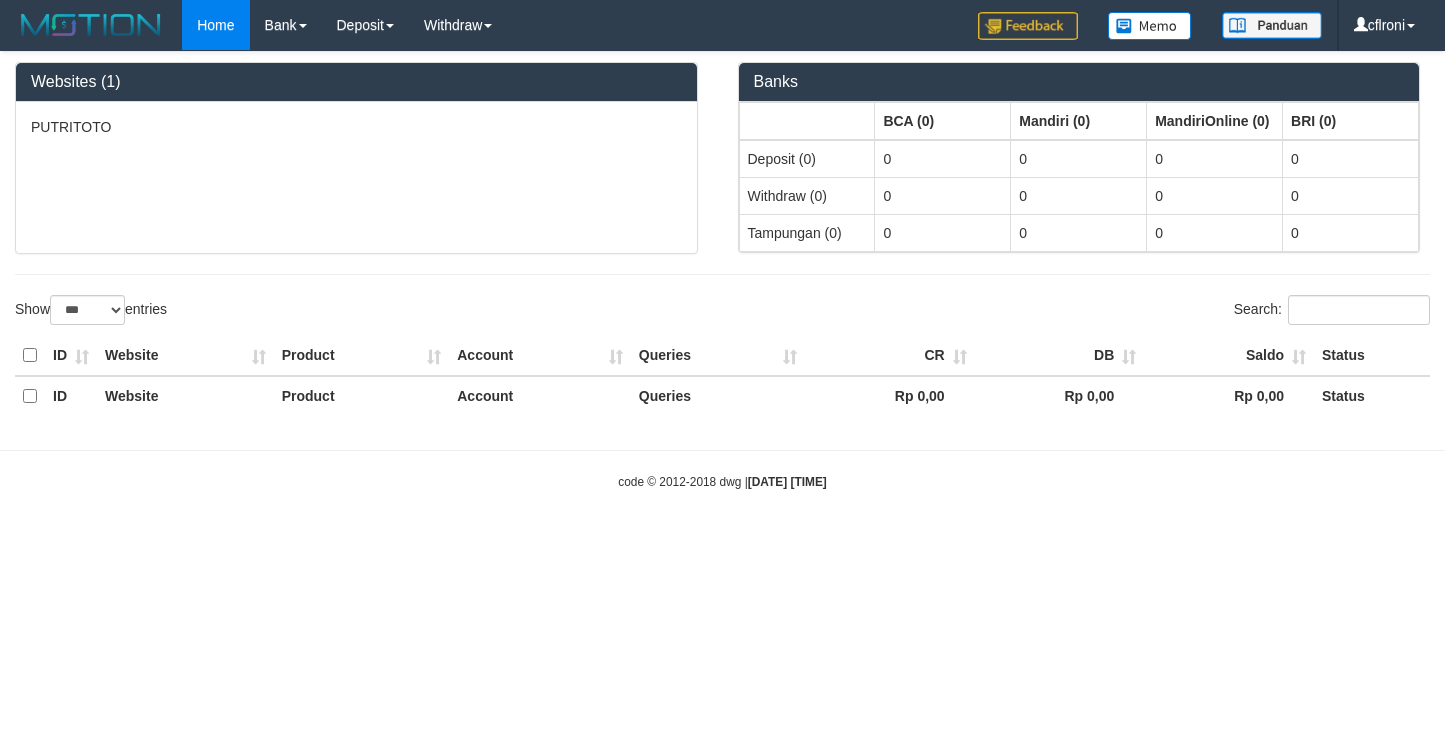 scroll, scrollTop: 0, scrollLeft: 0, axis: both 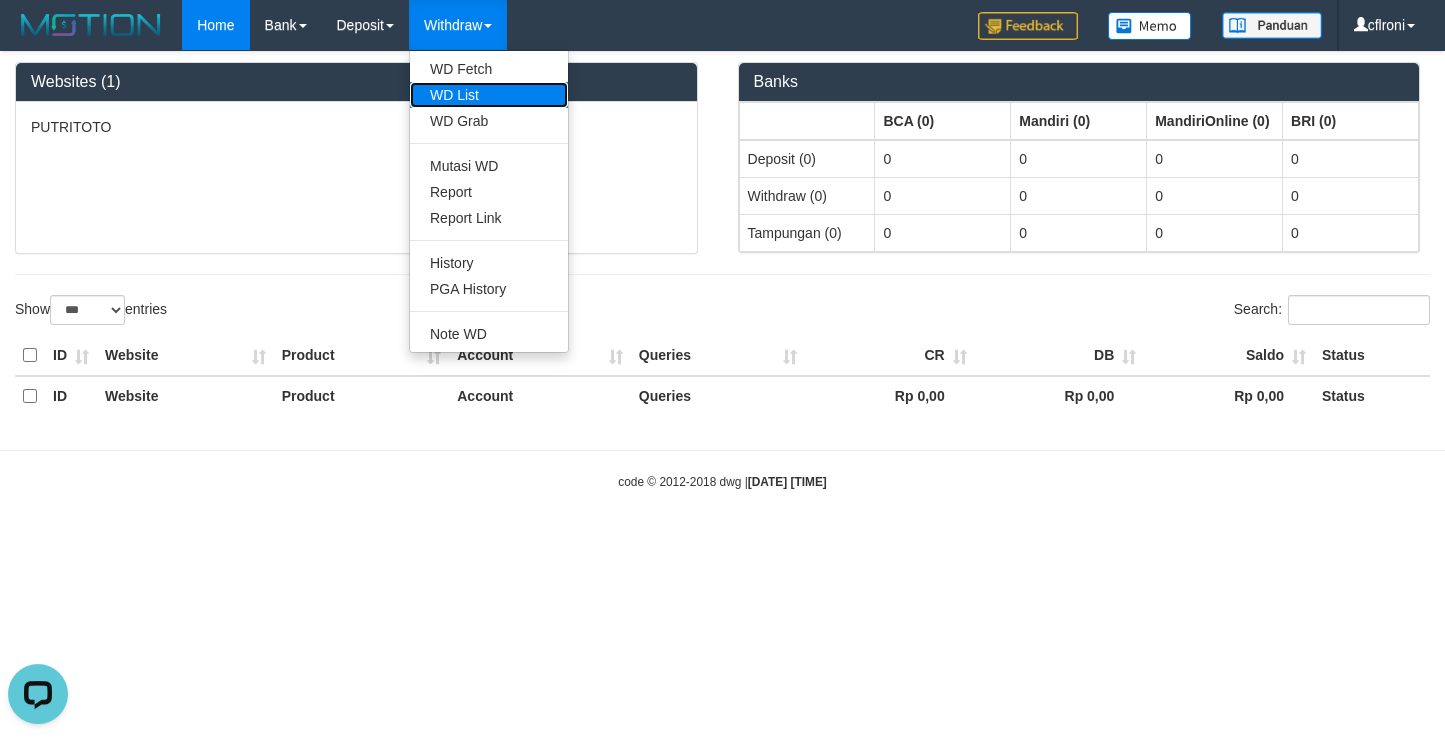 click on "WD List" at bounding box center (489, 95) 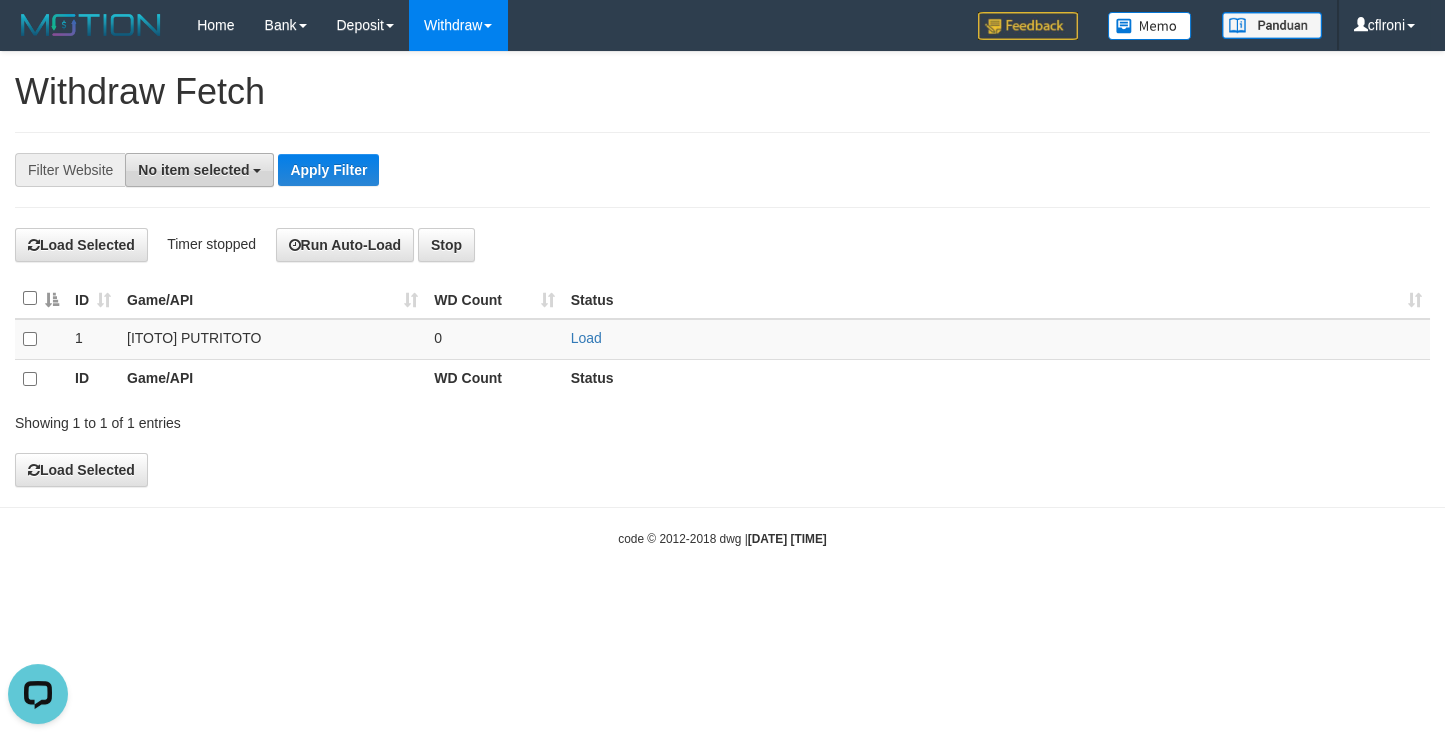 scroll, scrollTop: 0, scrollLeft: 0, axis: both 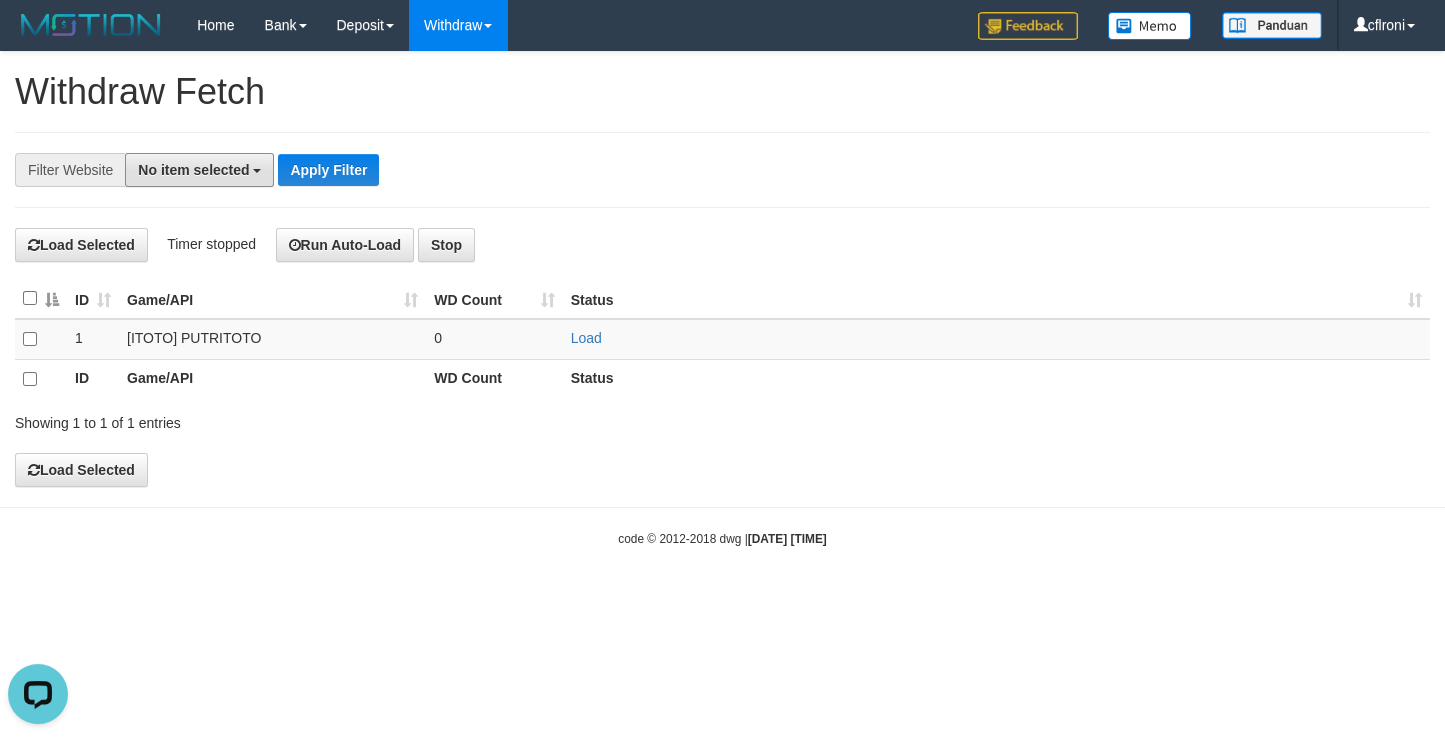 drag, startPoint x: 211, startPoint y: 172, endPoint x: 194, endPoint y: 237, distance: 67.18631 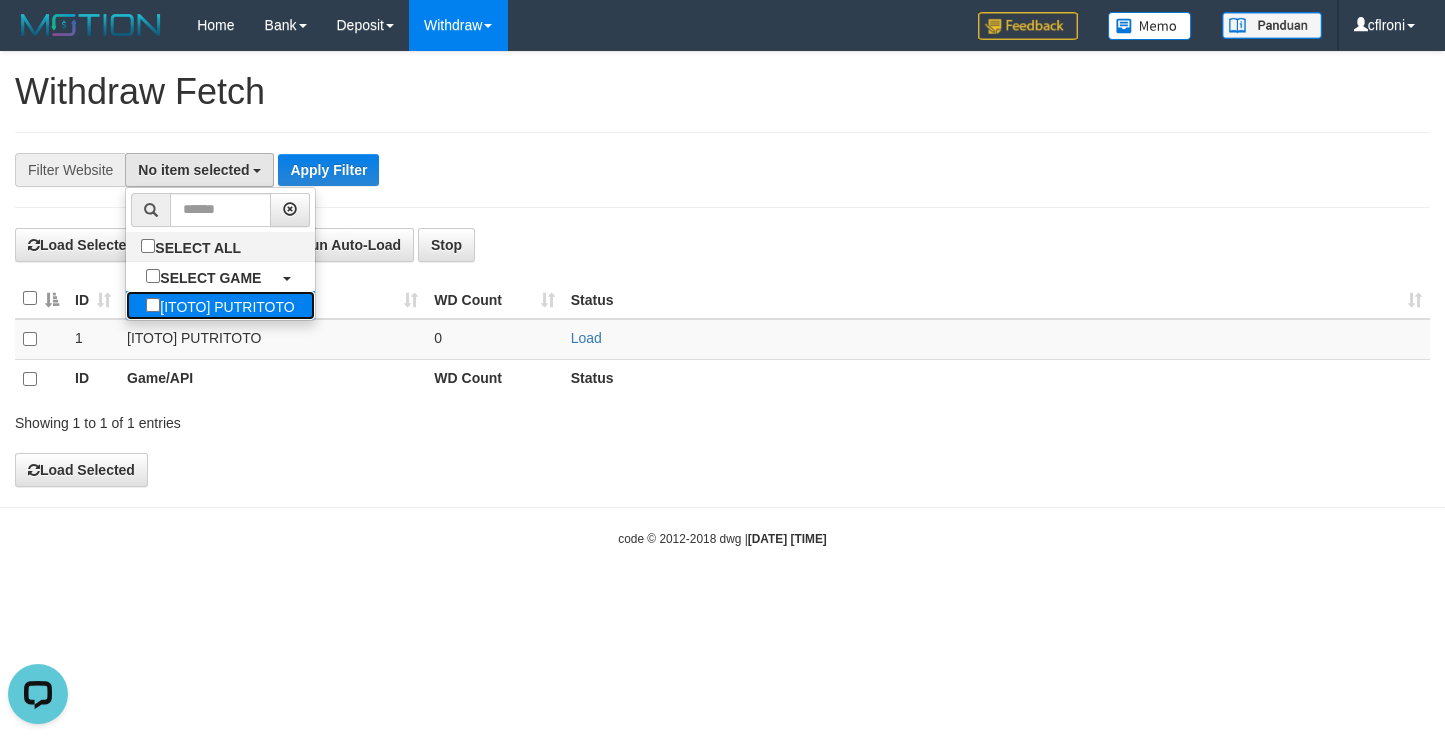 click on "[ITOTO] PUTRITOTO" at bounding box center [220, 305] 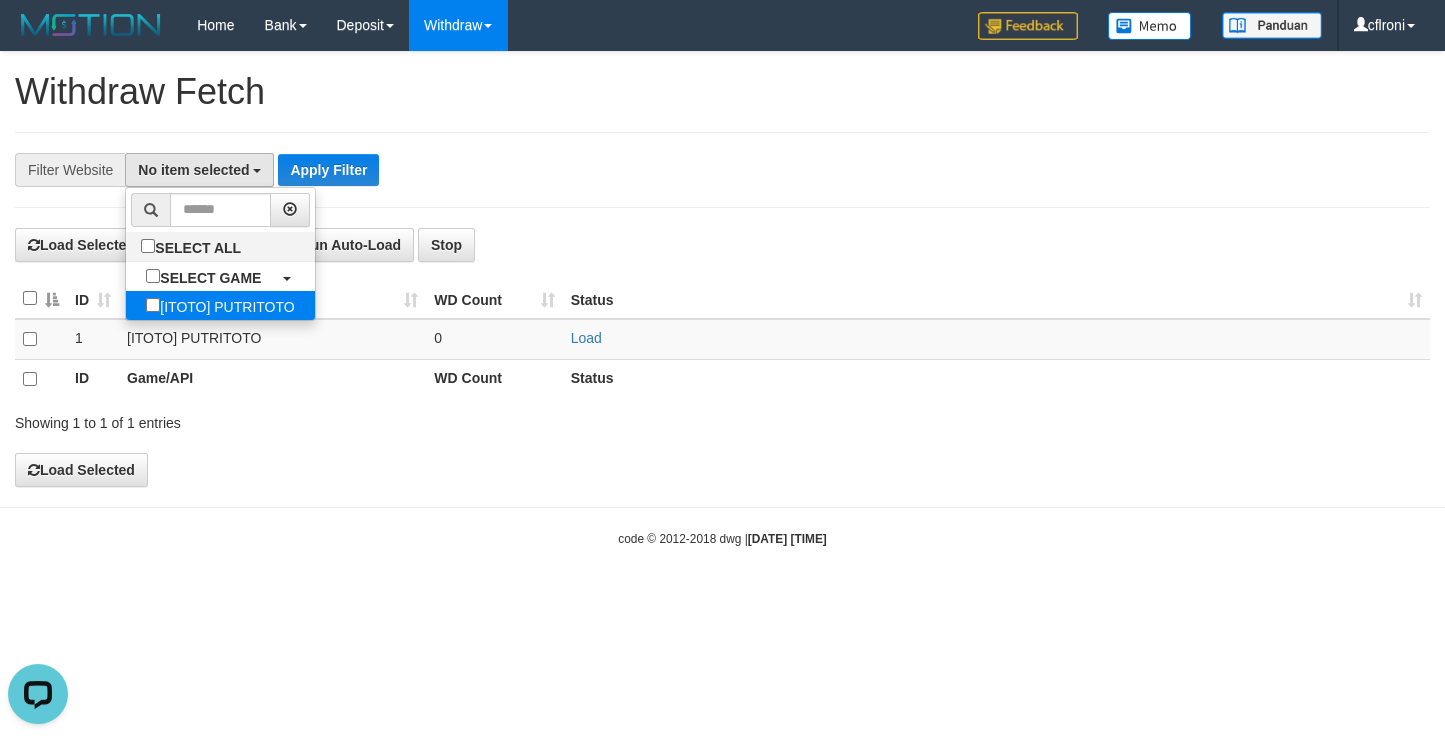 select on "****" 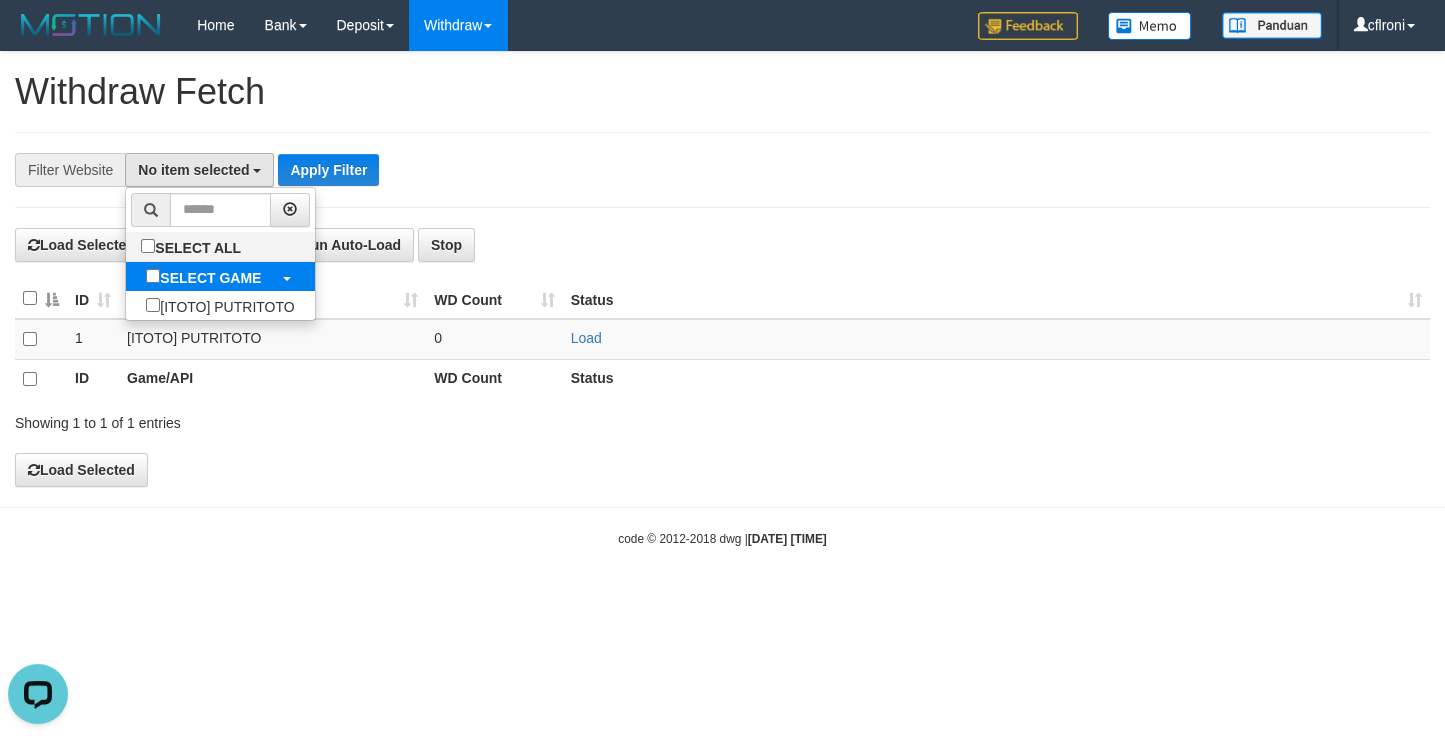 scroll, scrollTop: 17, scrollLeft: 0, axis: vertical 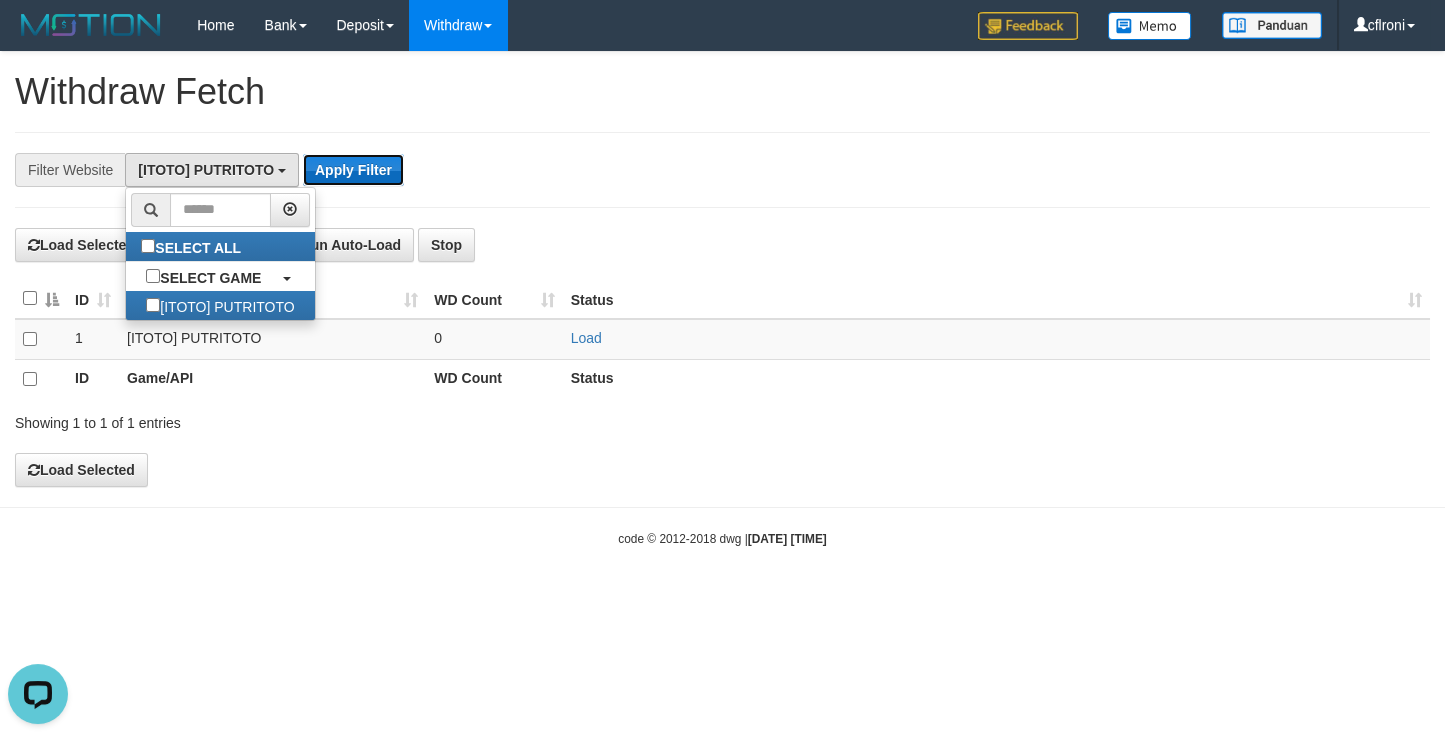 click on "Apply Filter" at bounding box center (353, 170) 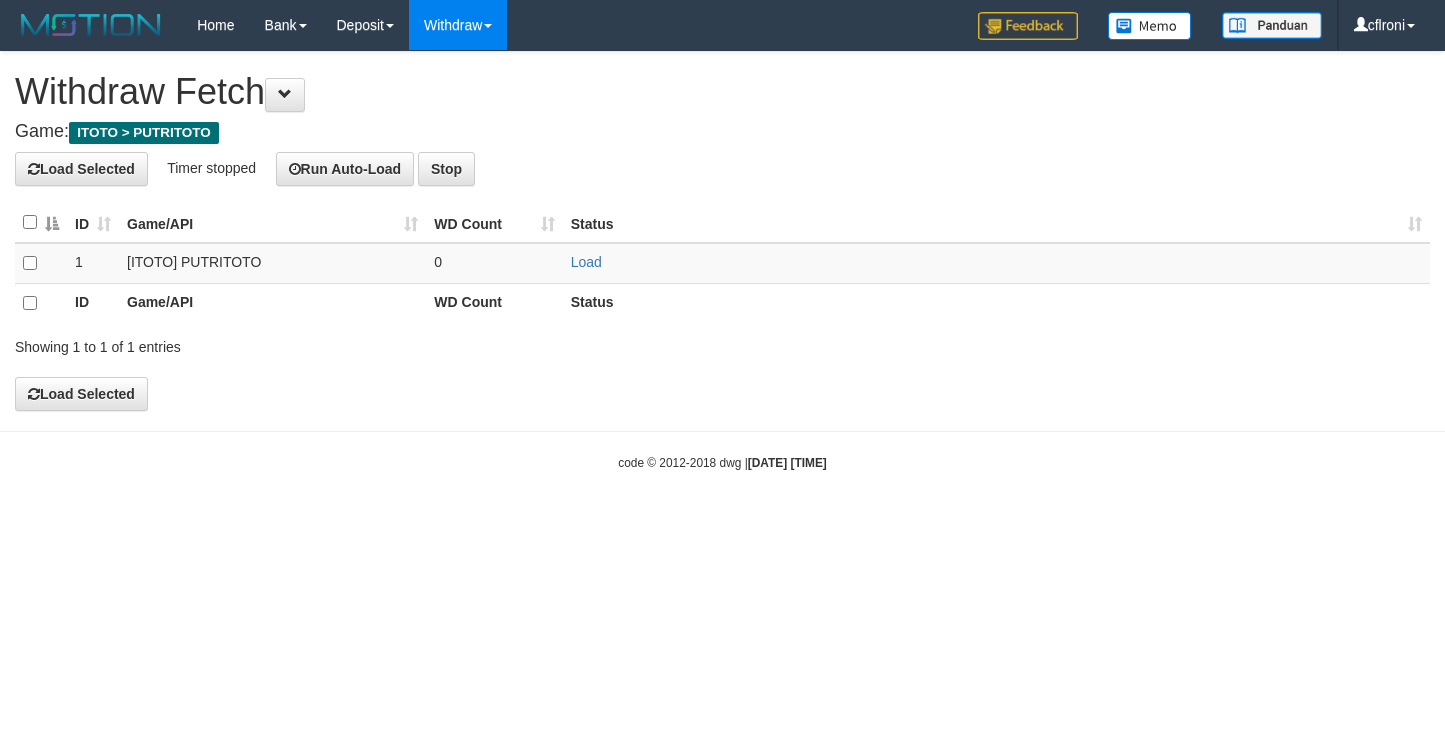 scroll, scrollTop: 0, scrollLeft: 0, axis: both 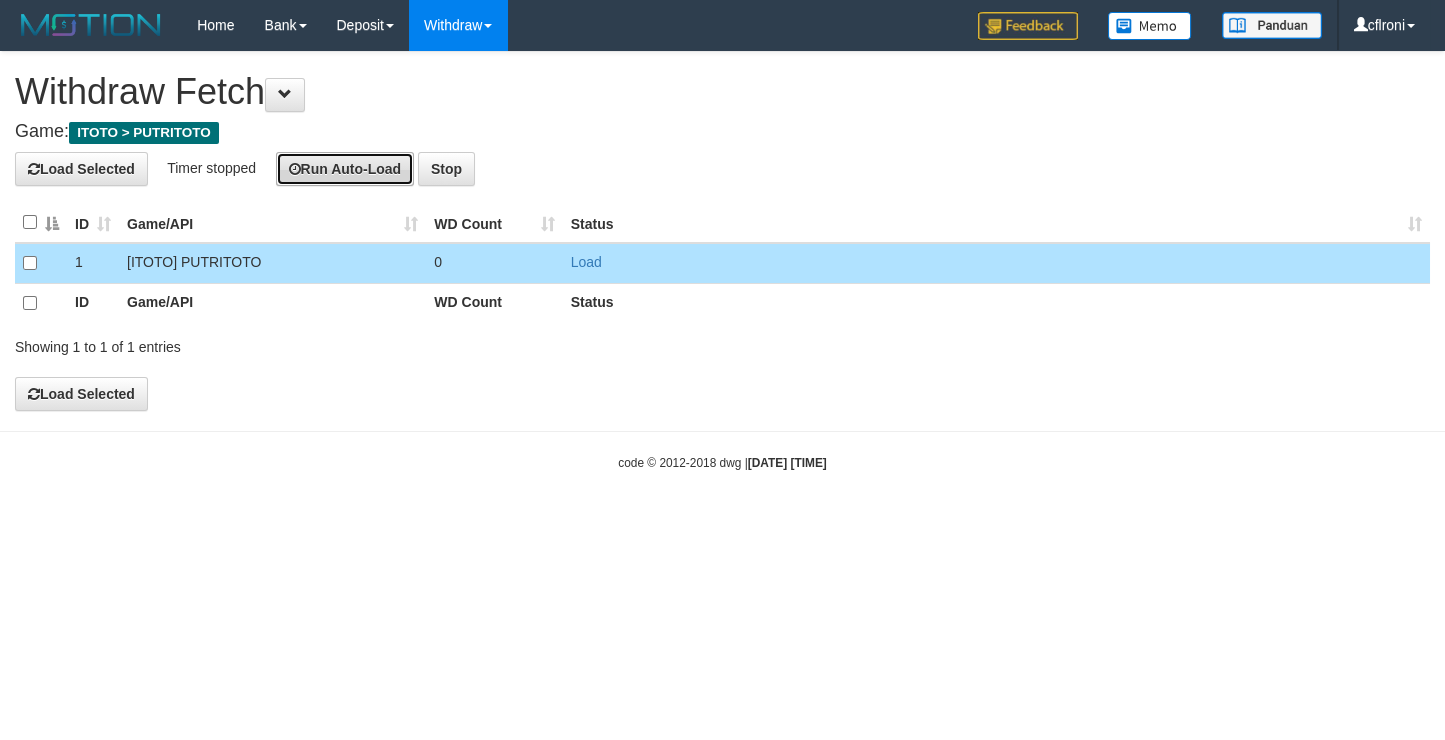 click on "Run Auto-Load" at bounding box center (345, 169) 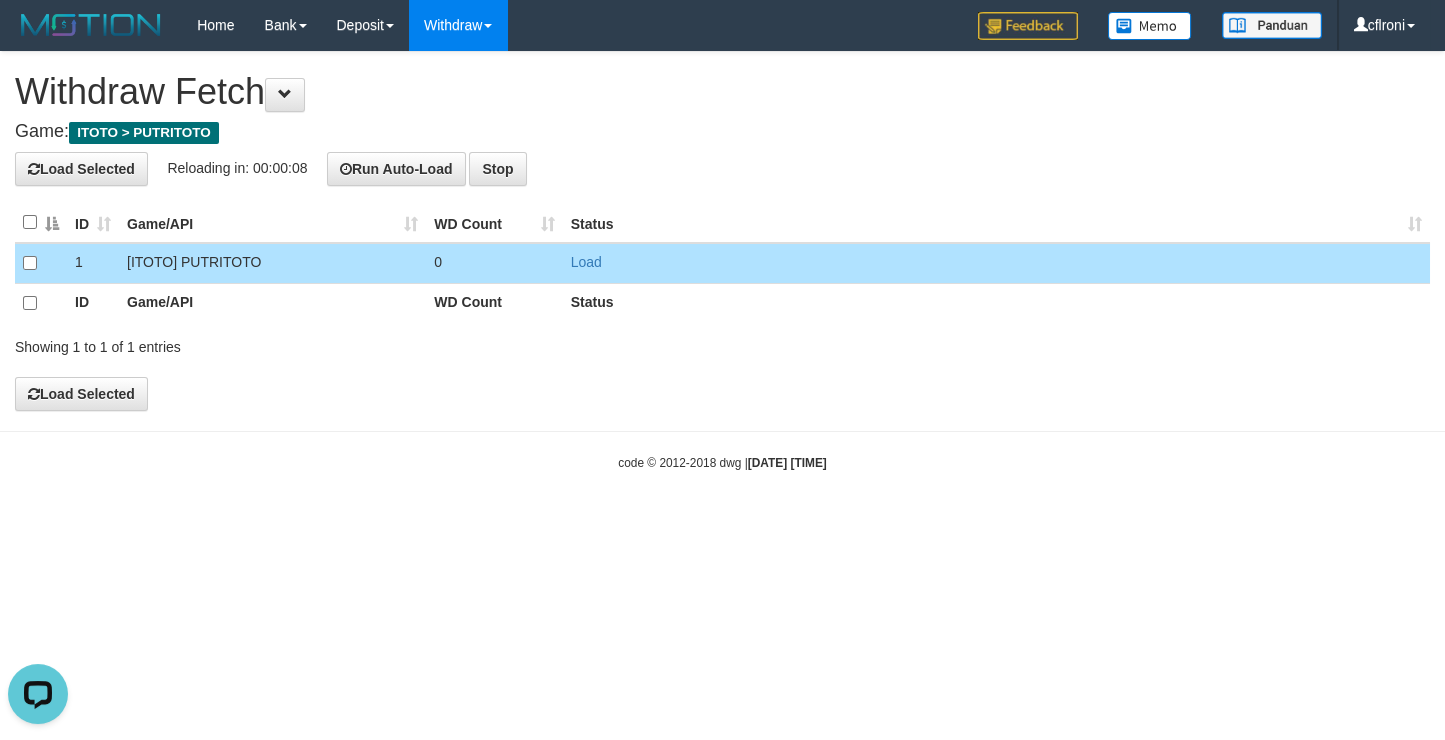 scroll, scrollTop: 0, scrollLeft: 0, axis: both 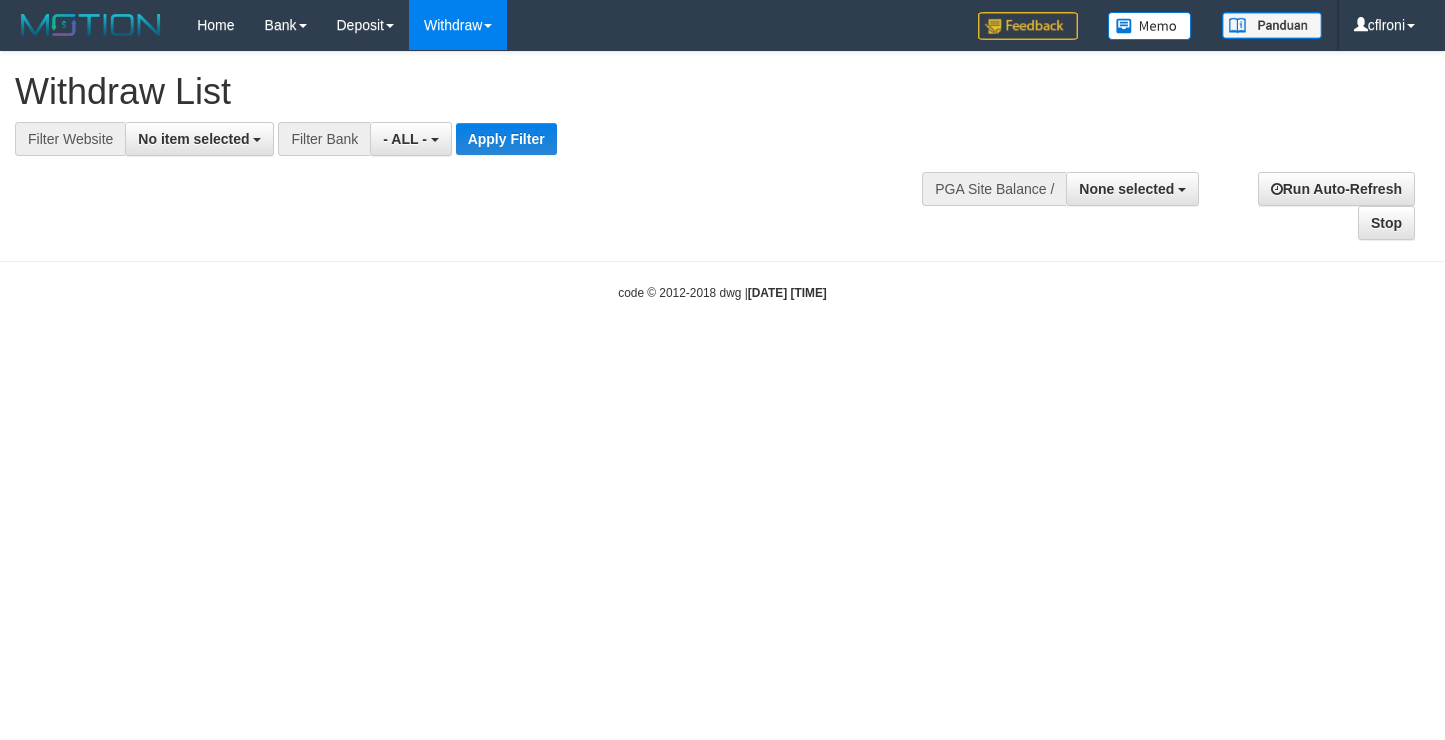 select 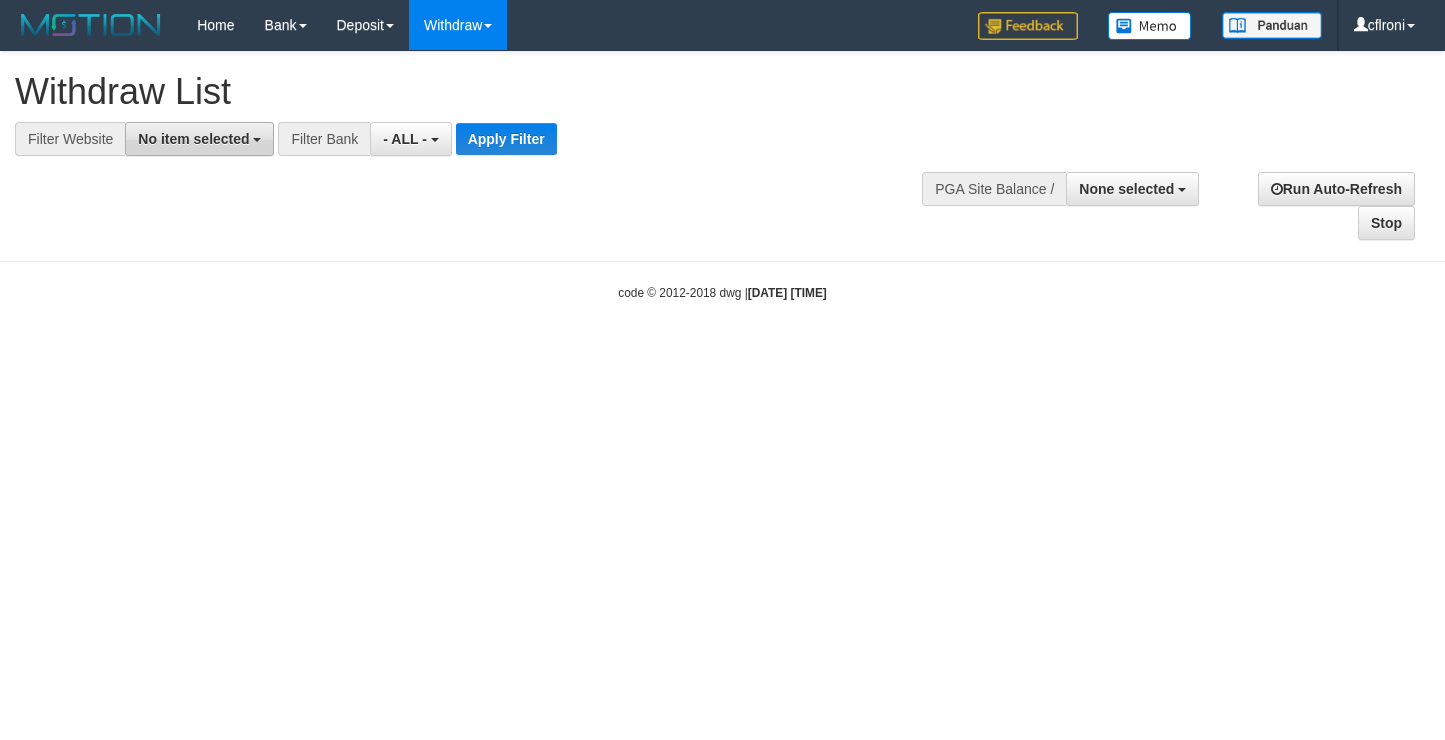 scroll, scrollTop: 0, scrollLeft: 0, axis: both 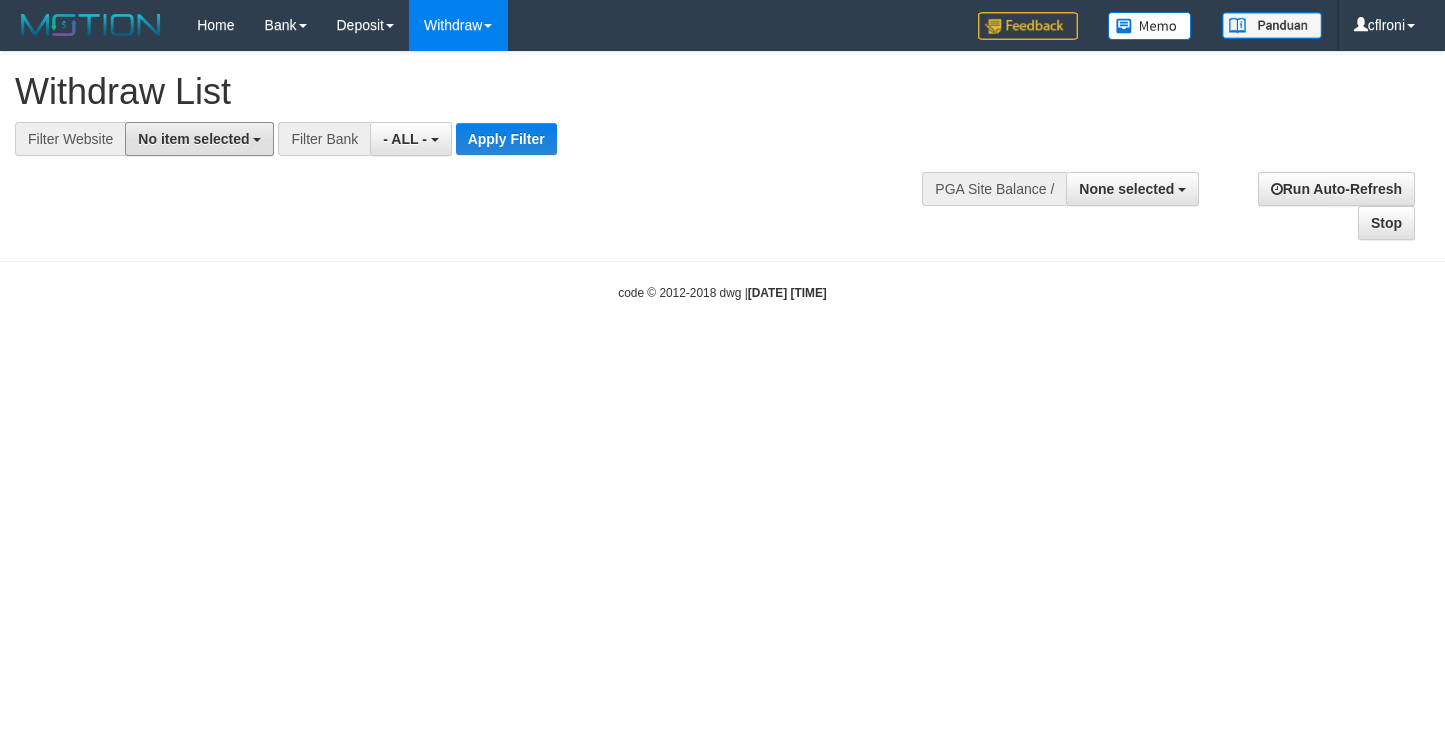 drag, startPoint x: 185, startPoint y: 137, endPoint x: 159, endPoint y: 230, distance: 96.56604 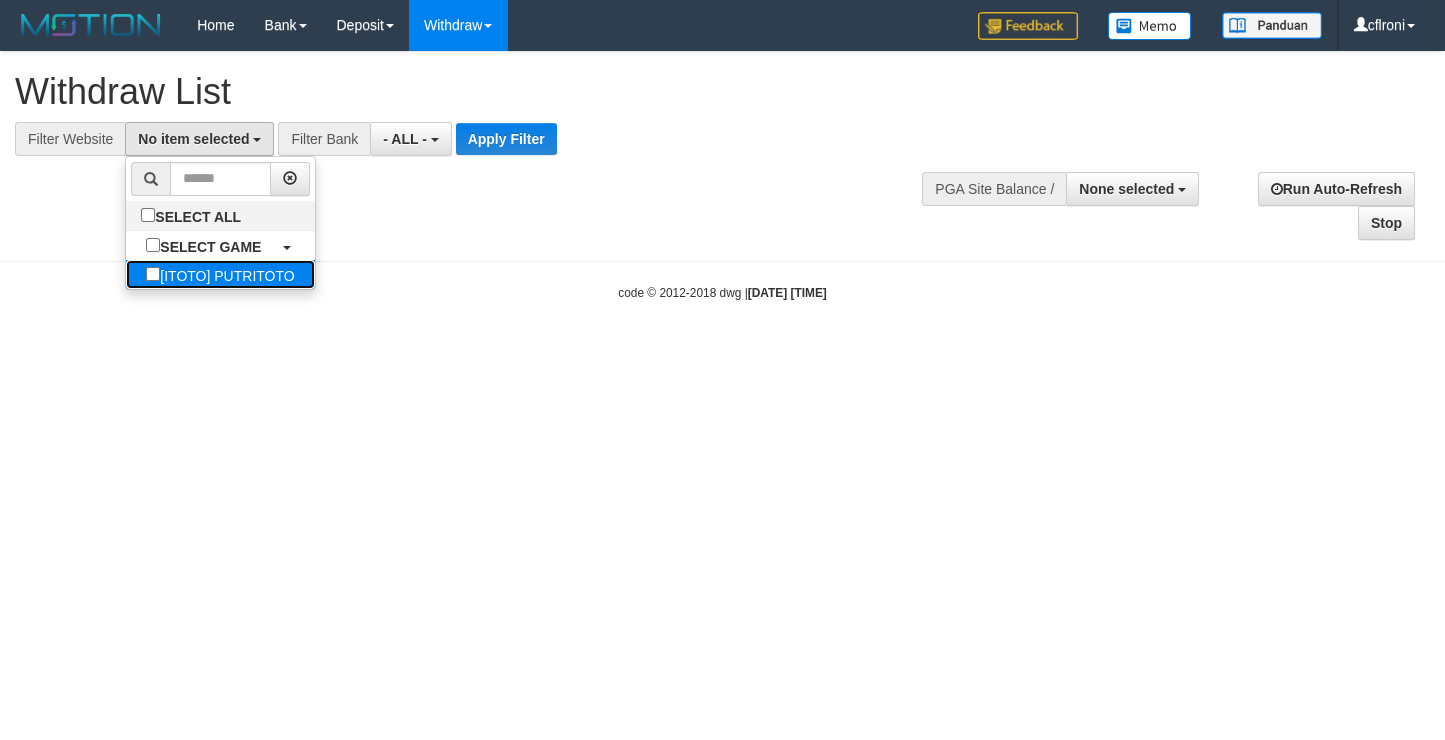 click on "[ITOTO] PUTRITOTO" at bounding box center [220, 274] 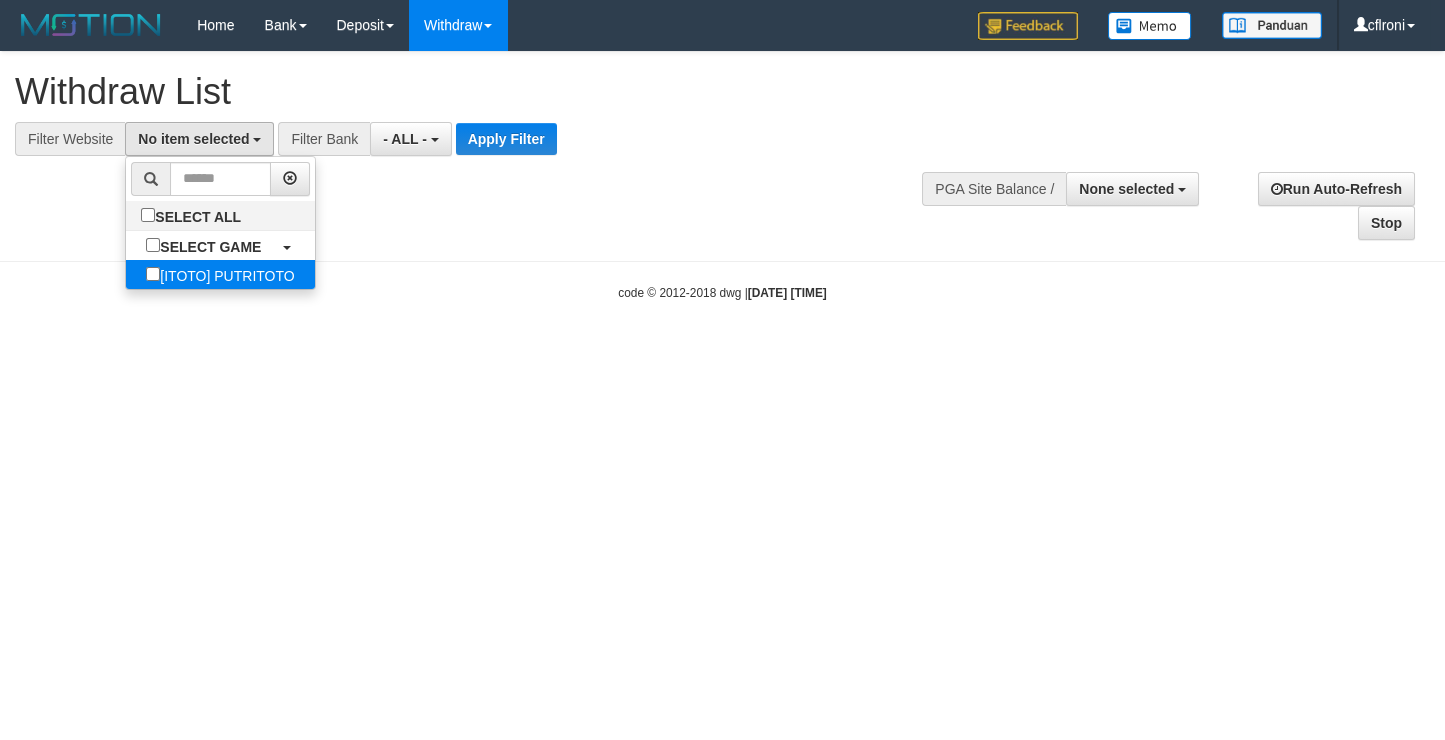 select on "****" 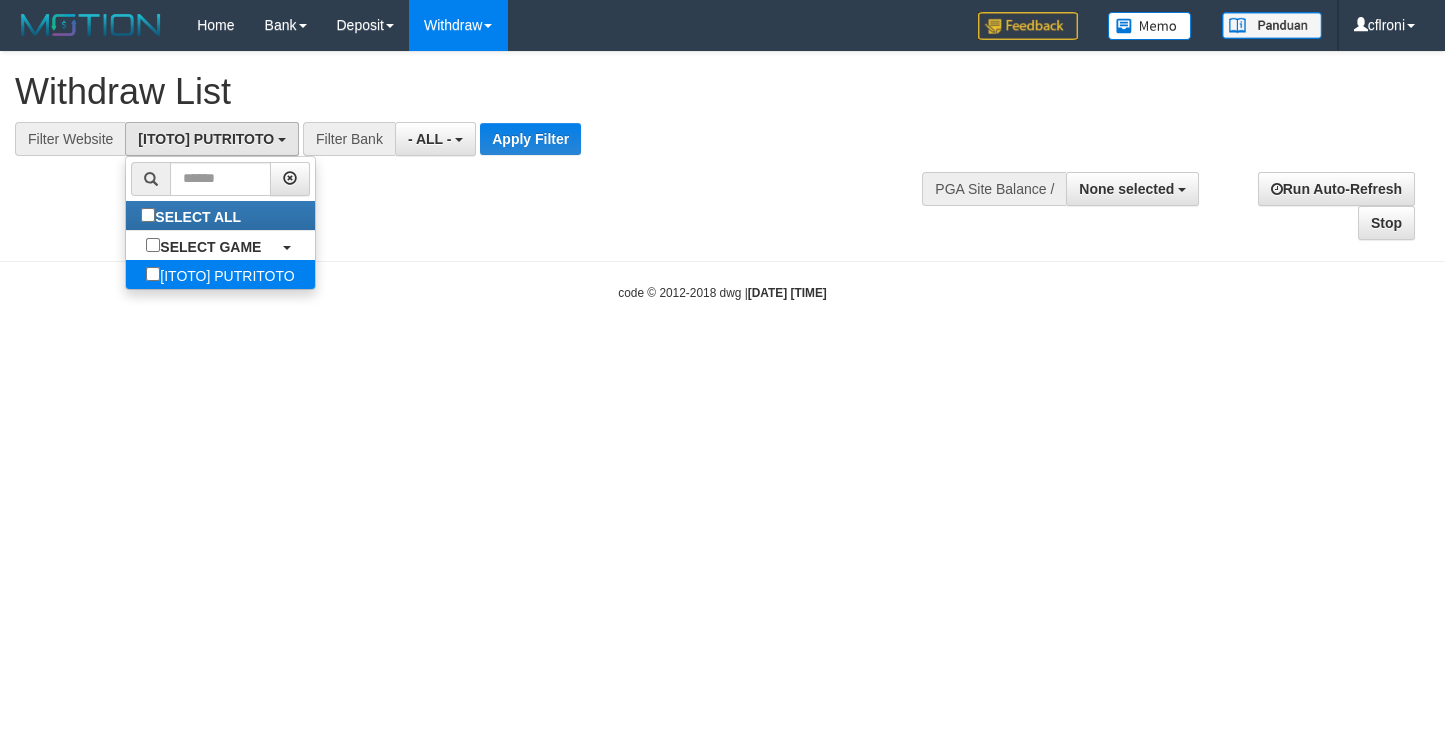 scroll, scrollTop: 17, scrollLeft: 0, axis: vertical 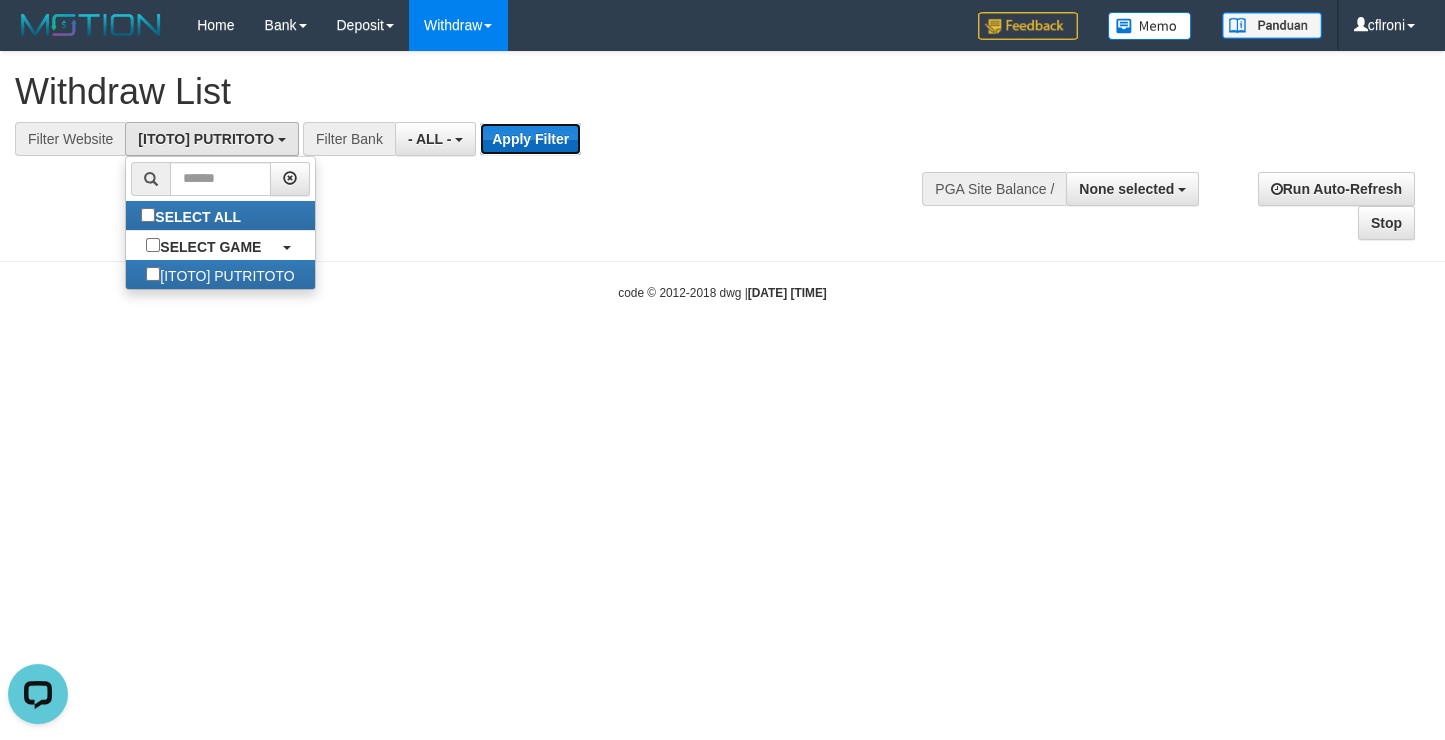 click on "Apply Filter" at bounding box center (530, 139) 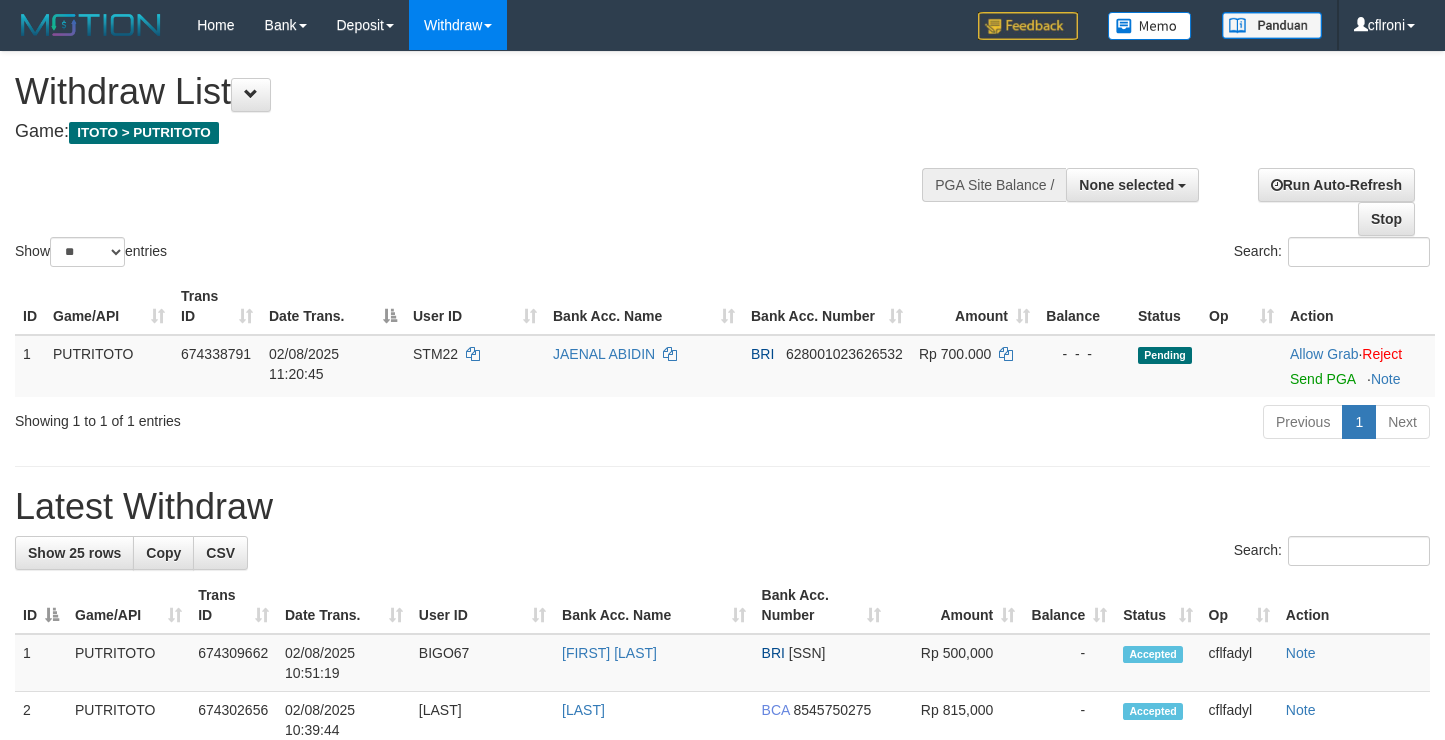 select 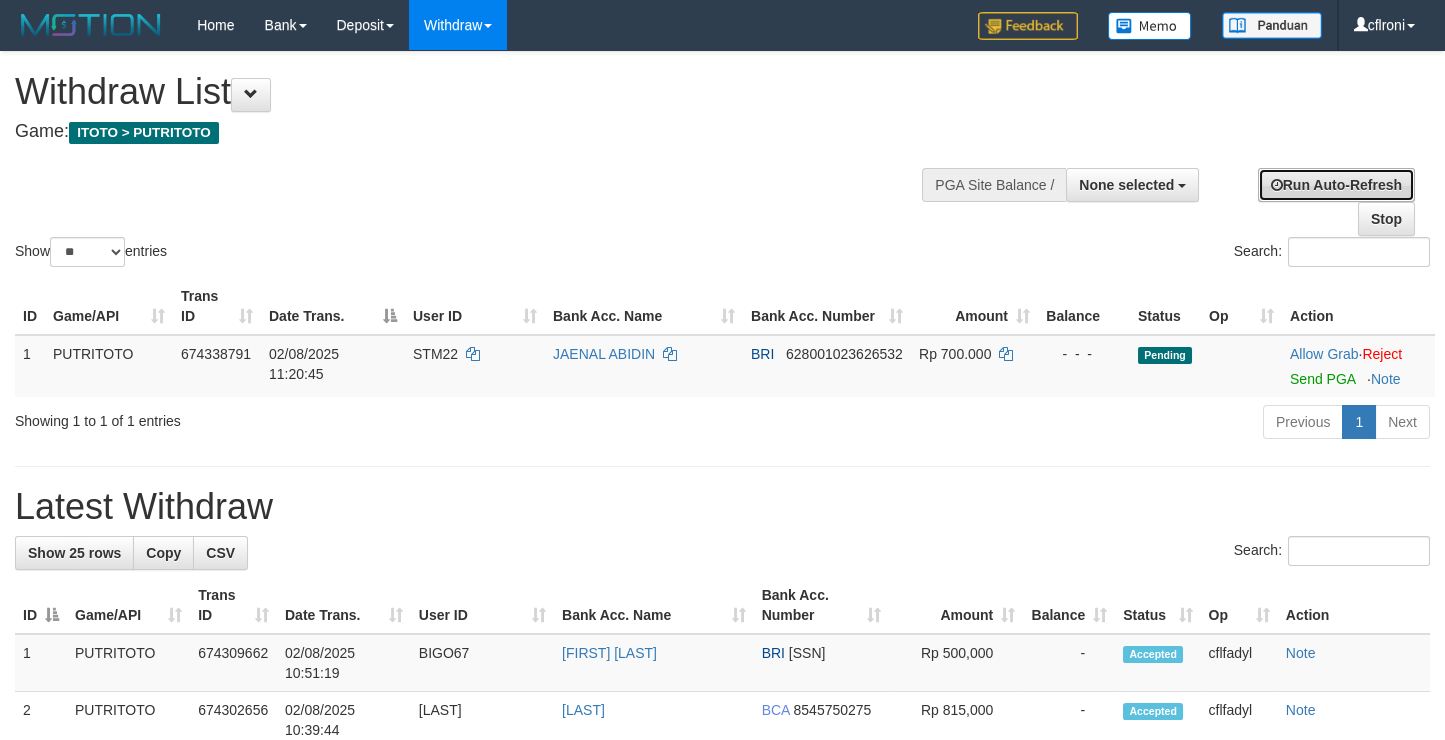 click on "Run Auto-Refresh" at bounding box center (1336, 185) 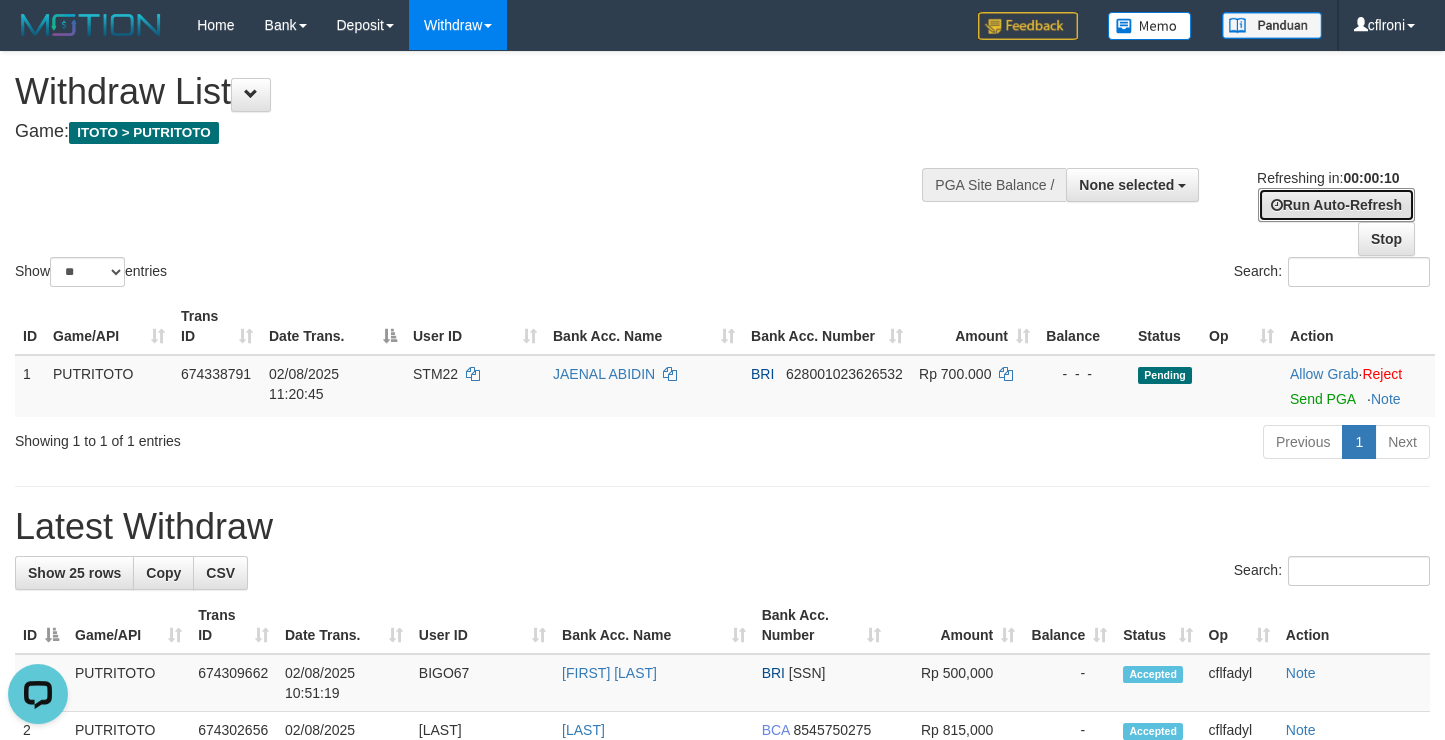 scroll, scrollTop: 0, scrollLeft: 0, axis: both 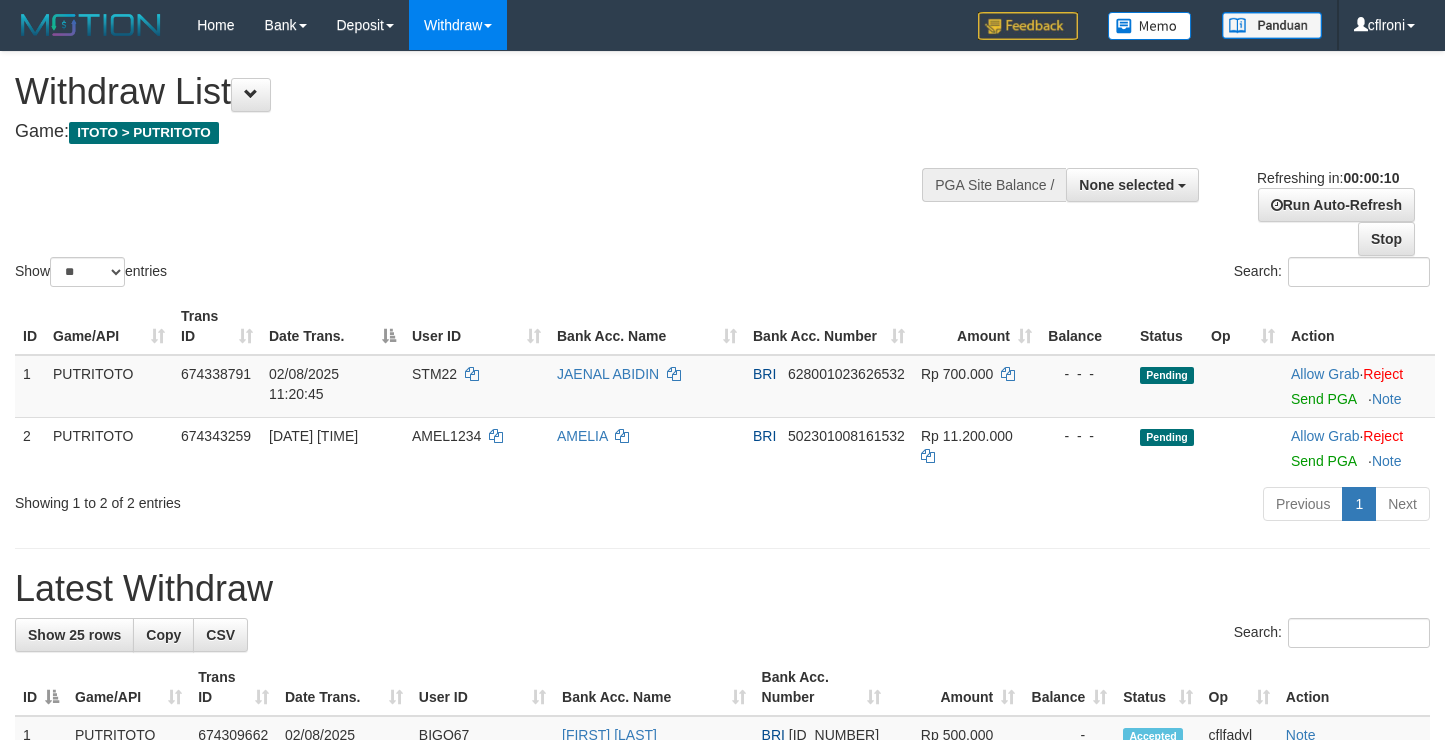 select 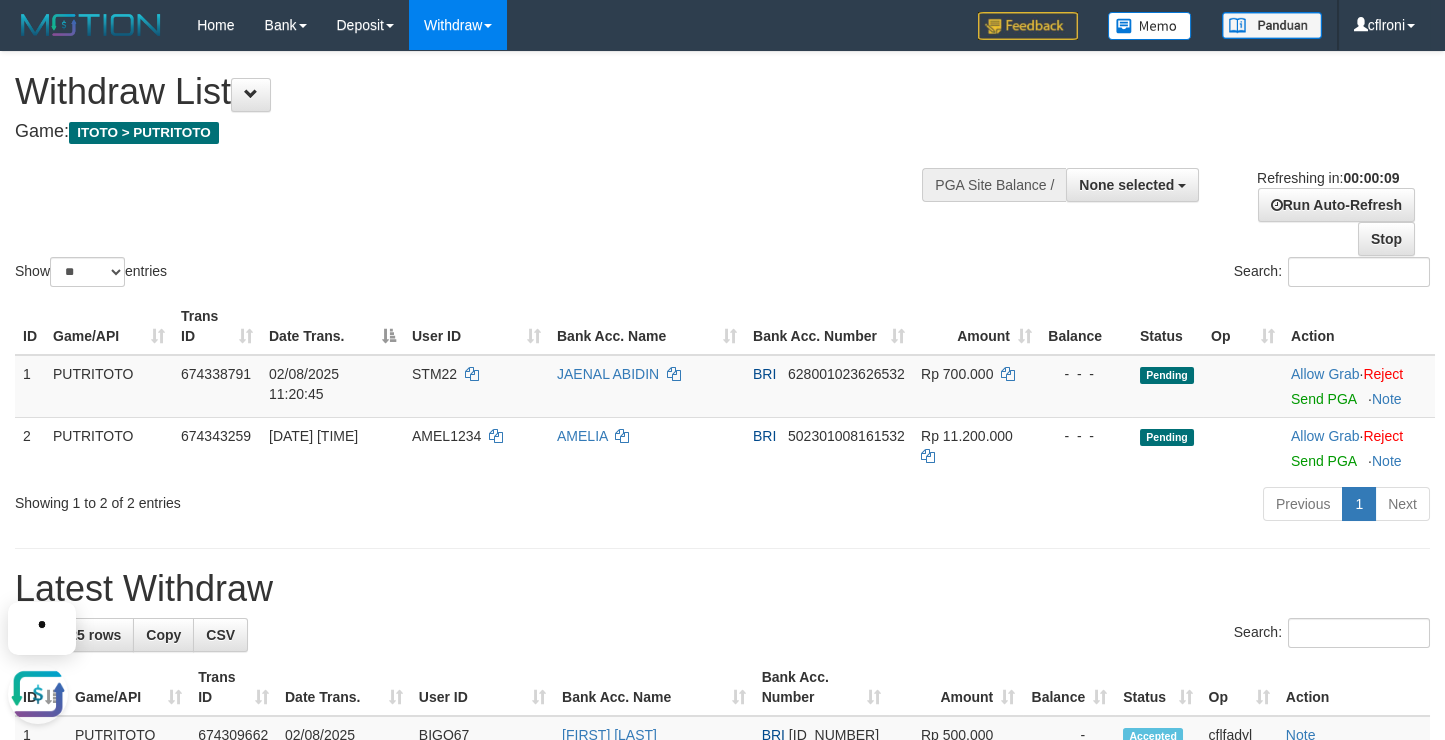 scroll, scrollTop: 0, scrollLeft: 0, axis: both 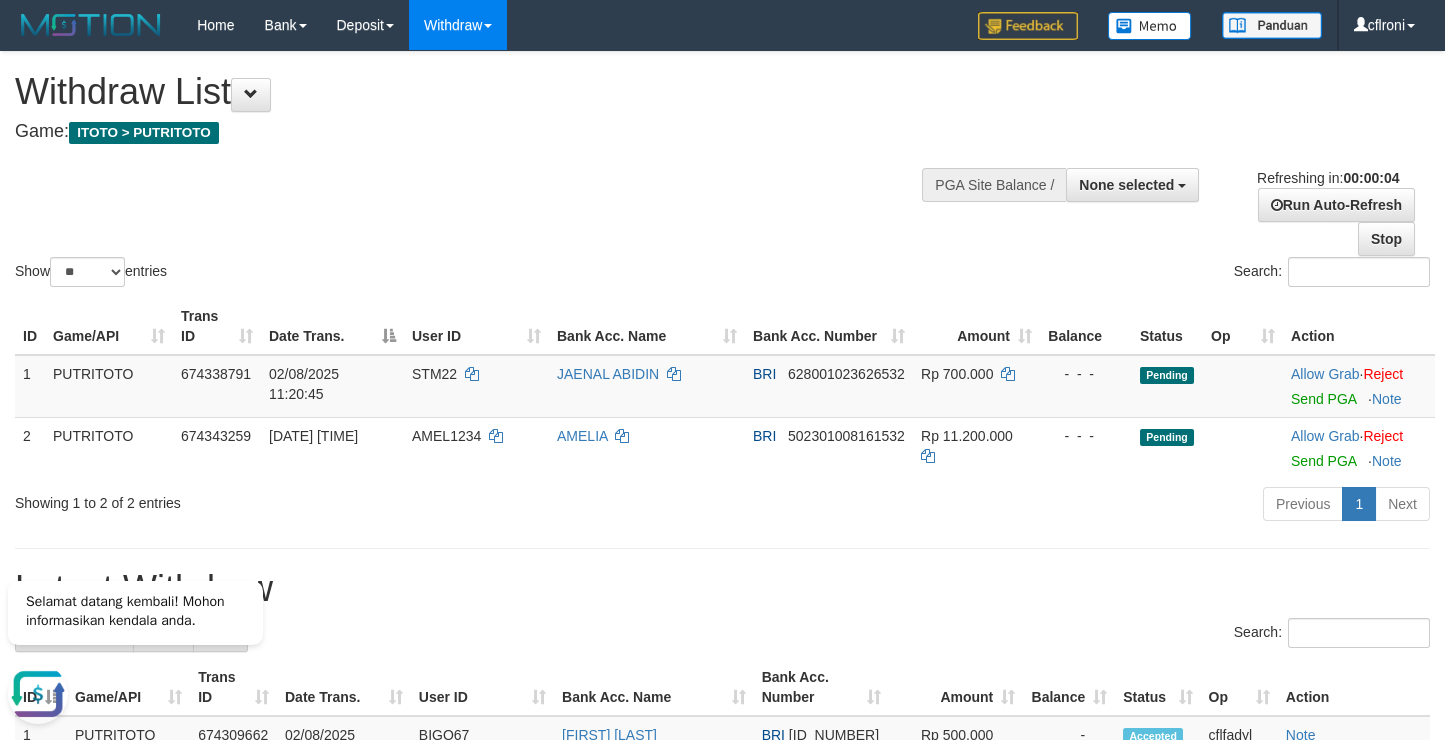 click on "Previous 1 Next" at bounding box center [1023, 506] 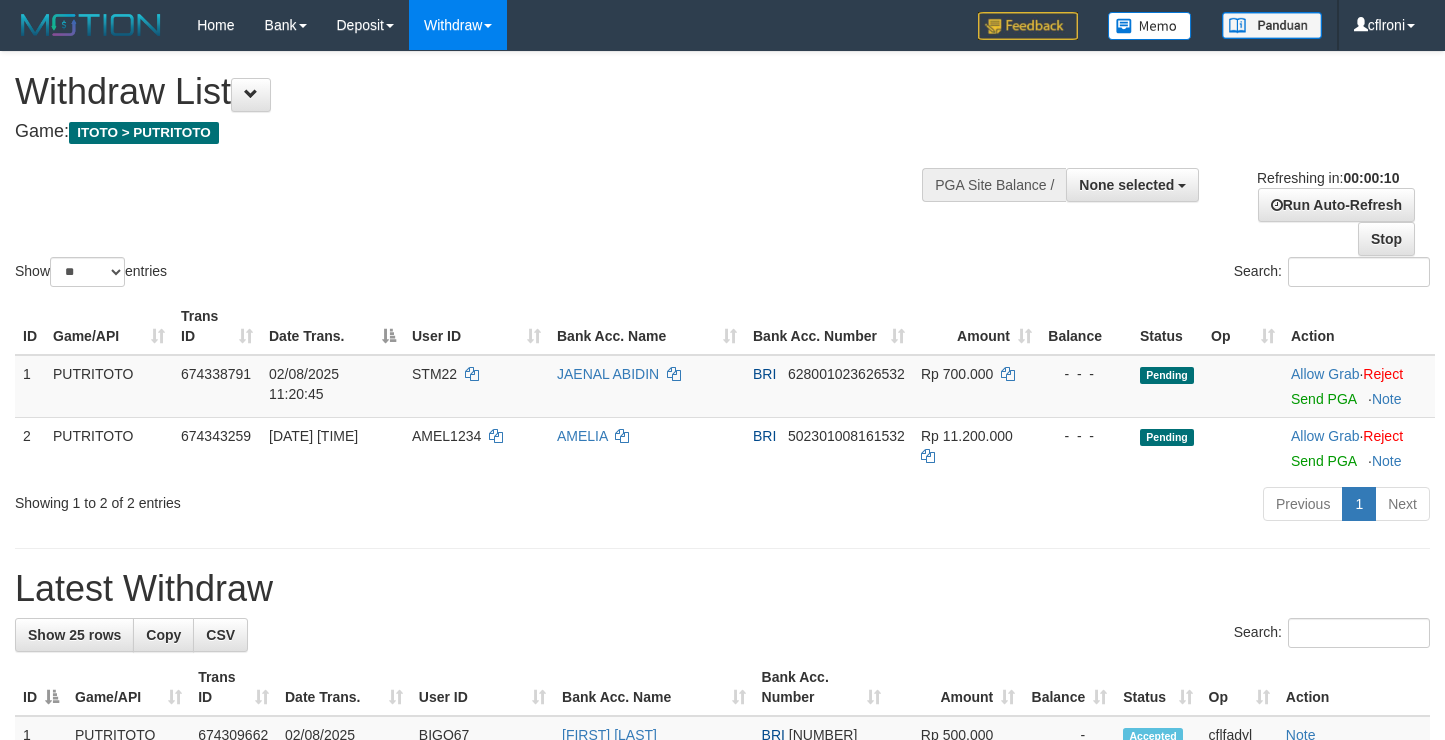select 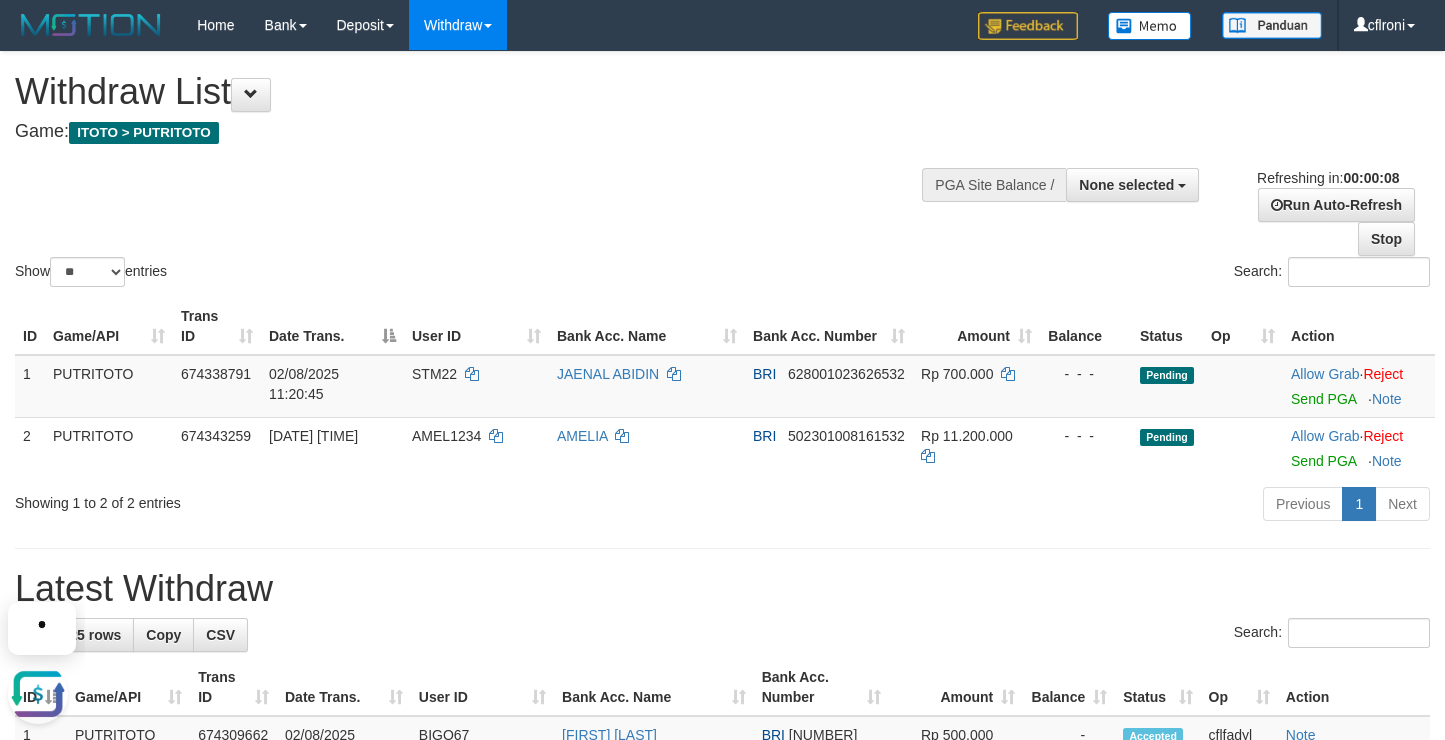 scroll, scrollTop: 0, scrollLeft: 0, axis: both 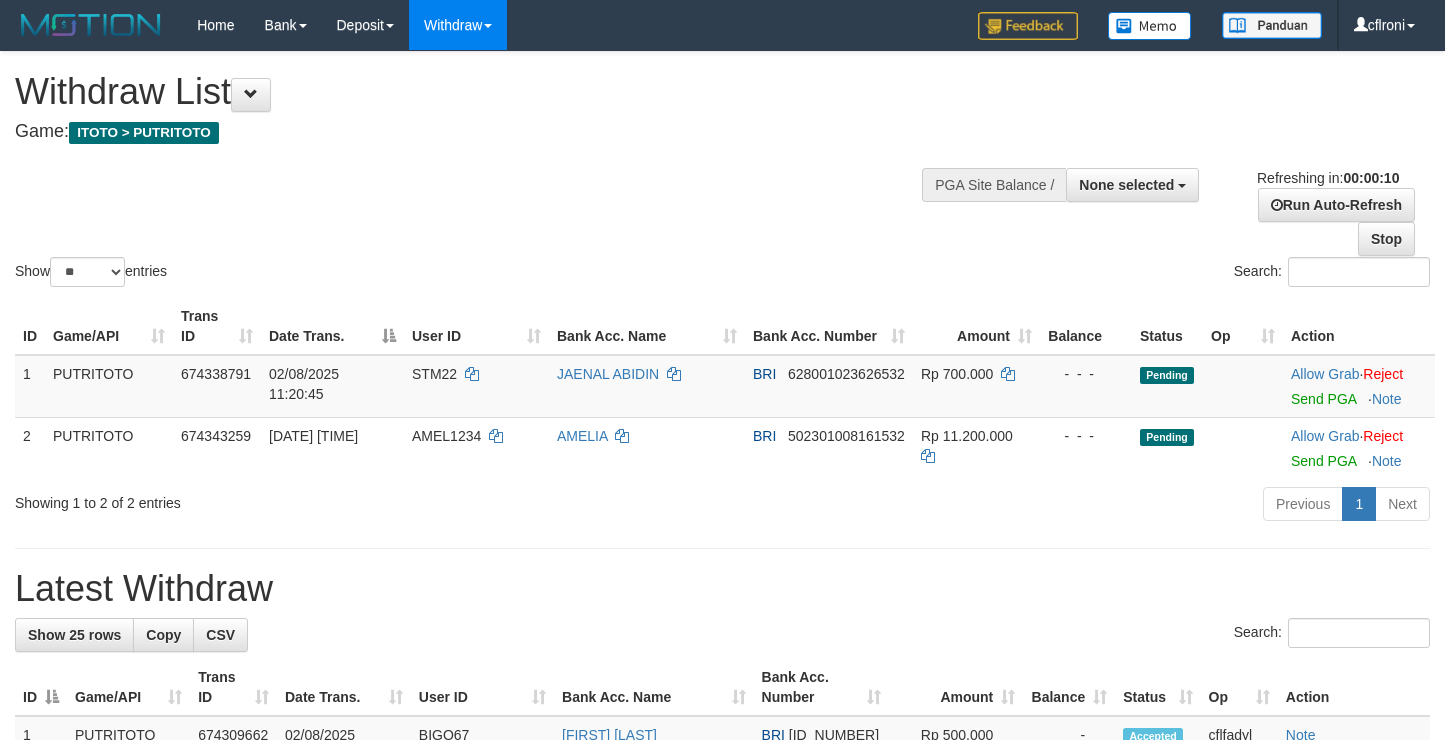 select 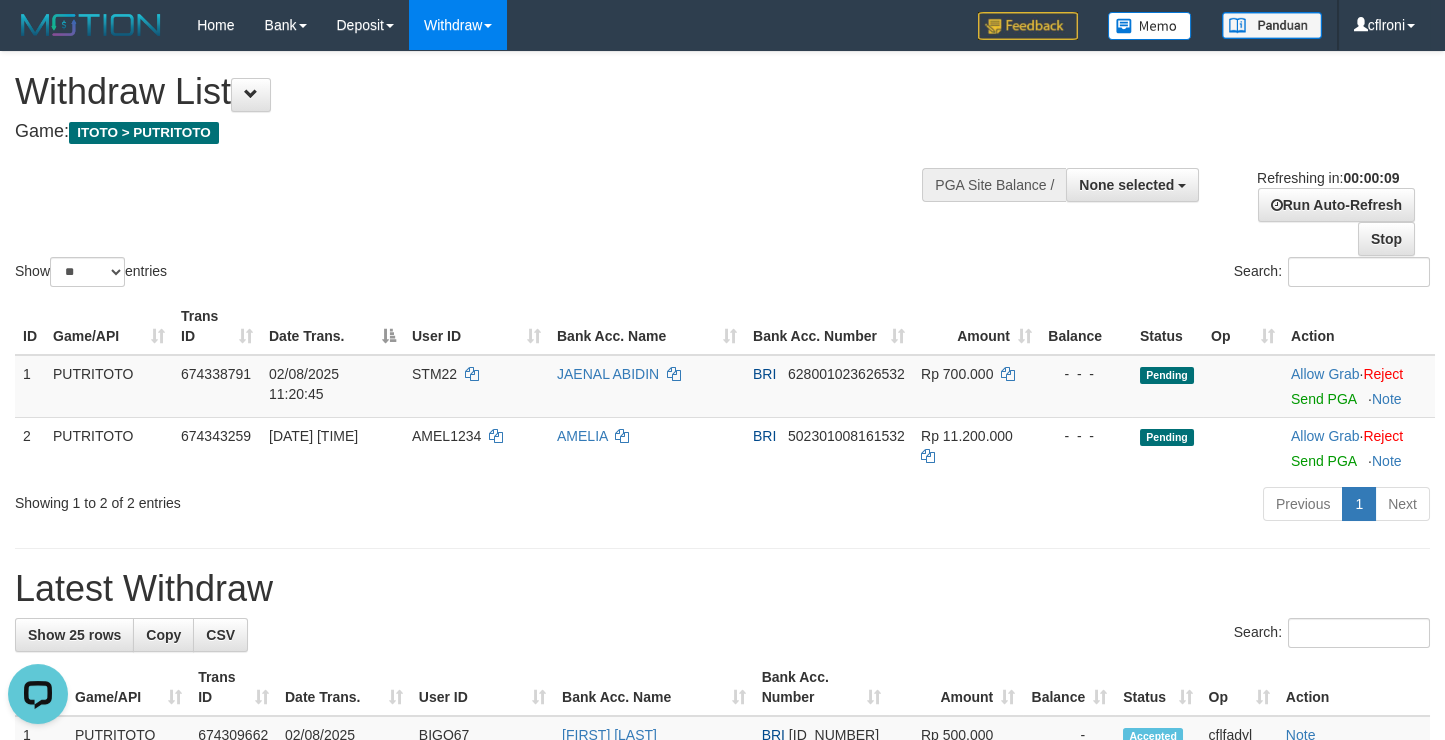 scroll, scrollTop: 0, scrollLeft: 0, axis: both 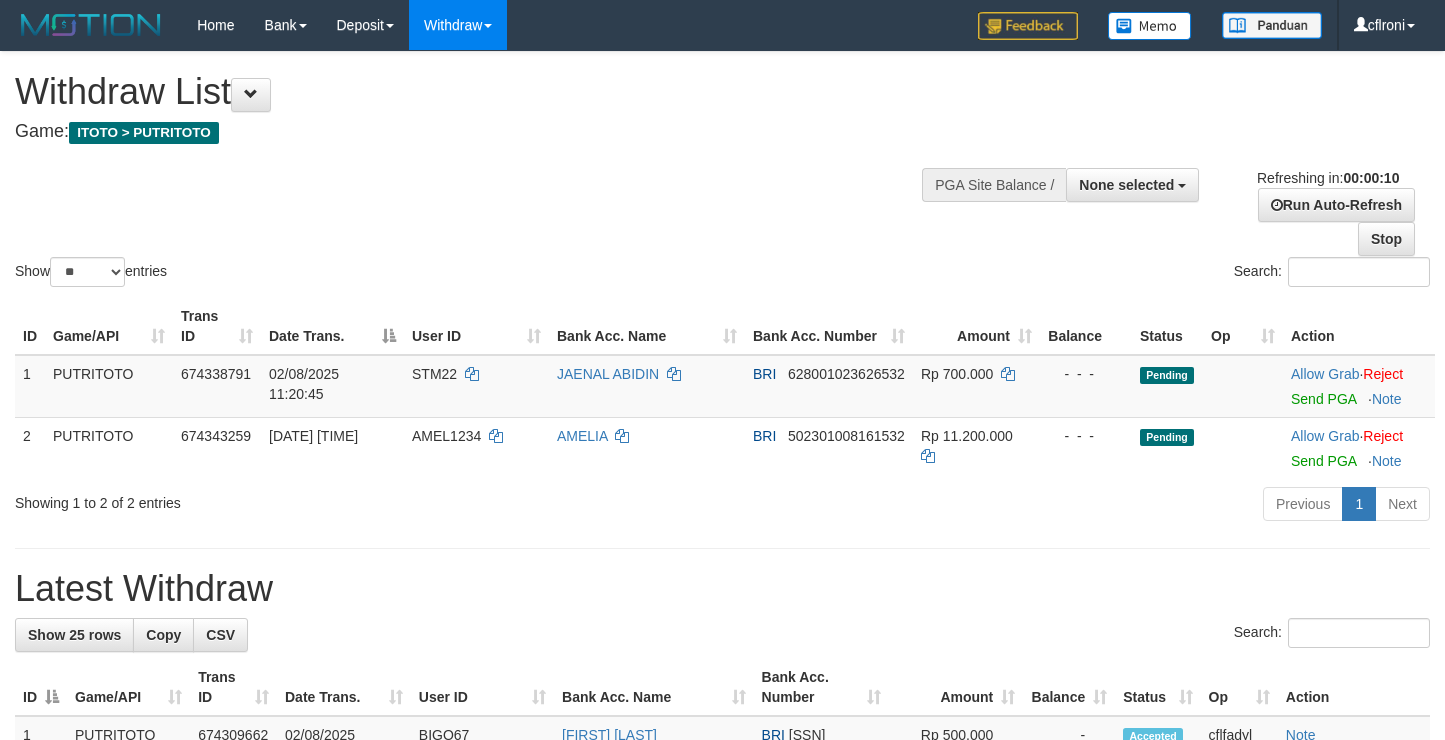 select 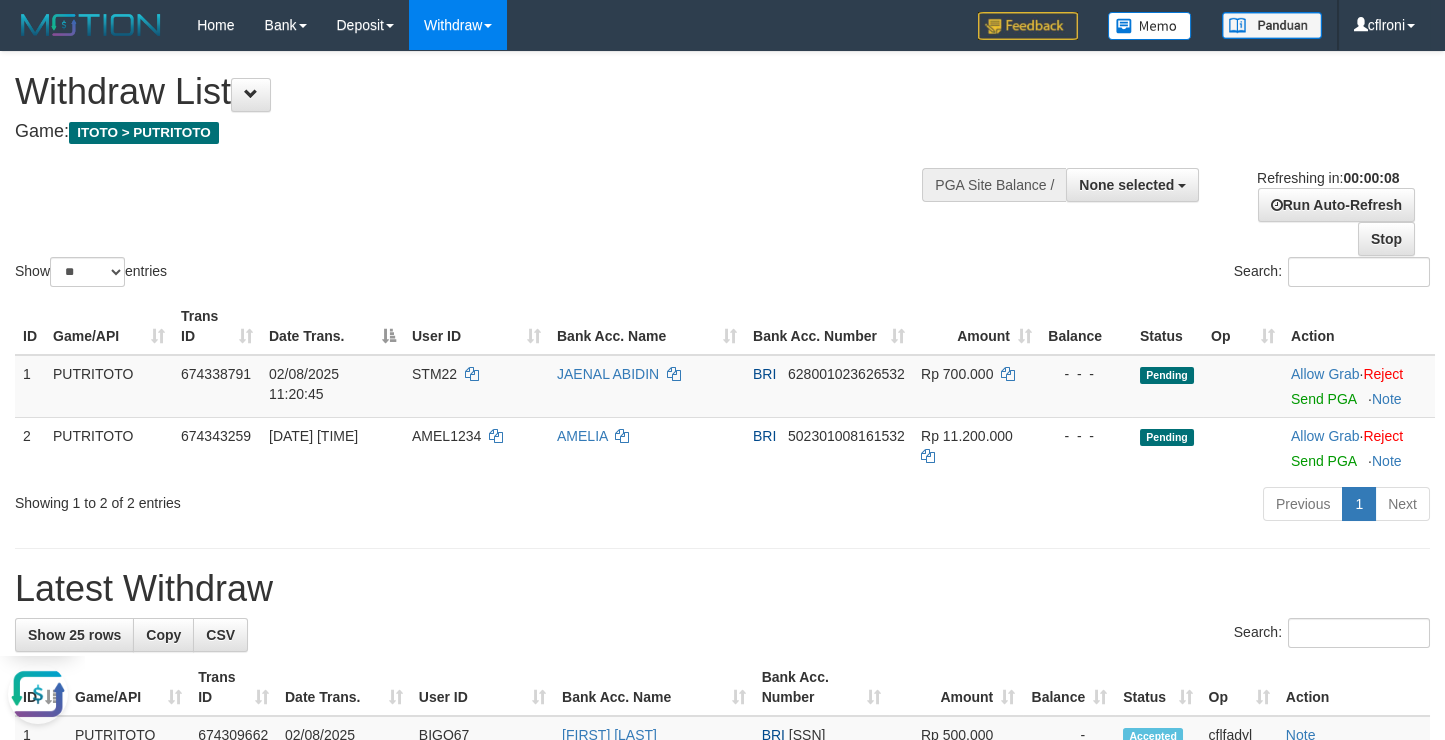 scroll, scrollTop: 0, scrollLeft: 0, axis: both 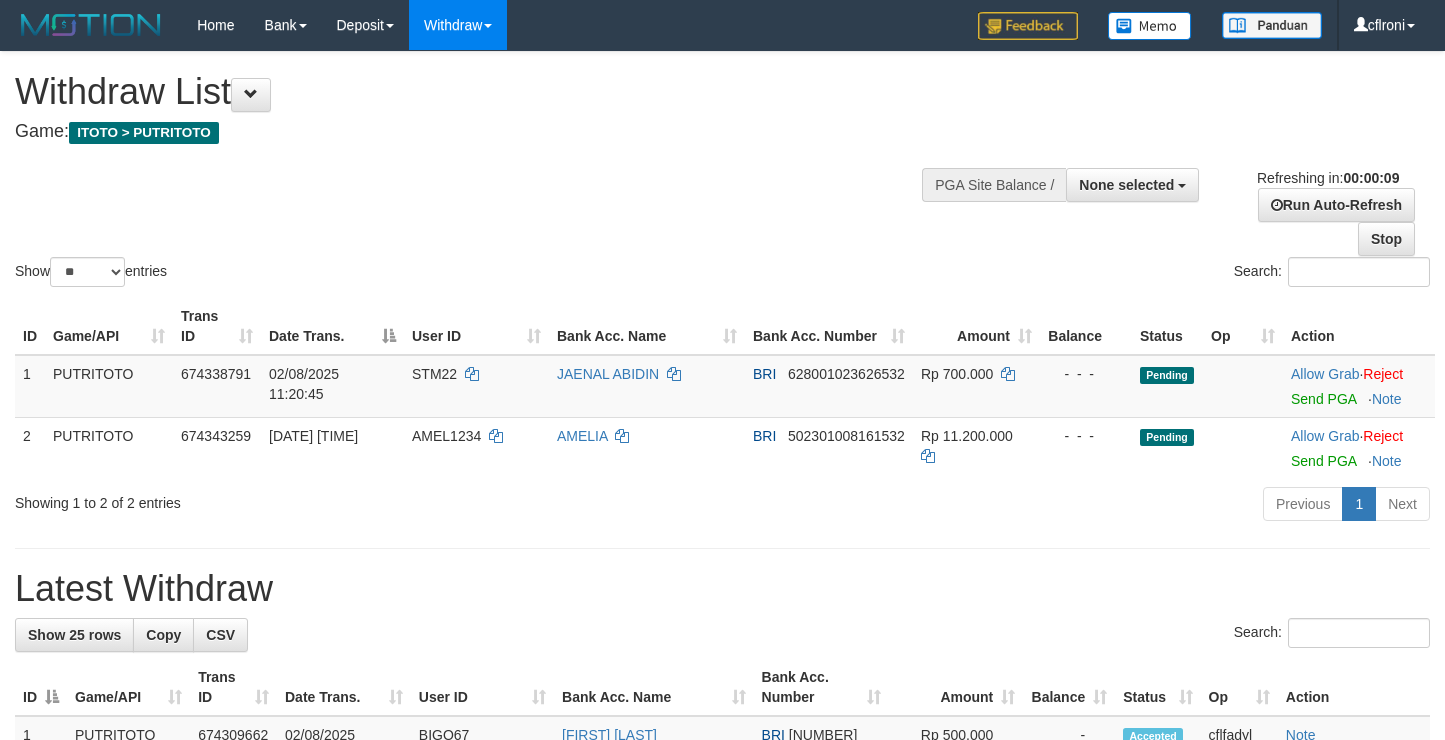 select 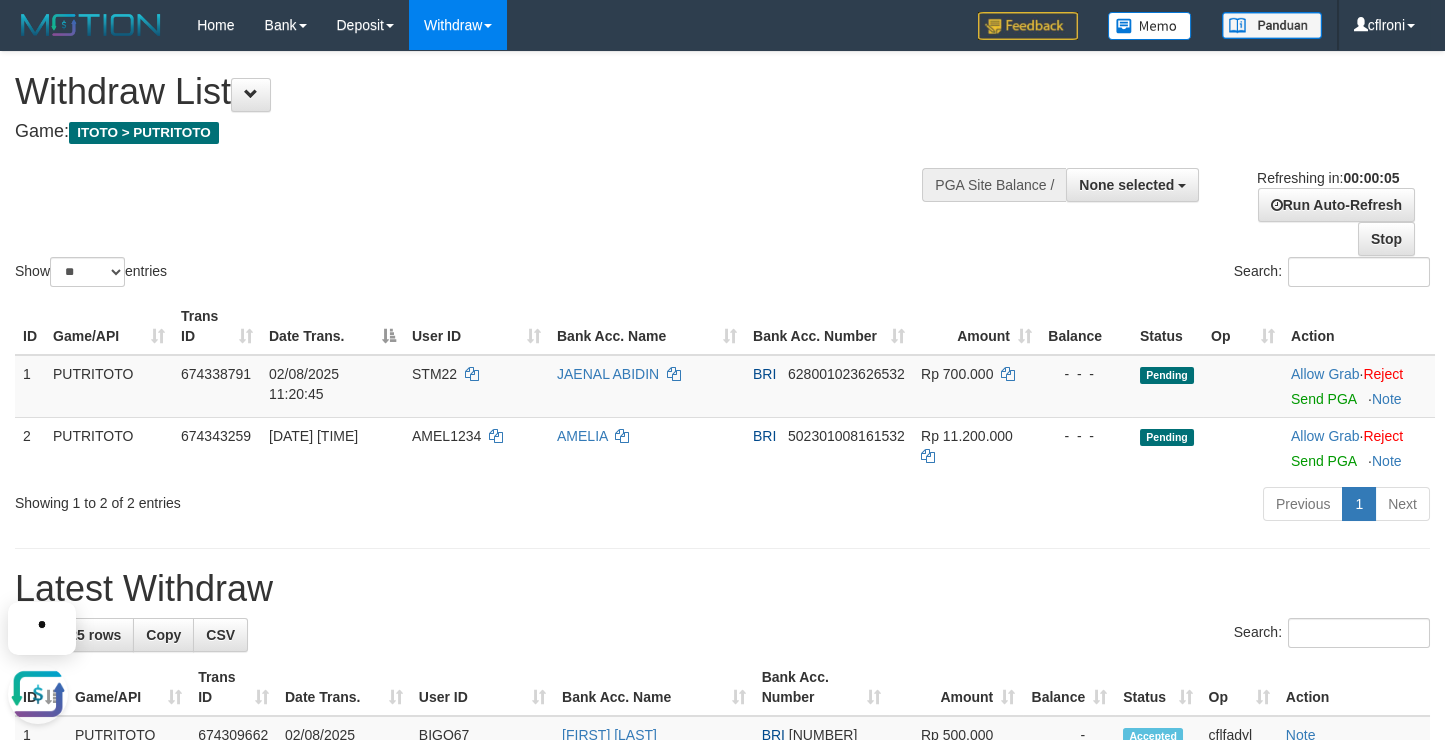 scroll, scrollTop: 0, scrollLeft: 0, axis: both 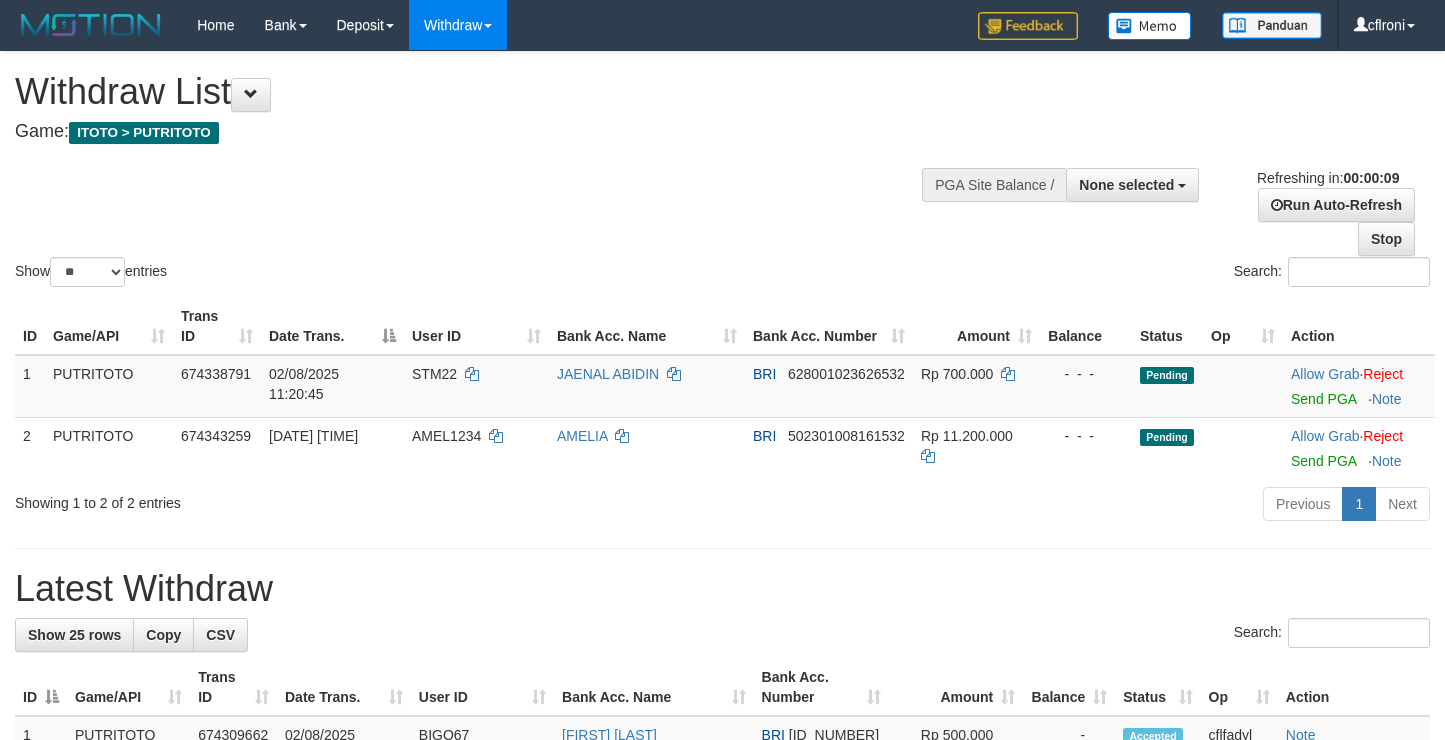 select 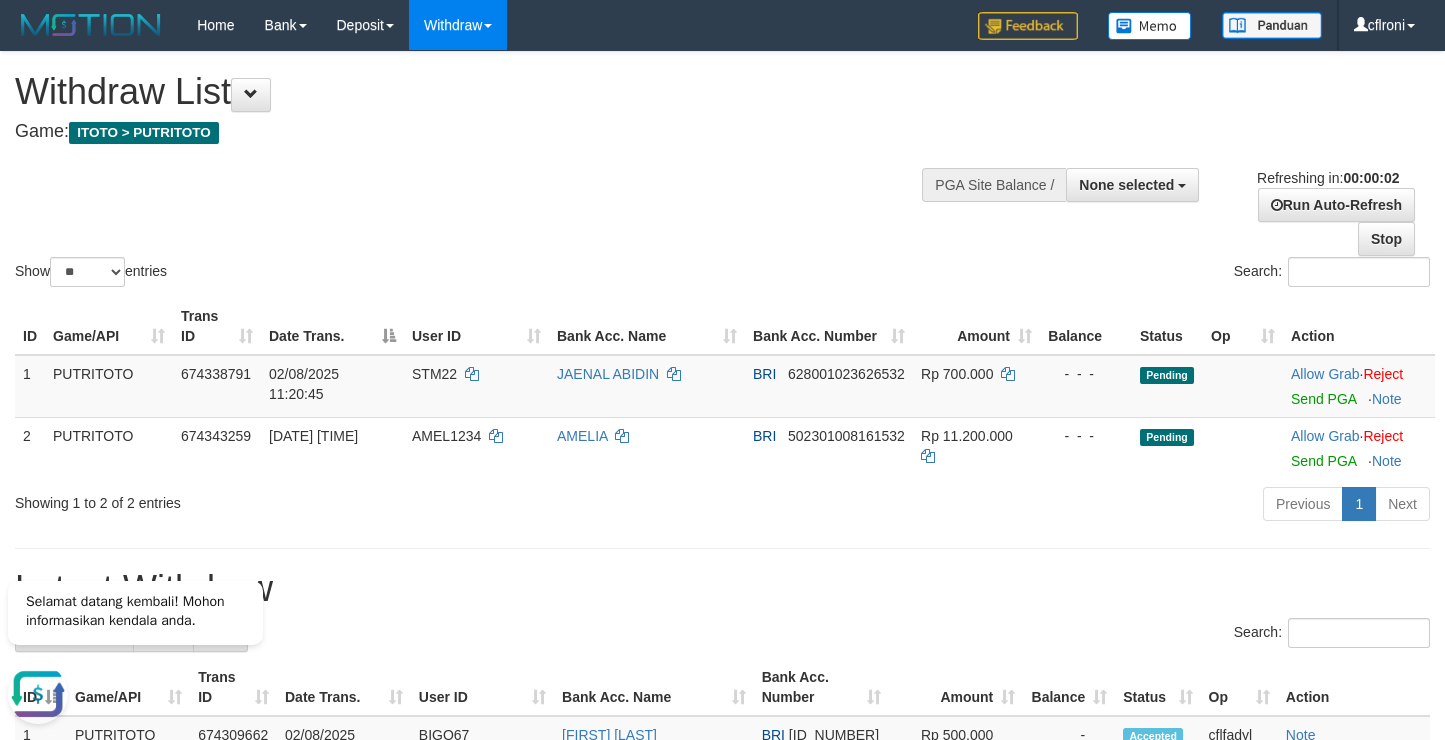 scroll, scrollTop: 0, scrollLeft: 0, axis: both 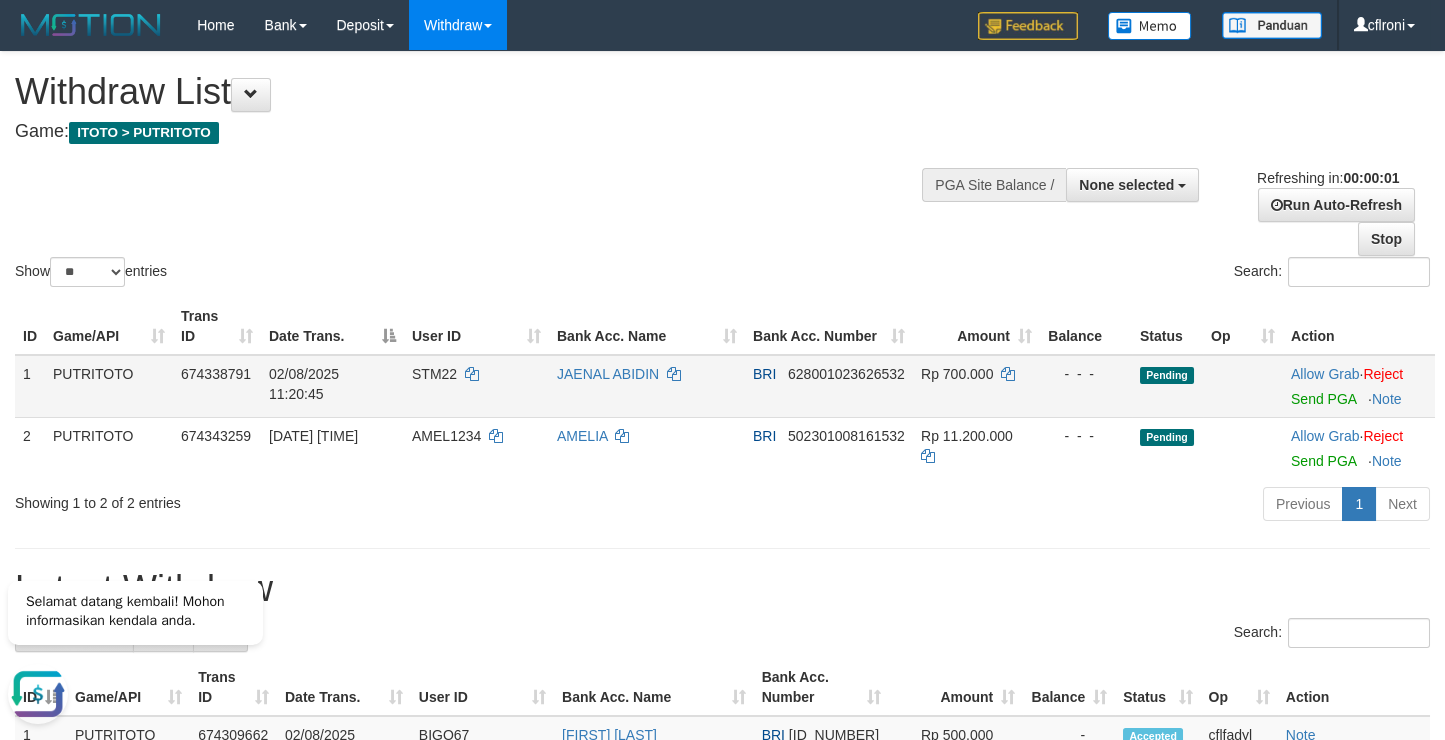 click on "JAENAL ABIDIN" at bounding box center [647, 386] 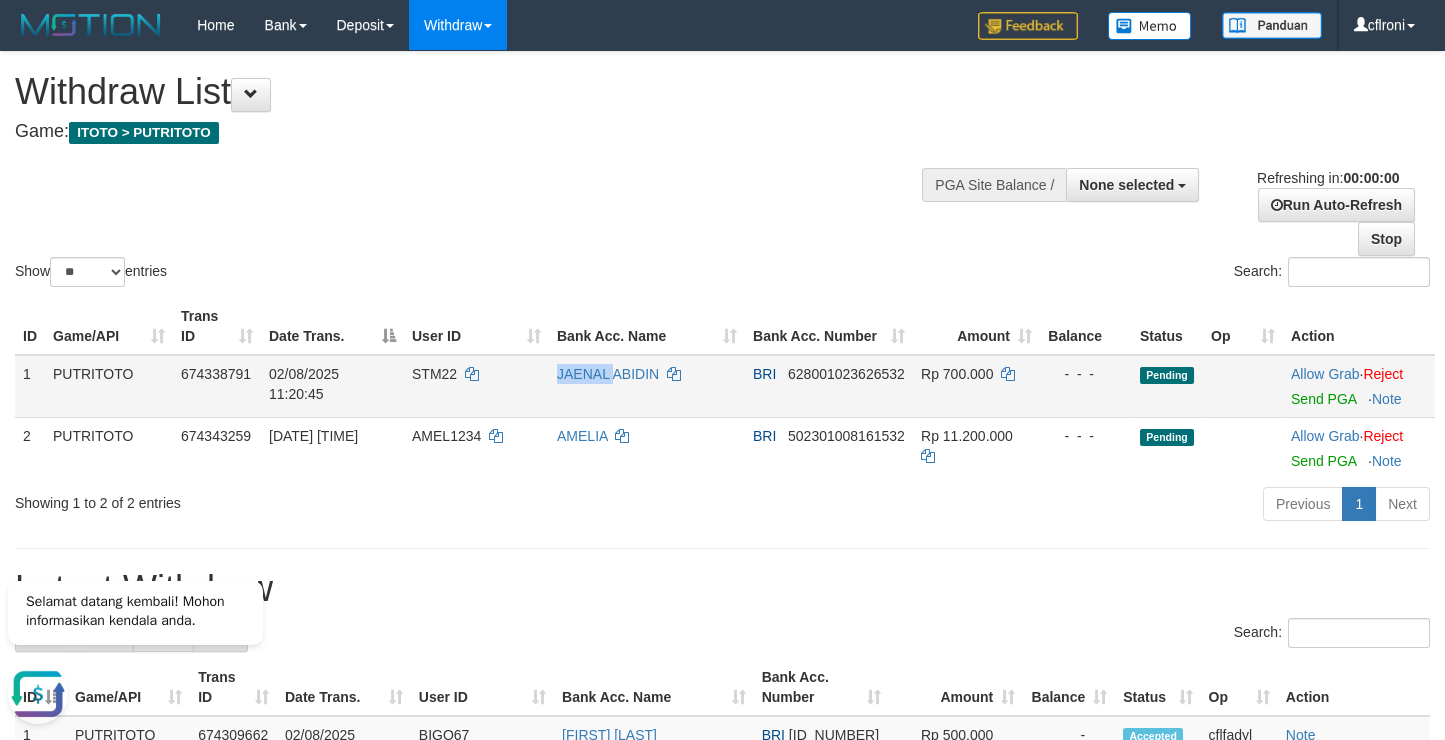 click on "JAENAL ABIDIN" at bounding box center [647, 386] 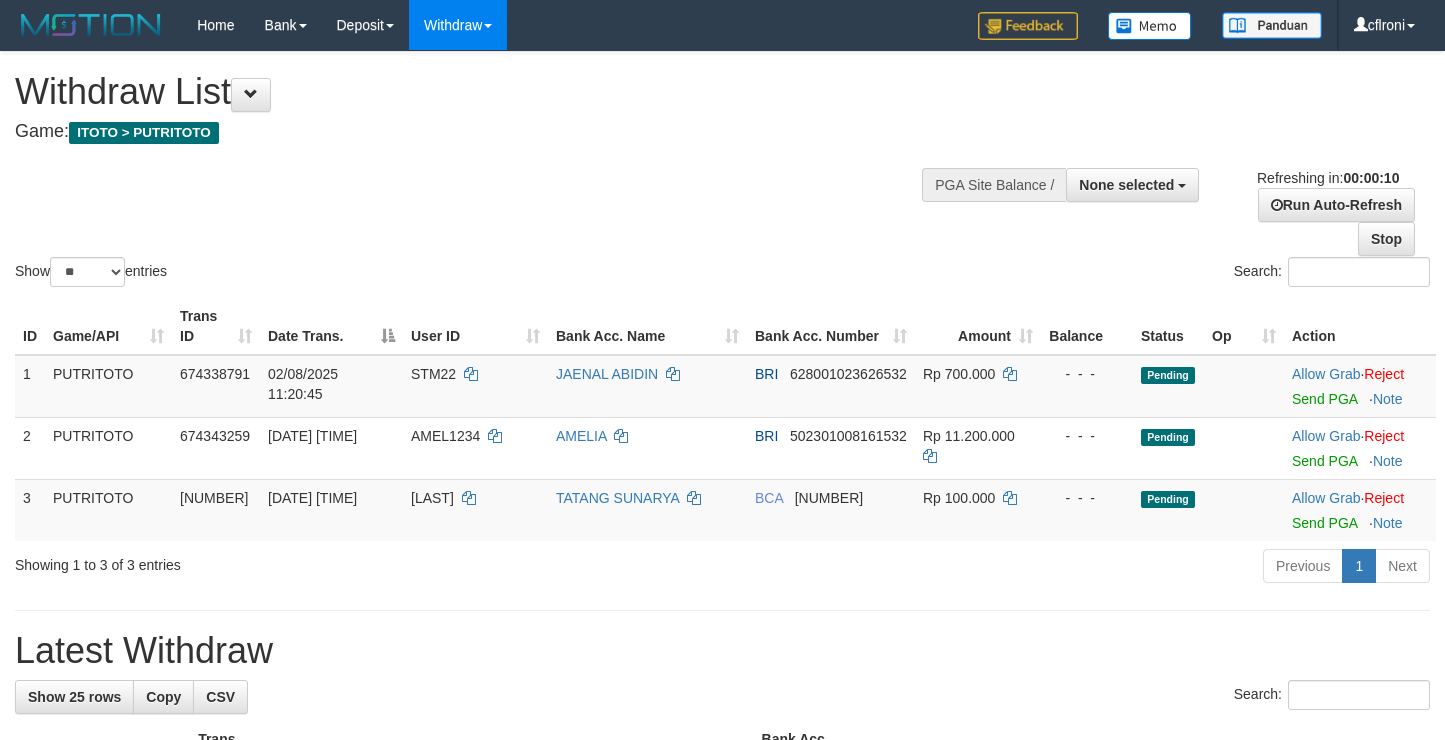 select 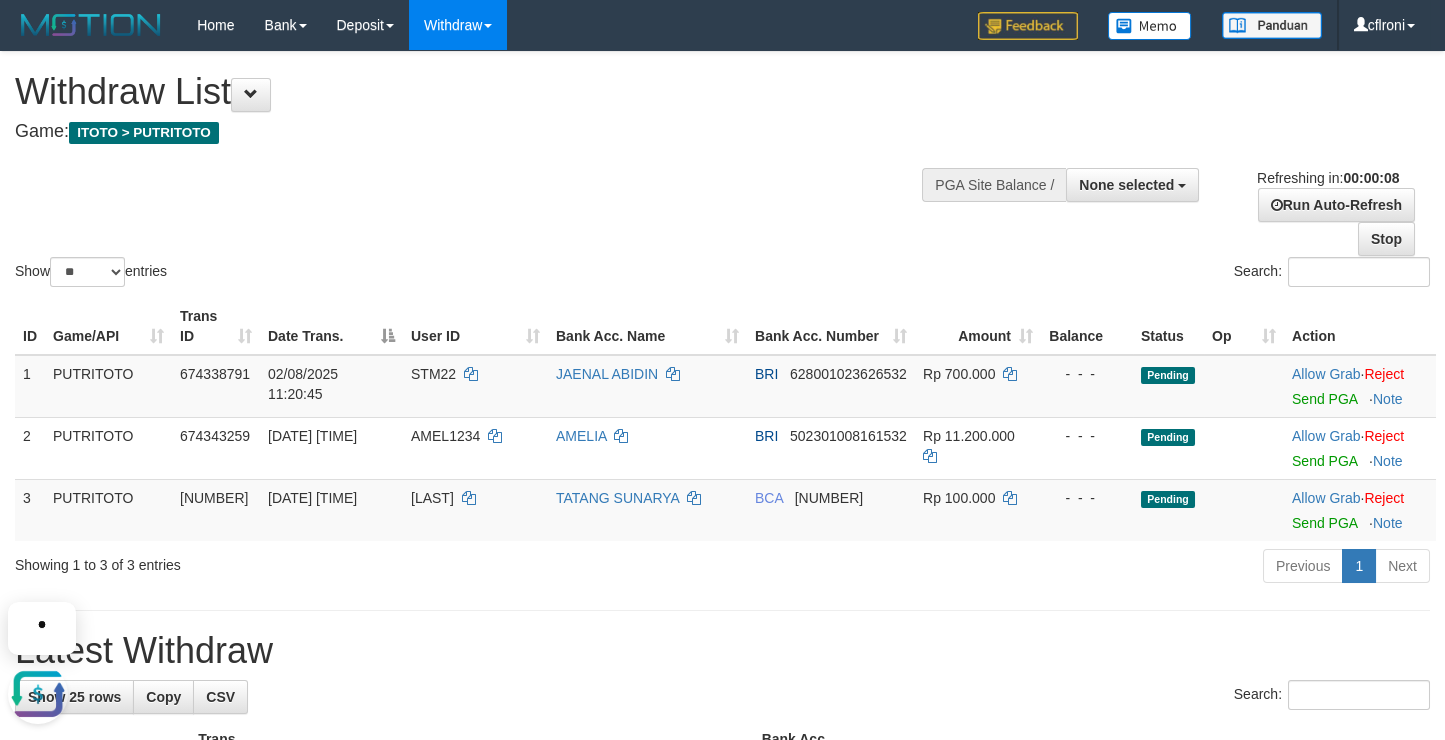 scroll, scrollTop: 0, scrollLeft: 0, axis: both 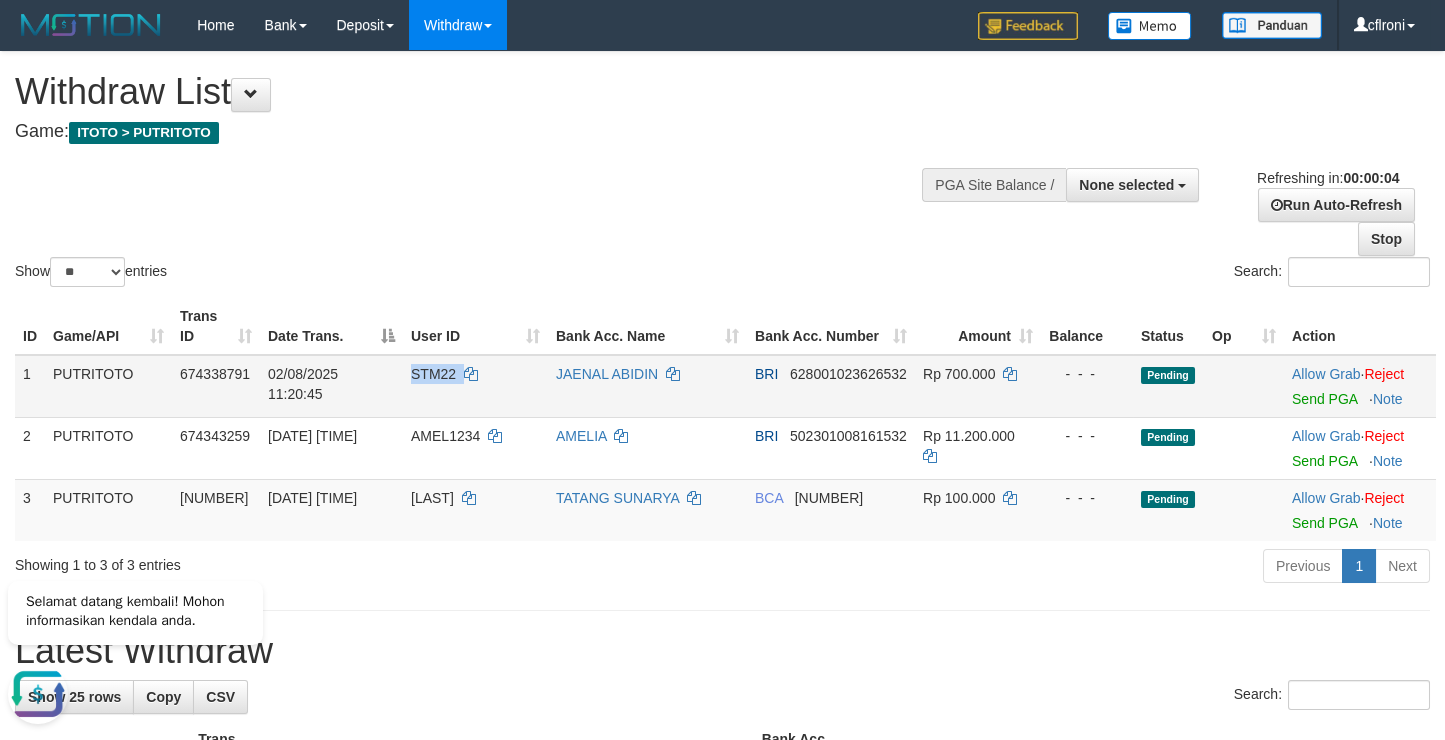 click on "JAENAL ABIDIN" at bounding box center (647, 386) 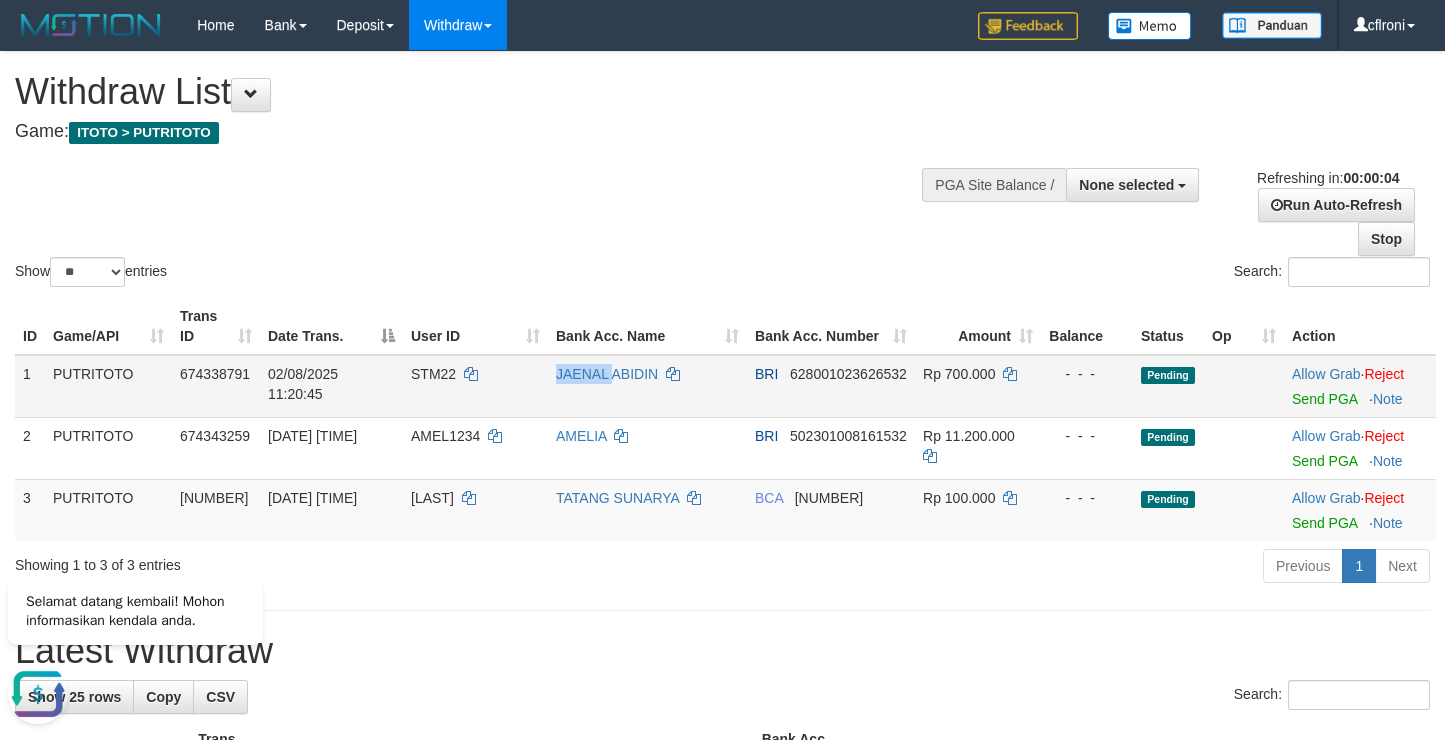 click on "JAENAL ABIDIN" at bounding box center [647, 386] 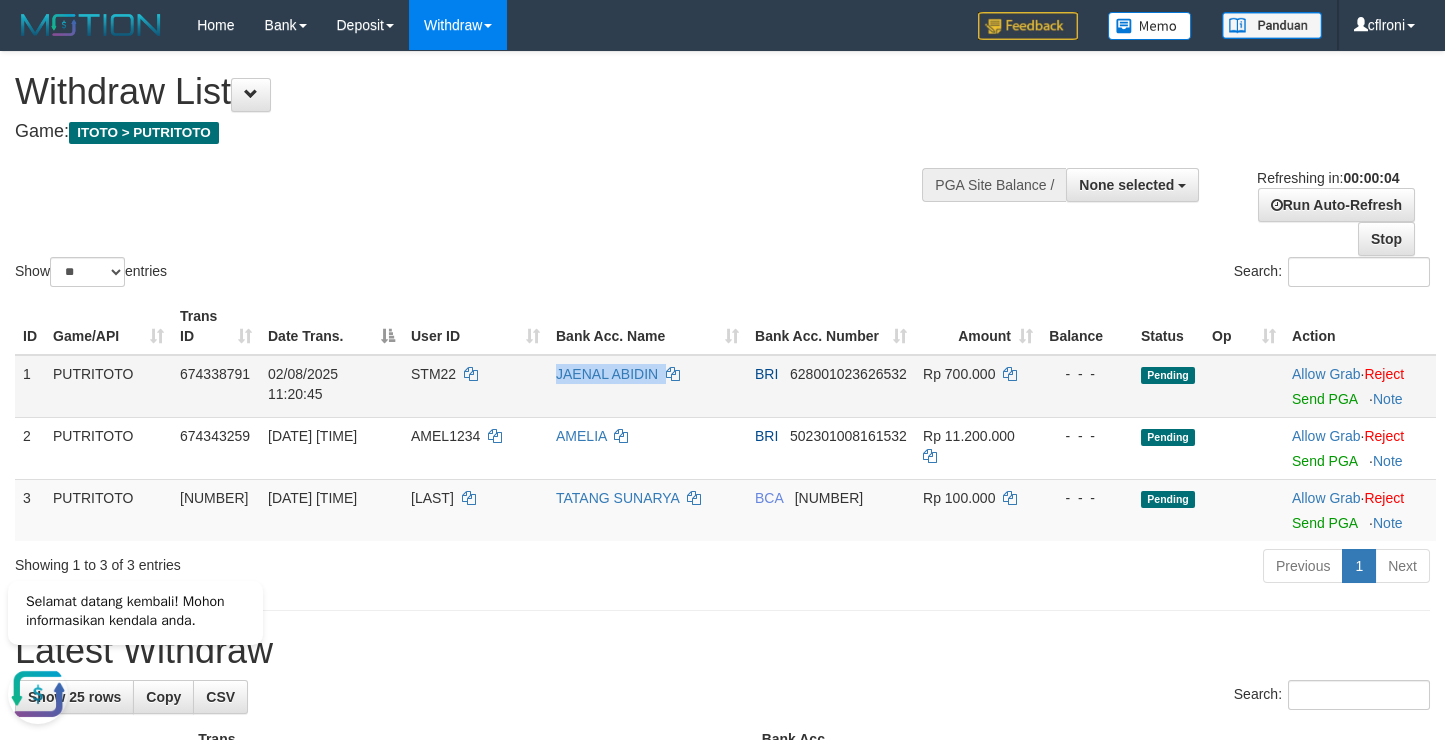 click on "JAENAL ABIDIN" at bounding box center (647, 386) 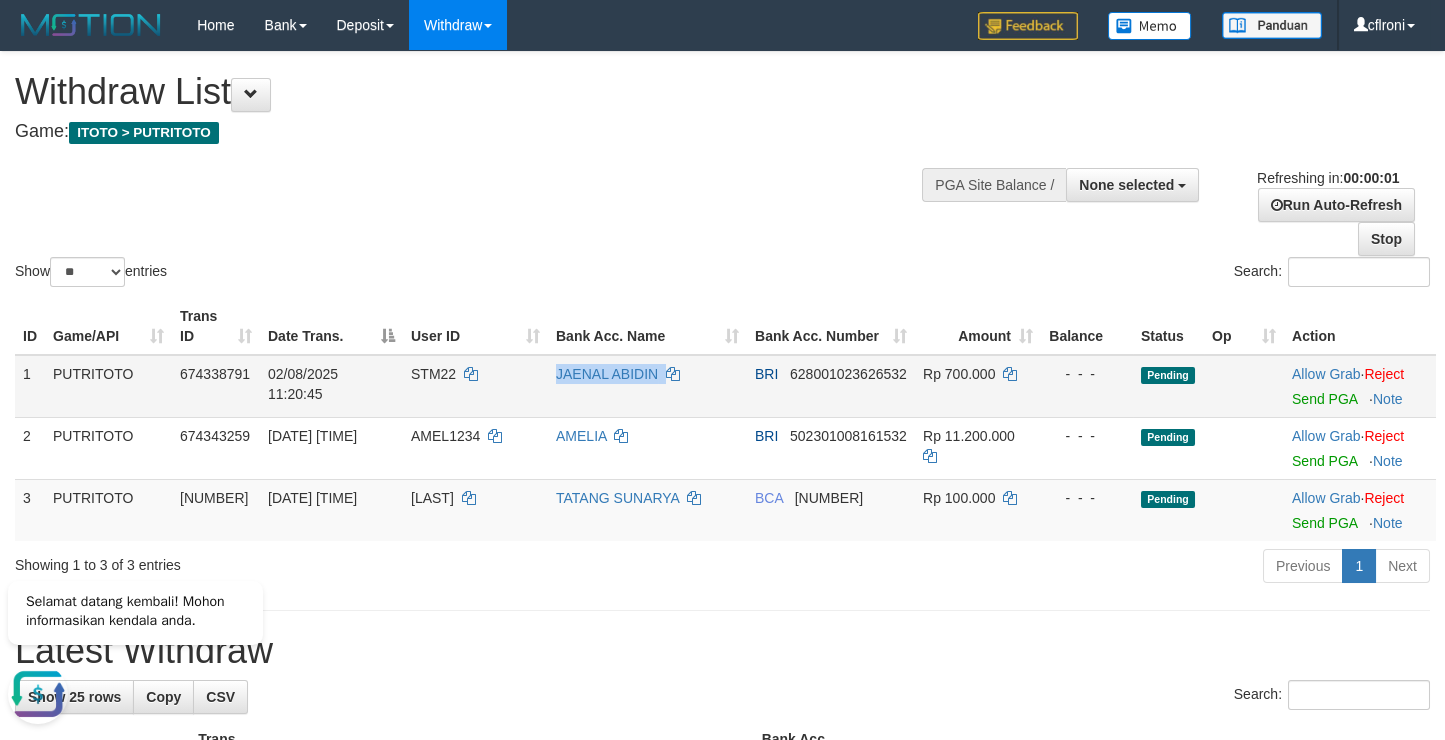 drag, startPoint x: 443, startPoint y: 399, endPoint x: 724, endPoint y: 399, distance: 281 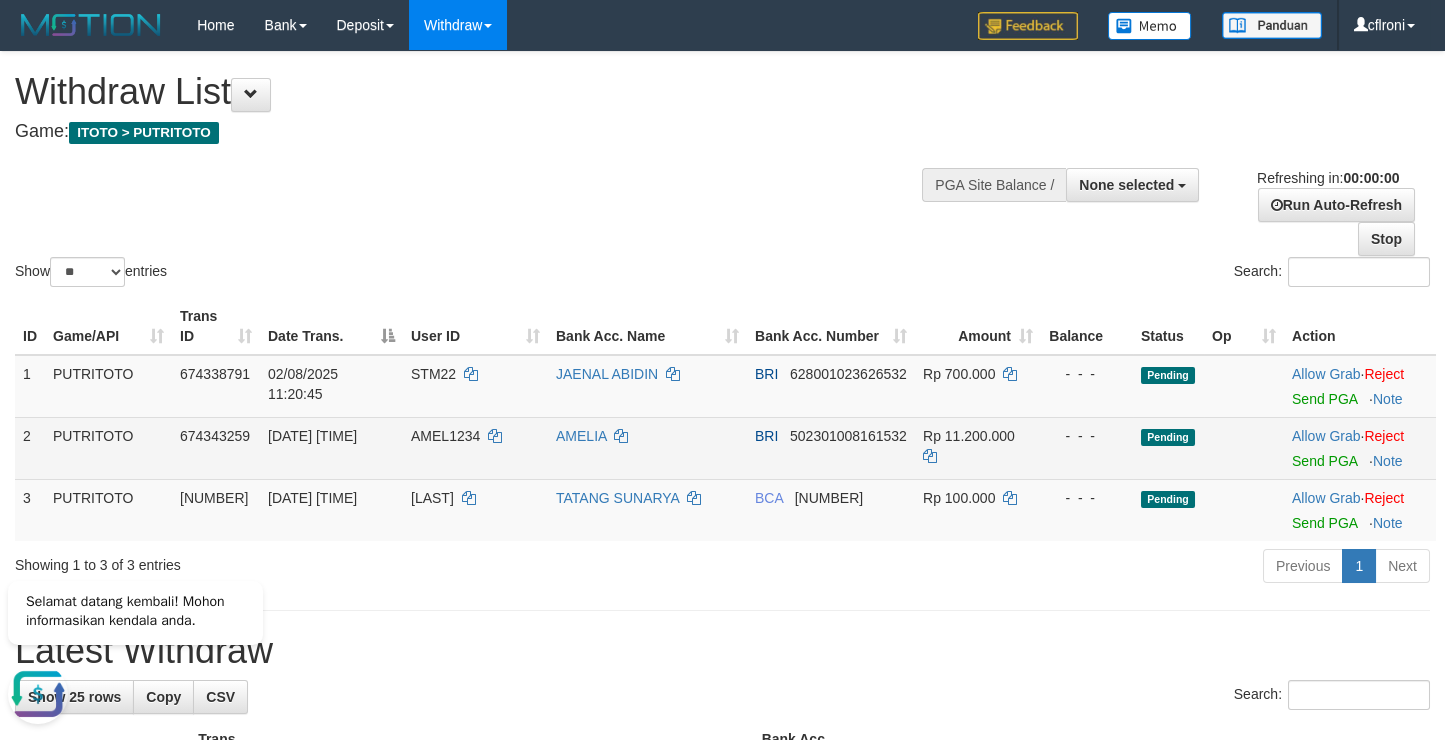 drag, startPoint x: 753, startPoint y: 419, endPoint x: 558, endPoint y: 394, distance: 196.59604 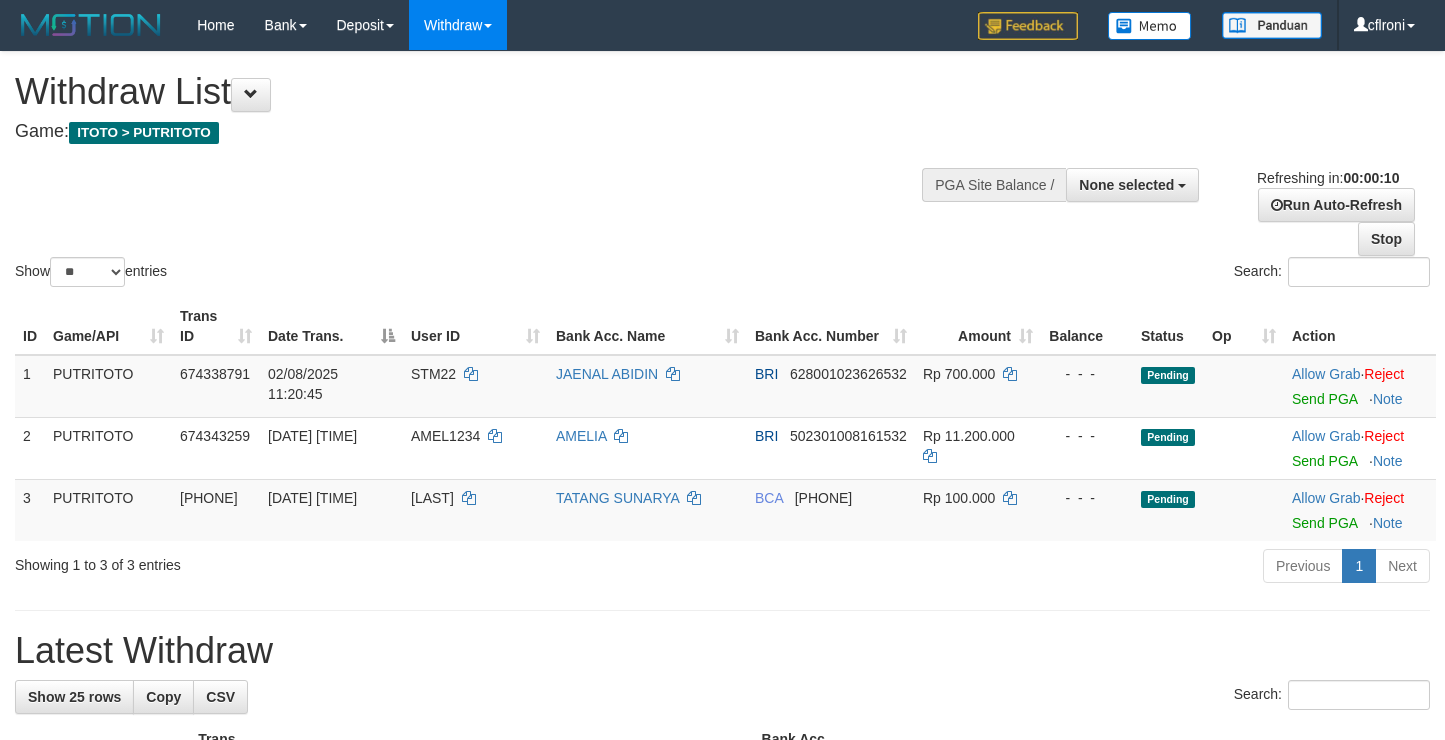 select 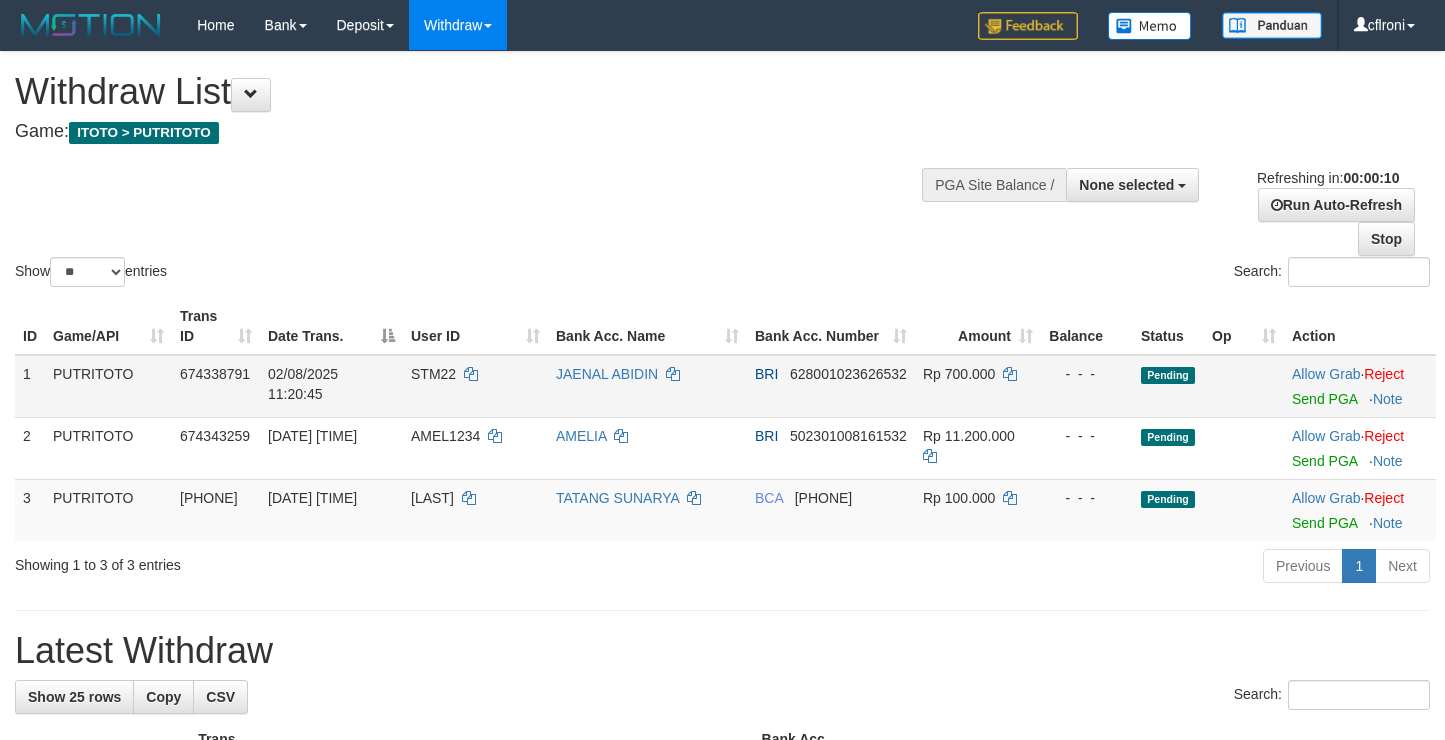 scroll, scrollTop: 0, scrollLeft: 0, axis: both 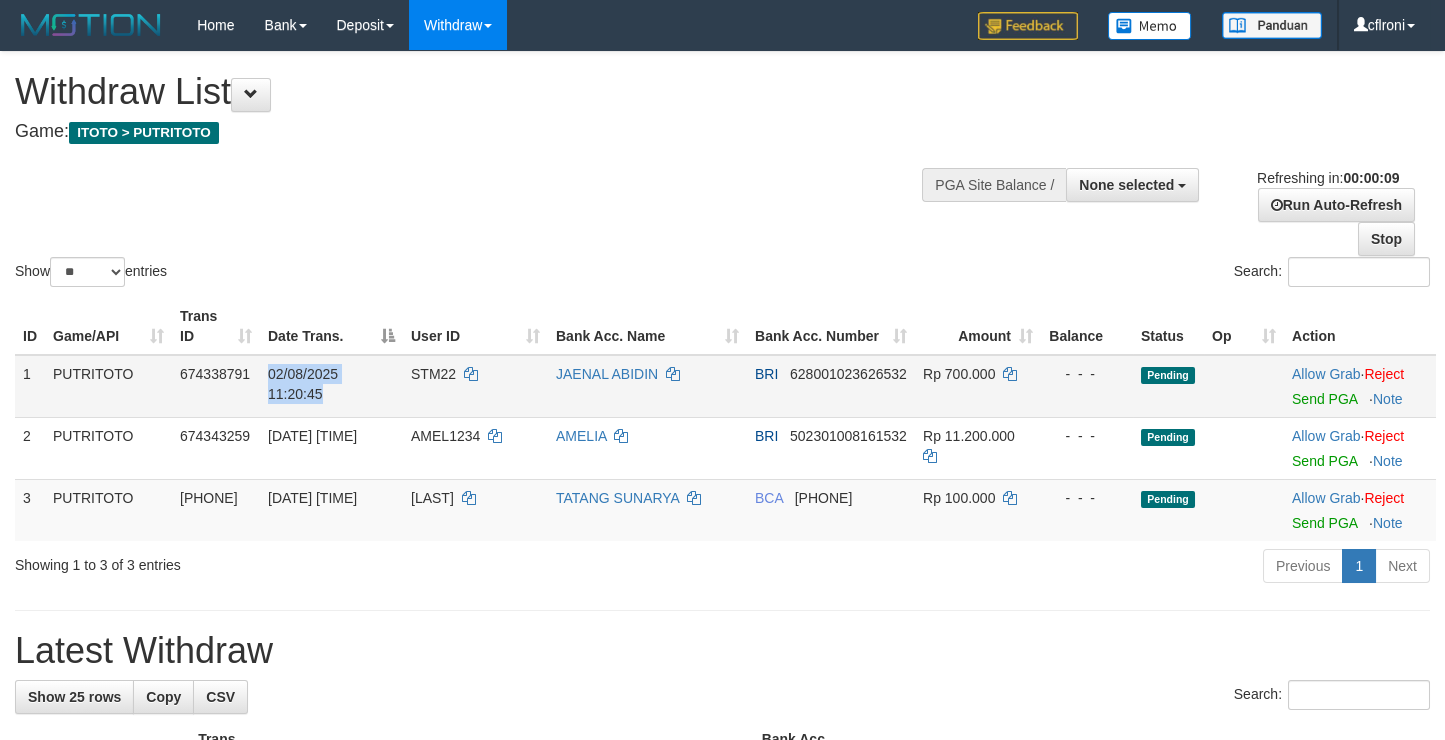 click on "STM22" at bounding box center (475, 386) 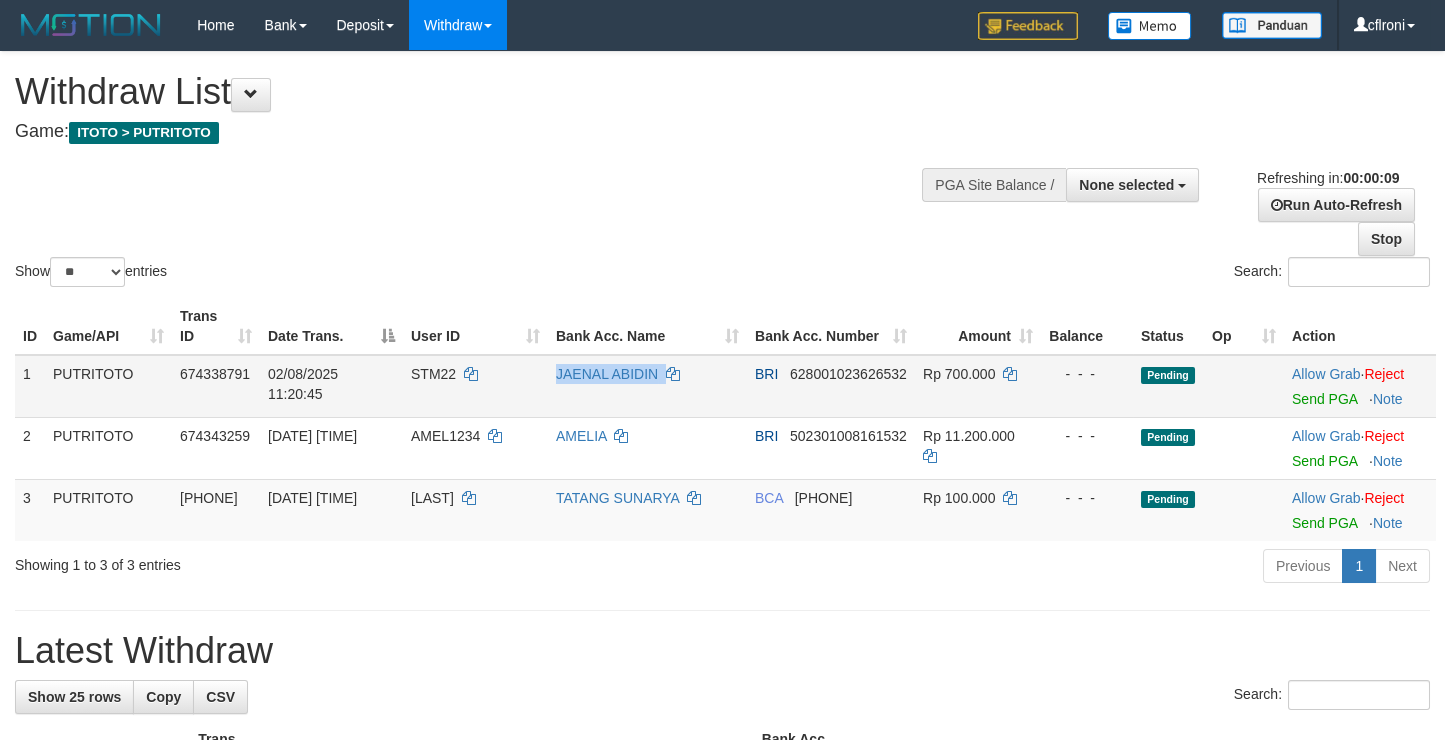 click on "[BRAND] [PHONE]" at bounding box center (831, 386) 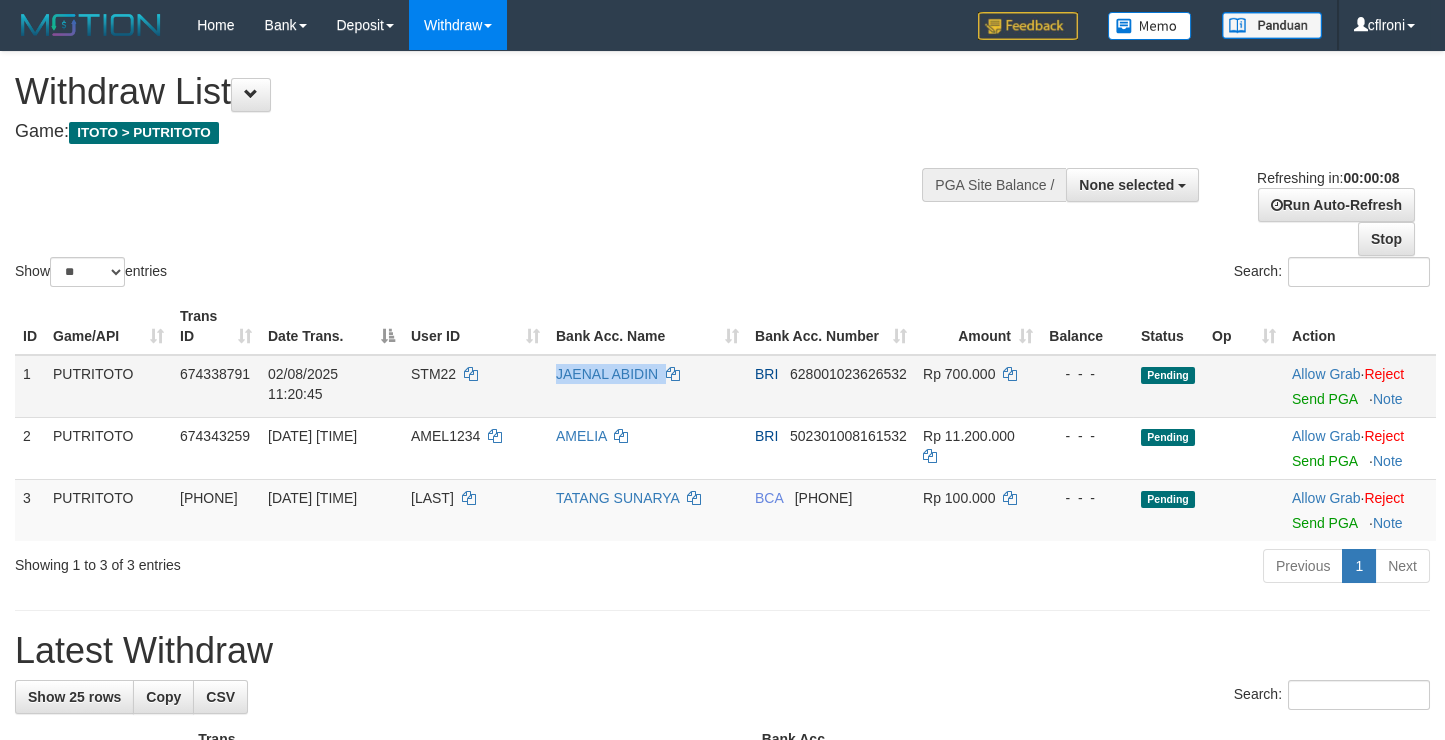 copy on "JAENAL ABIDIN" 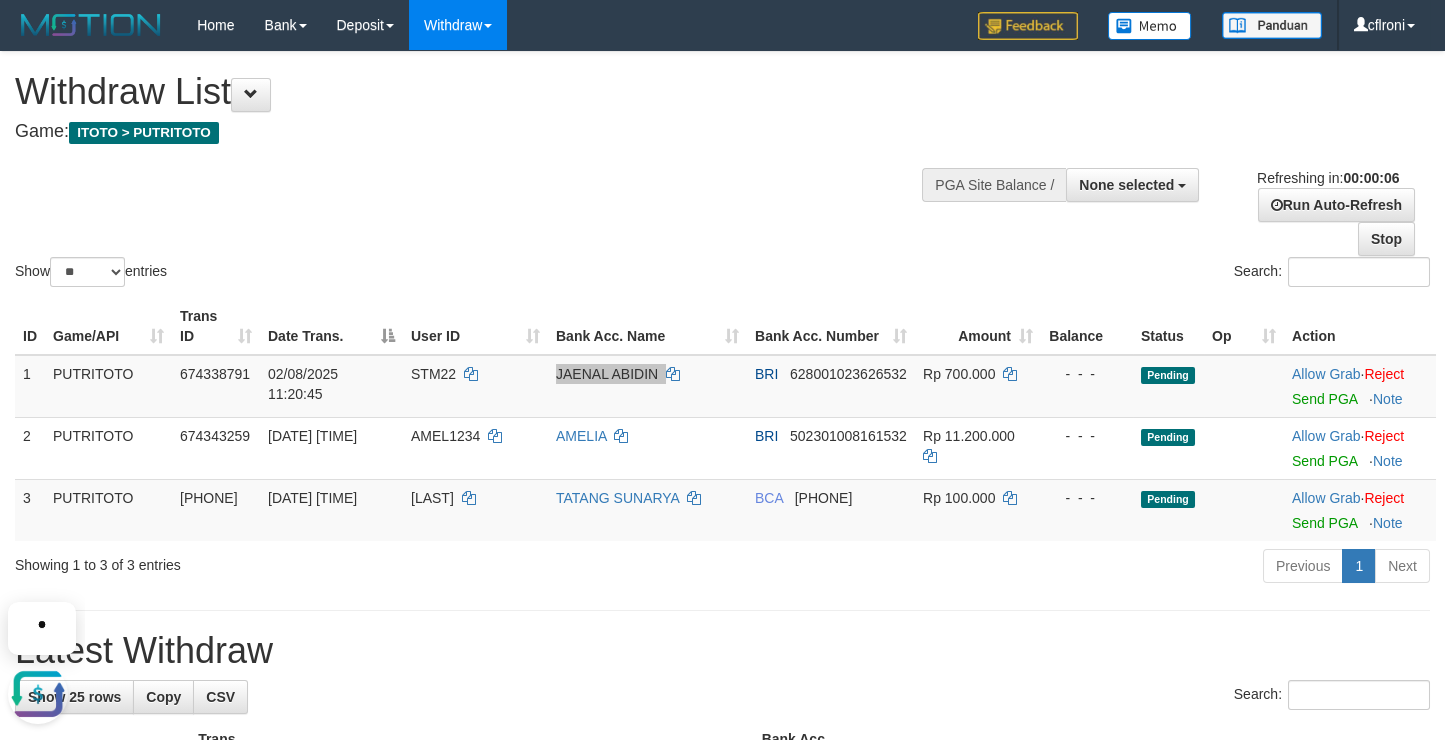 scroll, scrollTop: 0, scrollLeft: 0, axis: both 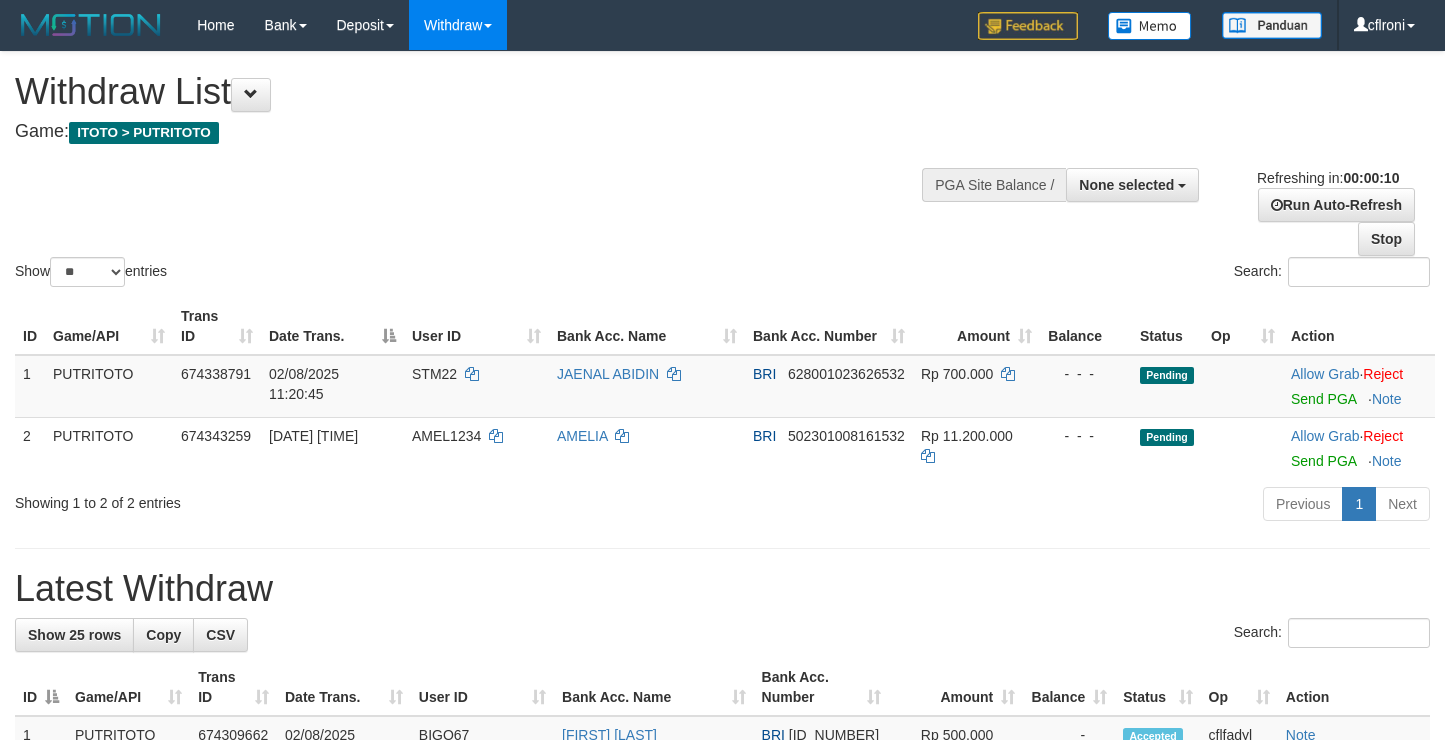 select 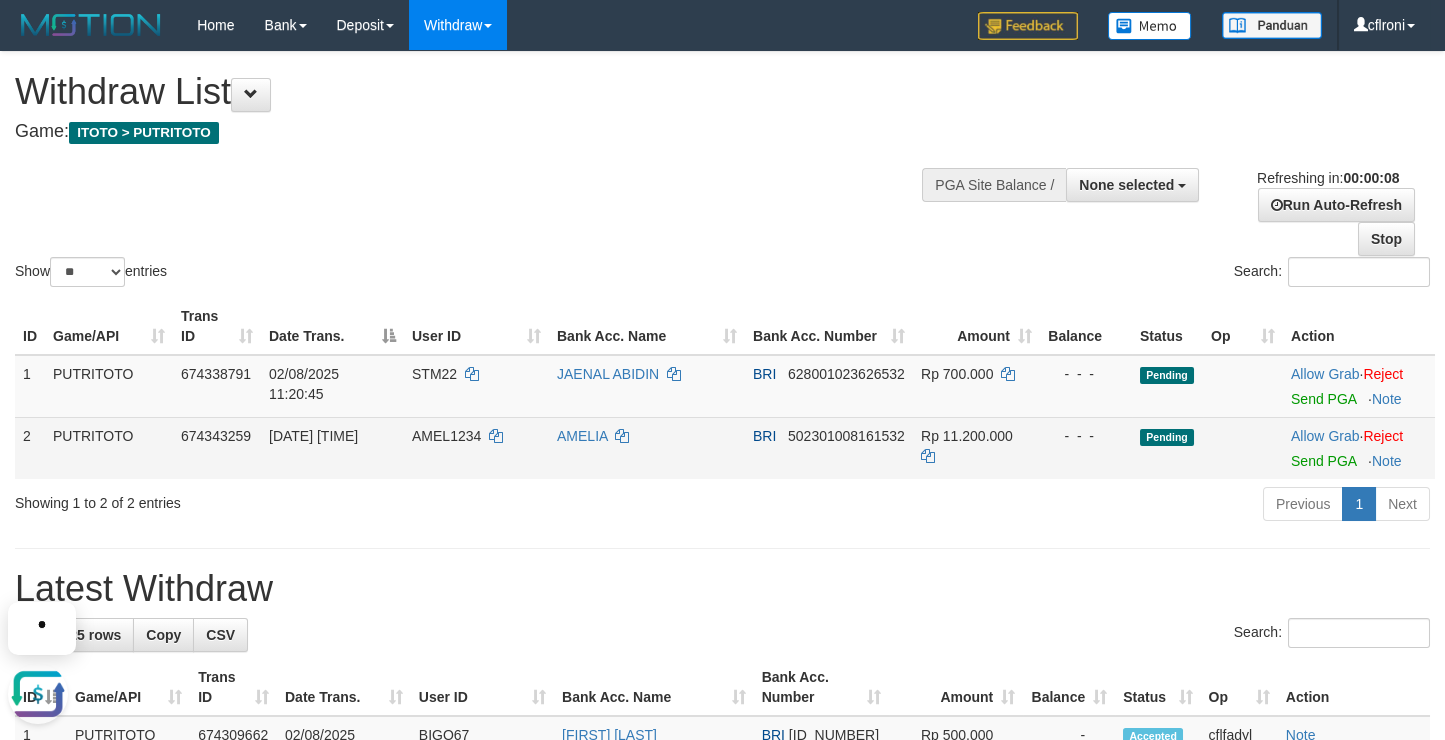 scroll, scrollTop: 0, scrollLeft: 0, axis: both 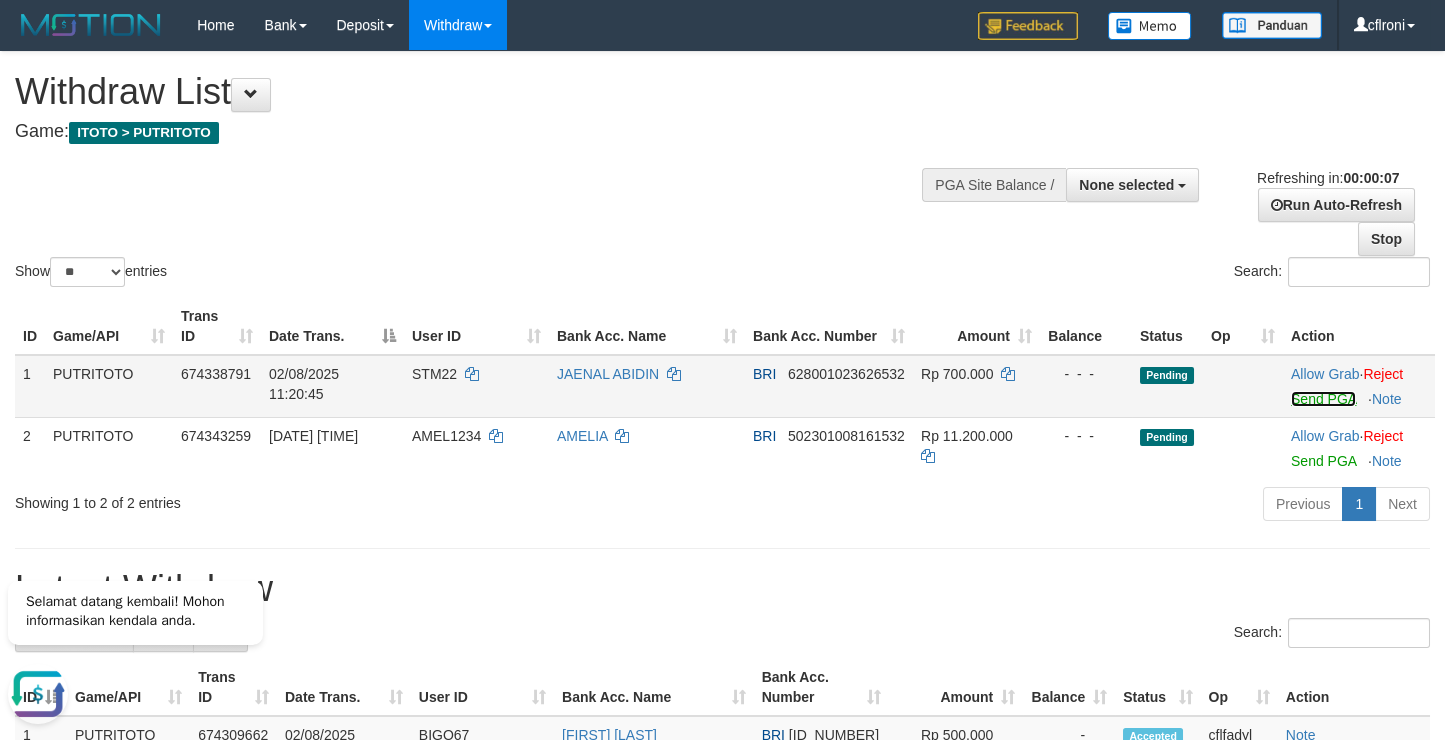 click on "Send PGA" at bounding box center (1323, 399) 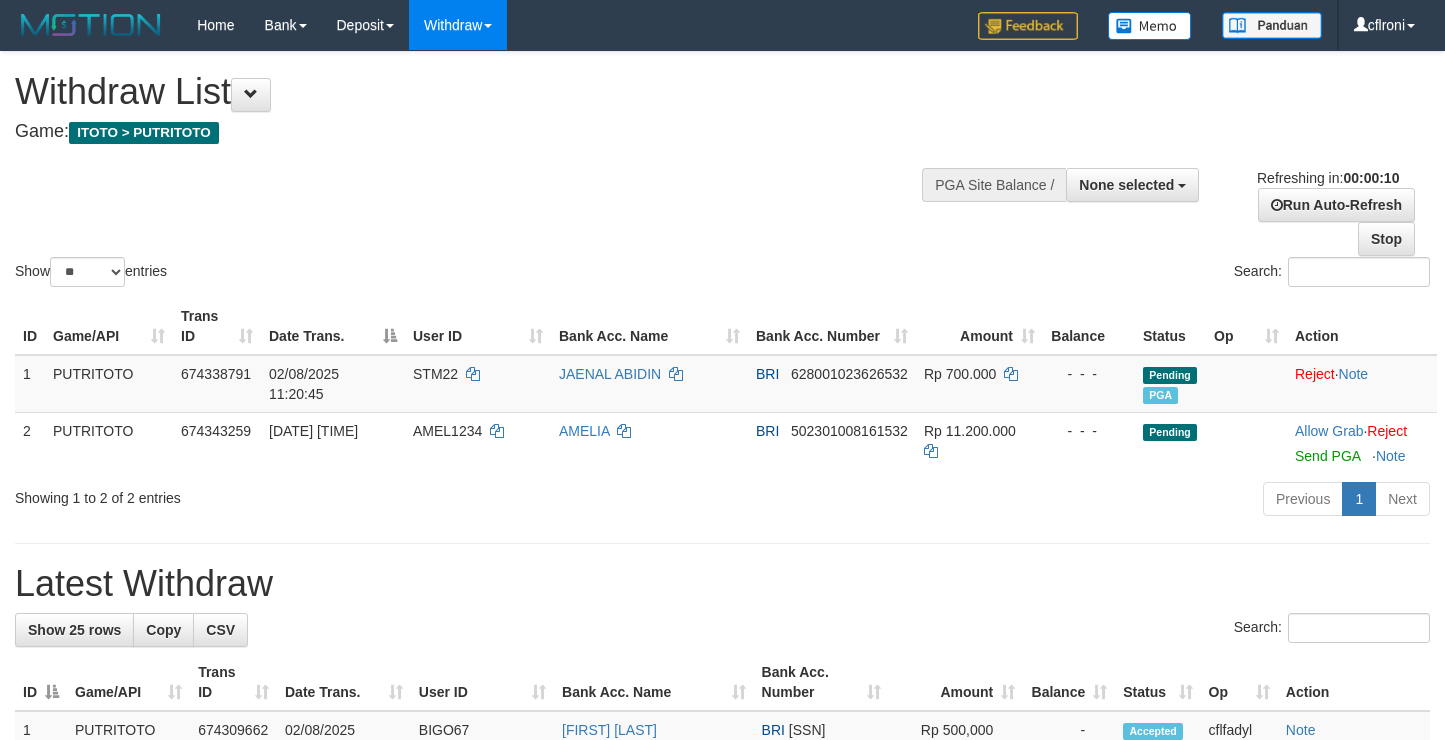 select 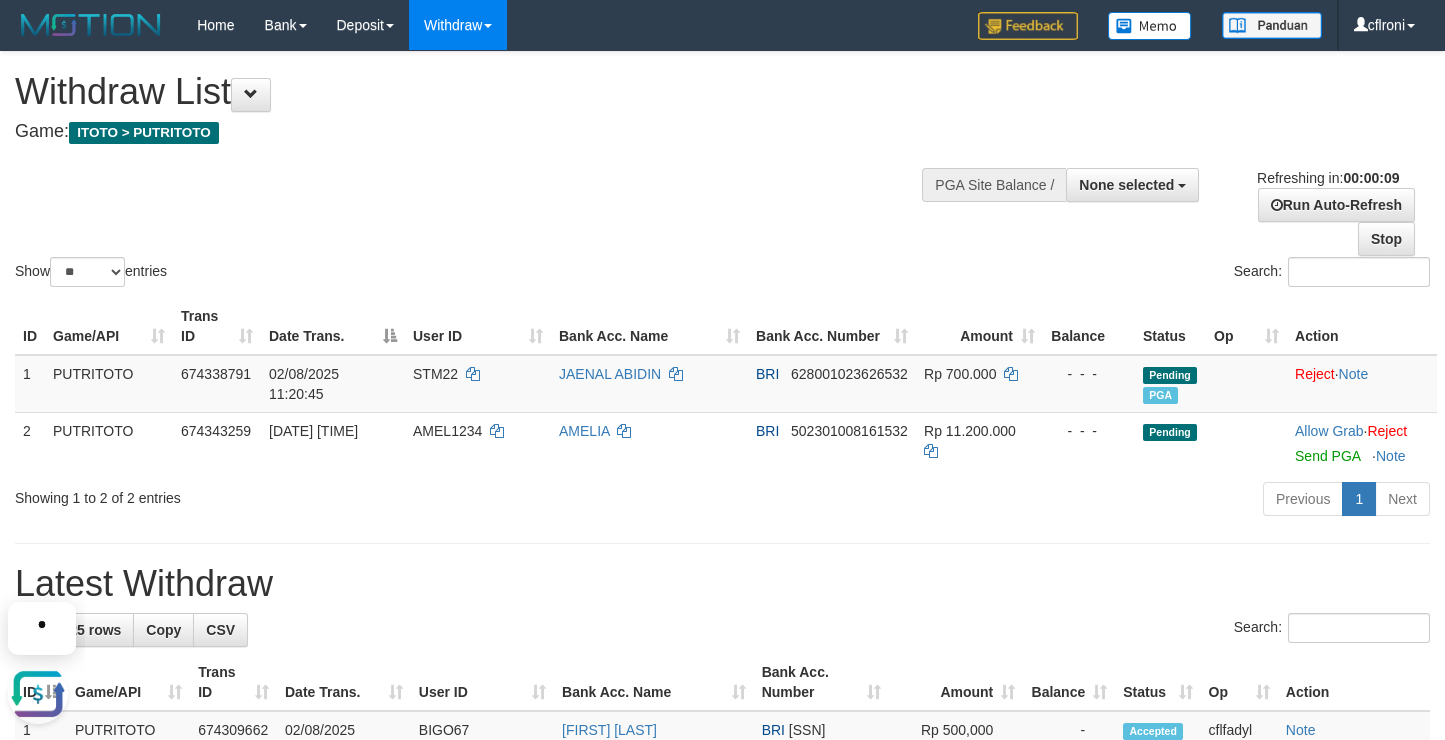 scroll, scrollTop: 0, scrollLeft: 0, axis: both 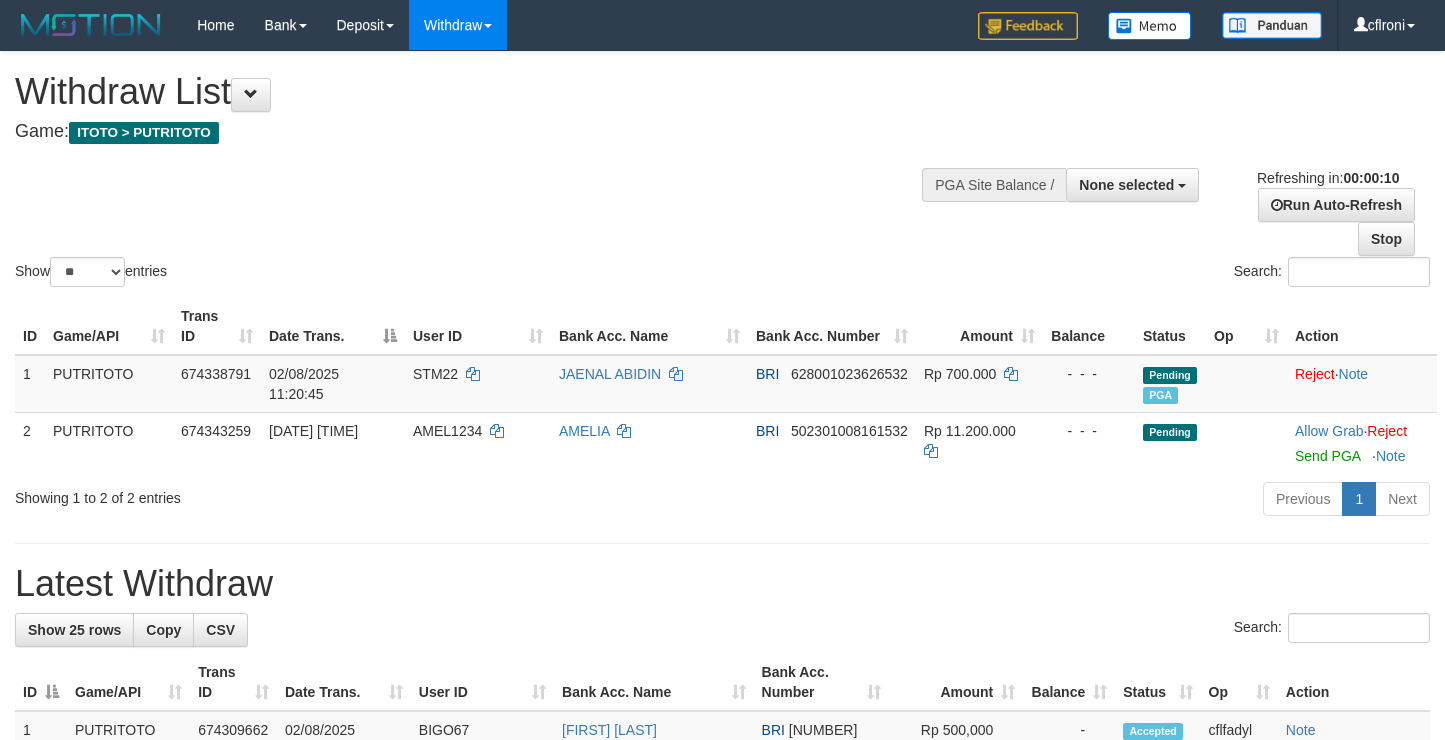 select 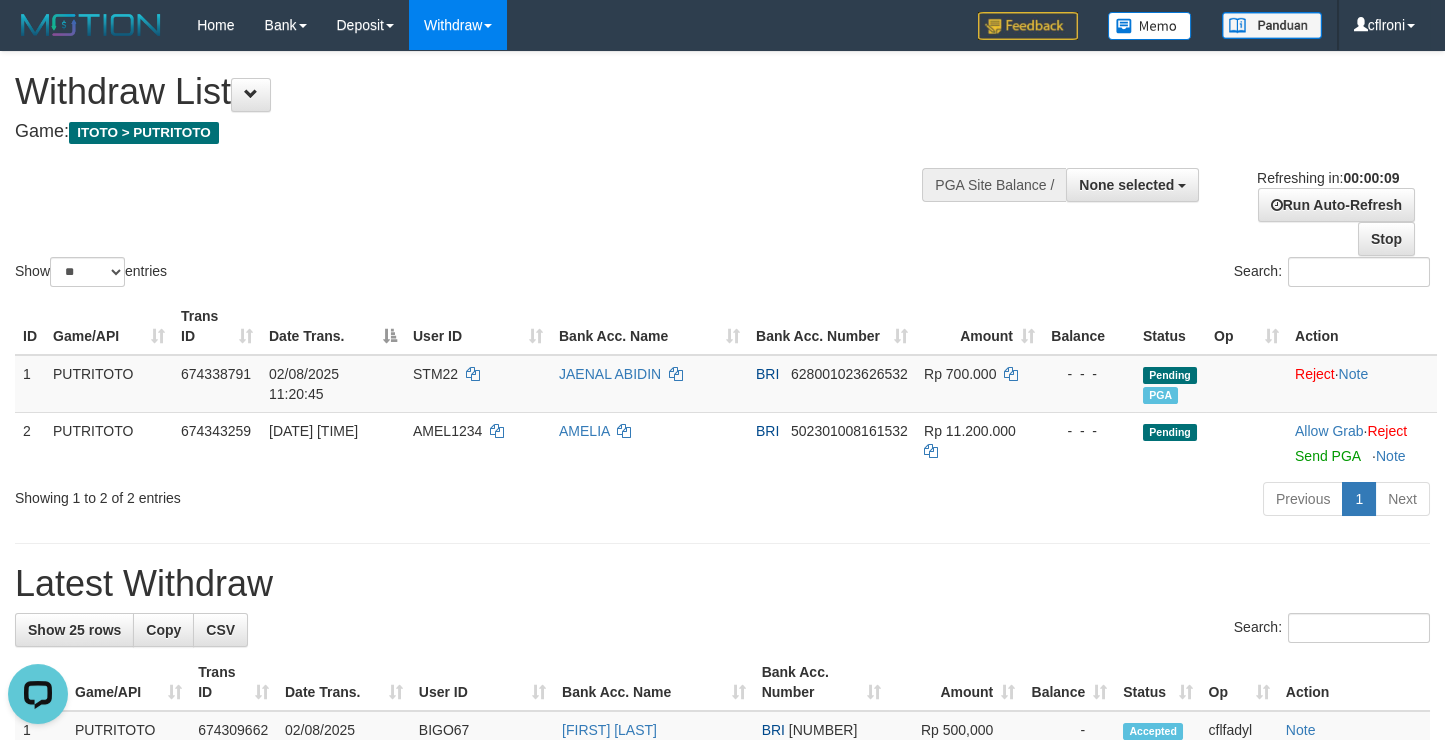 scroll, scrollTop: 0, scrollLeft: 0, axis: both 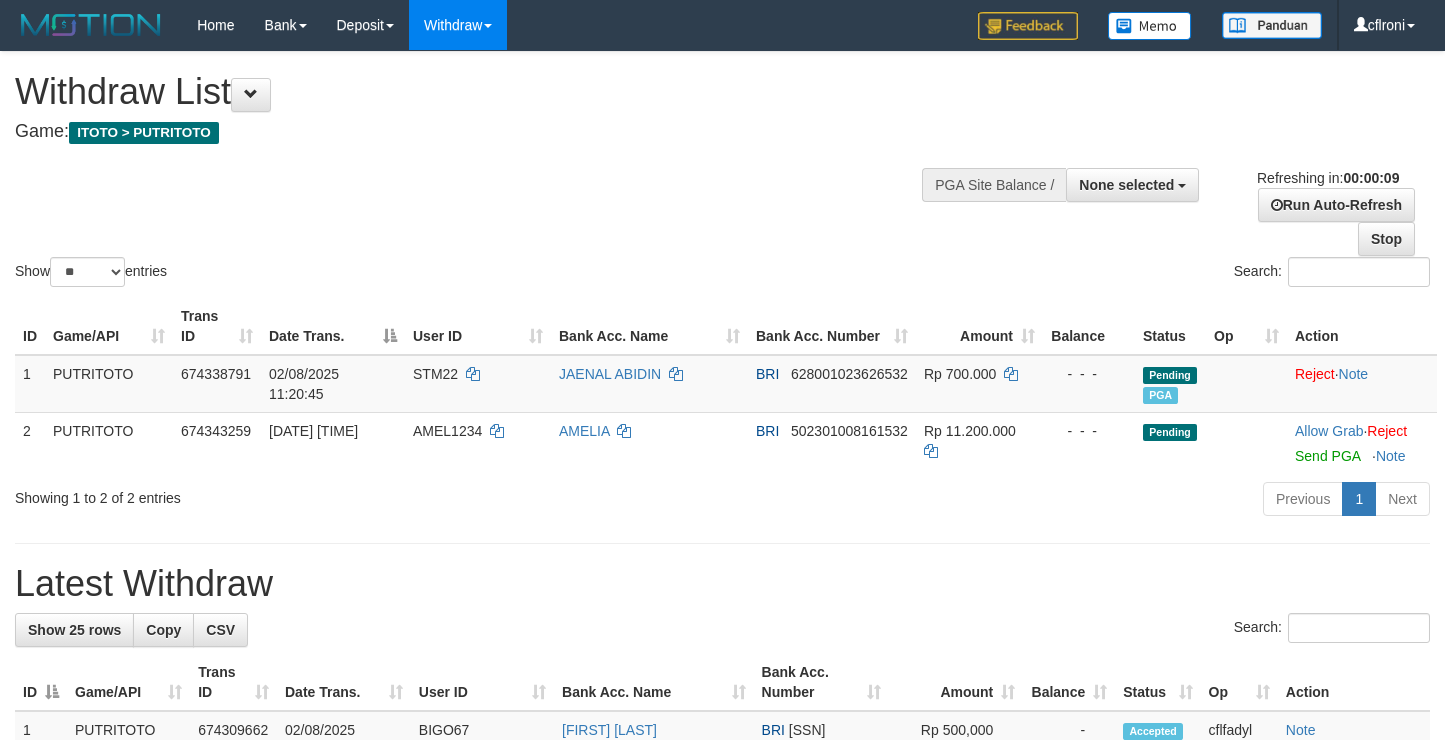 select 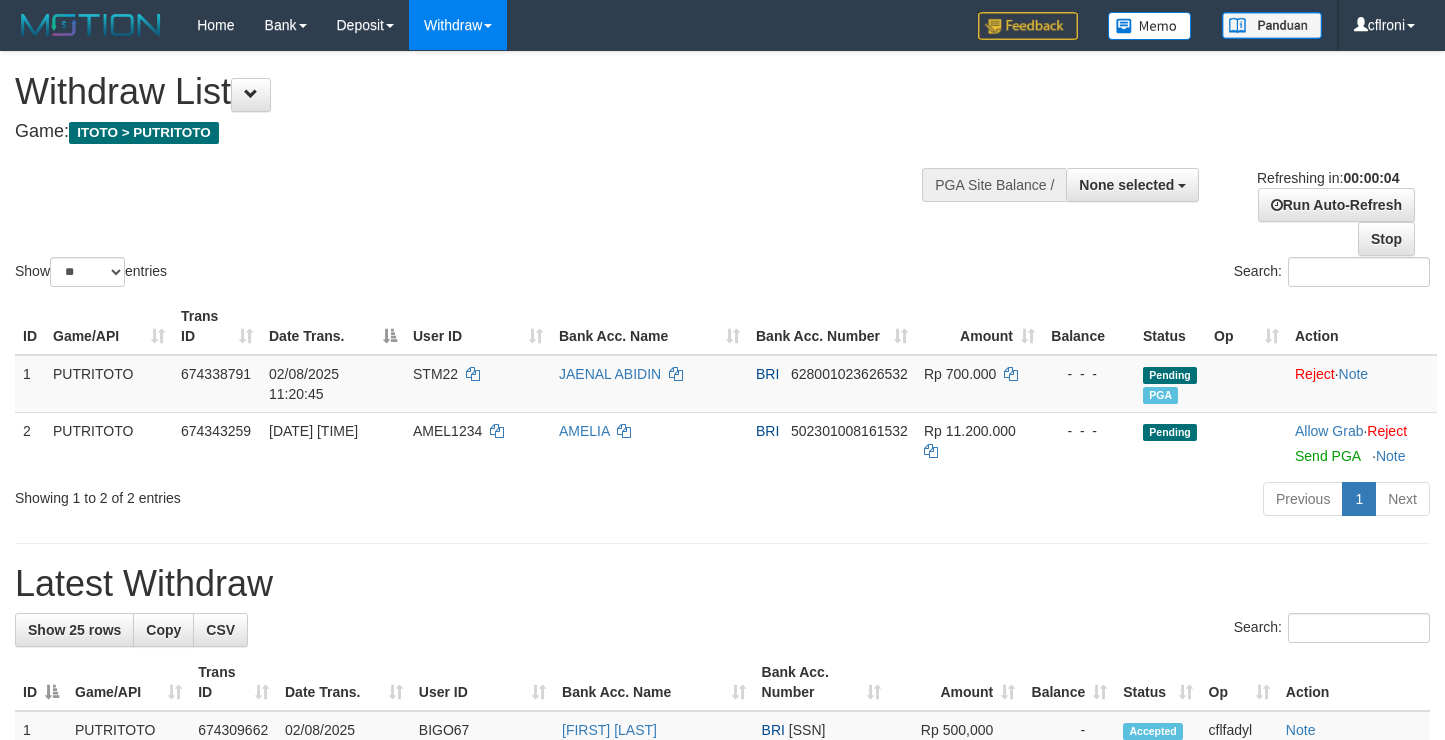 scroll, scrollTop: 0, scrollLeft: 0, axis: both 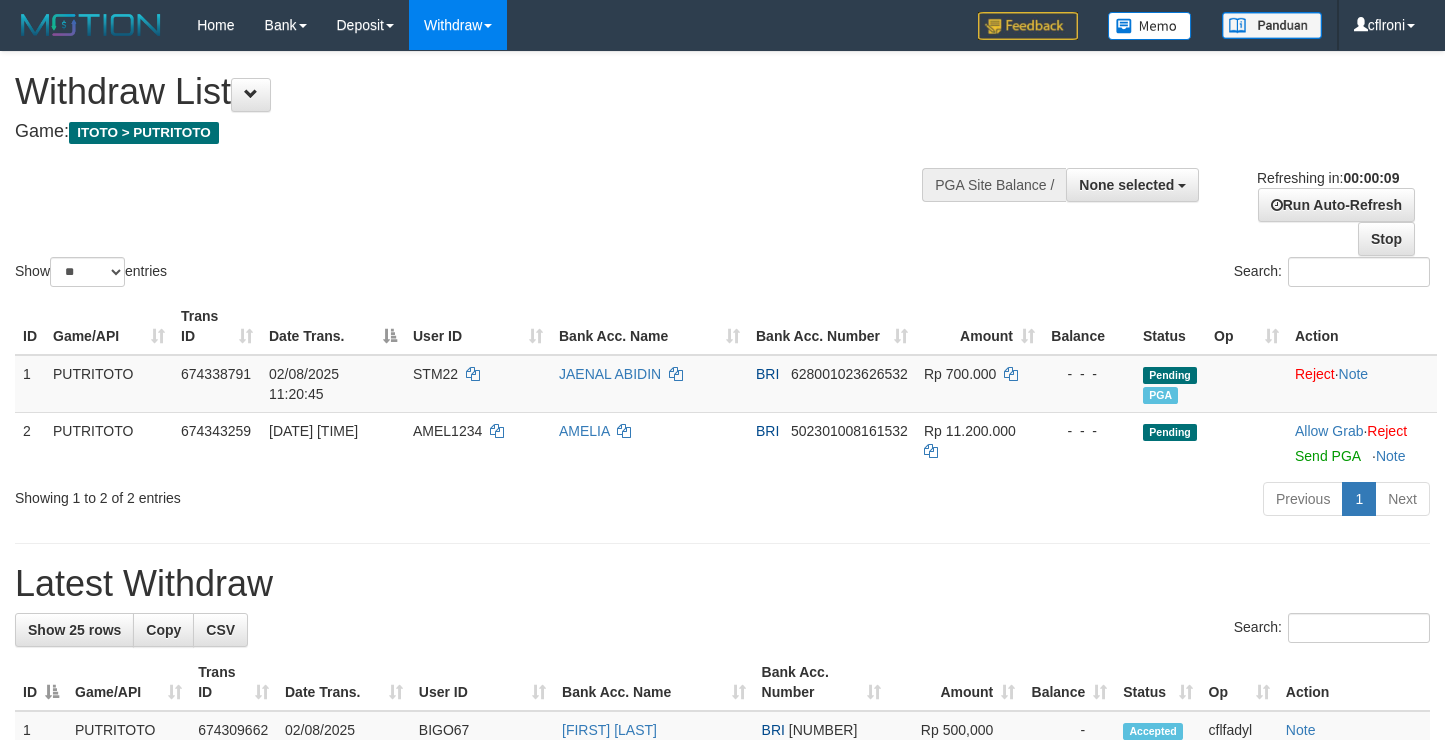 select 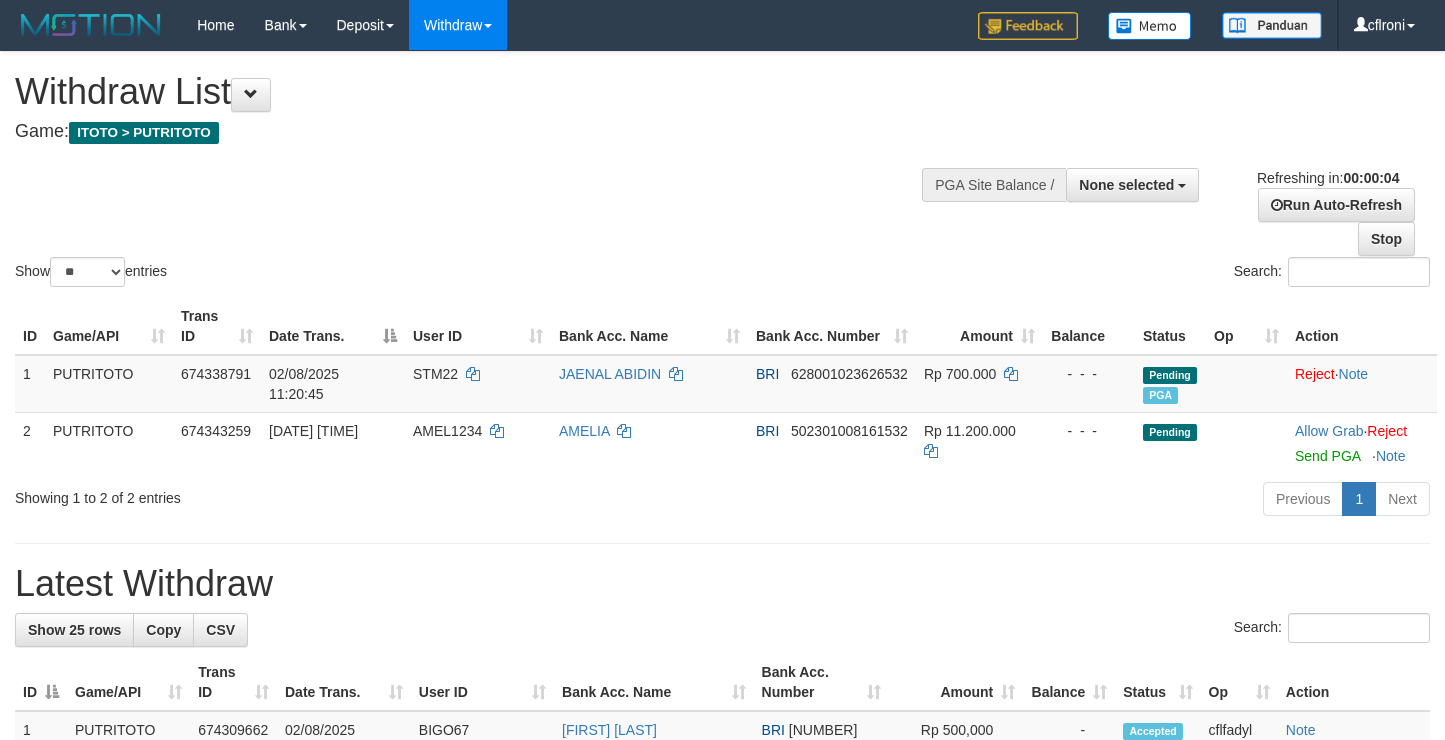 scroll, scrollTop: 0, scrollLeft: 0, axis: both 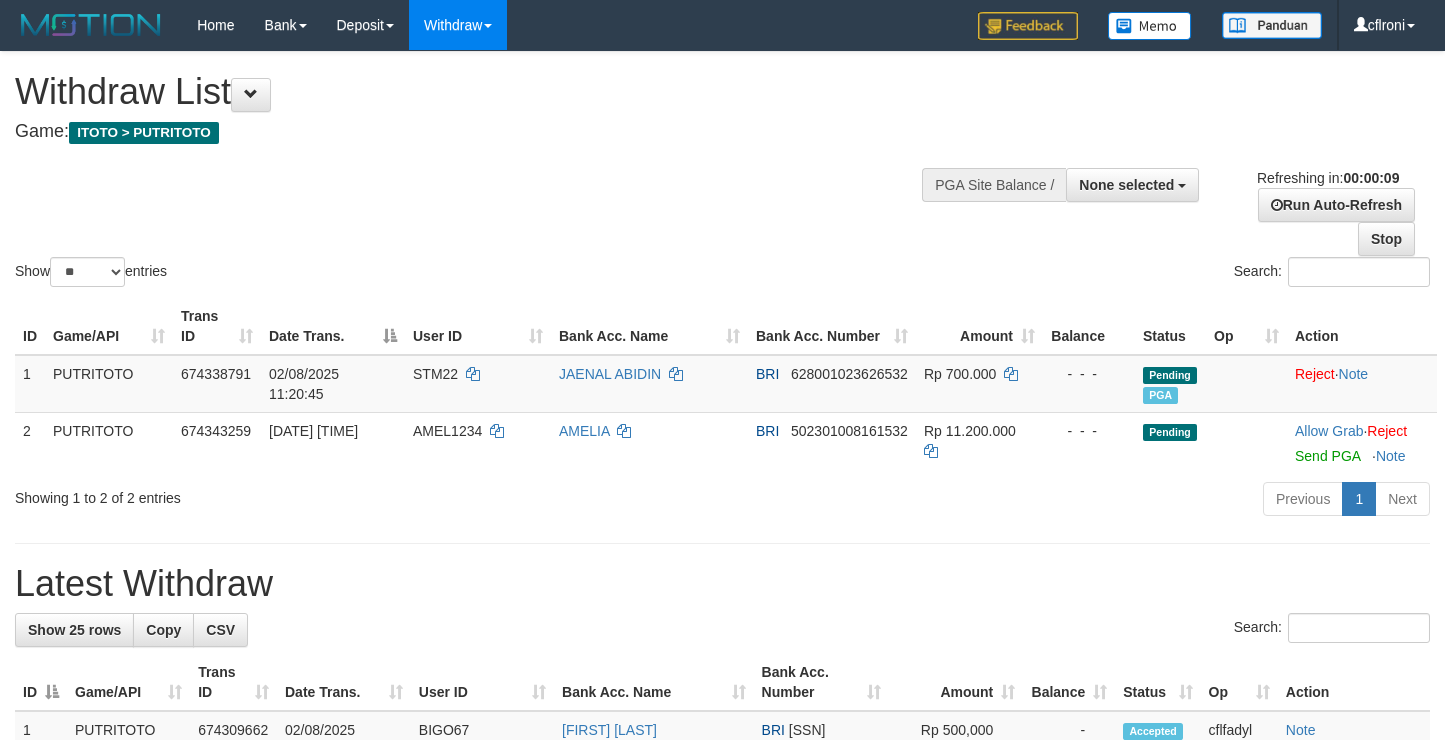 select 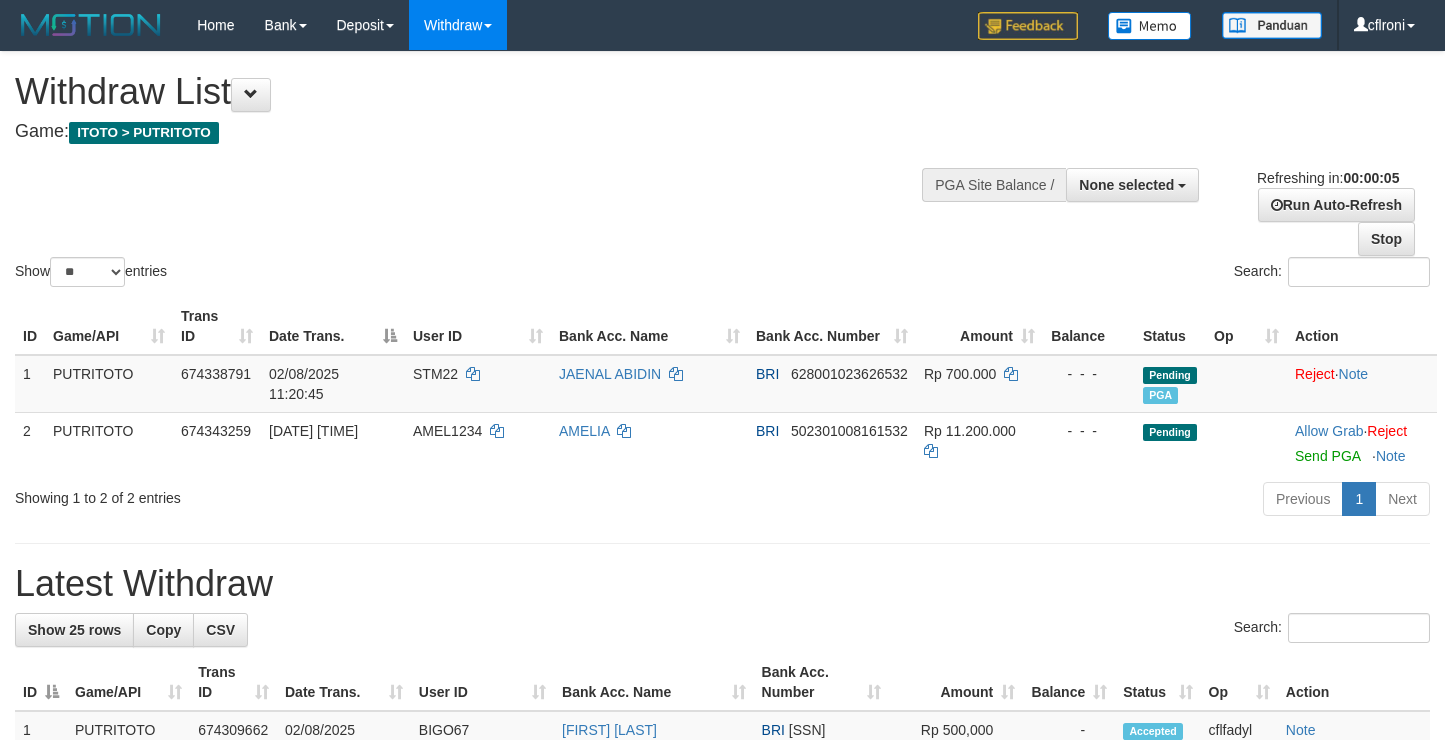 scroll, scrollTop: 0, scrollLeft: 0, axis: both 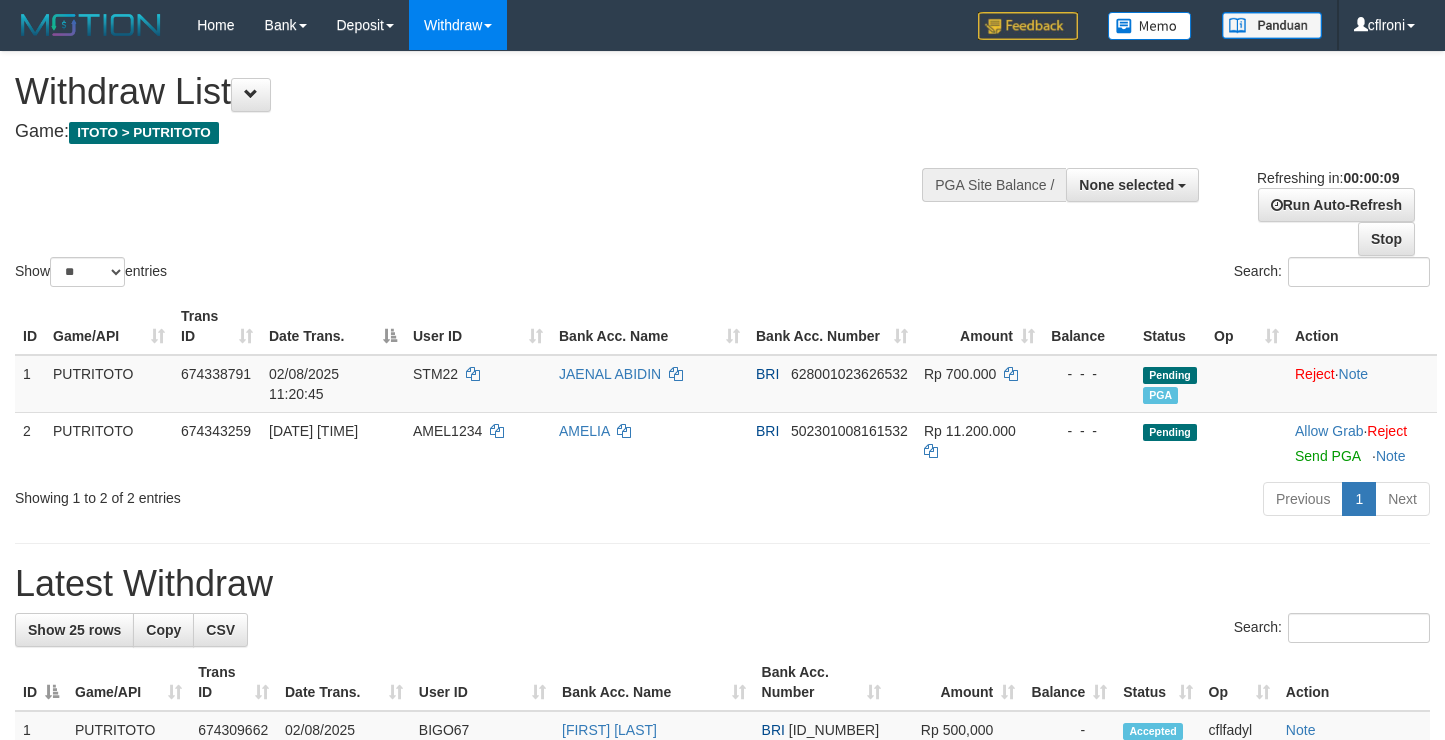 select 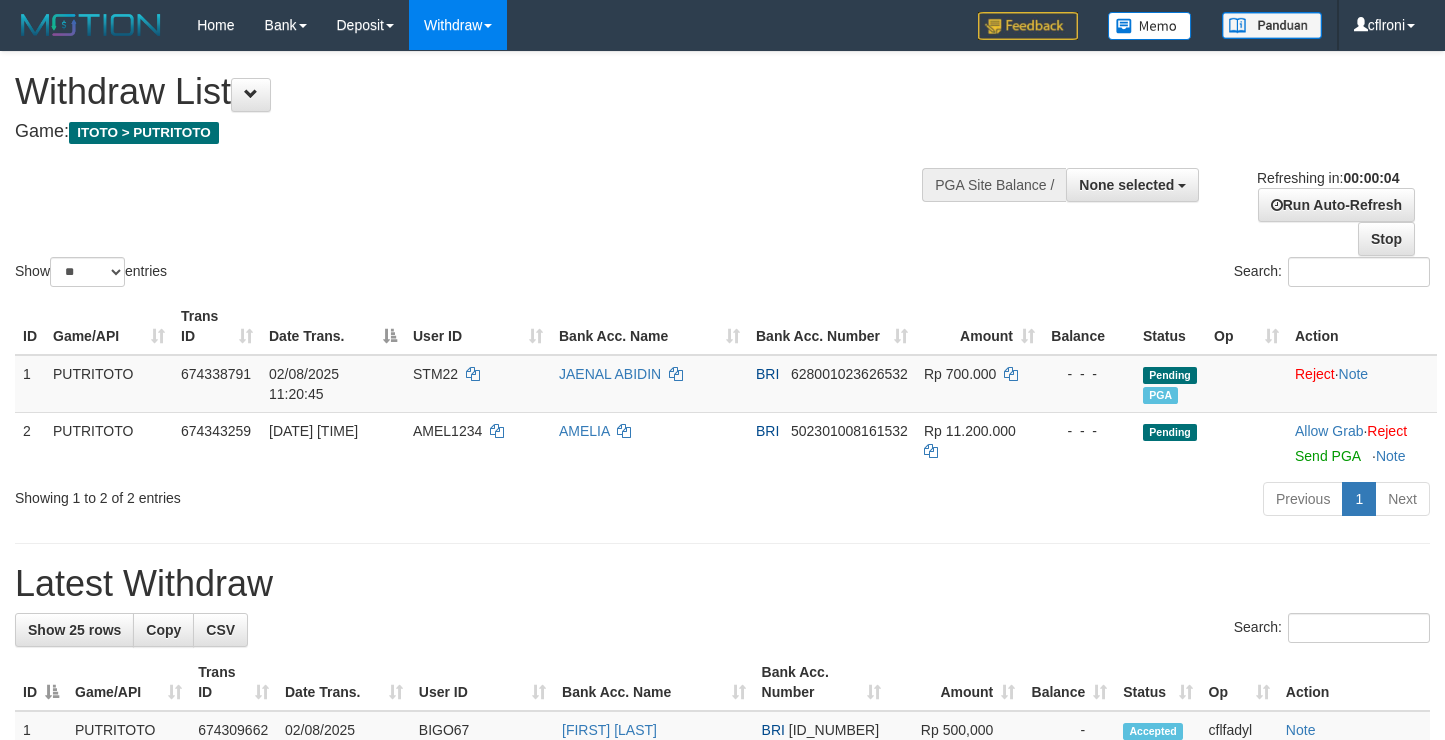 scroll, scrollTop: 0, scrollLeft: 0, axis: both 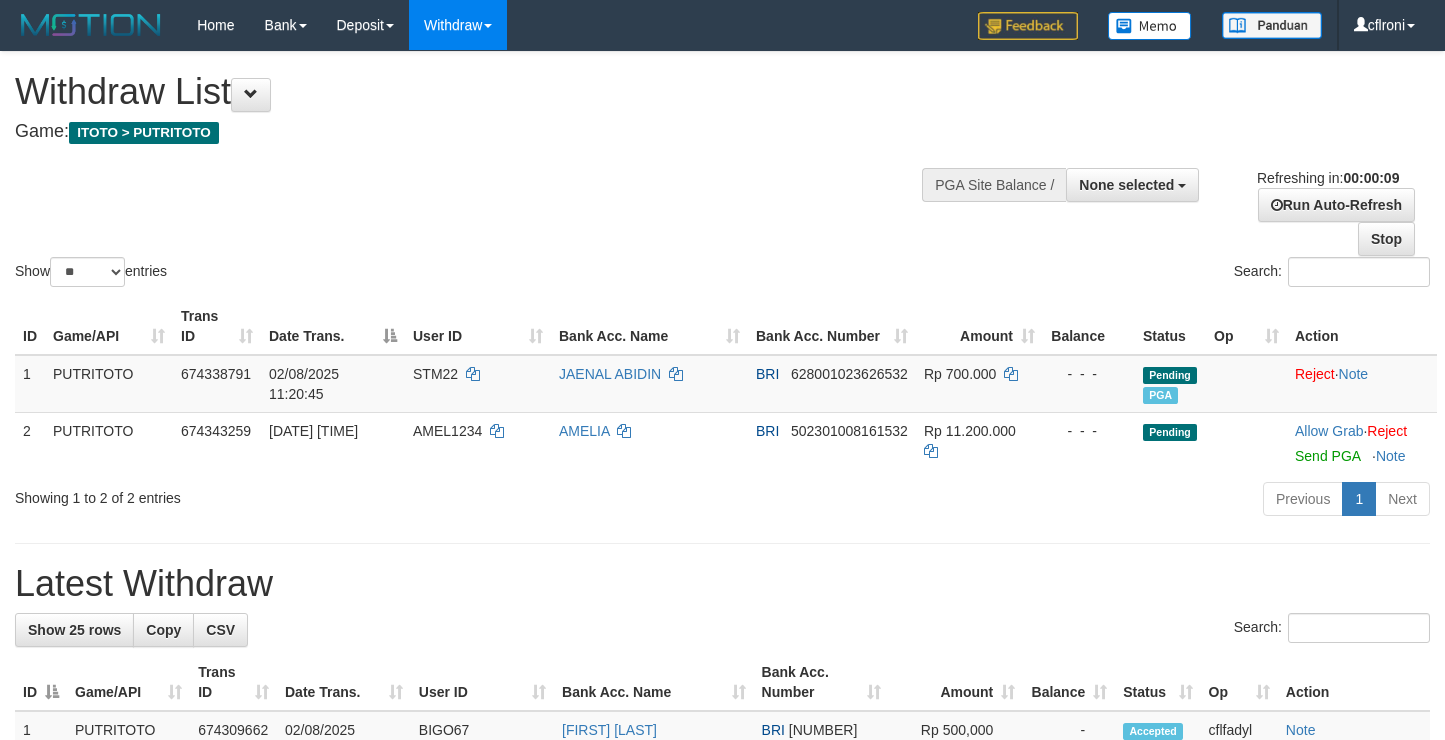select 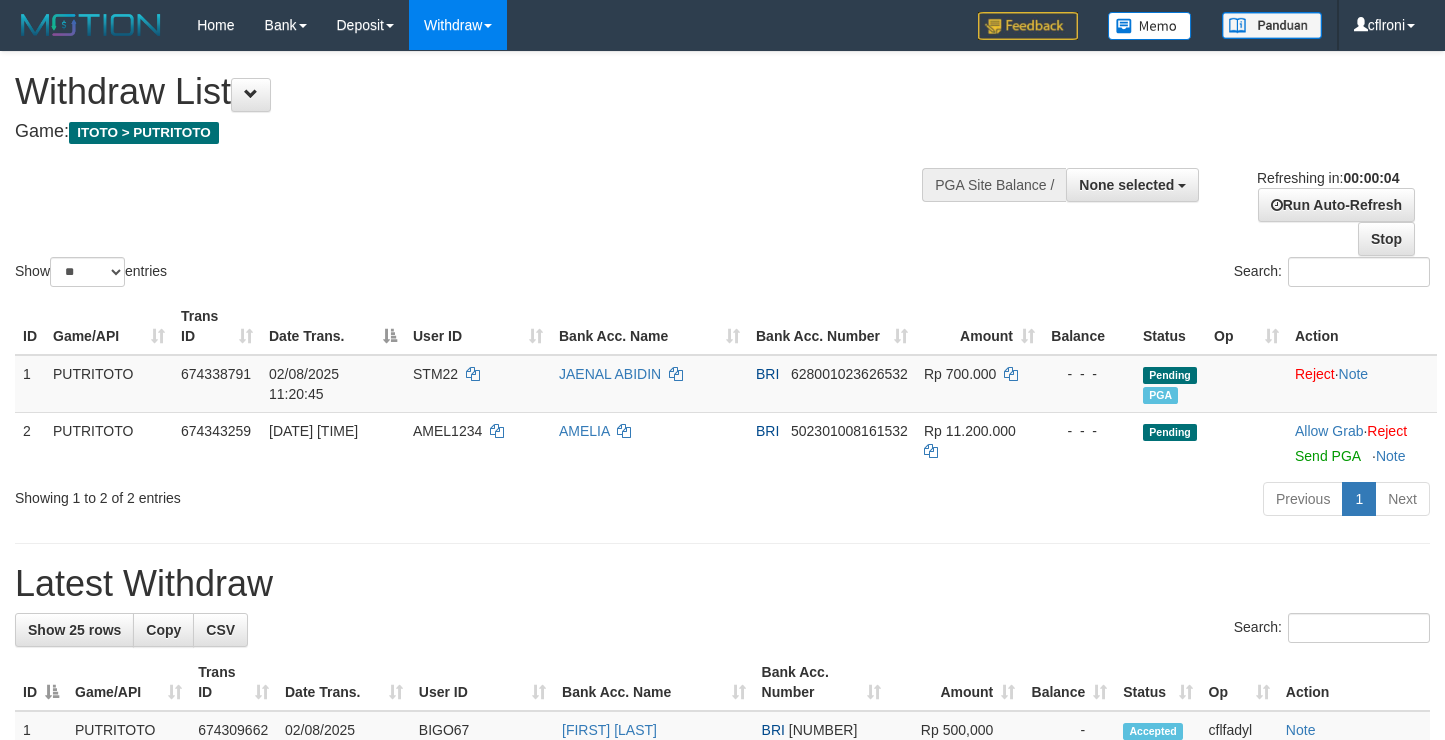 scroll, scrollTop: 0, scrollLeft: 0, axis: both 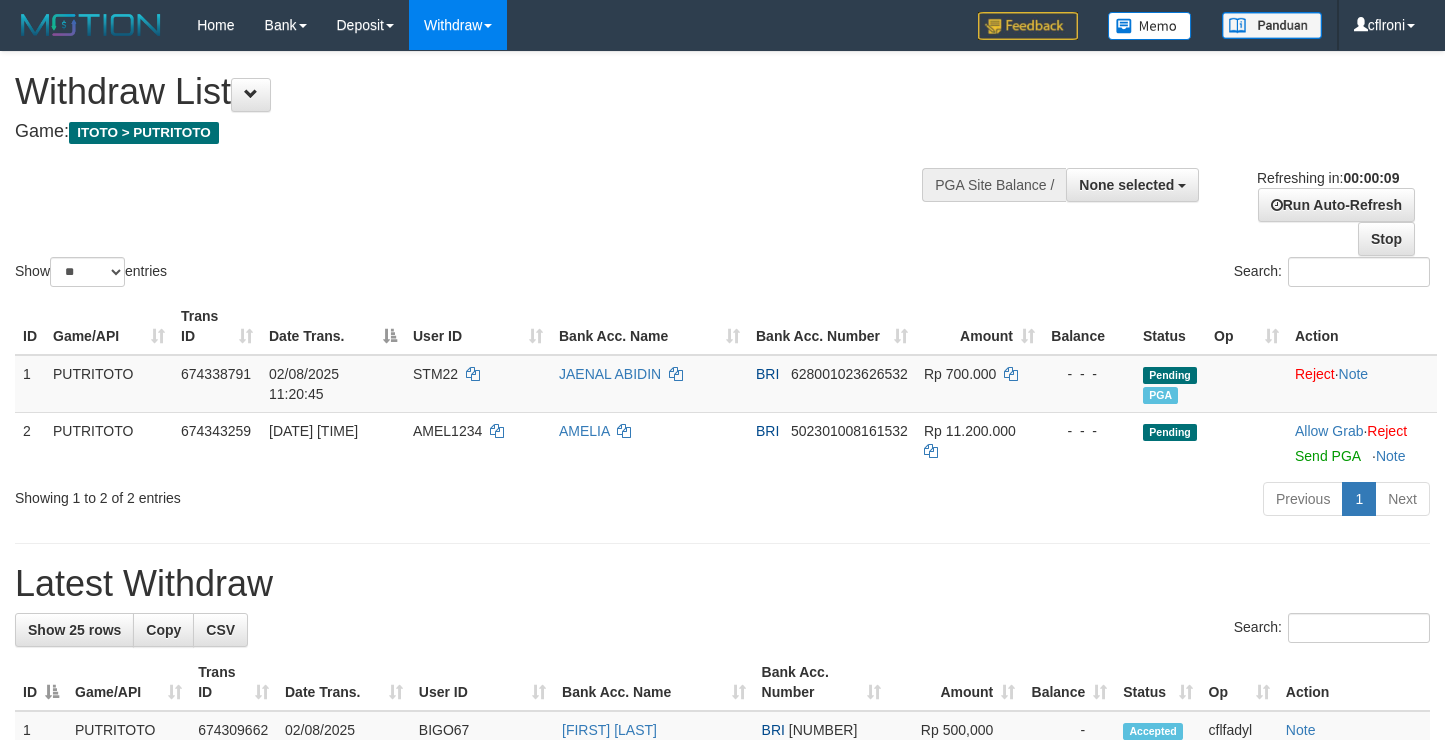select 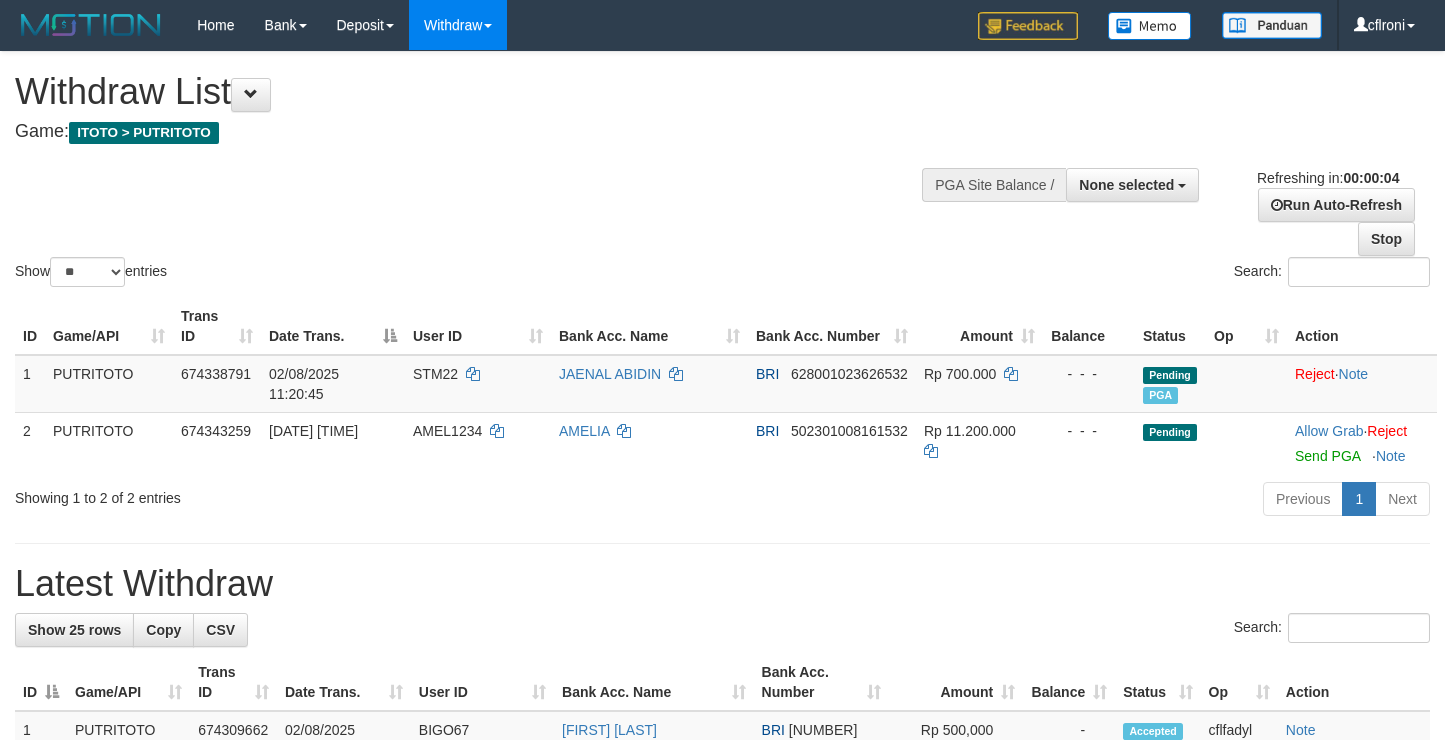 scroll, scrollTop: 0, scrollLeft: 0, axis: both 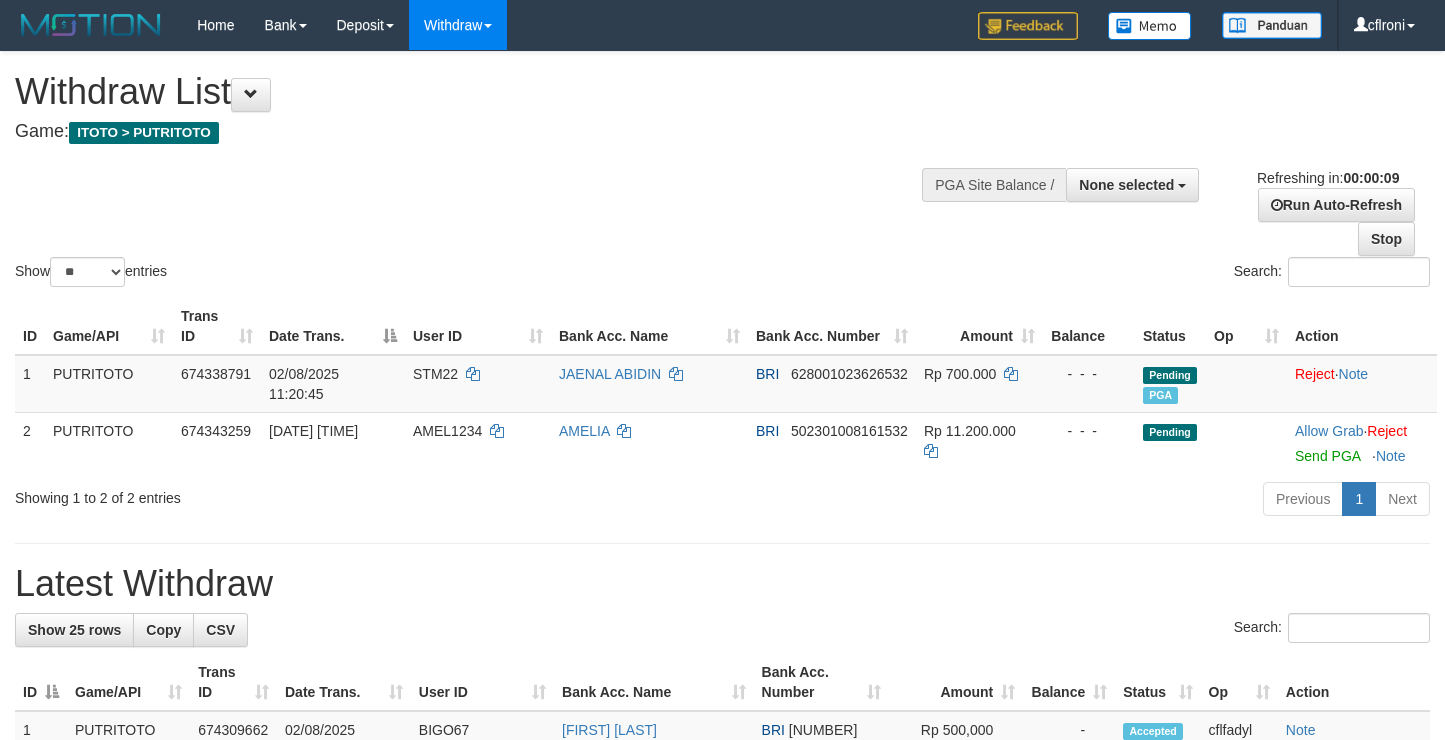 select 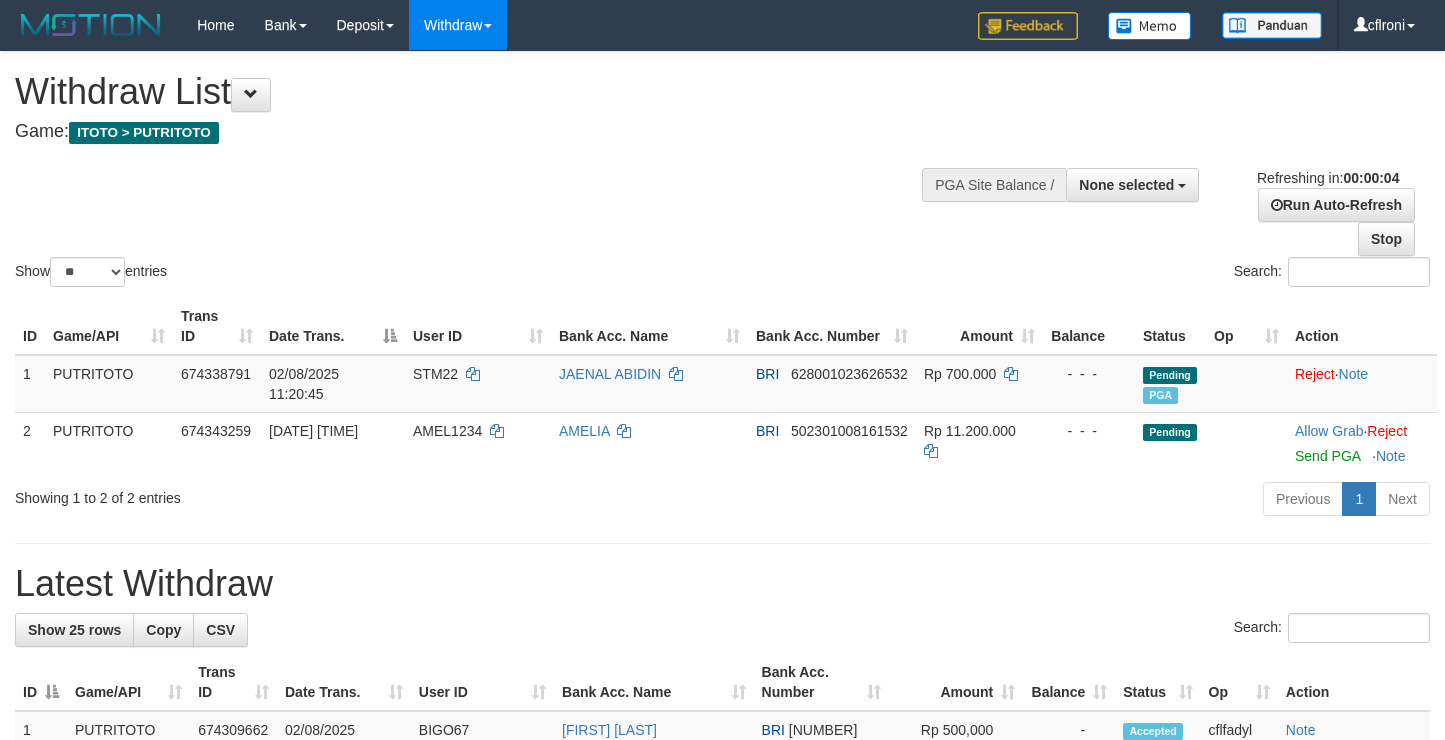 scroll, scrollTop: 0, scrollLeft: 0, axis: both 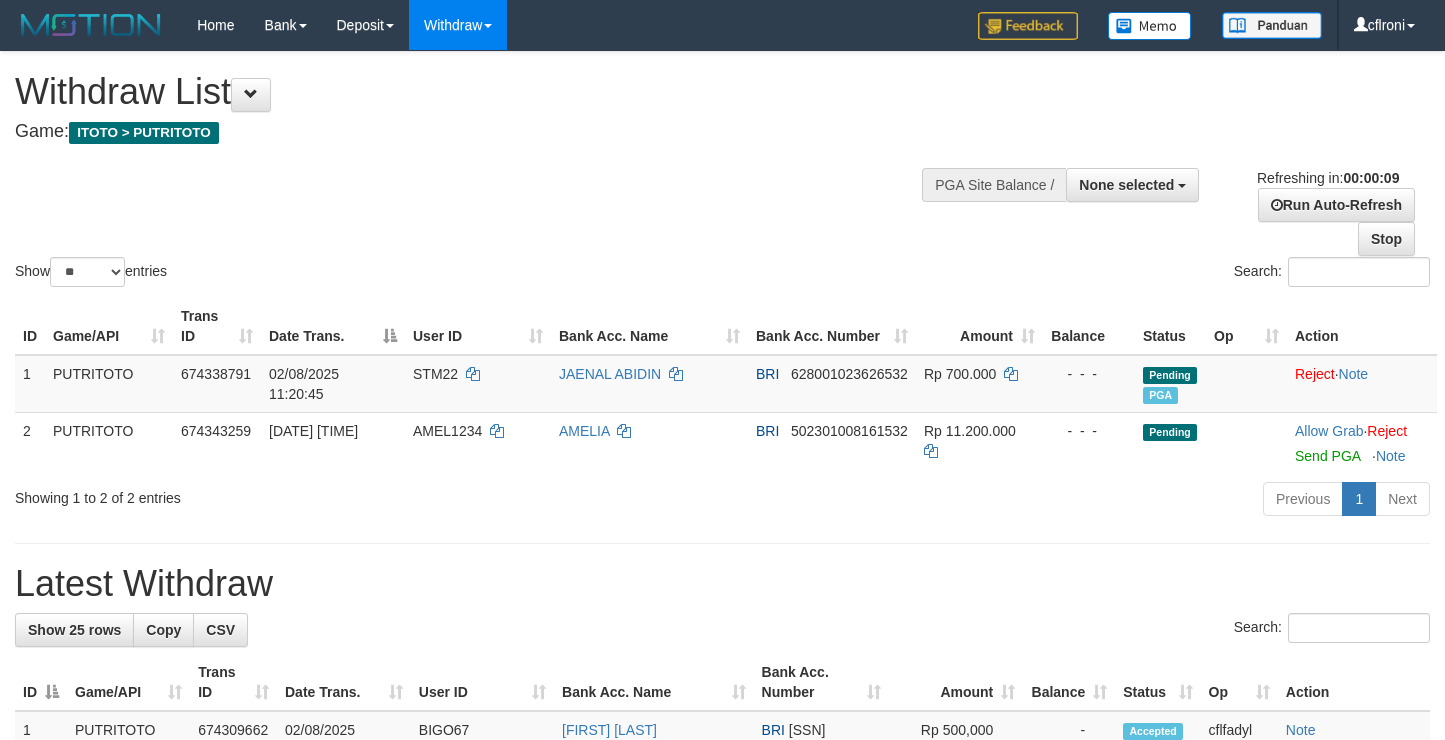 select 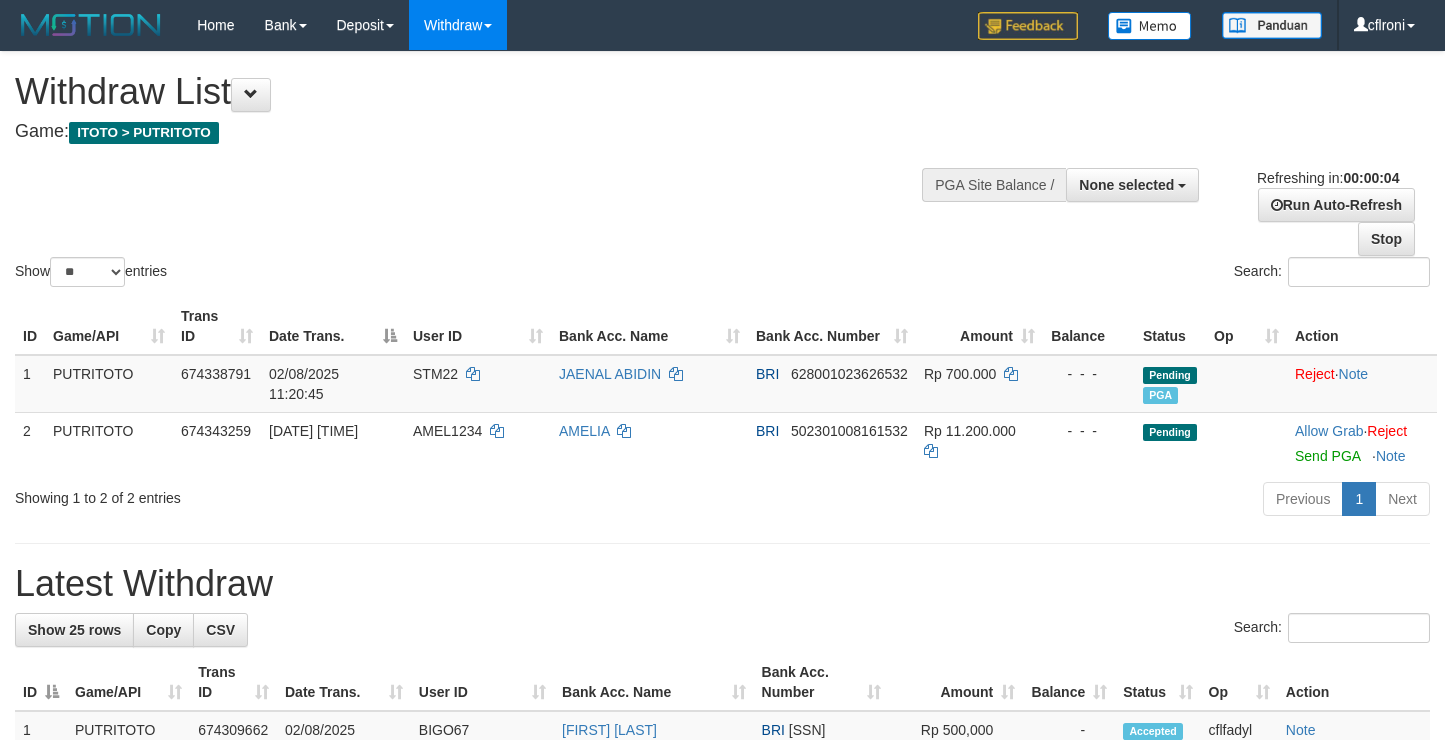 scroll, scrollTop: 0, scrollLeft: 0, axis: both 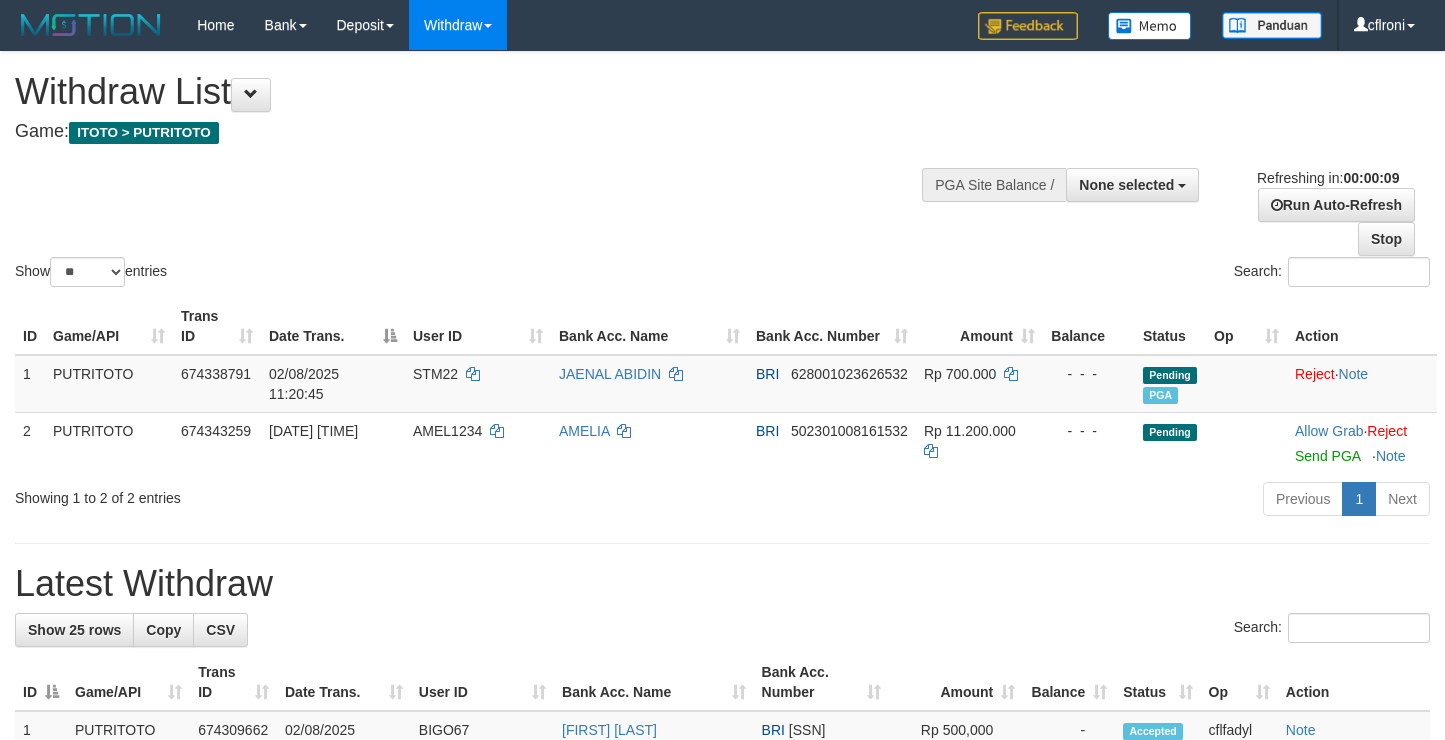 select 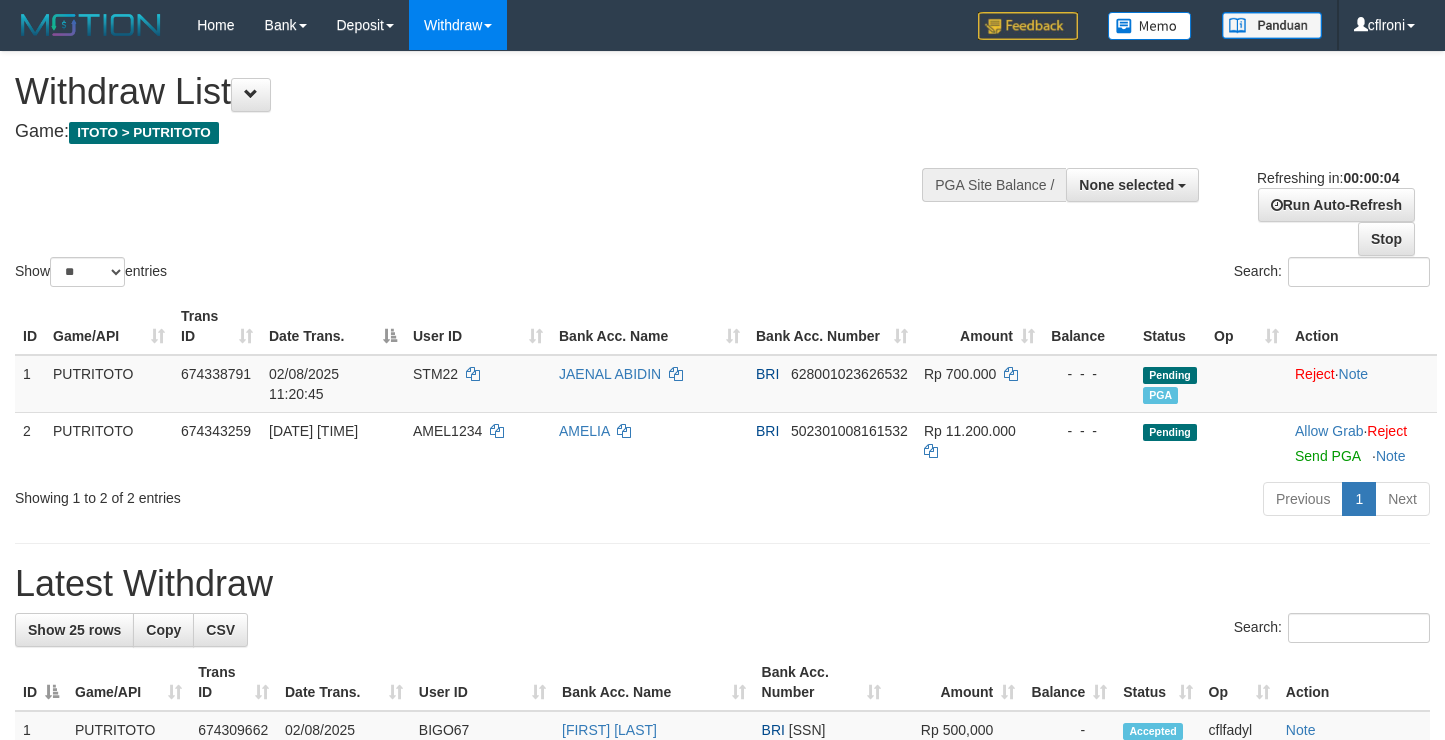 scroll, scrollTop: 0, scrollLeft: 0, axis: both 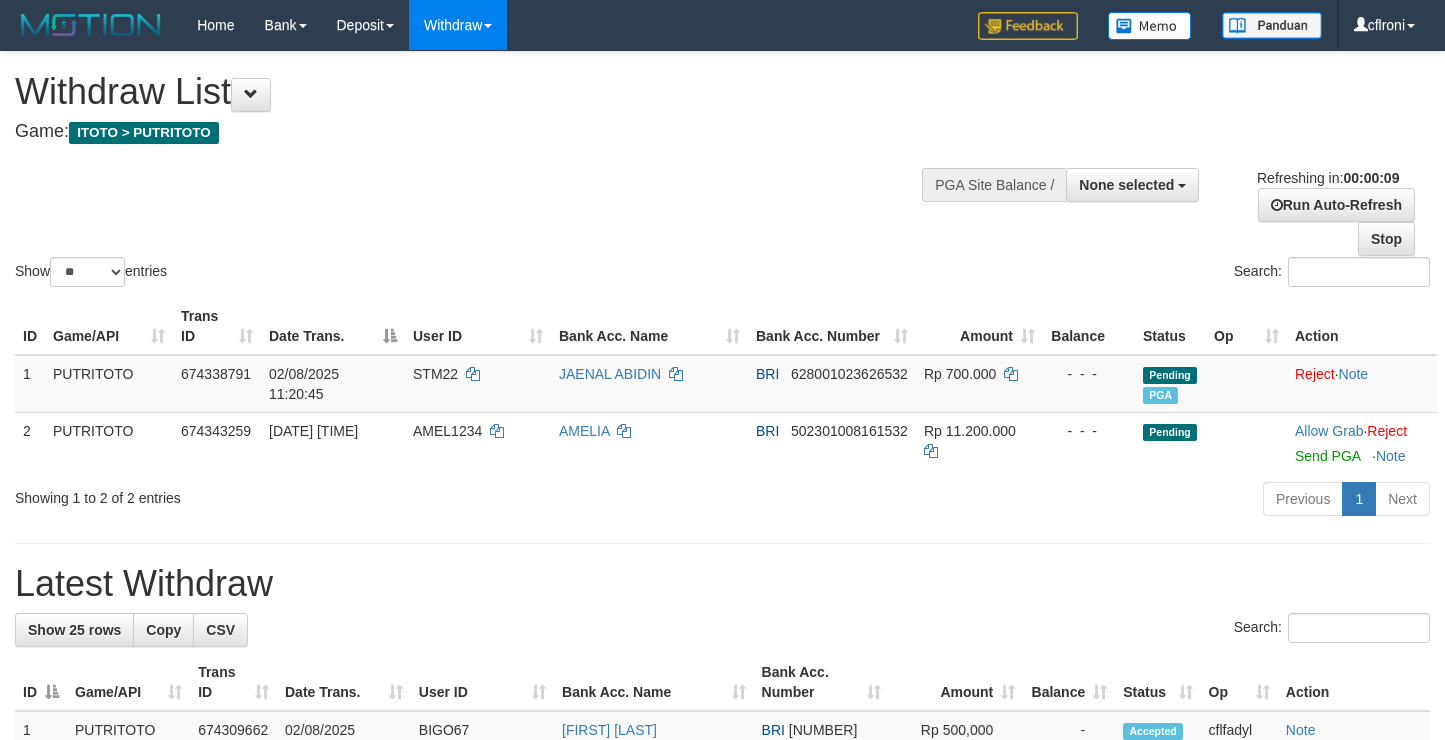 select 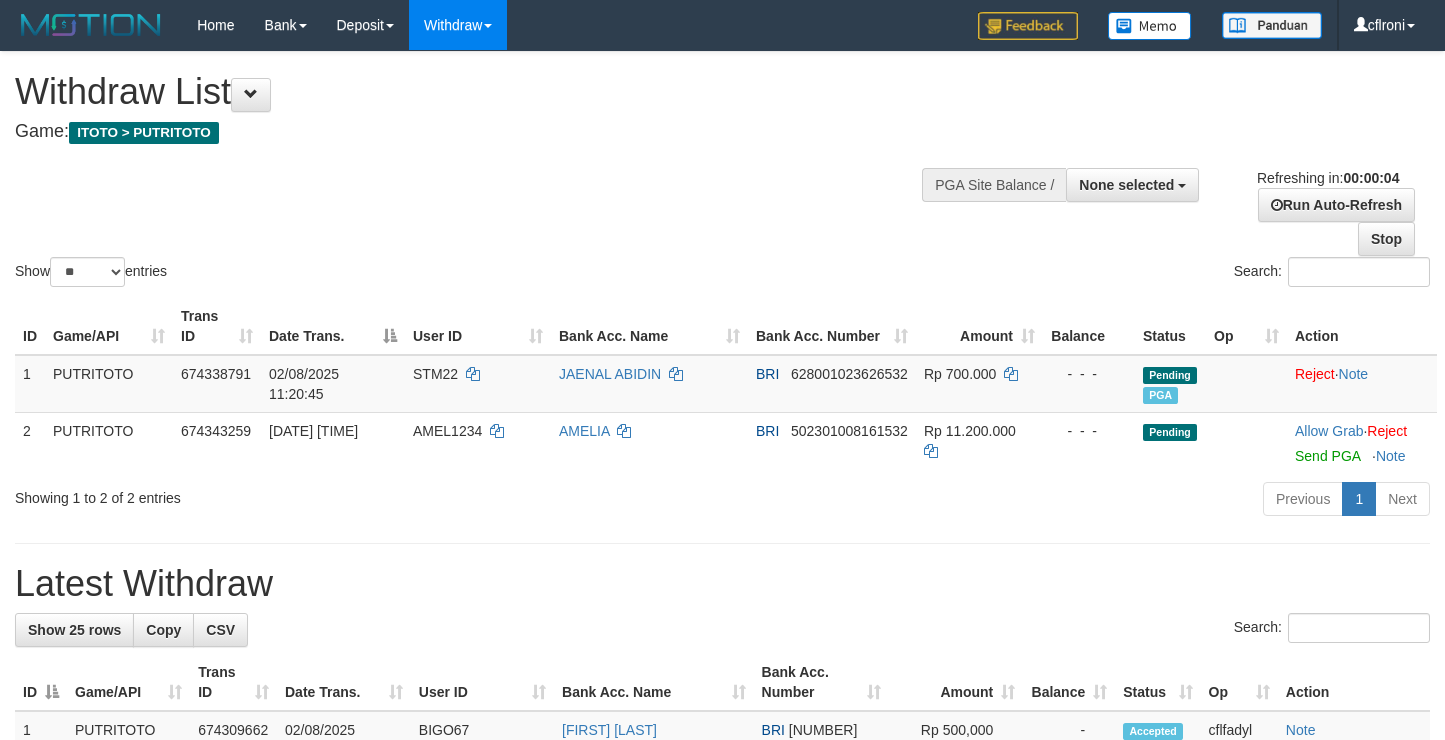 scroll, scrollTop: 0, scrollLeft: 0, axis: both 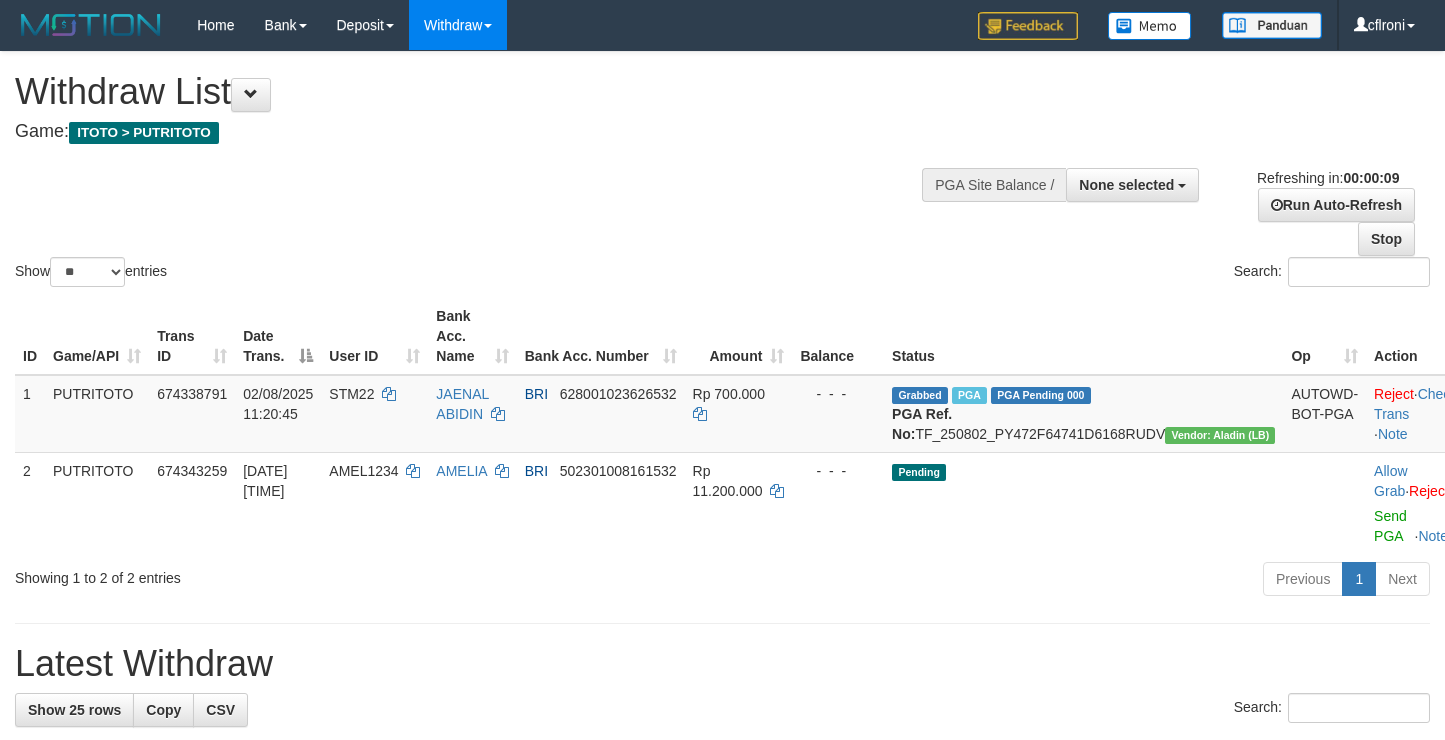 select 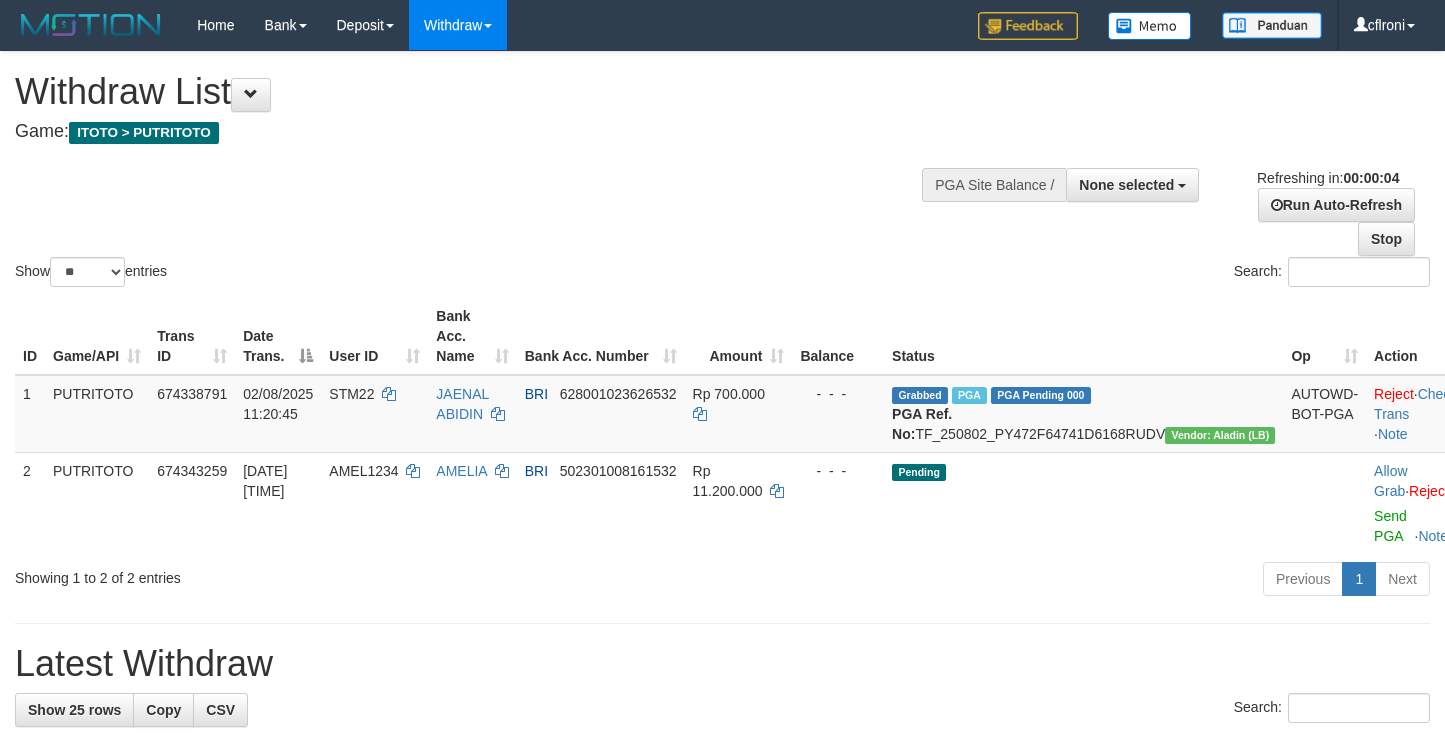 scroll, scrollTop: 0, scrollLeft: 0, axis: both 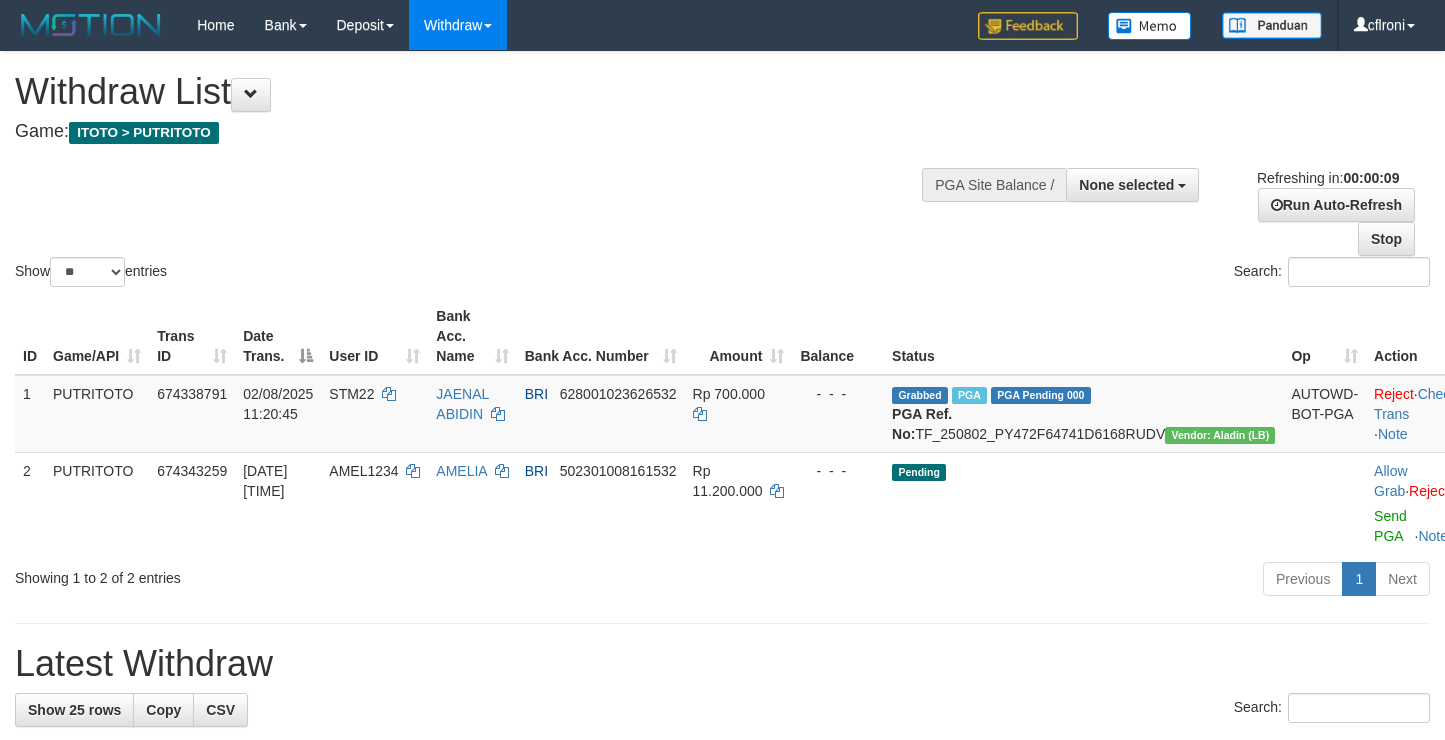 select 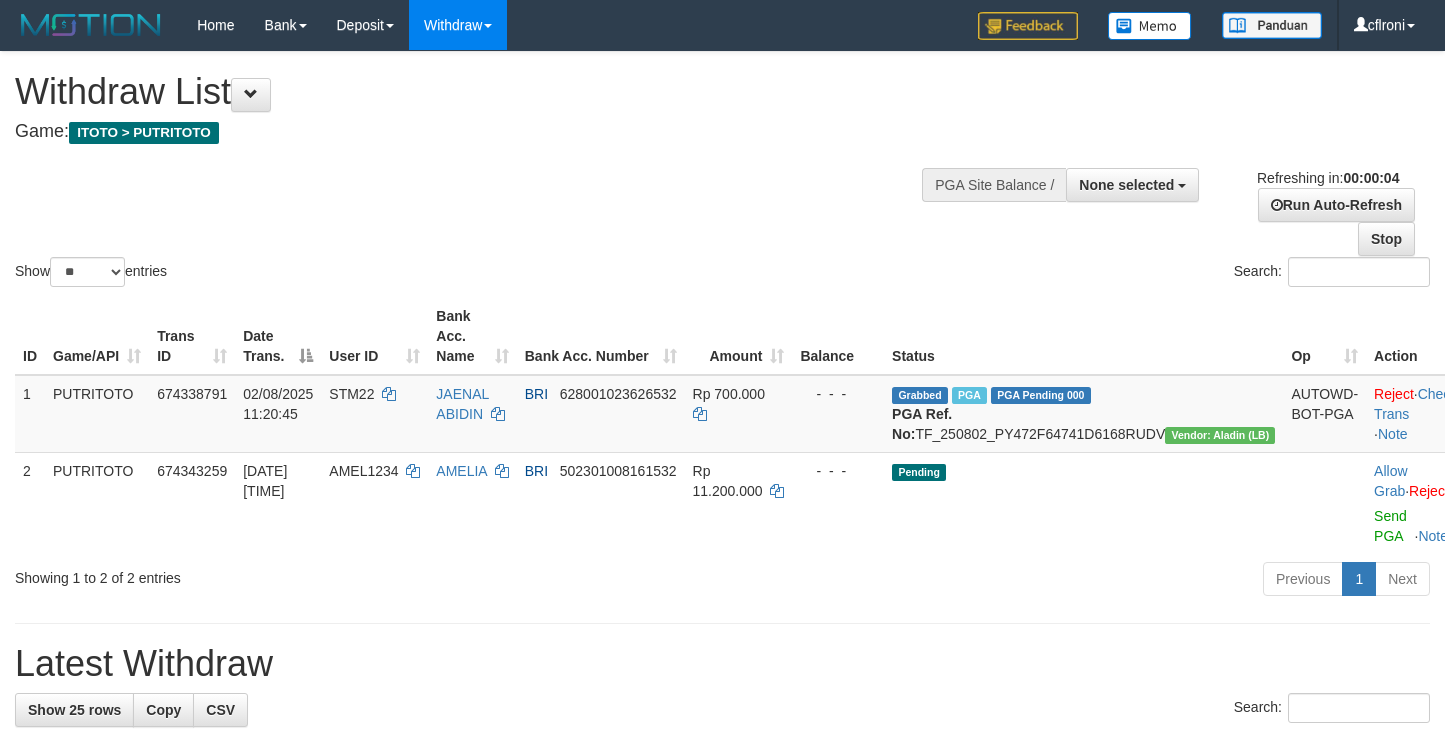 scroll, scrollTop: 0, scrollLeft: 0, axis: both 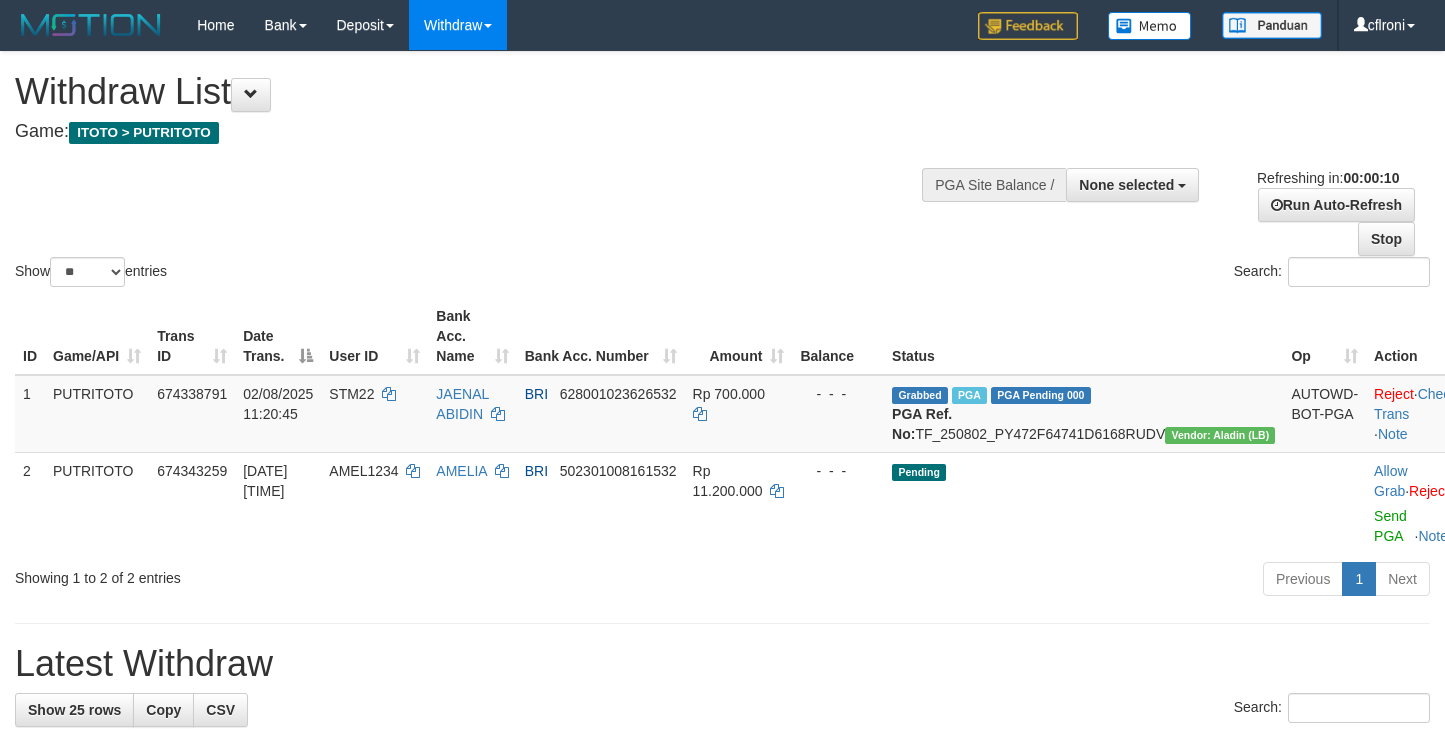 select 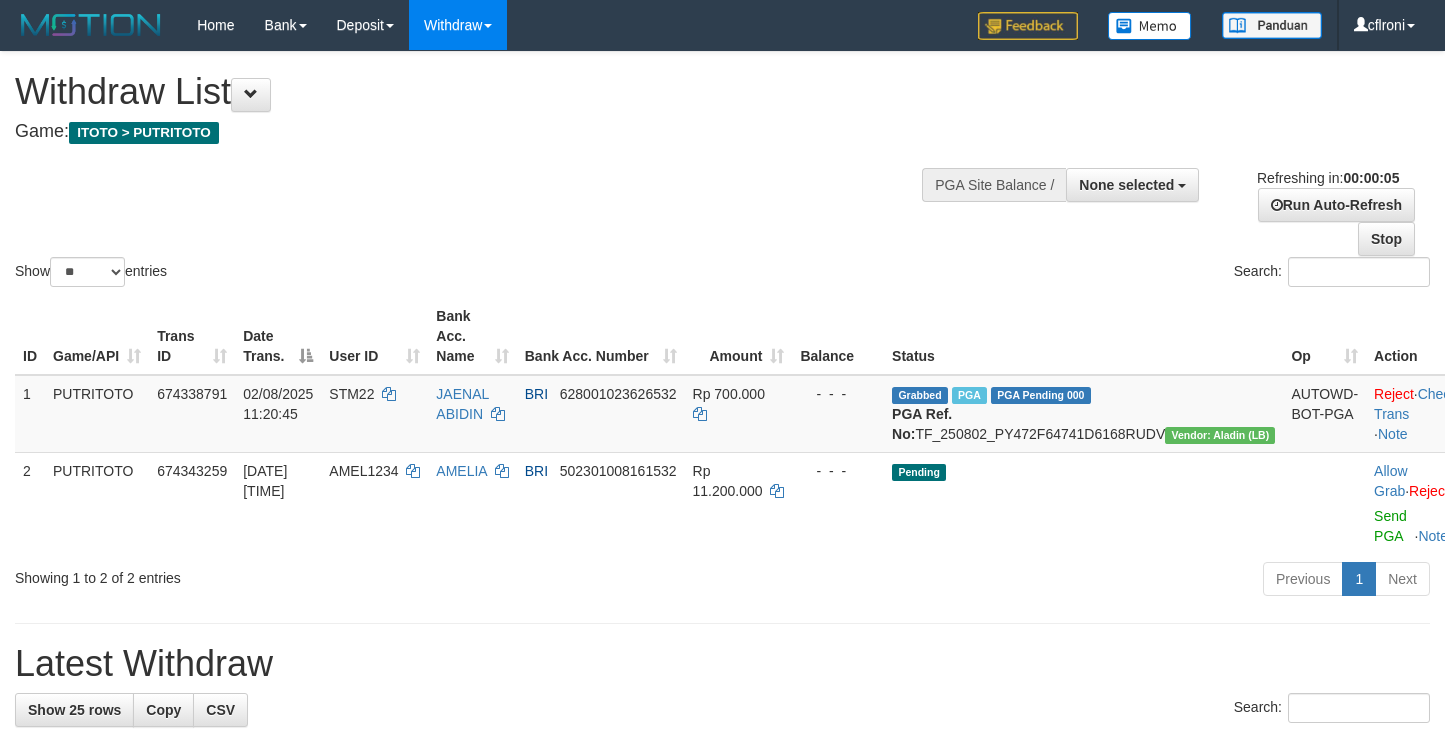 scroll, scrollTop: 0, scrollLeft: 0, axis: both 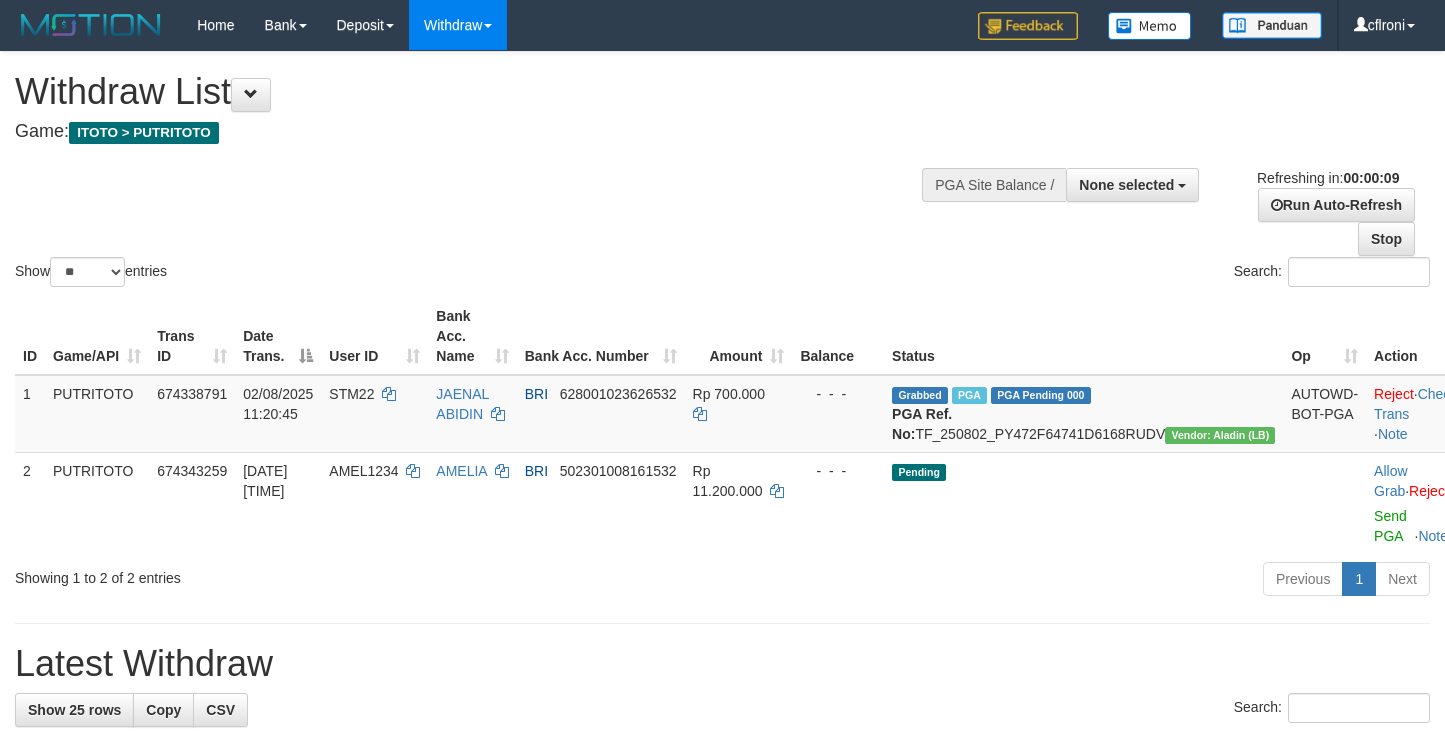 select 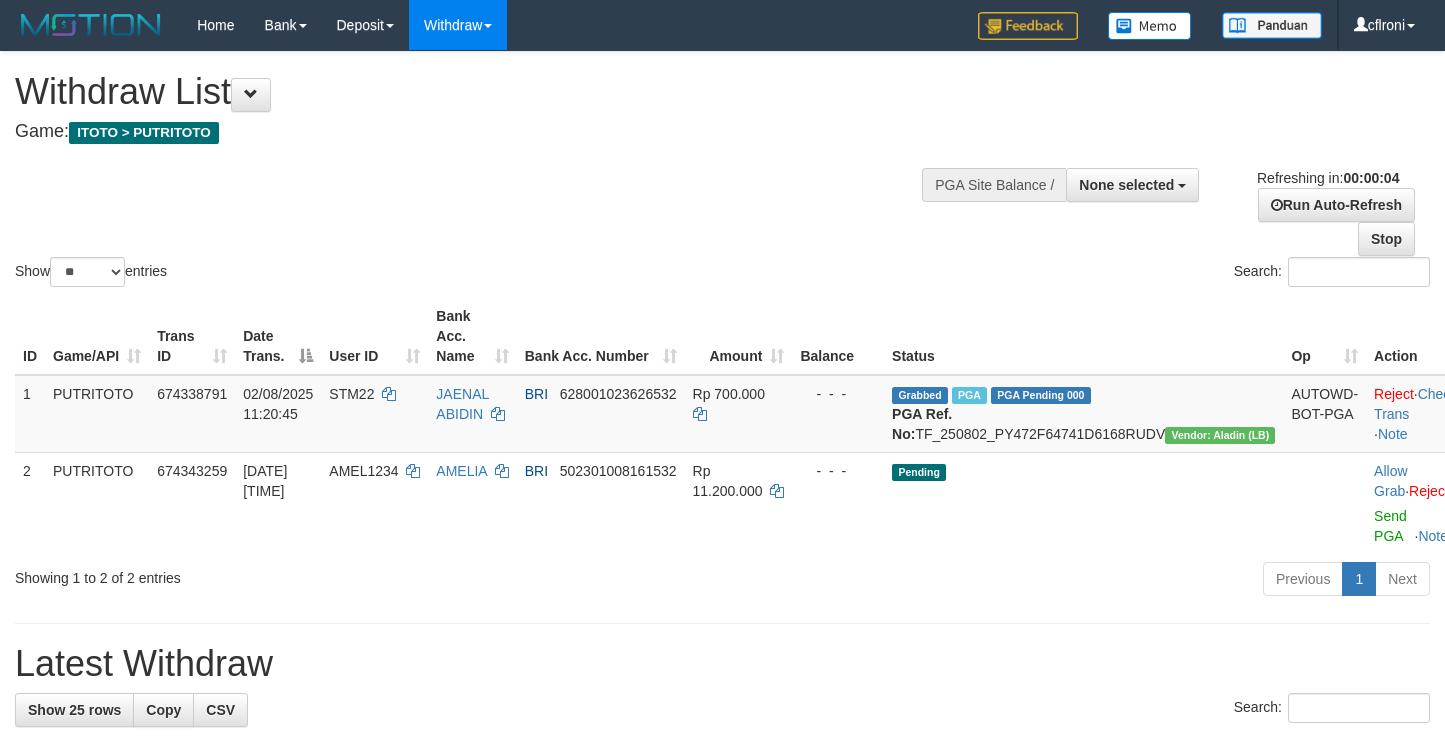 scroll, scrollTop: 0, scrollLeft: 0, axis: both 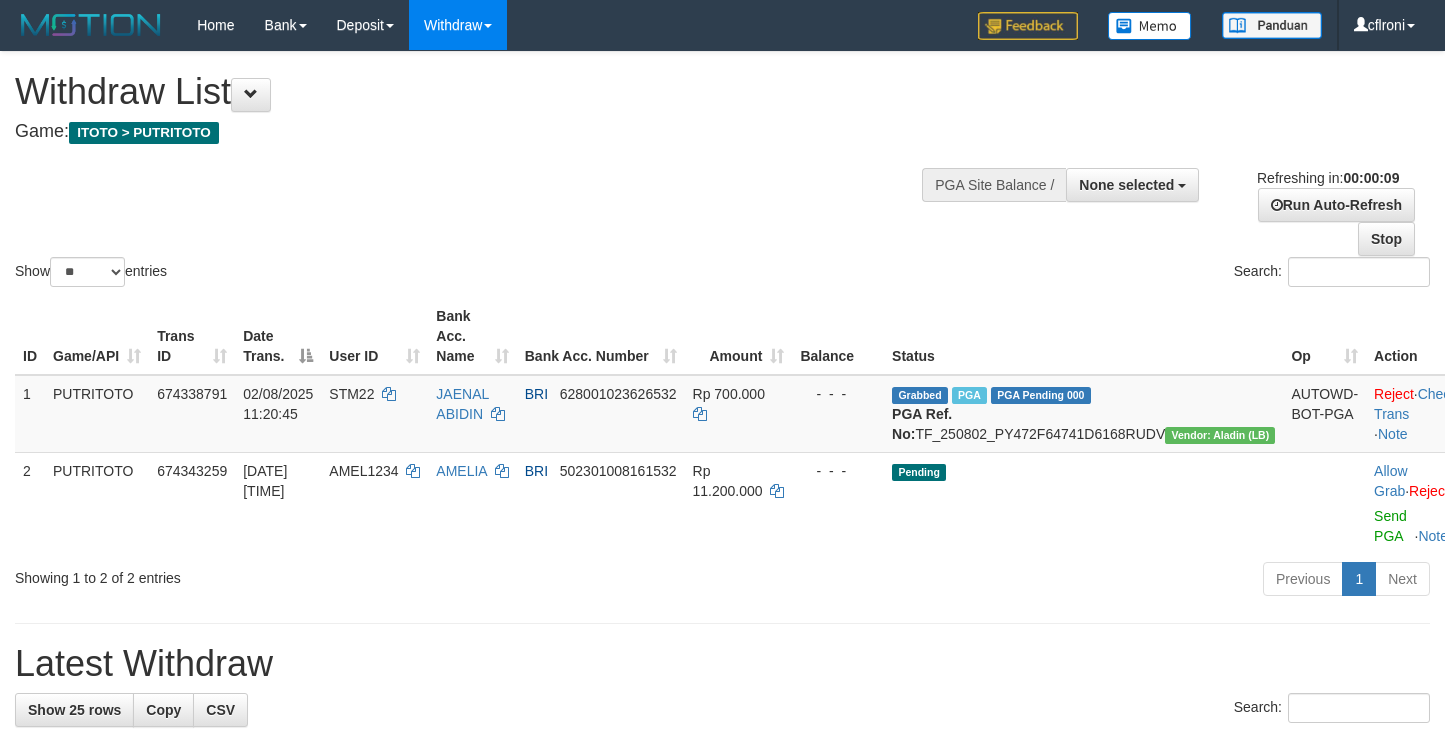 select 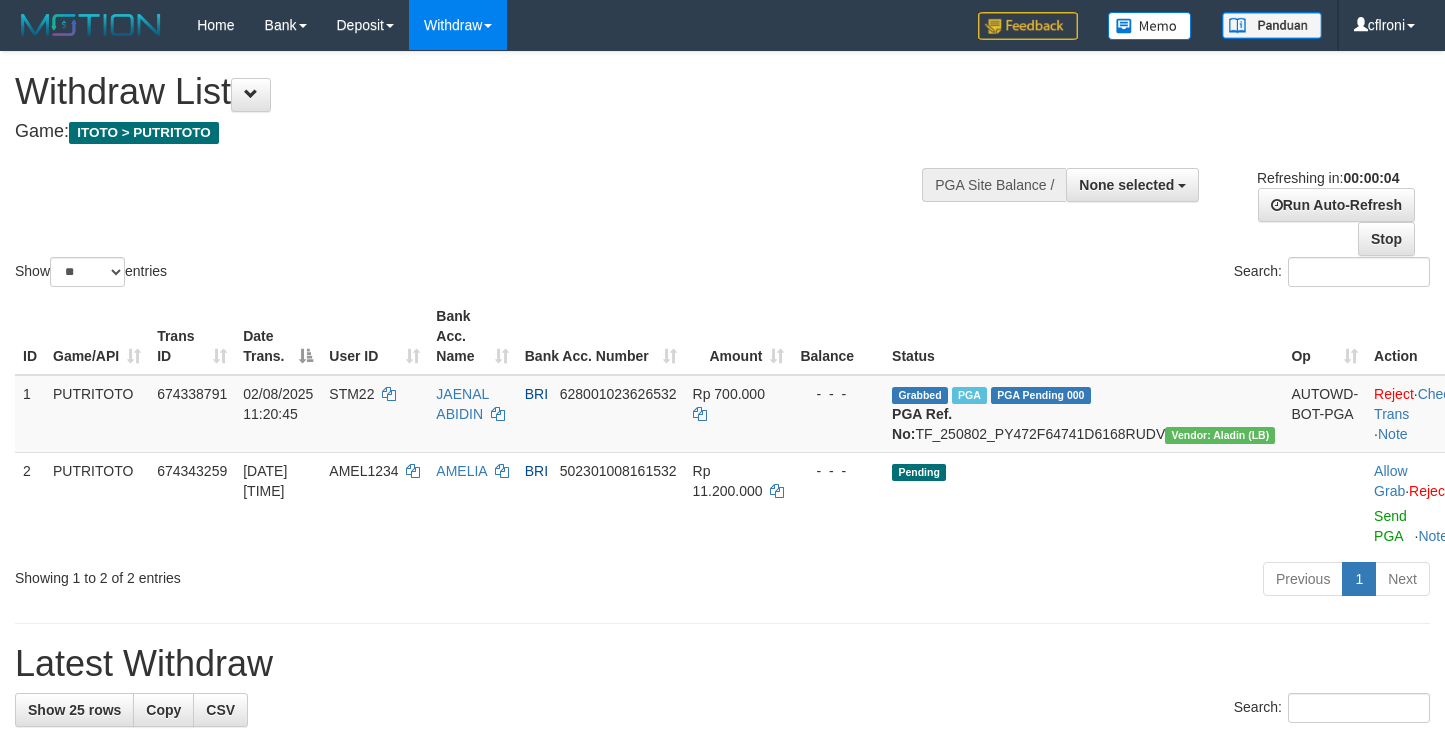scroll, scrollTop: 0, scrollLeft: 0, axis: both 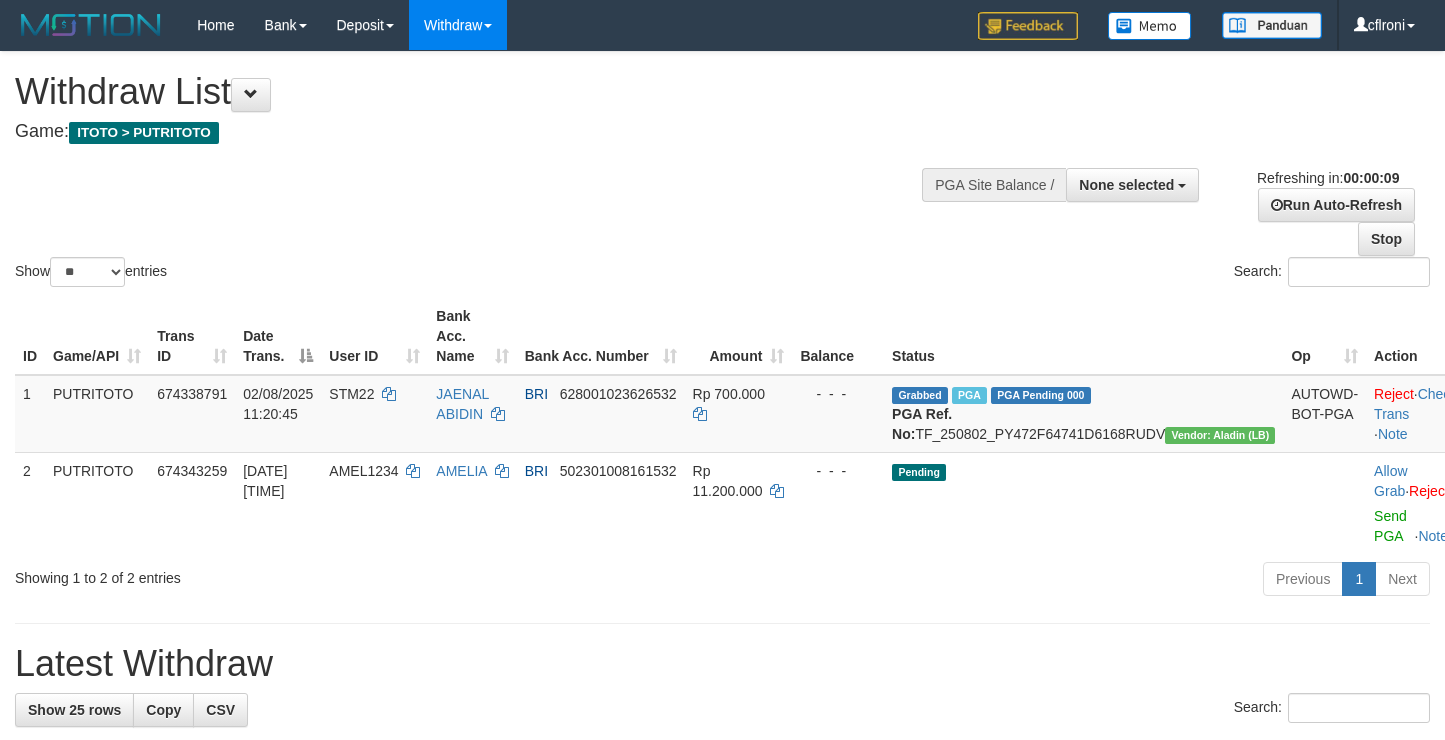 select 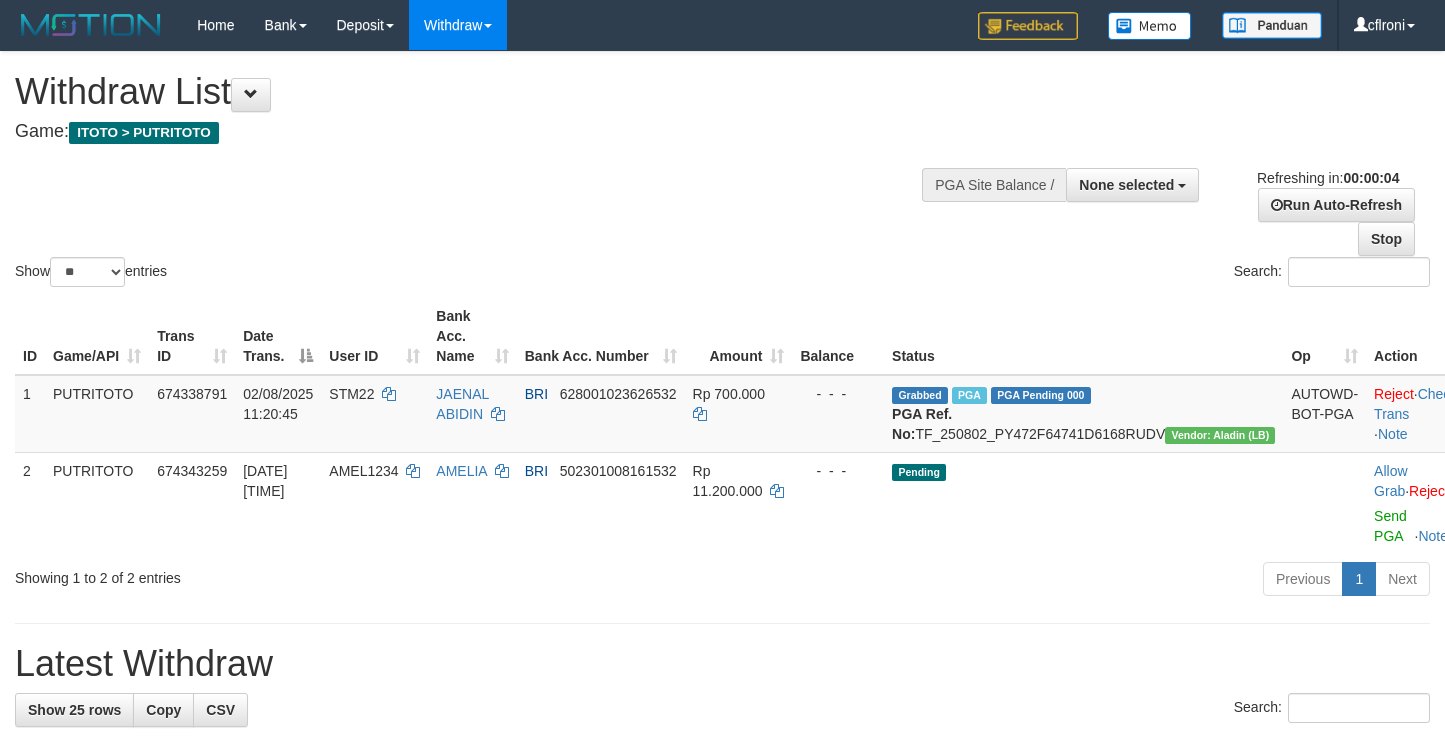 scroll, scrollTop: 0, scrollLeft: 0, axis: both 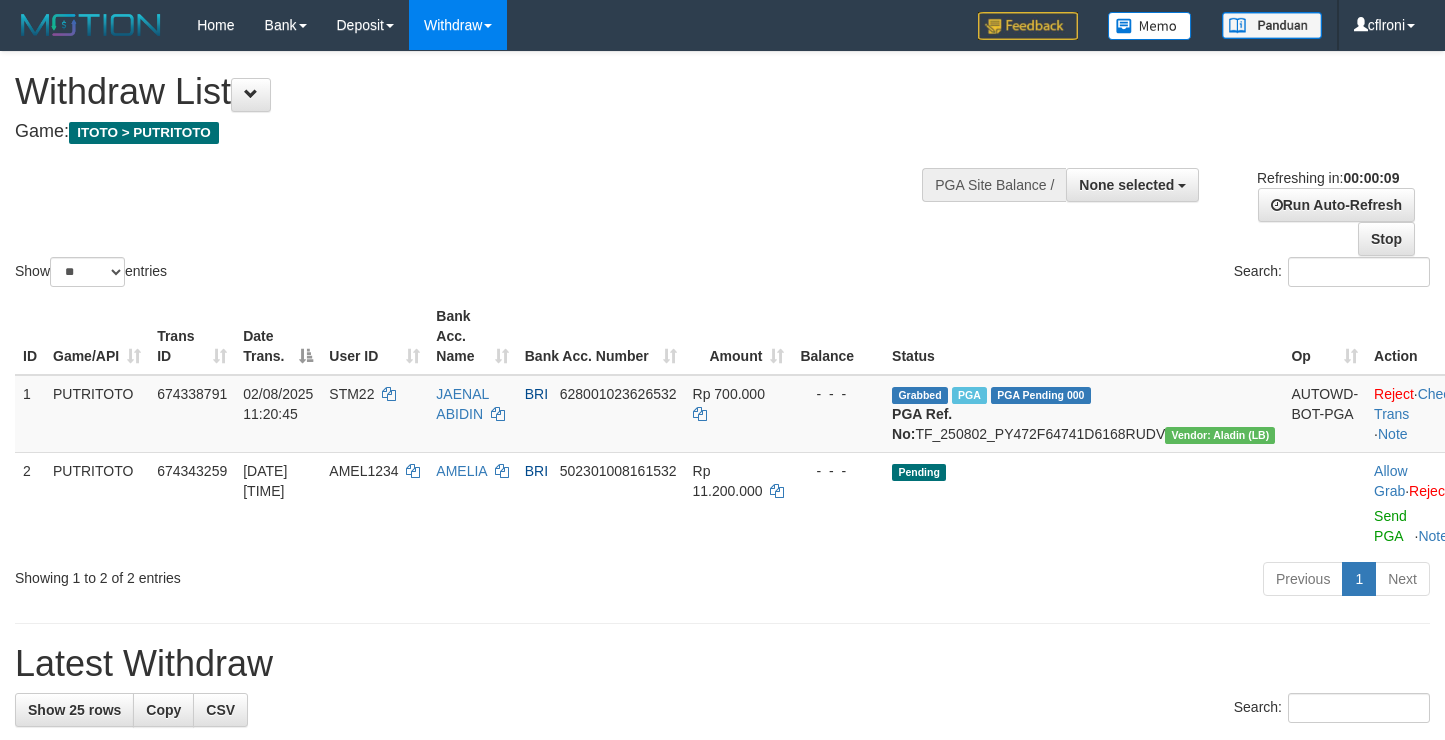 select 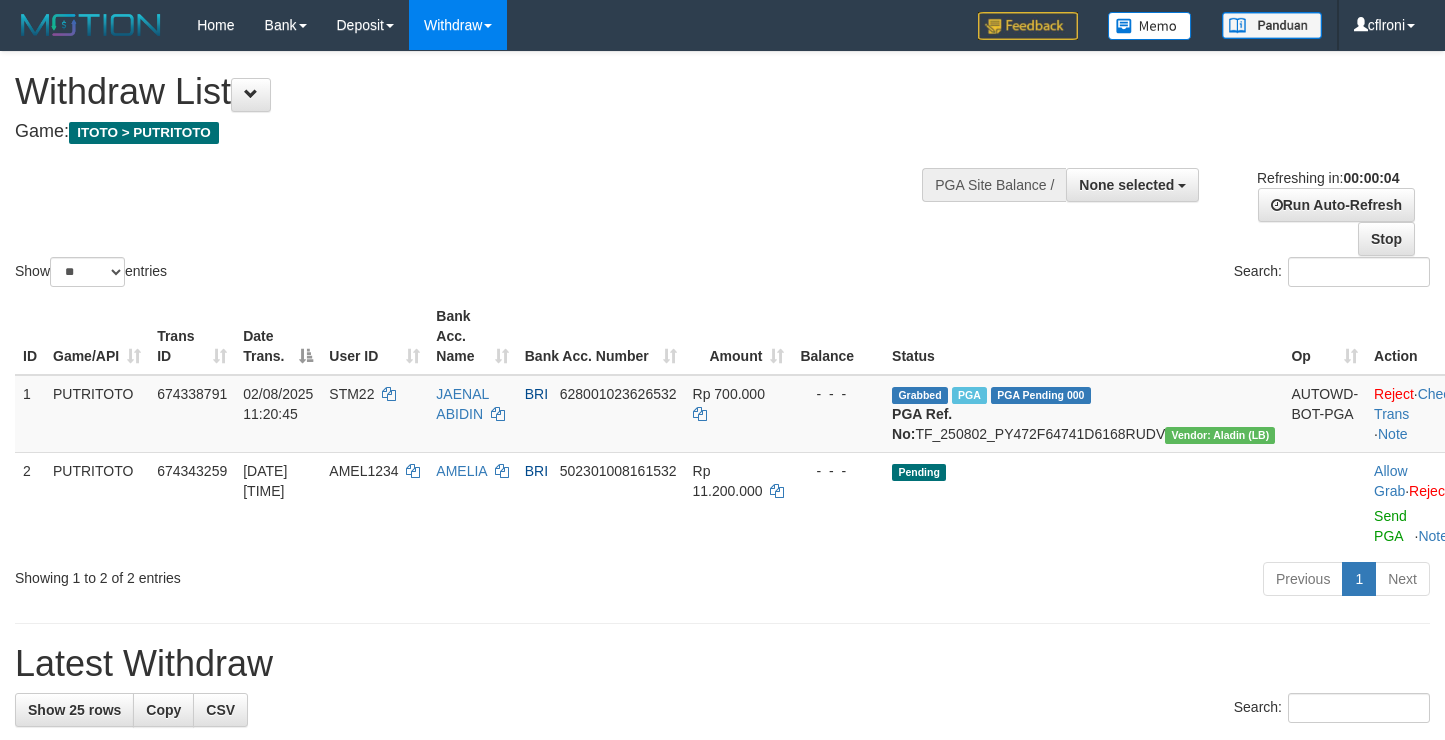 scroll, scrollTop: 0, scrollLeft: 0, axis: both 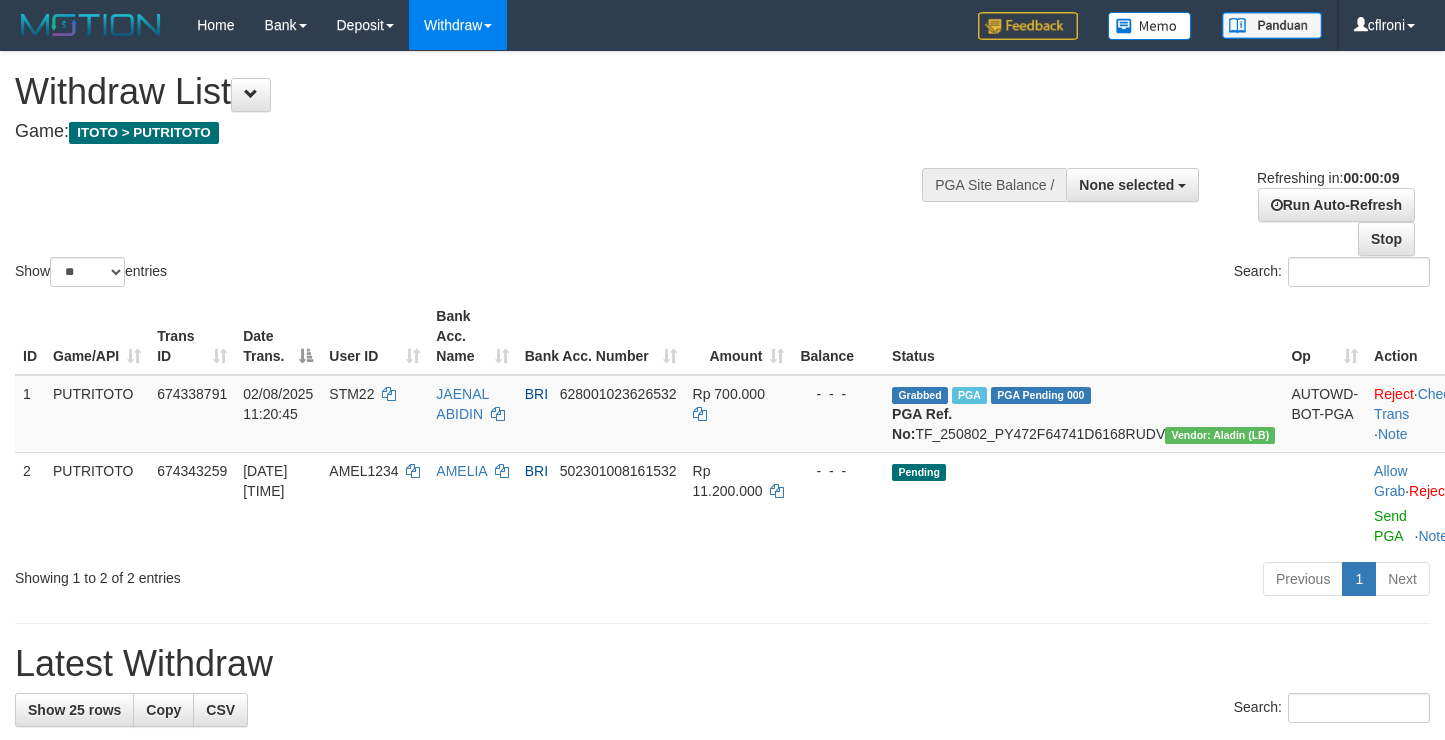 select 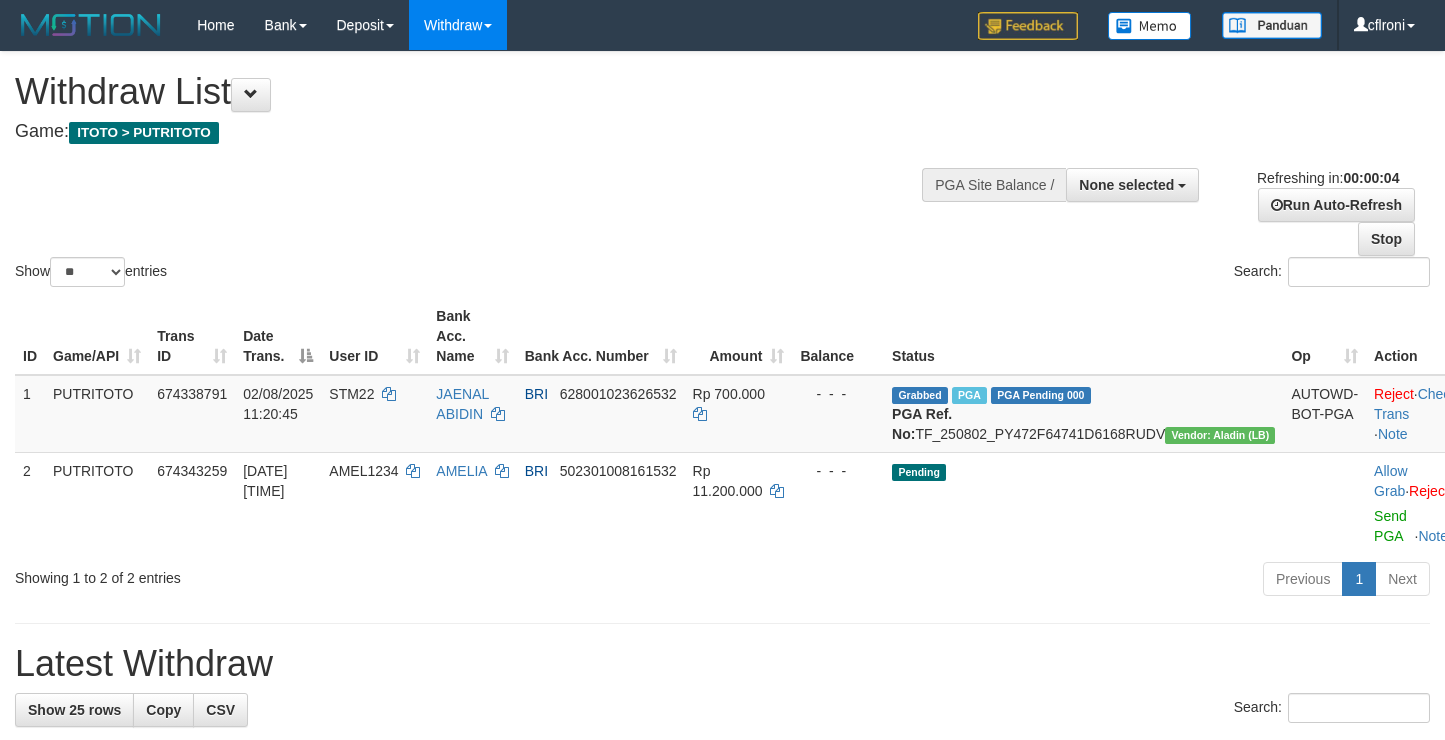 scroll, scrollTop: 0, scrollLeft: 0, axis: both 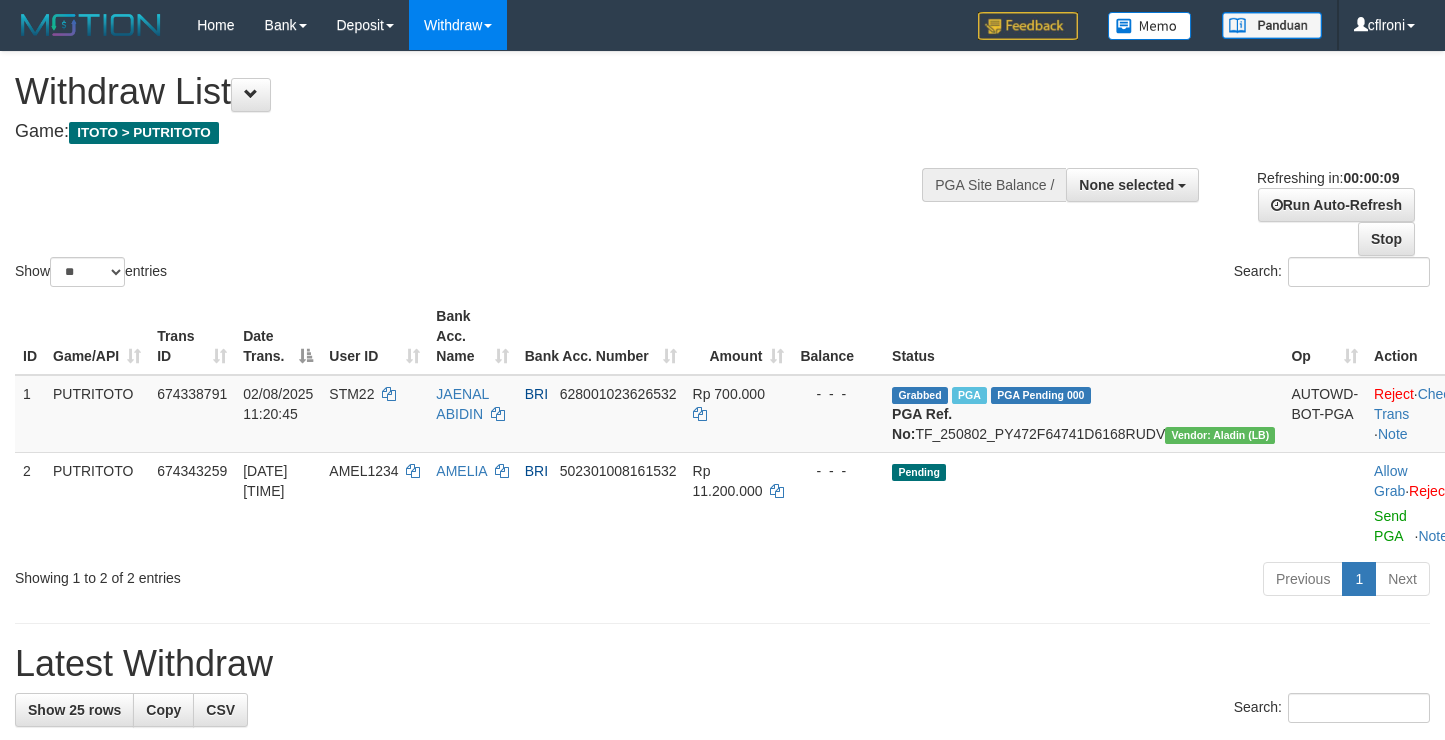 select 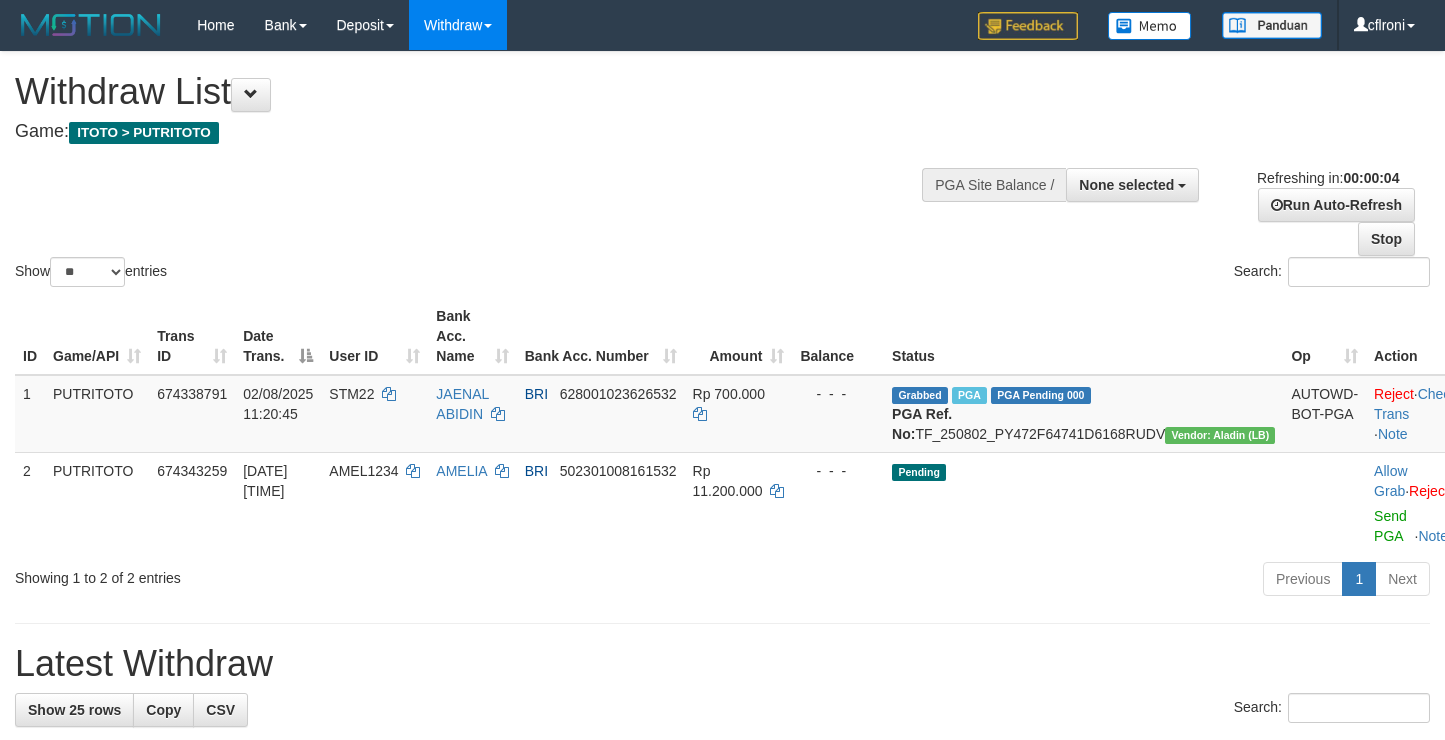 scroll, scrollTop: 0, scrollLeft: 0, axis: both 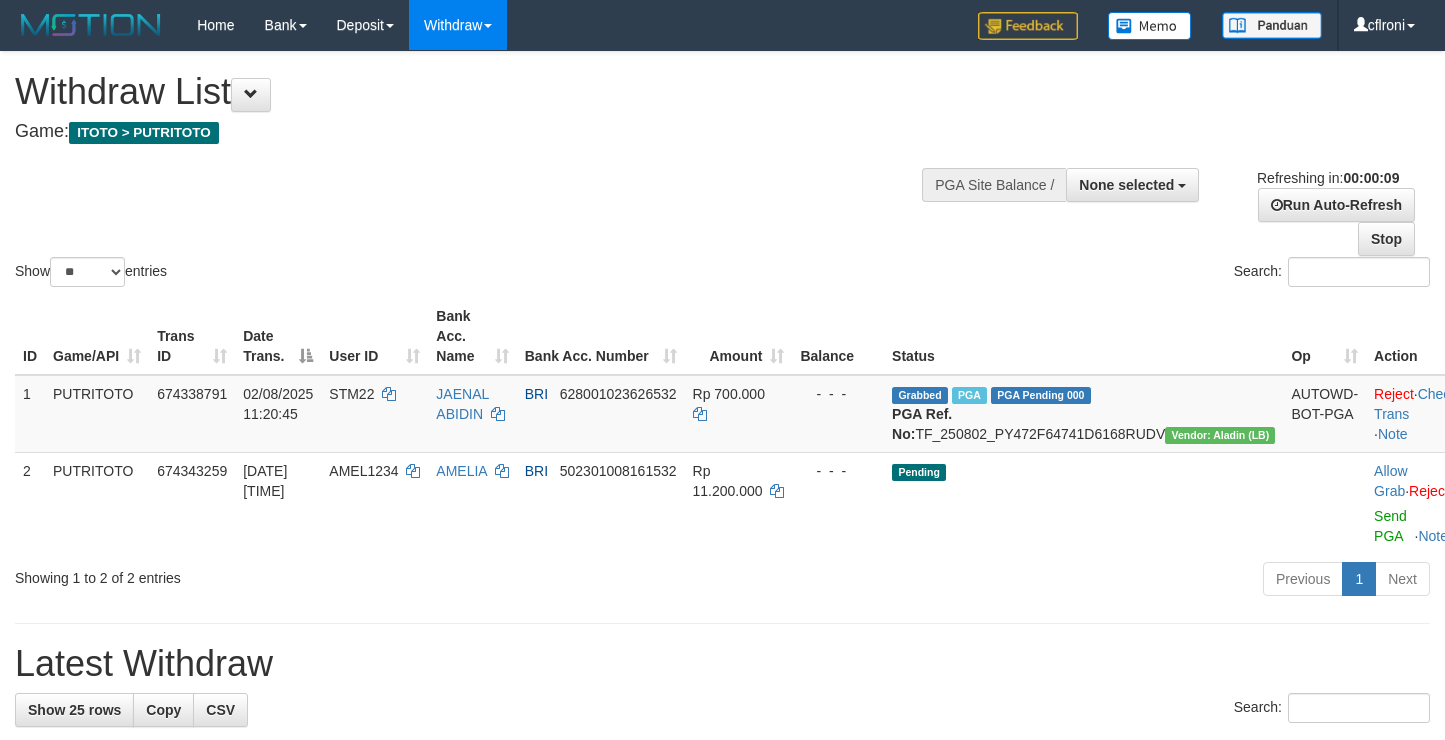 select 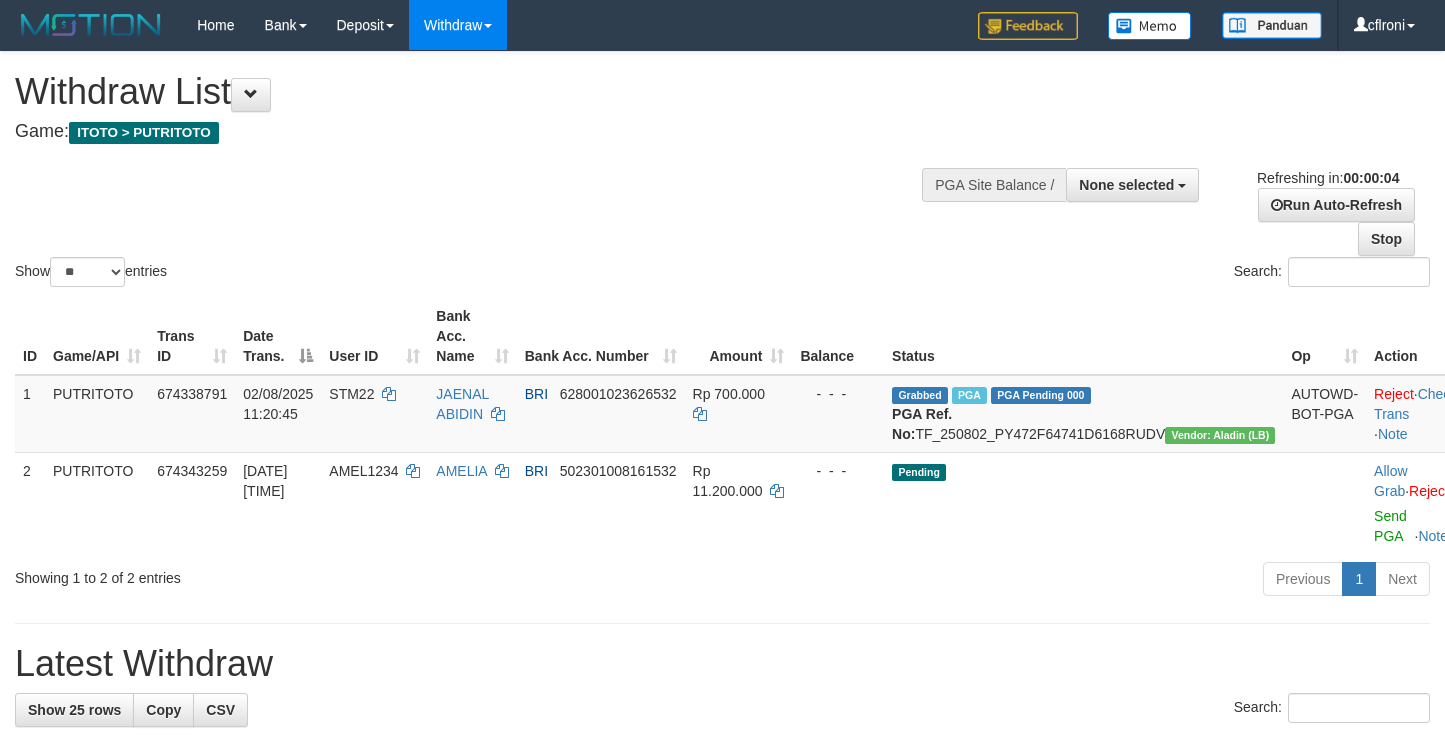scroll, scrollTop: 0, scrollLeft: 0, axis: both 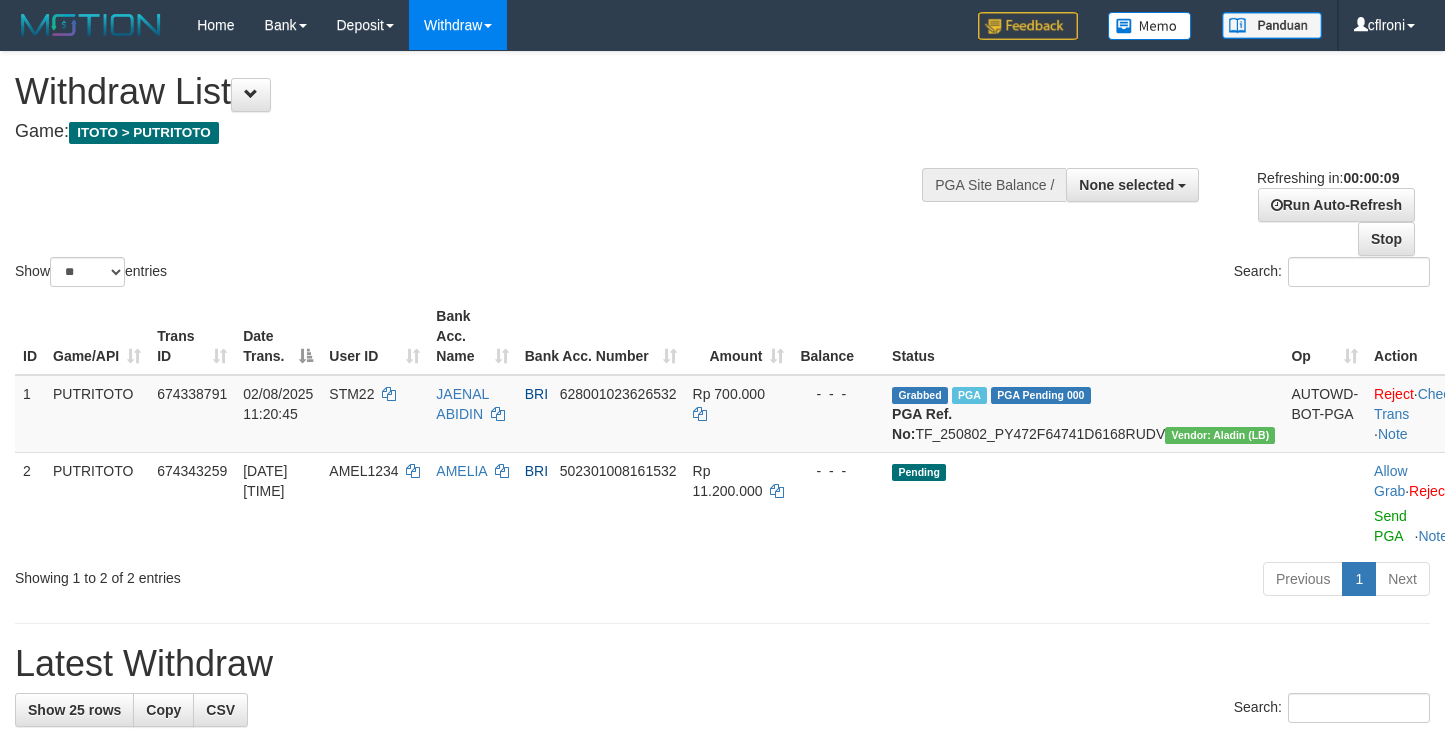 select 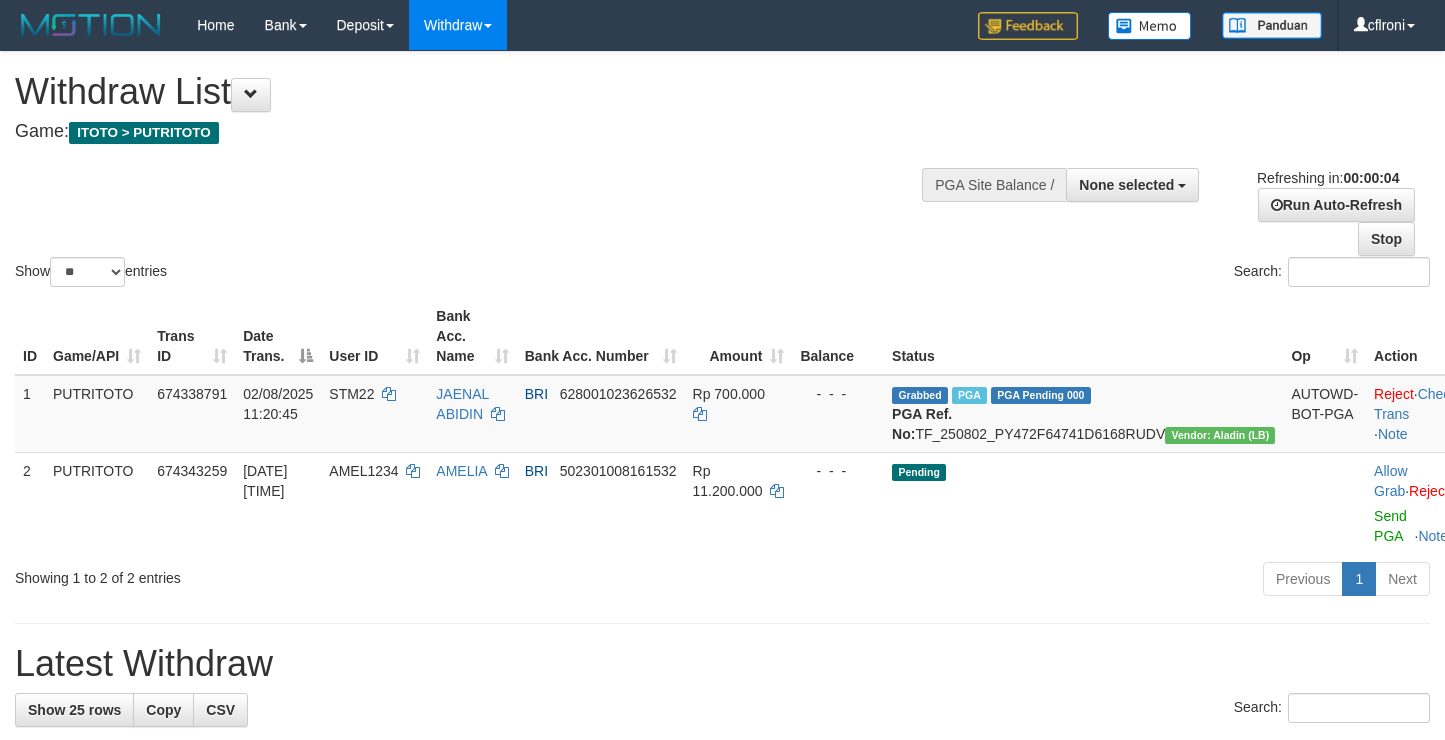 scroll, scrollTop: 0, scrollLeft: 0, axis: both 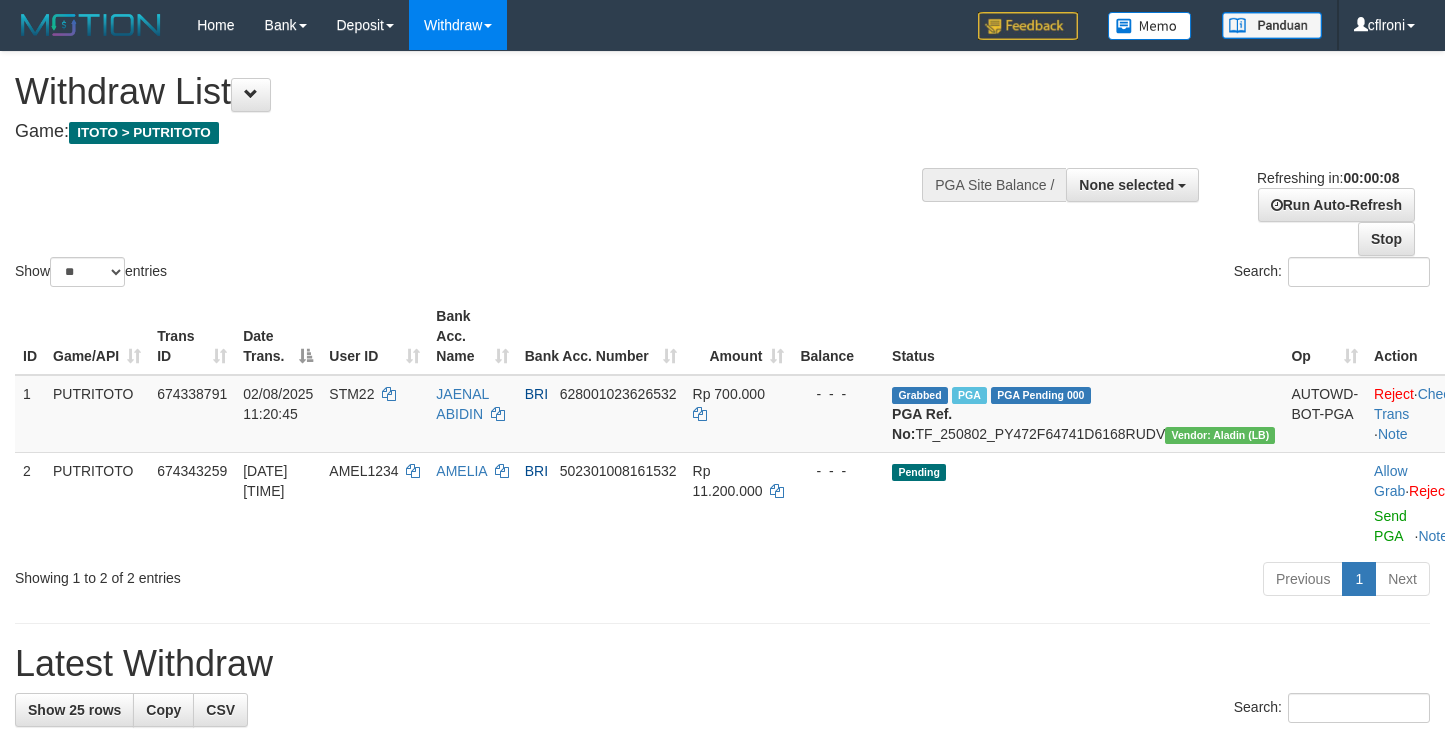 select 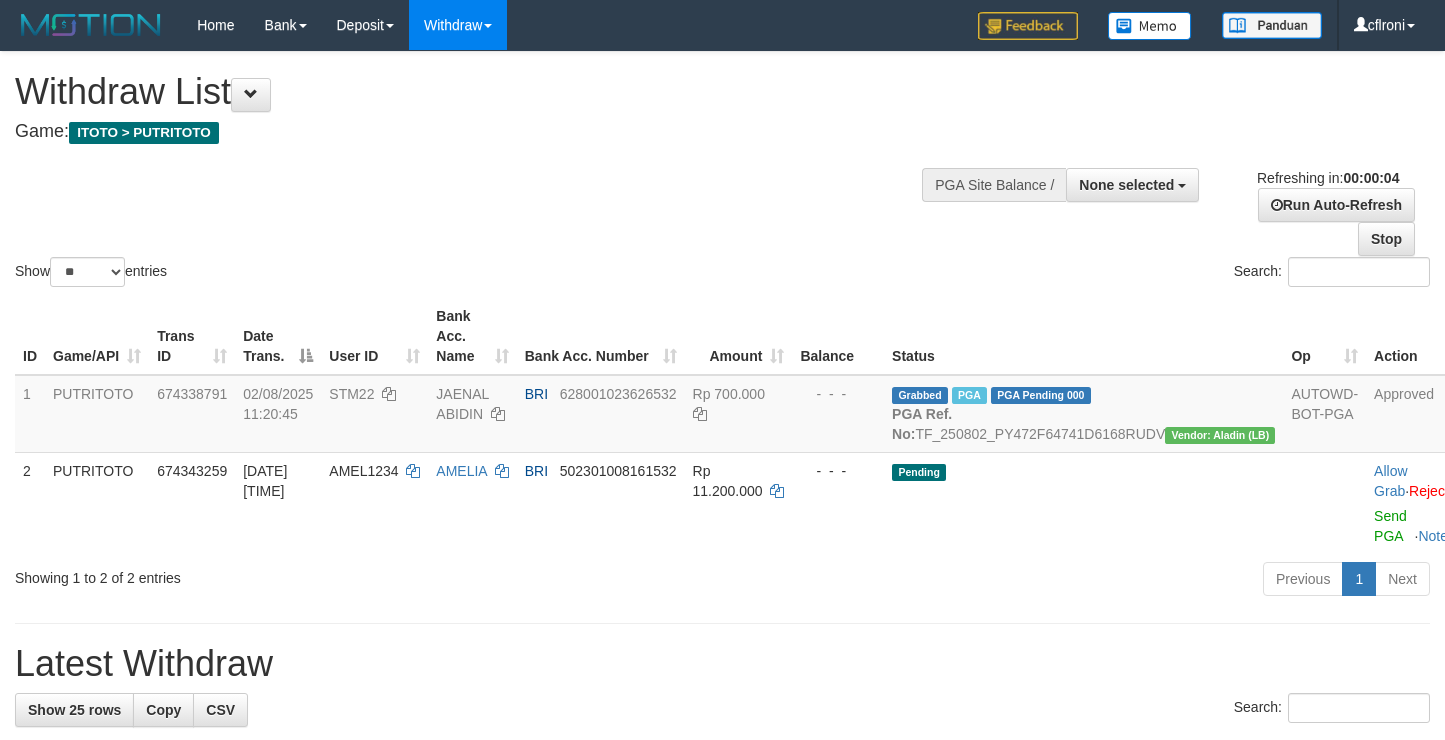 scroll, scrollTop: 0, scrollLeft: 0, axis: both 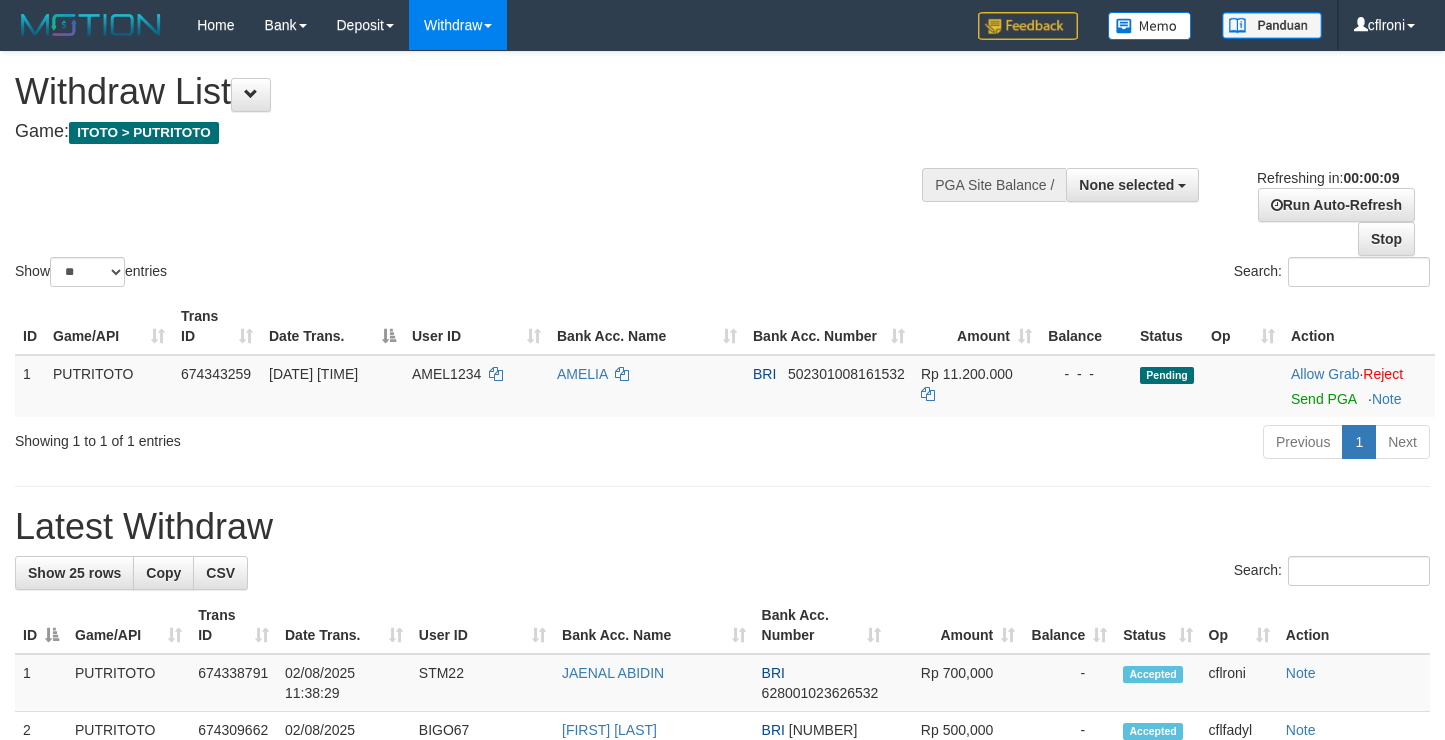 select 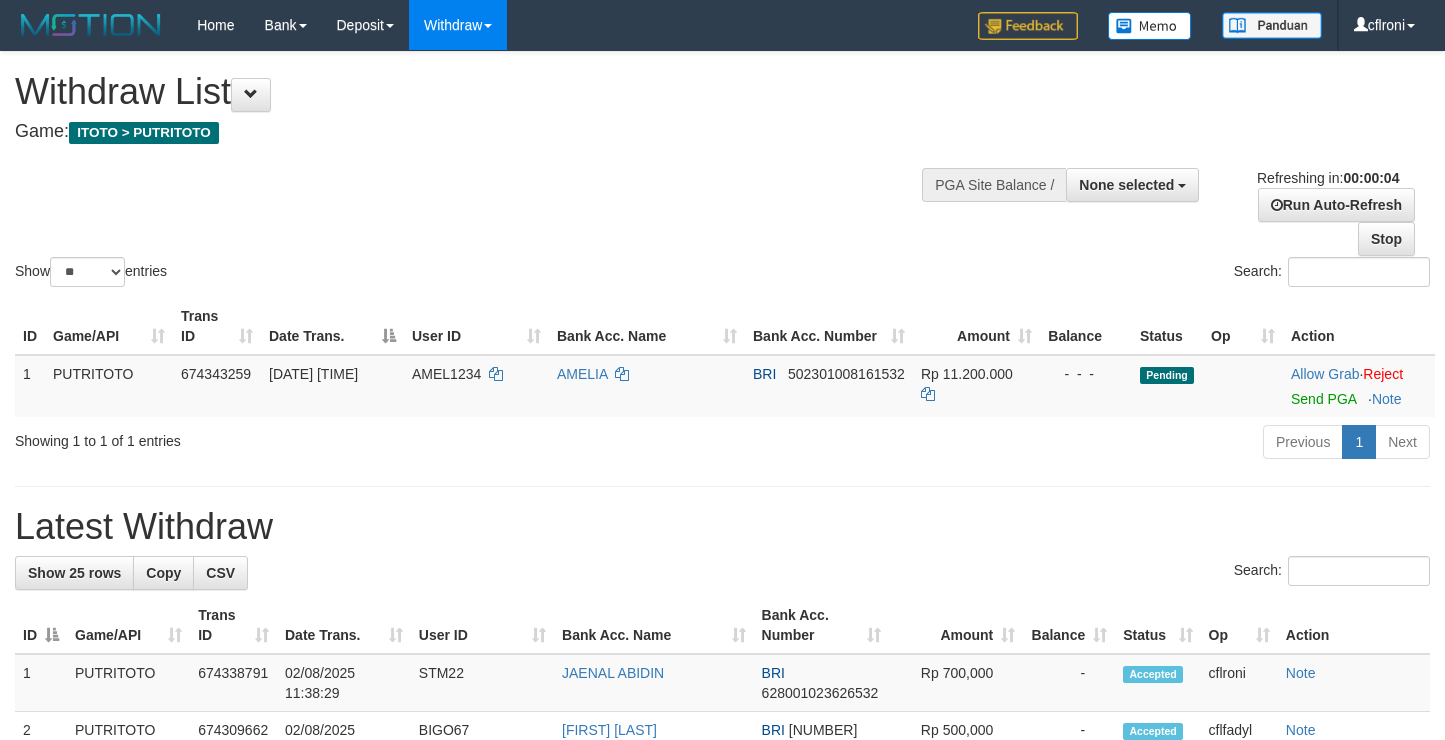 scroll, scrollTop: 0, scrollLeft: 0, axis: both 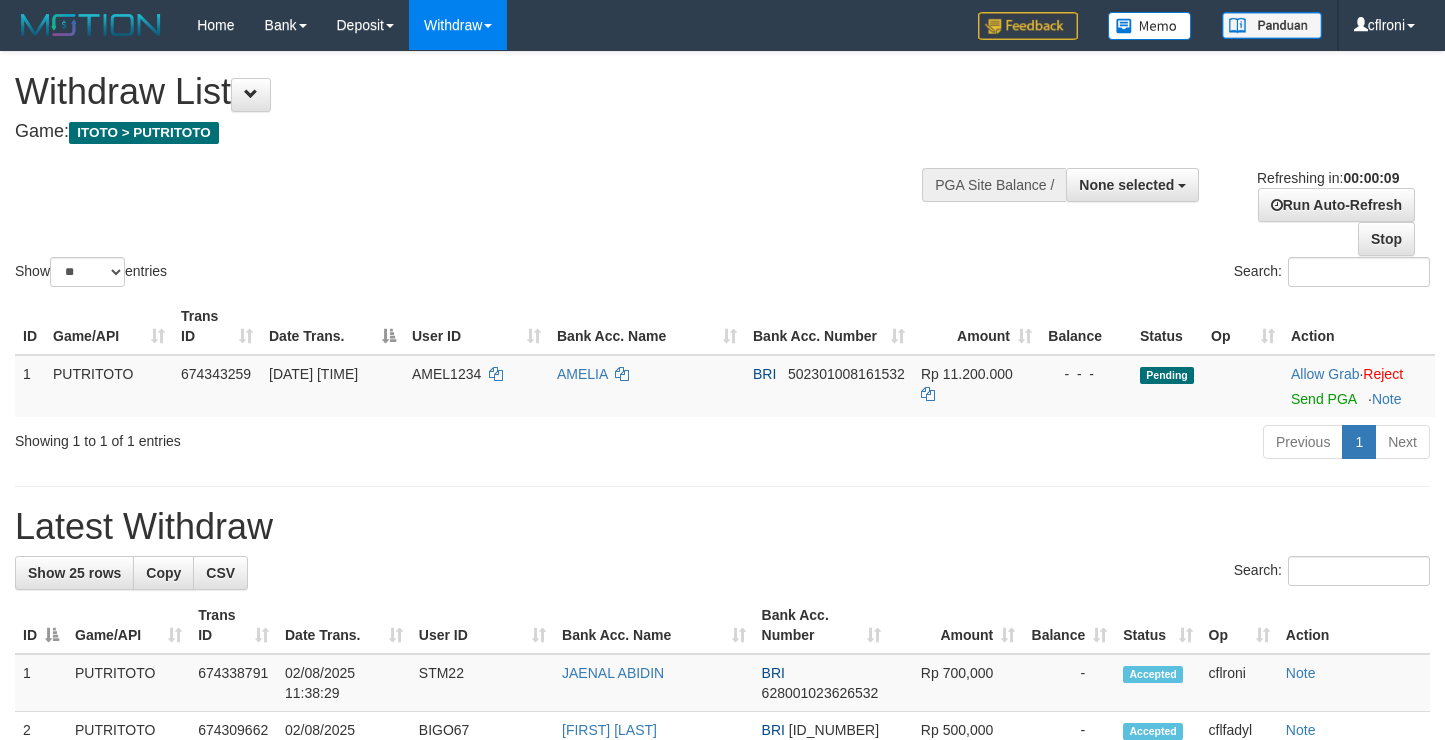 select 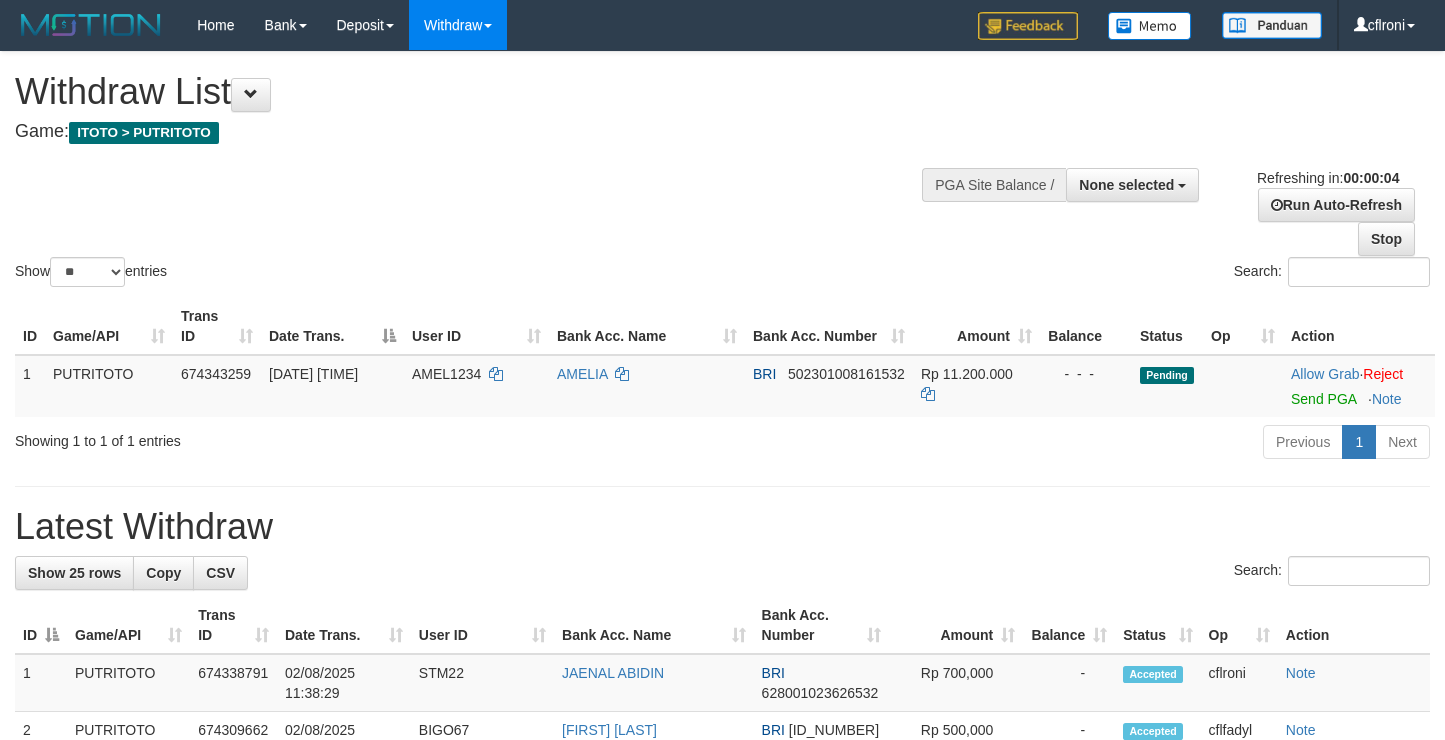 scroll, scrollTop: 0, scrollLeft: 0, axis: both 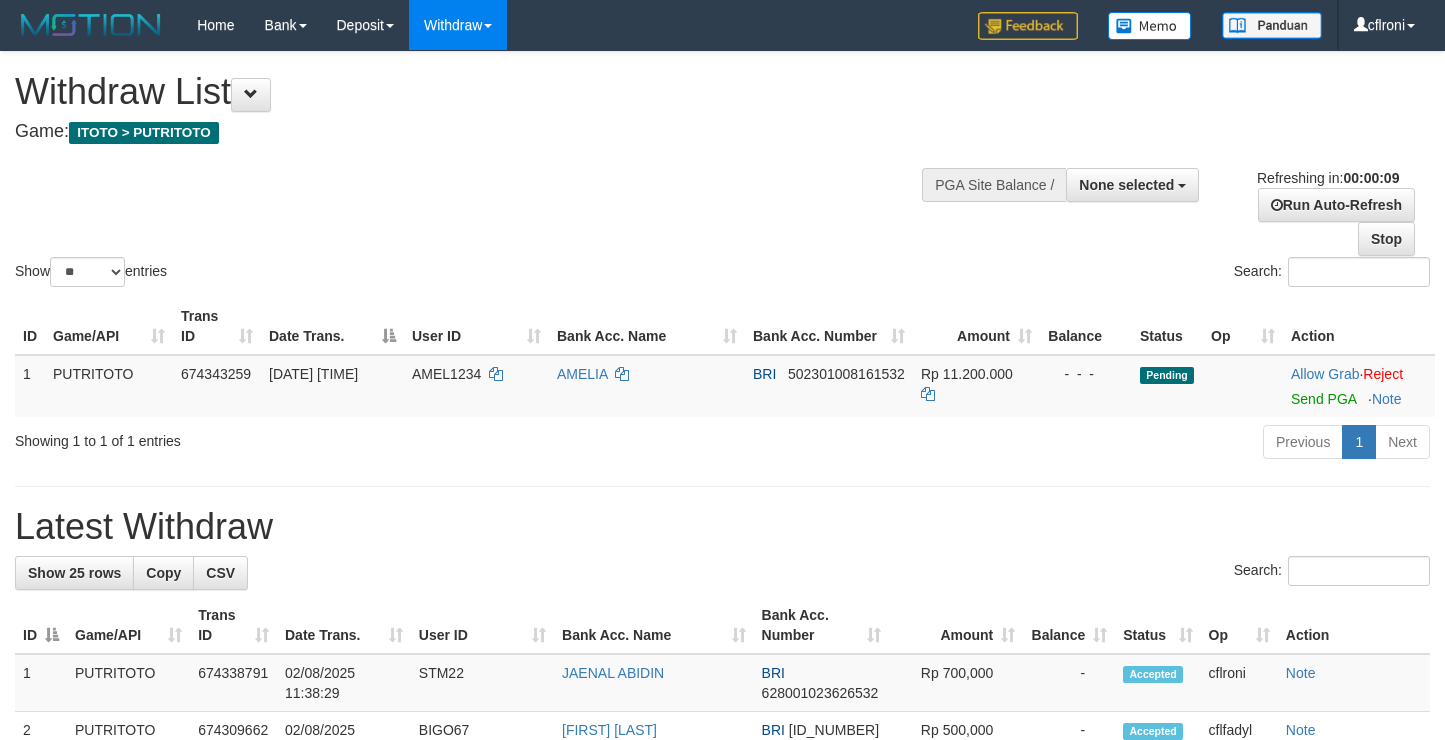 select 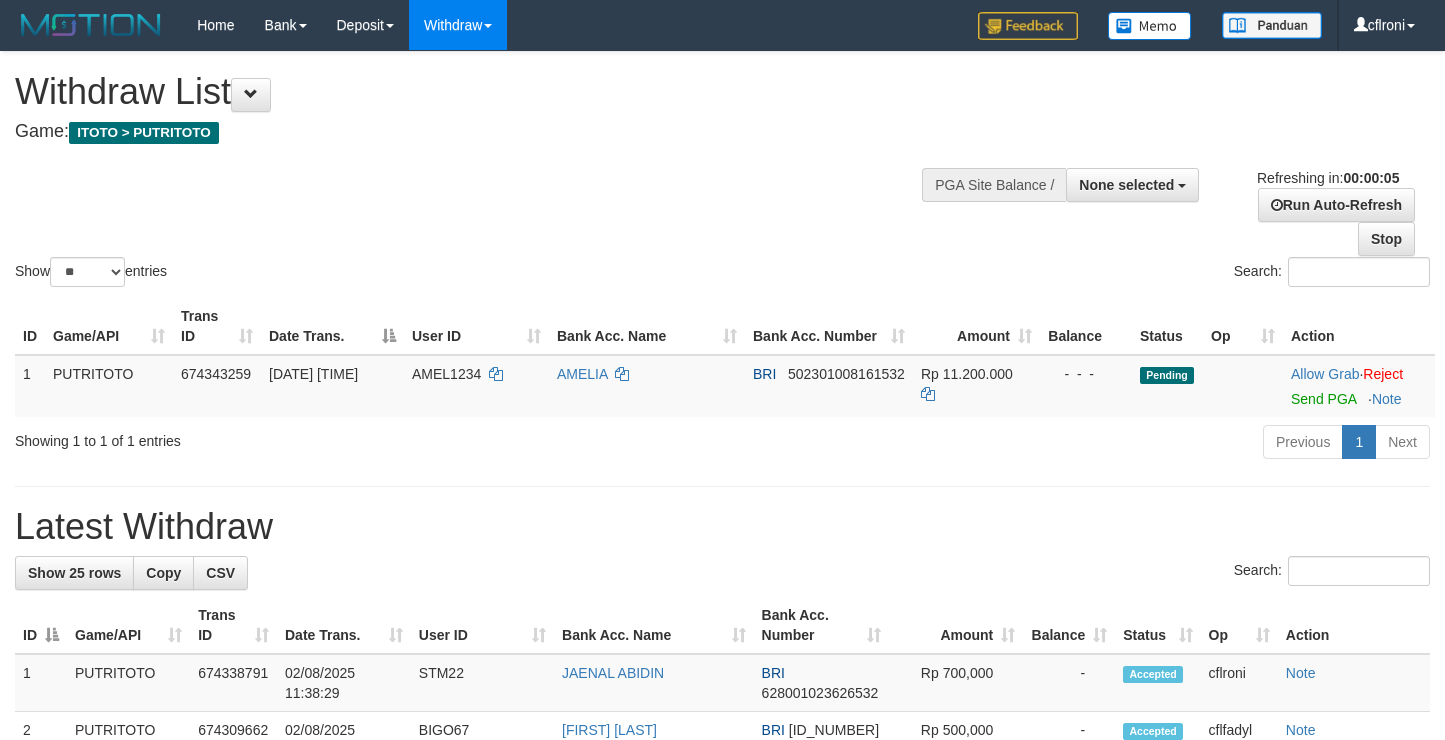 scroll, scrollTop: 0, scrollLeft: 0, axis: both 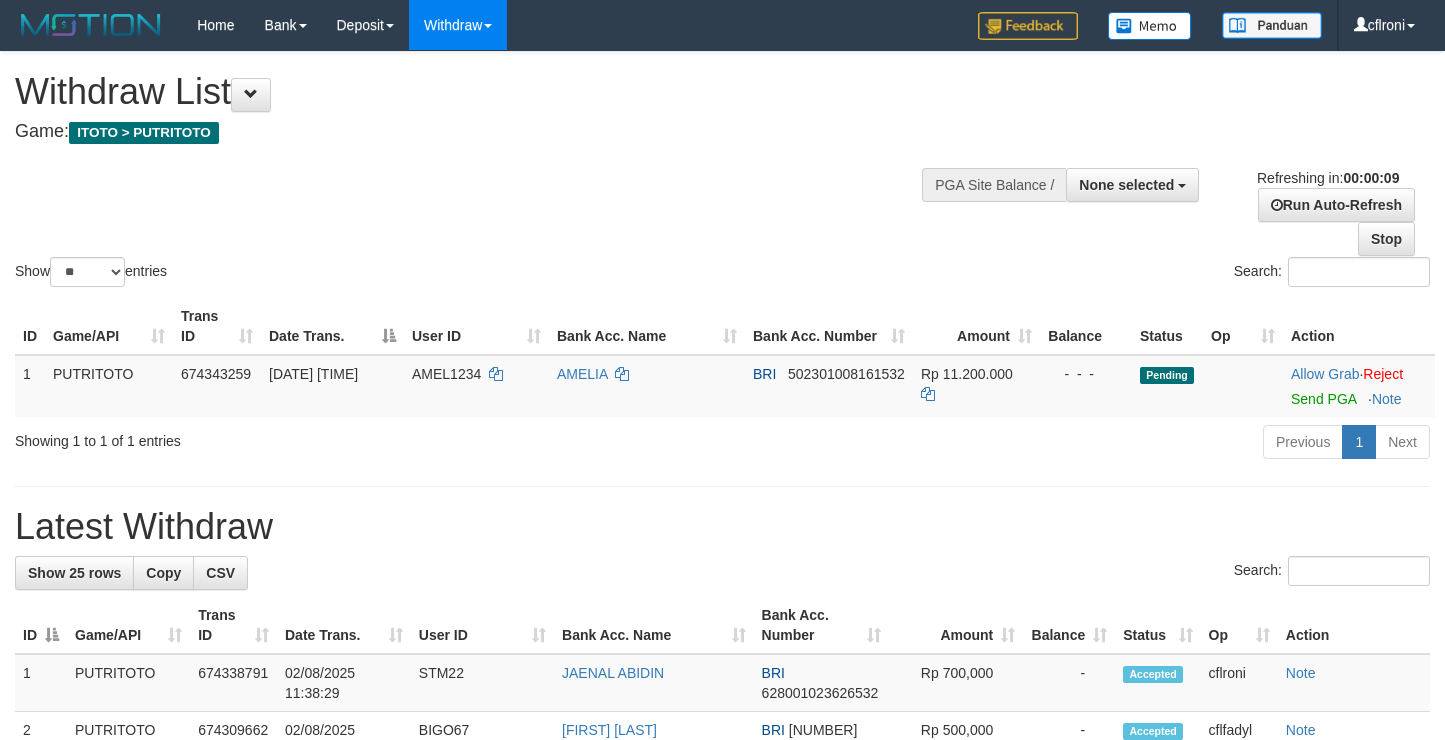 select 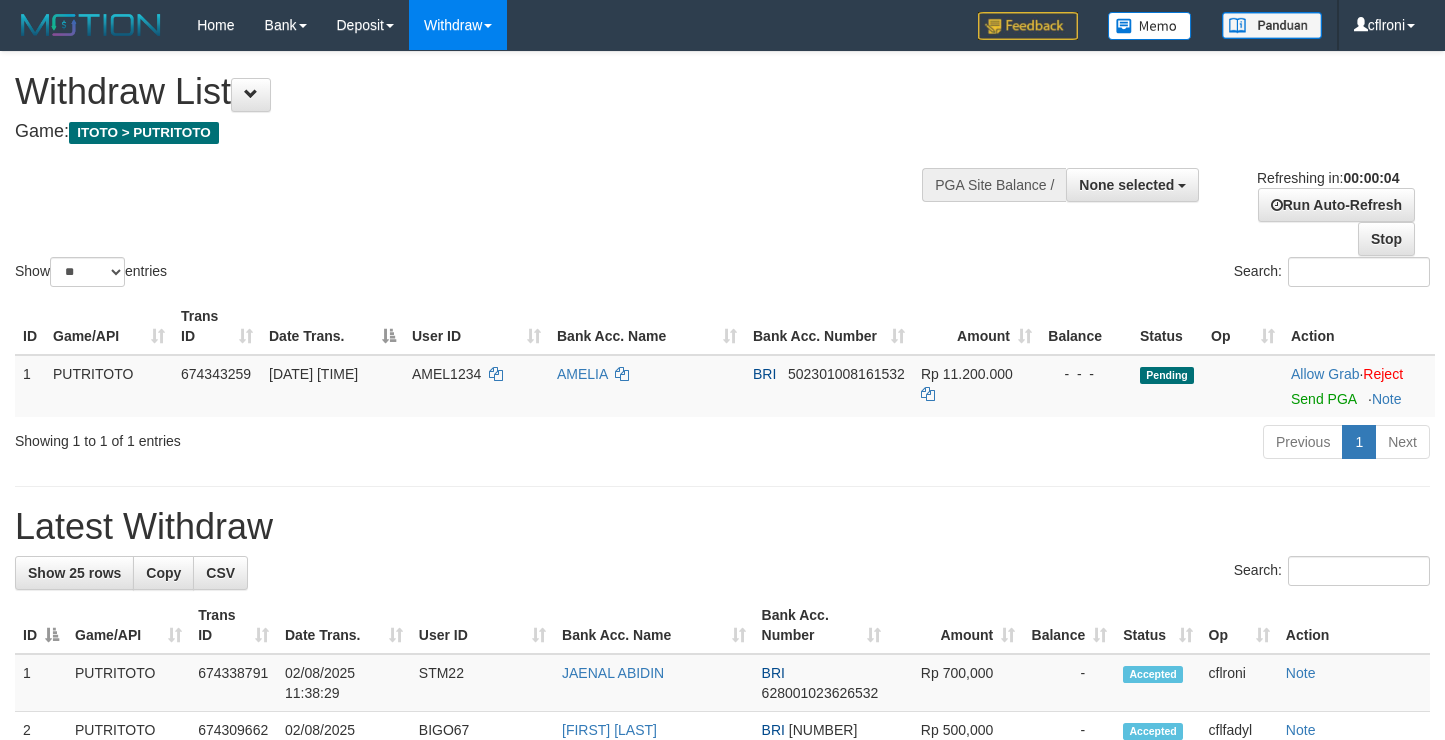 scroll, scrollTop: 0, scrollLeft: 0, axis: both 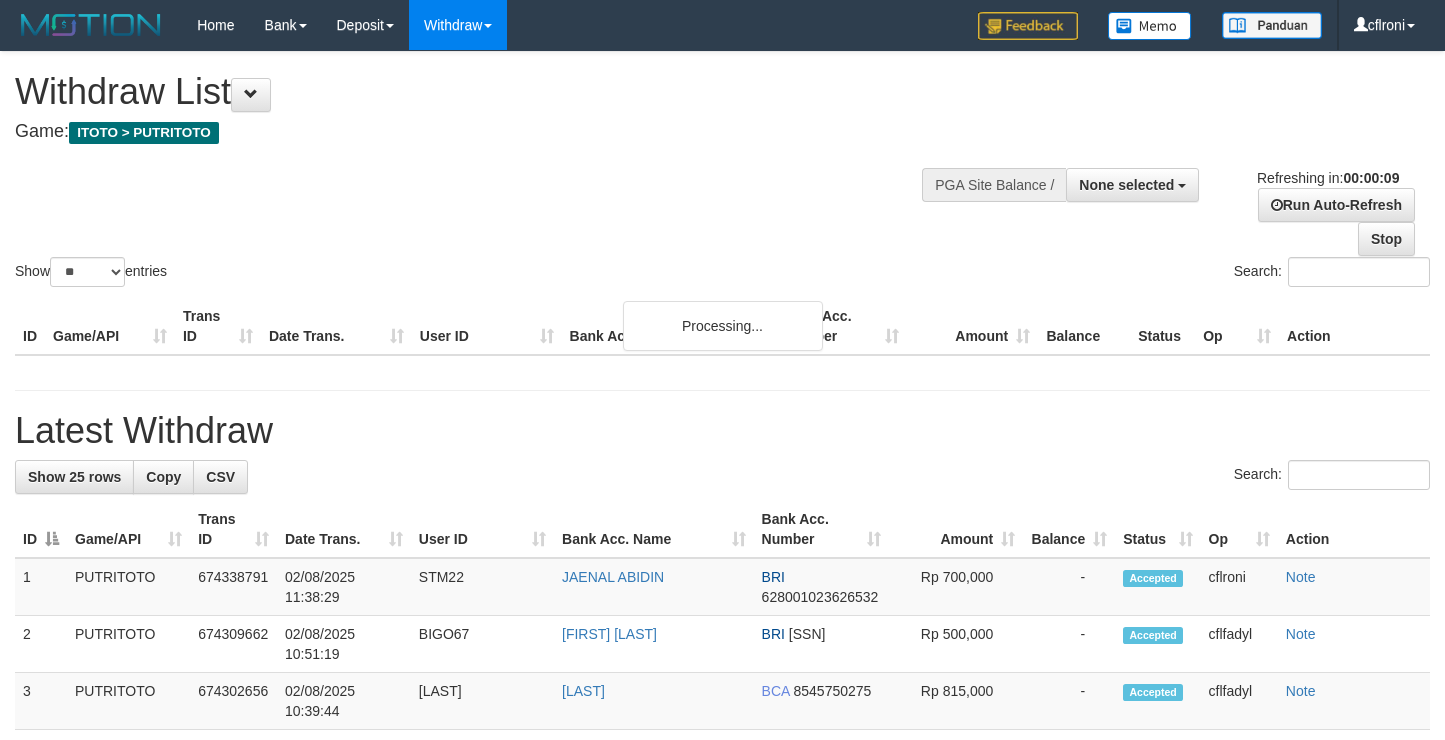 select 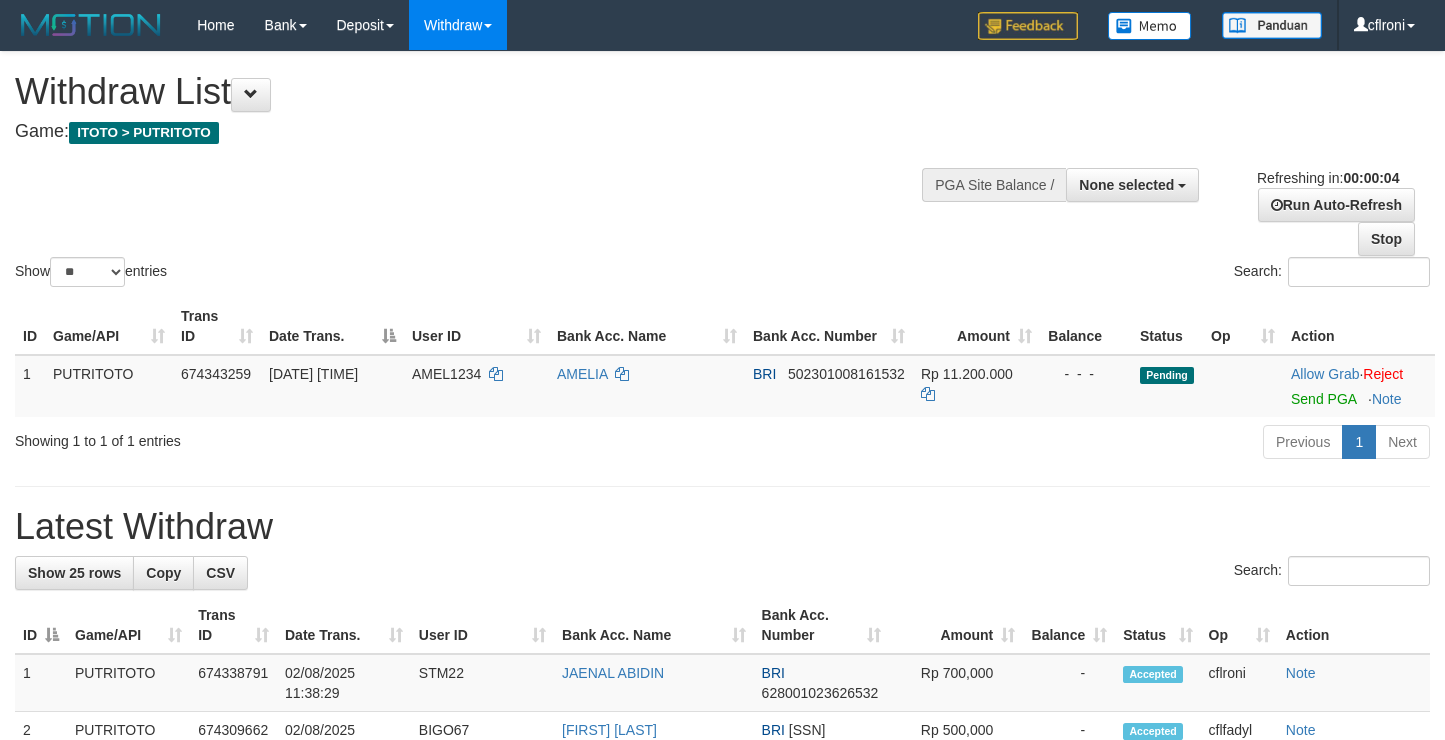 scroll, scrollTop: 0, scrollLeft: 0, axis: both 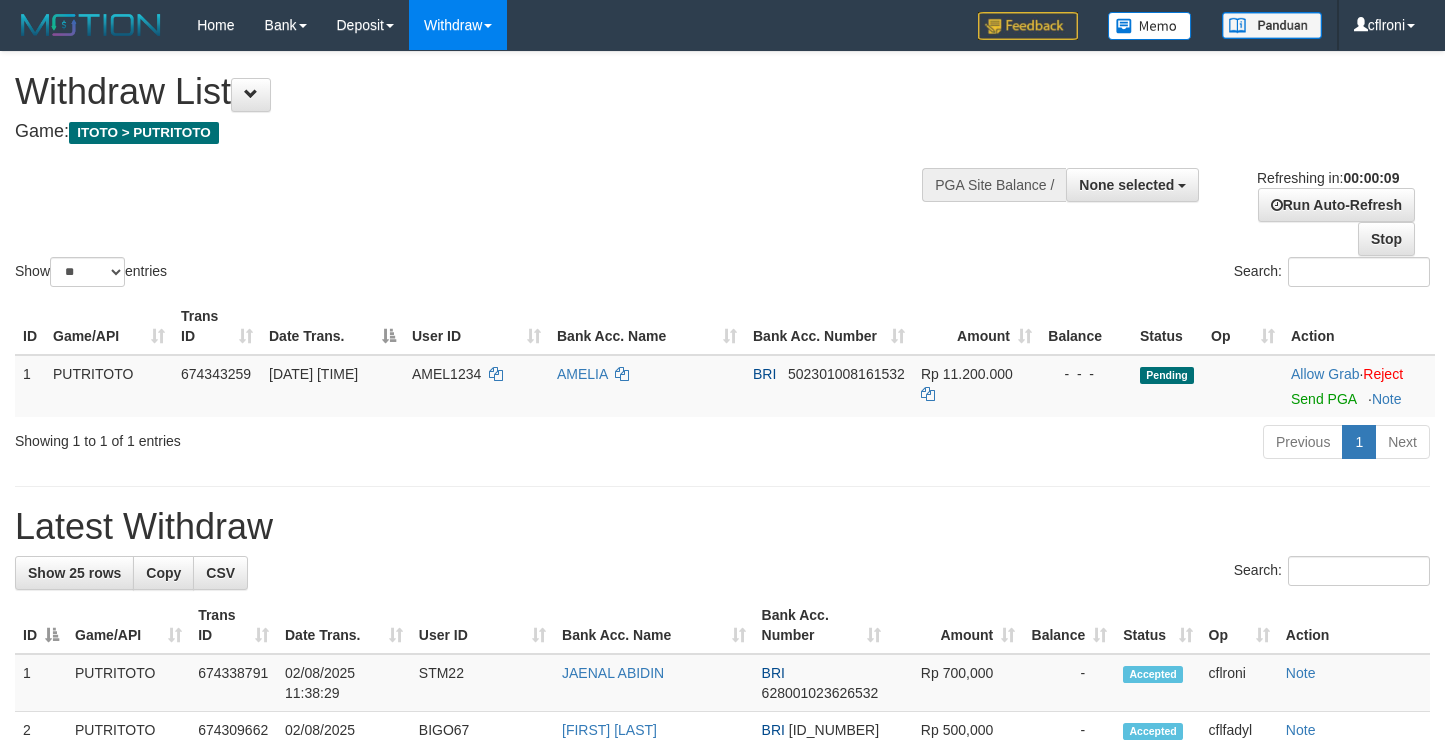 select 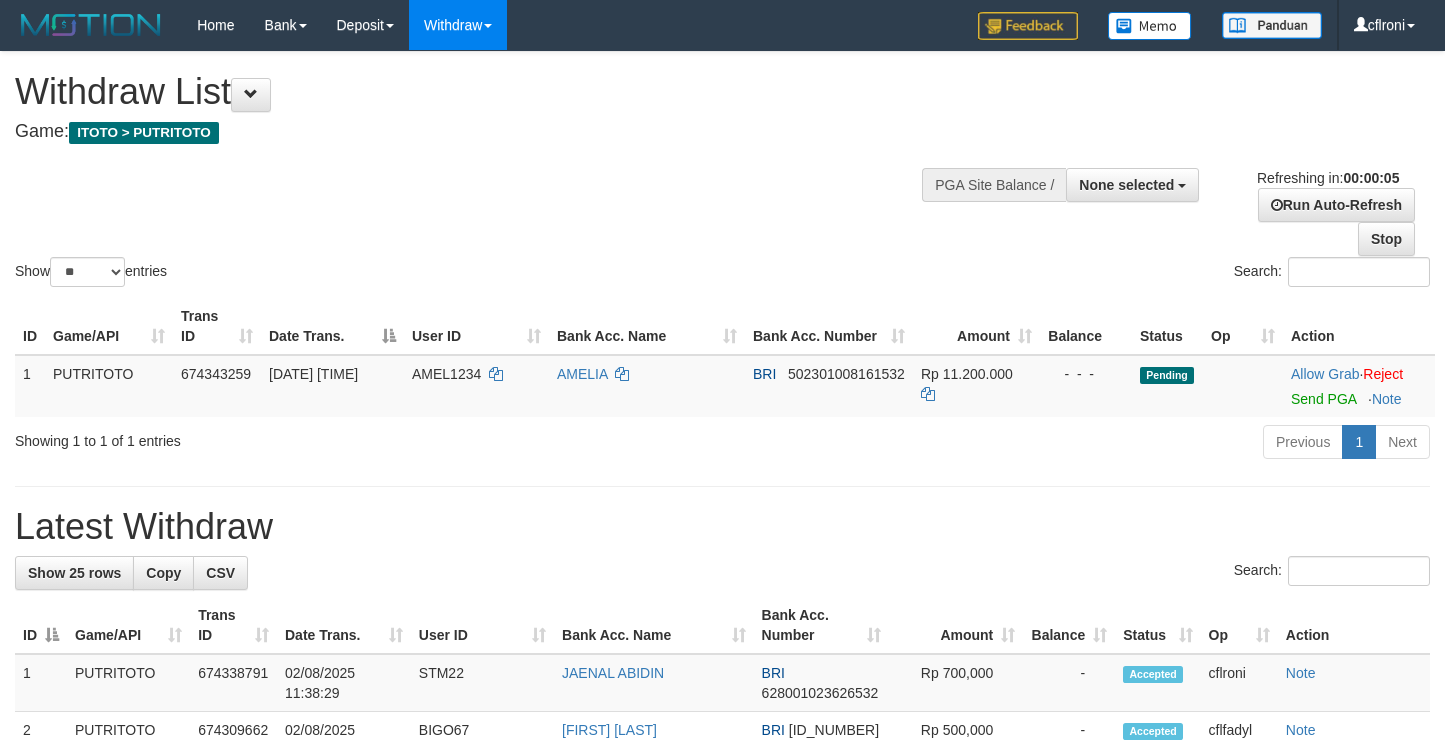 scroll, scrollTop: 0, scrollLeft: 0, axis: both 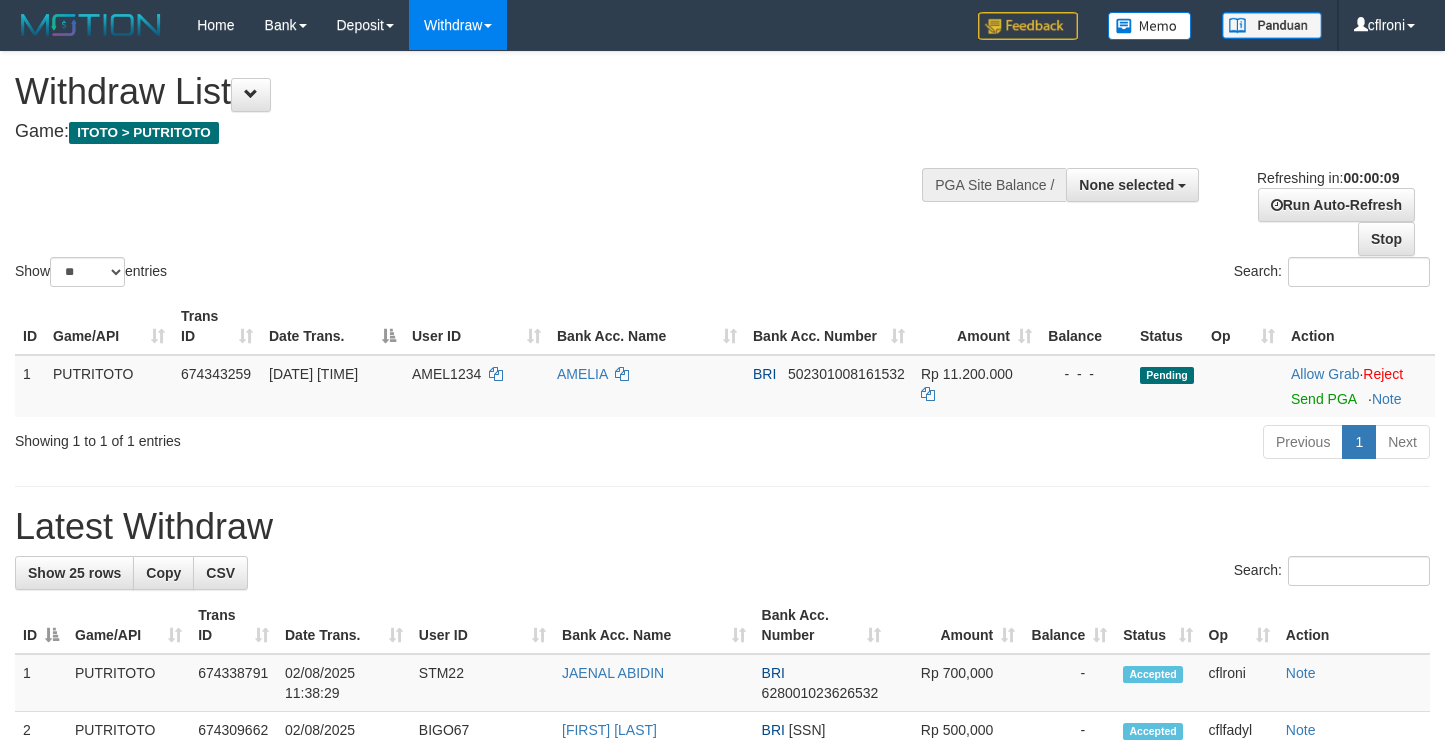 select 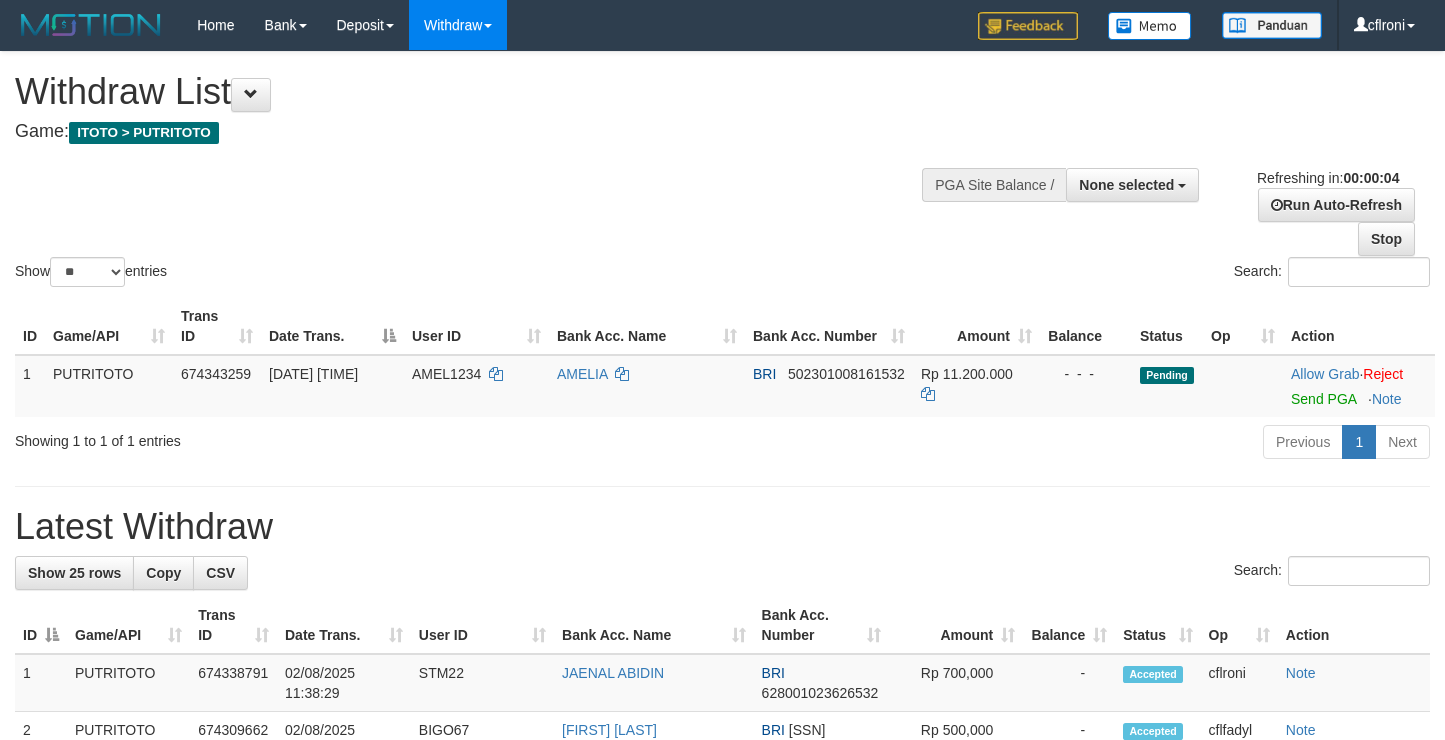 scroll, scrollTop: 0, scrollLeft: 0, axis: both 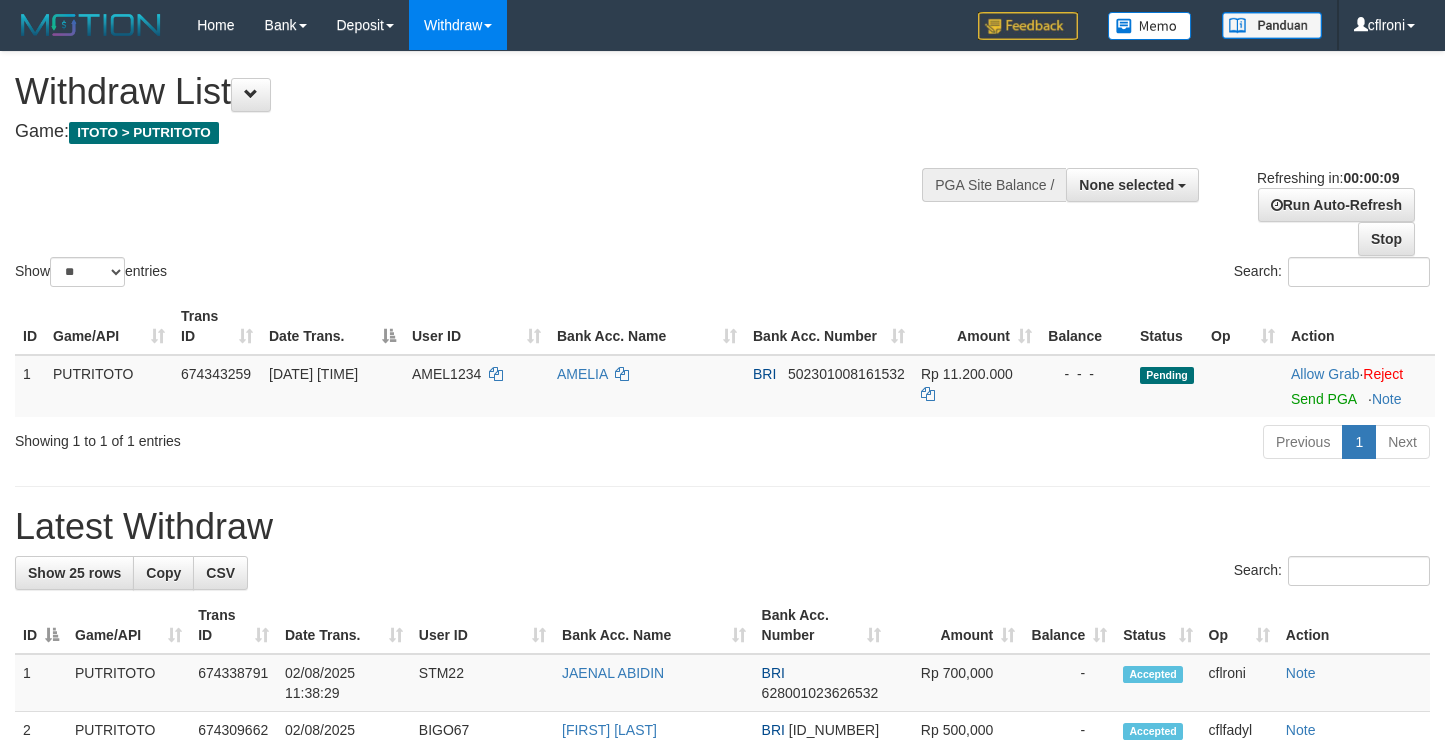 select 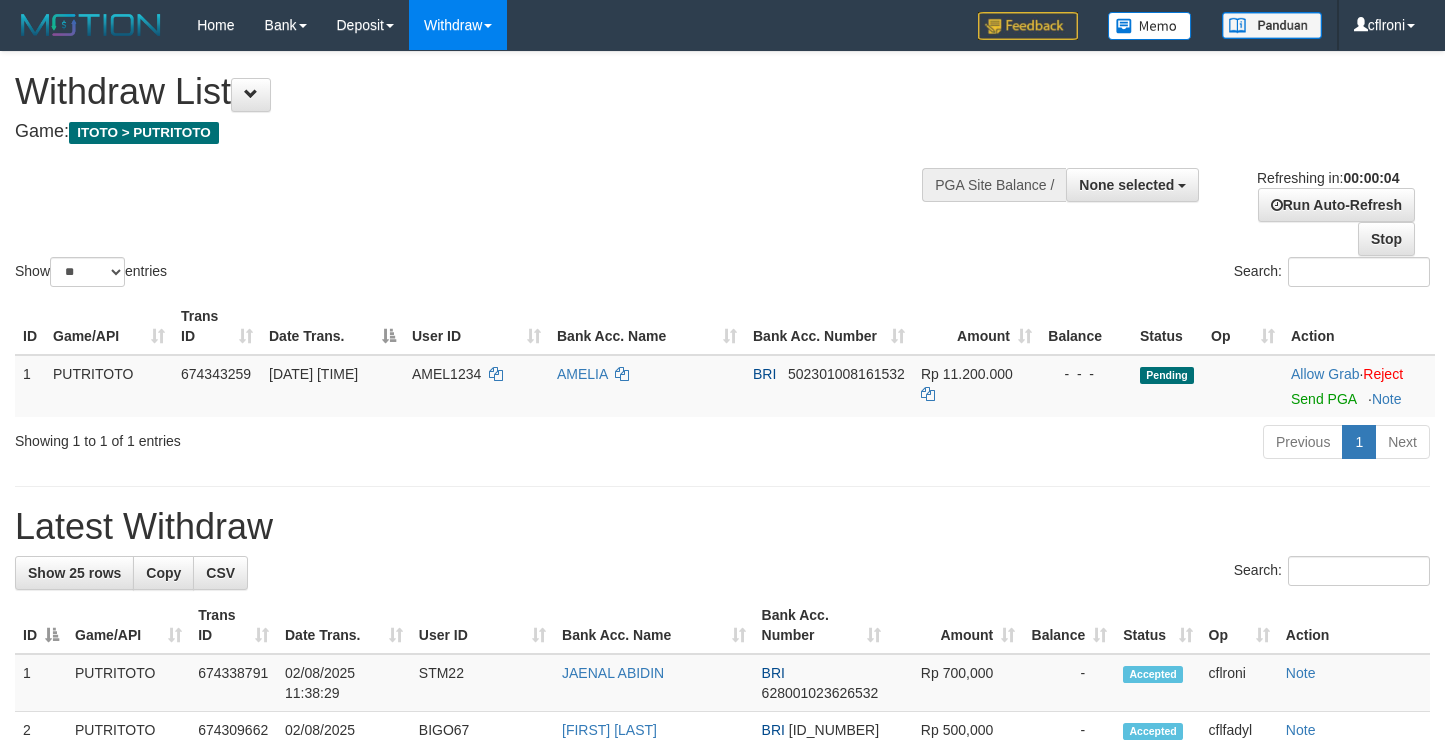 scroll, scrollTop: 0, scrollLeft: 0, axis: both 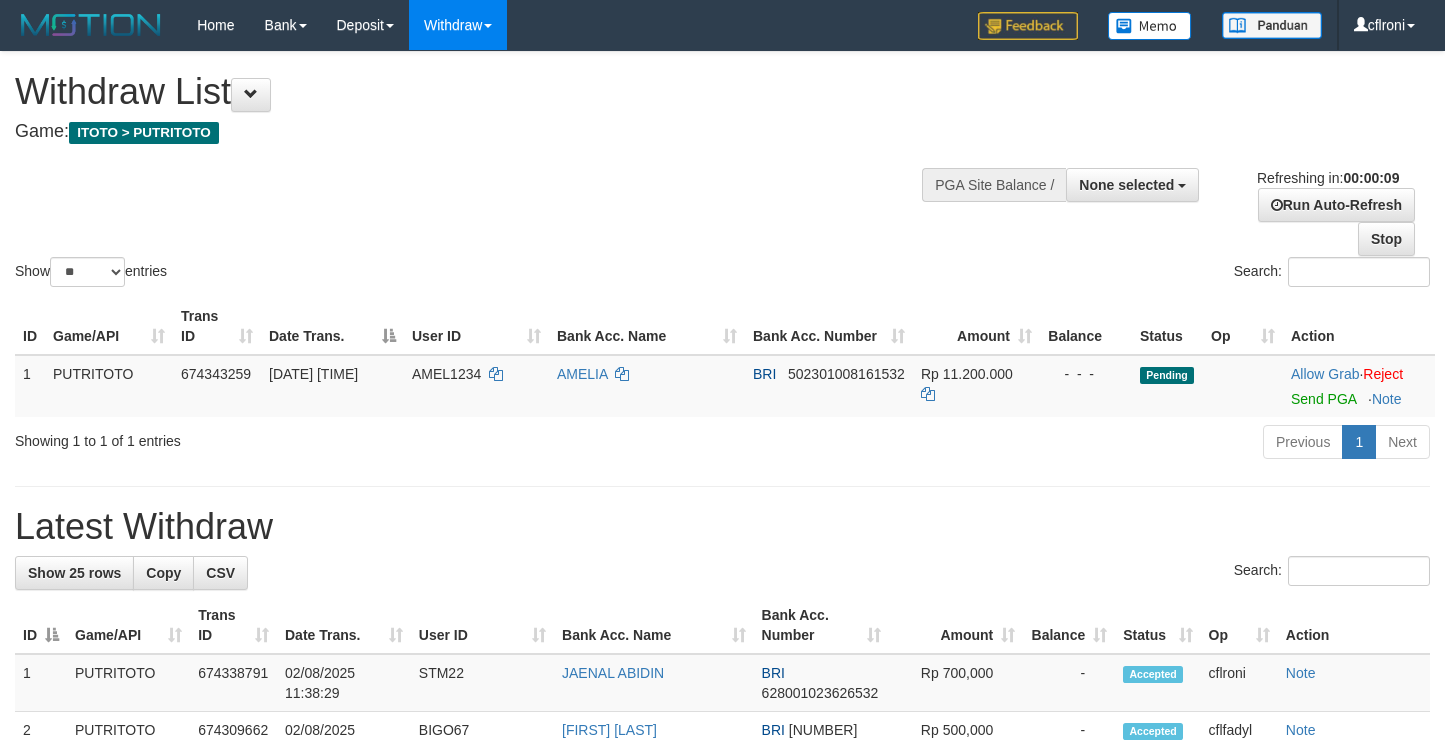 select 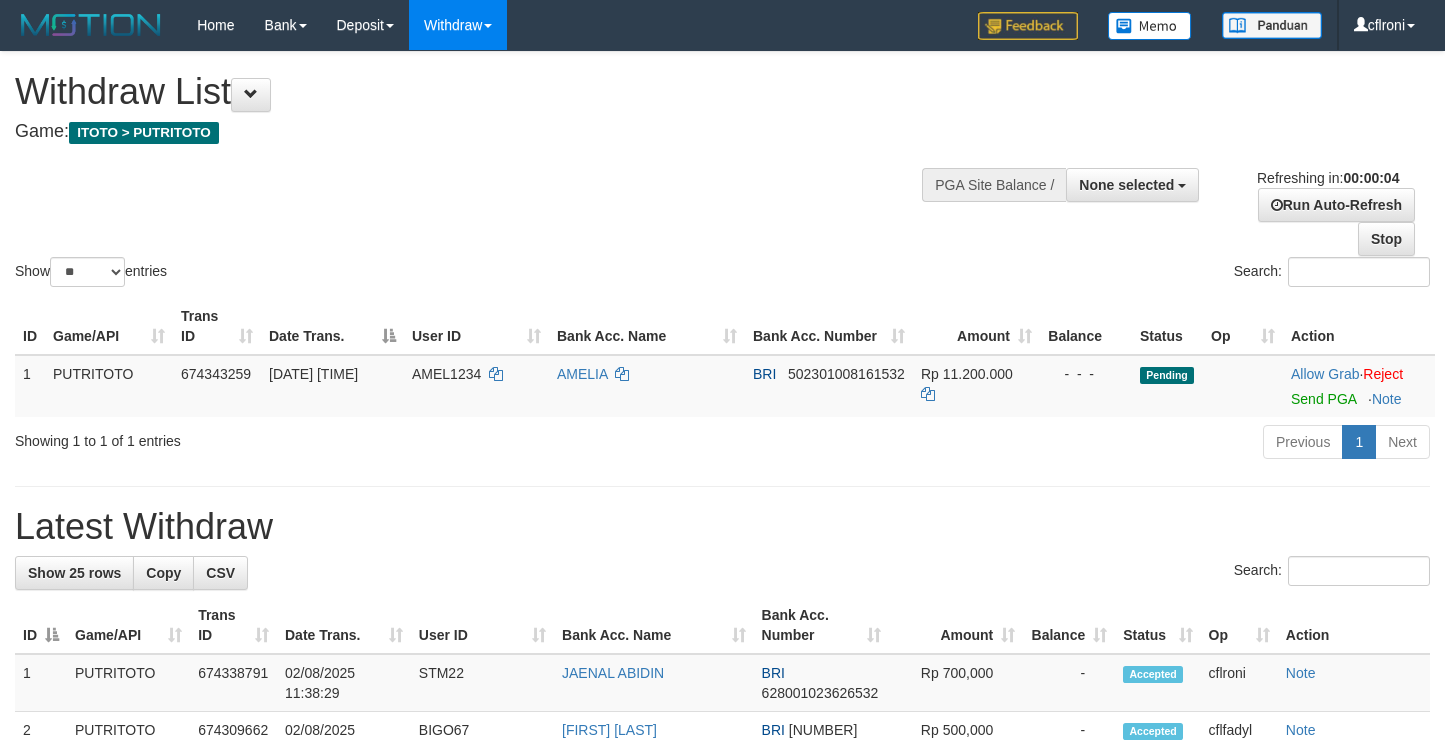 scroll, scrollTop: 0, scrollLeft: 0, axis: both 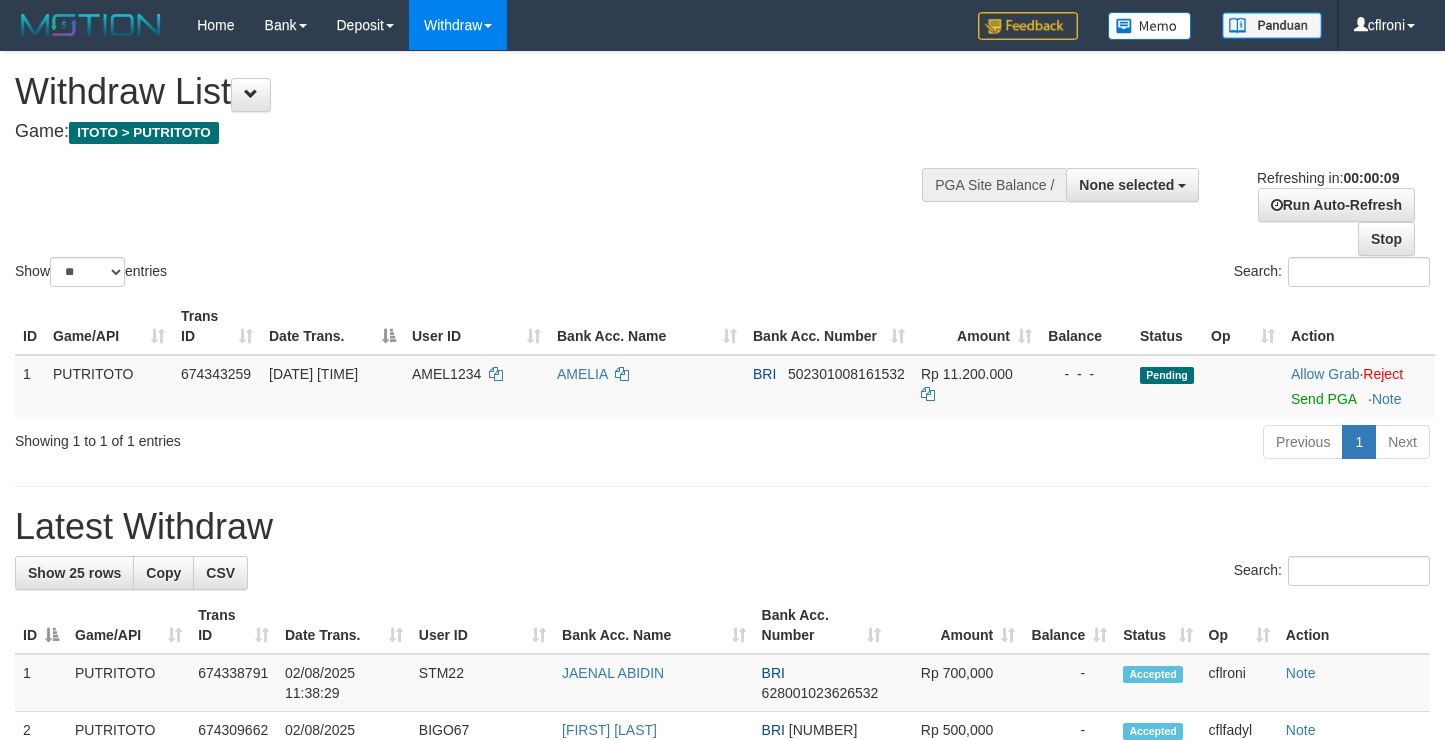 select 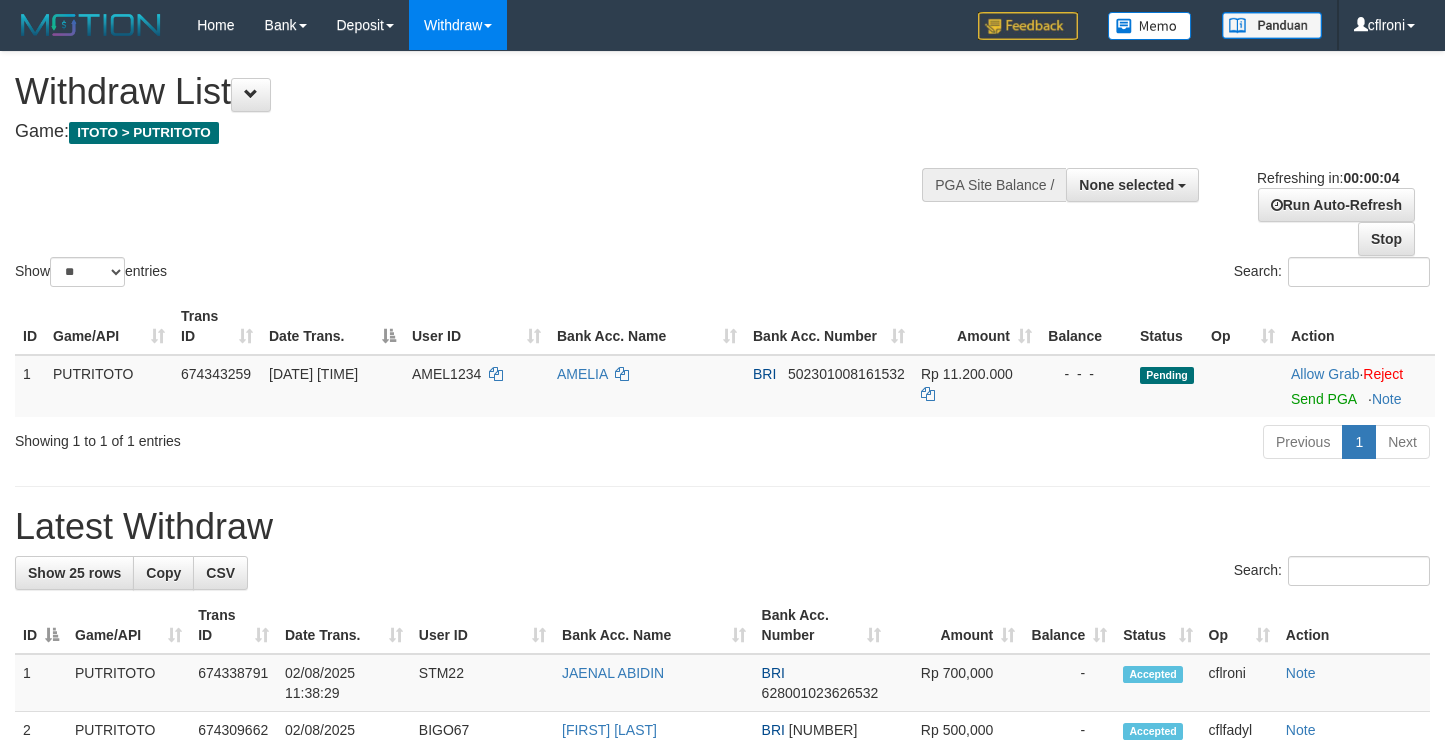 scroll, scrollTop: 0, scrollLeft: 0, axis: both 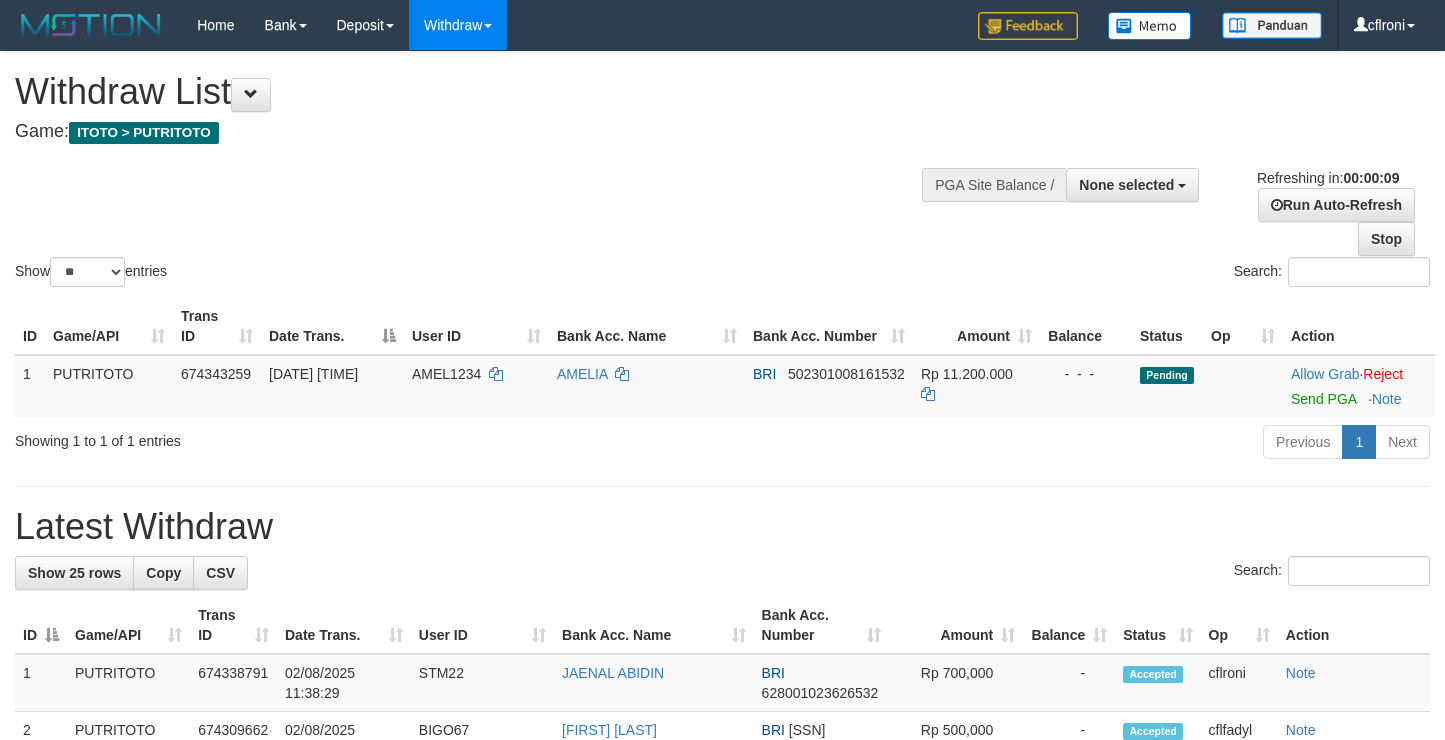 select 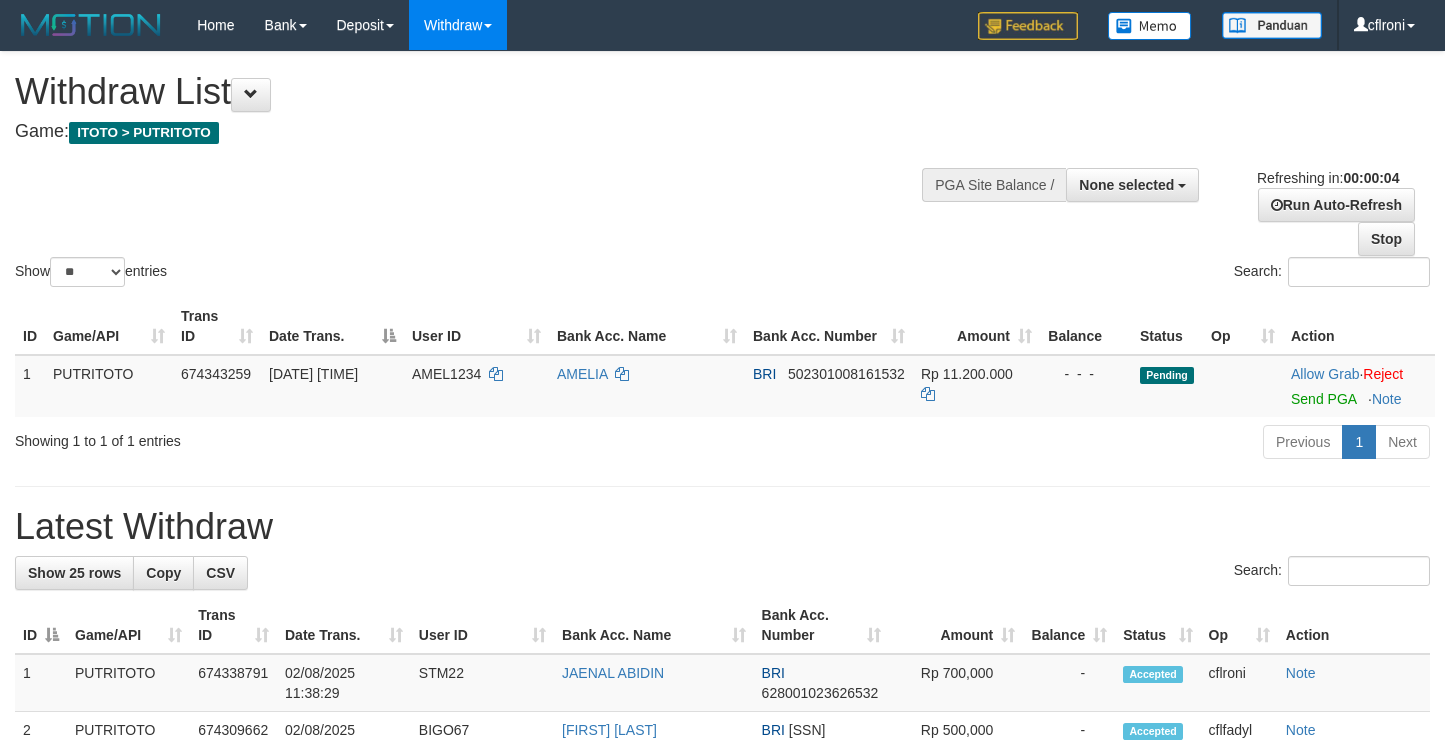 scroll, scrollTop: 0, scrollLeft: 0, axis: both 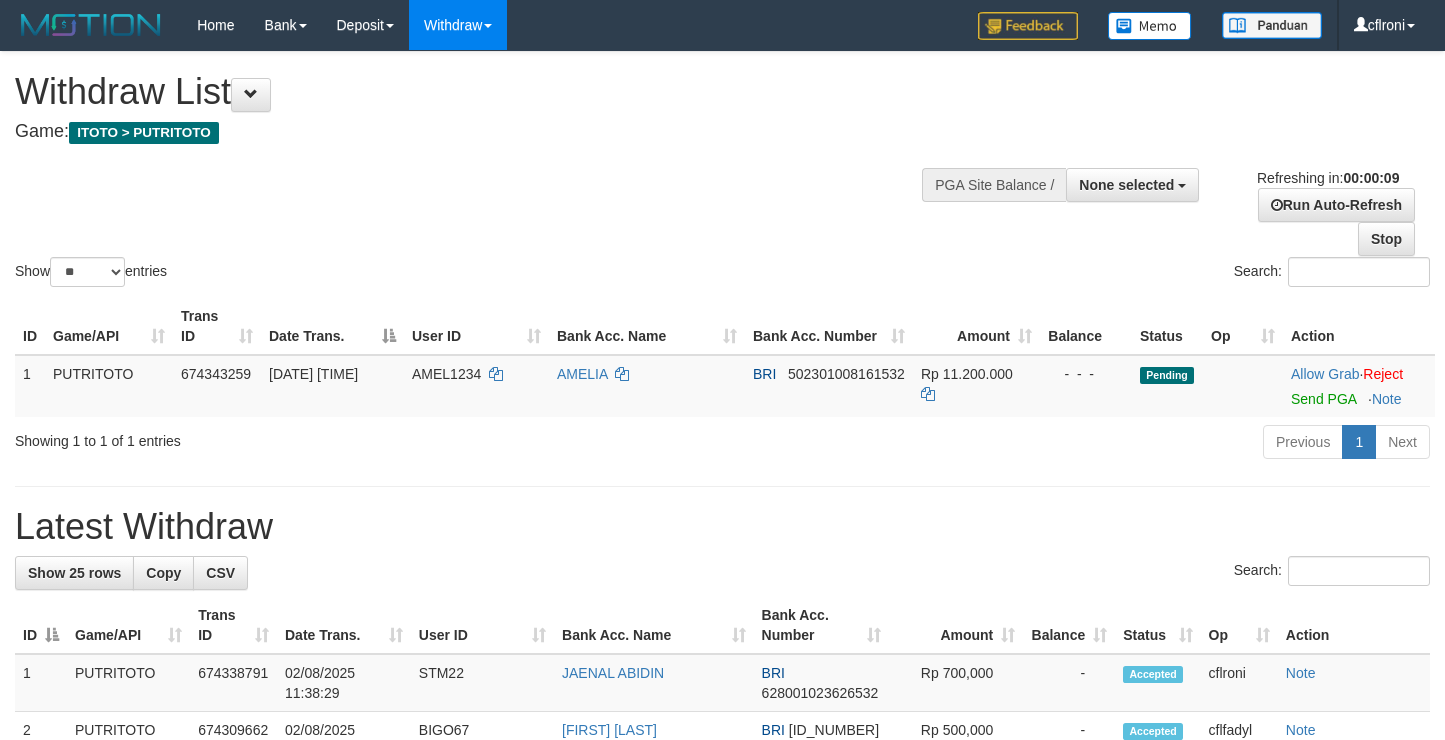 select 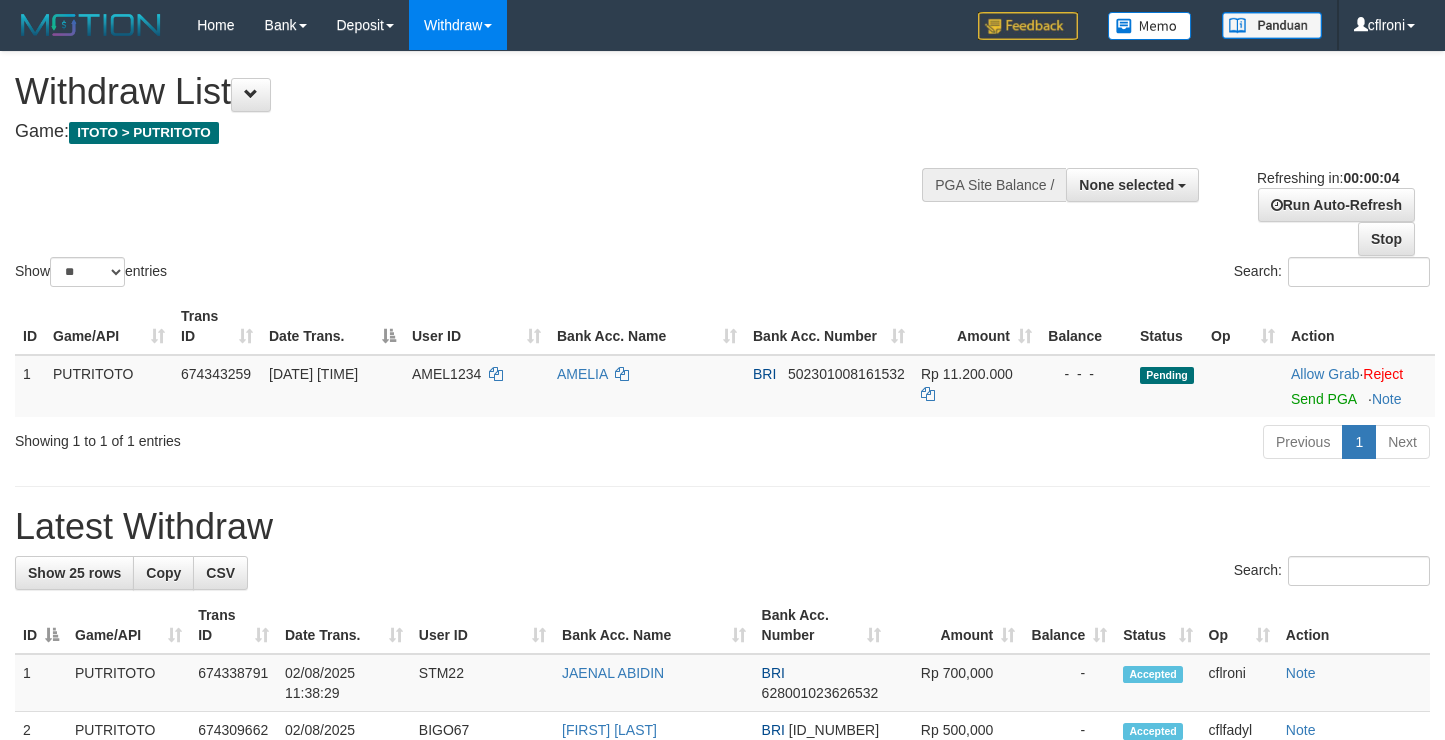 scroll, scrollTop: 0, scrollLeft: 0, axis: both 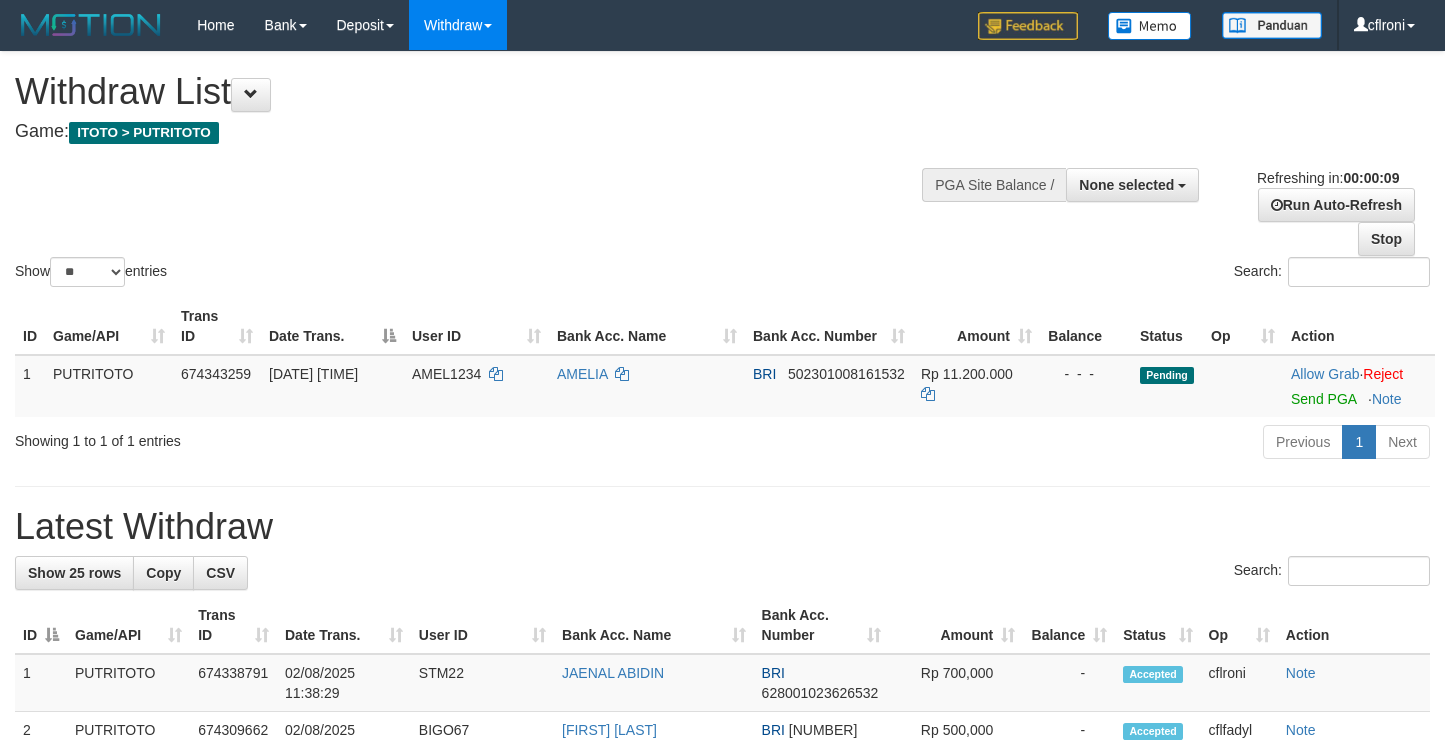 select 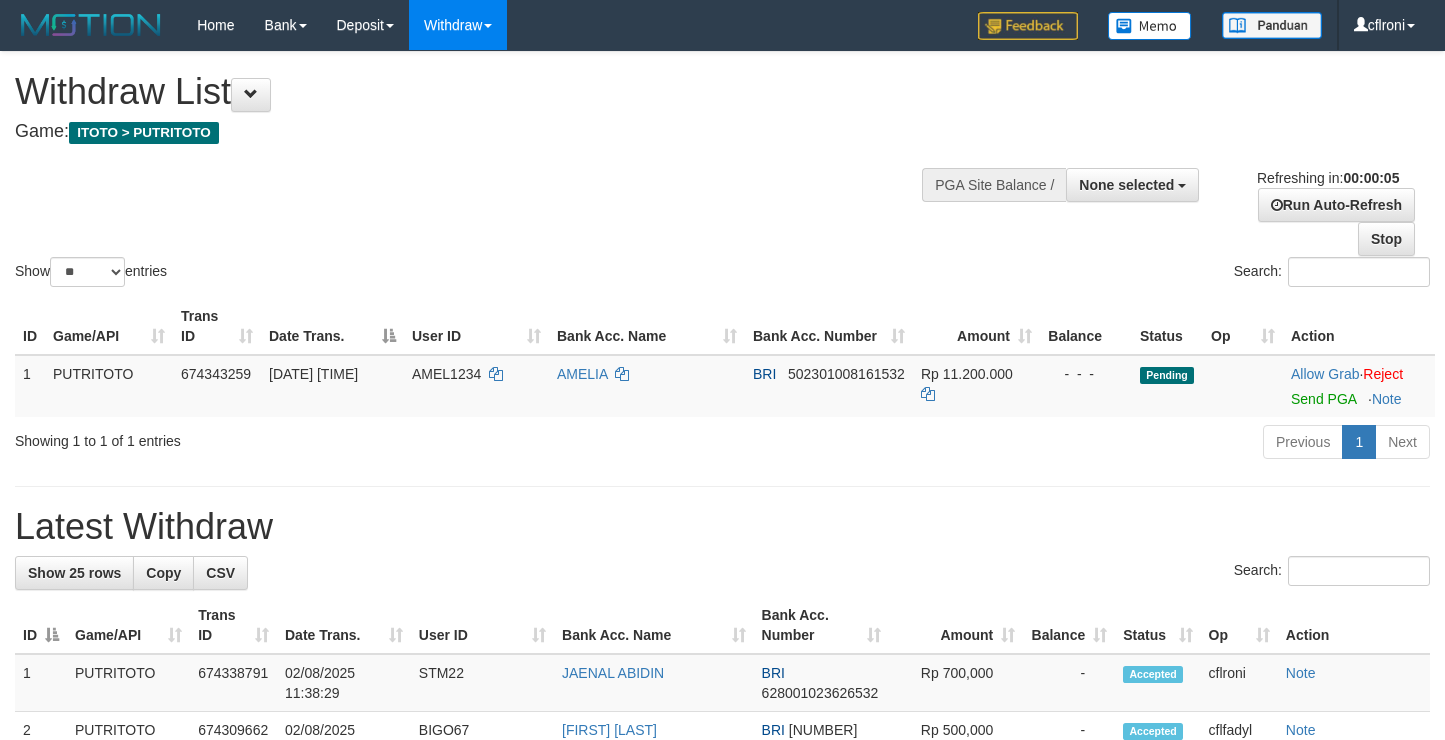 scroll, scrollTop: 0, scrollLeft: 0, axis: both 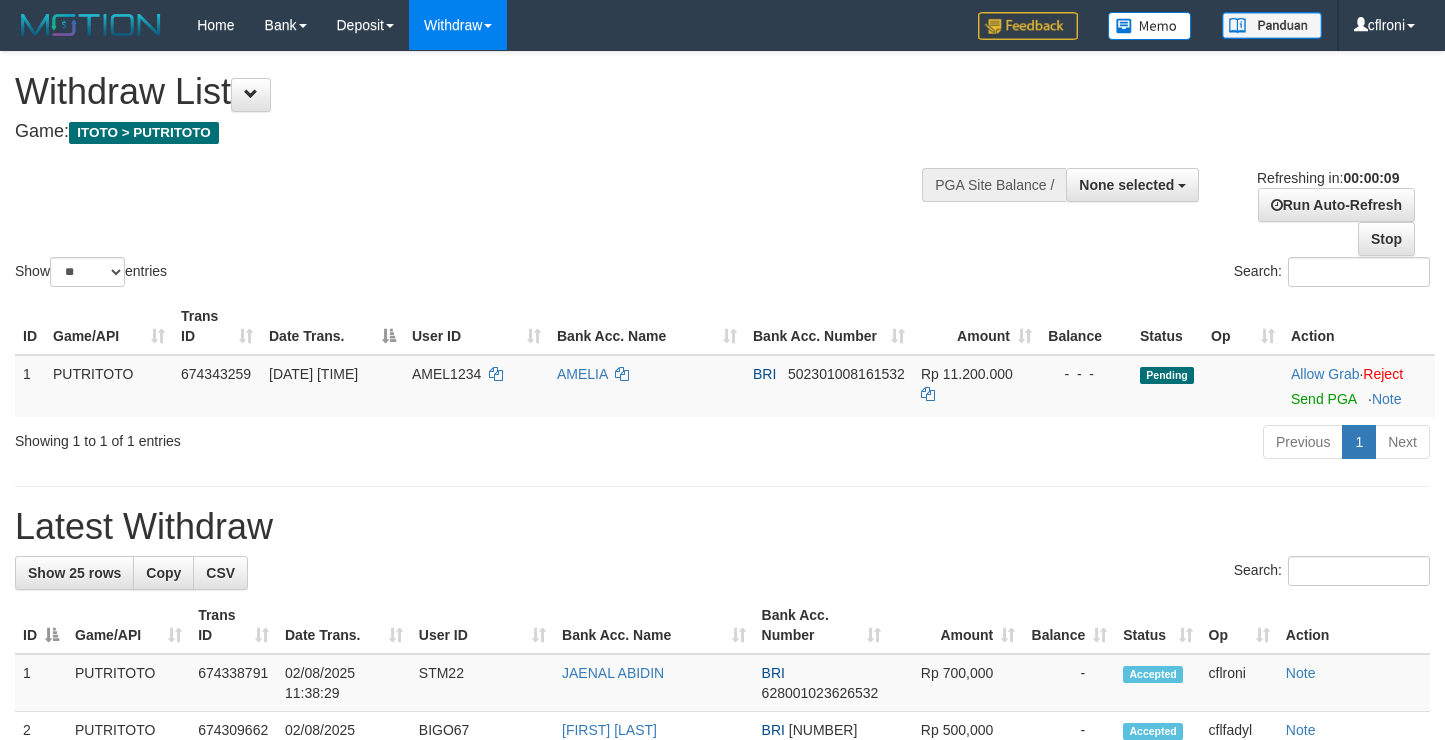 select 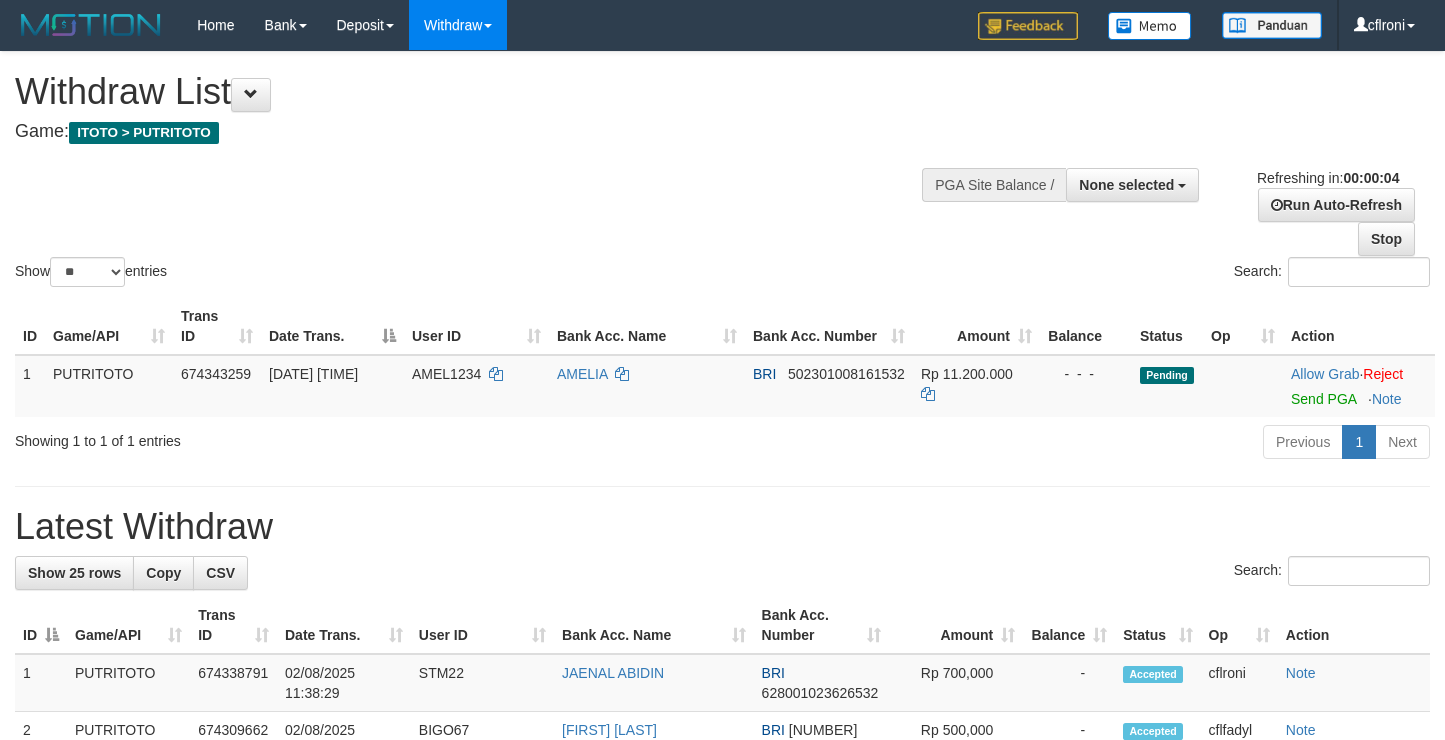 scroll, scrollTop: 0, scrollLeft: 0, axis: both 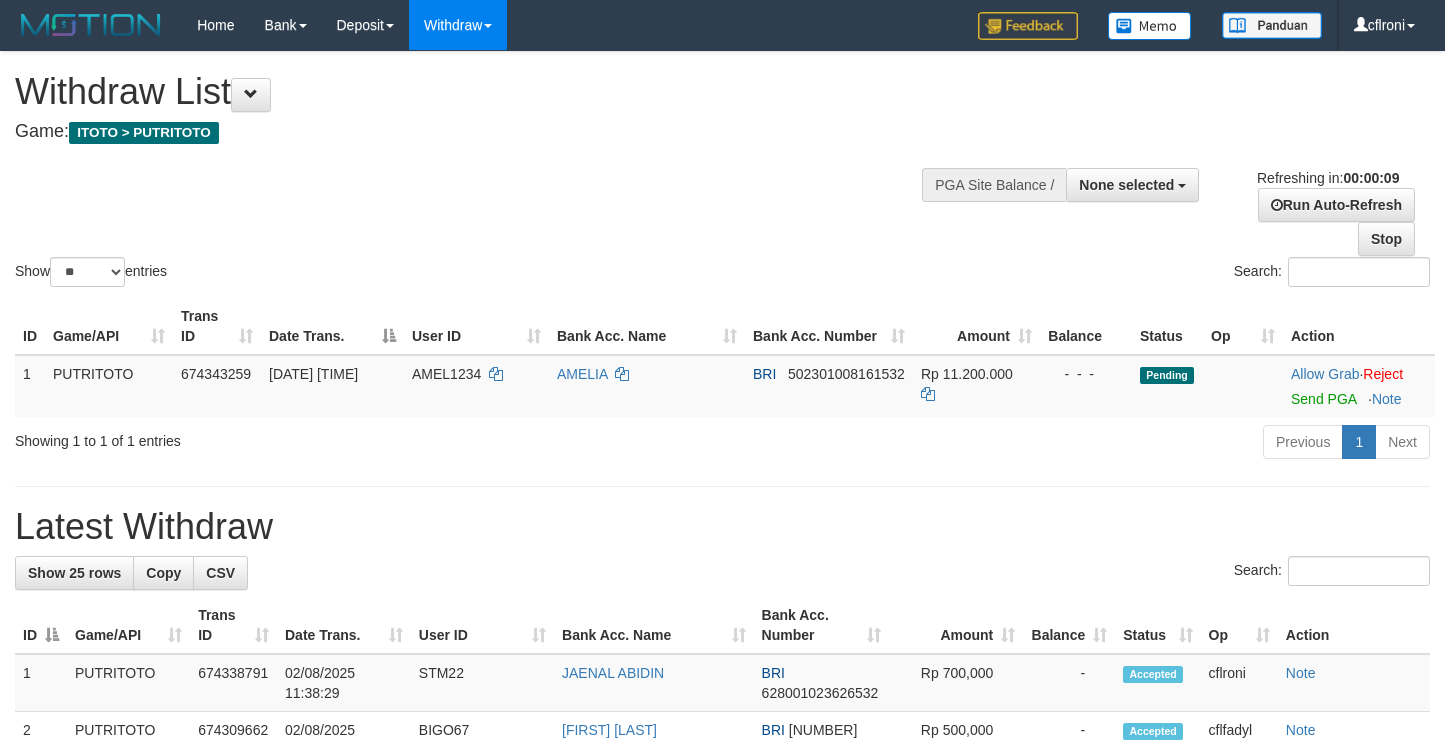 select 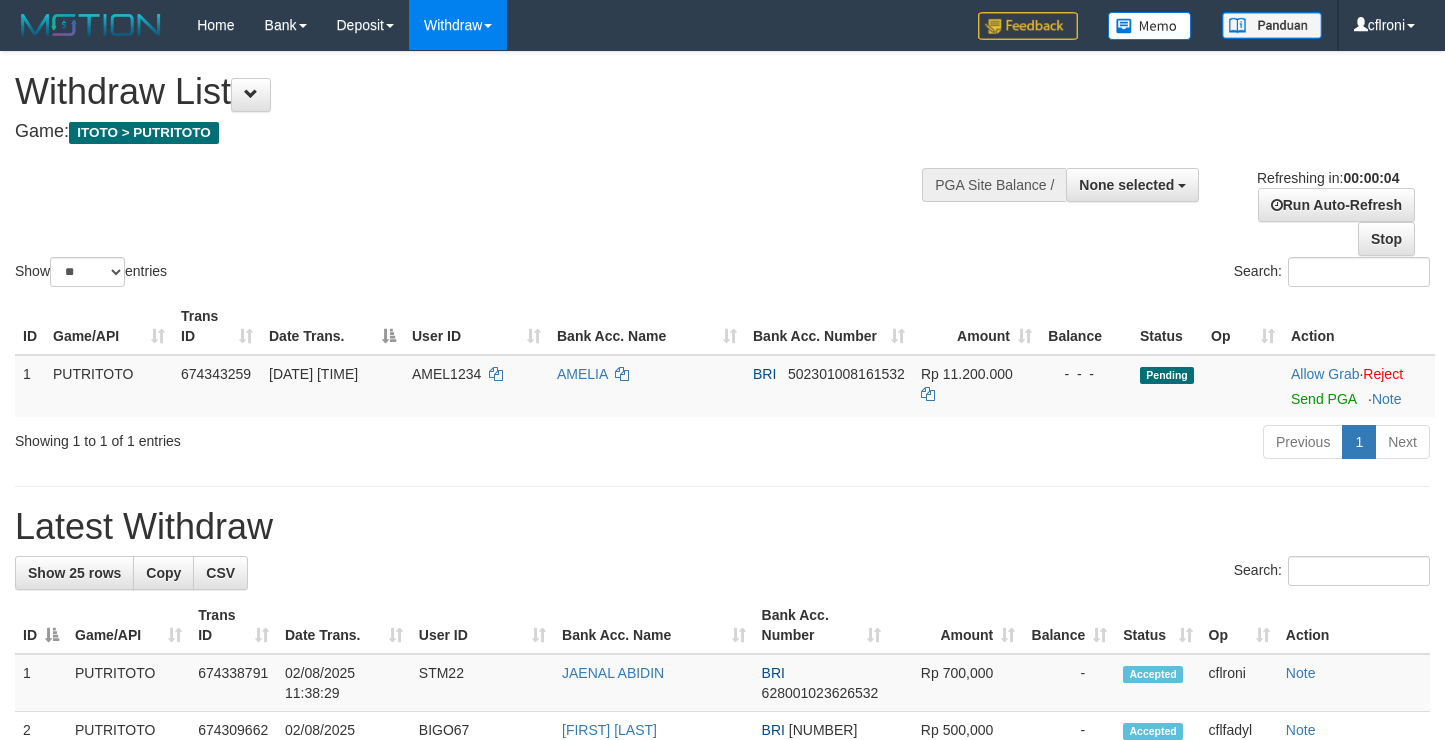 scroll, scrollTop: 0, scrollLeft: 0, axis: both 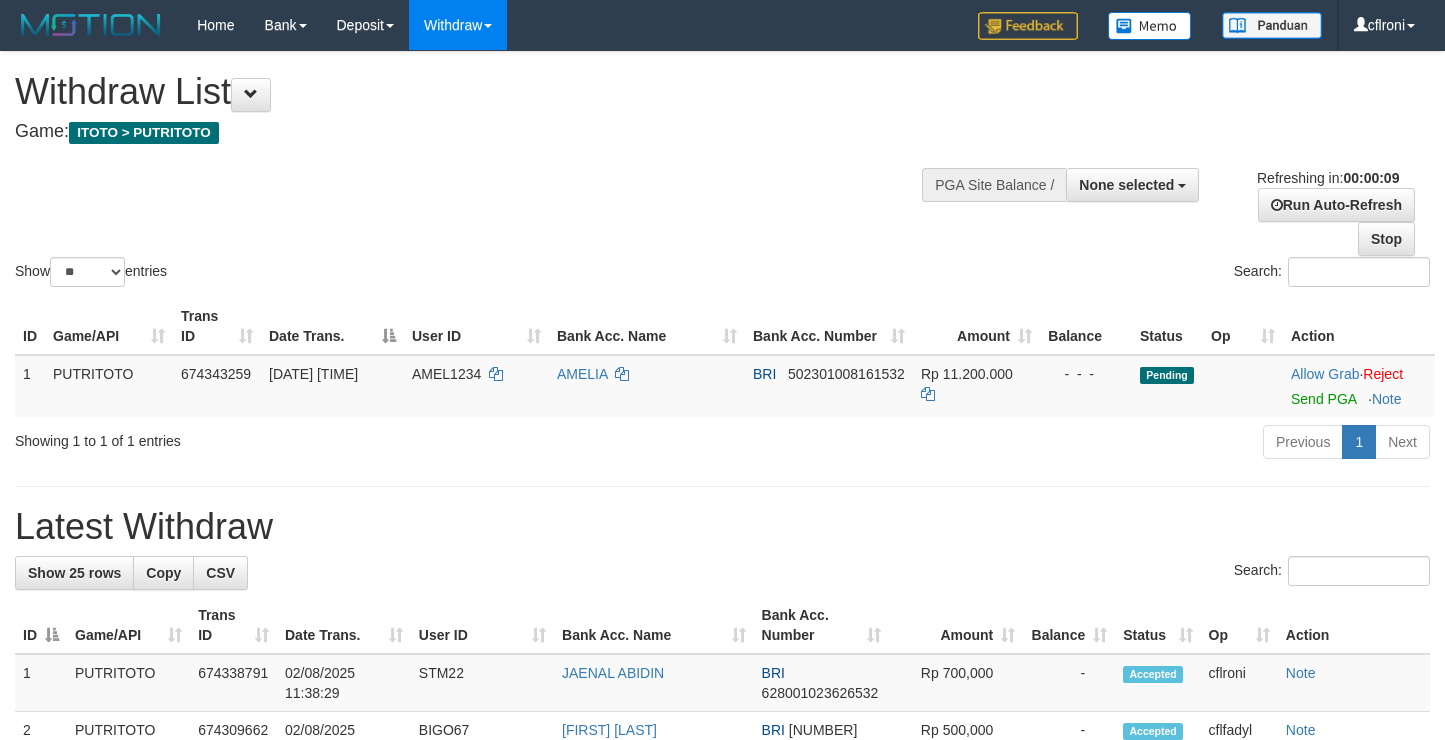 select 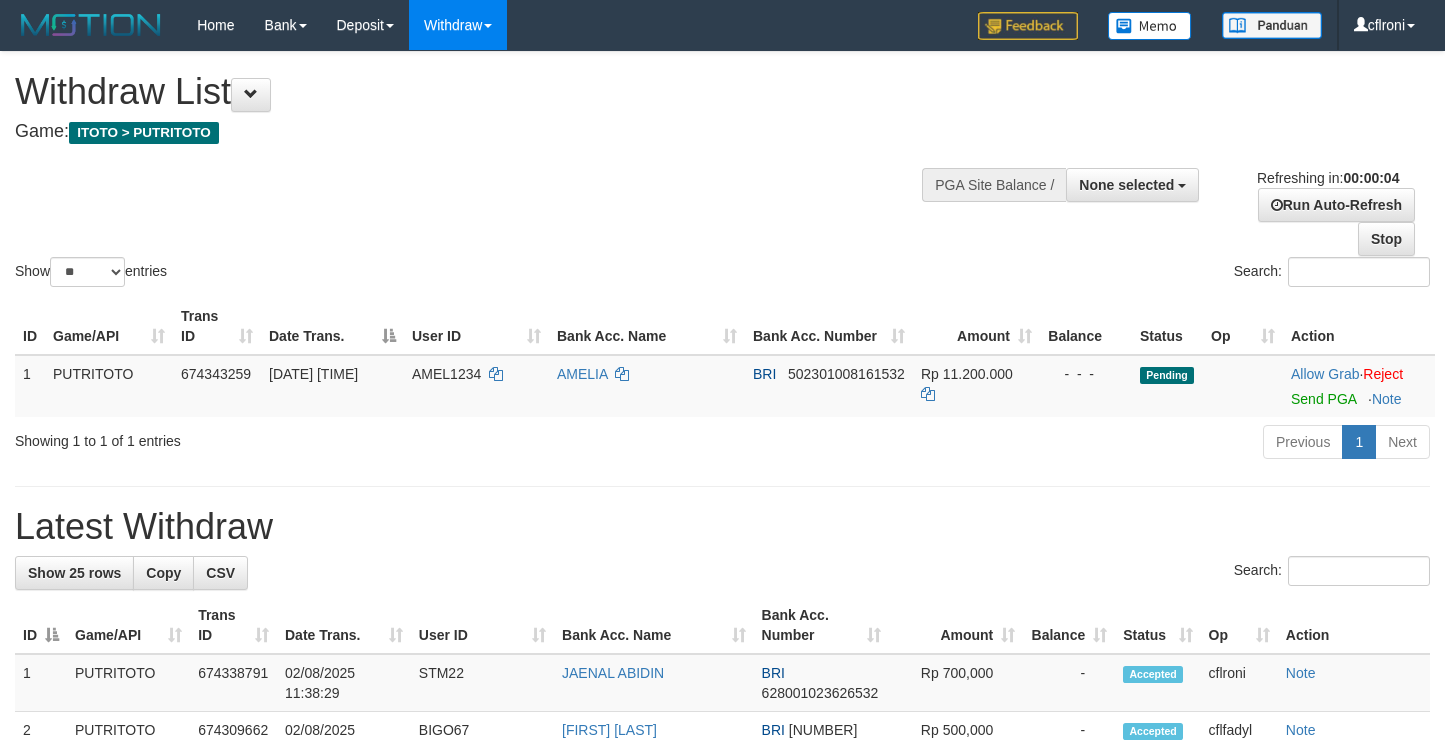 scroll, scrollTop: 0, scrollLeft: 0, axis: both 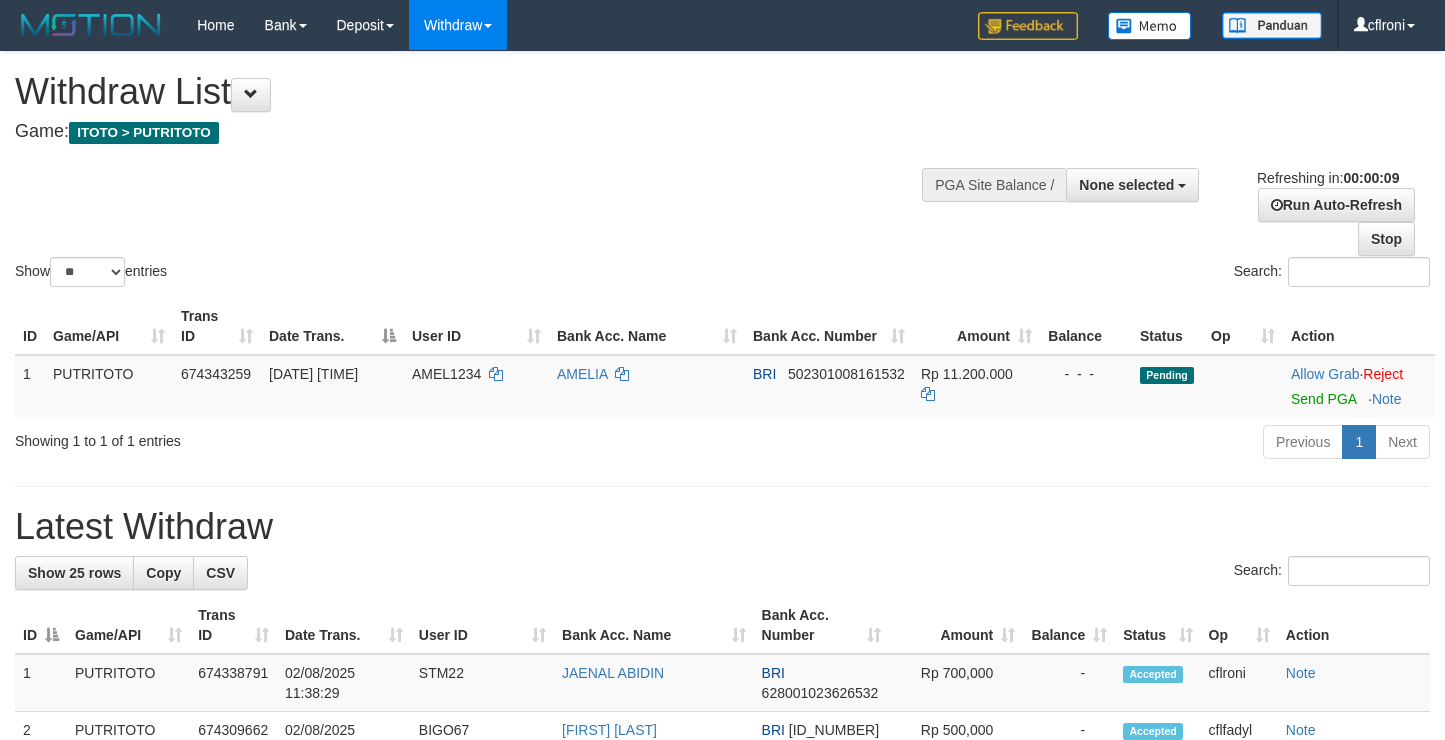 select 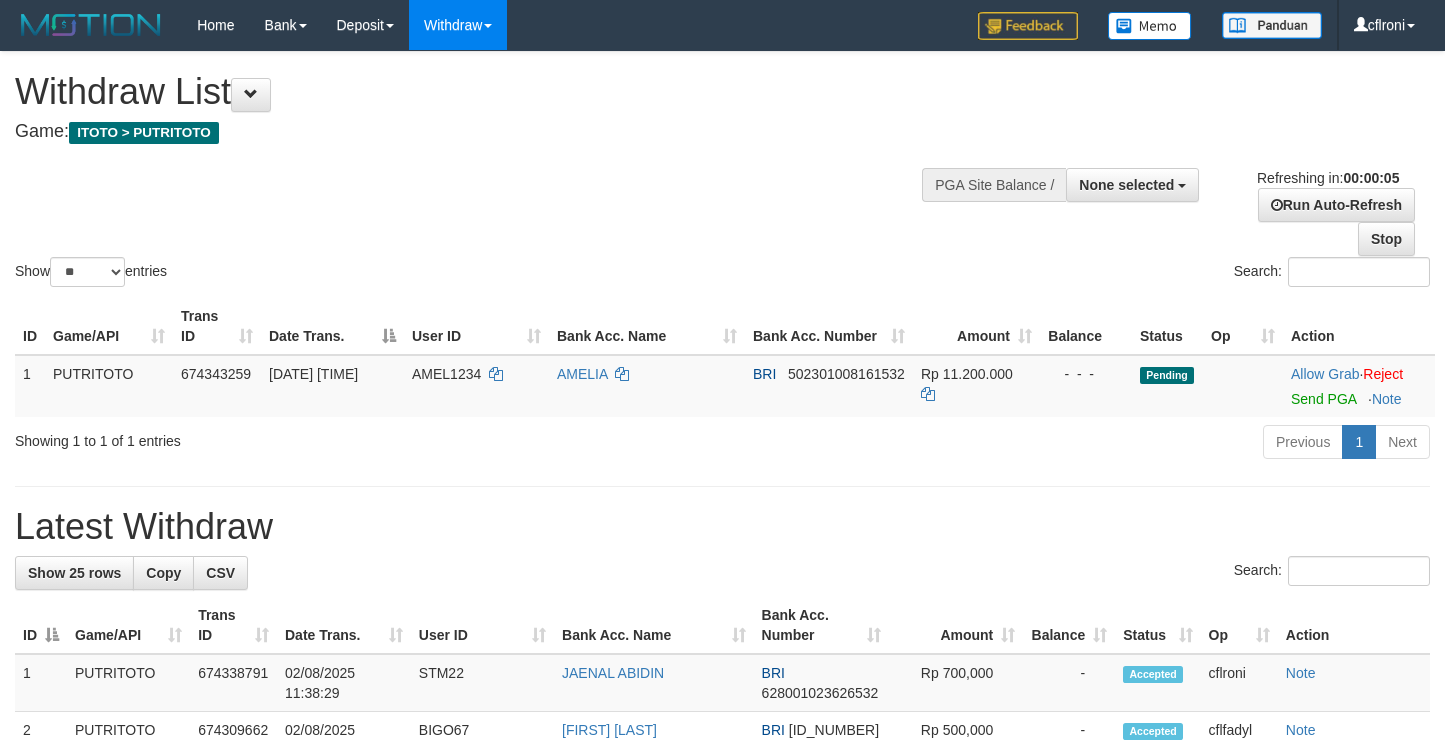 scroll, scrollTop: 0, scrollLeft: 0, axis: both 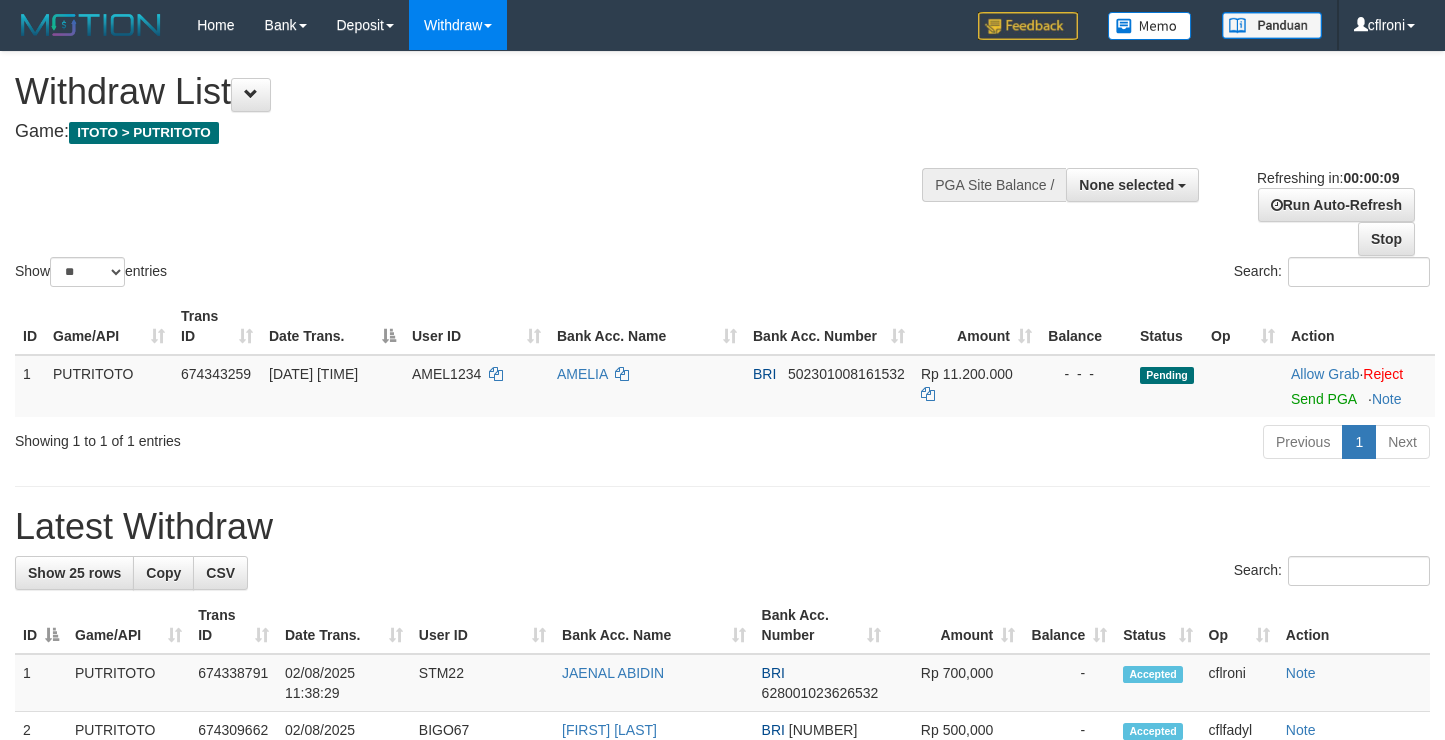 select 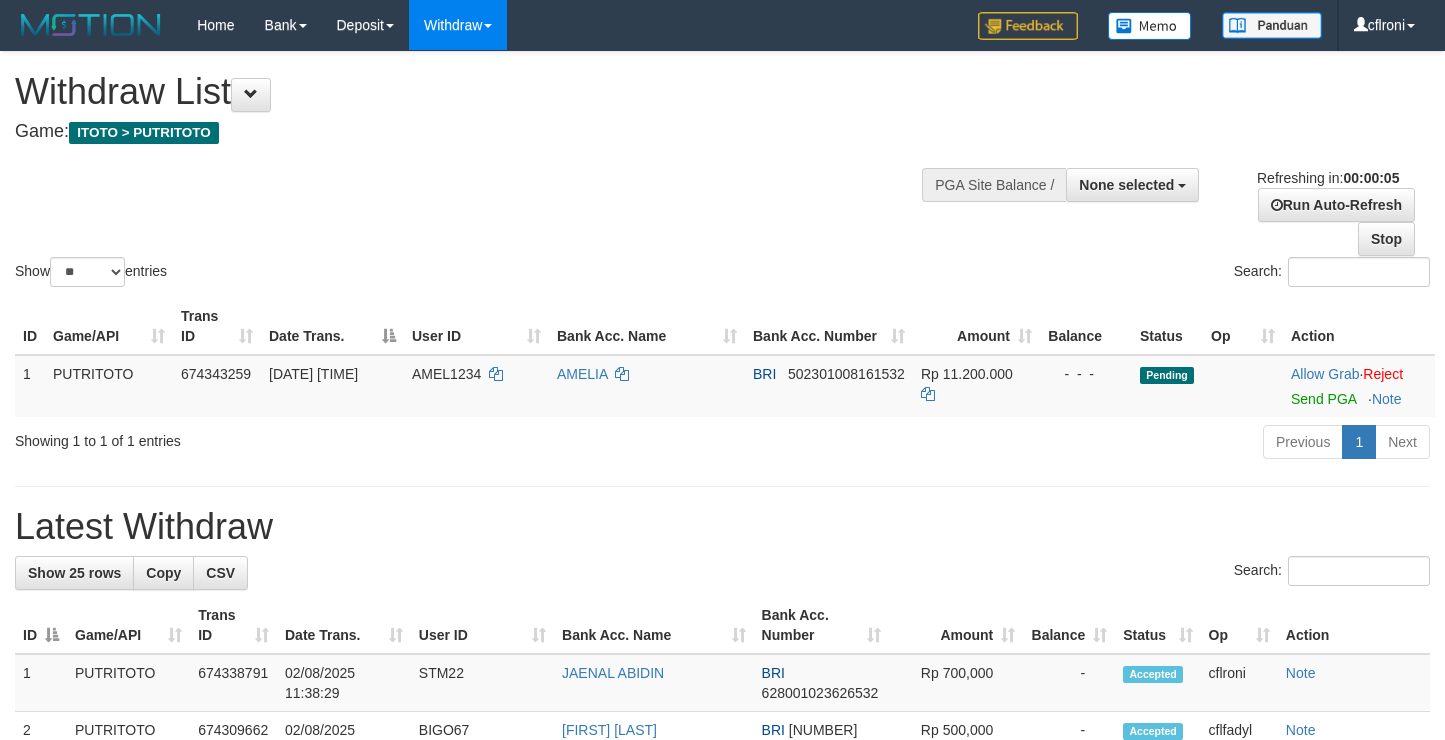 scroll, scrollTop: 0, scrollLeft: 0, axis: both 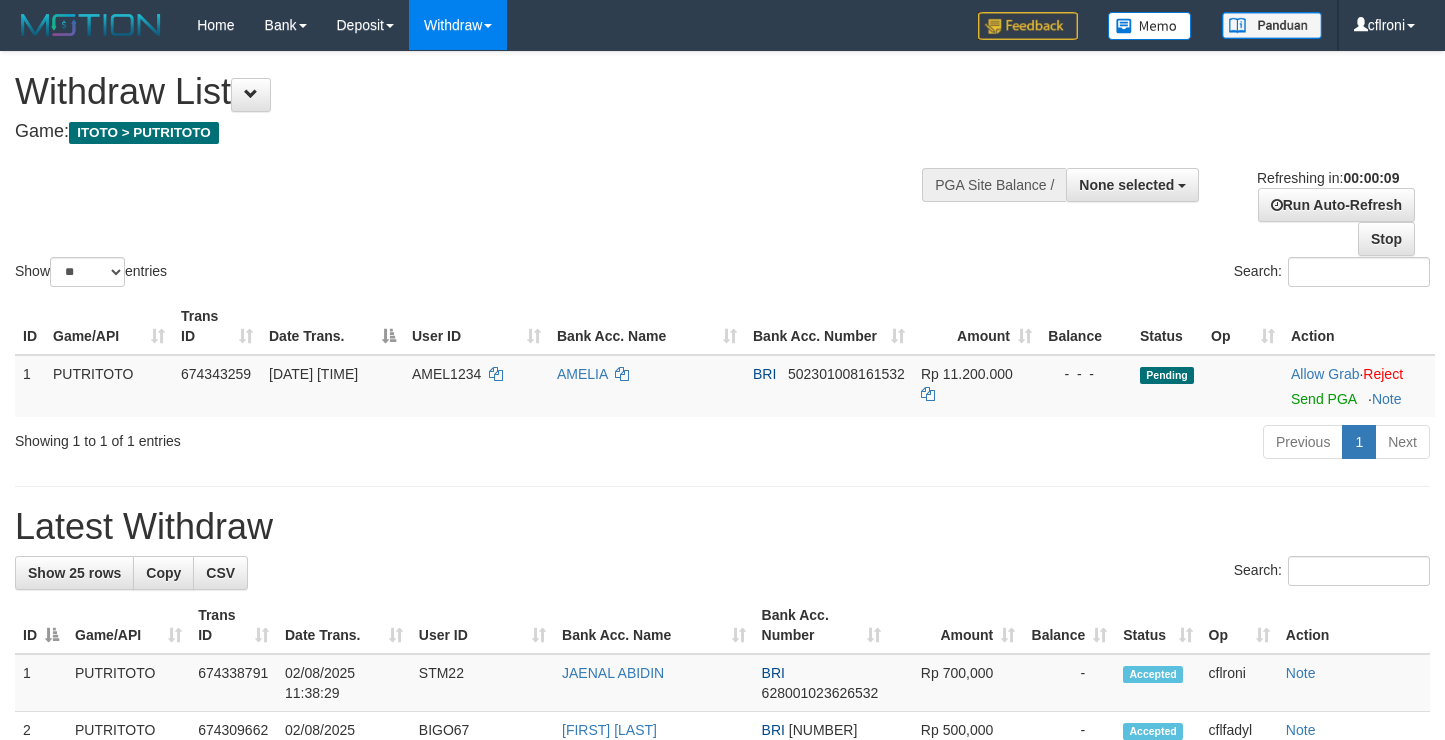 select 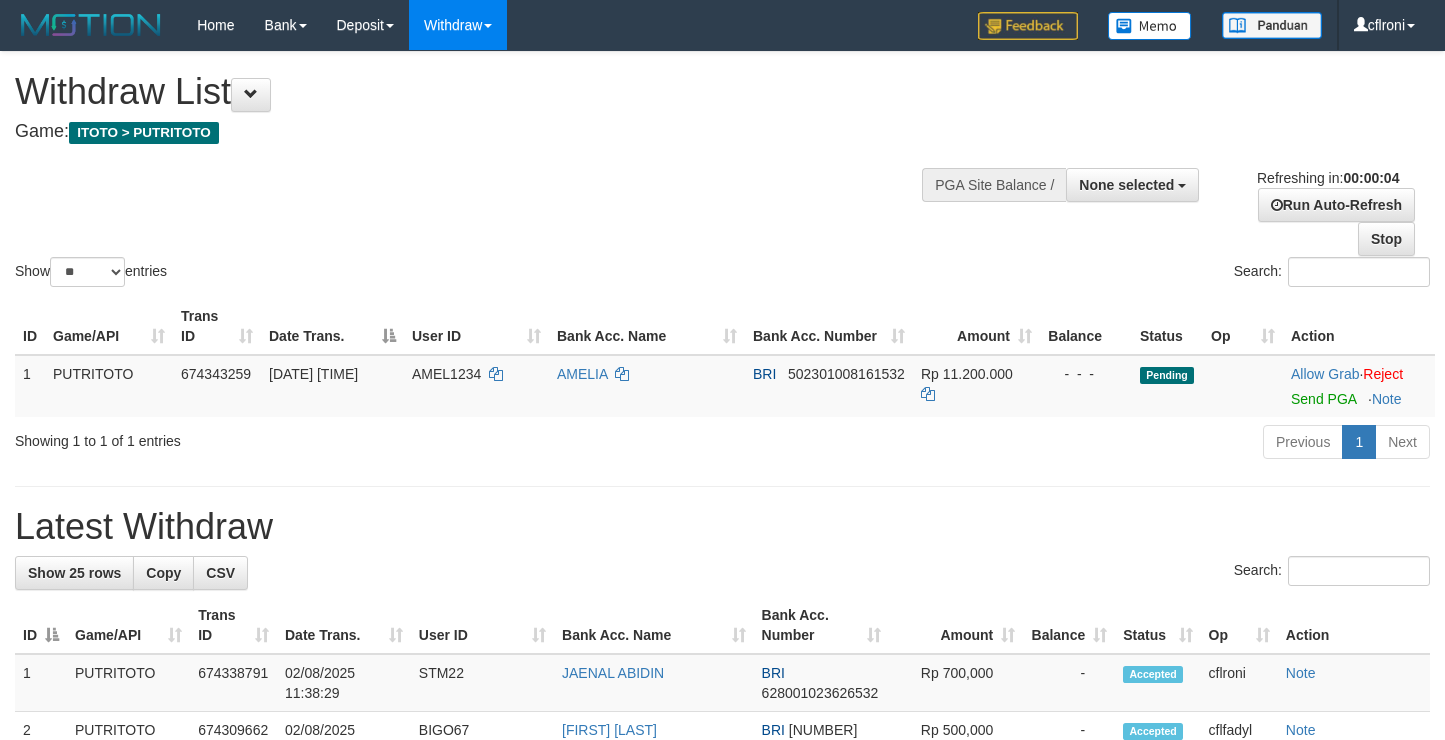 scroll, scrollTop: 0, scrollLeft: 0, axis: both 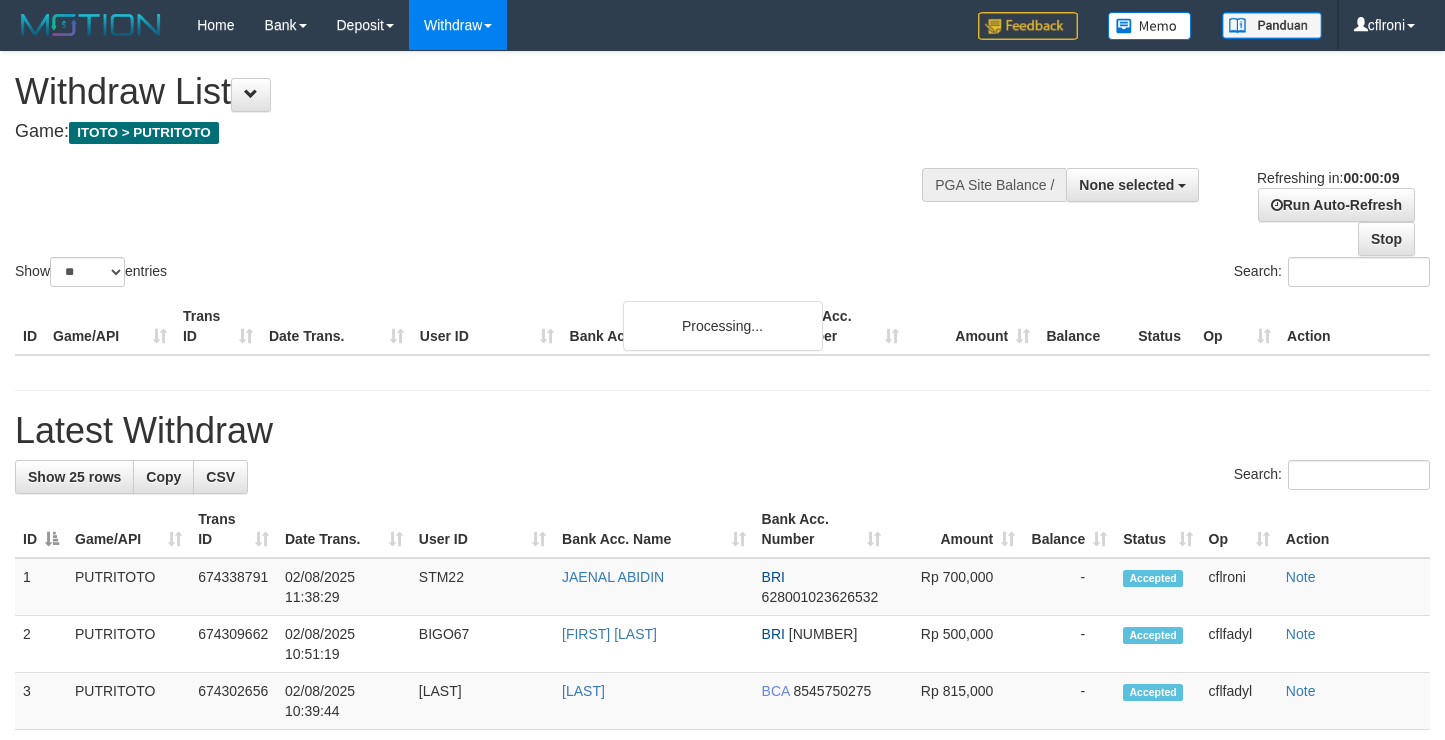 select 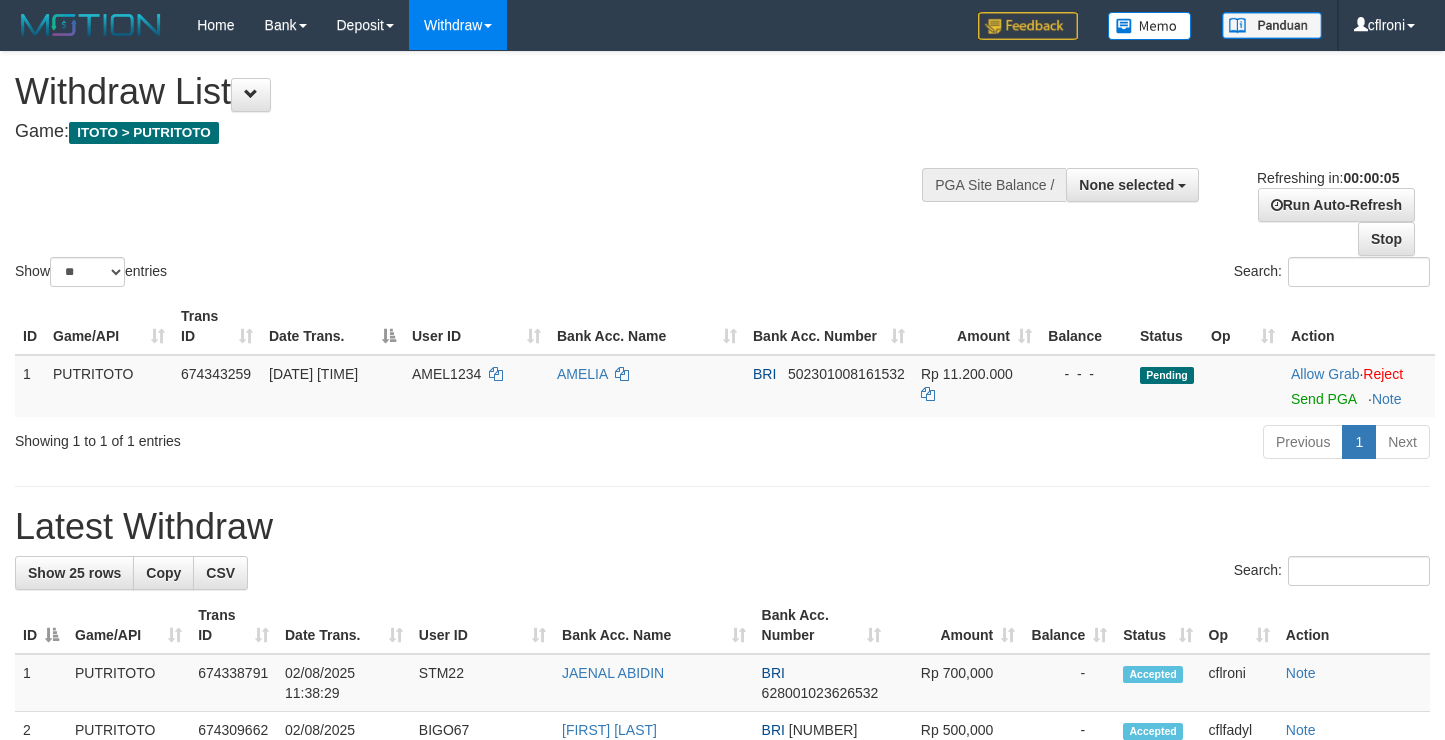 scroll, scrollTop: 0, scrollLeft: 0, axis: both 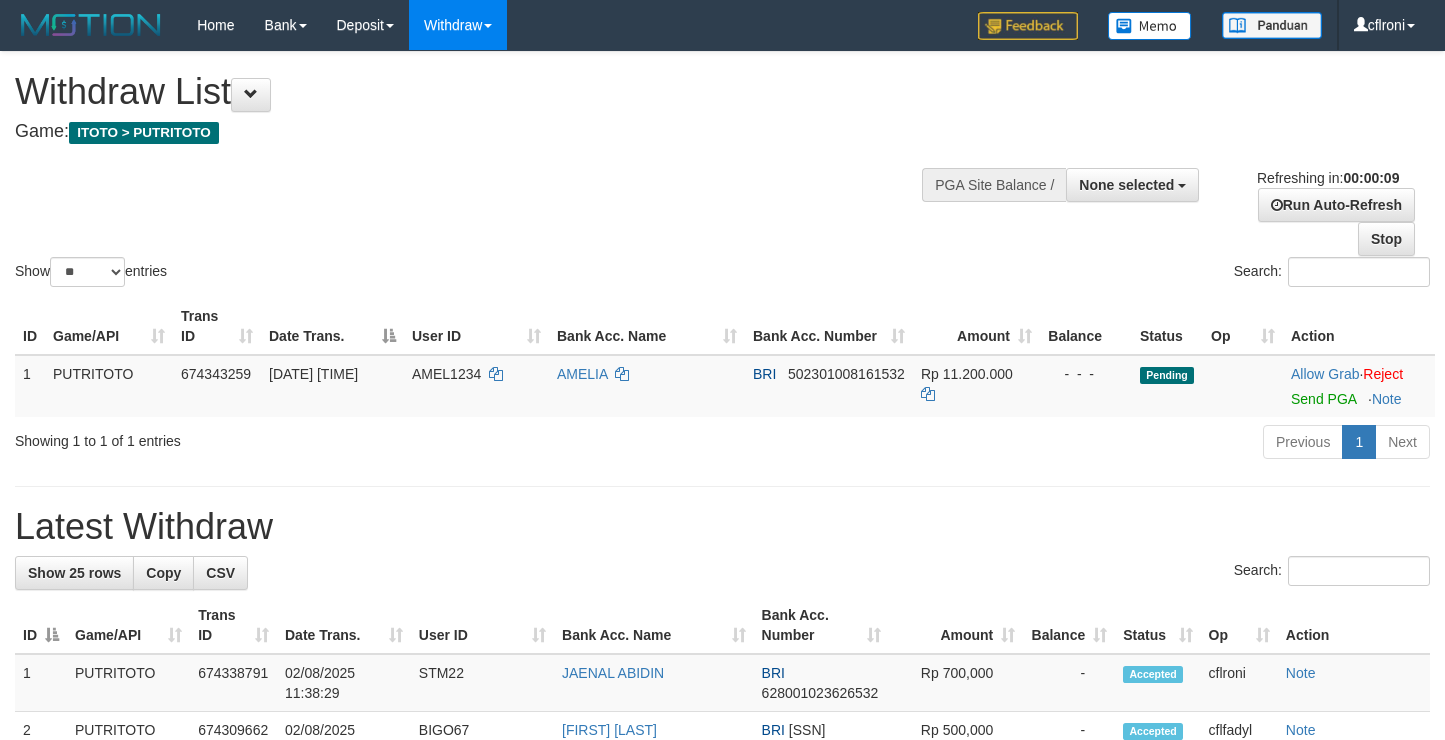 select 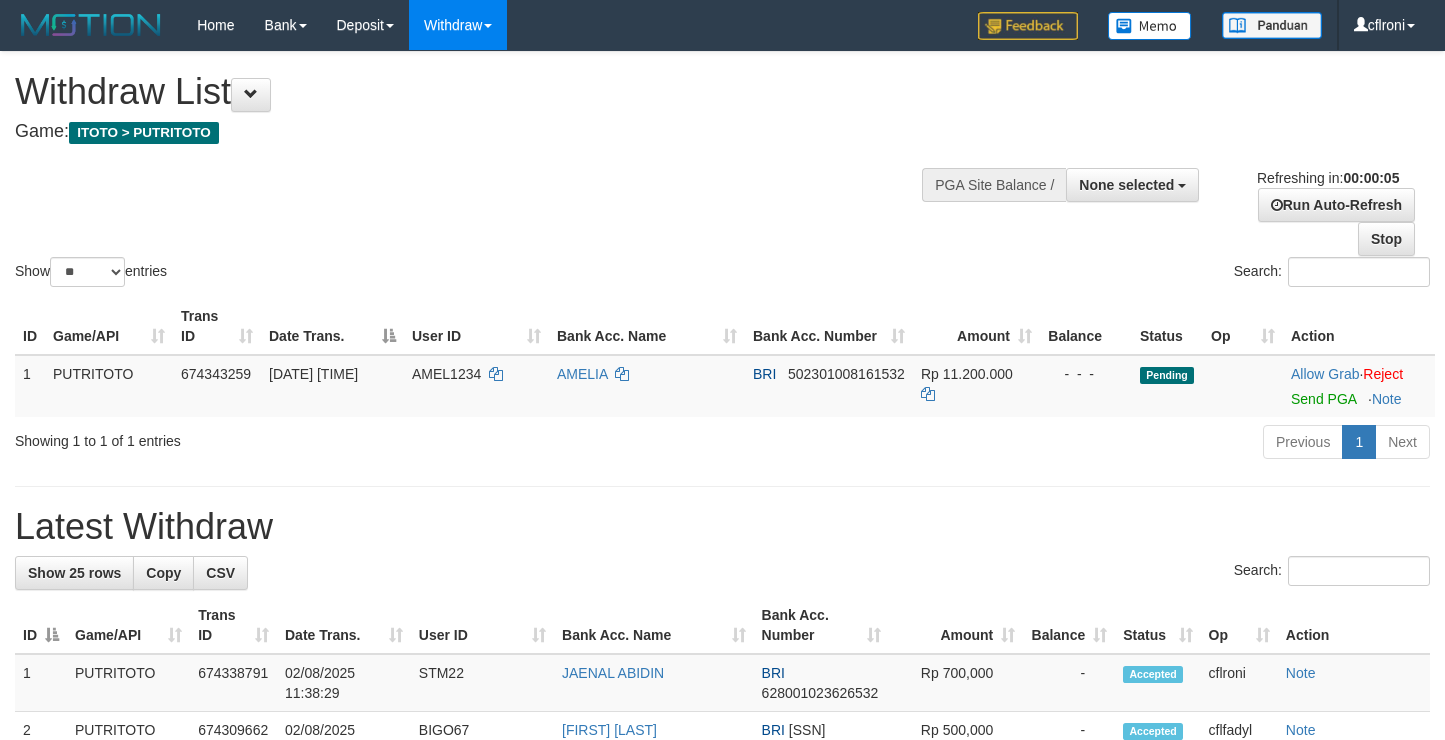 scroll, scrollTop: 0, scrollLeft: 0, axis: both 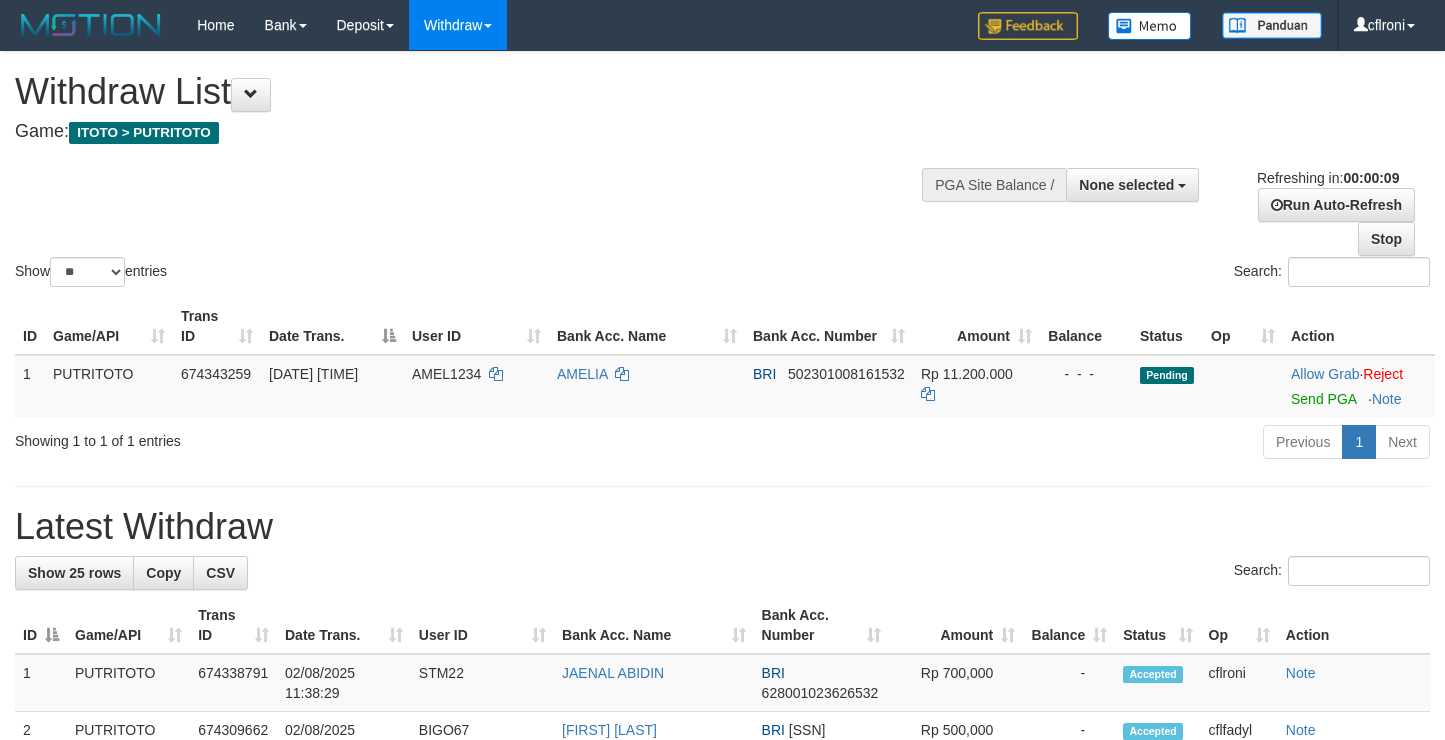 select 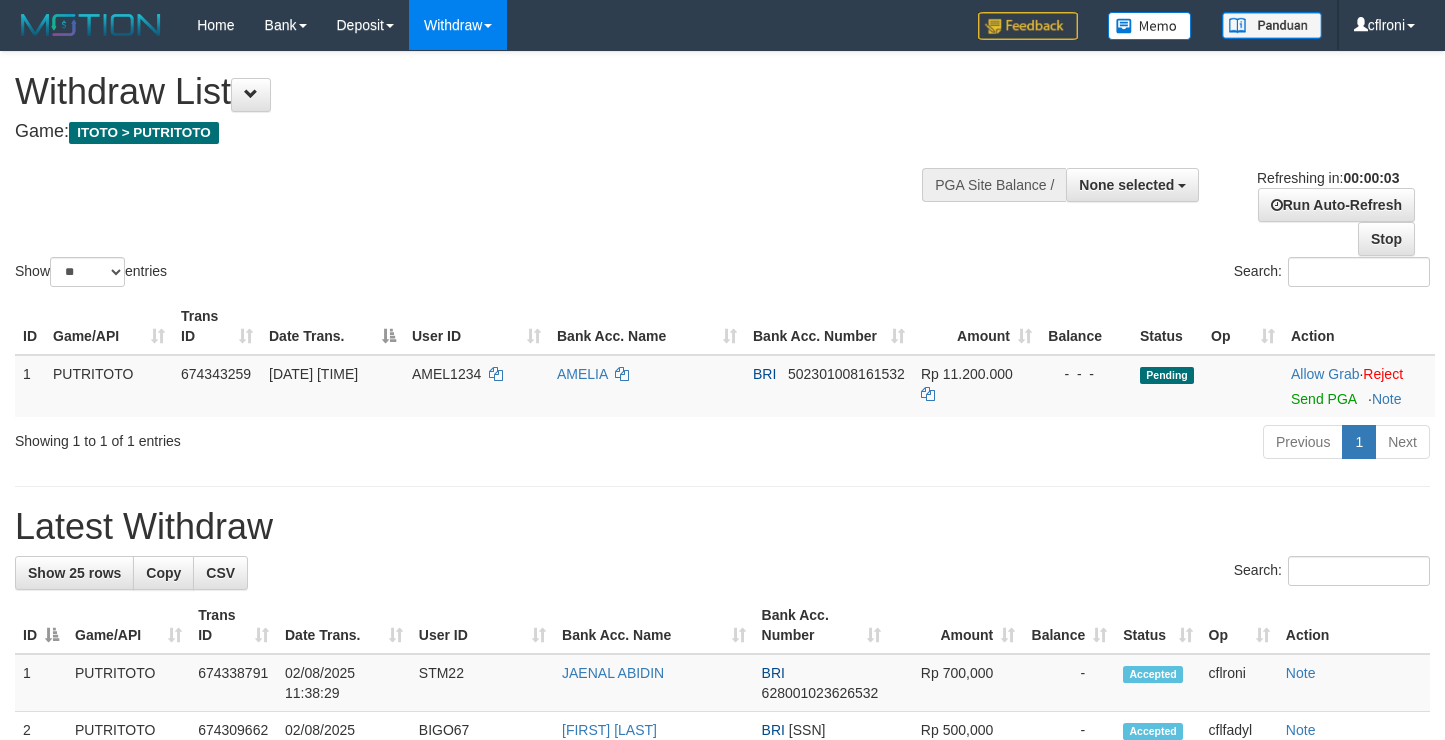 scroll, scrollTop: 0, scrollLeft: 0, axis: both 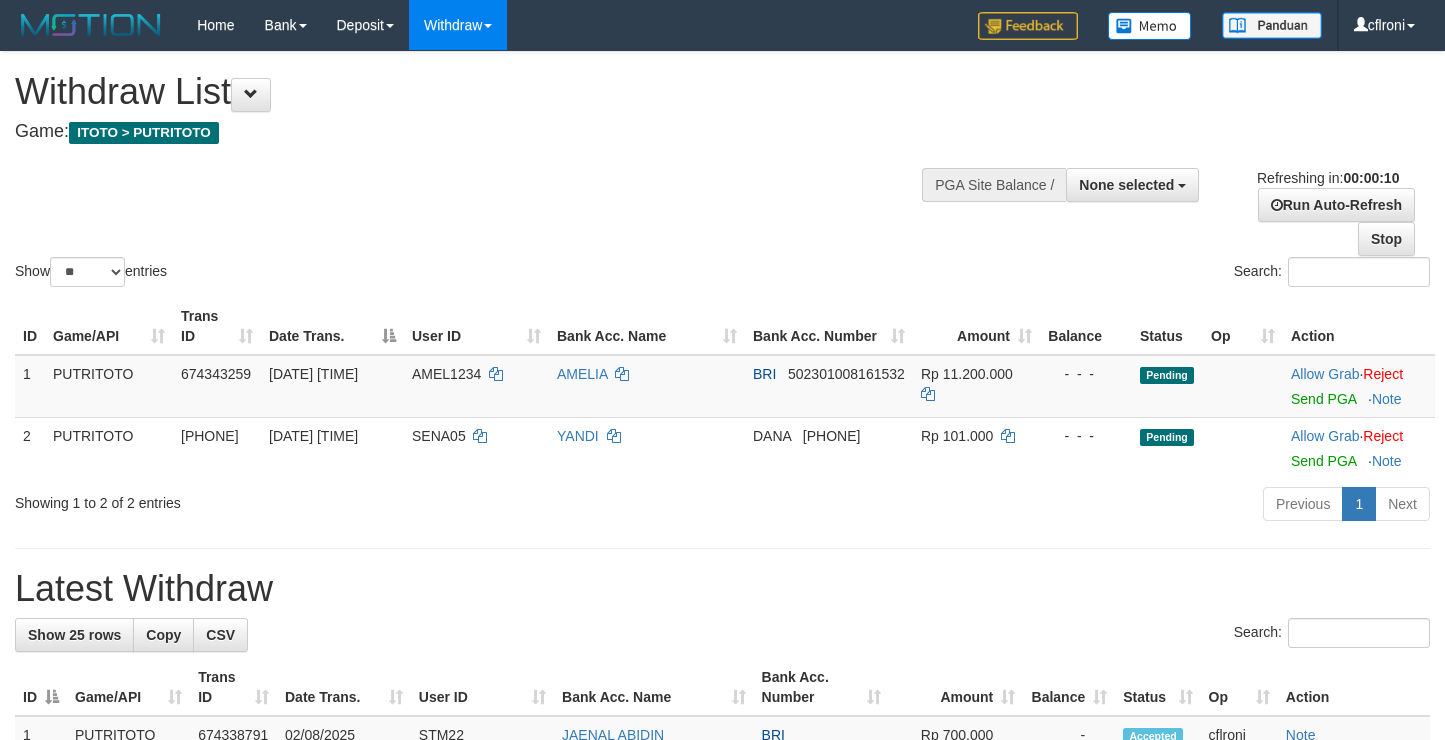select 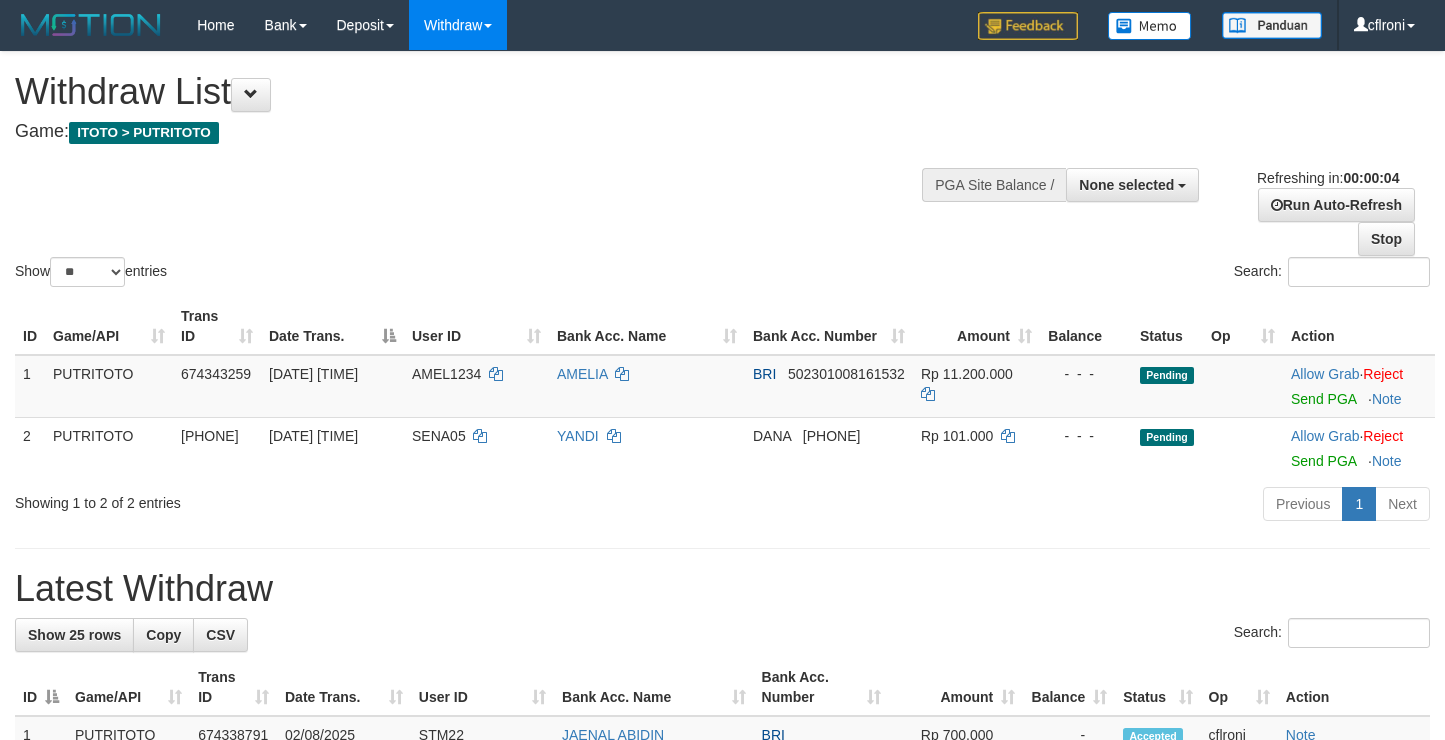scroll, scrollTop: 0, scrollLeft: 0, axis: both 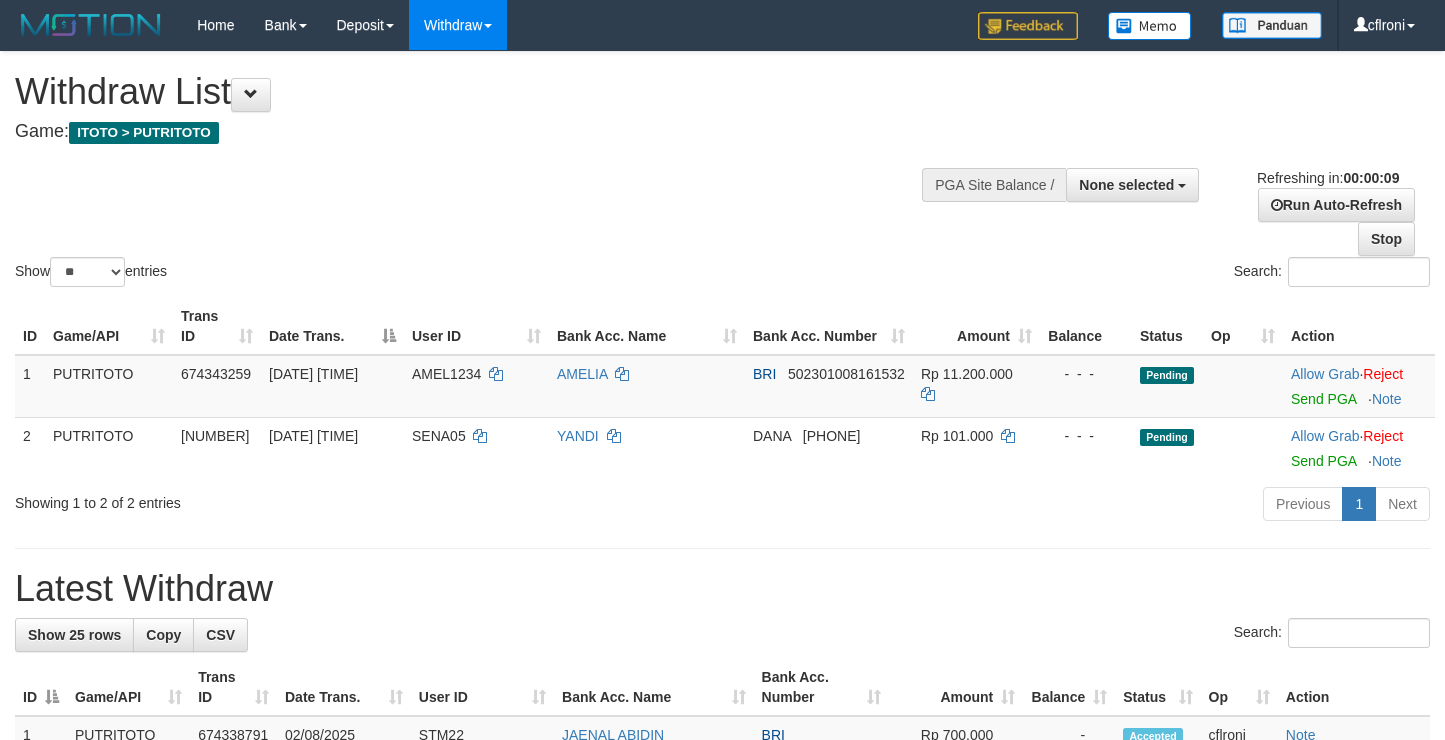 select 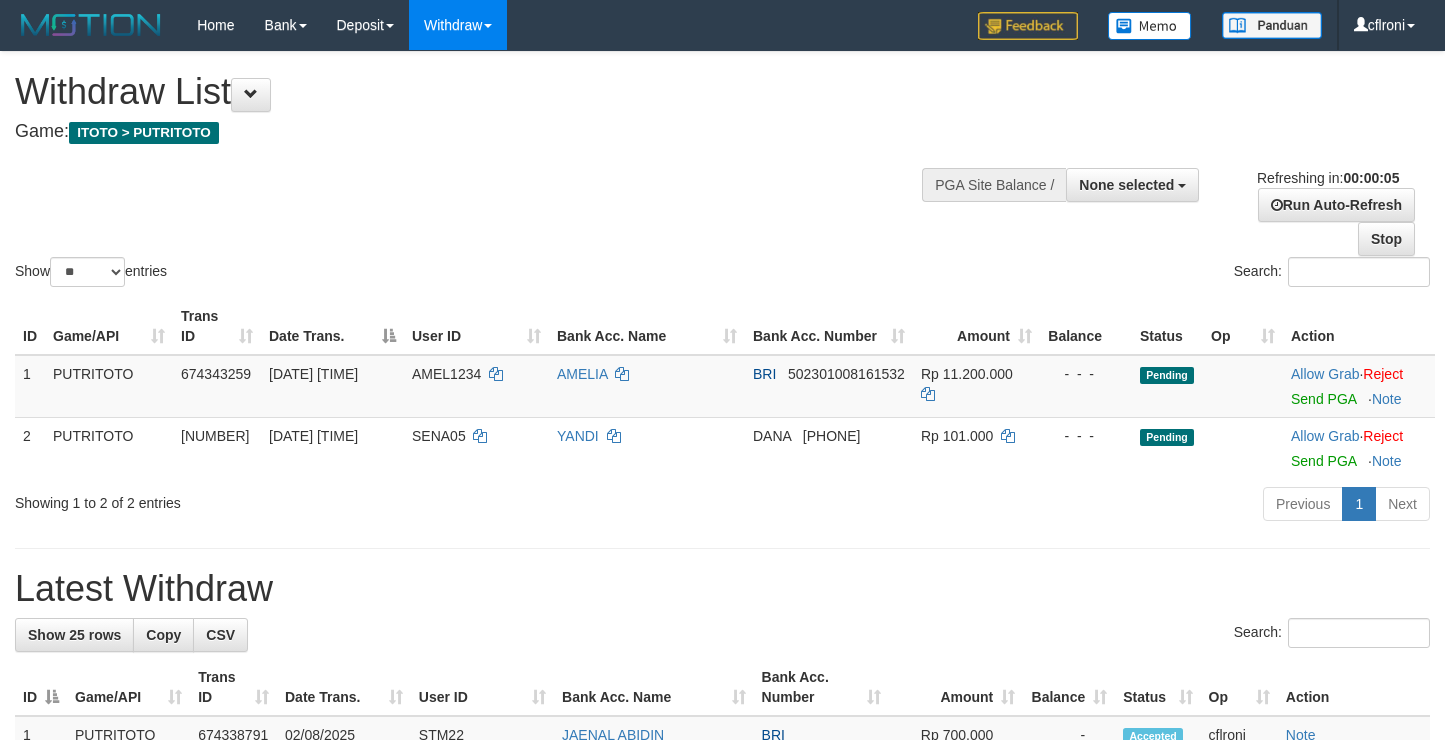 scroll, scrollTop: 0, scrollLeft: 0, axis: both 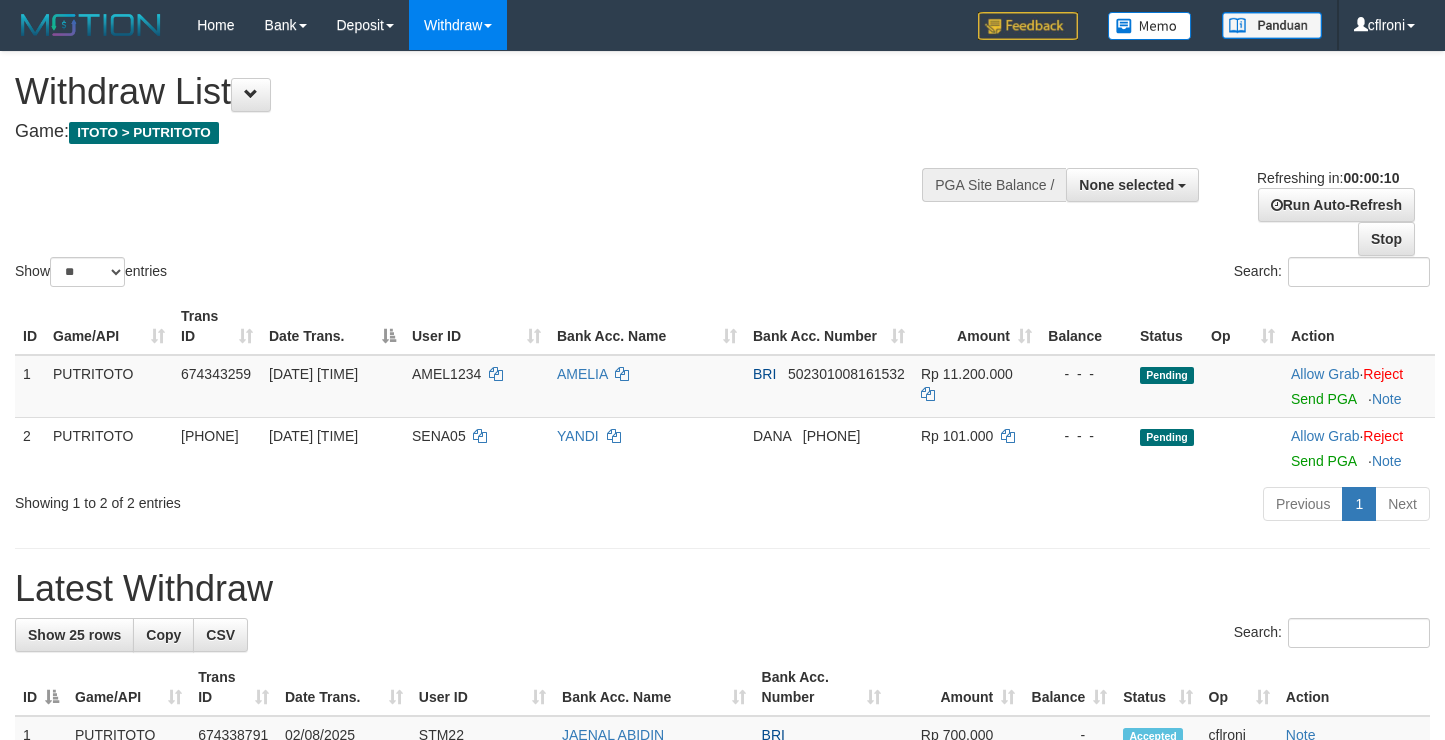 select 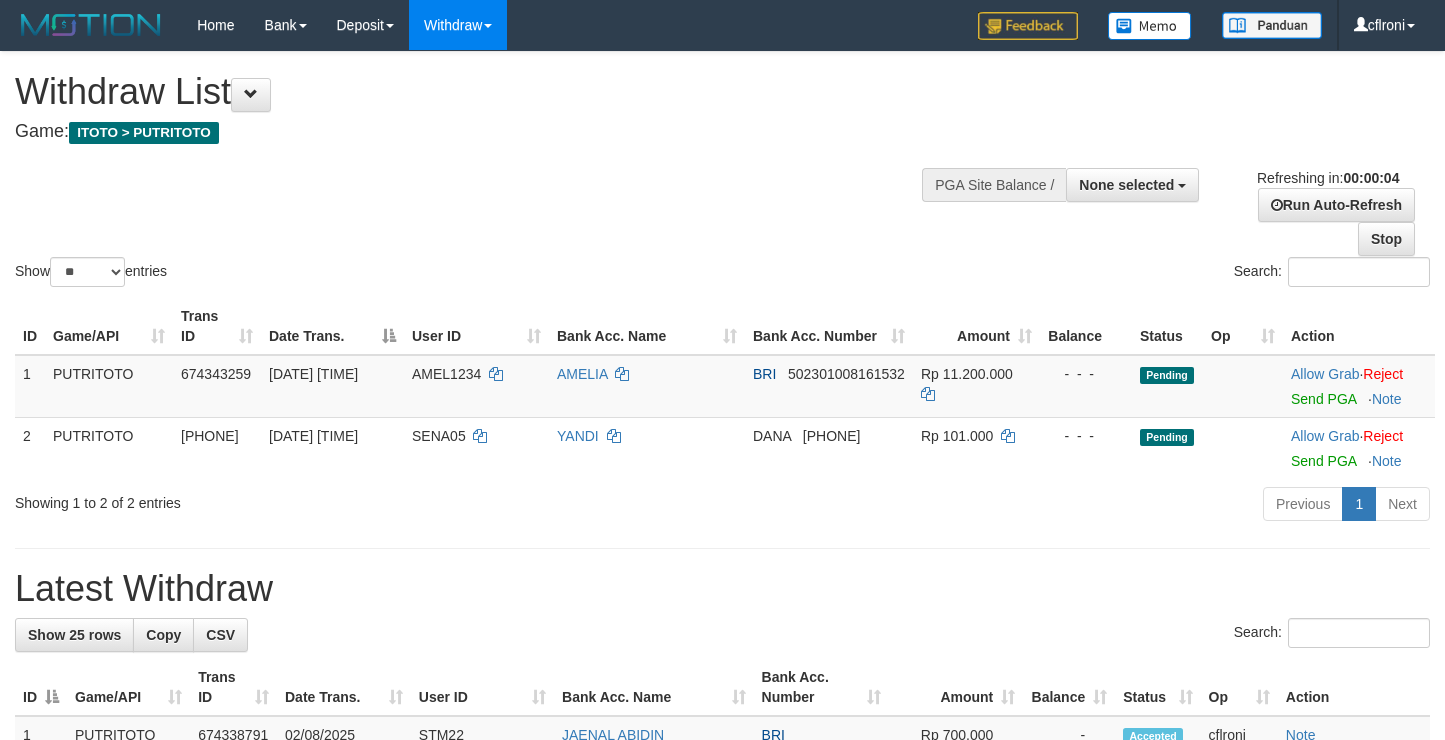 scroll, scrollTop: 0, scrollLeft: 0, axis: both 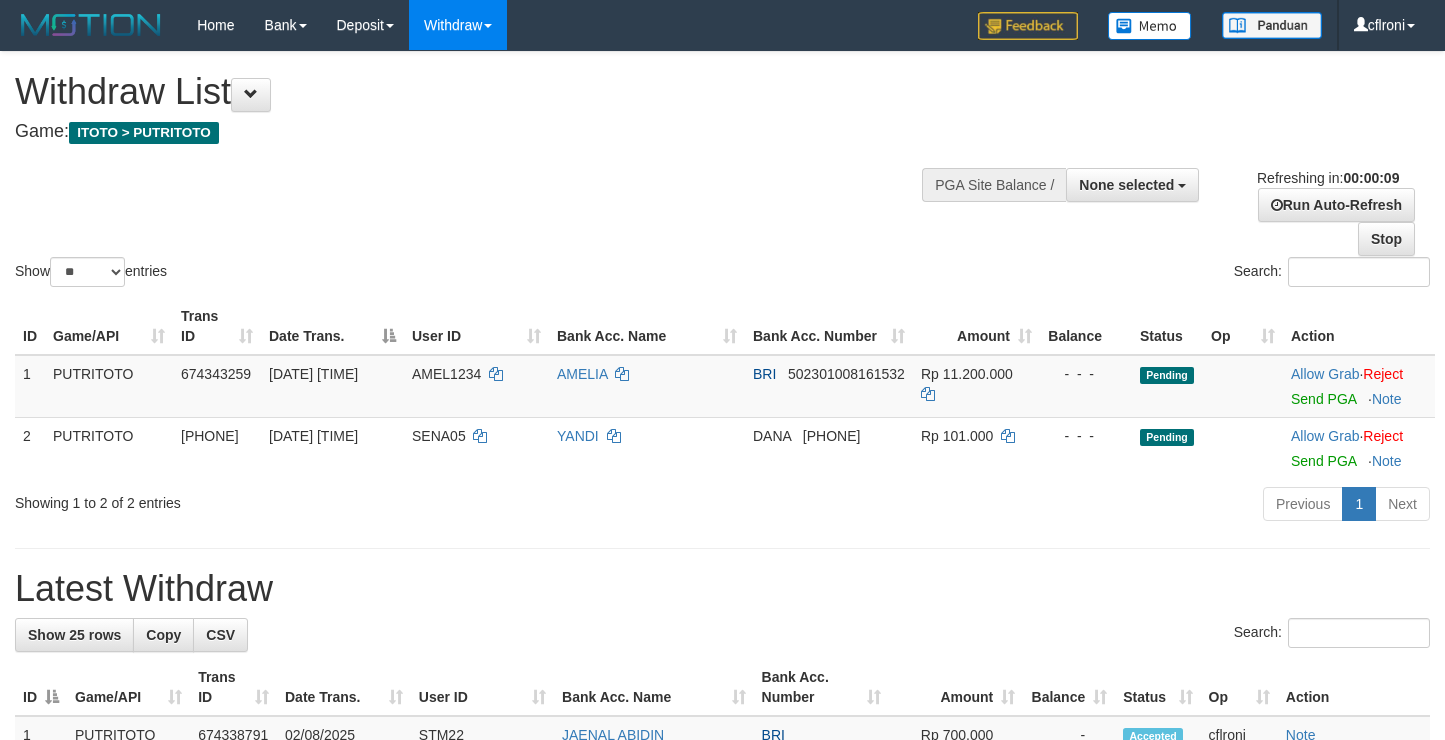 select 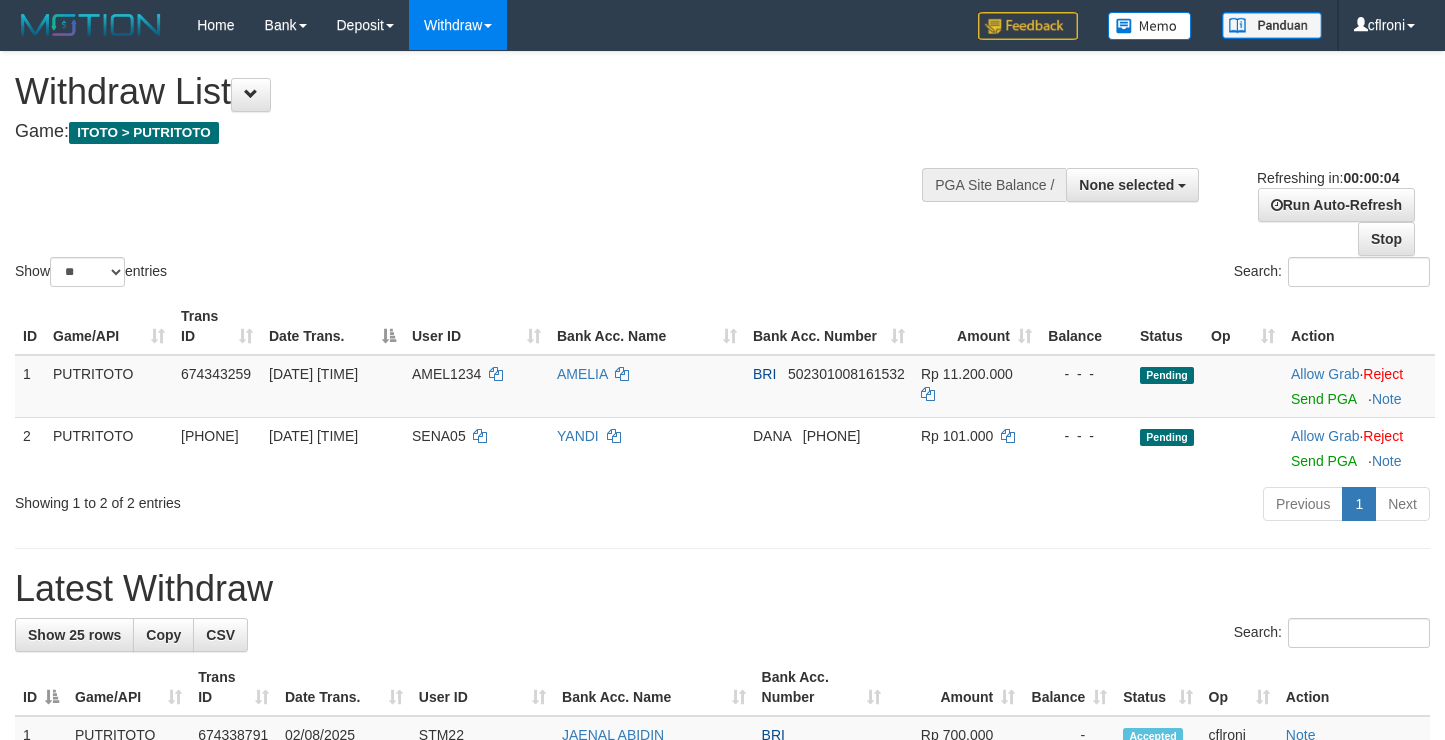 scroll, scrollTop: 0, scrollLeft: 0, axis: both 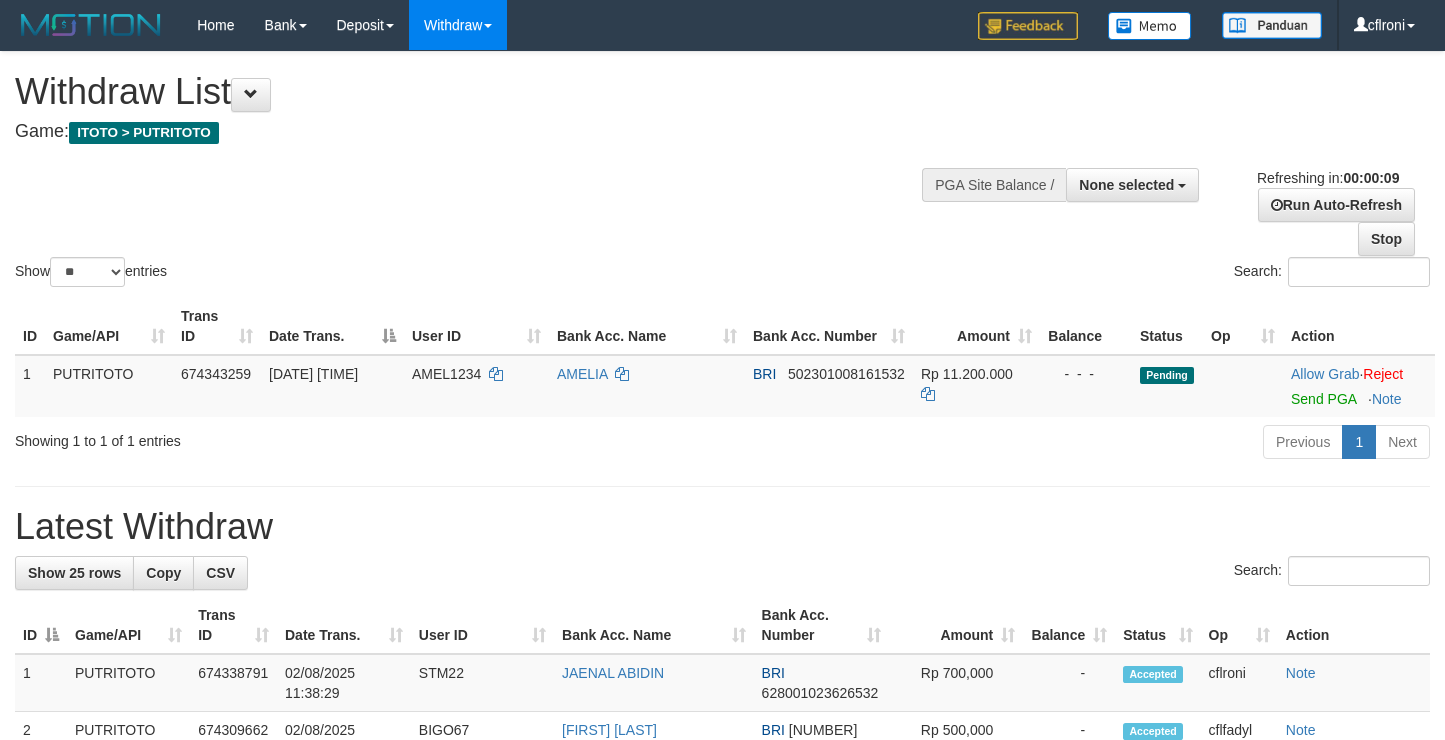 select 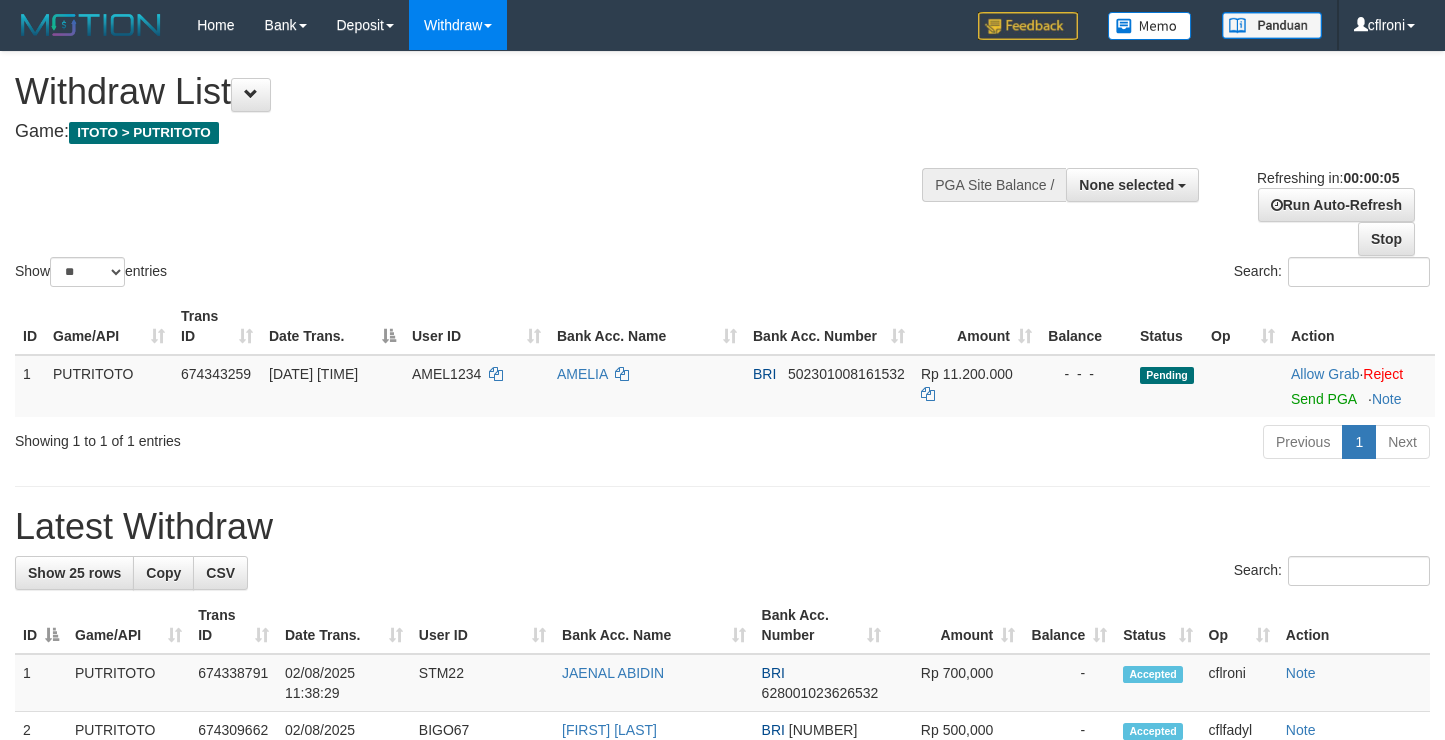 scroll, scrollTop: 0, scrollLeft: 0, axis: both 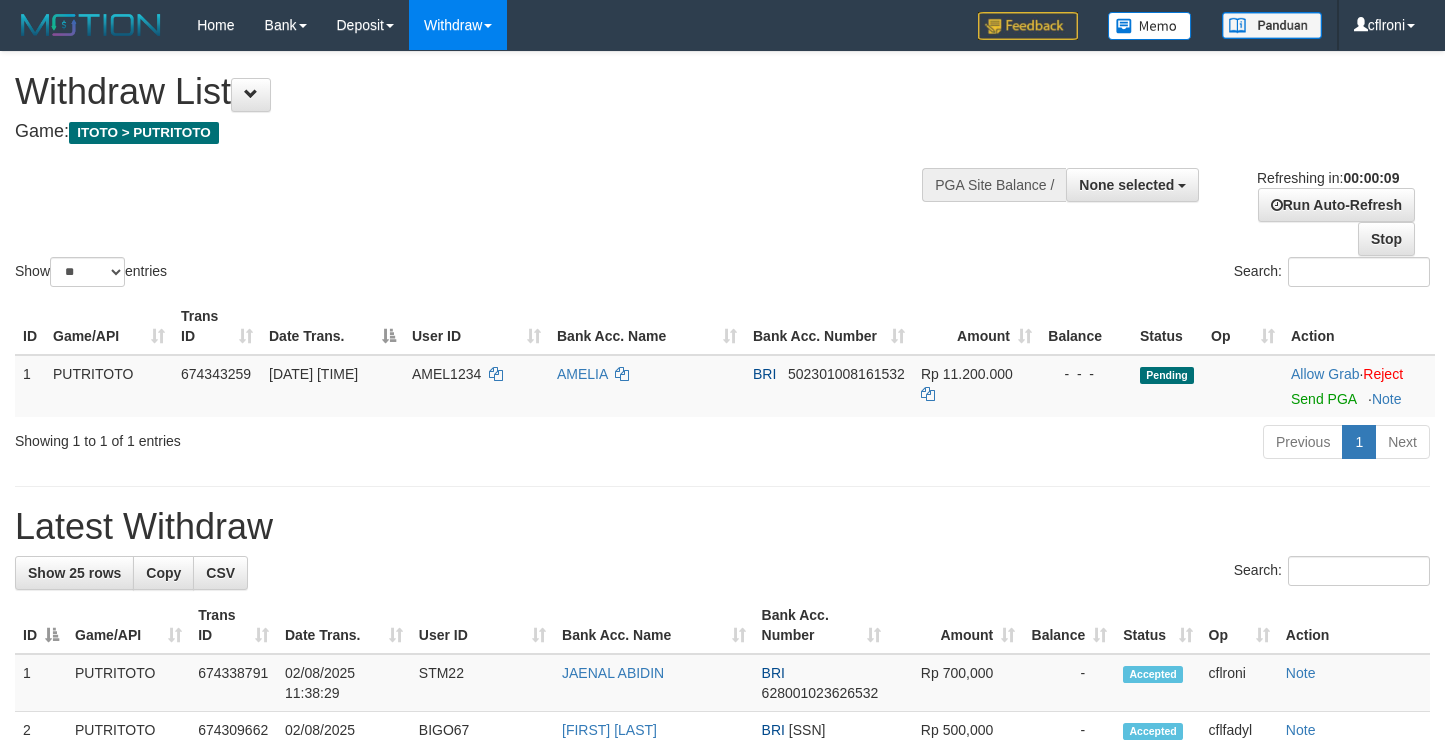select 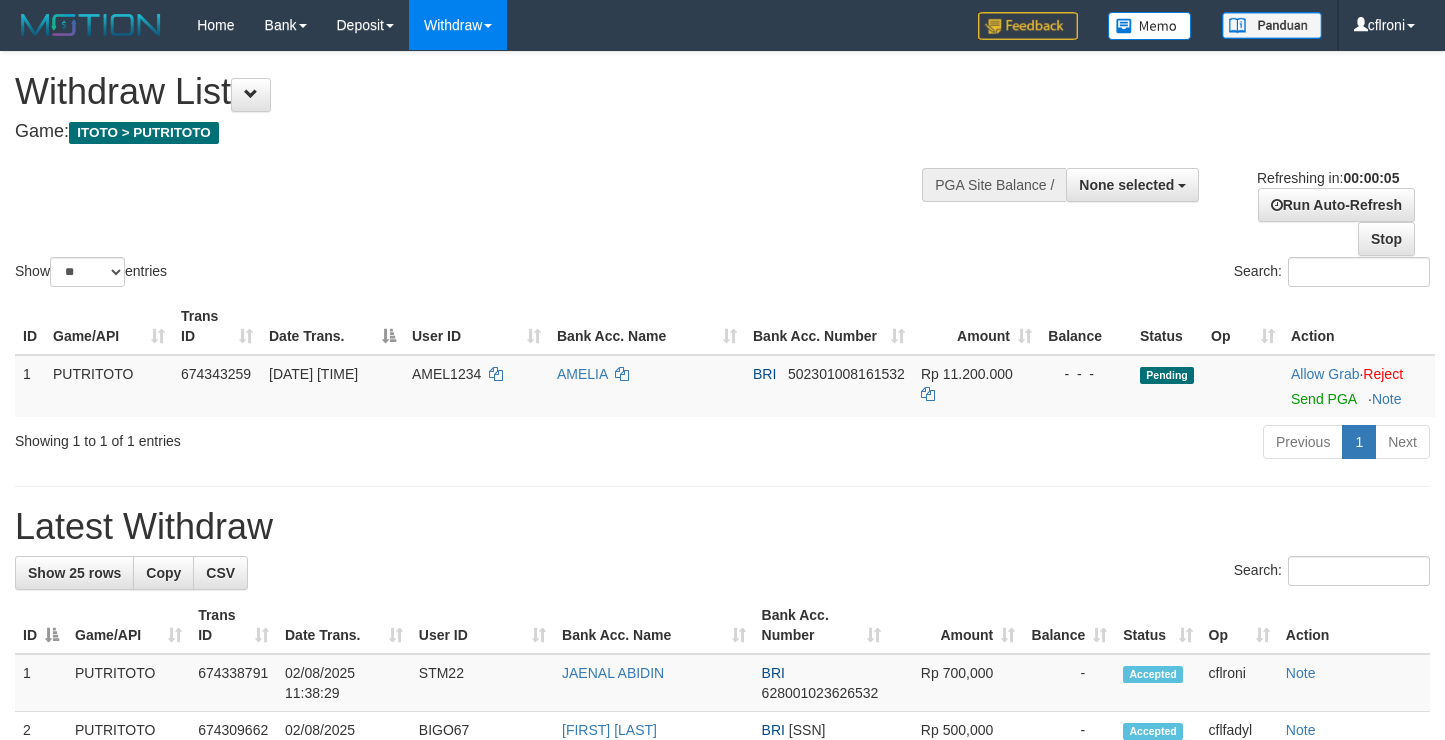 scroll, scrollTop: 0, scrollLeft: 0, axis: both 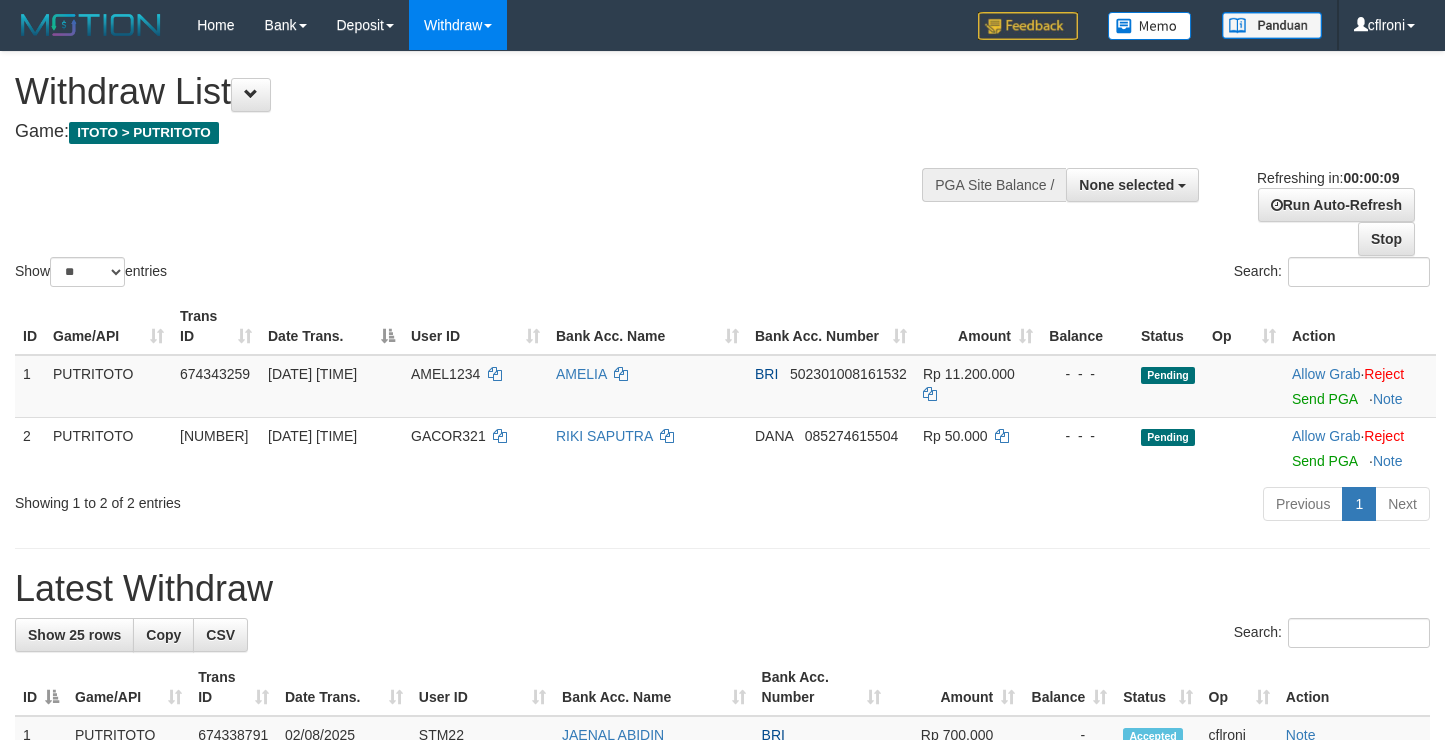 select 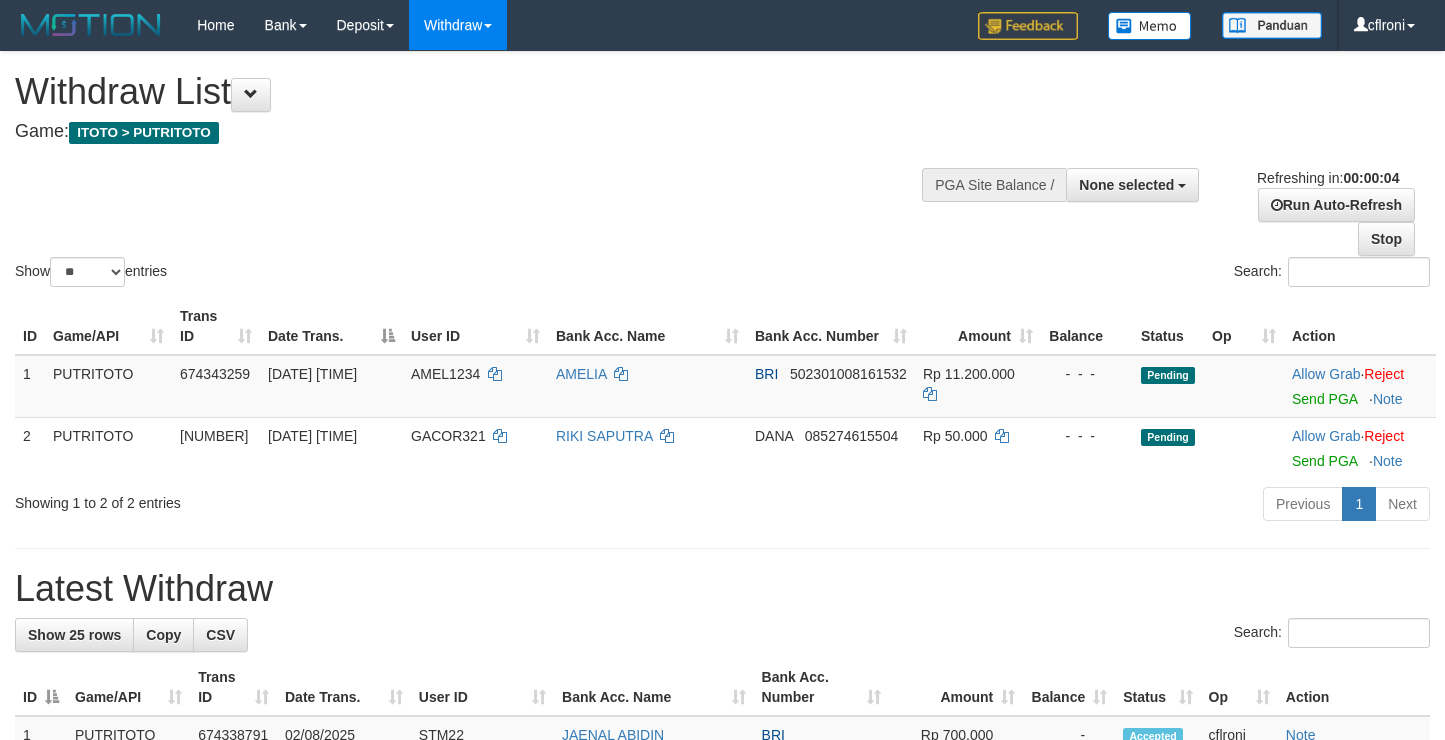 scroll, scrollTop: 0, scrollLeft: 0, axis: both 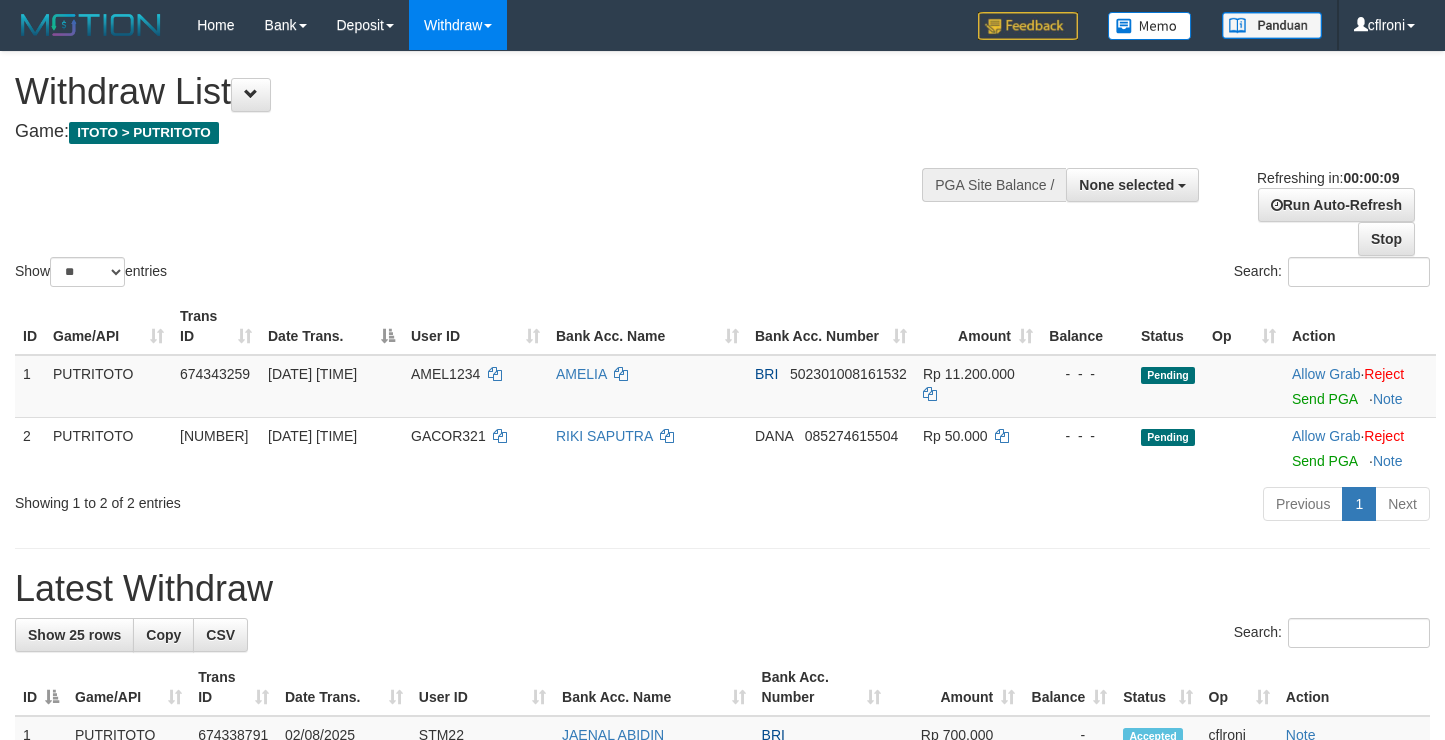 select 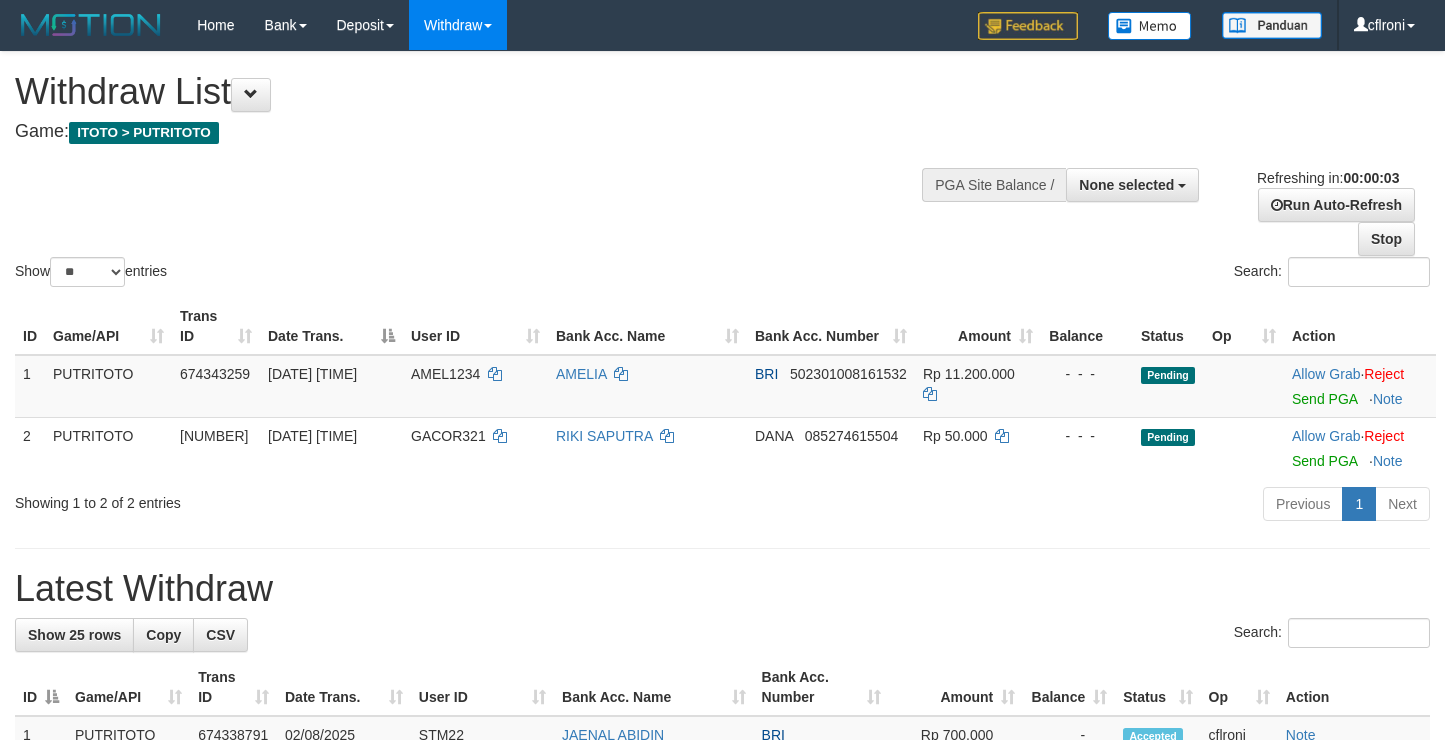 scroll, scrollTop: 0, scrollLeft: 0, axis: both 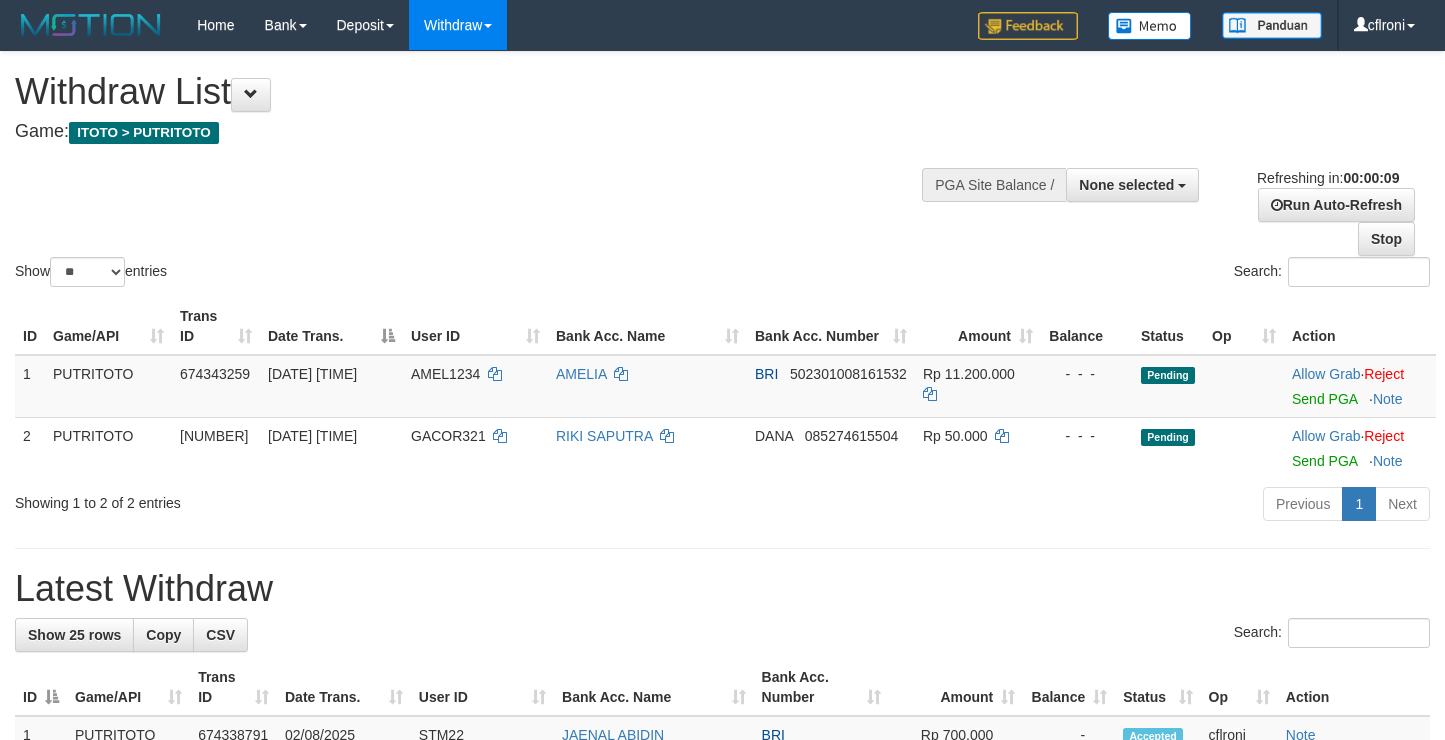 select 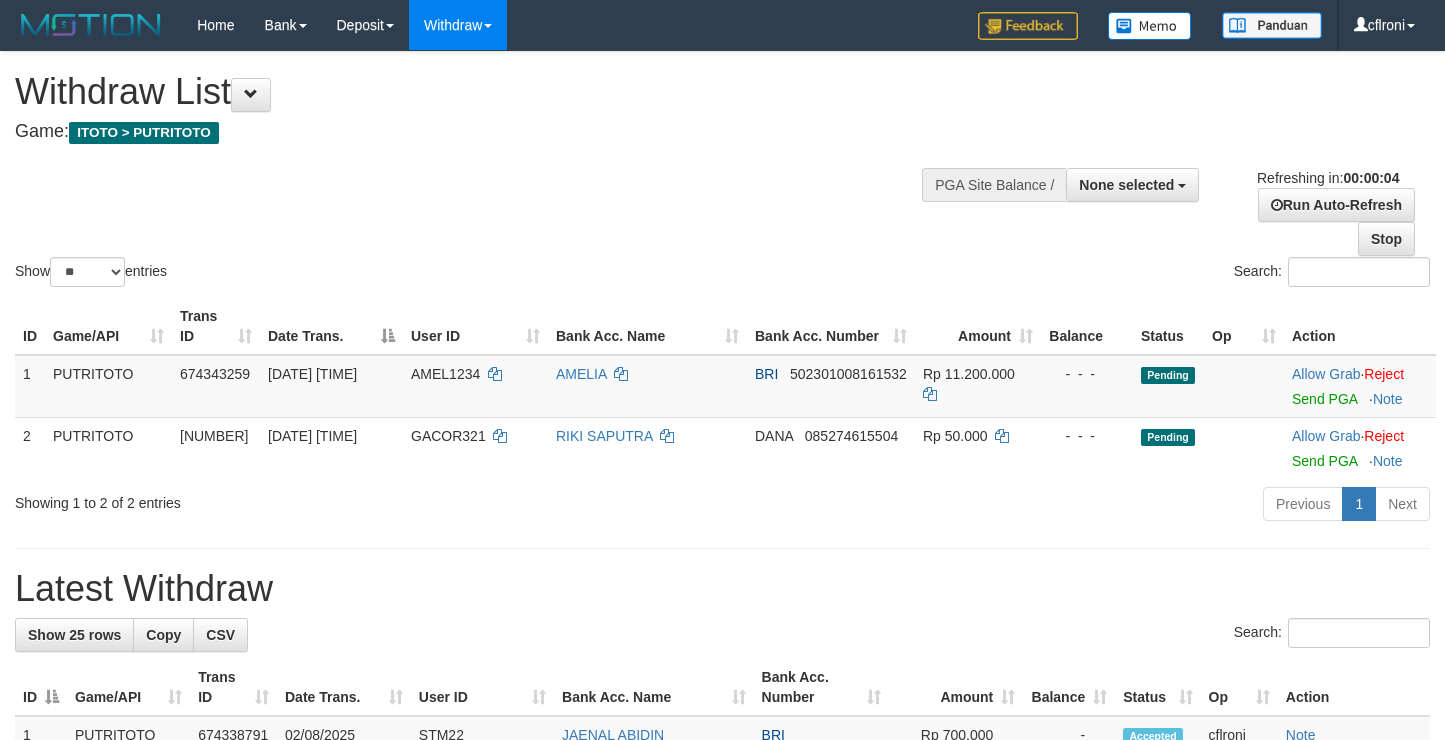 scroll, scrollTop: 0, scrollLeft: 0, axis: both 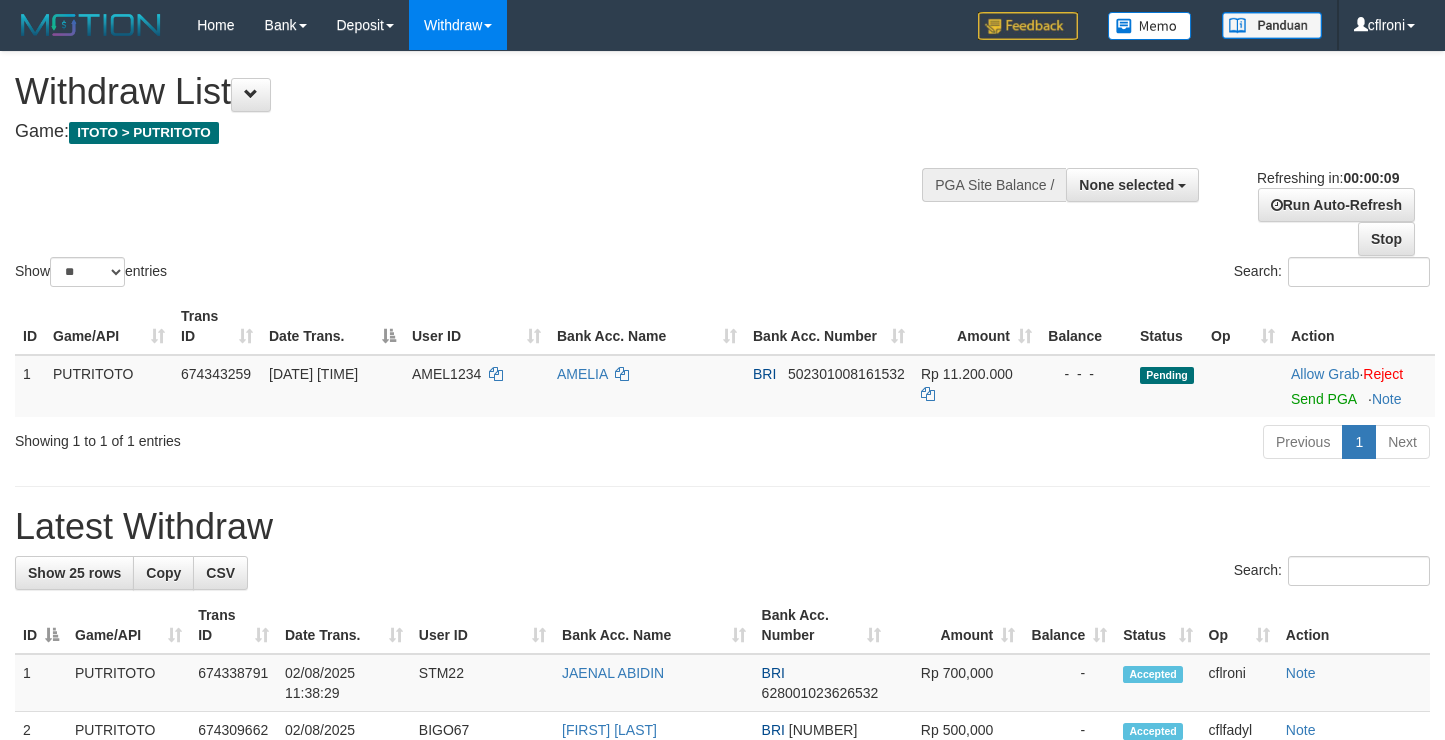 select 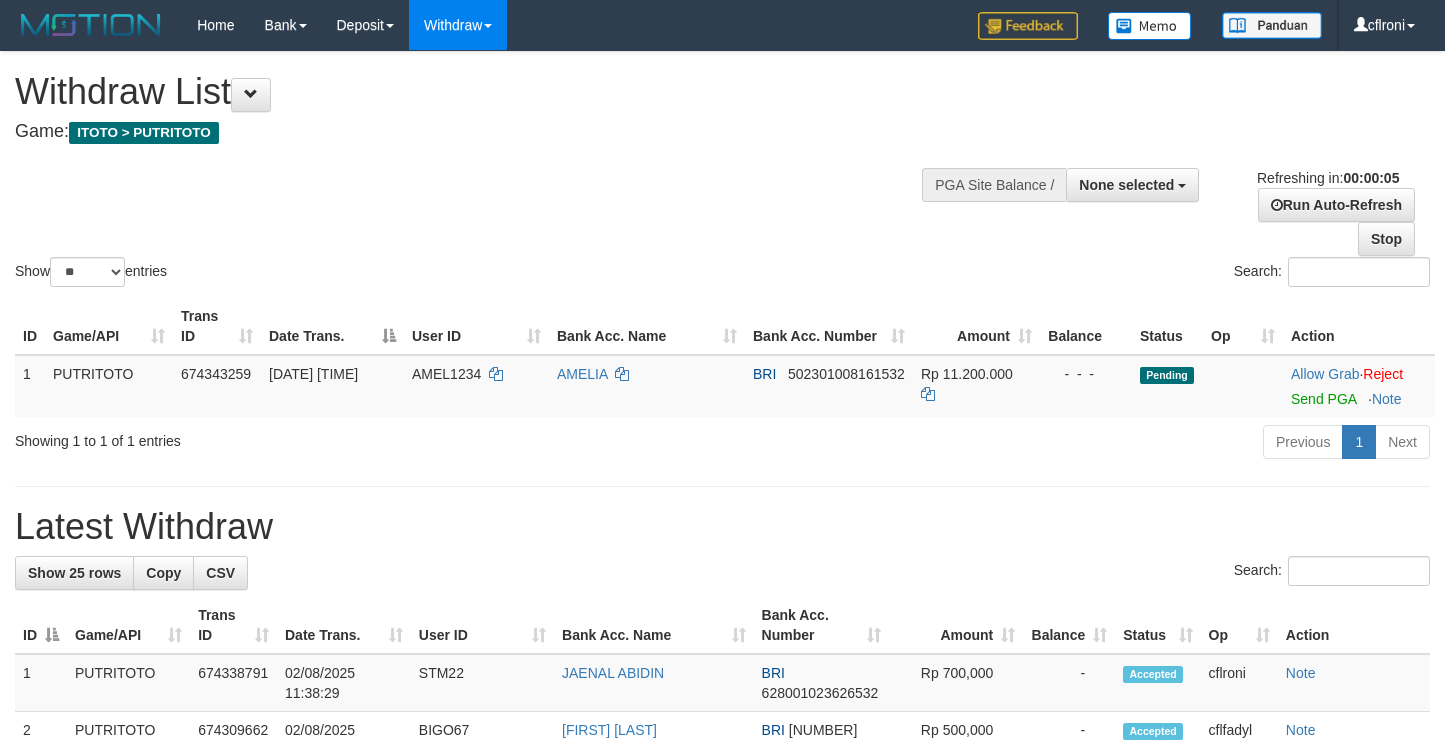 scroll, scrollTop: 0, scrollLeft: 0, axis: both 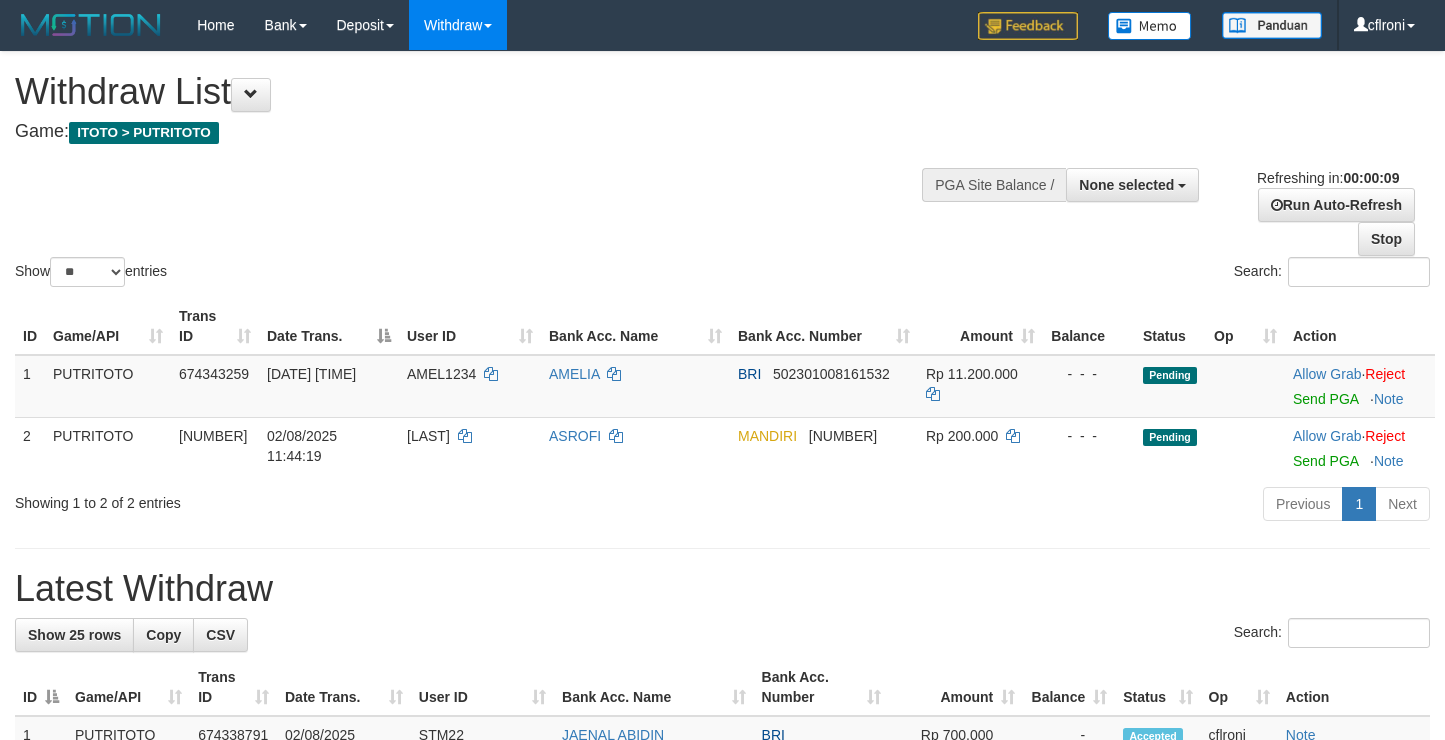 select 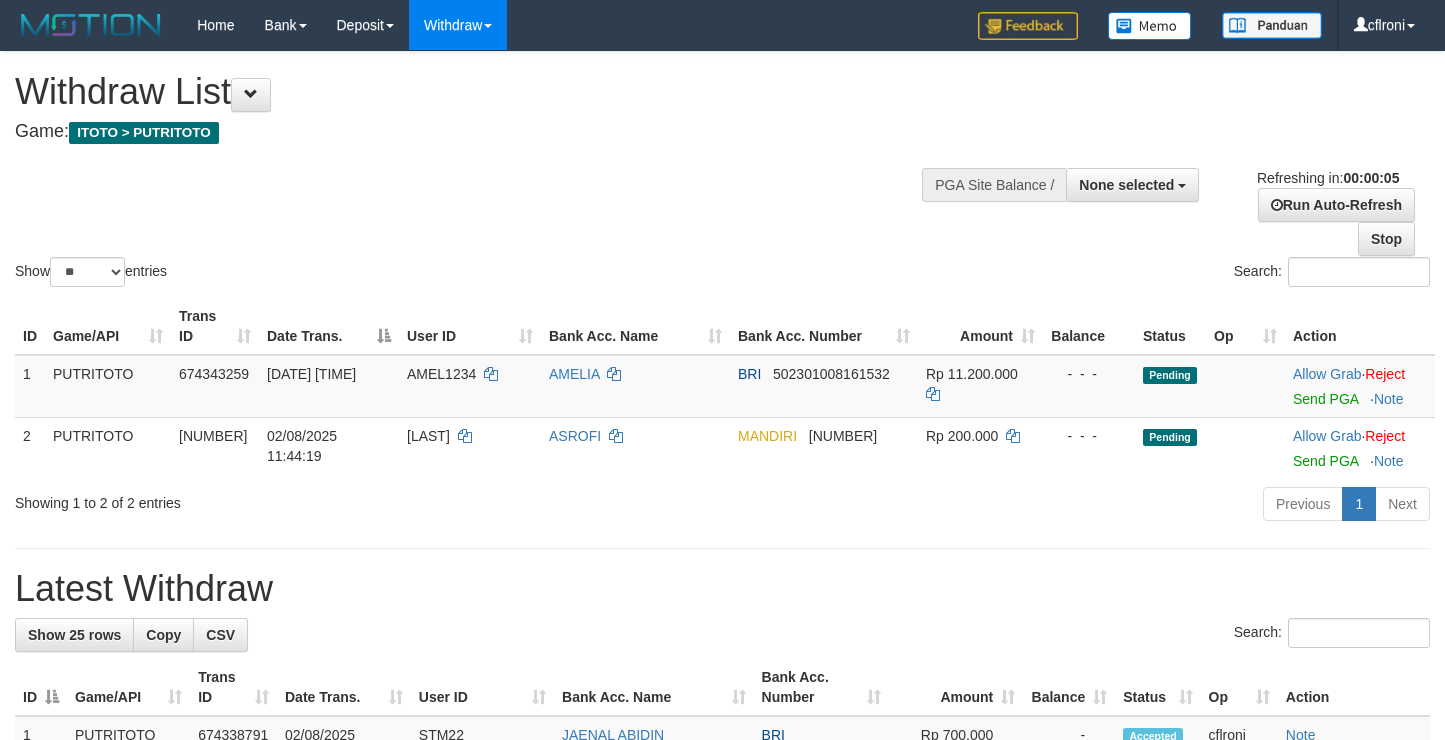 scroll, scrollTop: 0, scrollLeft: 0, axis: both 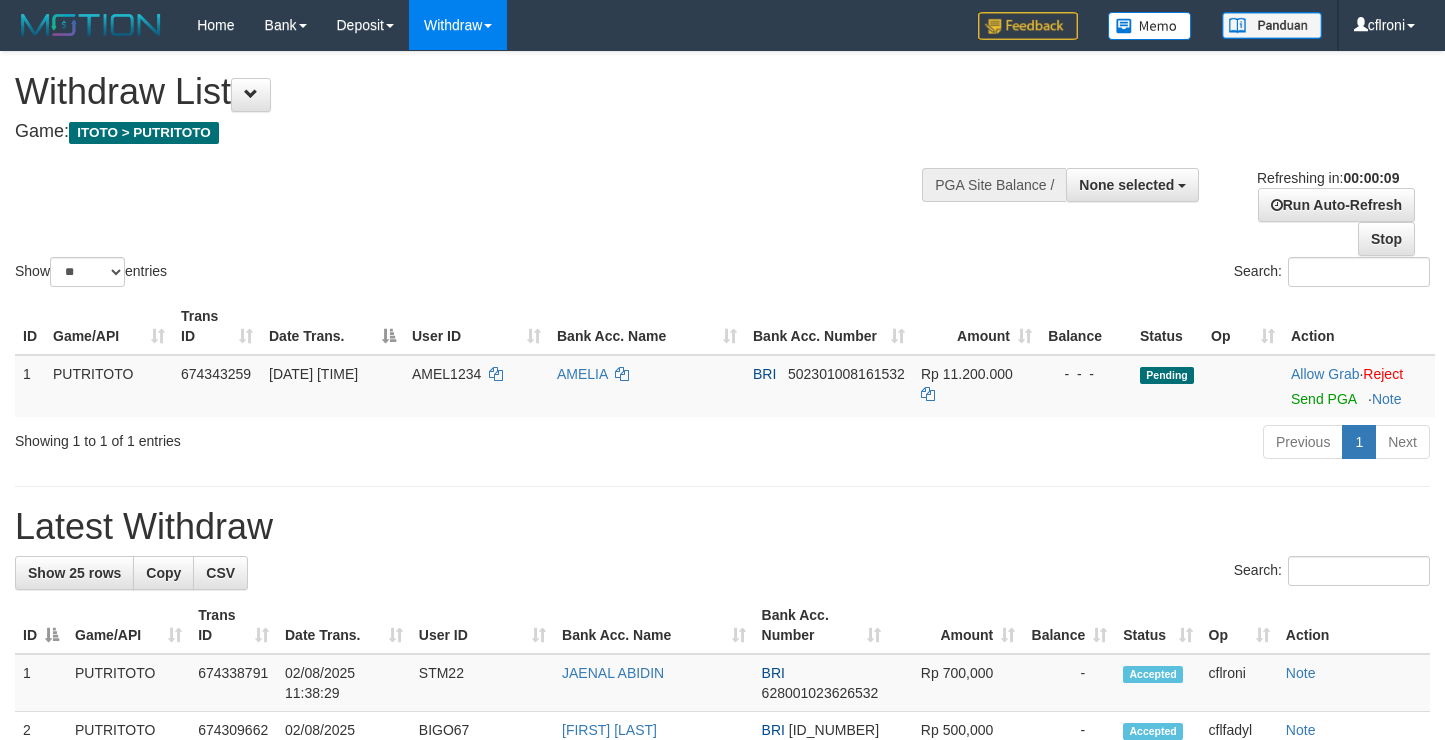 select 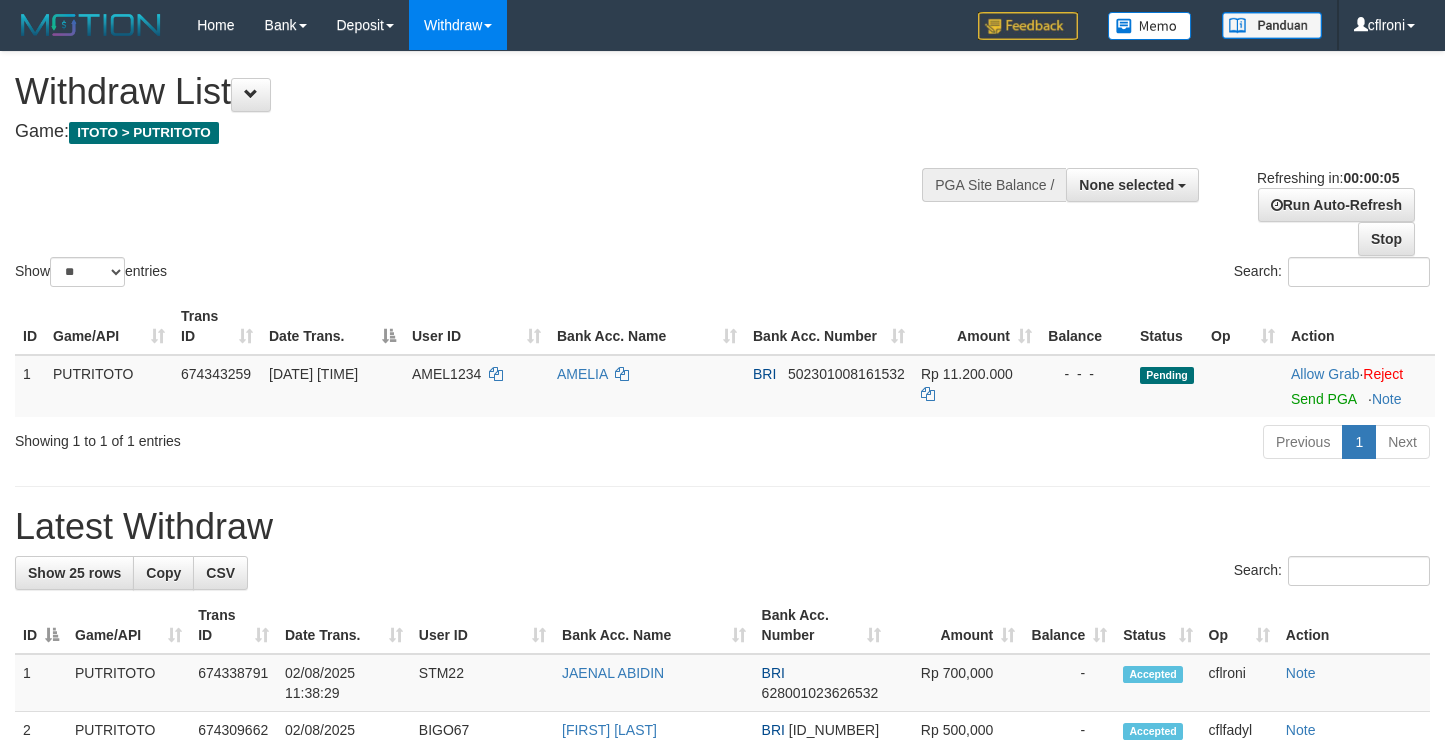 scroll, scrollTop: 0, scrollLeft: 0, axis: both 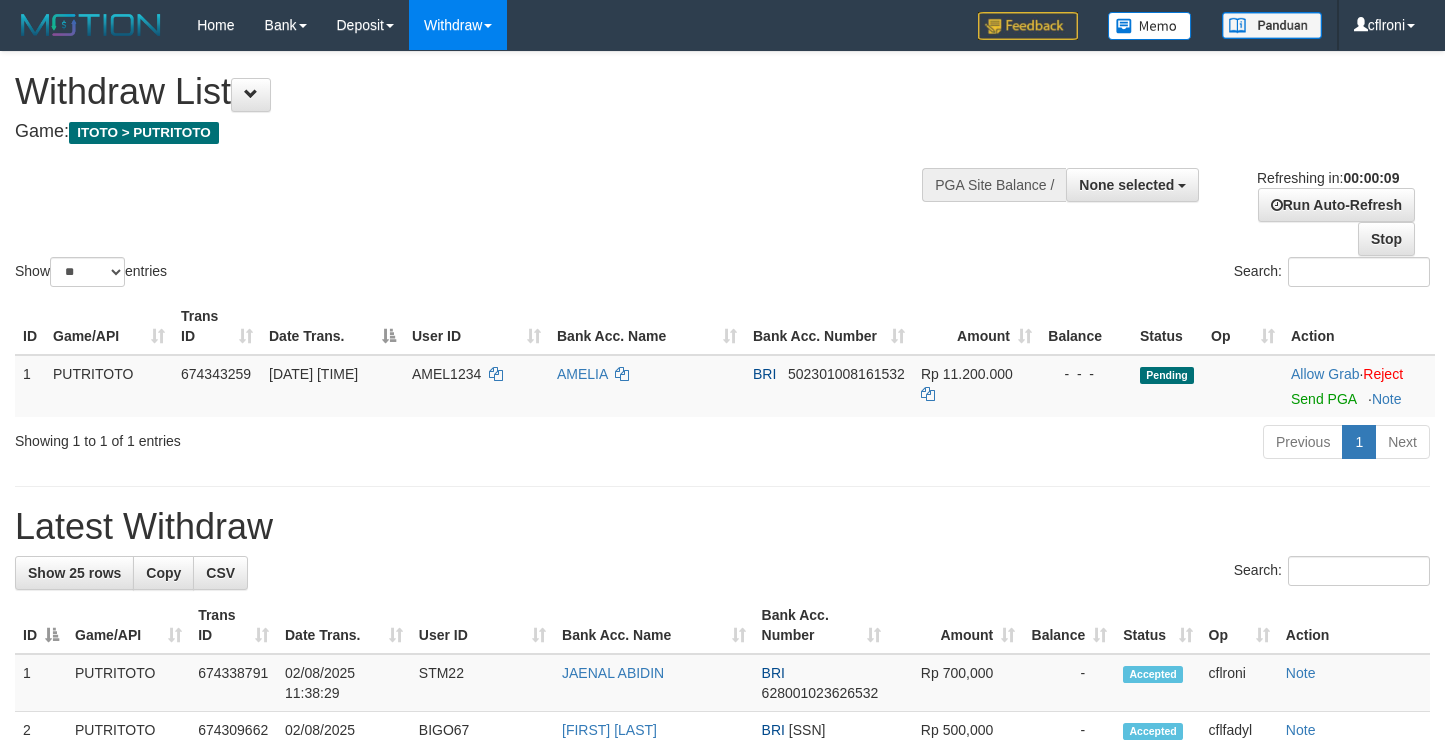select 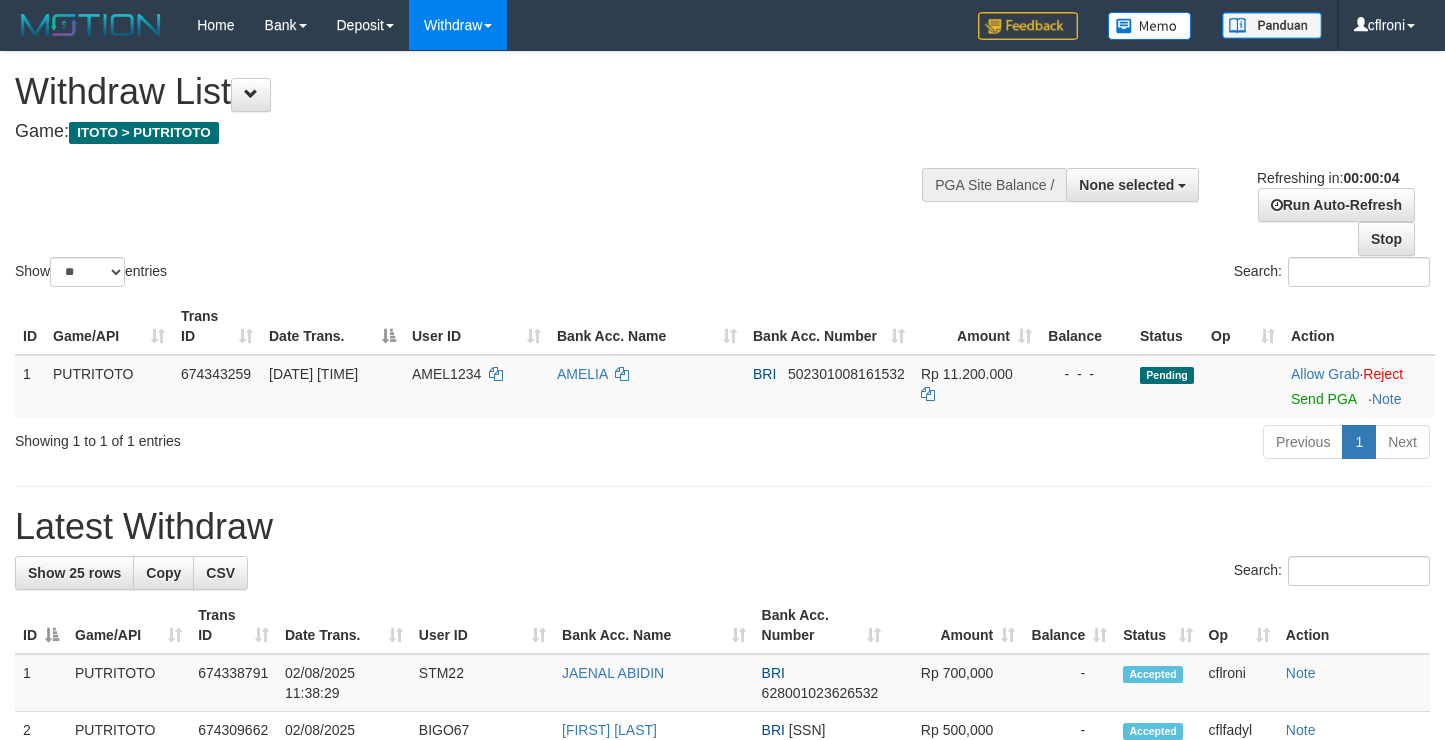scroll, scrollTop: 0, scrollLeft: 0, axis: both 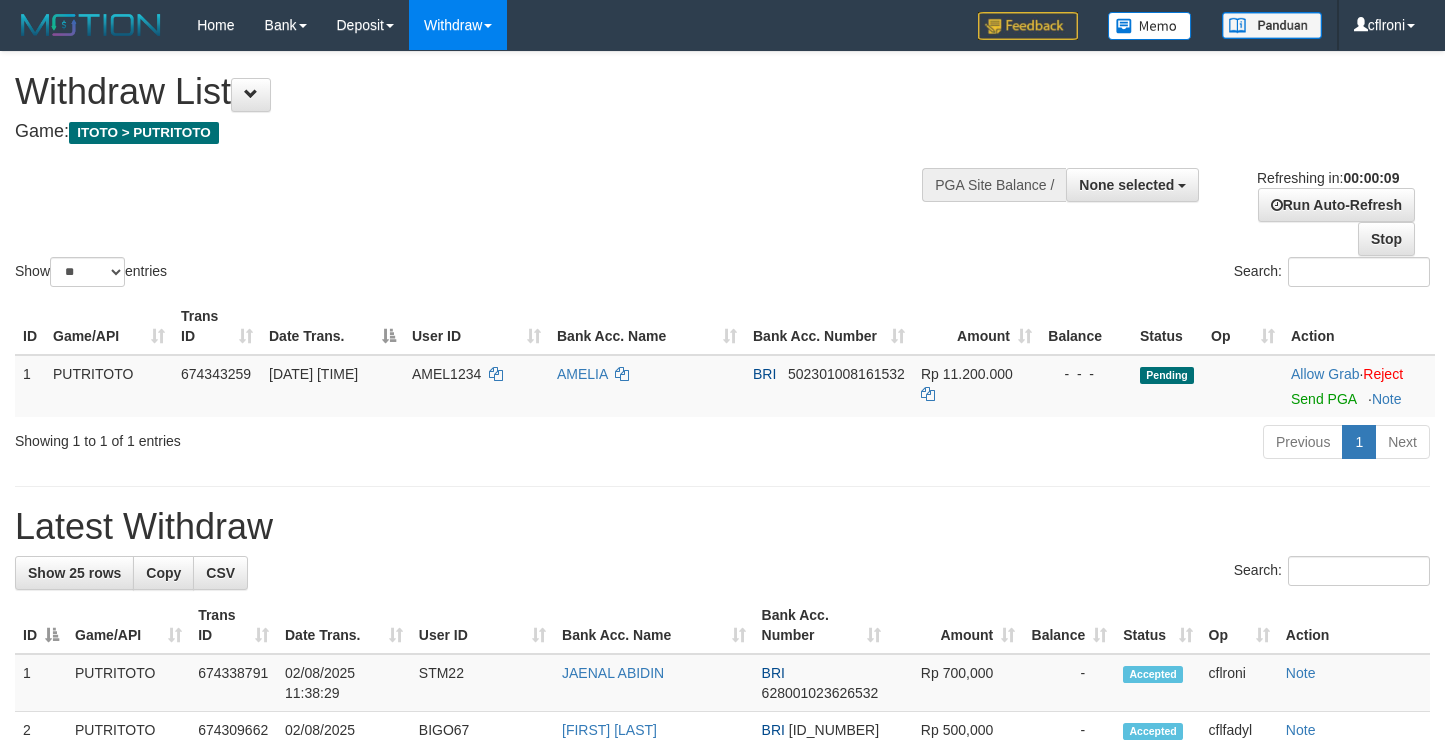 select 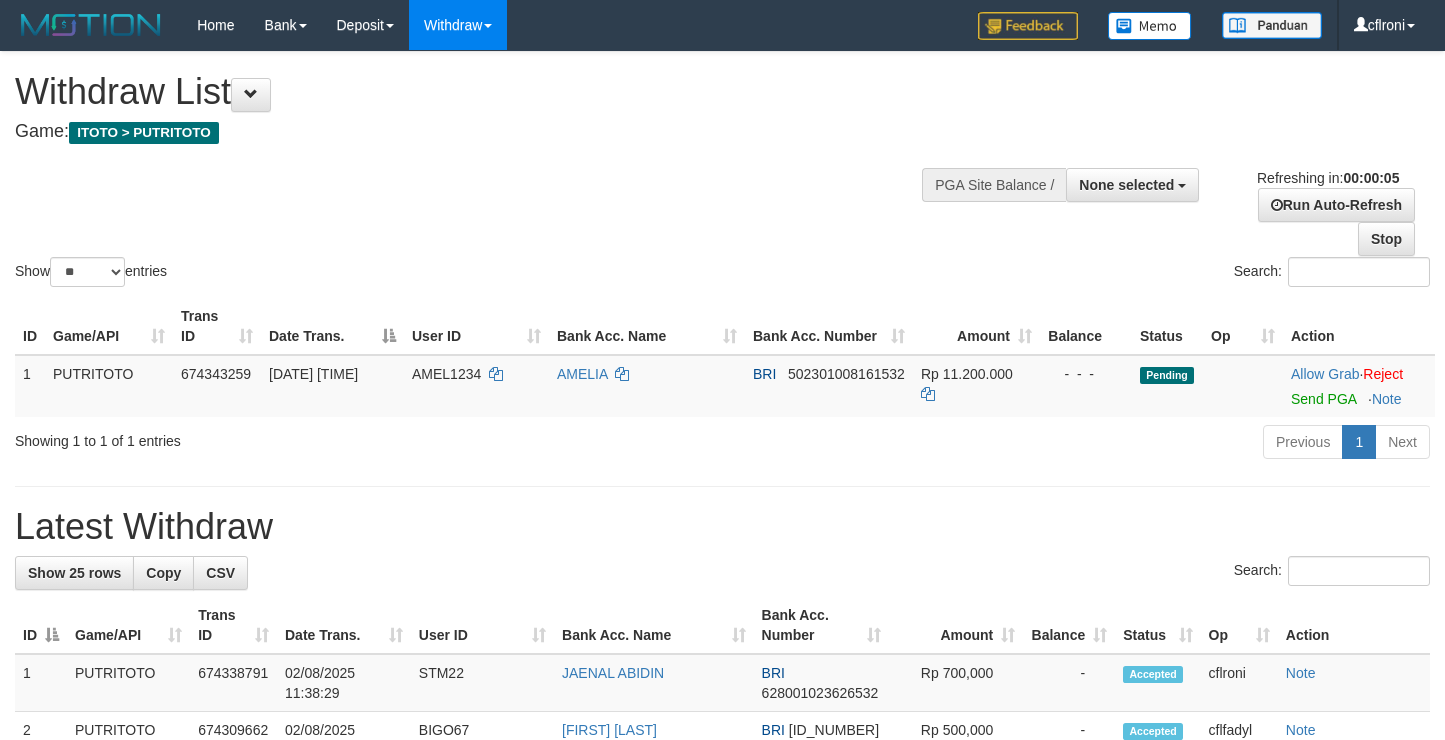 scroll, scrollTop: 0, scrollLeft: 0, axis: both 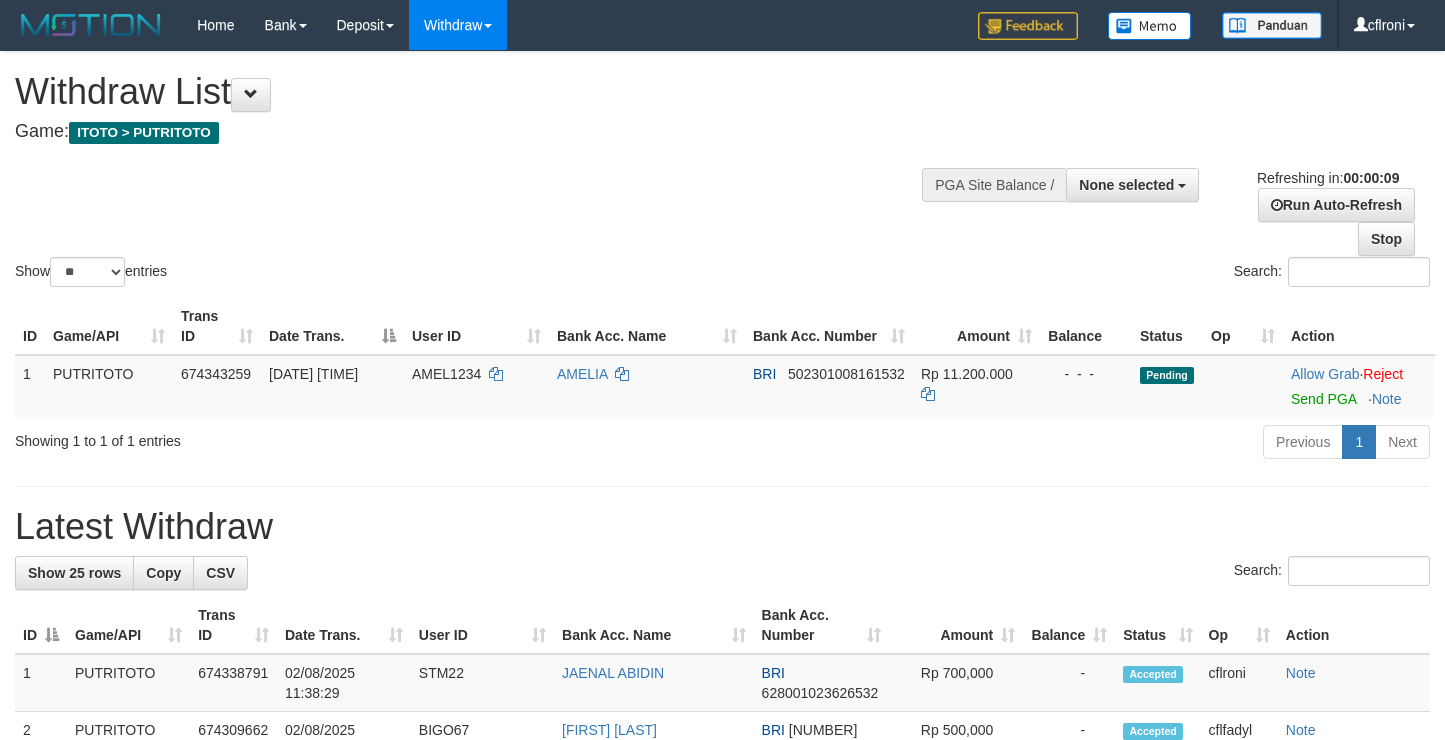 select 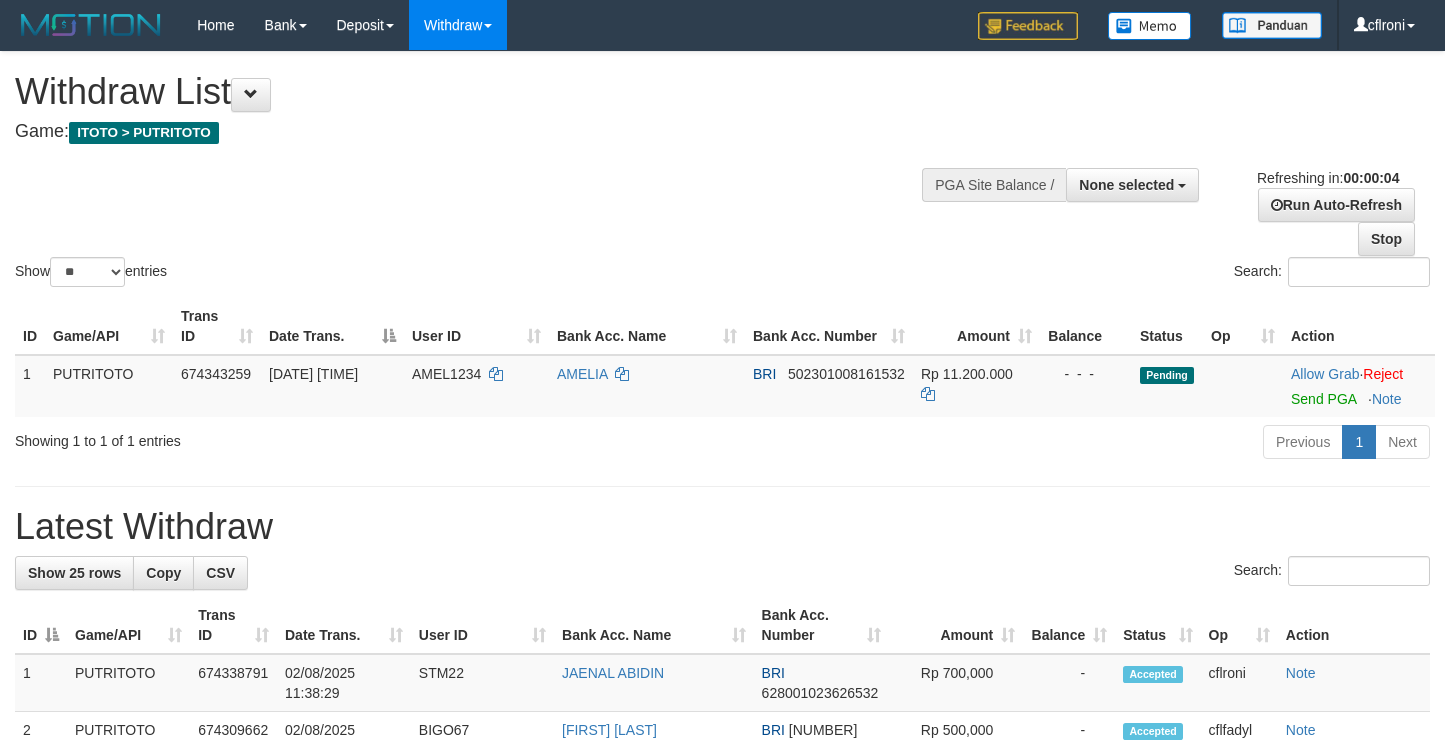 scroll, scrollTop: 0, scrollLeft: 0, axis: both 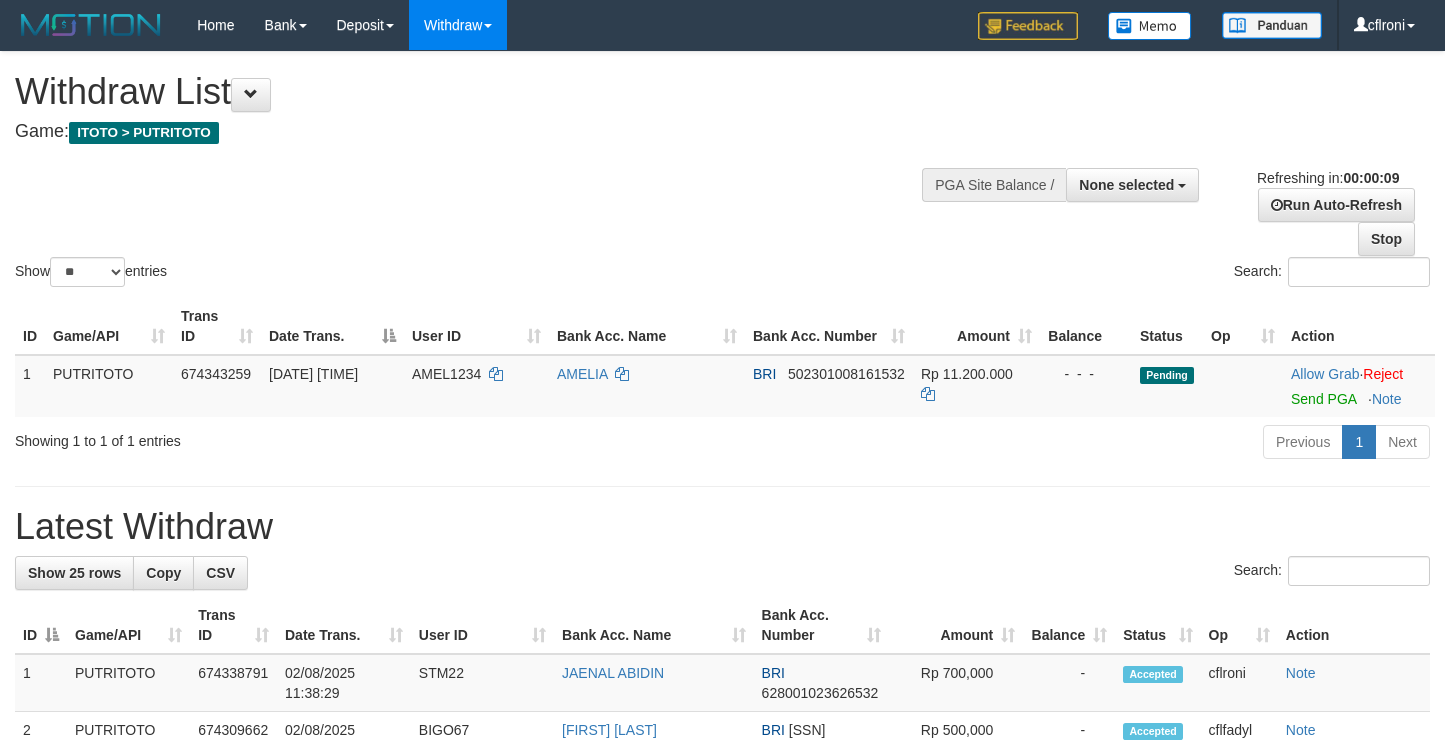 select 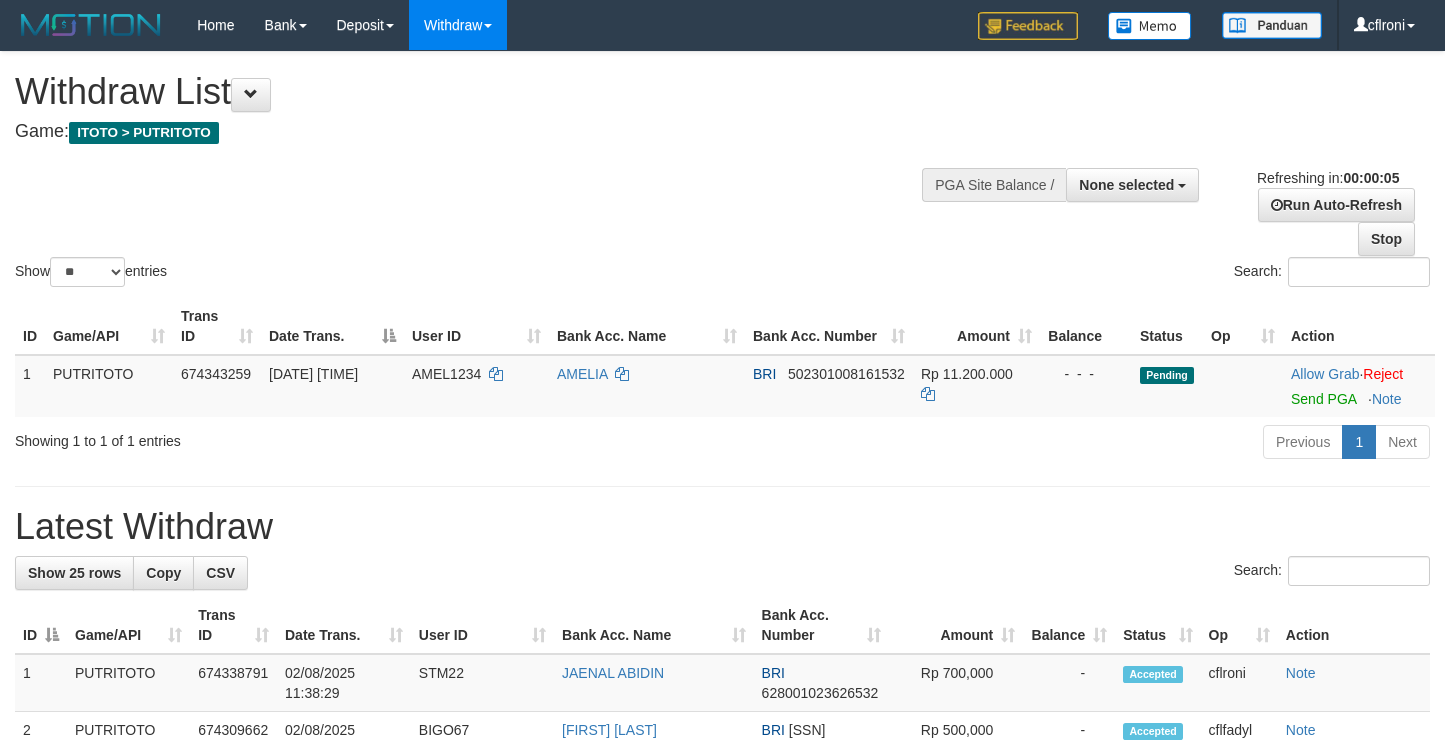 scroll, scrollTop: 0, scrollLeft: 0, axis: both 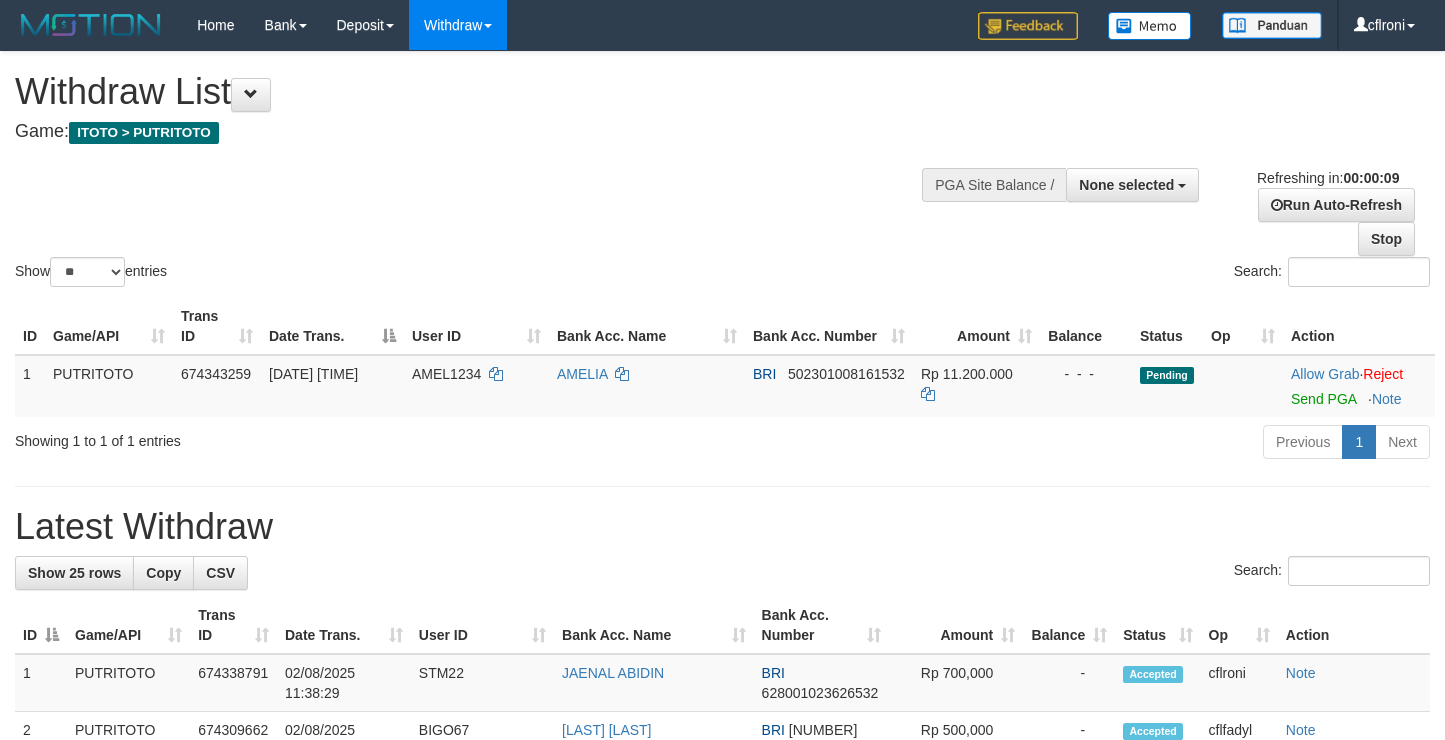 select 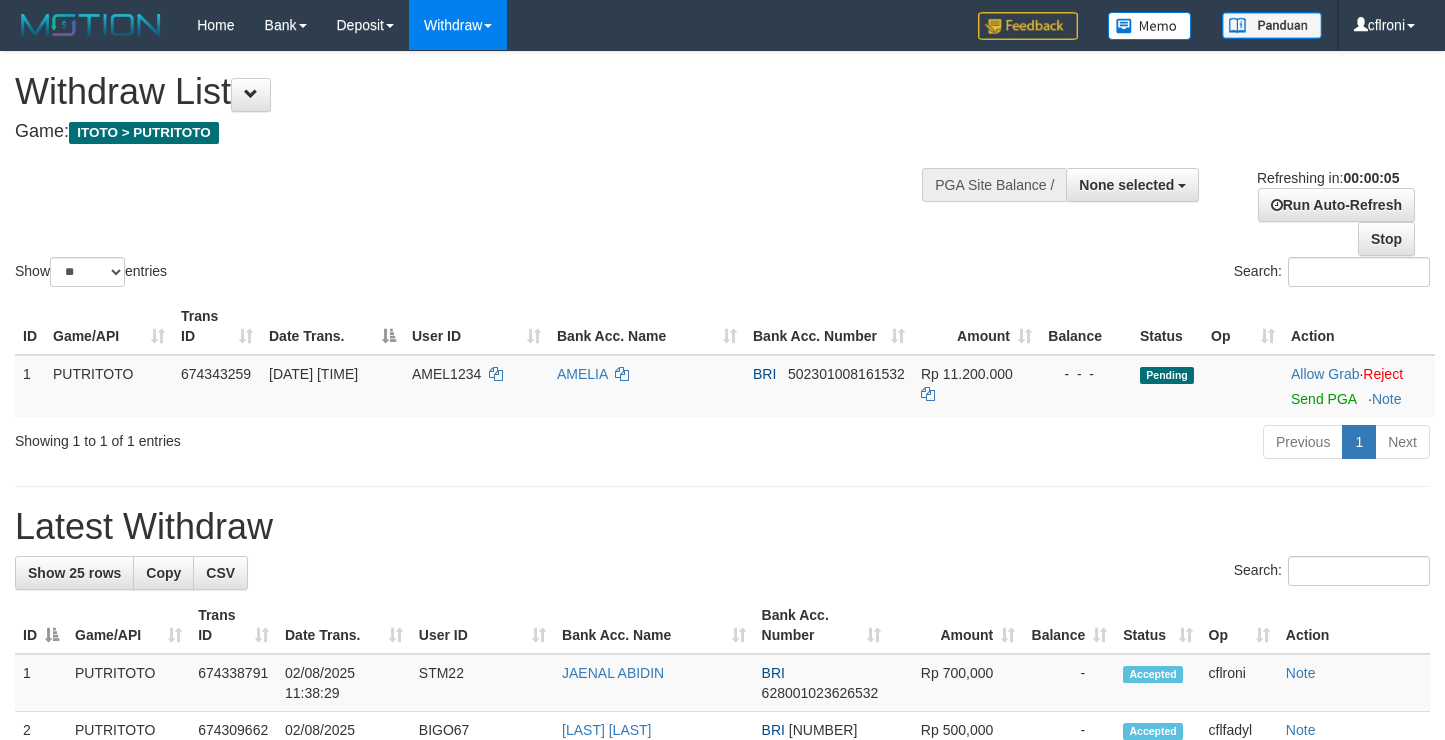 scroll, scrollTop: 0, scrollLeft: 0, axis: both 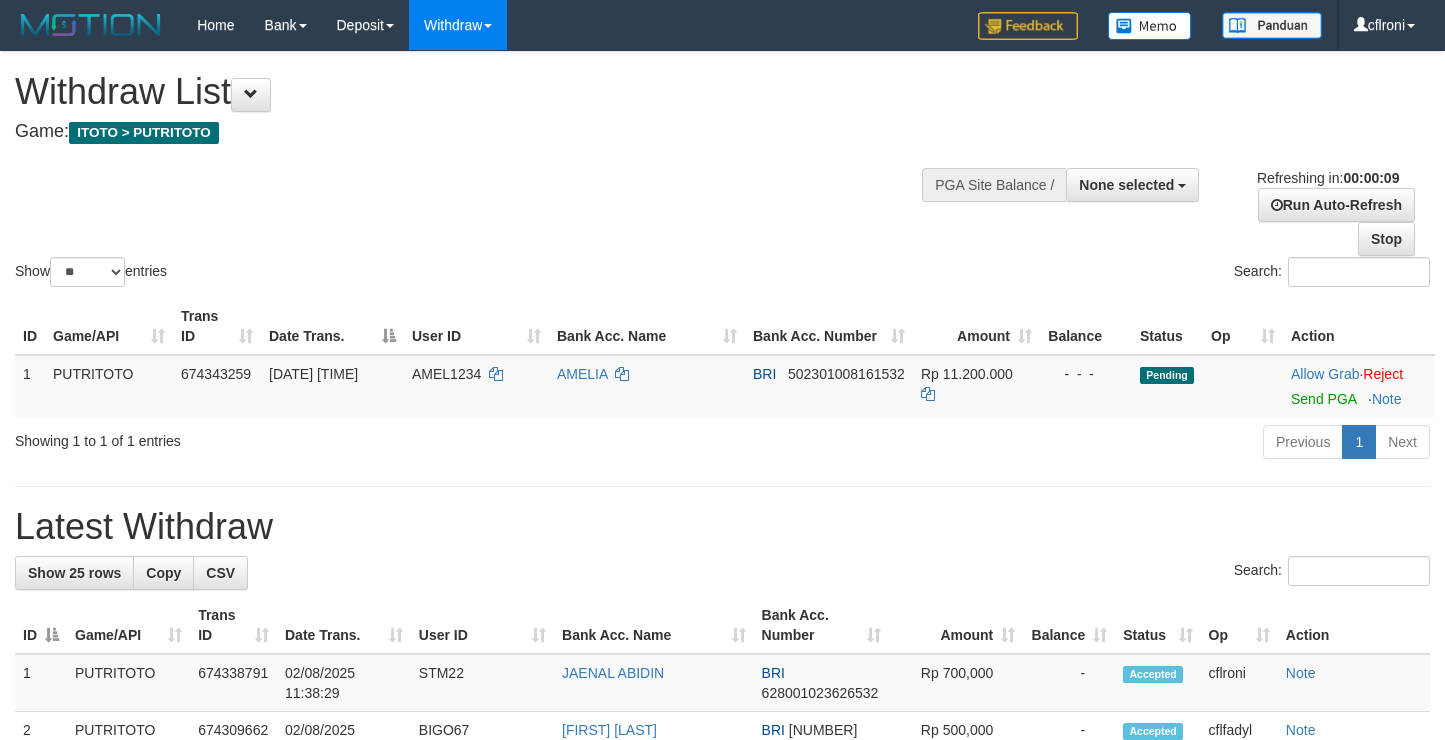 select 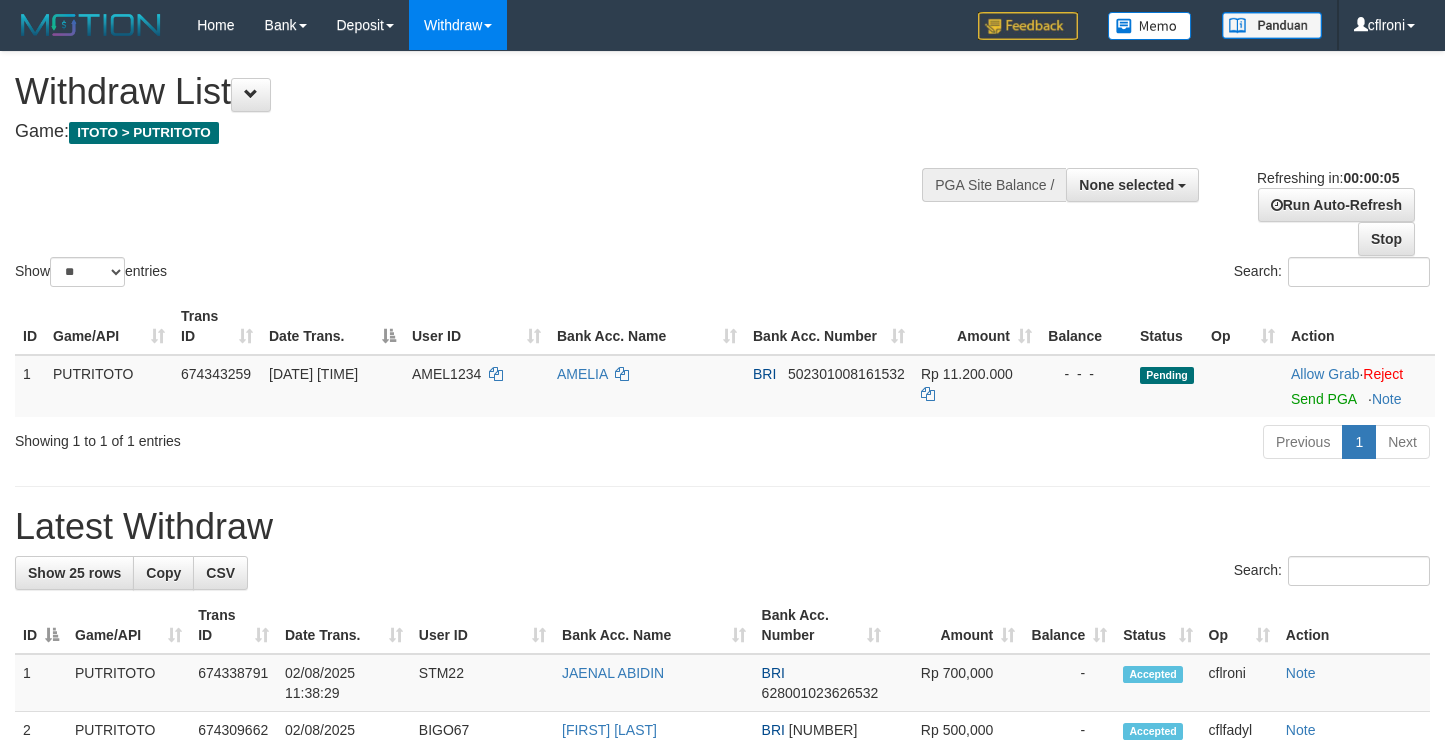 scroll, scrollTop: 0, scrollLeft: 0, axis: both 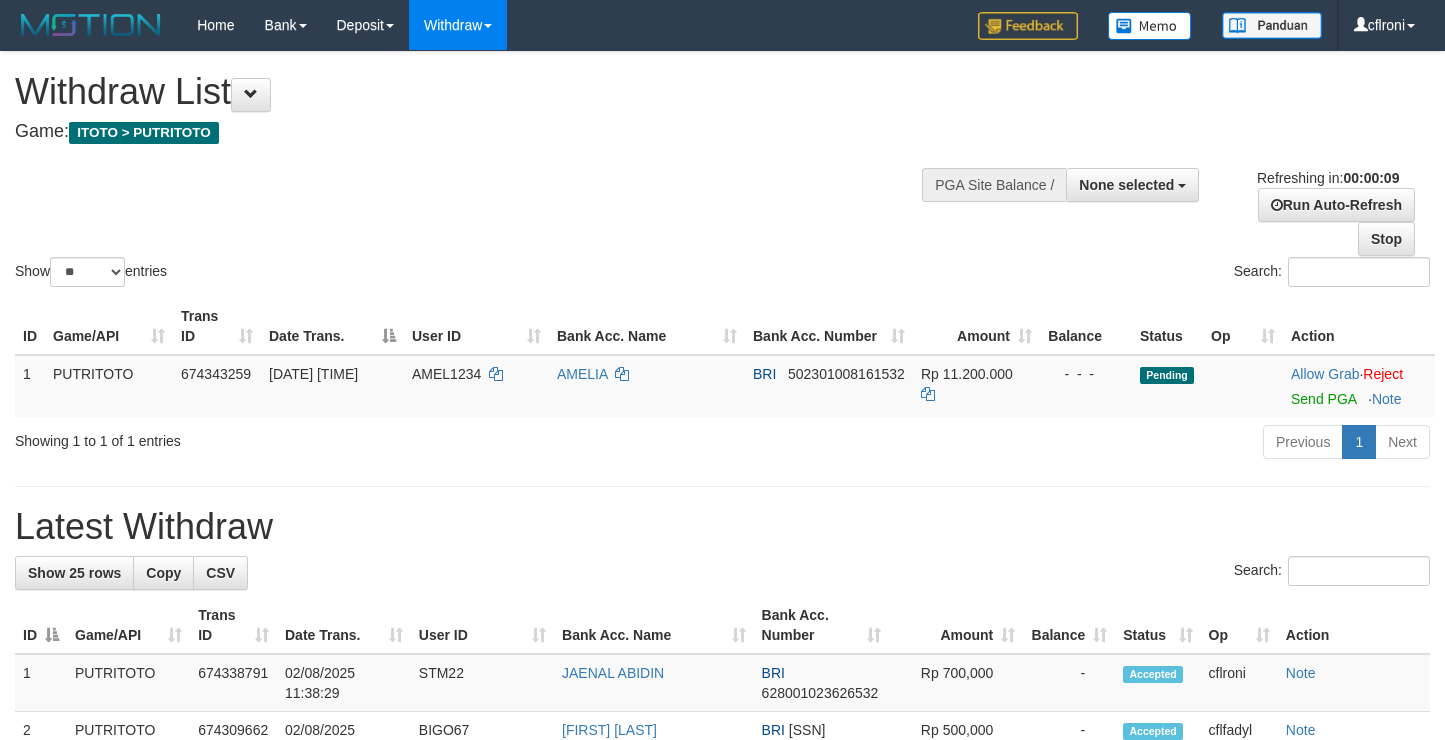 select 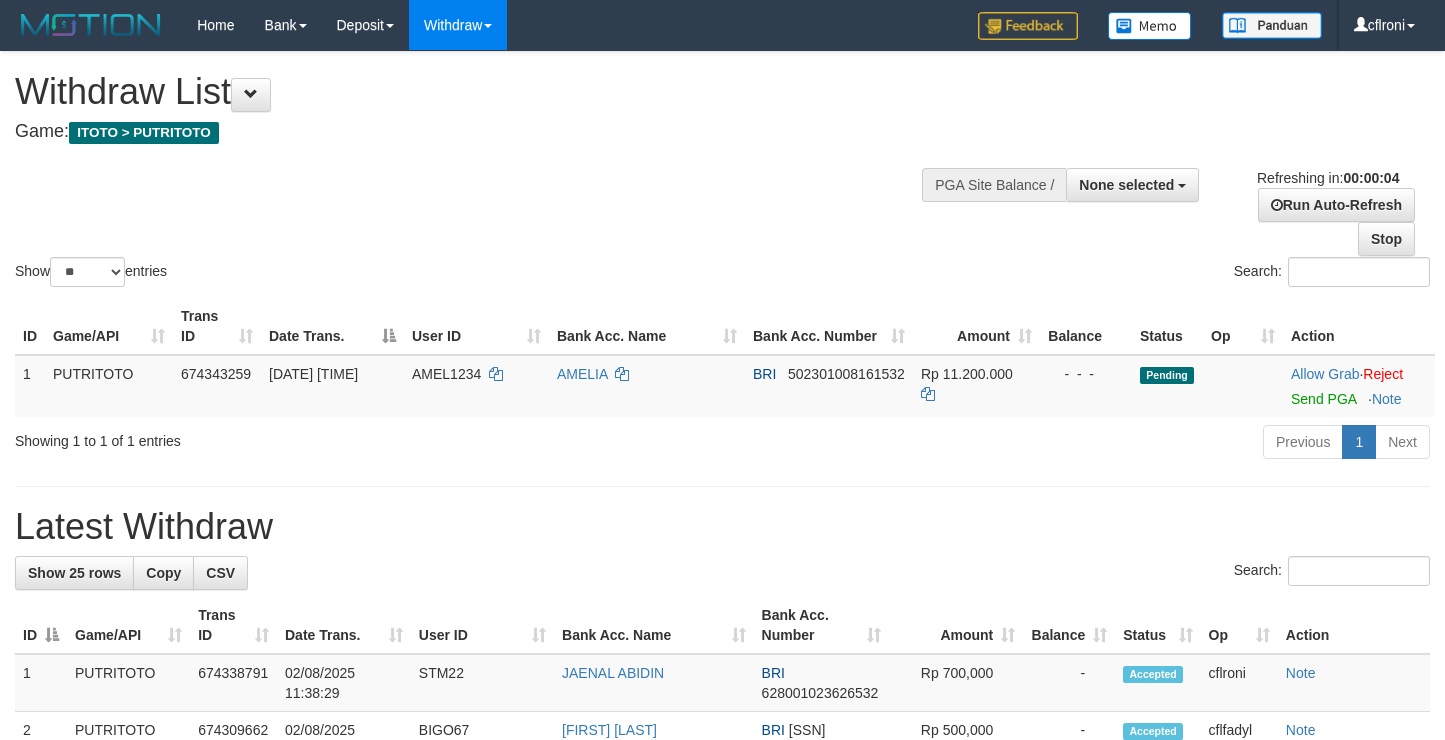 scroll, scrollTop: 0, scrollLeft: 0, axis: both 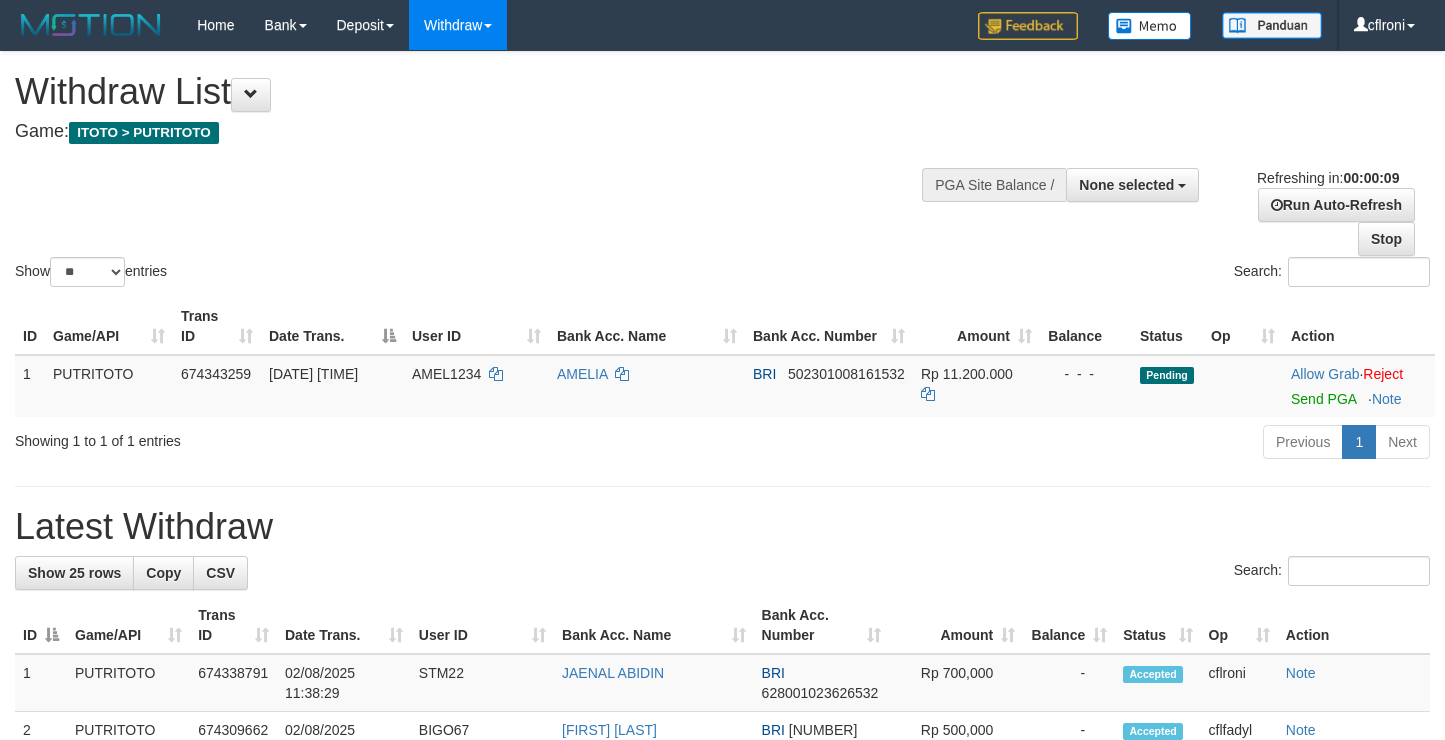 select 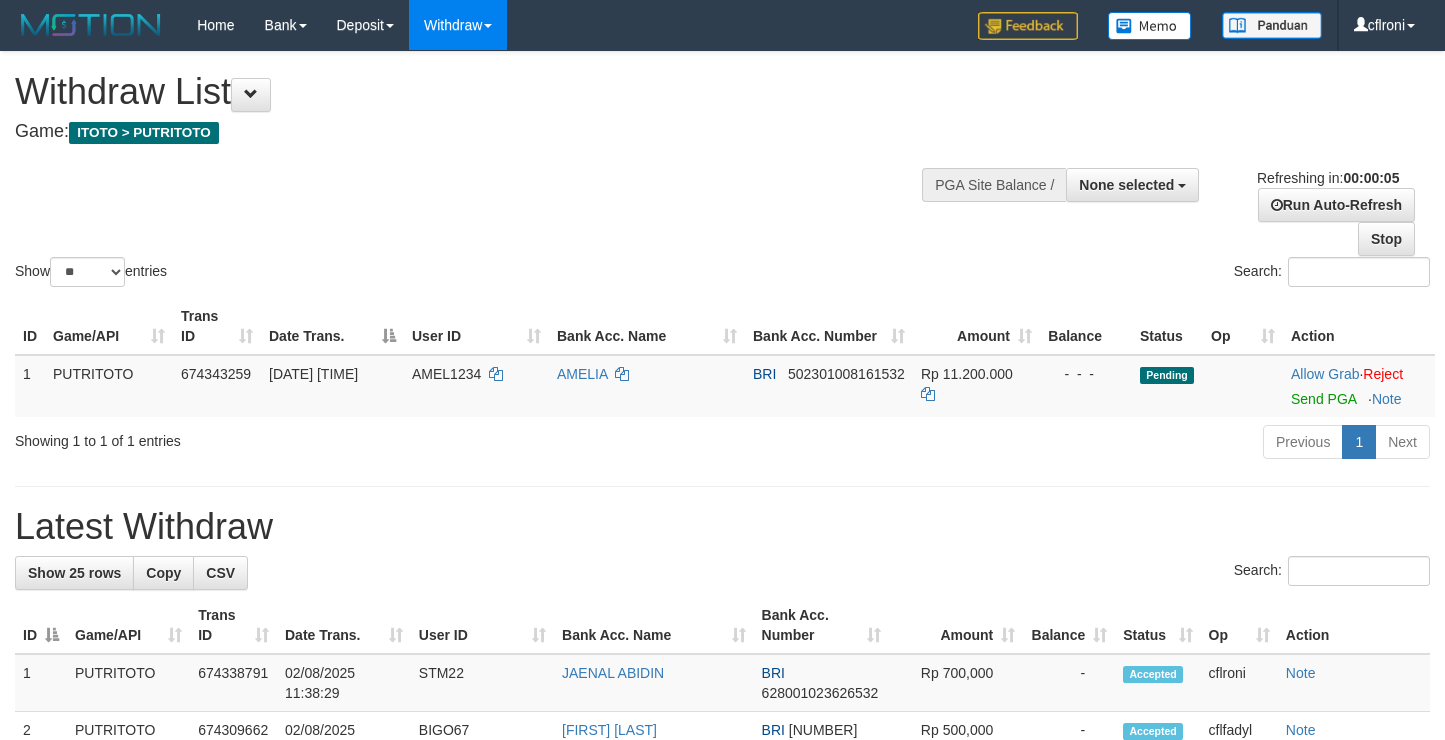 scroll, scrollTop: 0, scrollLeft: 0, axis: both 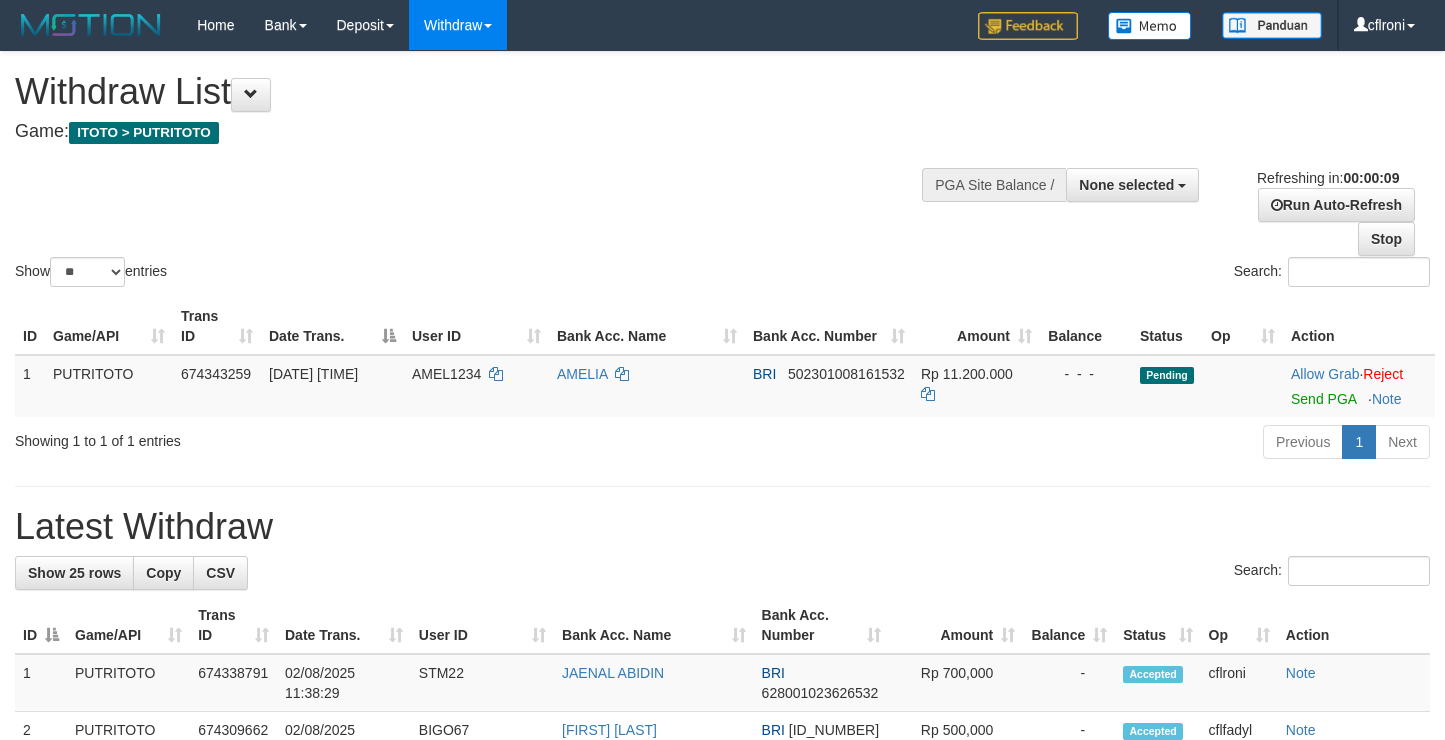 select 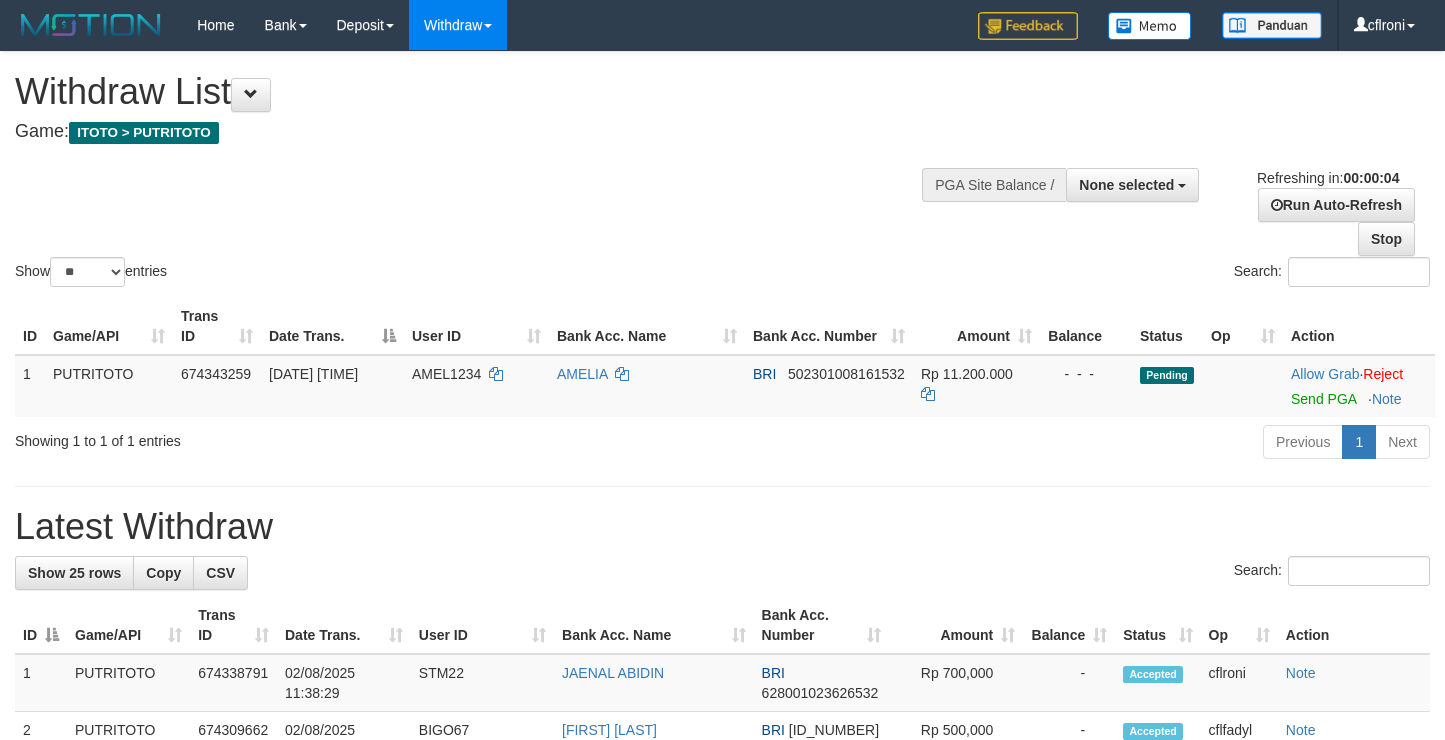 scroll, scrollTop: 0, scrollLeft: 0, axis: both 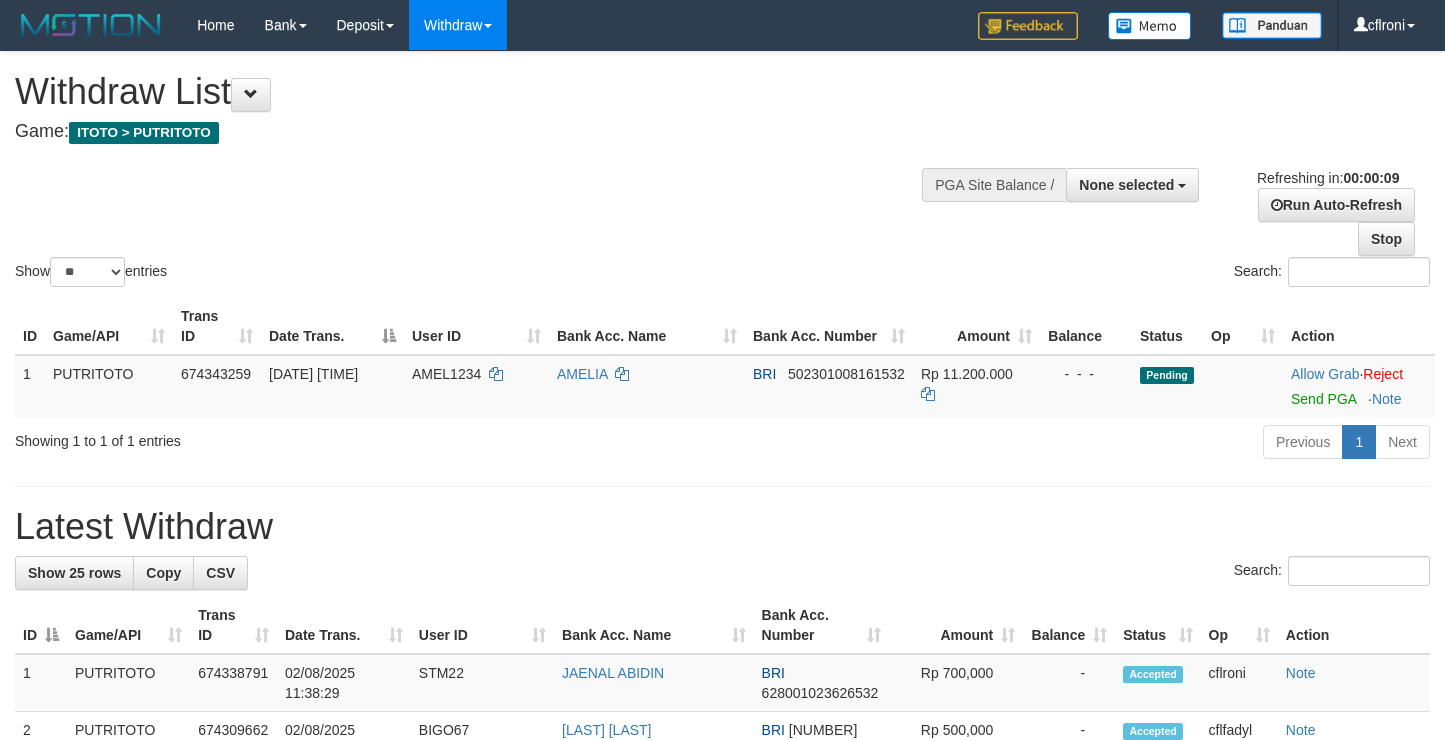 select 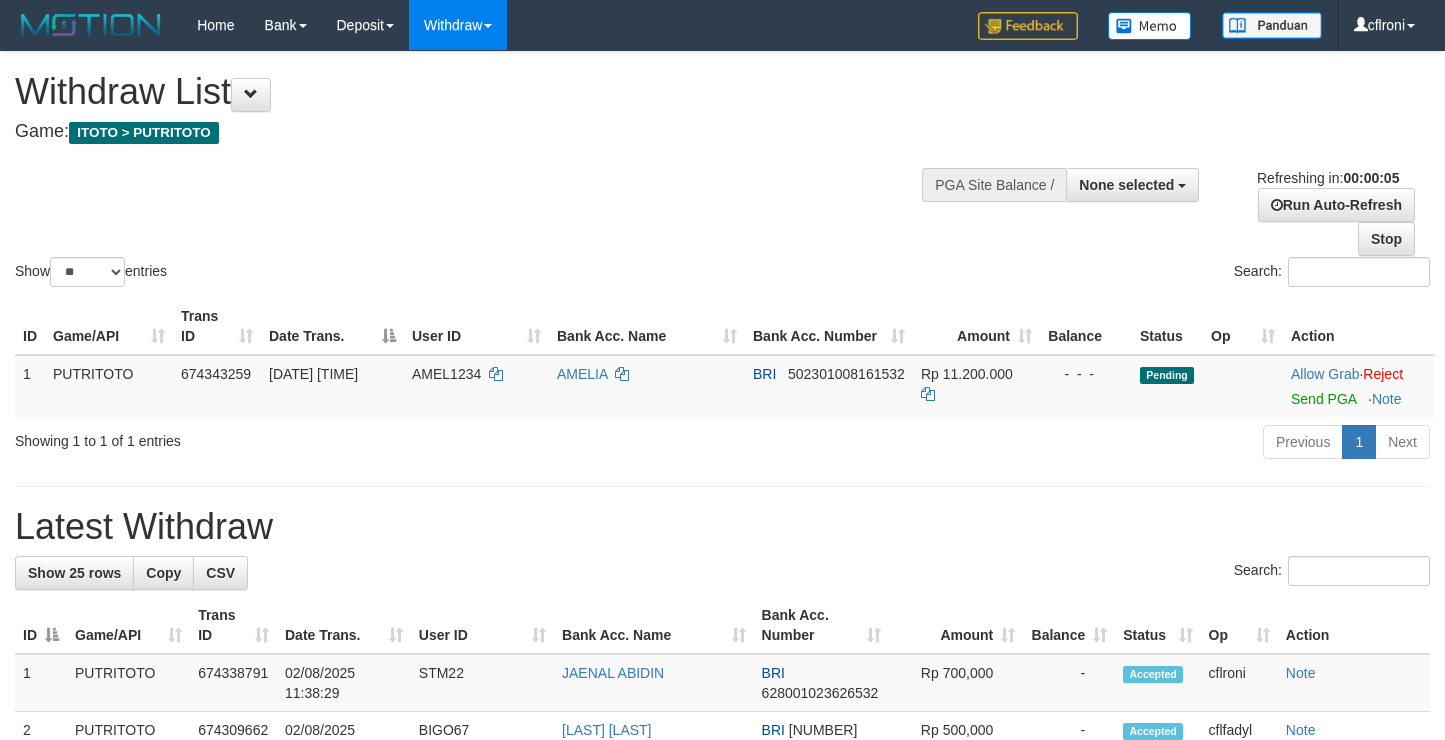 scroll, scrollTop: 0, scrollLeft: 0, axis: both 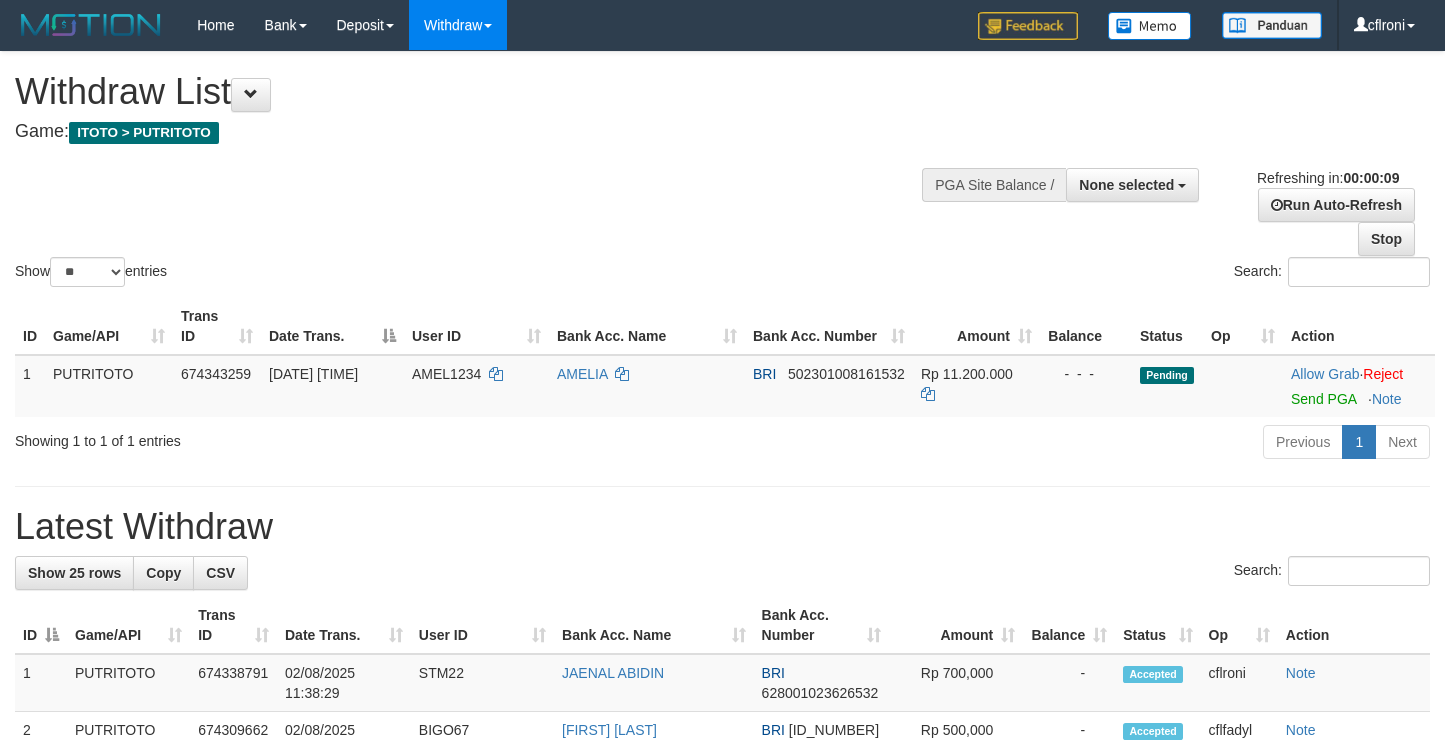 select 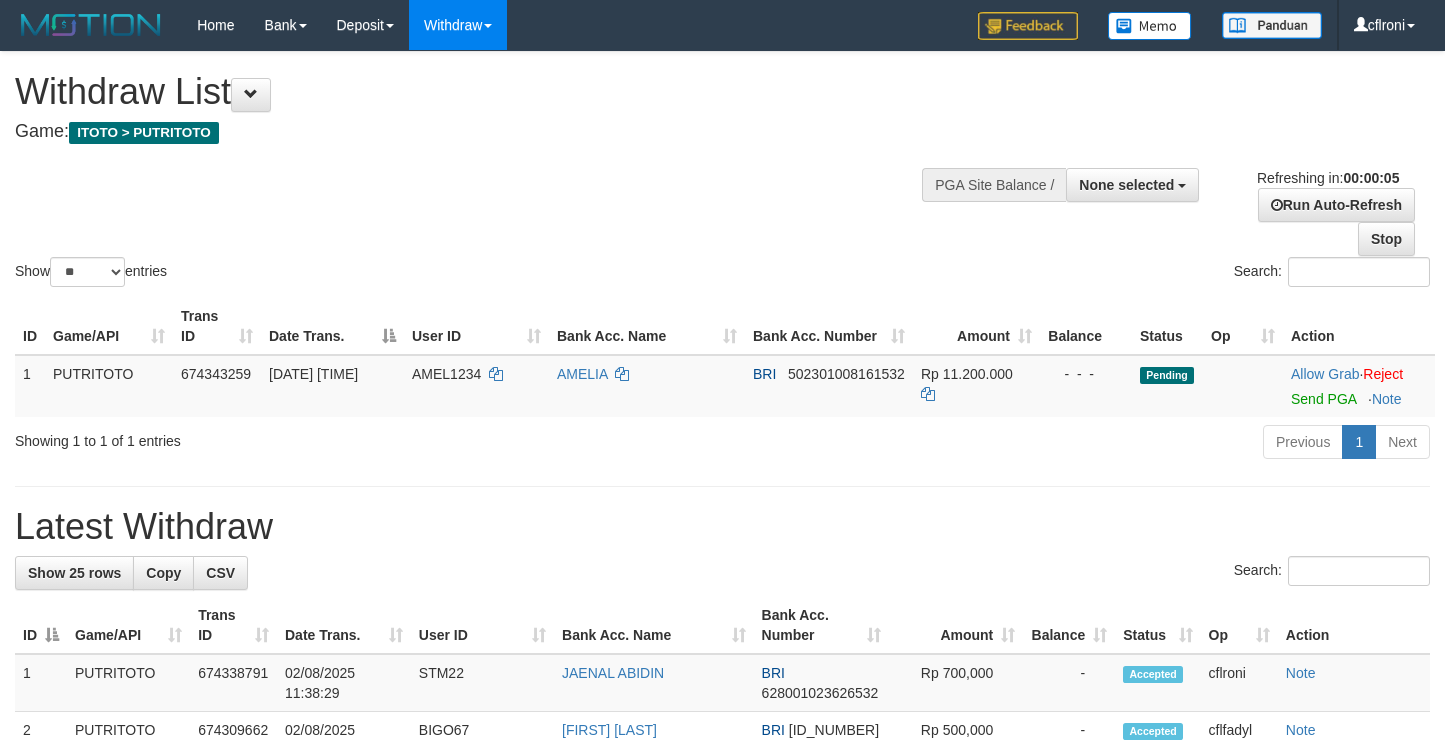 scroll, scrollTop: 0, scrollLeft: 0, axis: both 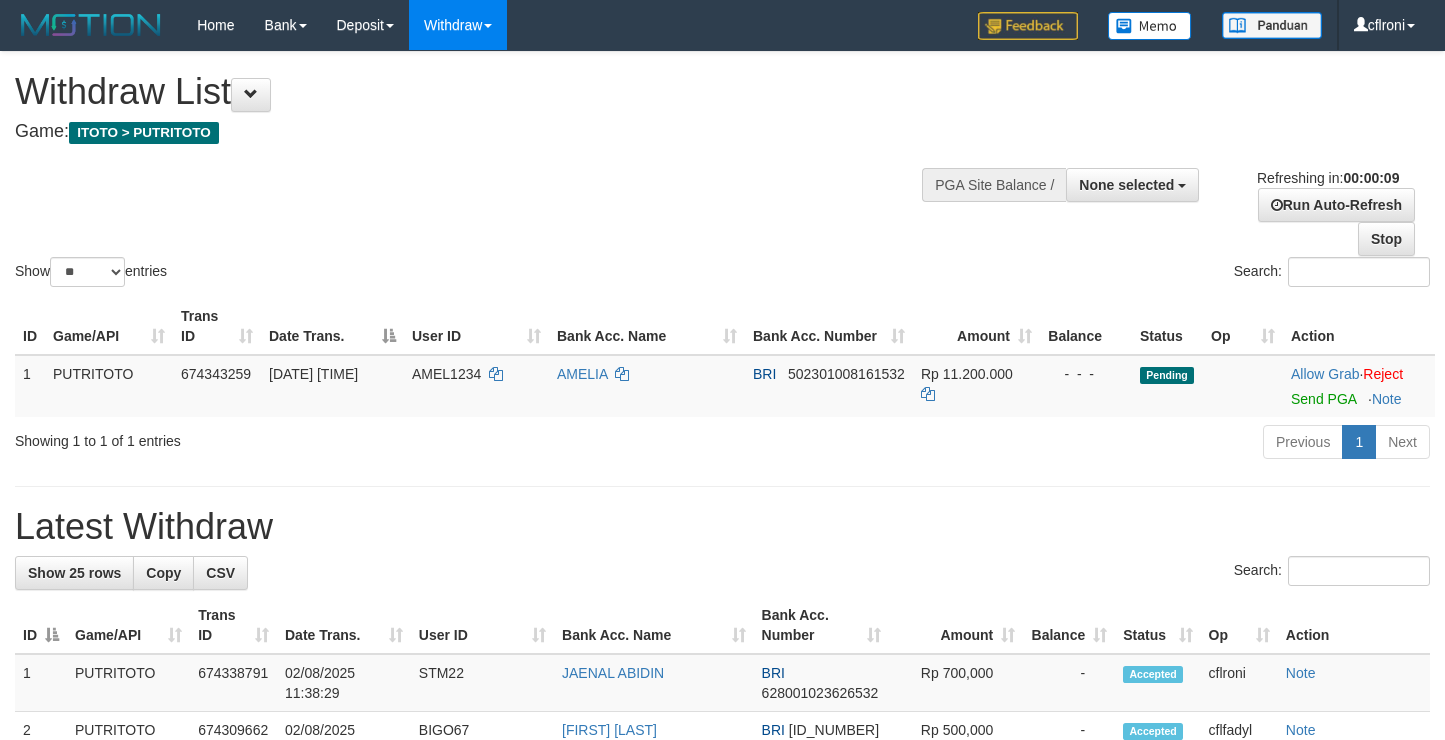 select 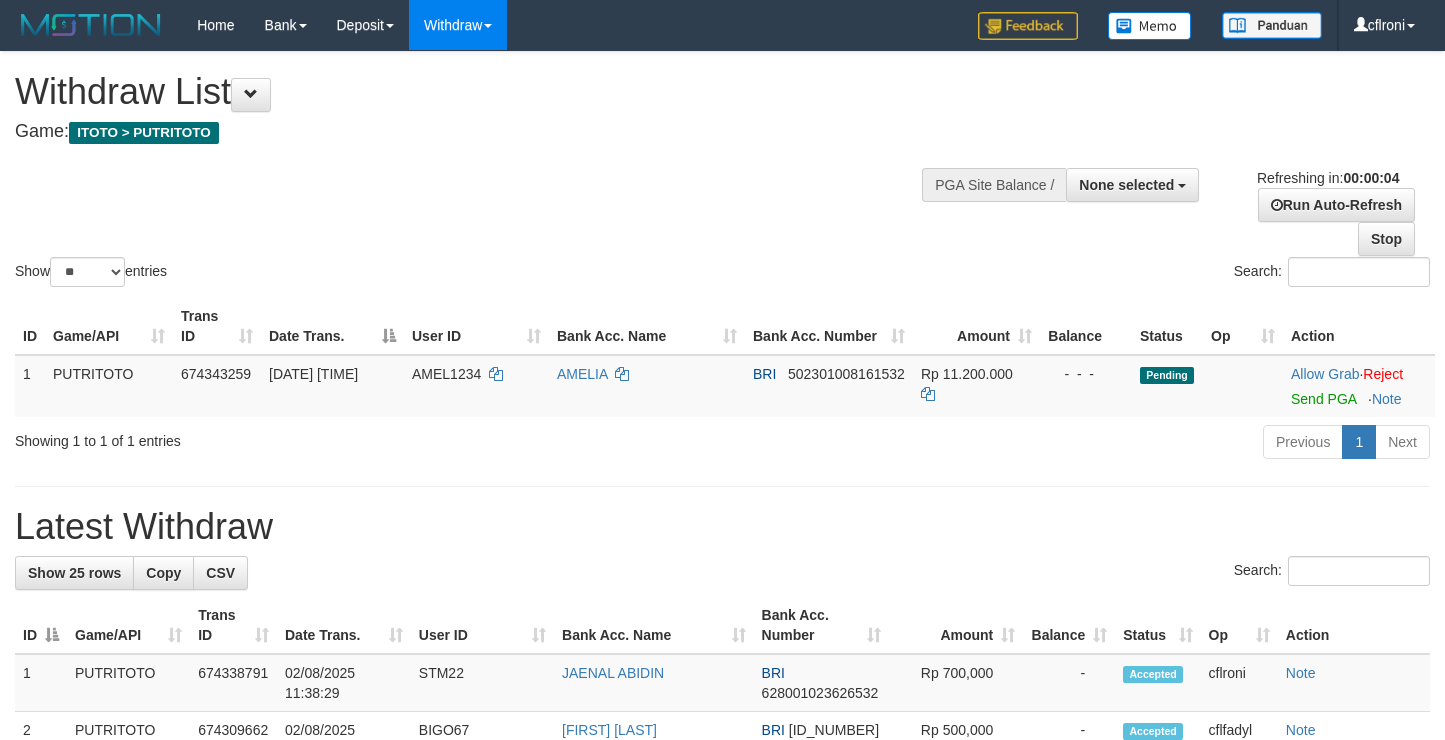 scroll, scrollTop: 0, scrollLeft: 0, axis: both 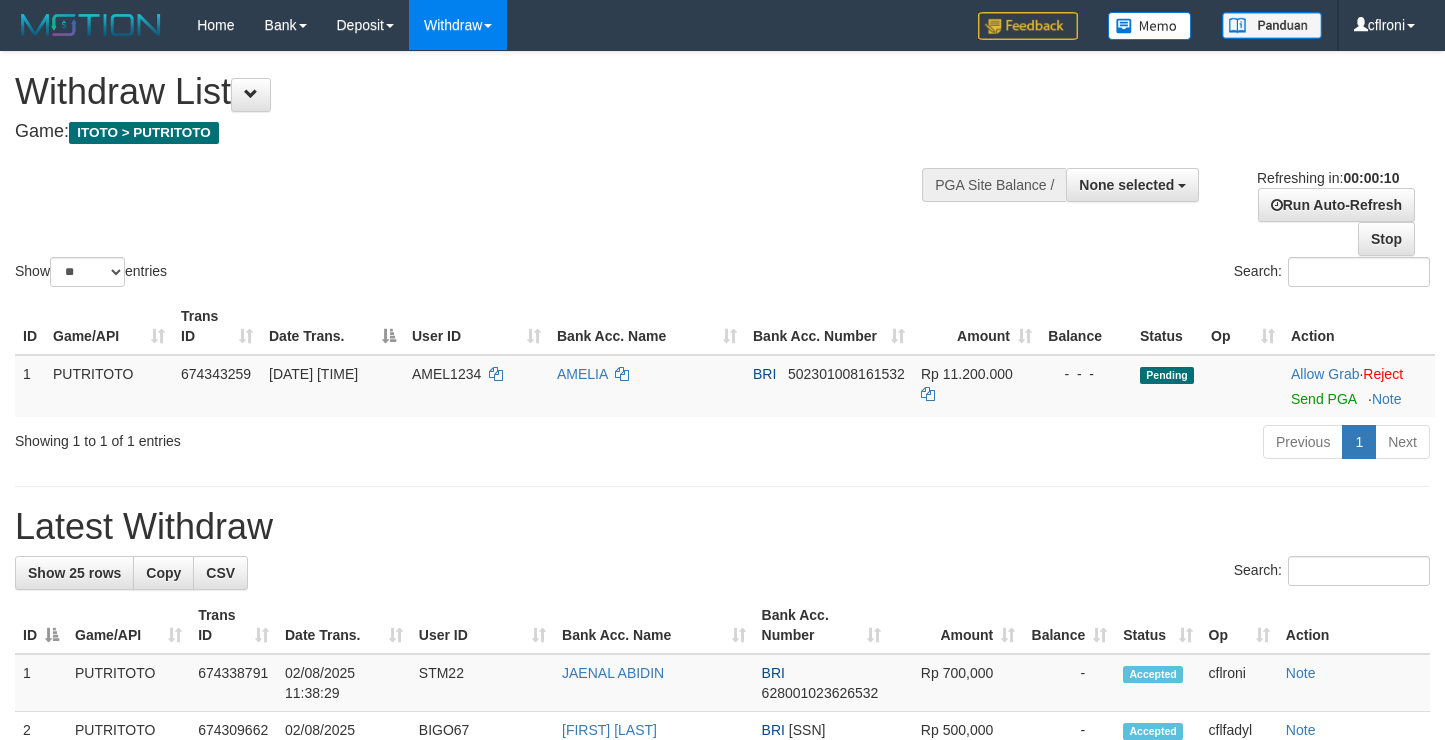 select 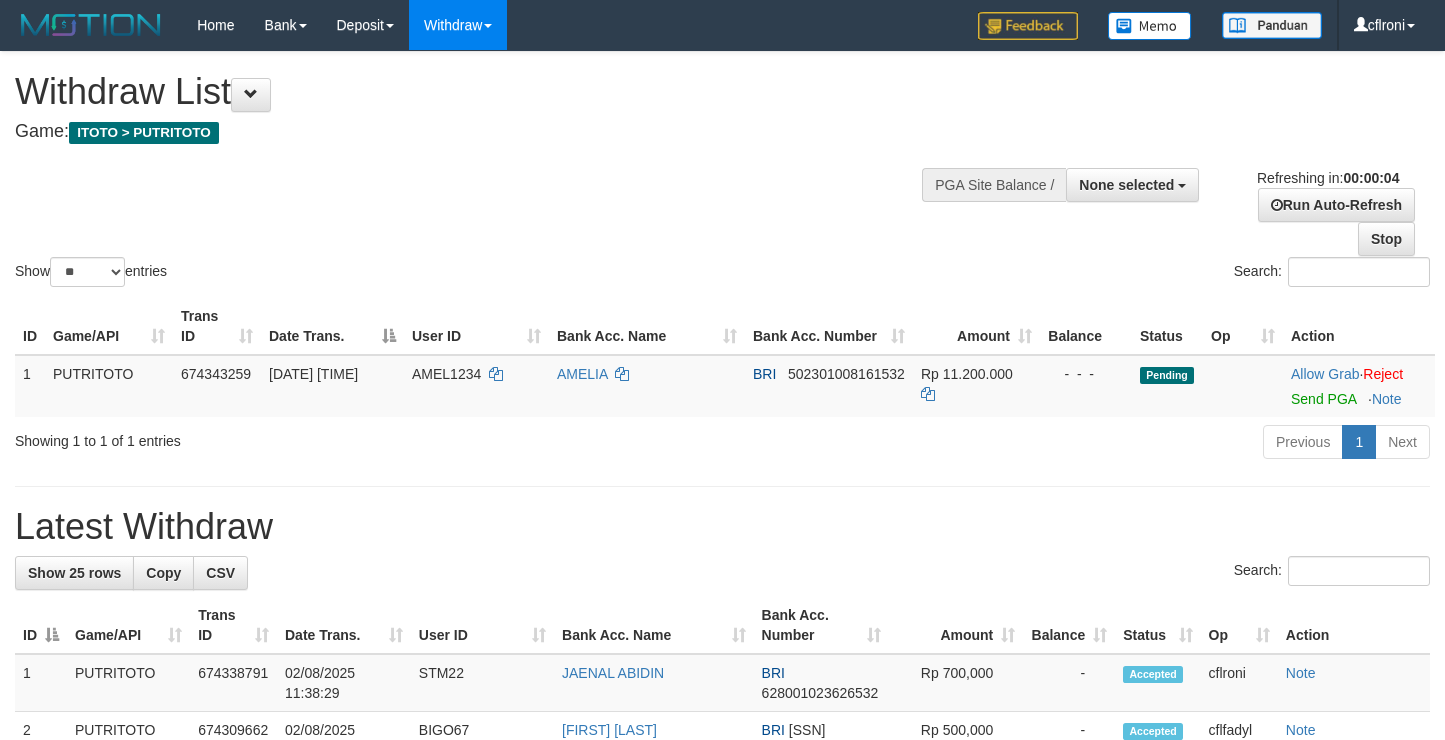 scroll, scrollTop: 0, scrollLeft: 0, axis: both 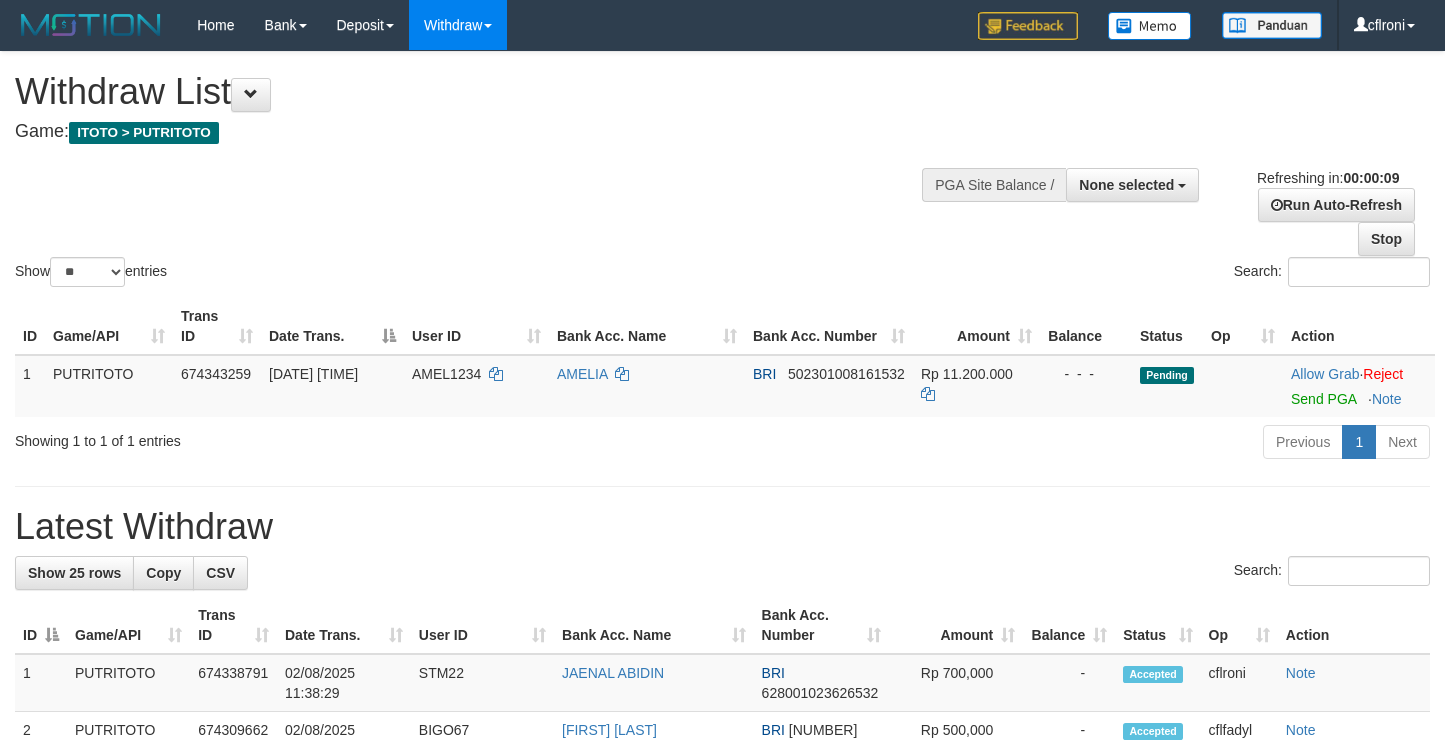 select 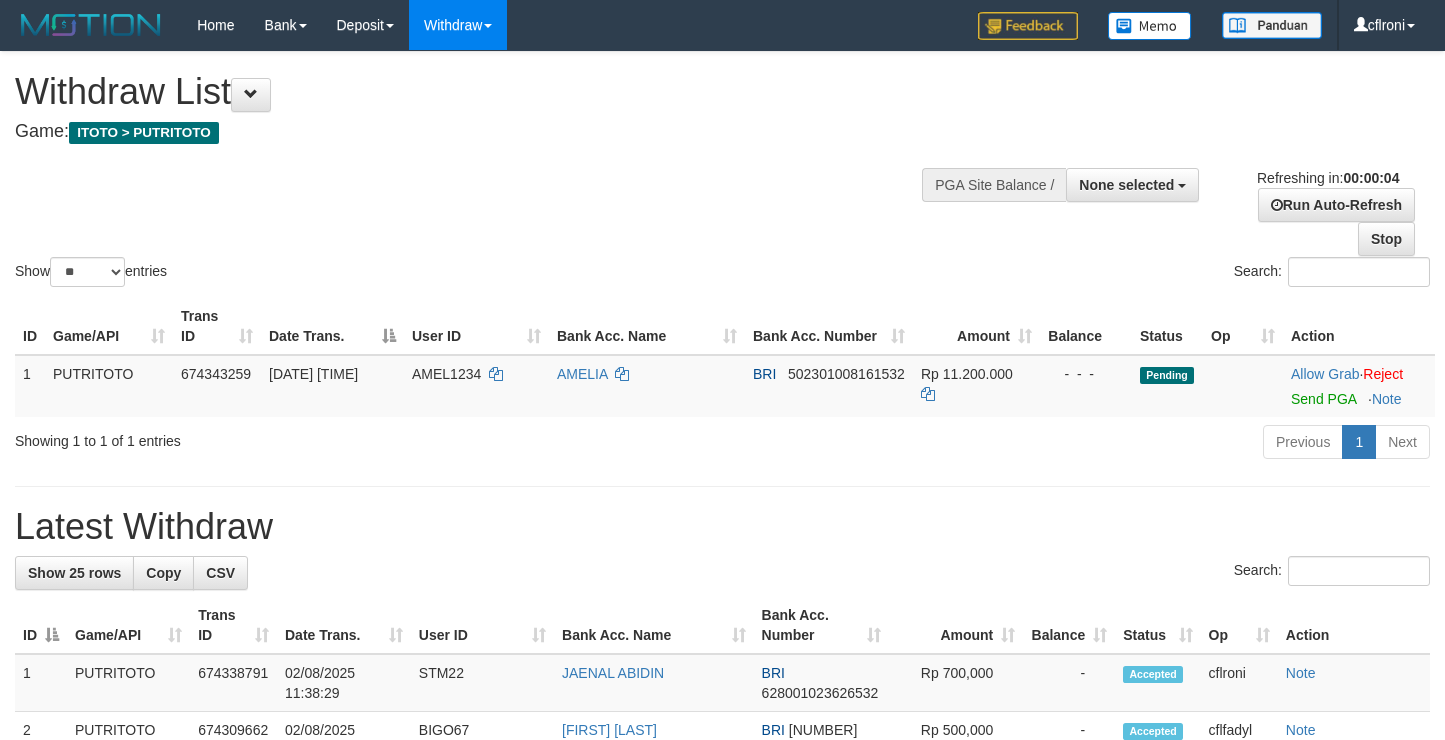 scroll, scrollTop: 0, scrollLeft: 0, axis: both 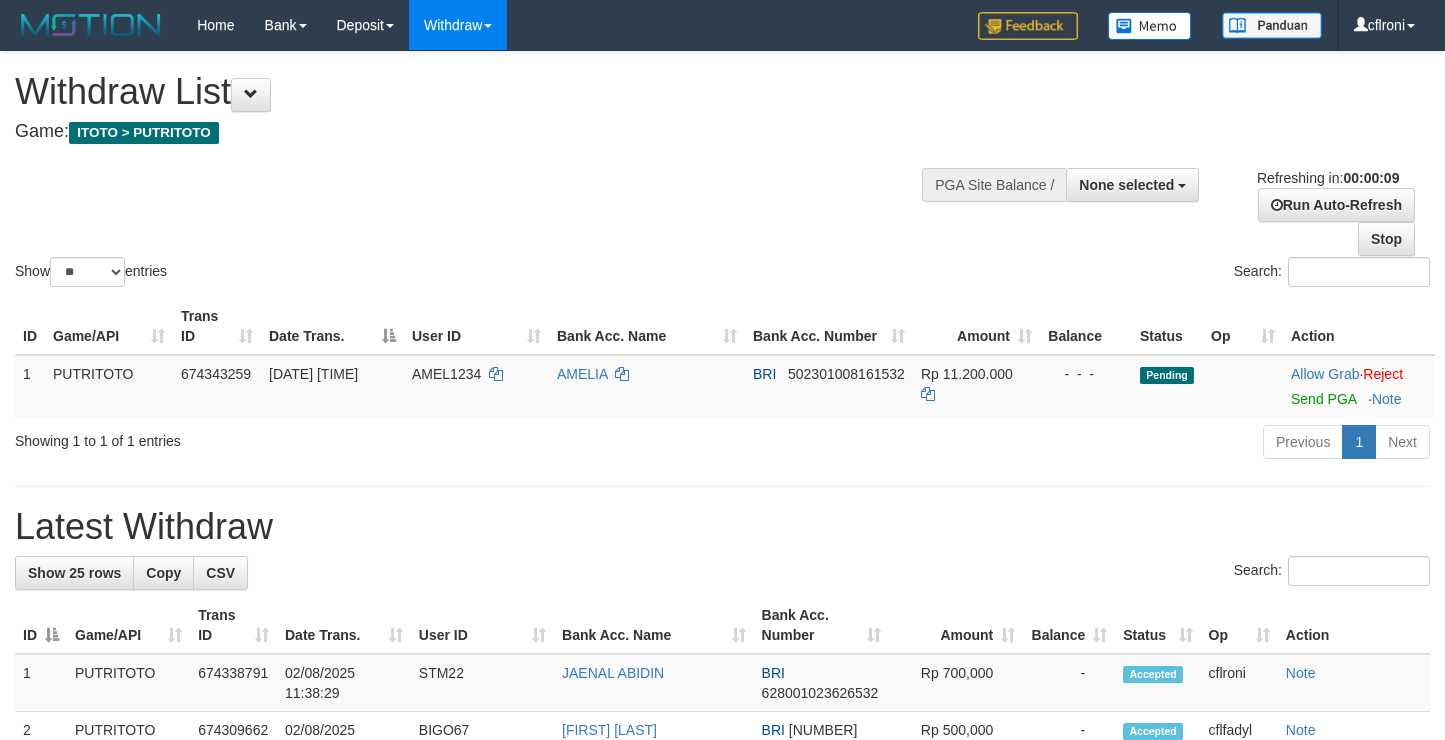 select 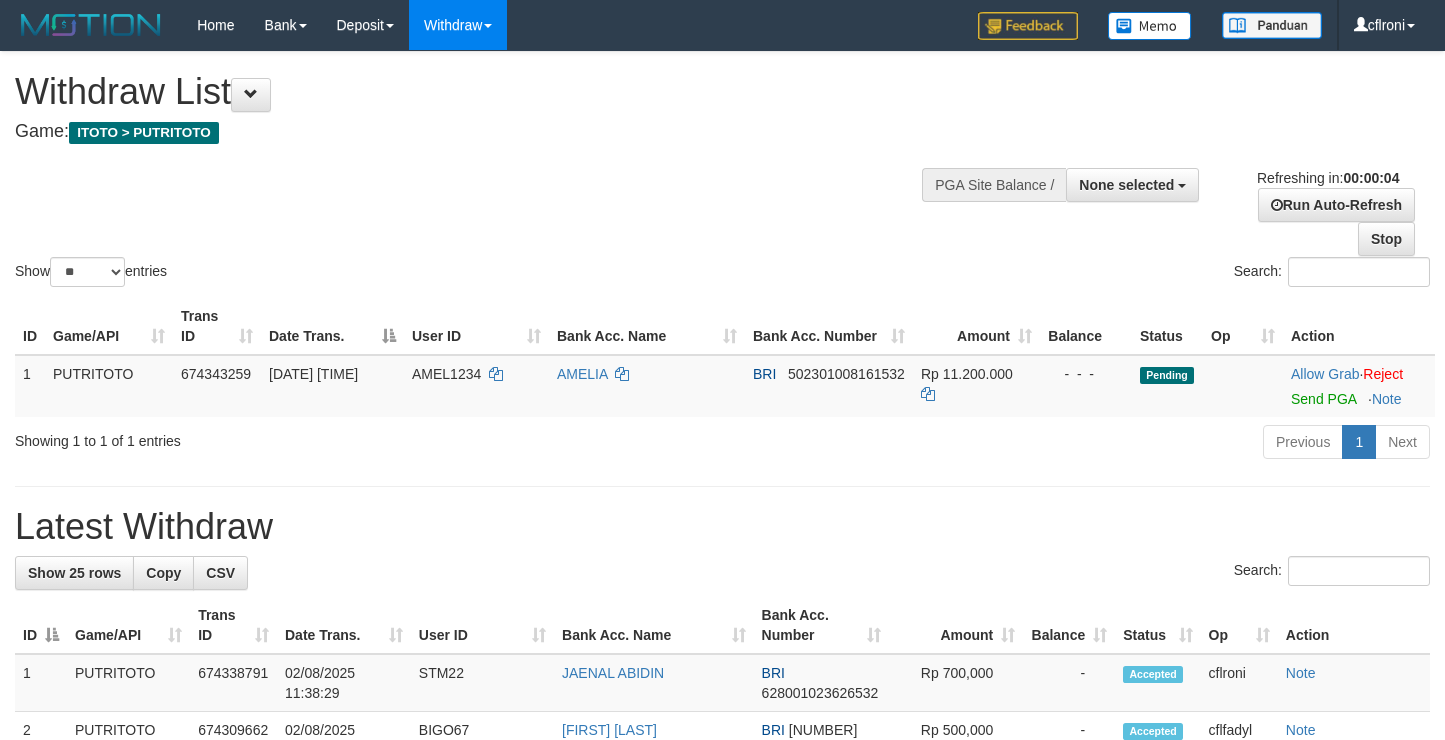 scroll, scrollTop: 0, scrollLeft: 0, axis: both 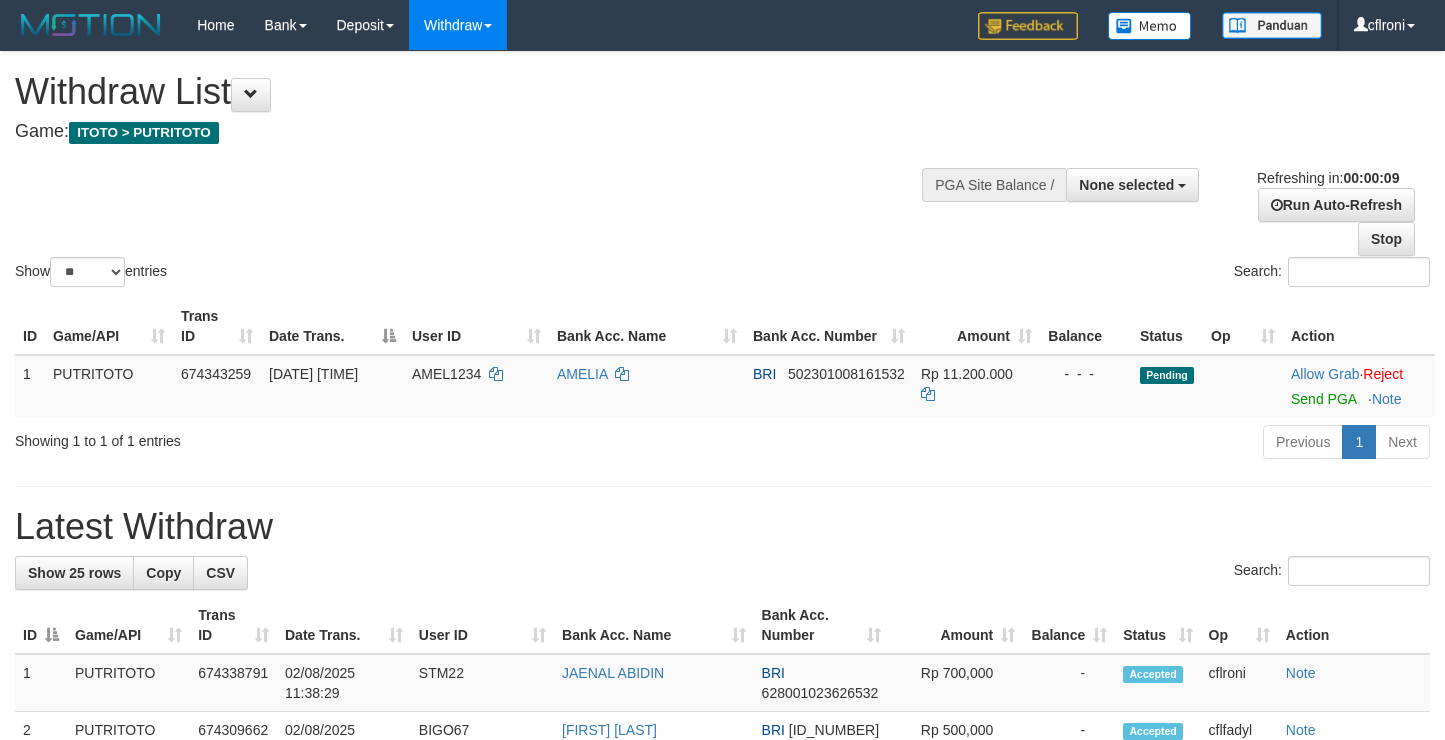 select 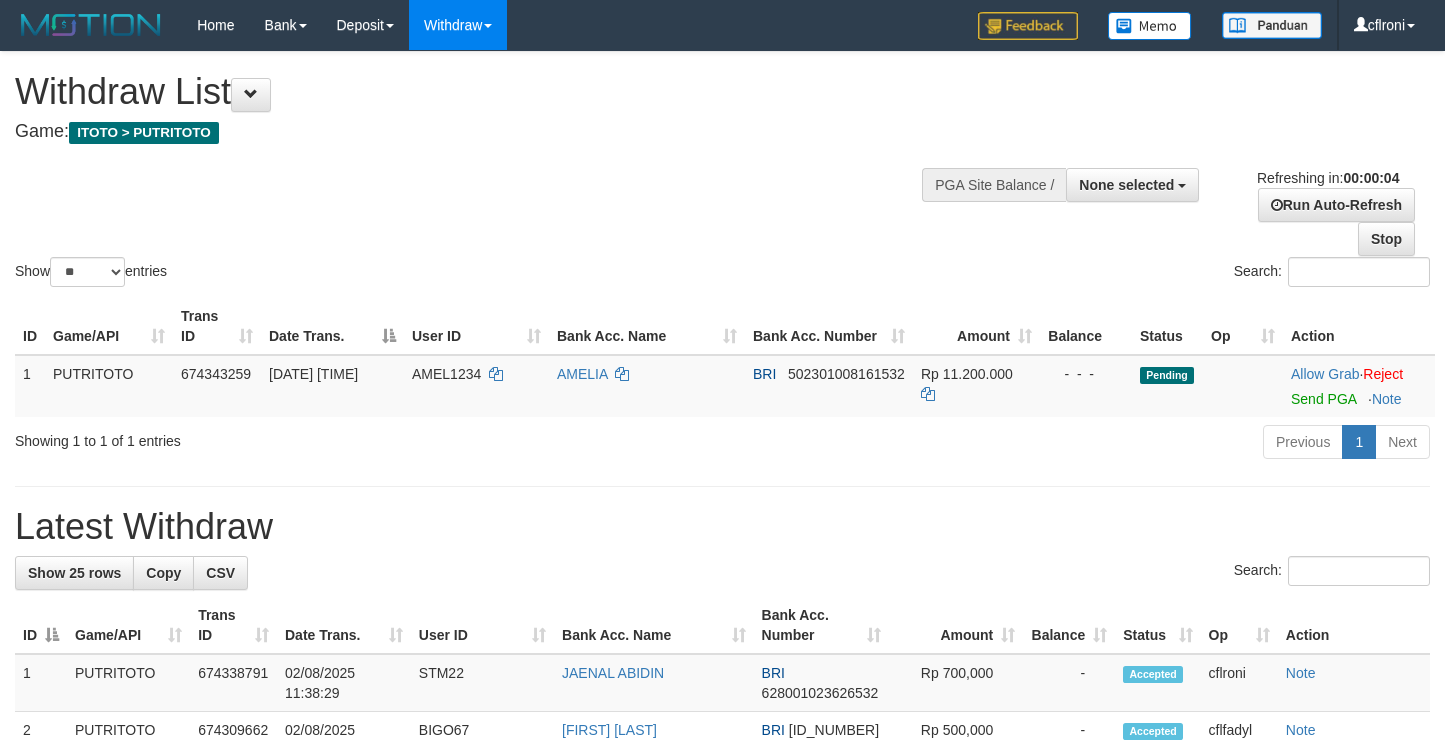 scroll, scrollTop: 0, scrollLeft: 0, axis: both 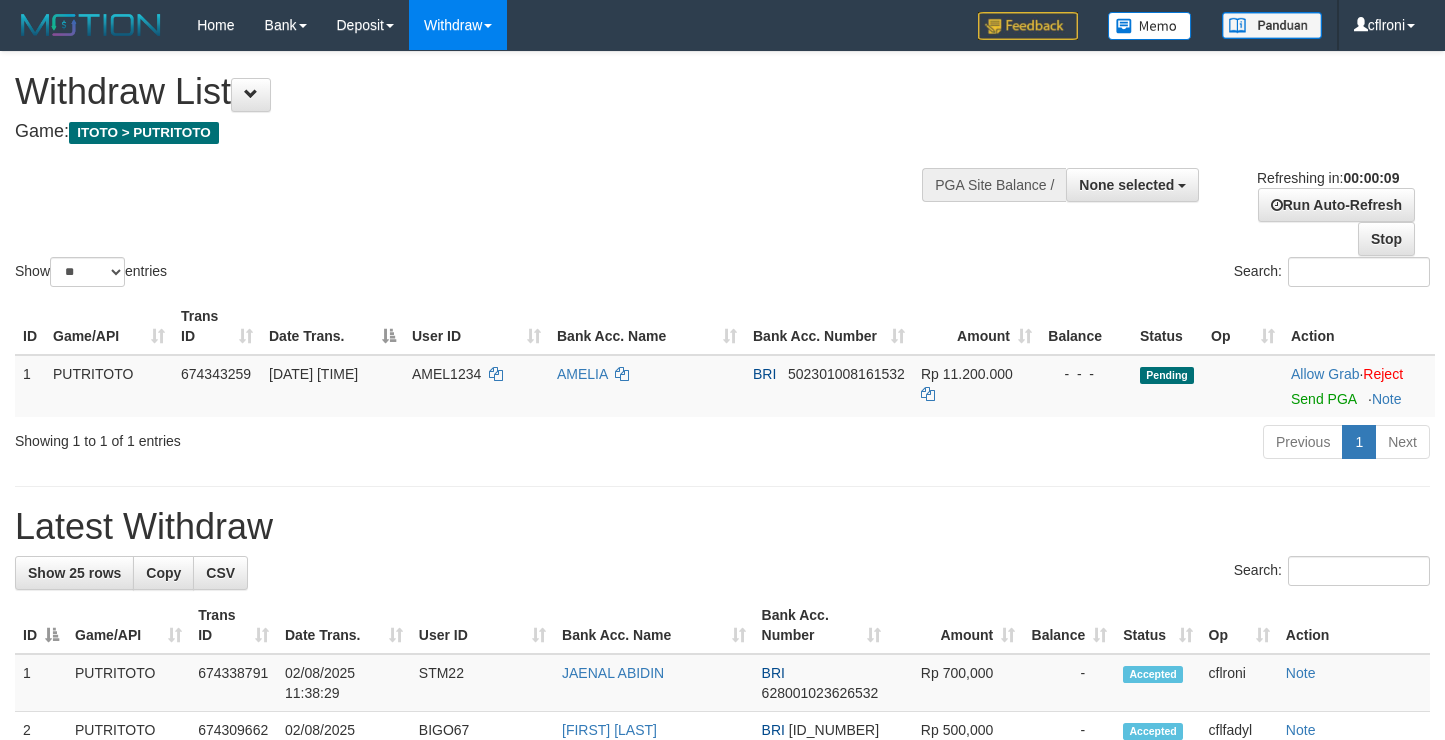 select 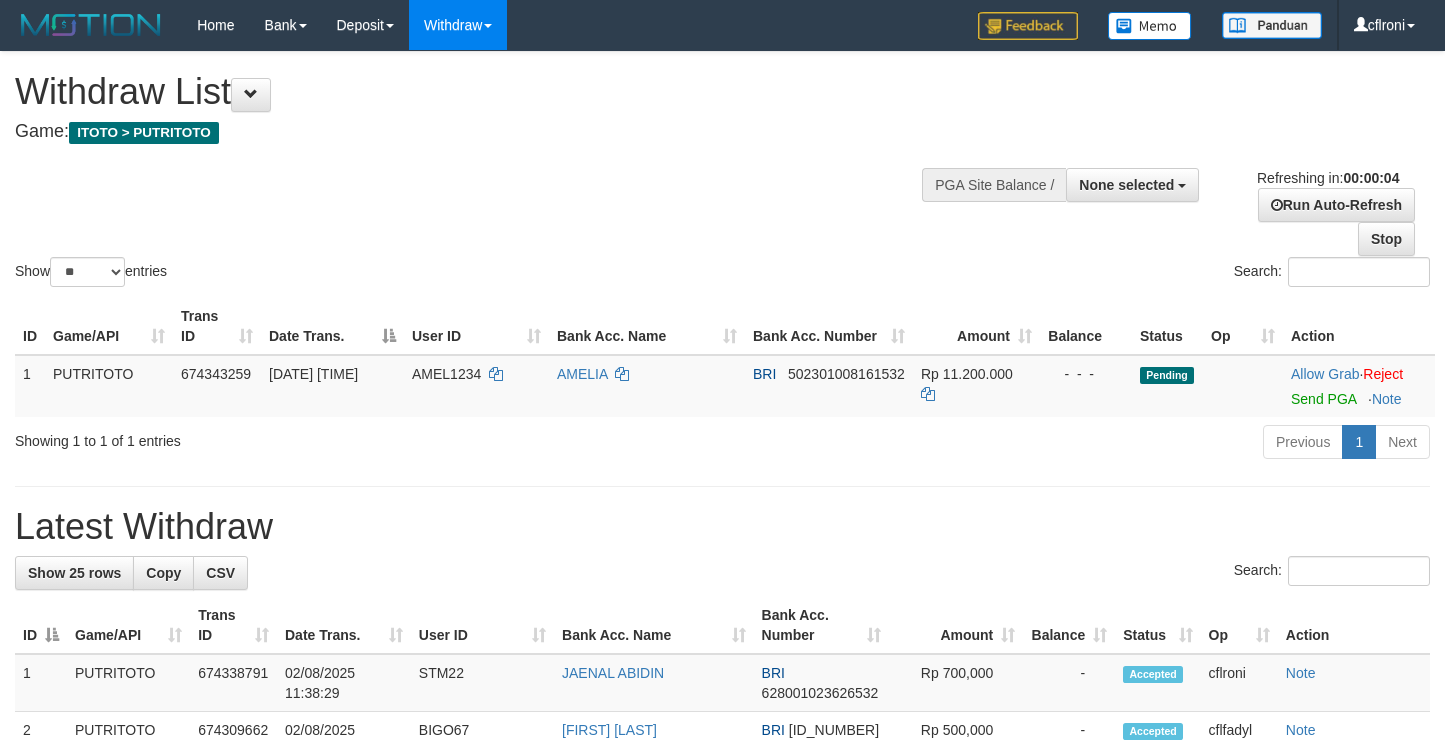 scroll, scrollTop: 0, scrollLeft: 0, axis: both 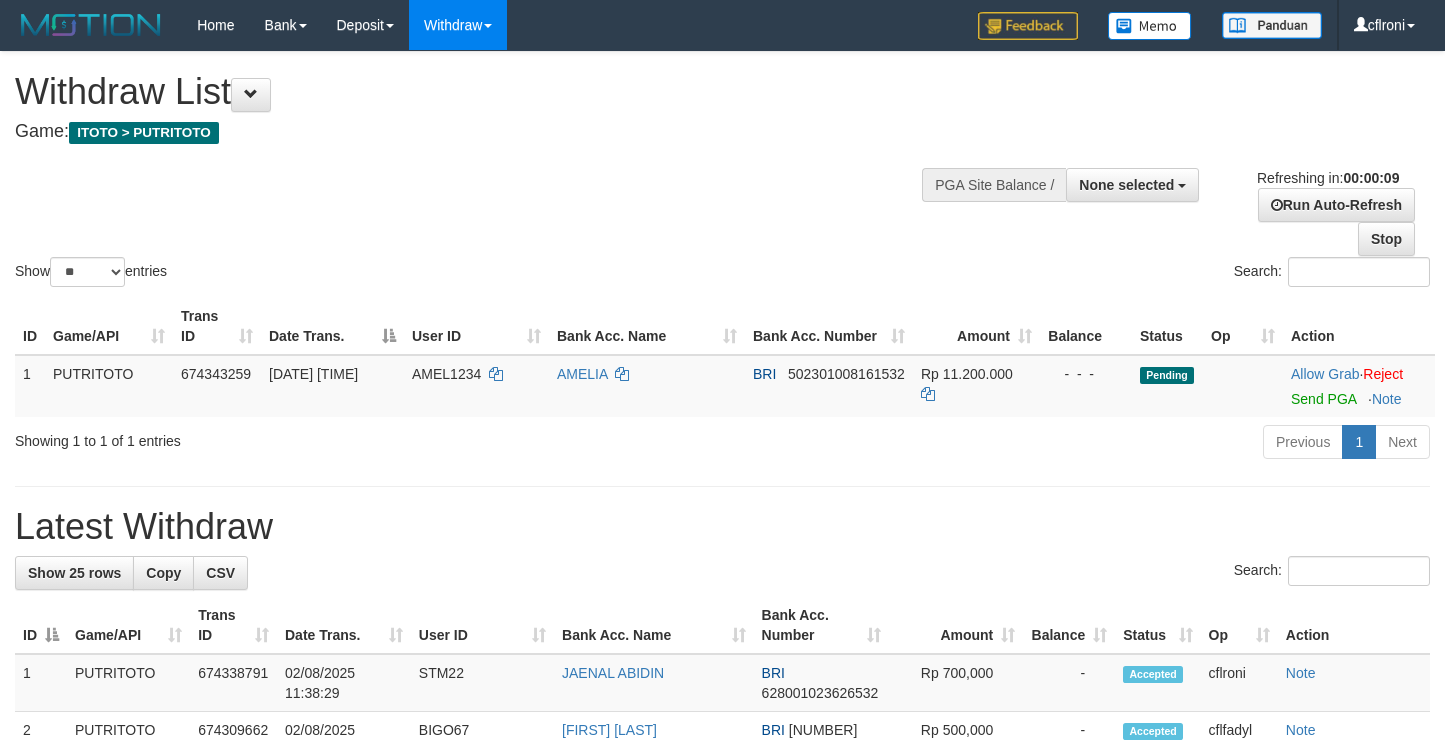 select 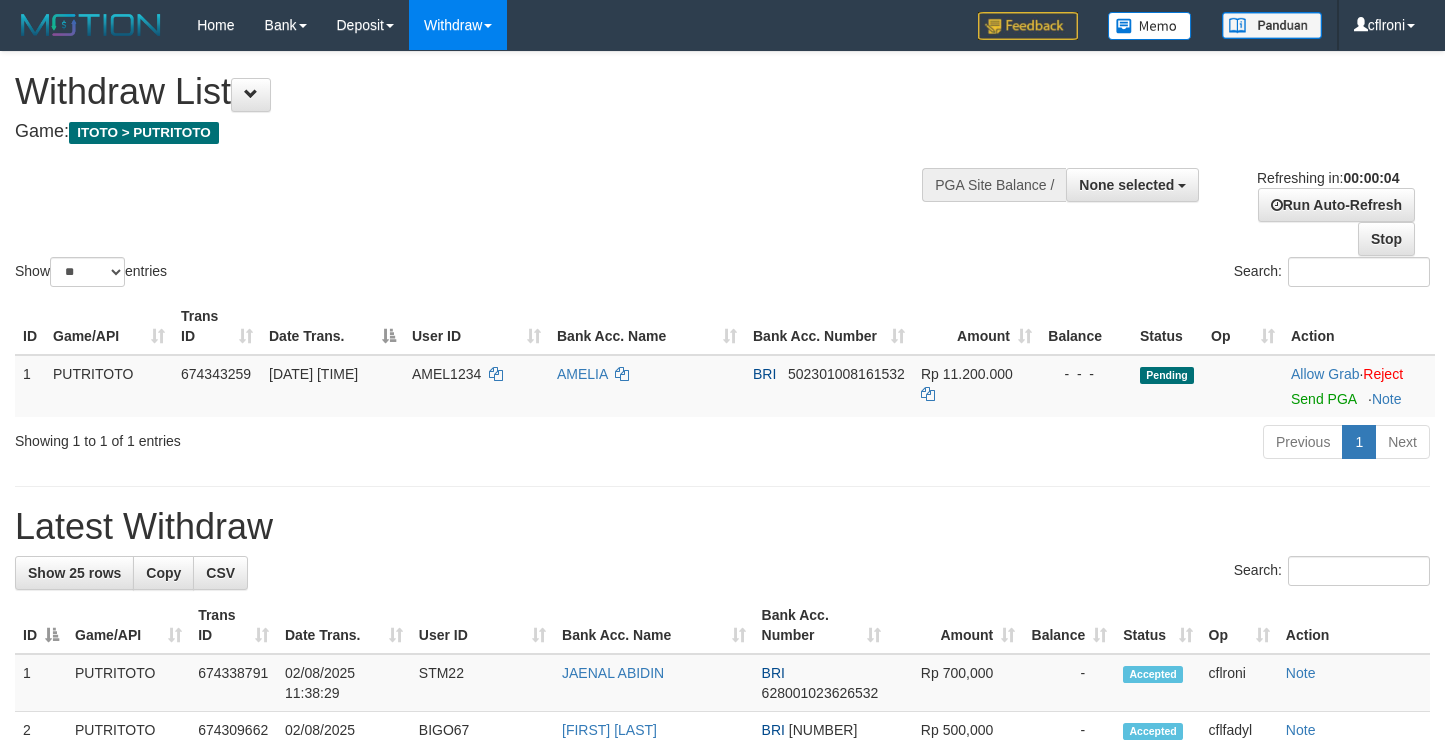 scroll, scrollTop: 0, scrollLeft: 0, axis: both 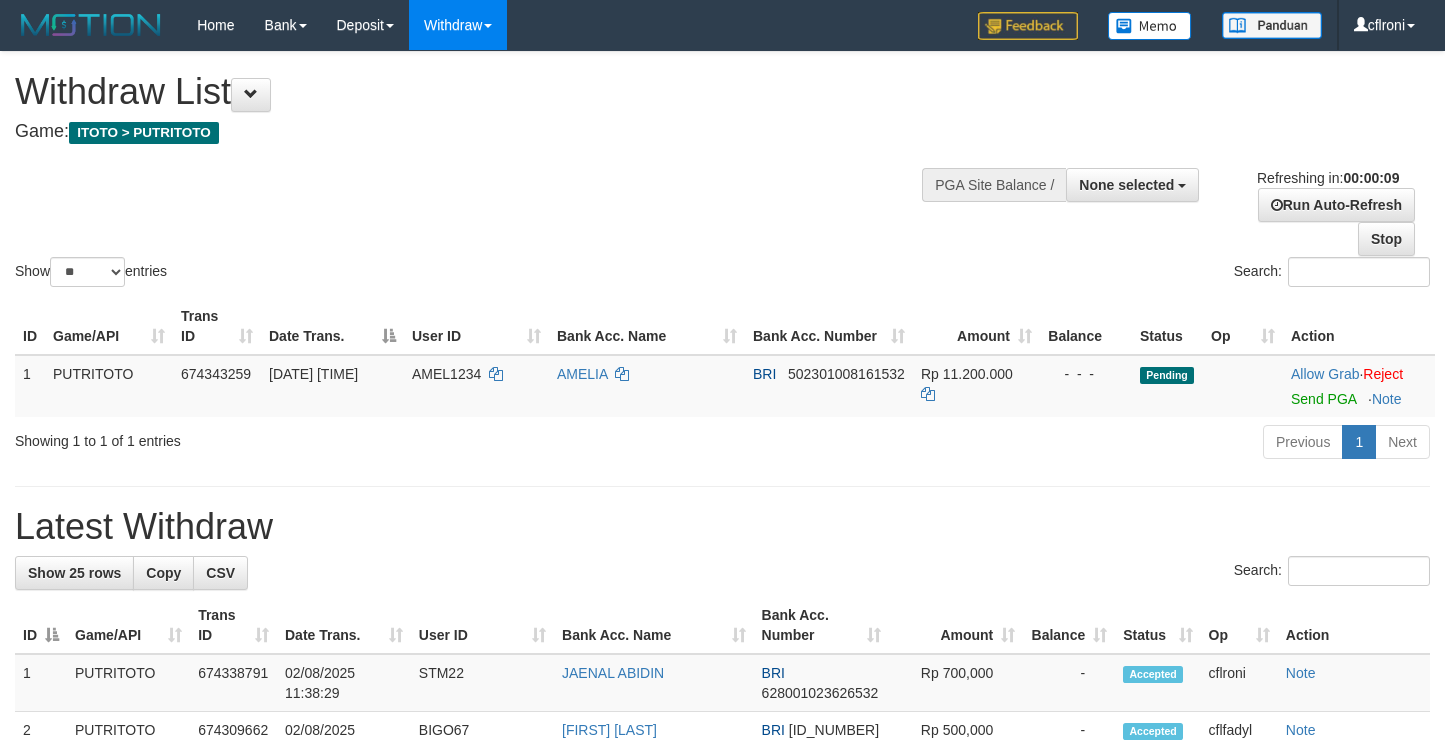 select 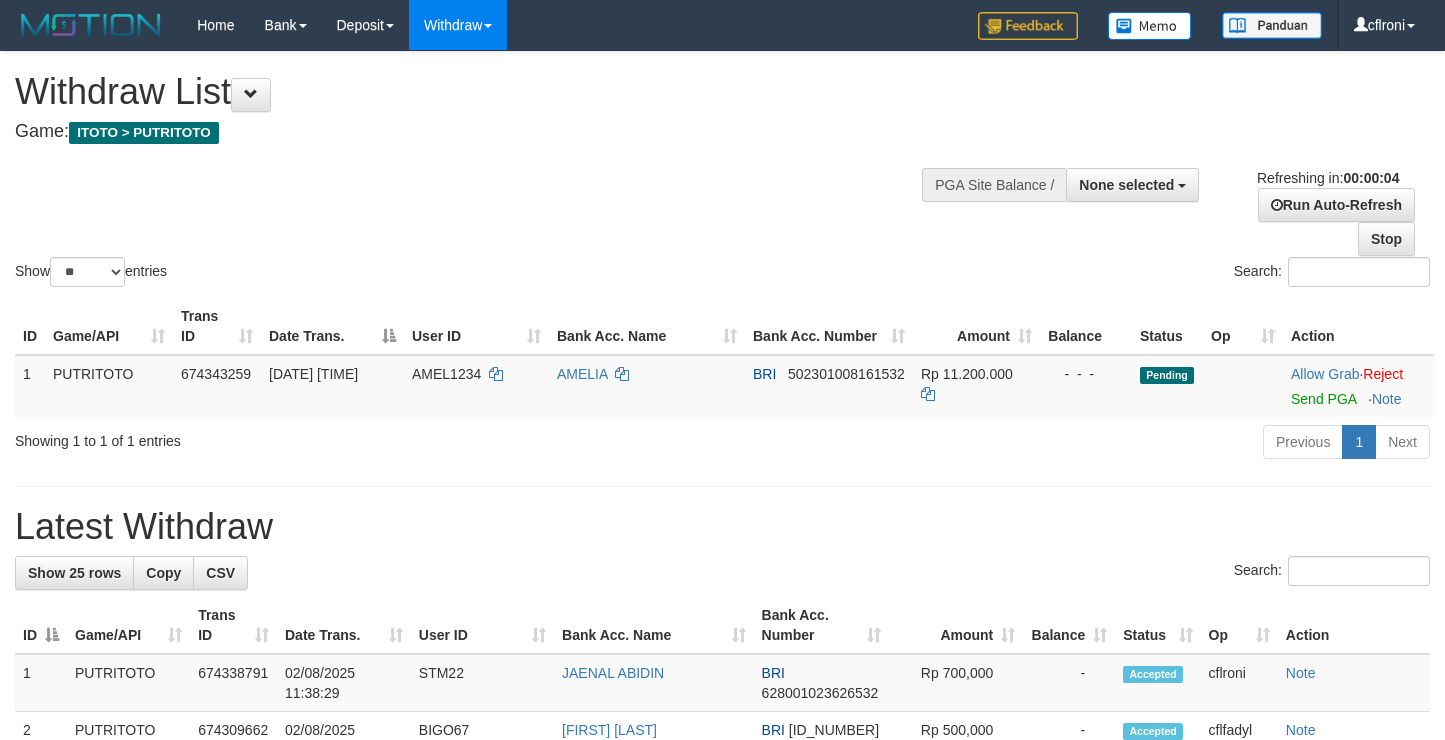 scroll, scrollTop: 0, scrollLeft: 0, axis: both 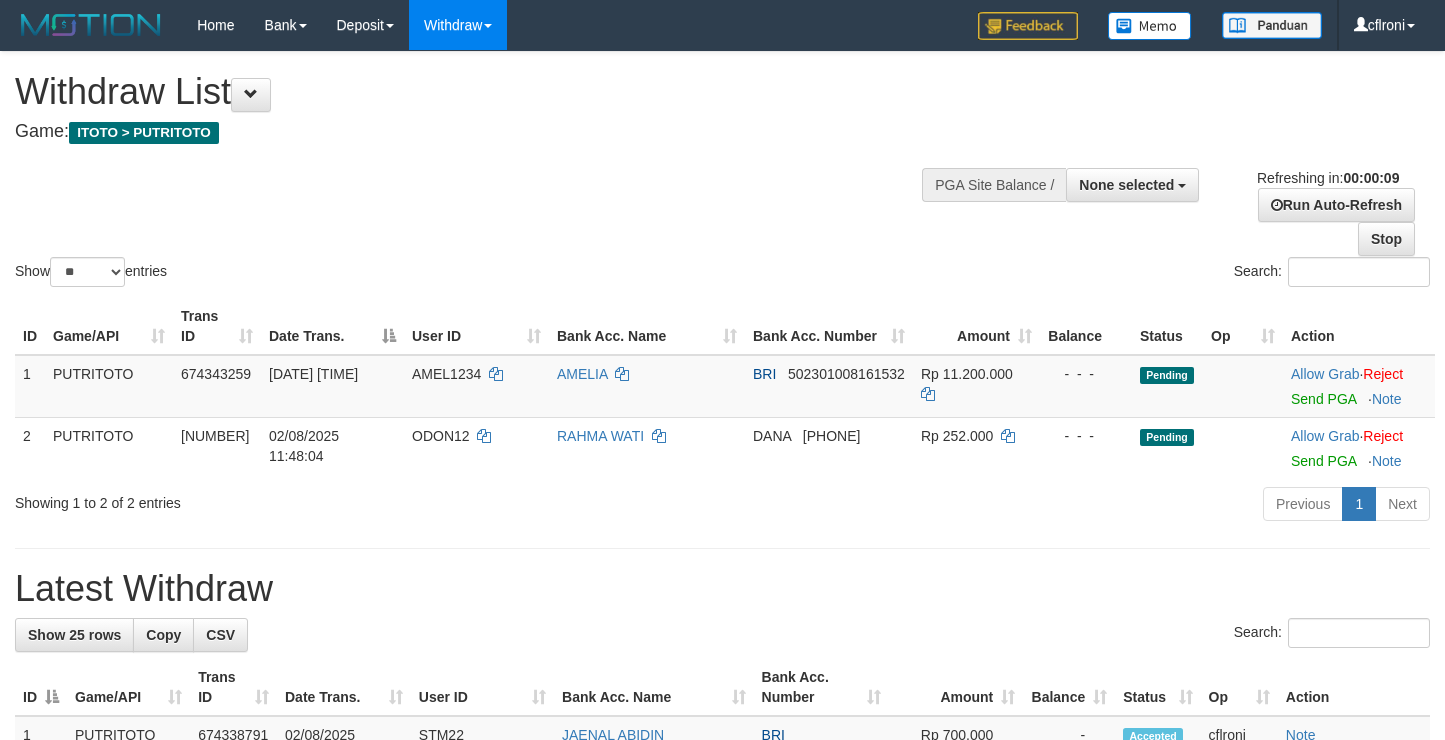 select 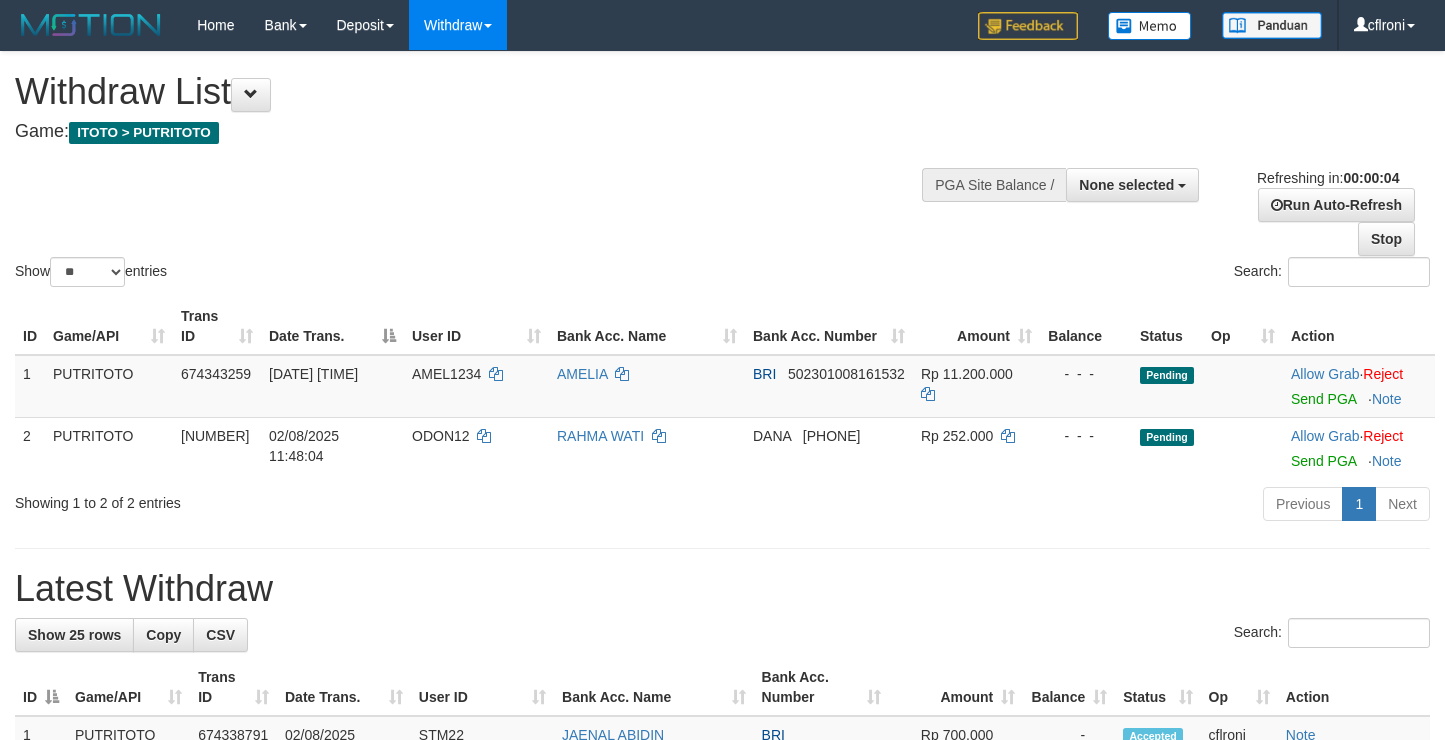 scroll, scrollTop: 0, scrollLeft: 0, axis: both 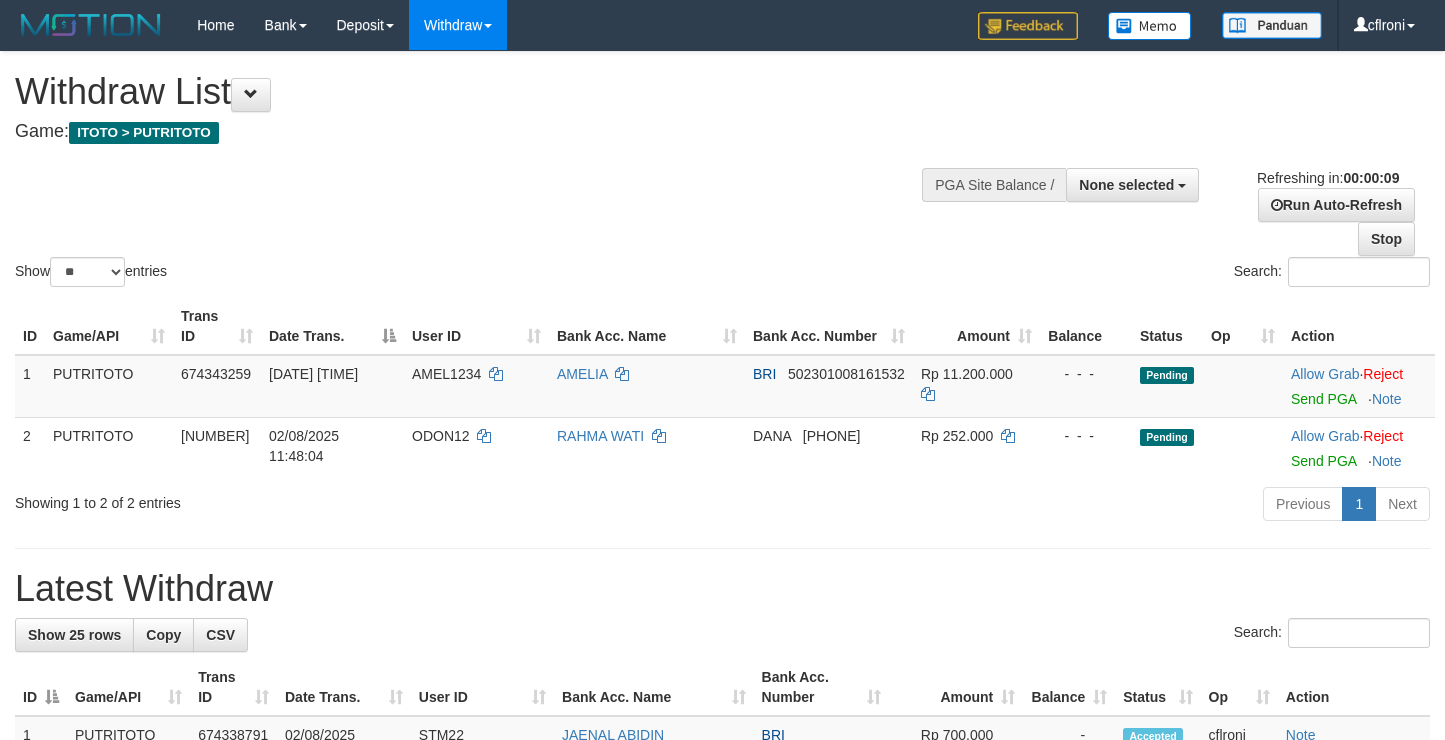 select 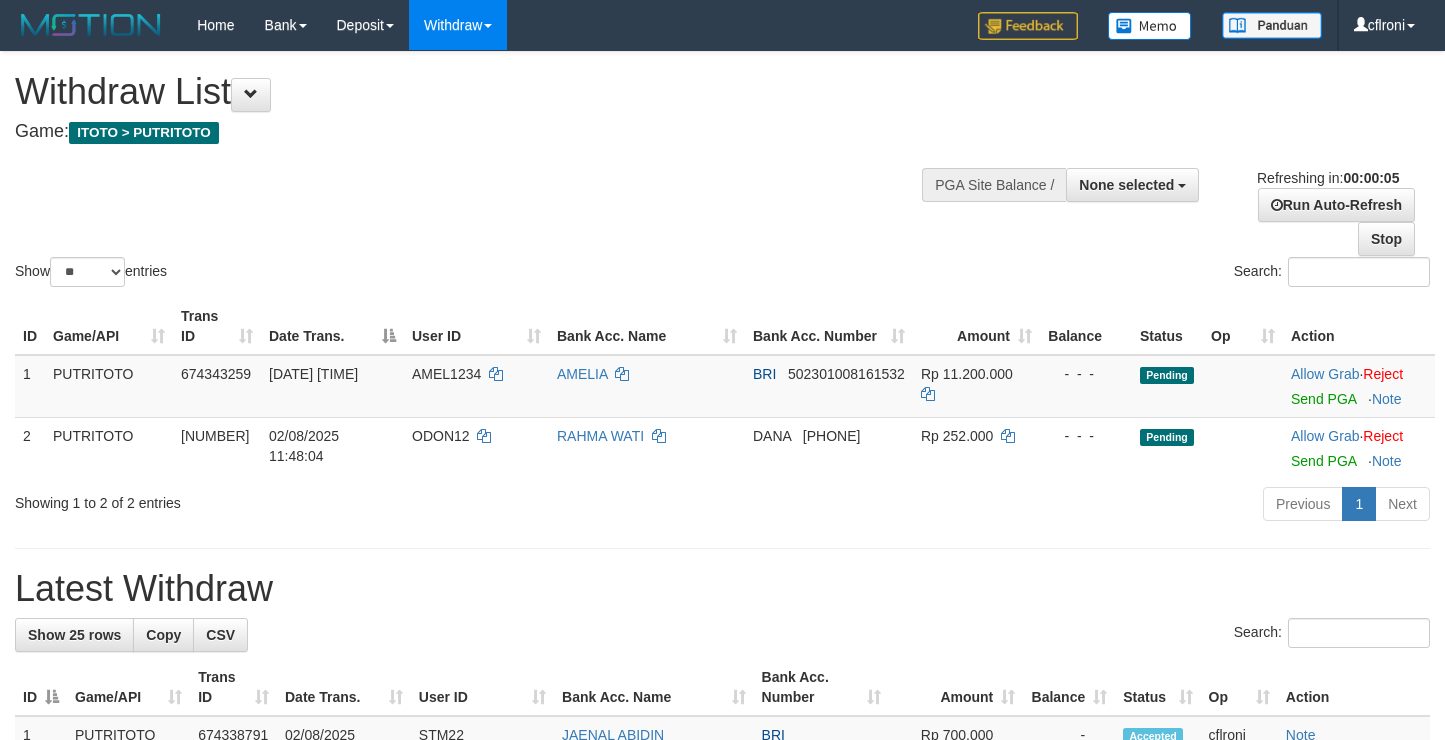 scroll, scrollTop: 0, scrollLeft: 0, axis: both 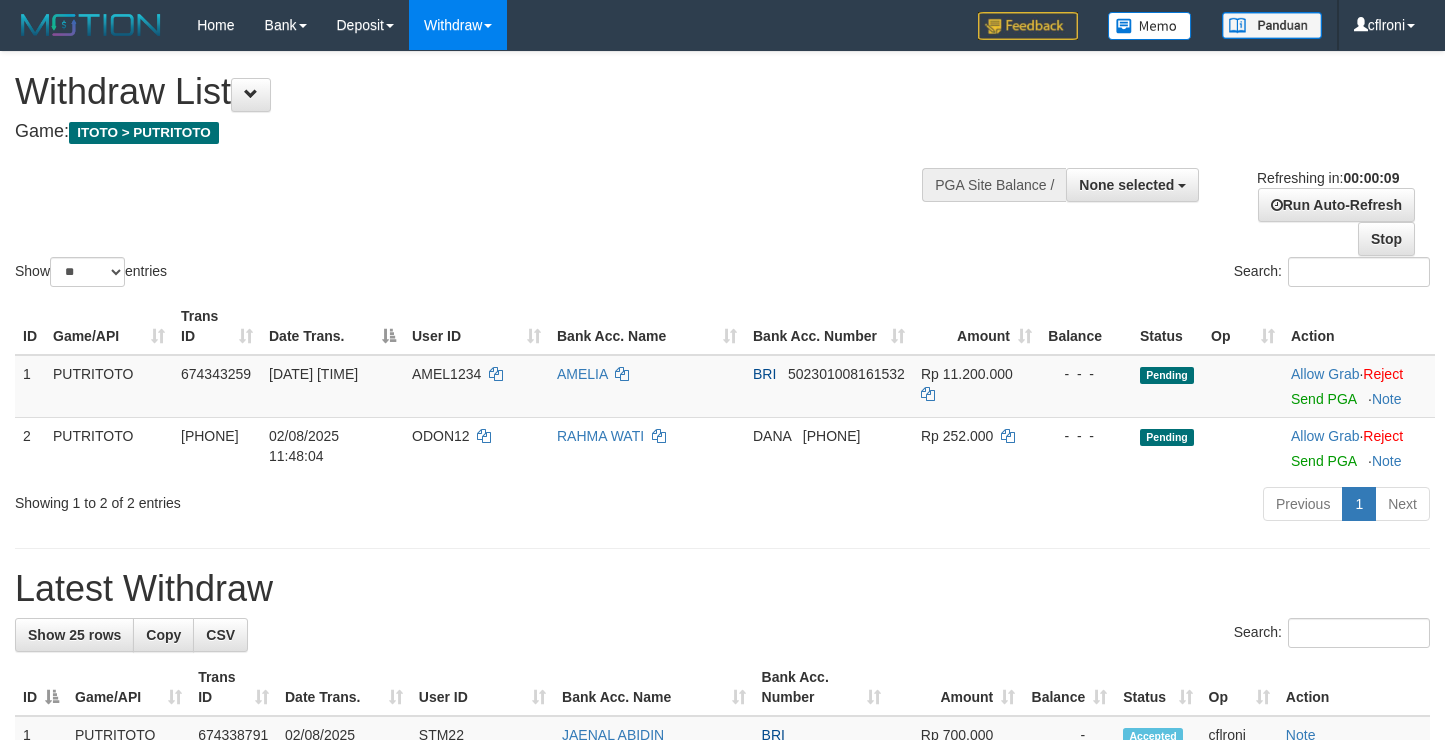 select 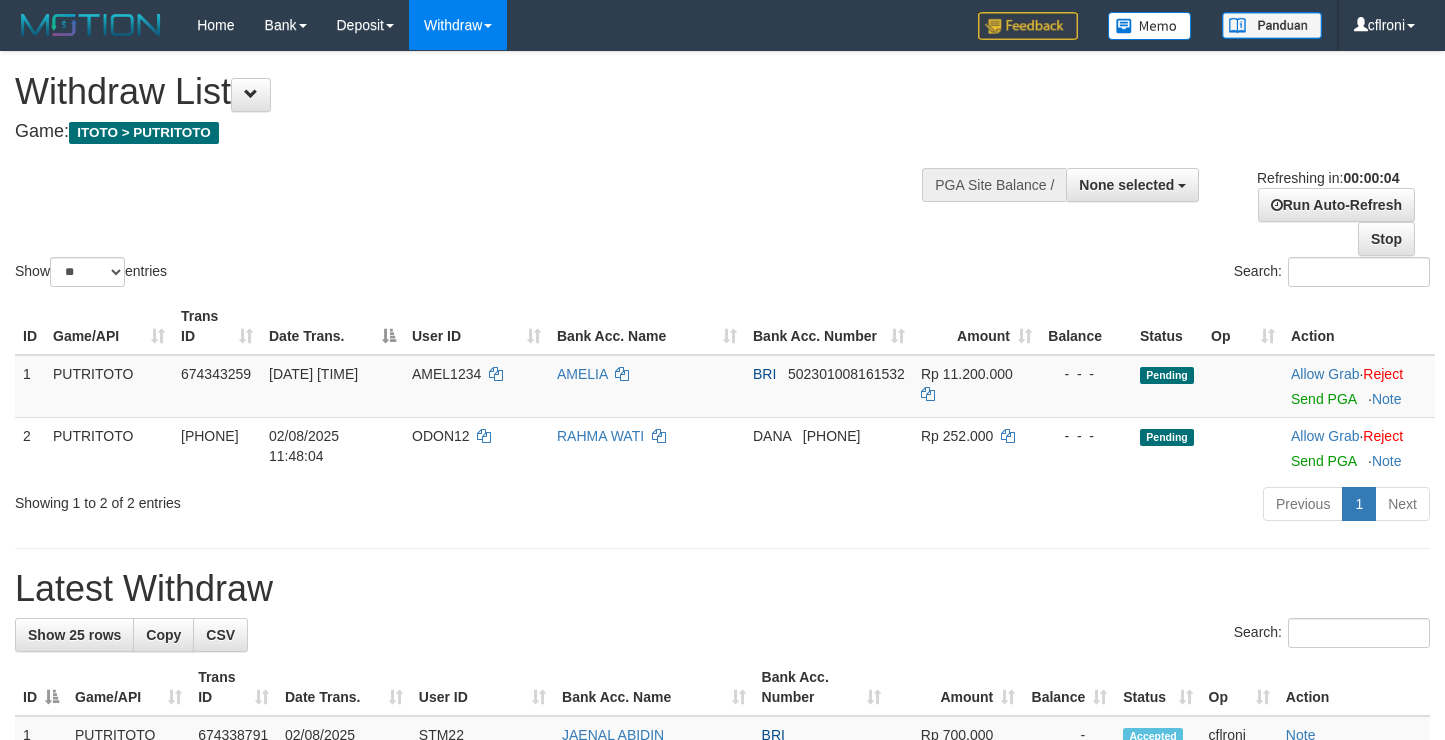 scroll, scrollTop: 0, scrollLeft: 0, axis: both 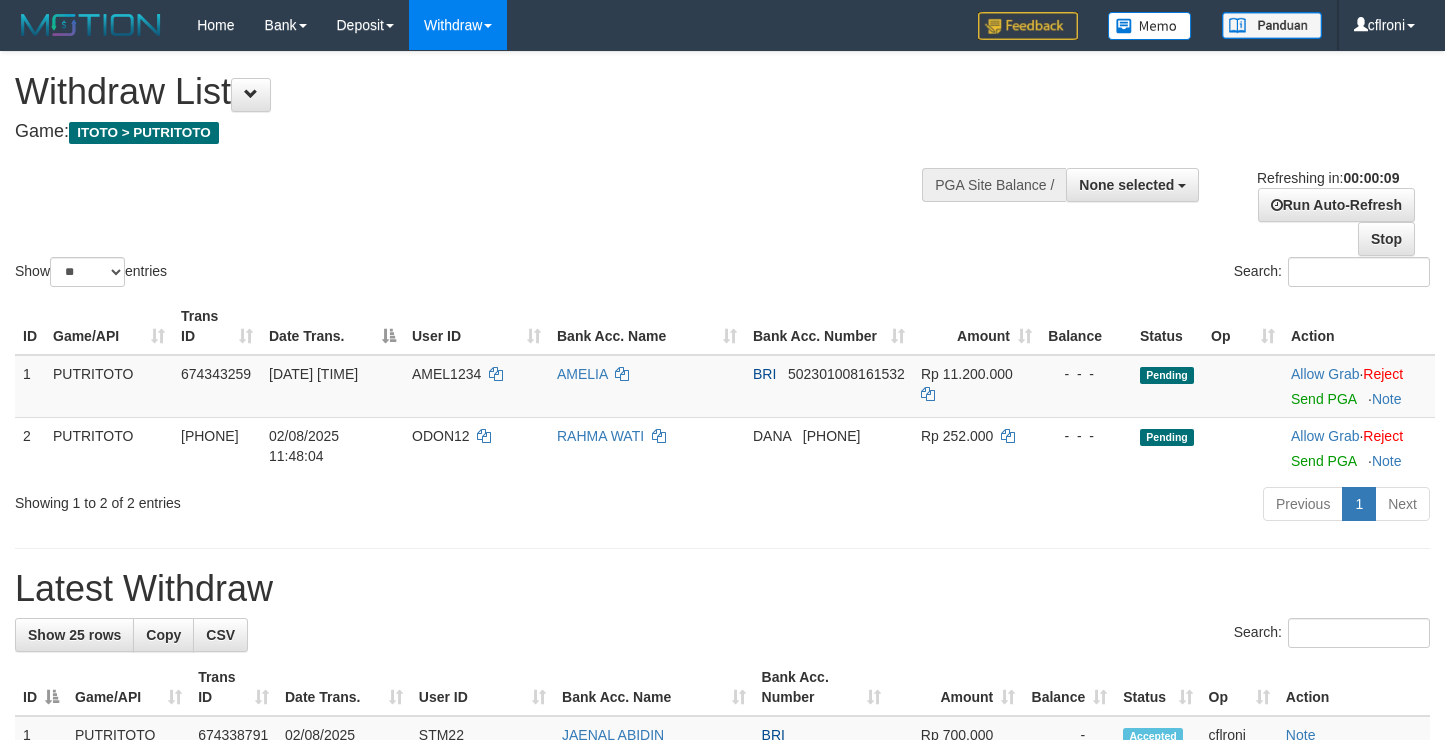 select 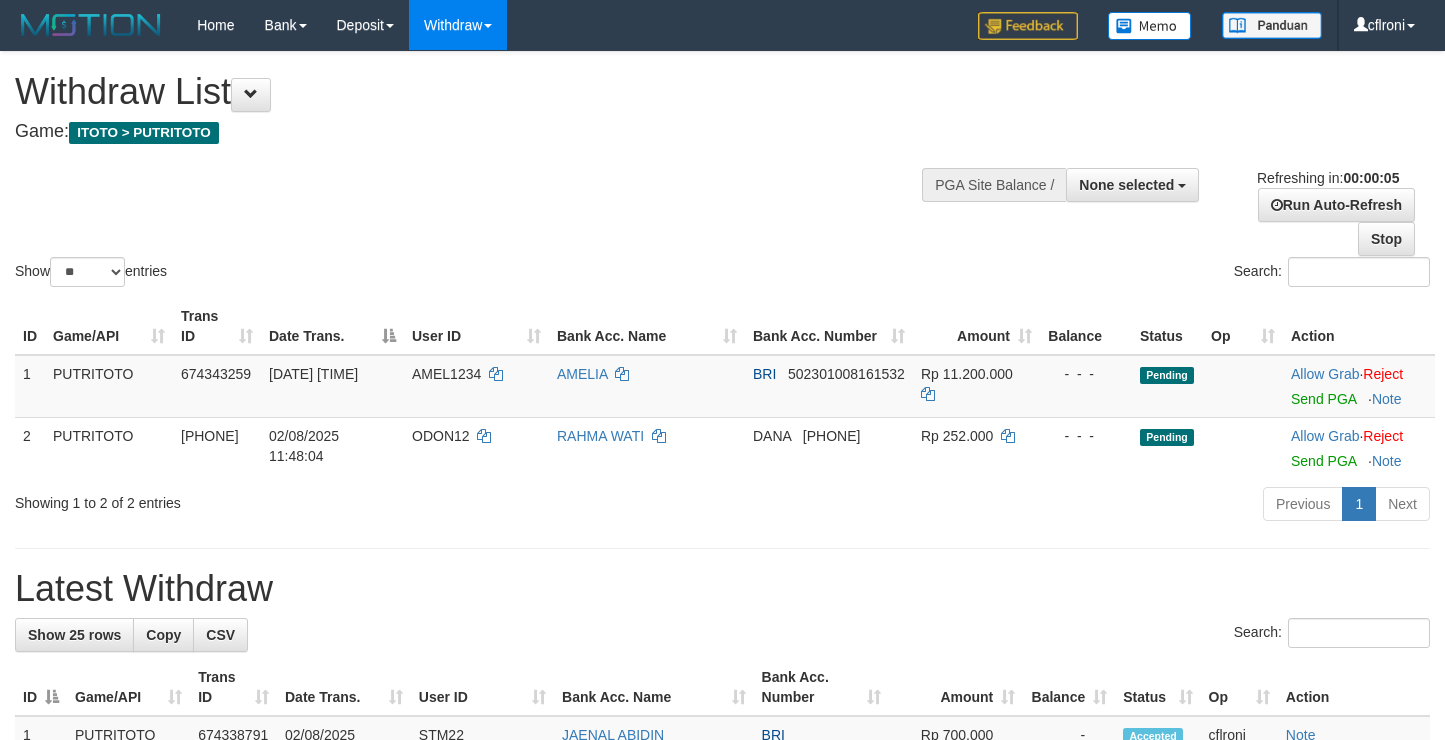 scroll, scrollTop: 0, scrollLeft: 0, axis: both 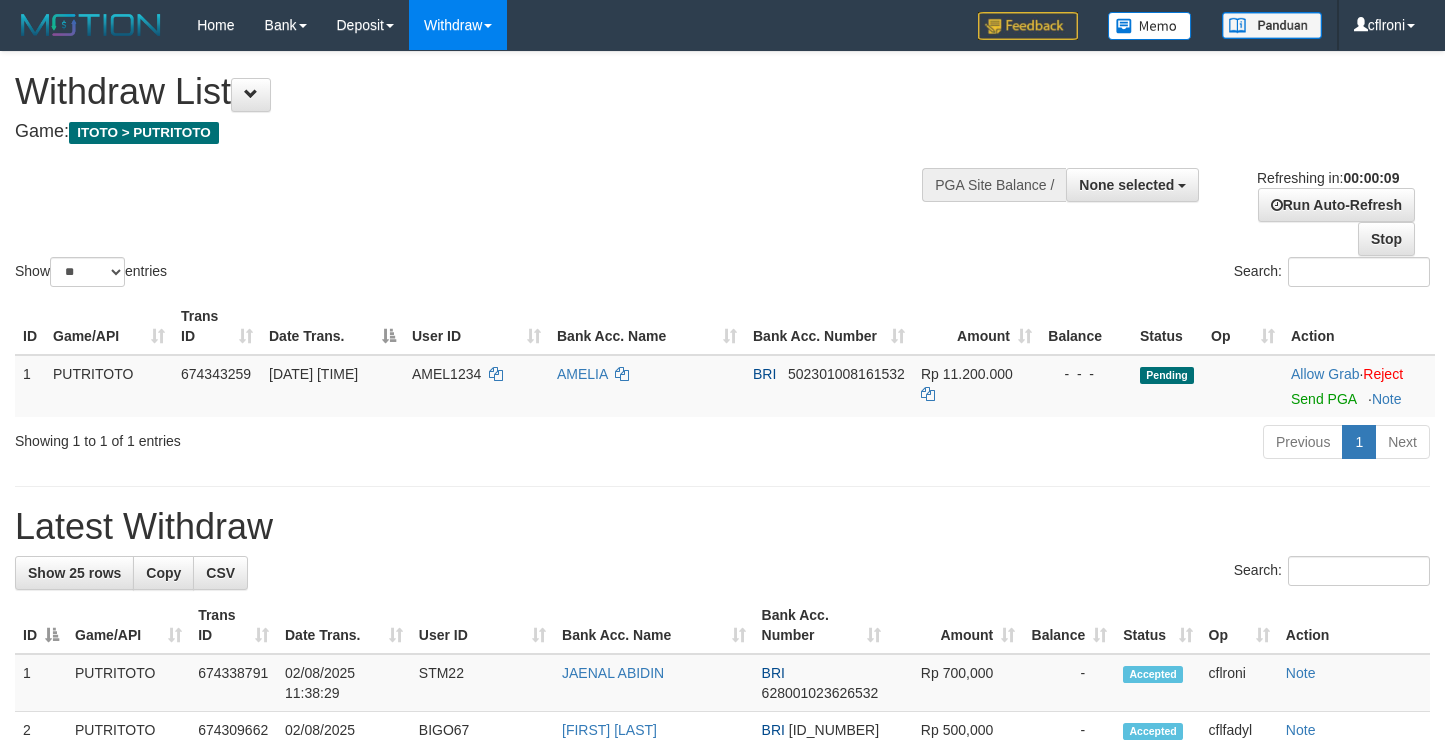 select 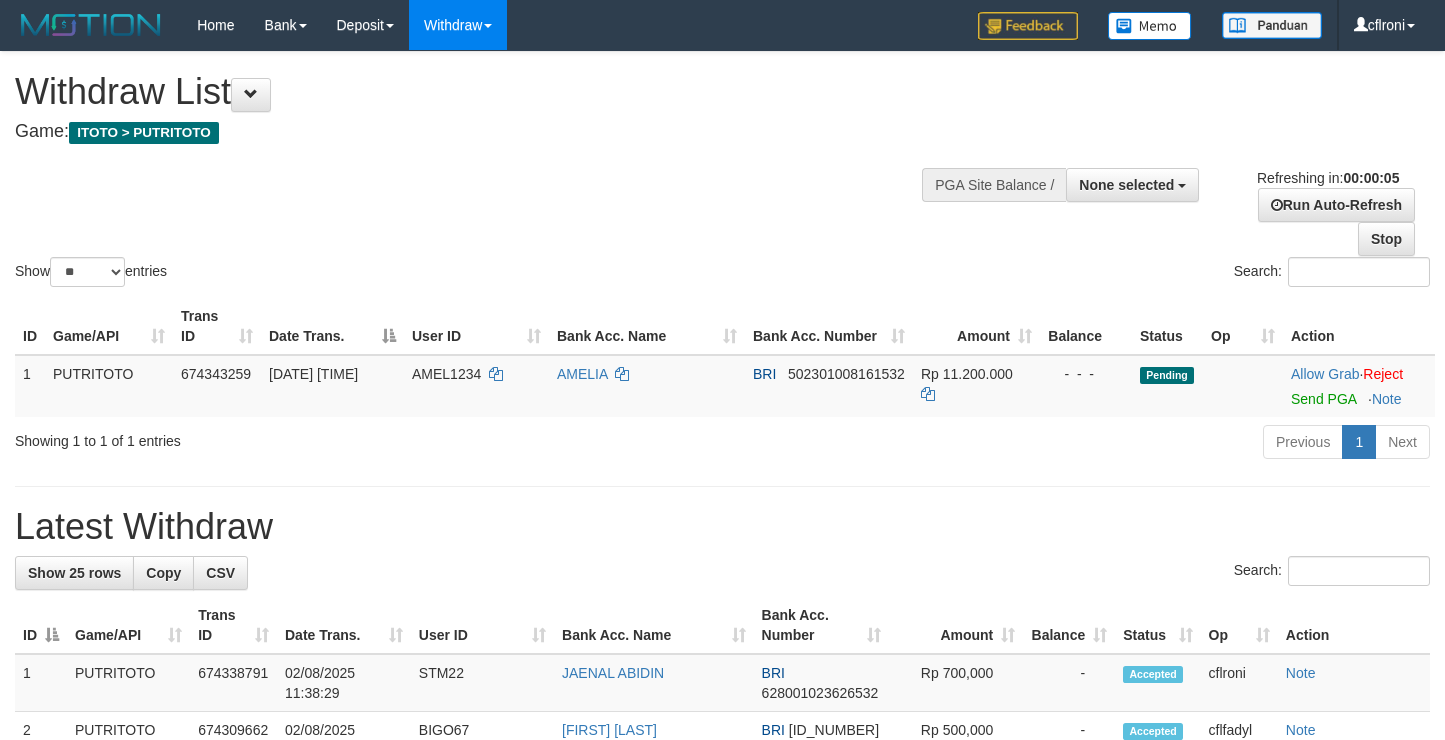 scroll, scrollTop: 0, scrollLeft: 0, axis: both 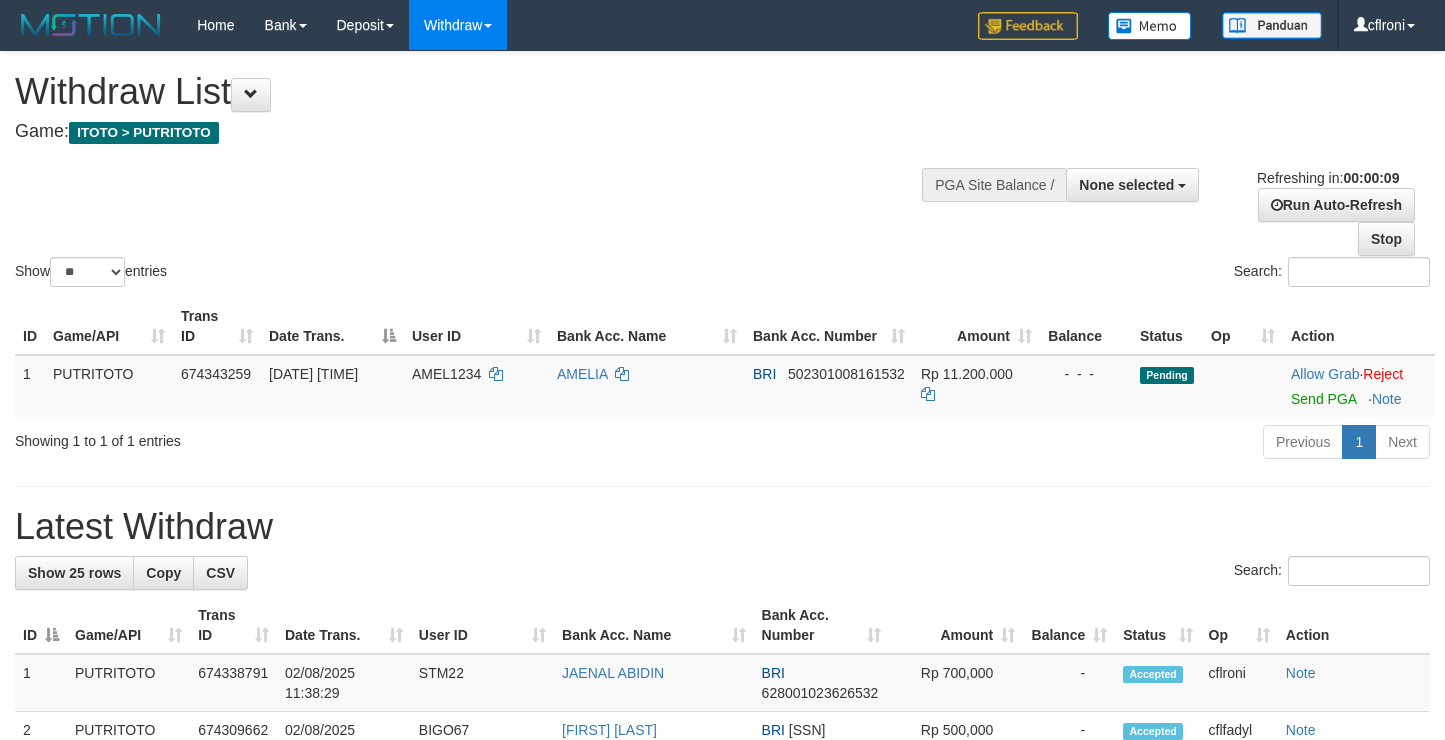 select 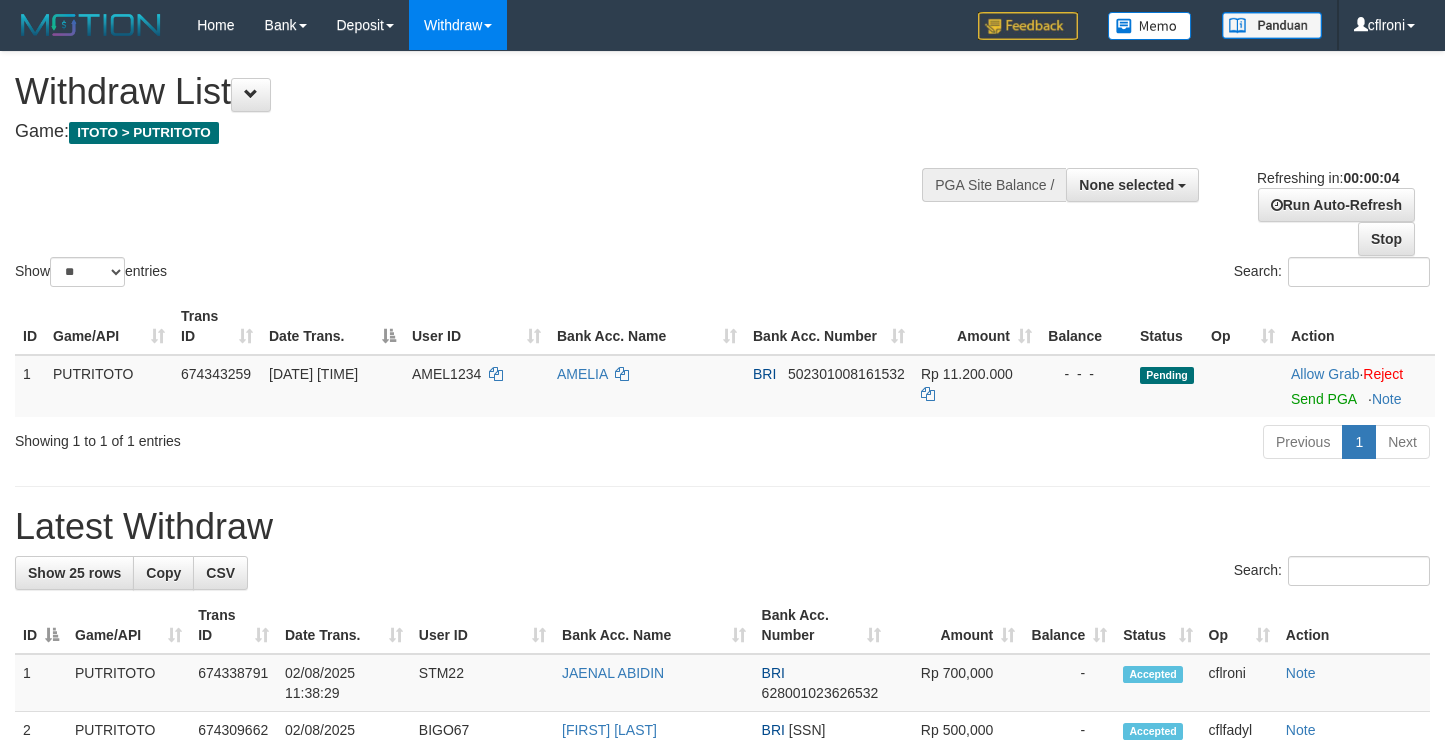 scroll, scrollTop: 0, scrollLeft: 0, axis: both 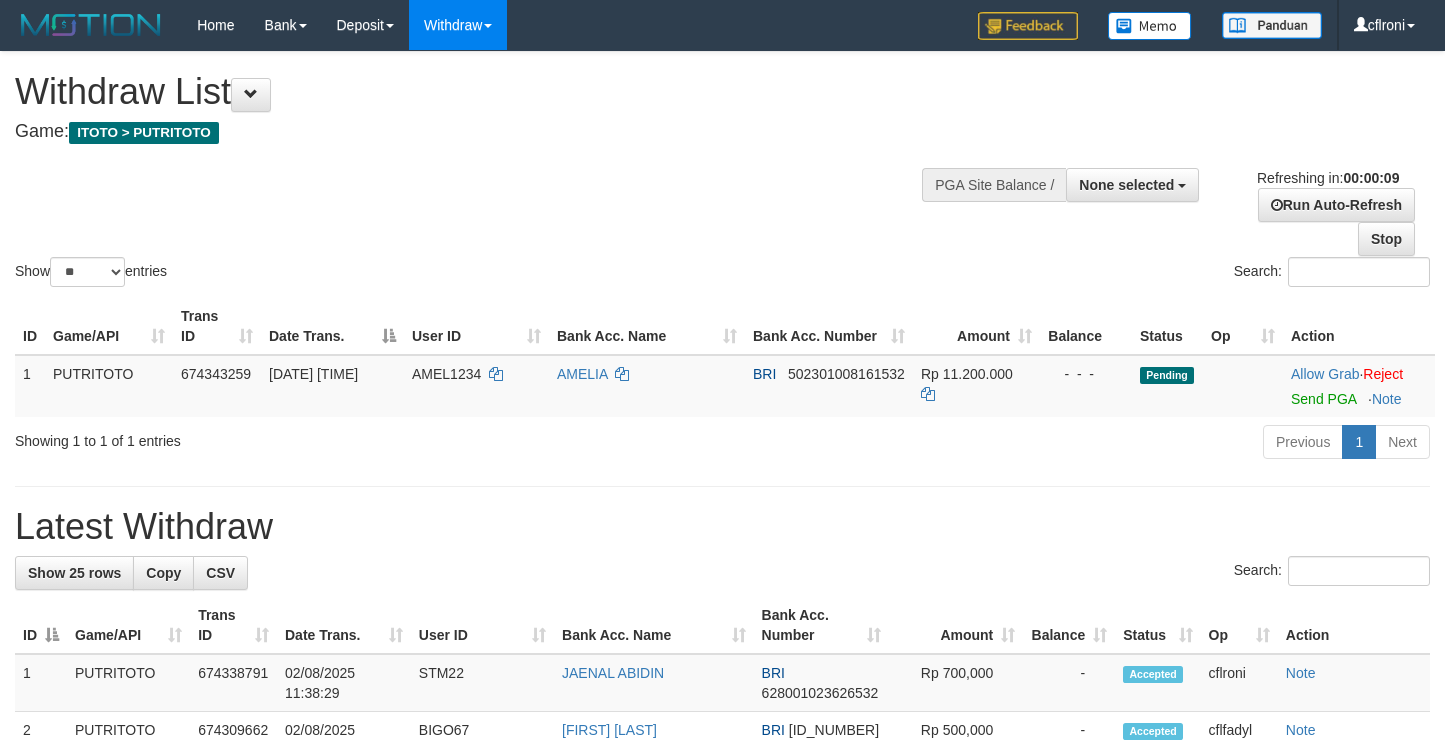 select 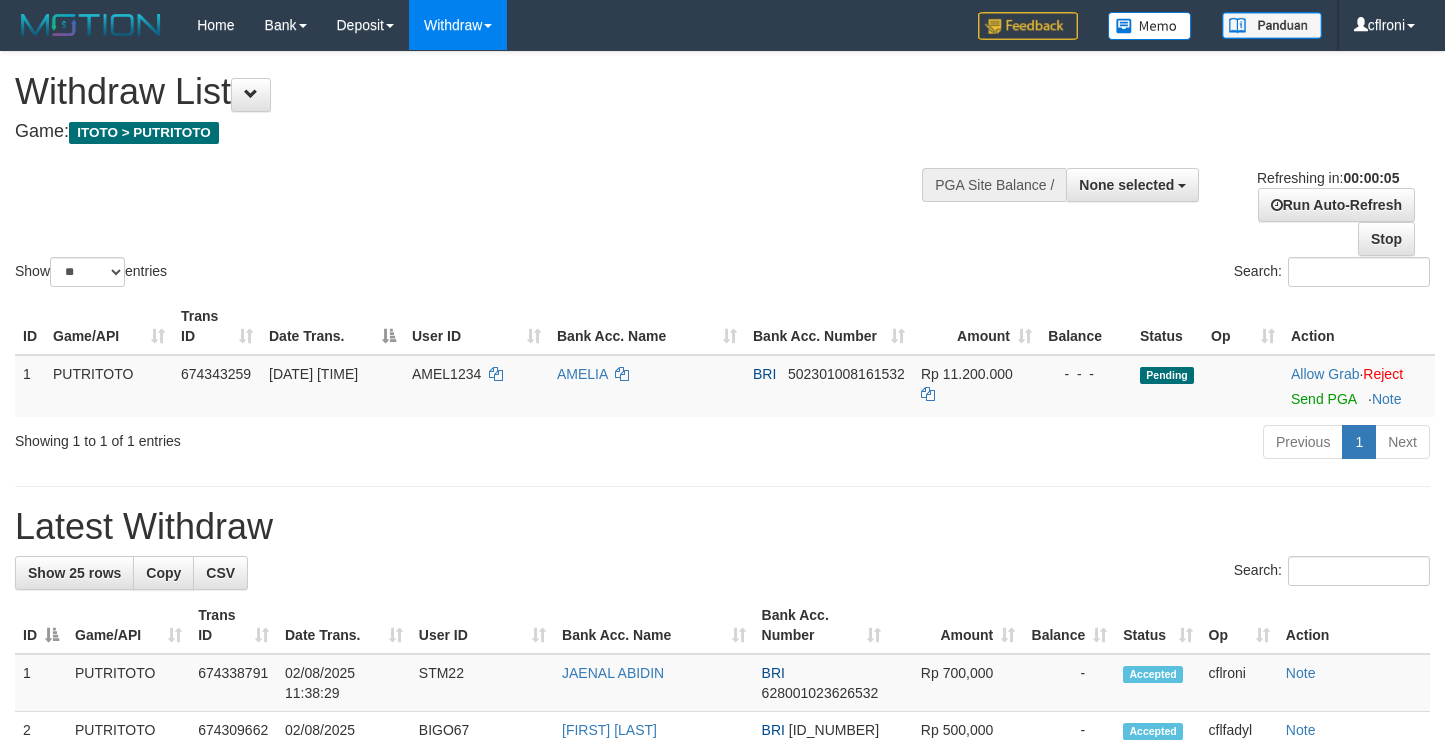 scroll, scrollTop: 0, scrollLeft: 0, axis: both 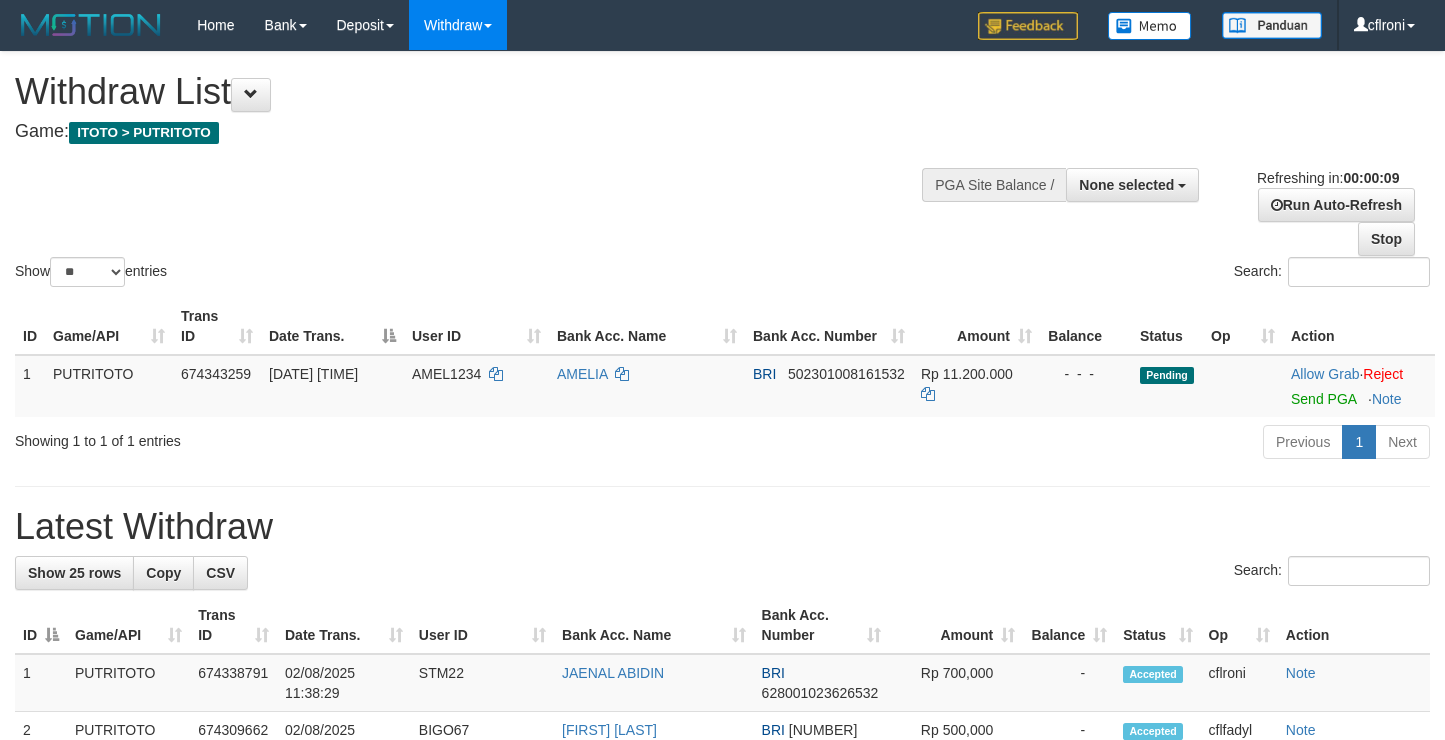 select 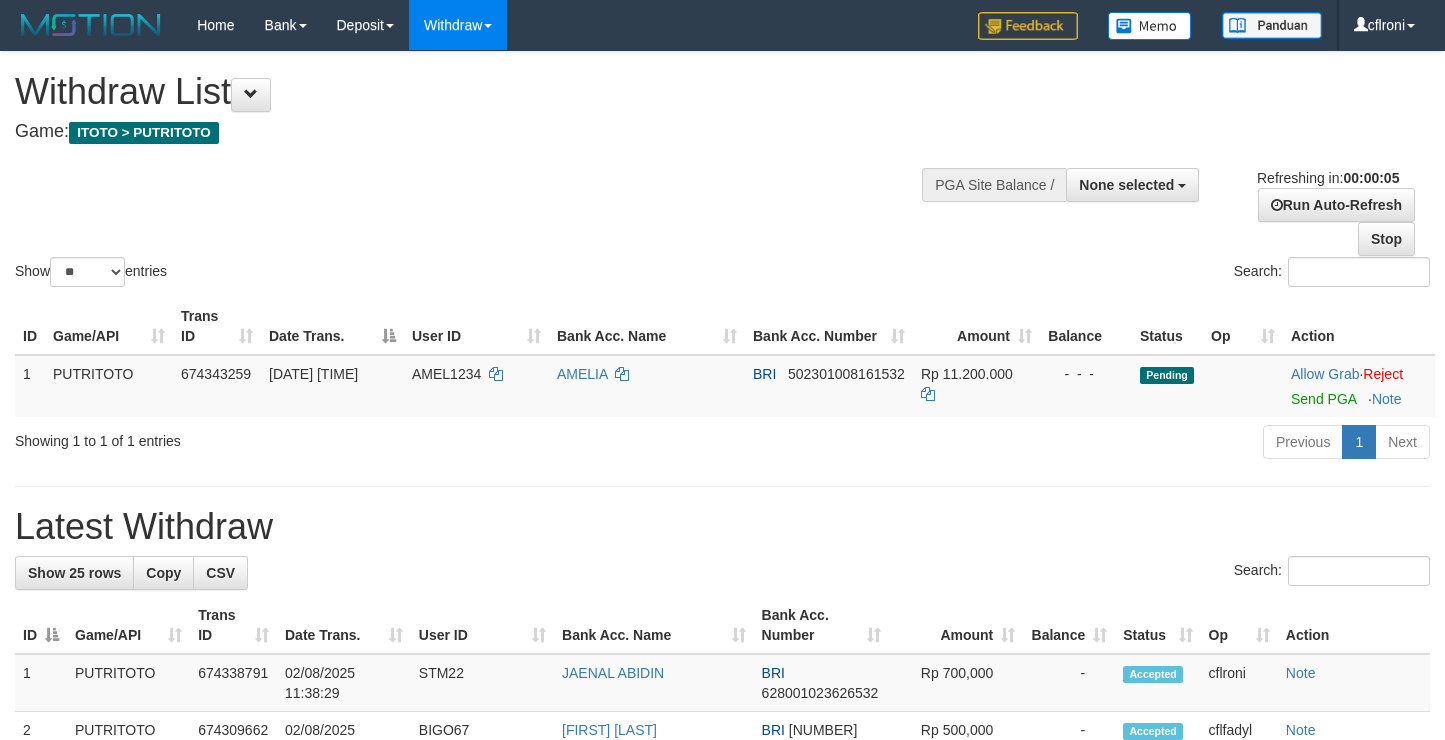 scroll, scrollTop: 0, scrollLeft: 0, axis: both 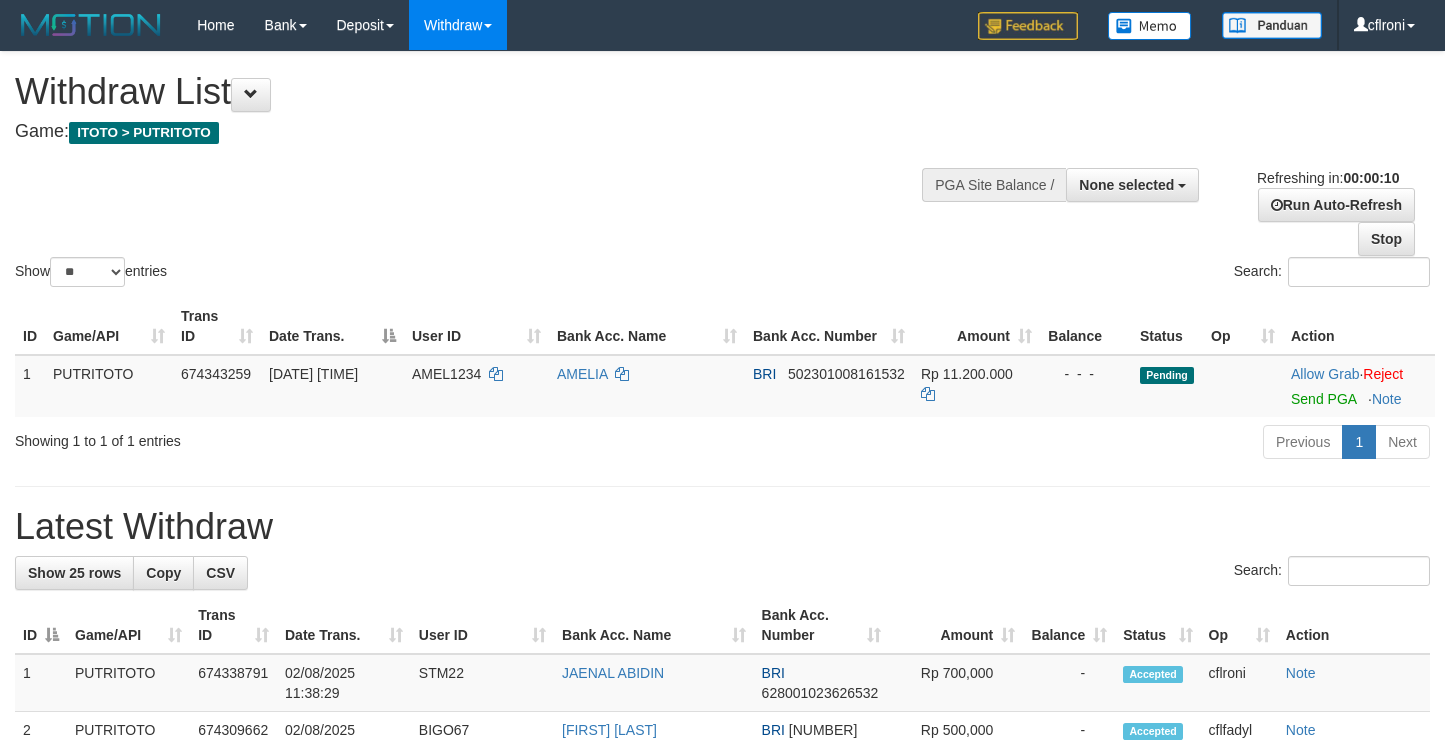 select 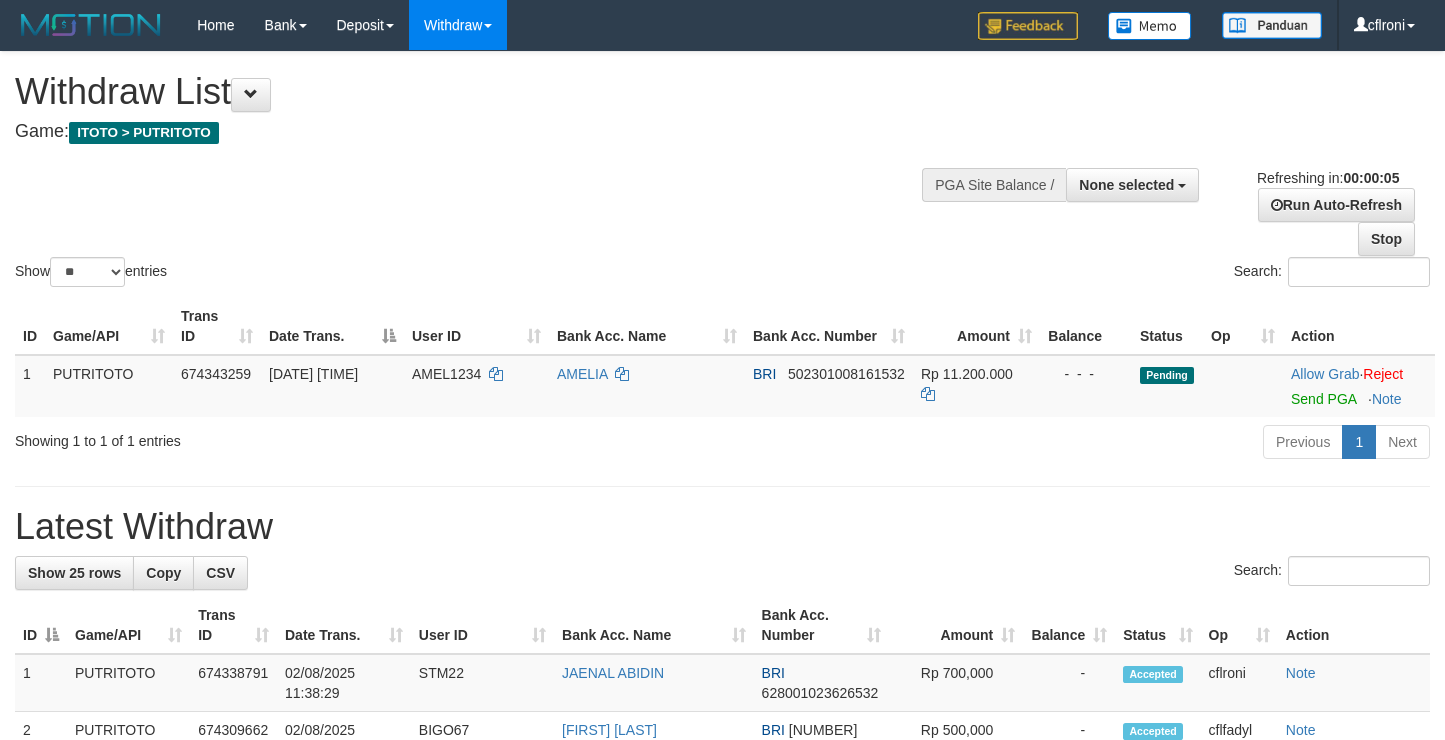 scroll, scrollTop: 0, scrollLeft: 0, axis: both 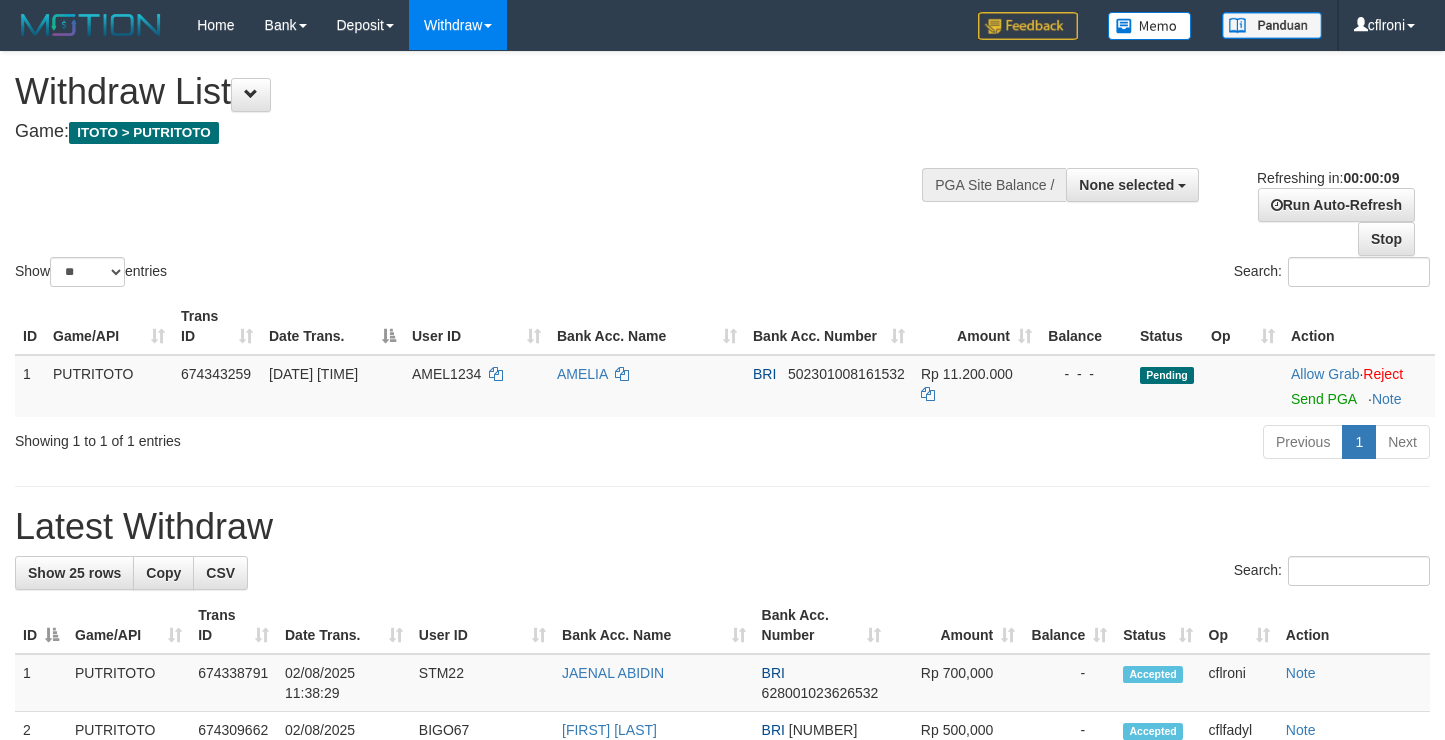 select 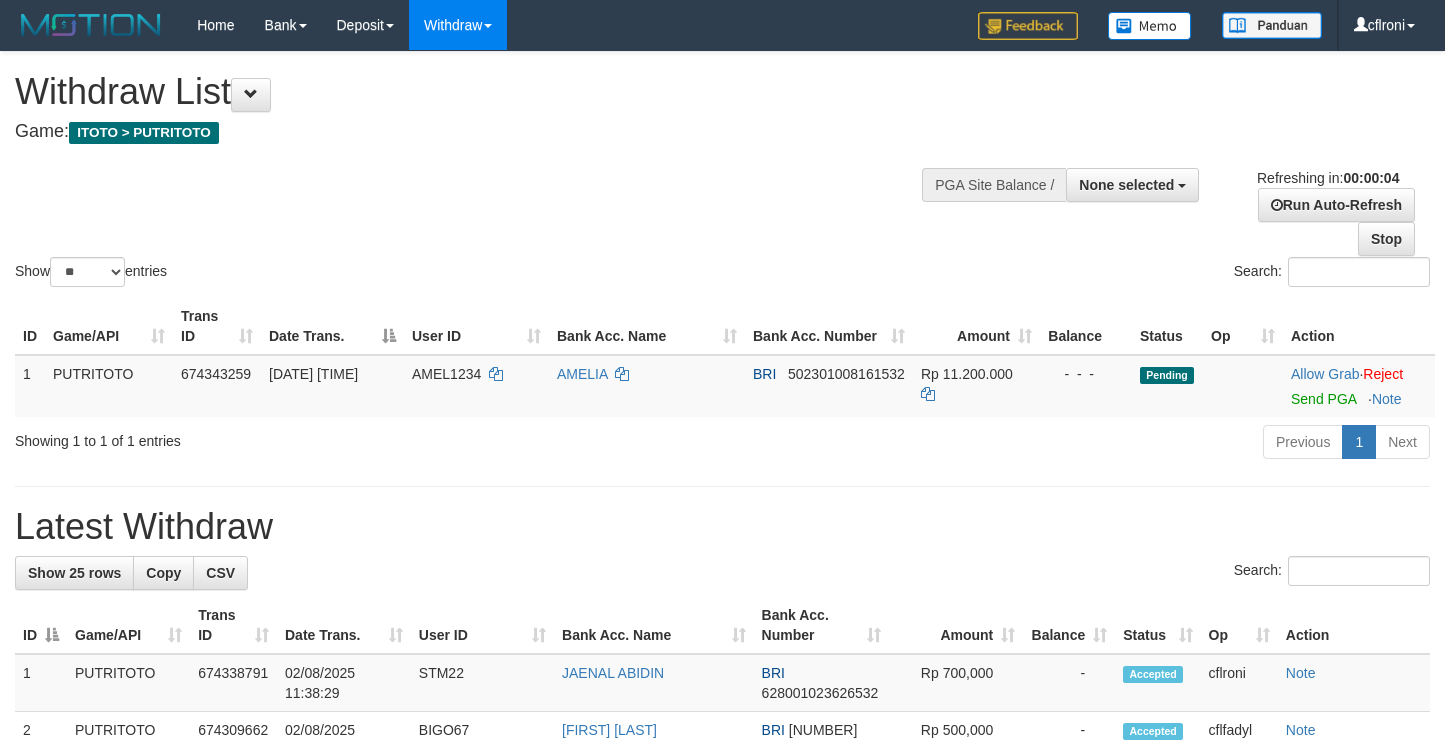 scroll, scrollTop: 0, scrollLeft: 0, axis: both 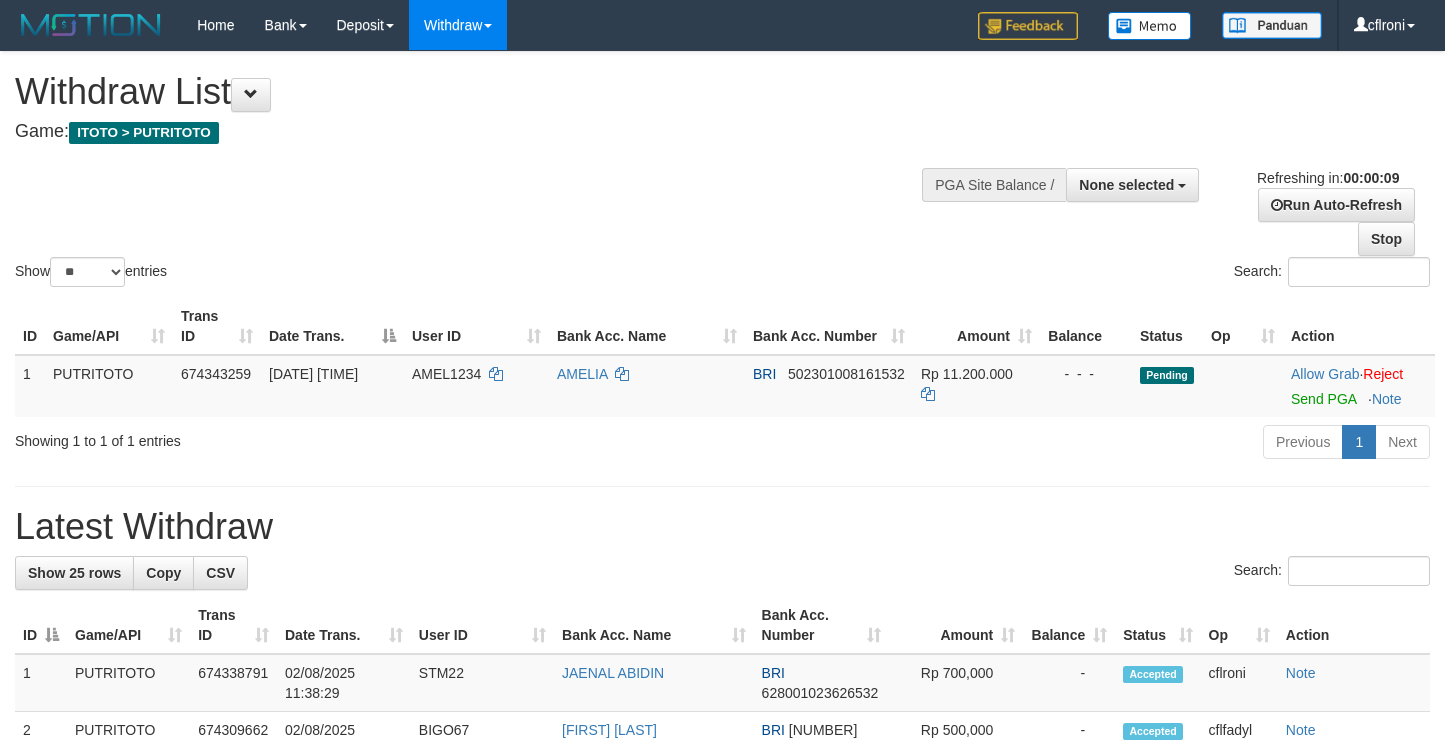 select 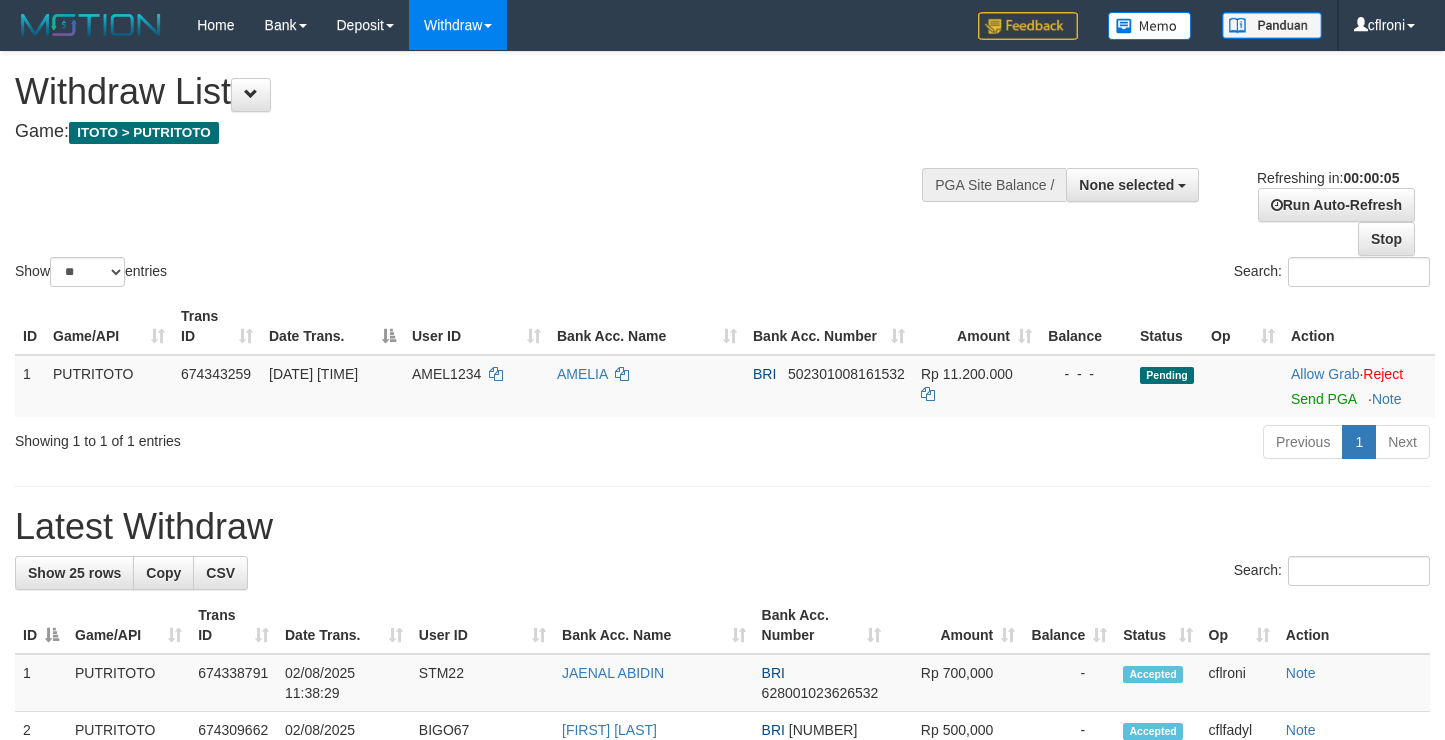 scroll, scrollTop: 0, scrollLeft: 0, axis: both 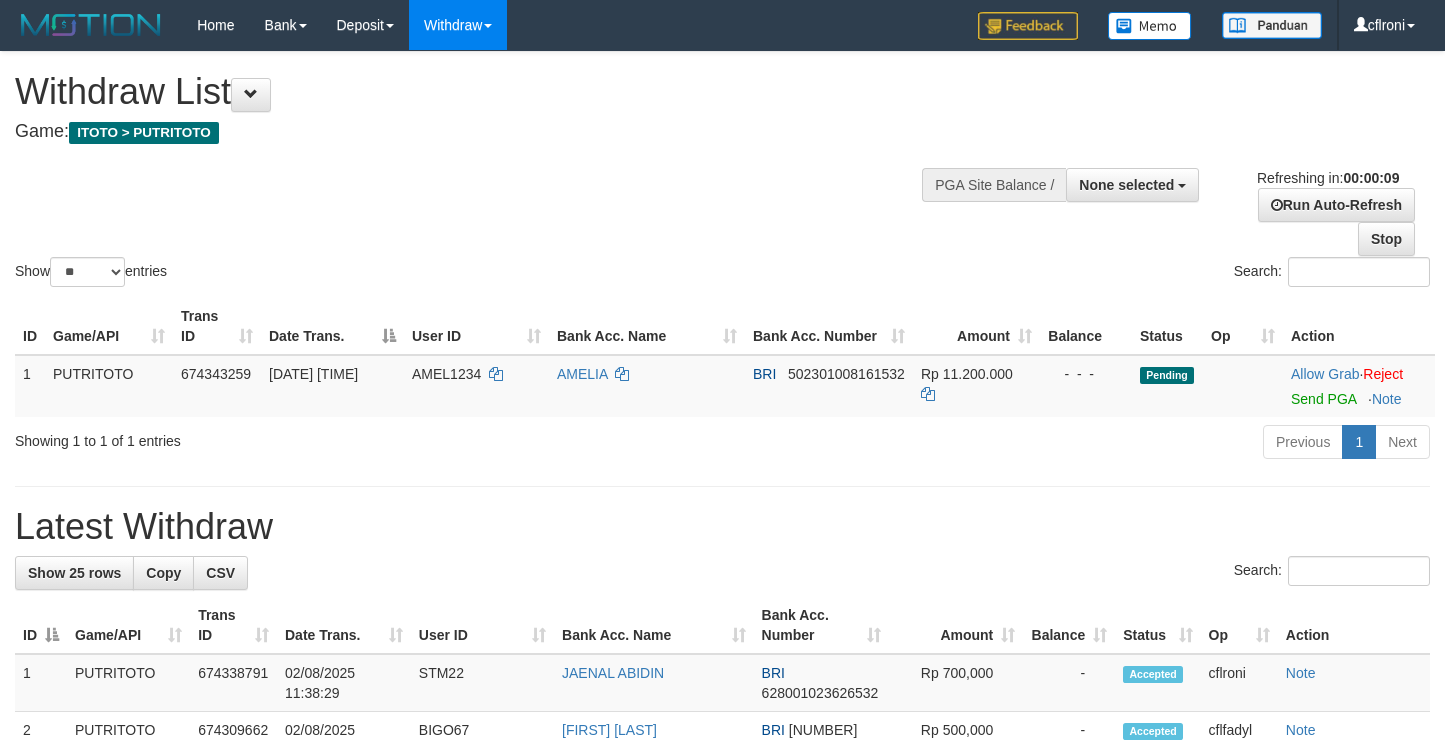 select 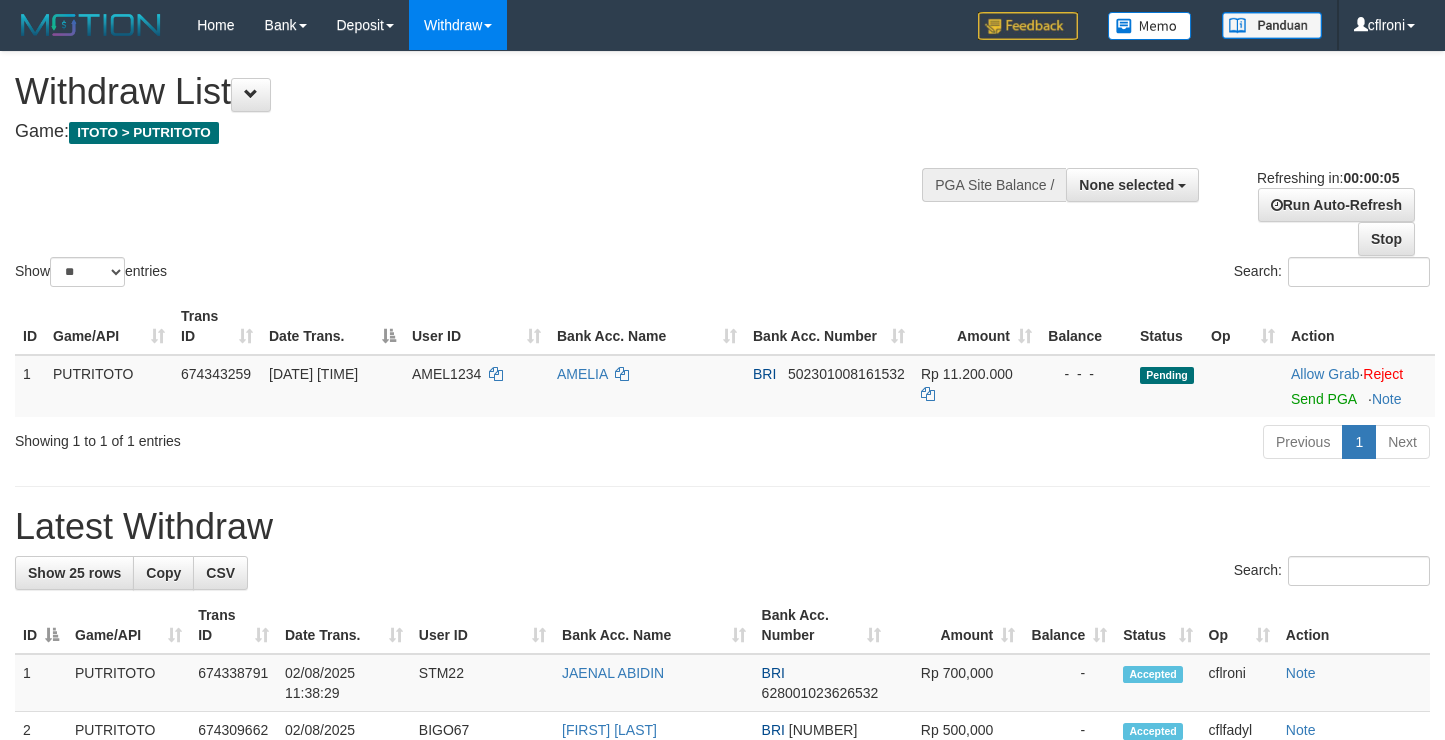 scroll, scrollTop: 0, scrollLeft: 0, axis: both 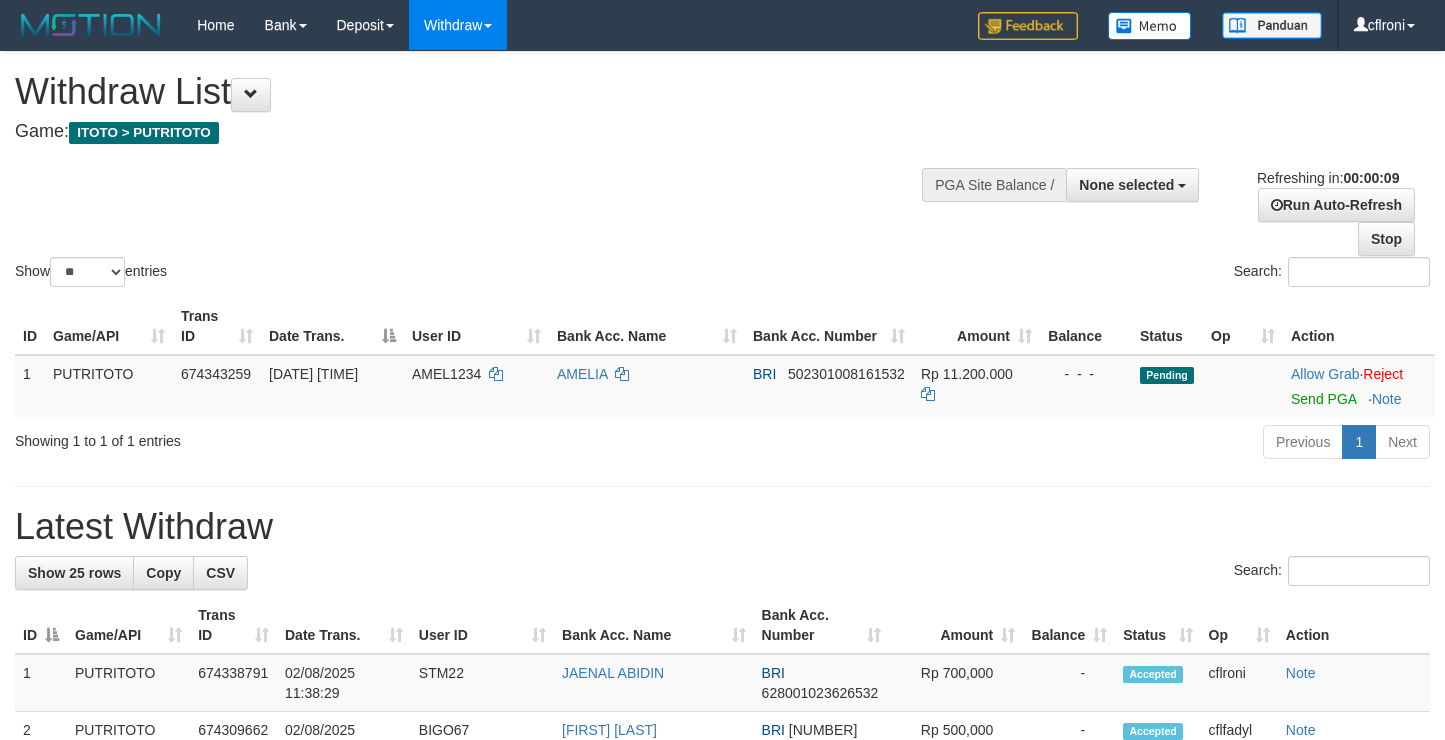 select 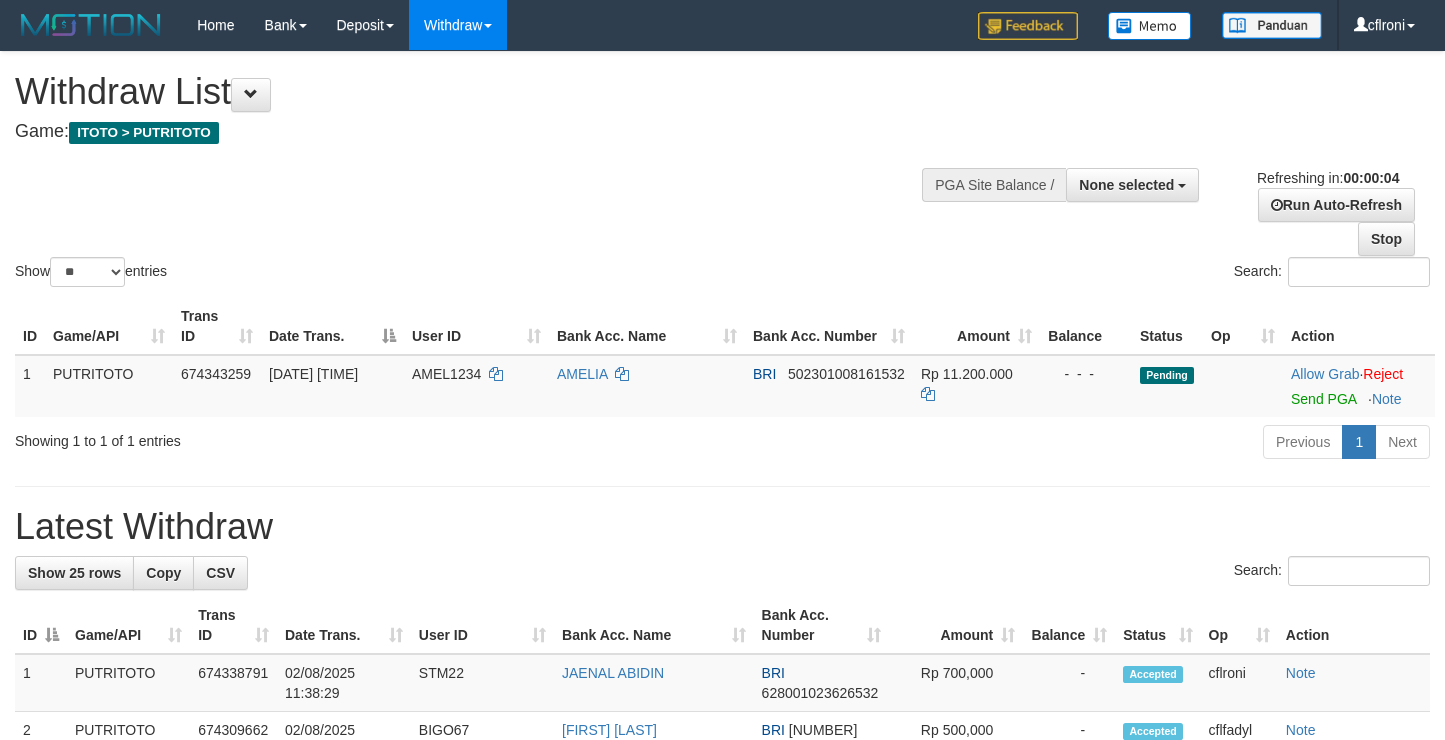 scroll, scrollTop: 0, scrollLeft: 0, axis: both 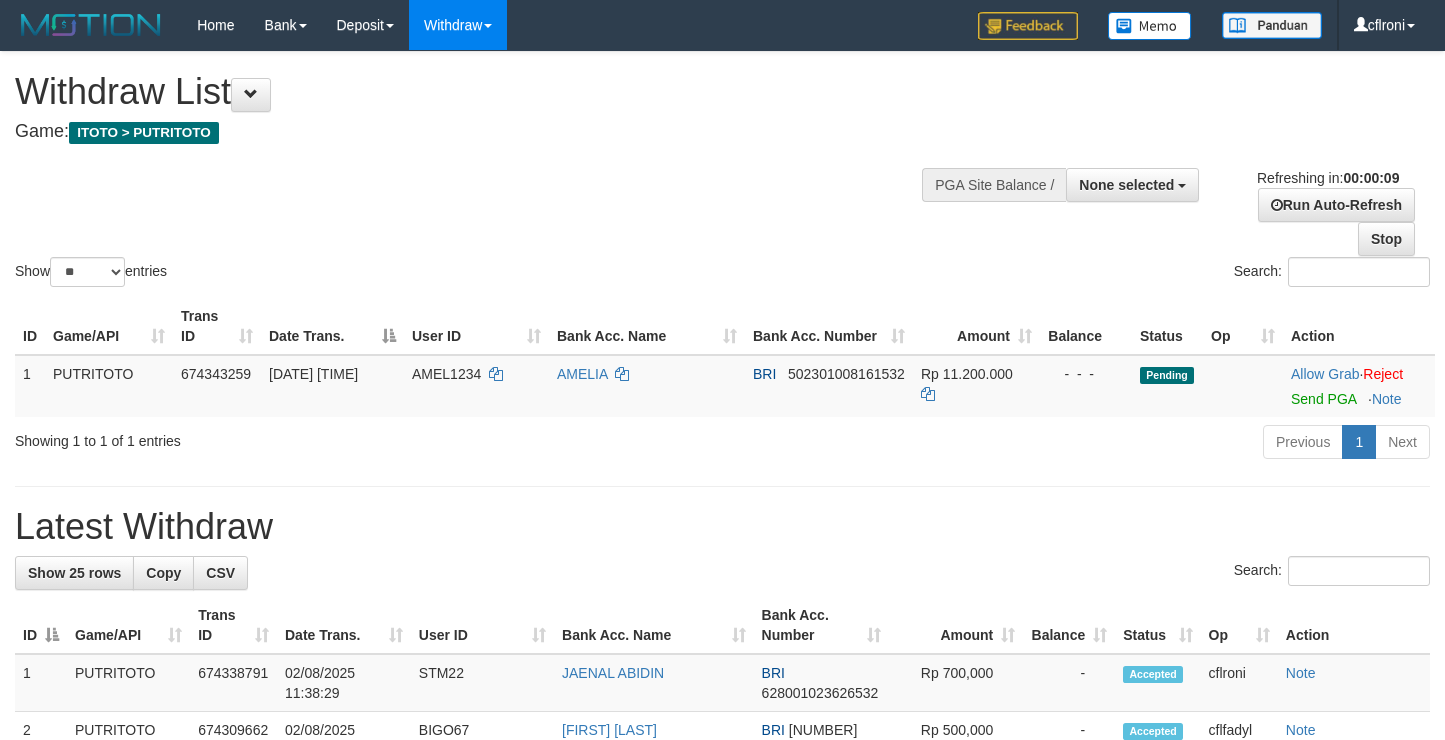 select 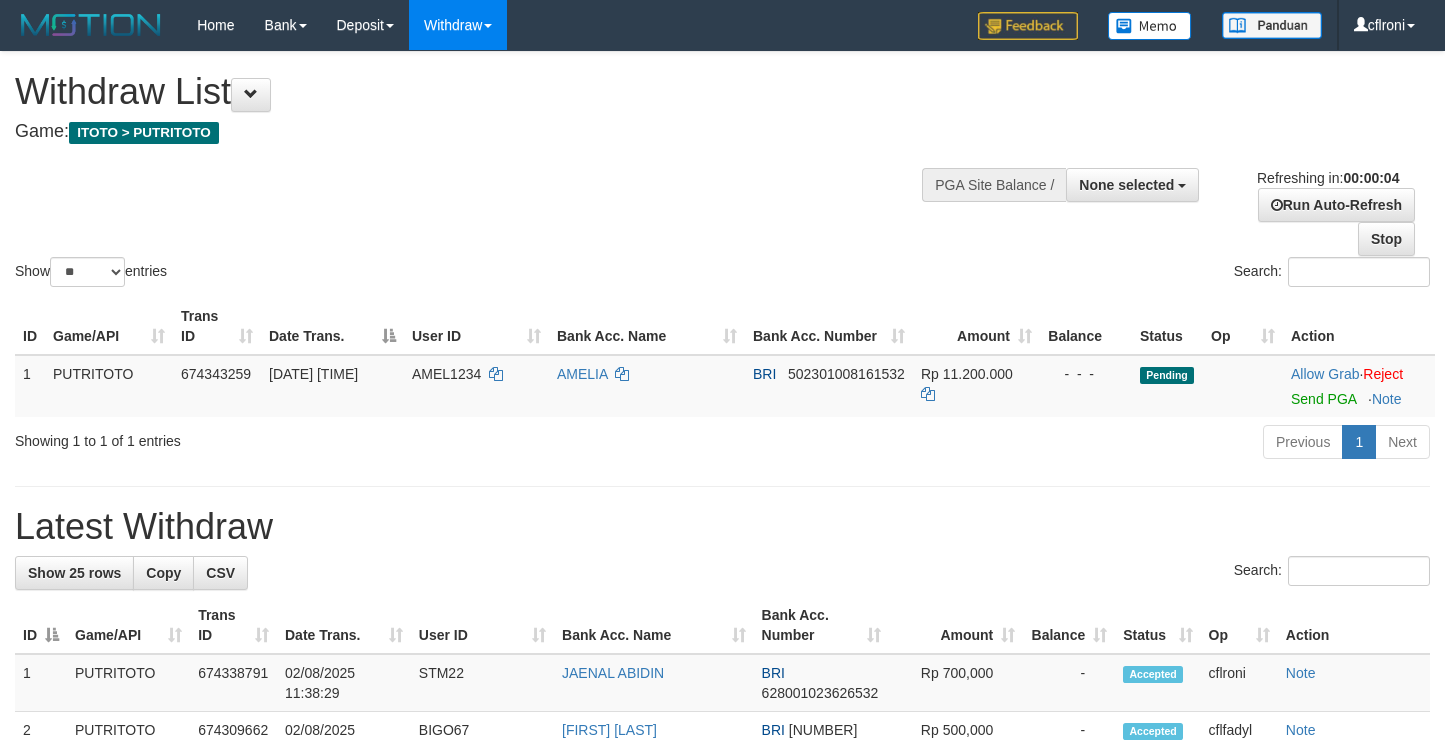scroll, scrollTop: 0, scrollLeft: 0, axis: both 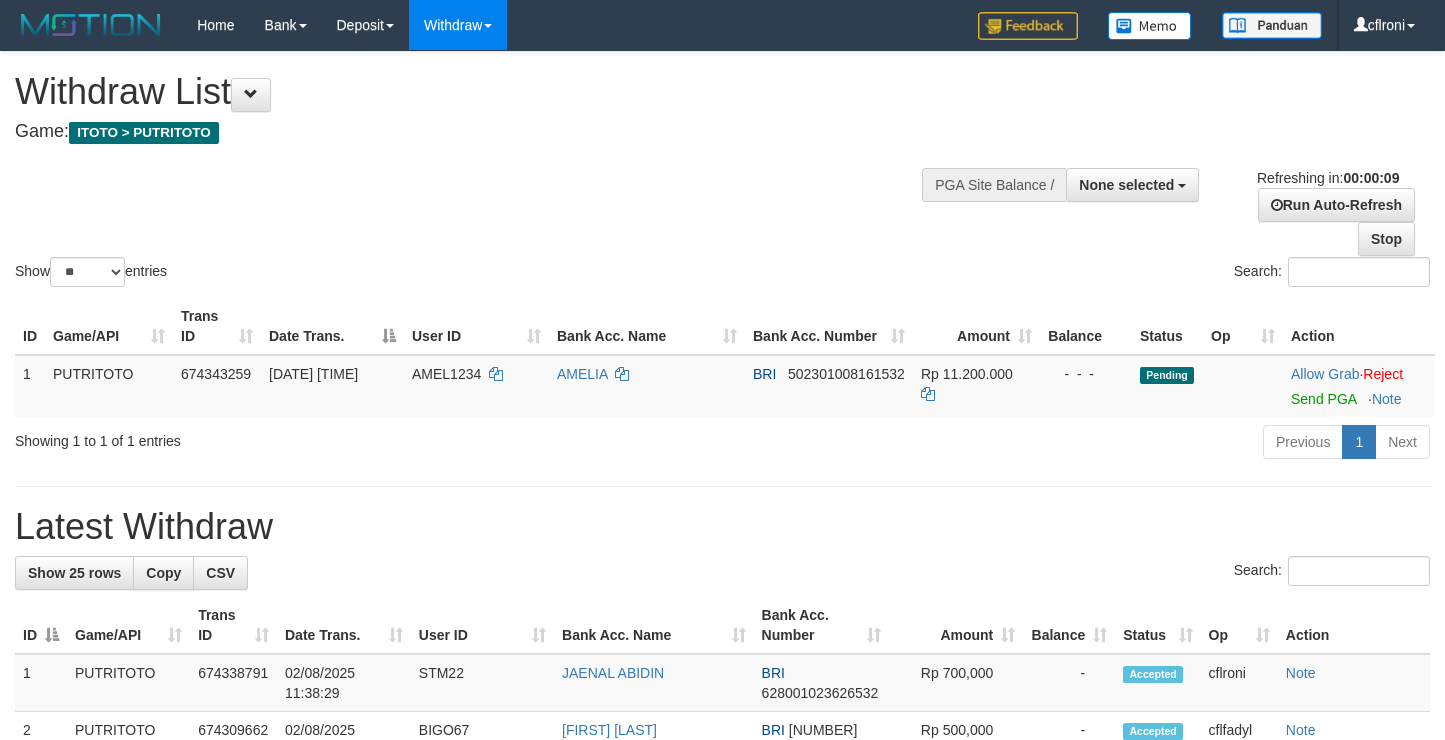 select 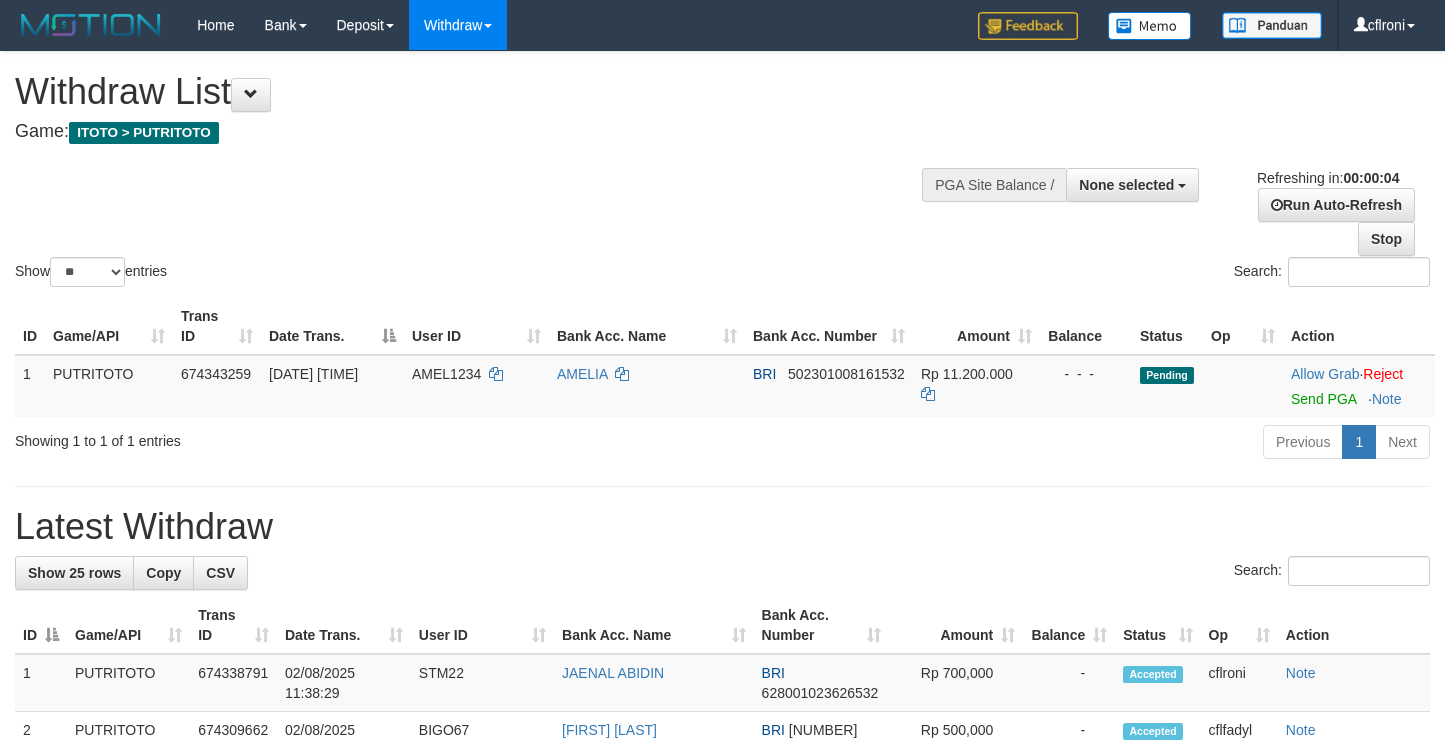 scroll, scrollTop: 0, scrollLeft: 0, axis: both 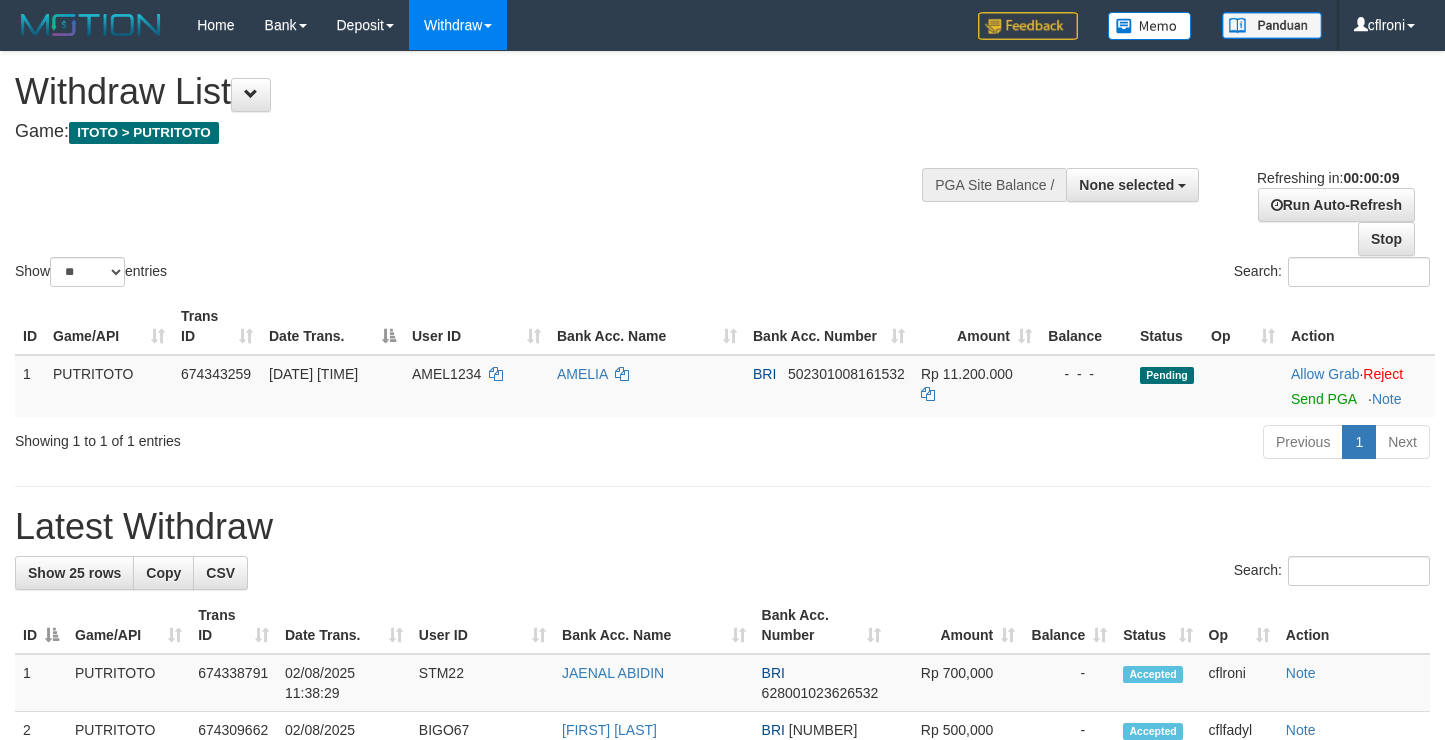 select 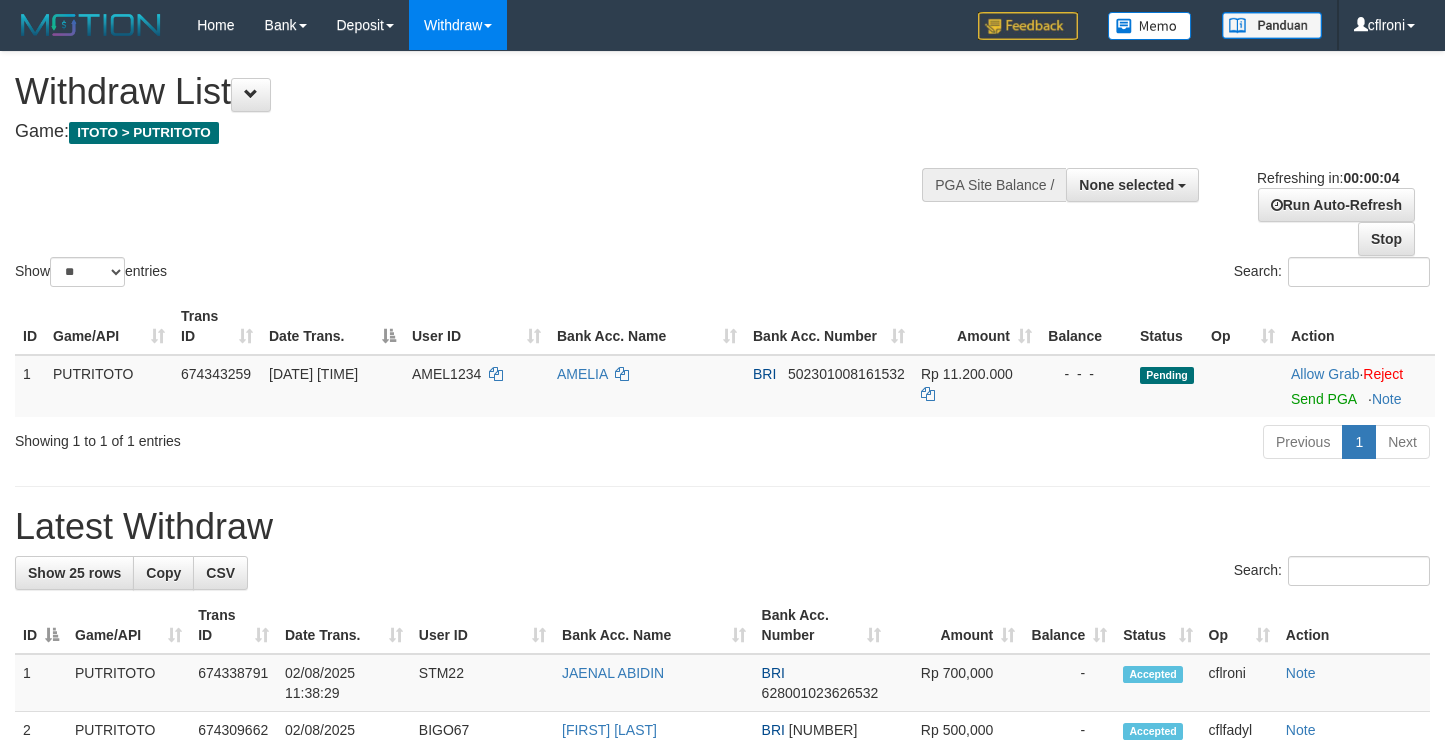 scroll, scrollTop: 0, scrollLeft: 0, axis: both 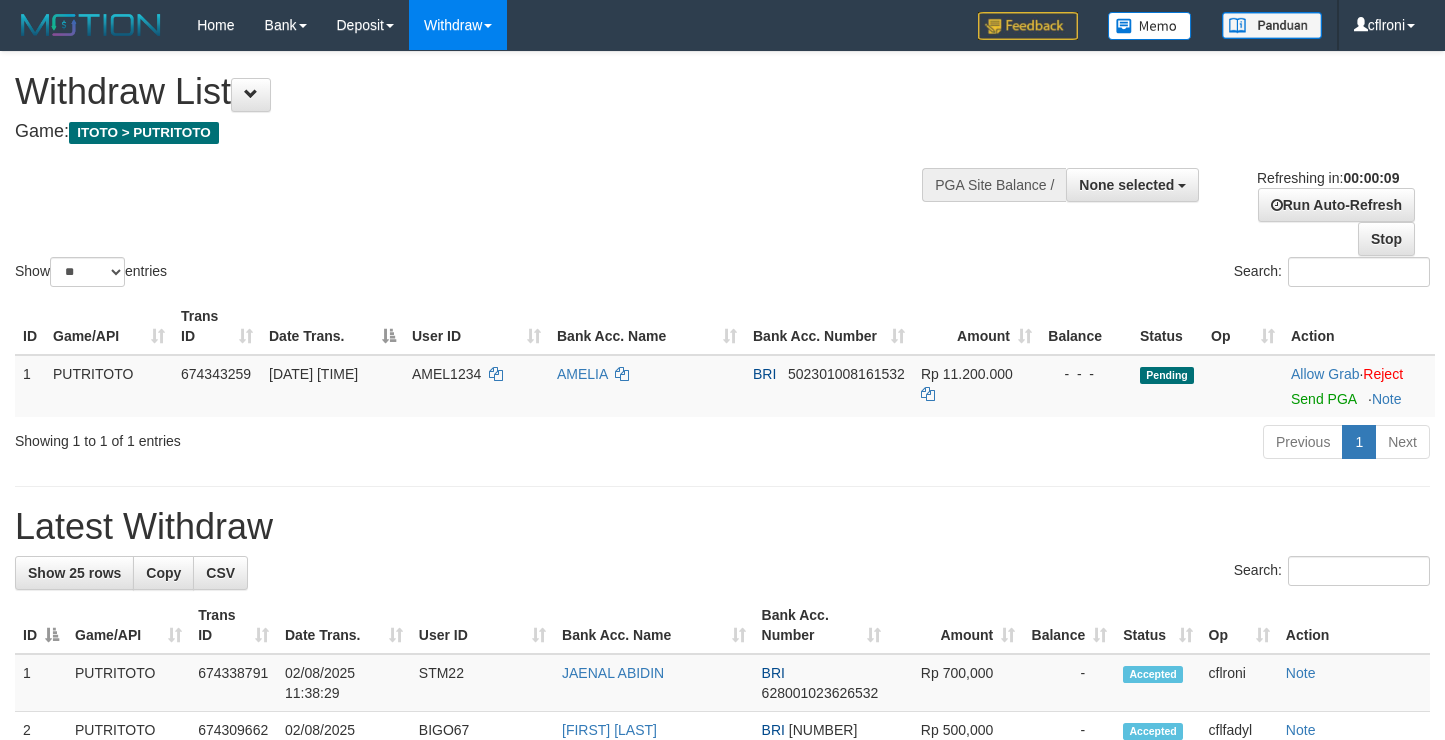 select 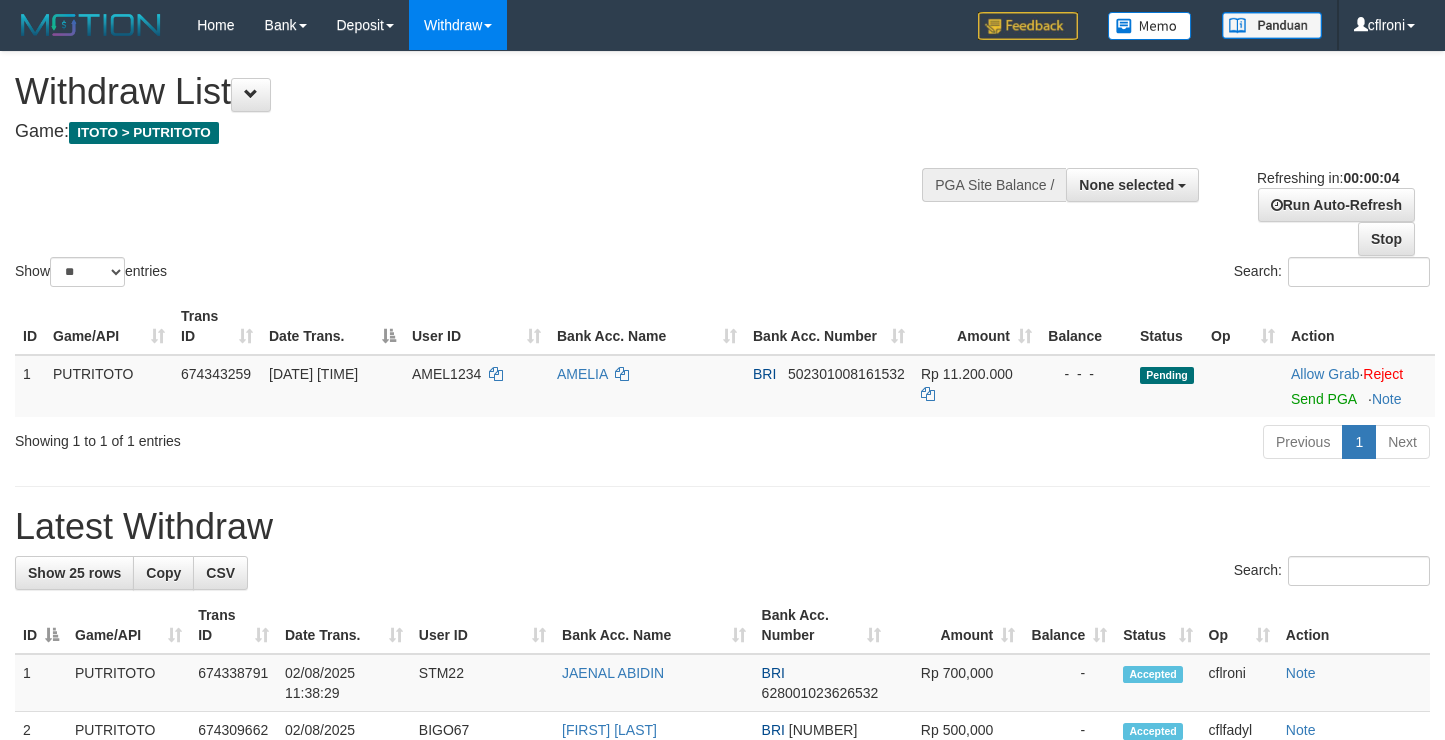 scroll, scrollTop: 0, scrollLeft: 0, axis: both 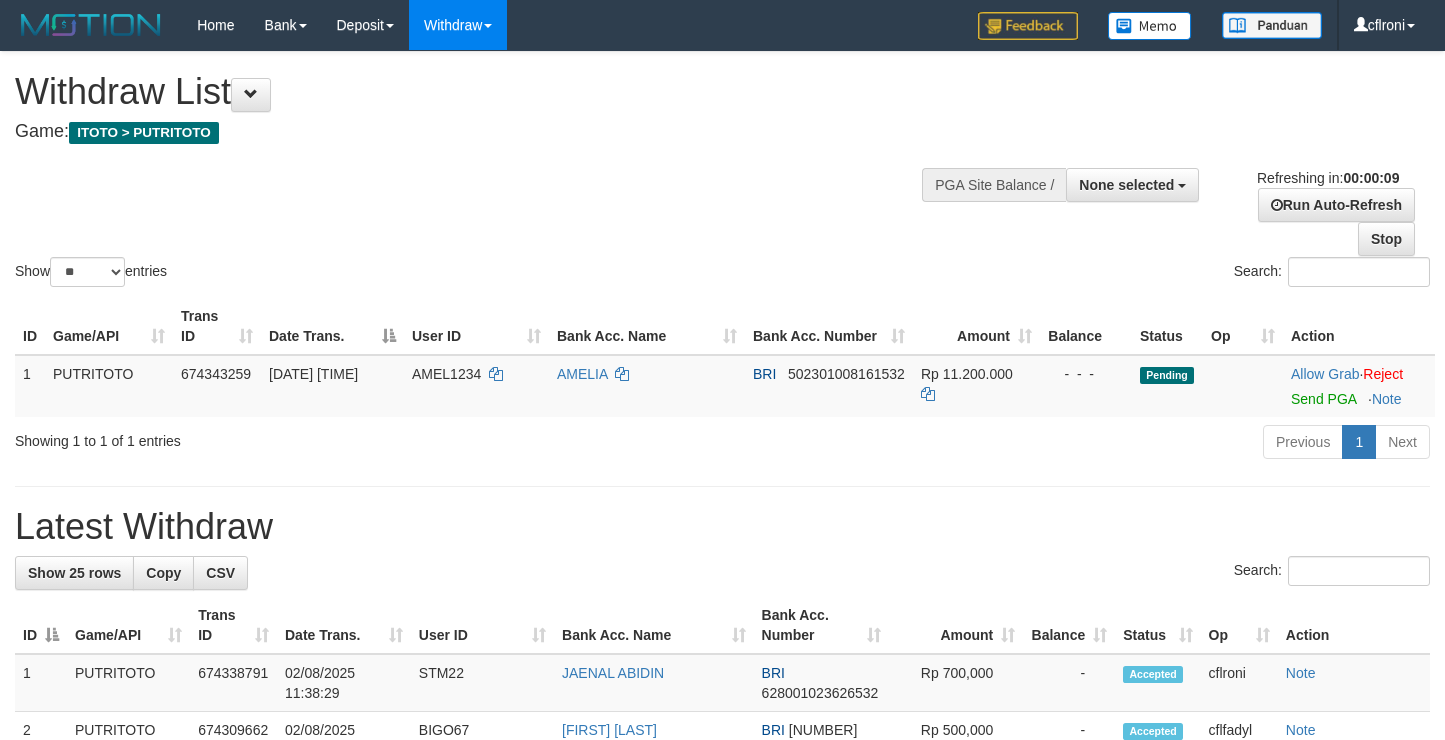 select 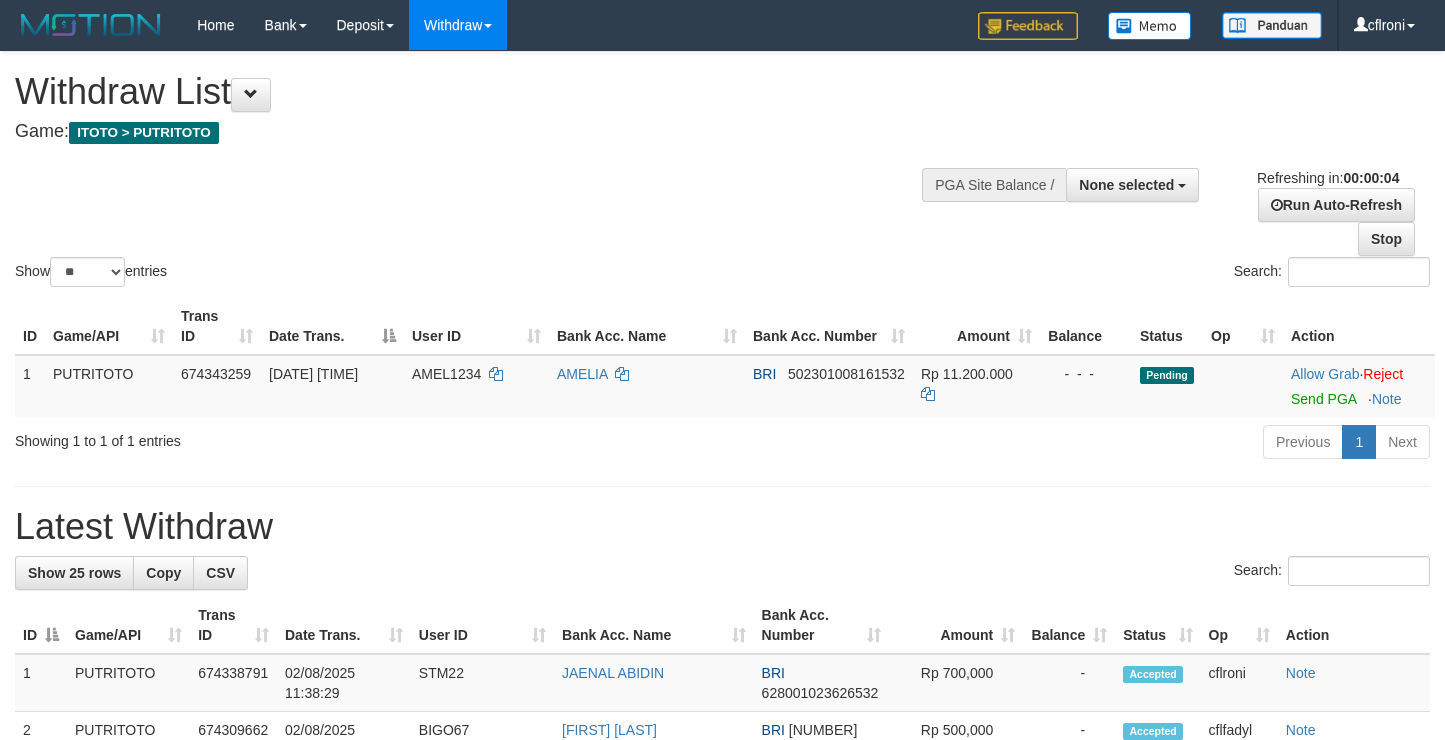 scroll, scrollTop: 0, scrollLeft: 0, axis: both 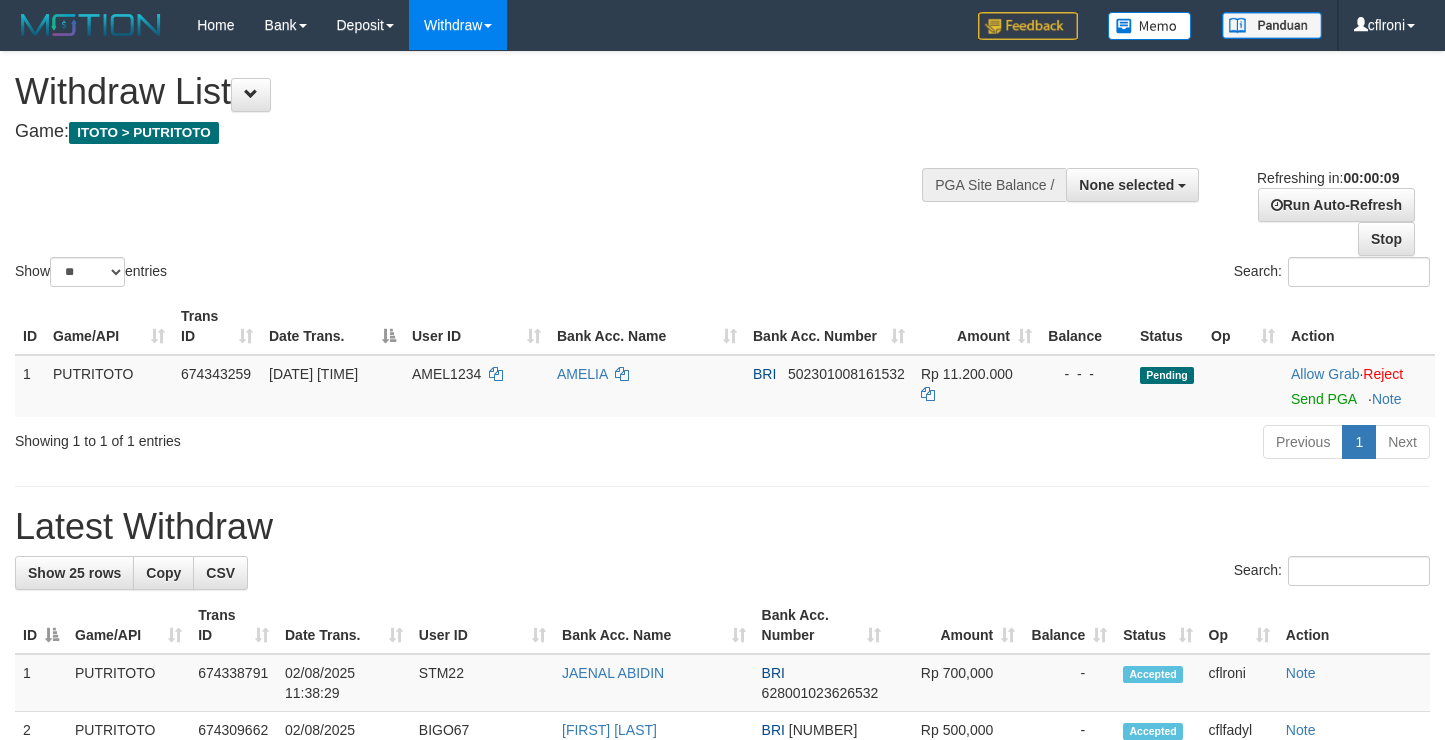 select 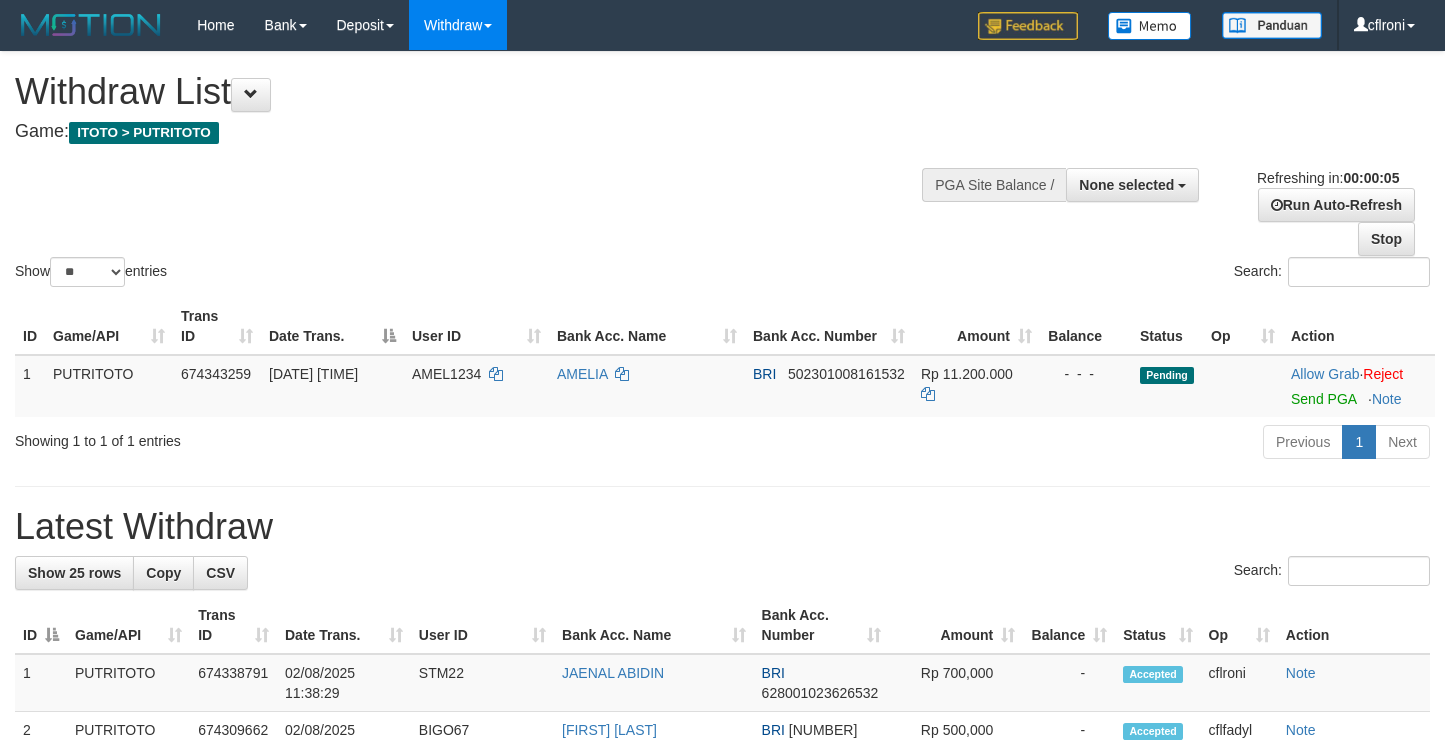 scroll, scrollTop: 0, scrollLeft: 0, axis: both 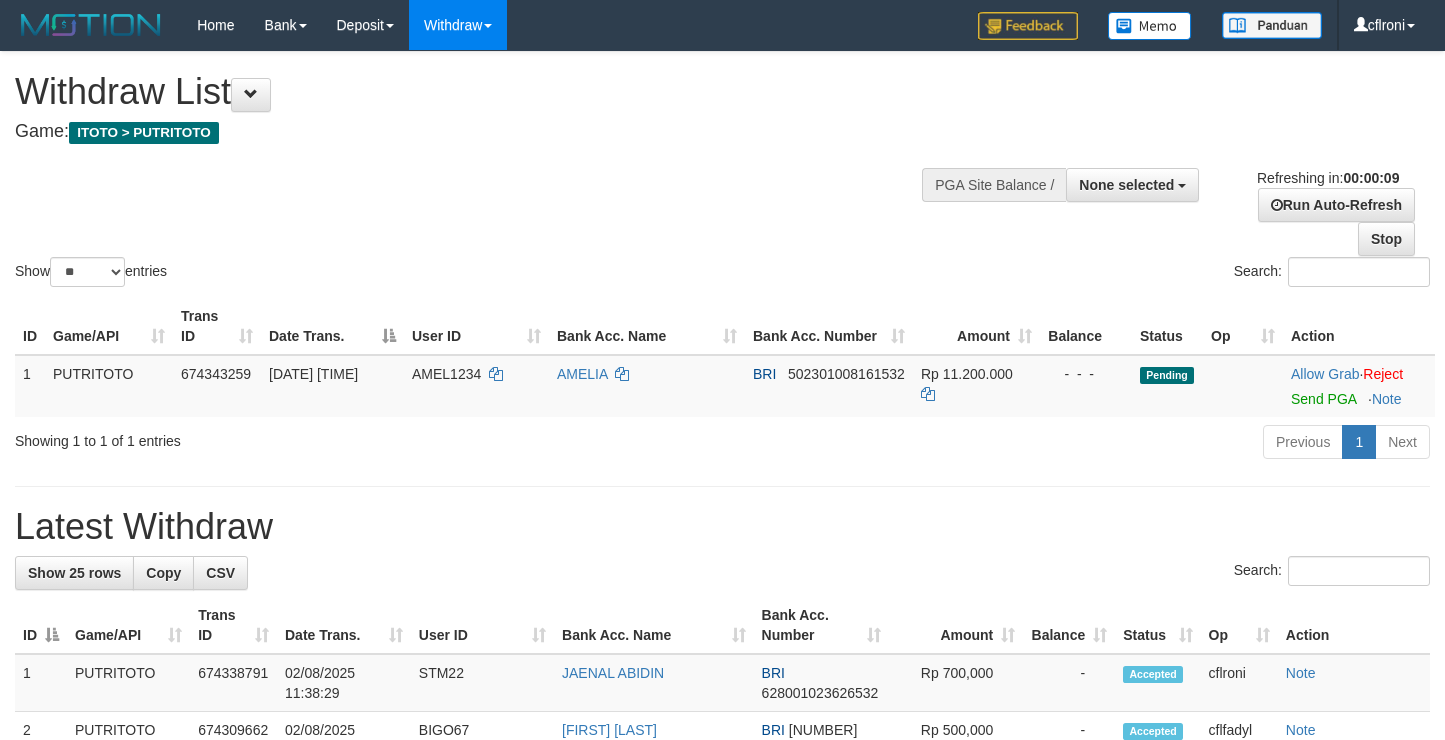 select 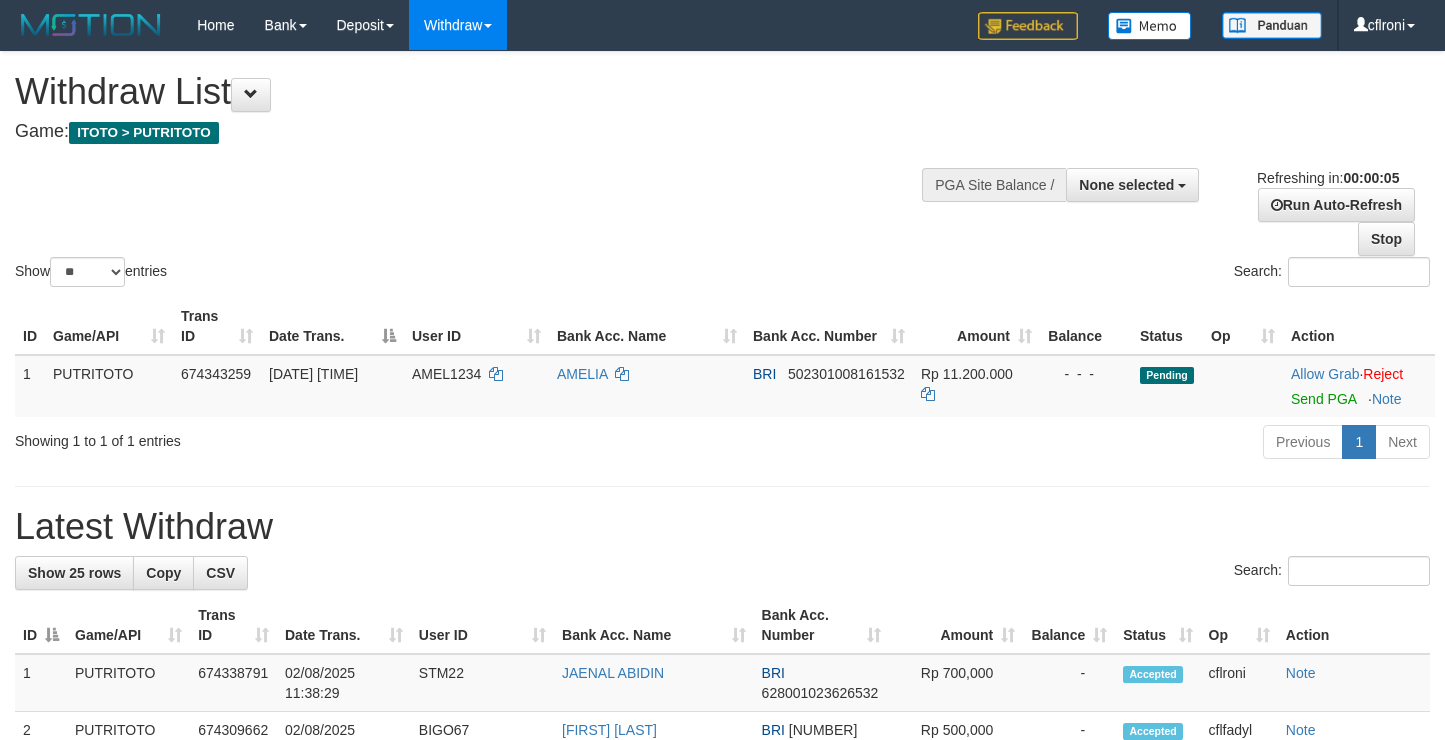 scroll, scrollTop: 0, scrollLeft: 0, axis: both 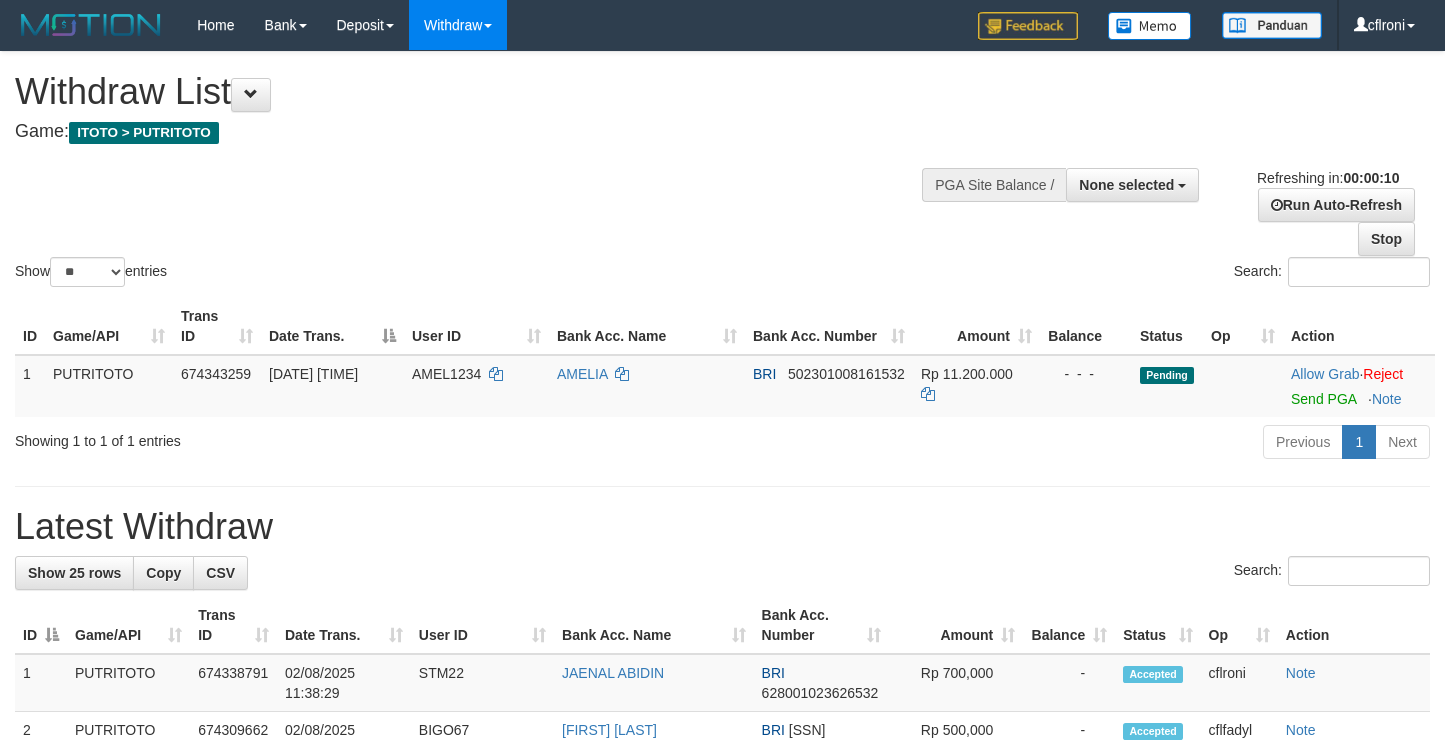 select 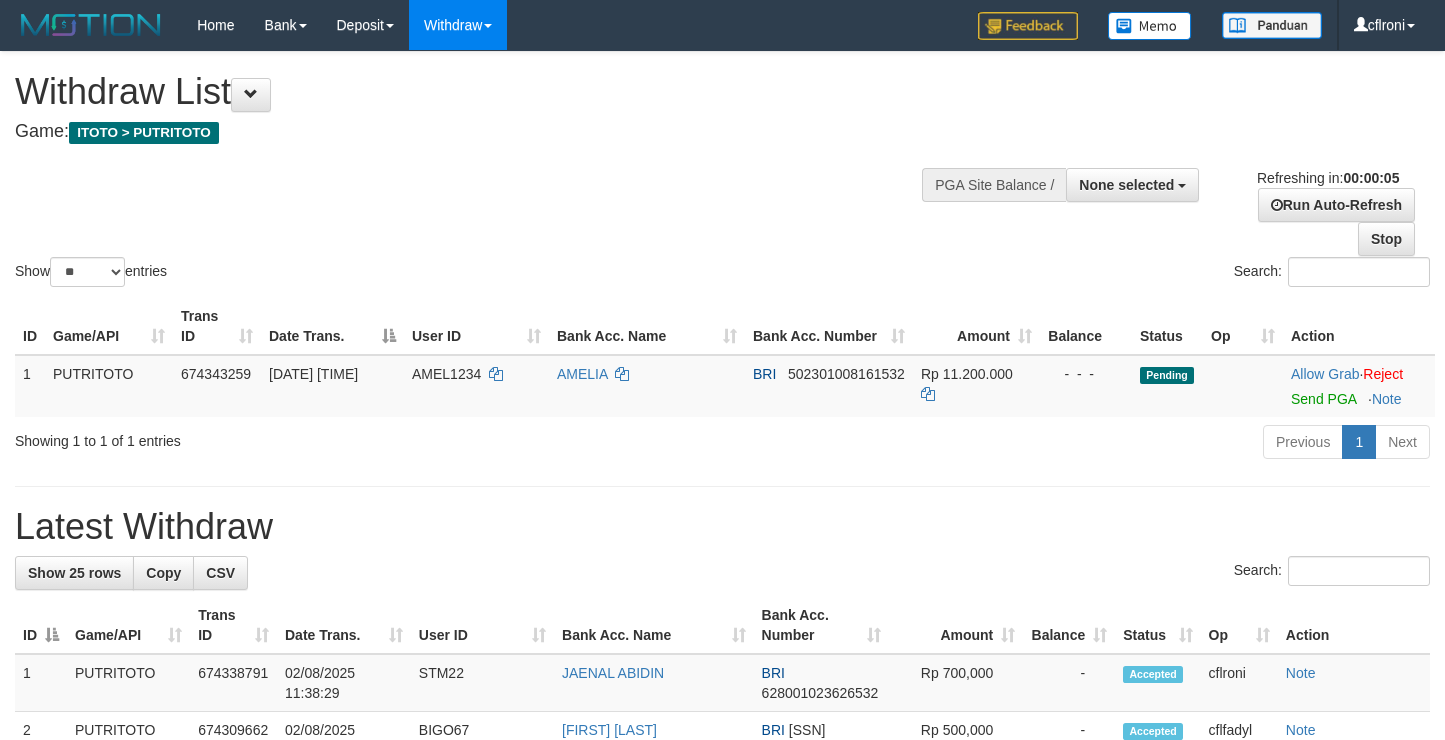 scroll, scrollTop: 0, scrollLeft: 0, axis: both 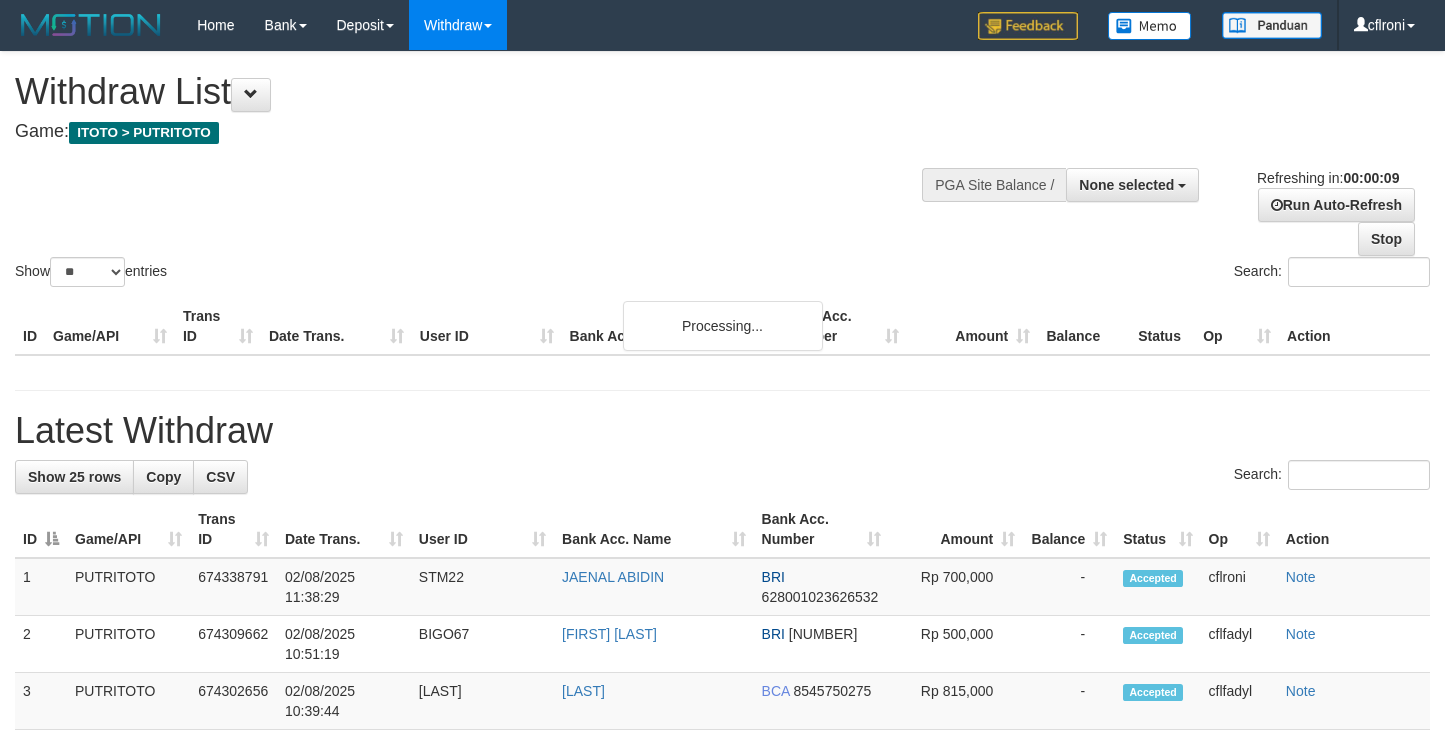 select 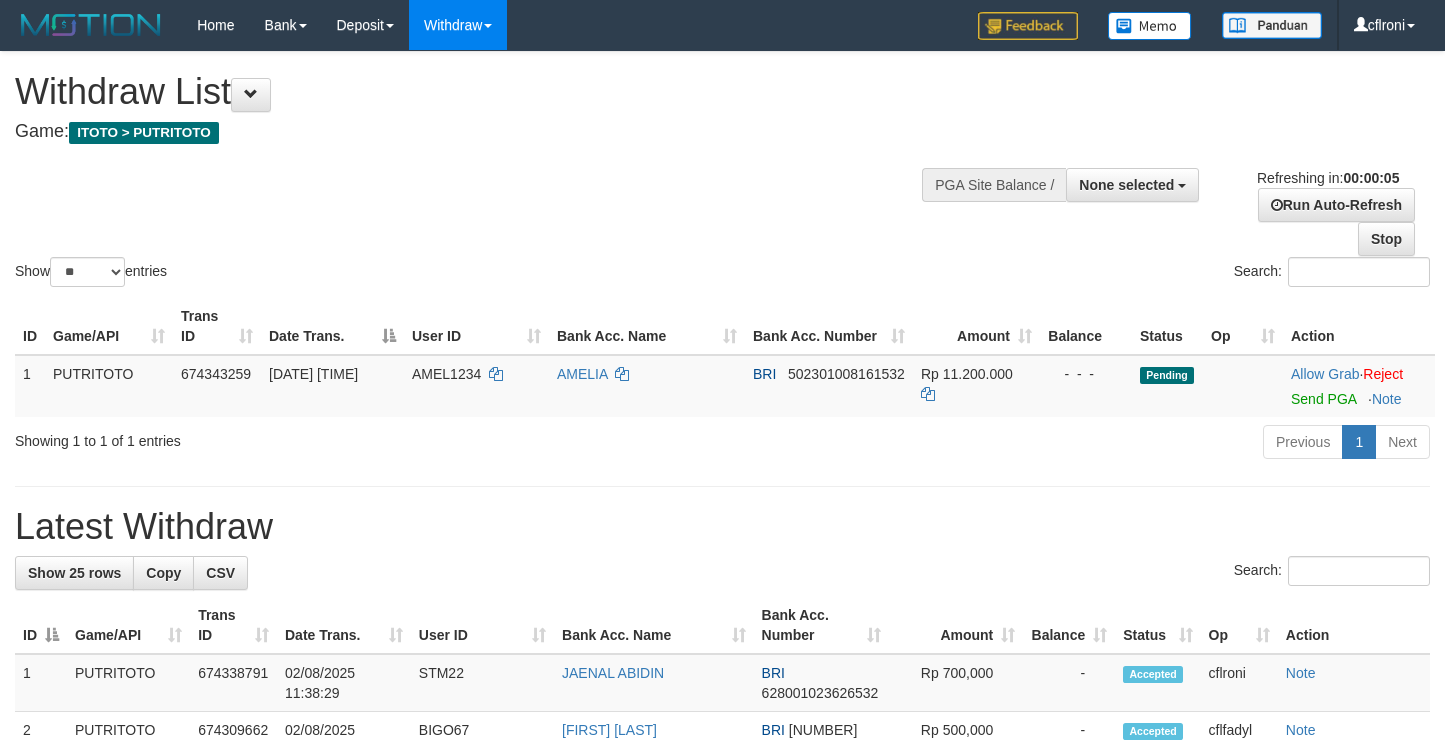 scroll, scrollTop: 0, scrollLeft: 0, axis: both 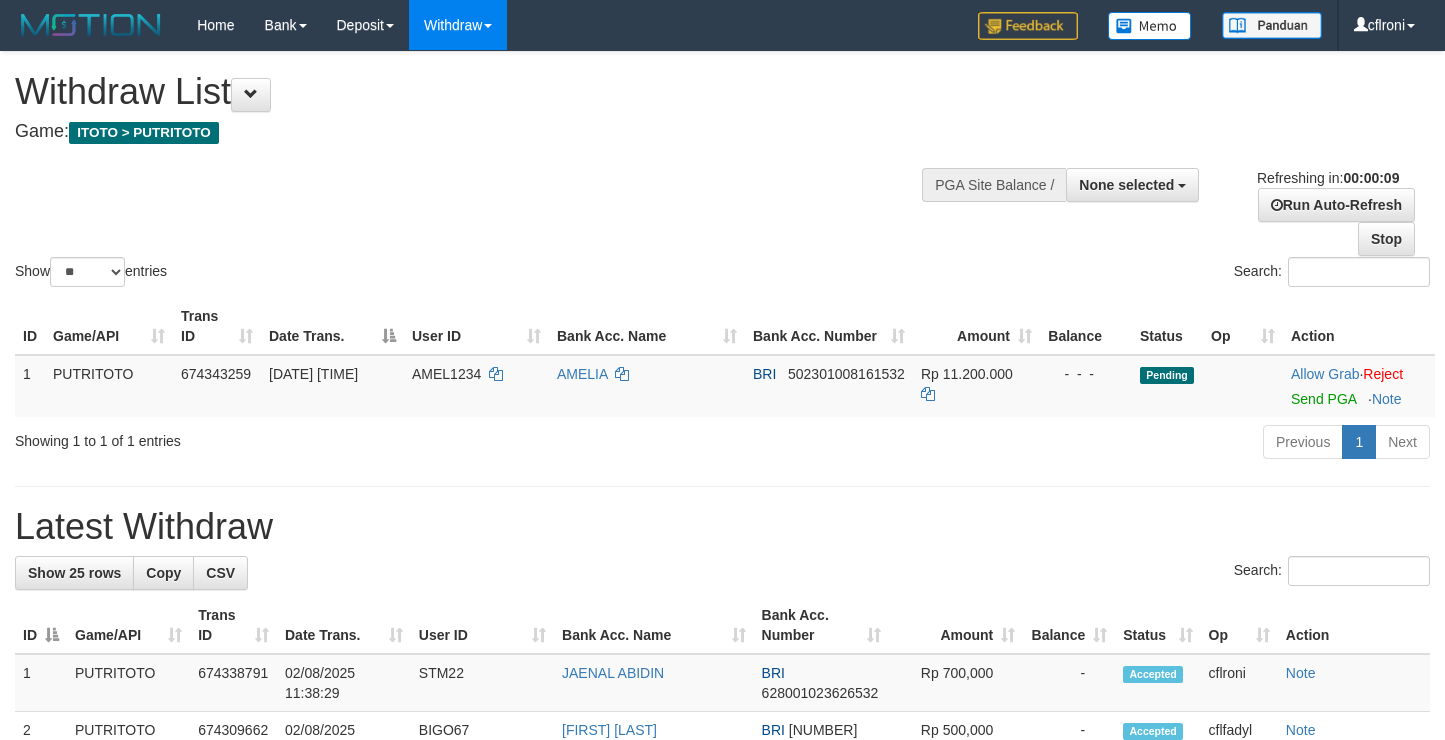 select 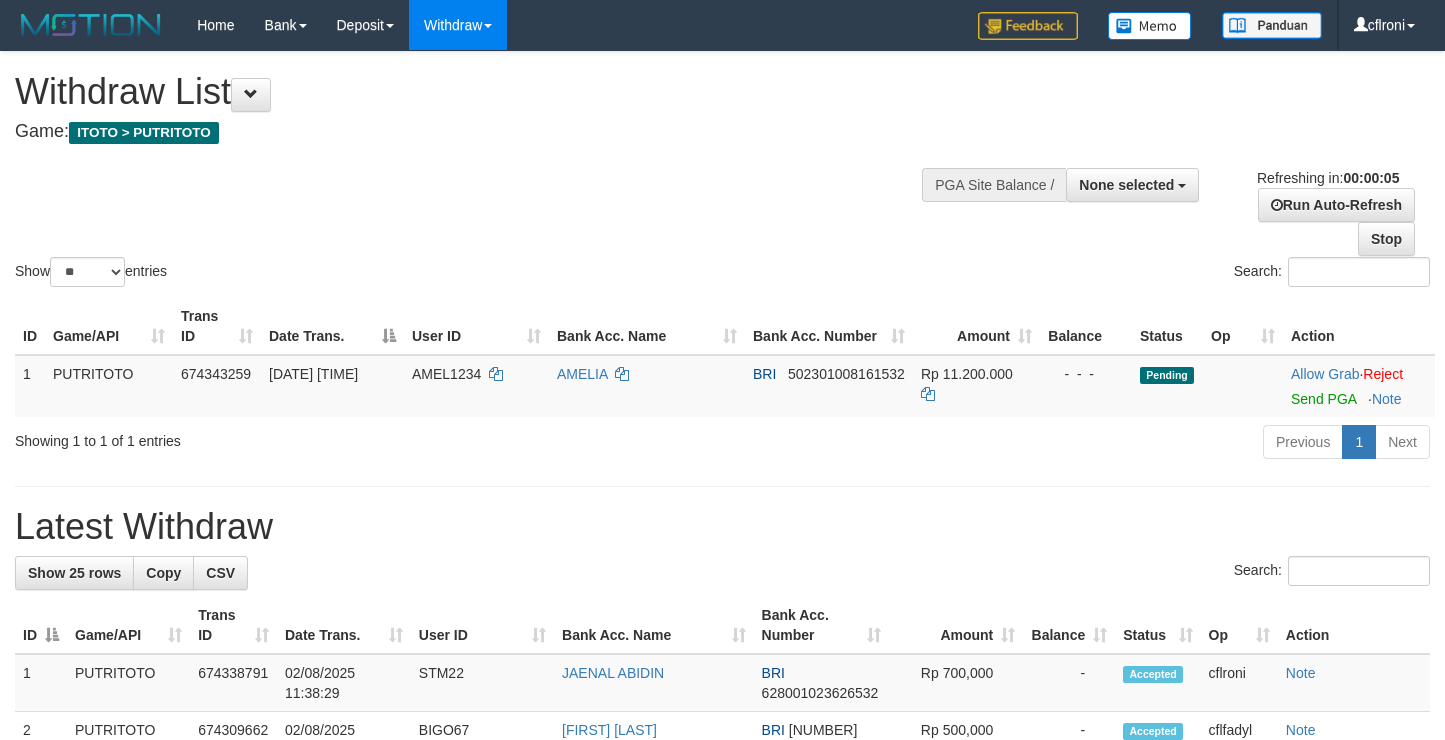 scroll, scrollTop: 0, scrollLeft: 0, axis: both 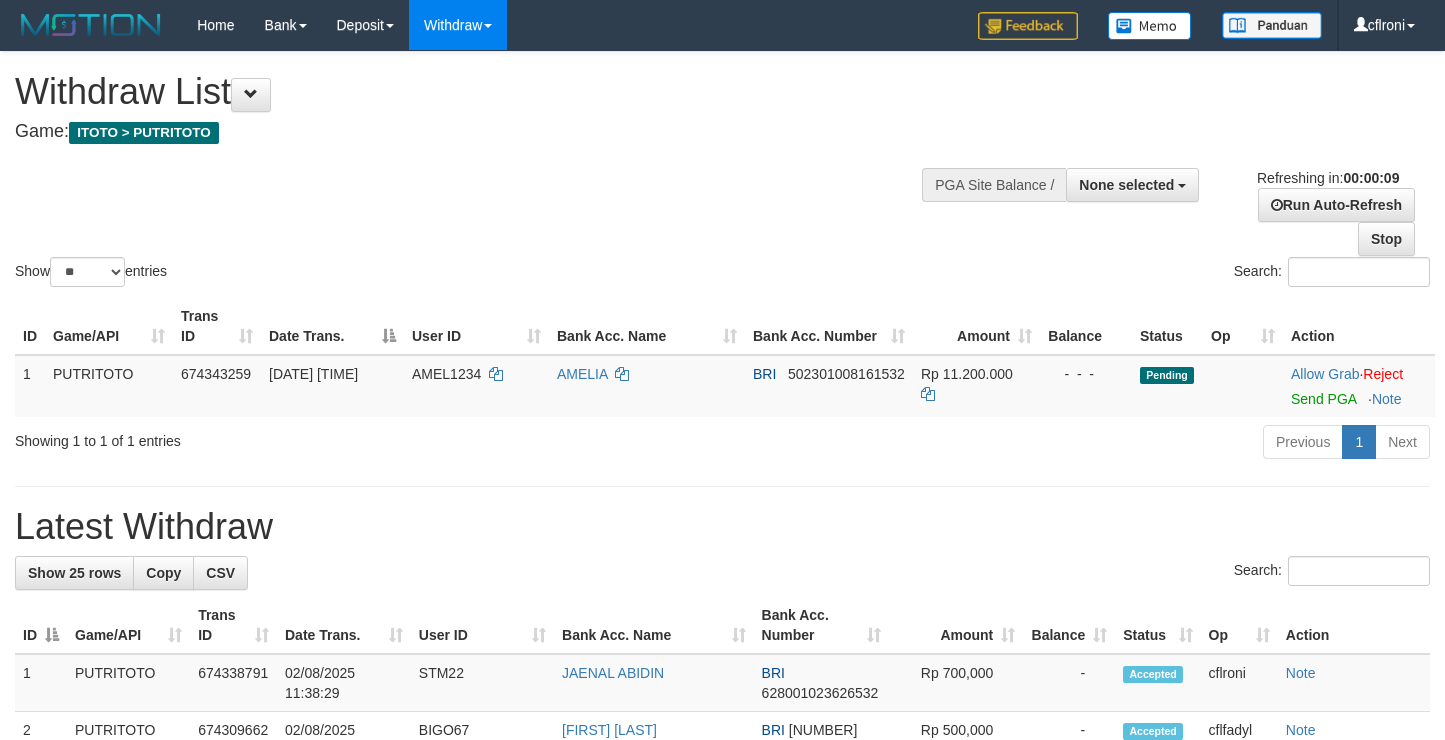 select 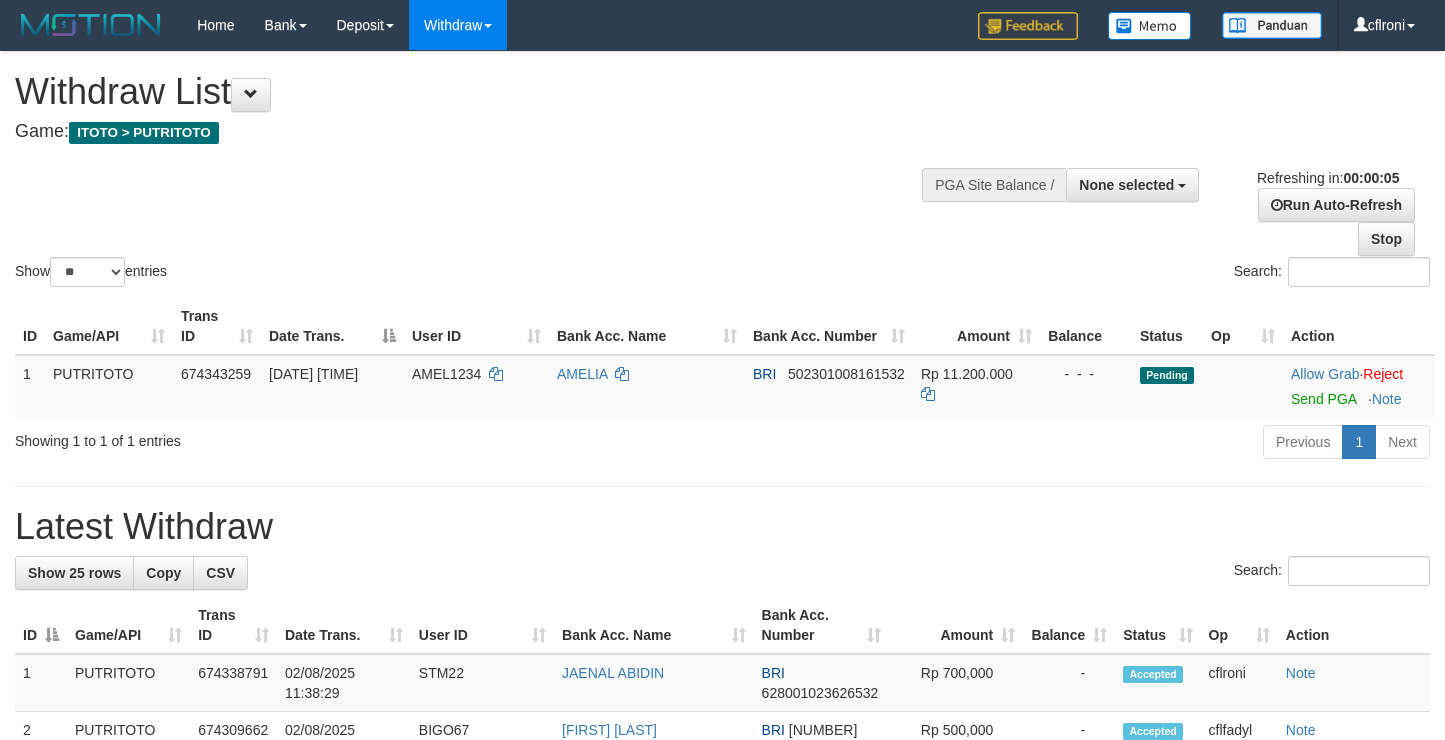 scroll, scrollTop: 0, scrollLeft: 0, axis: both 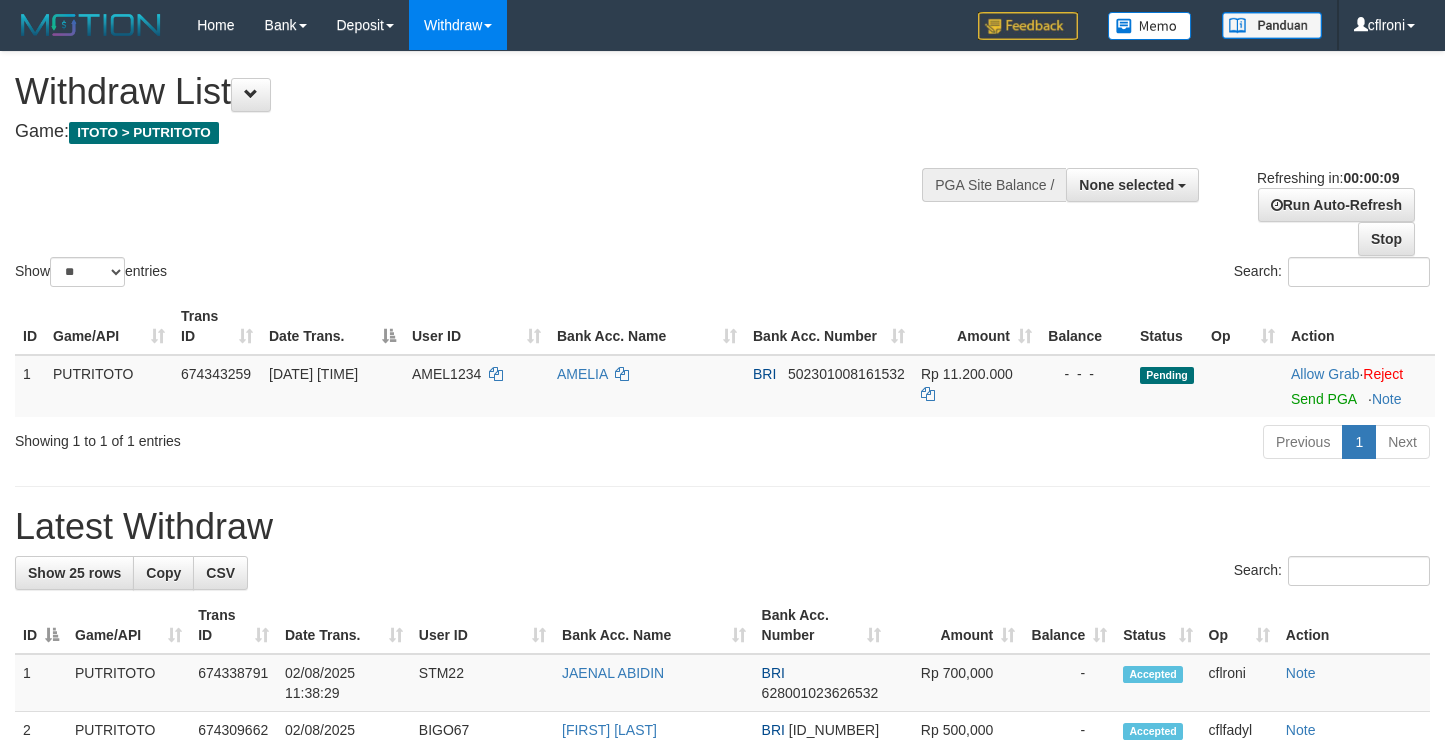 select 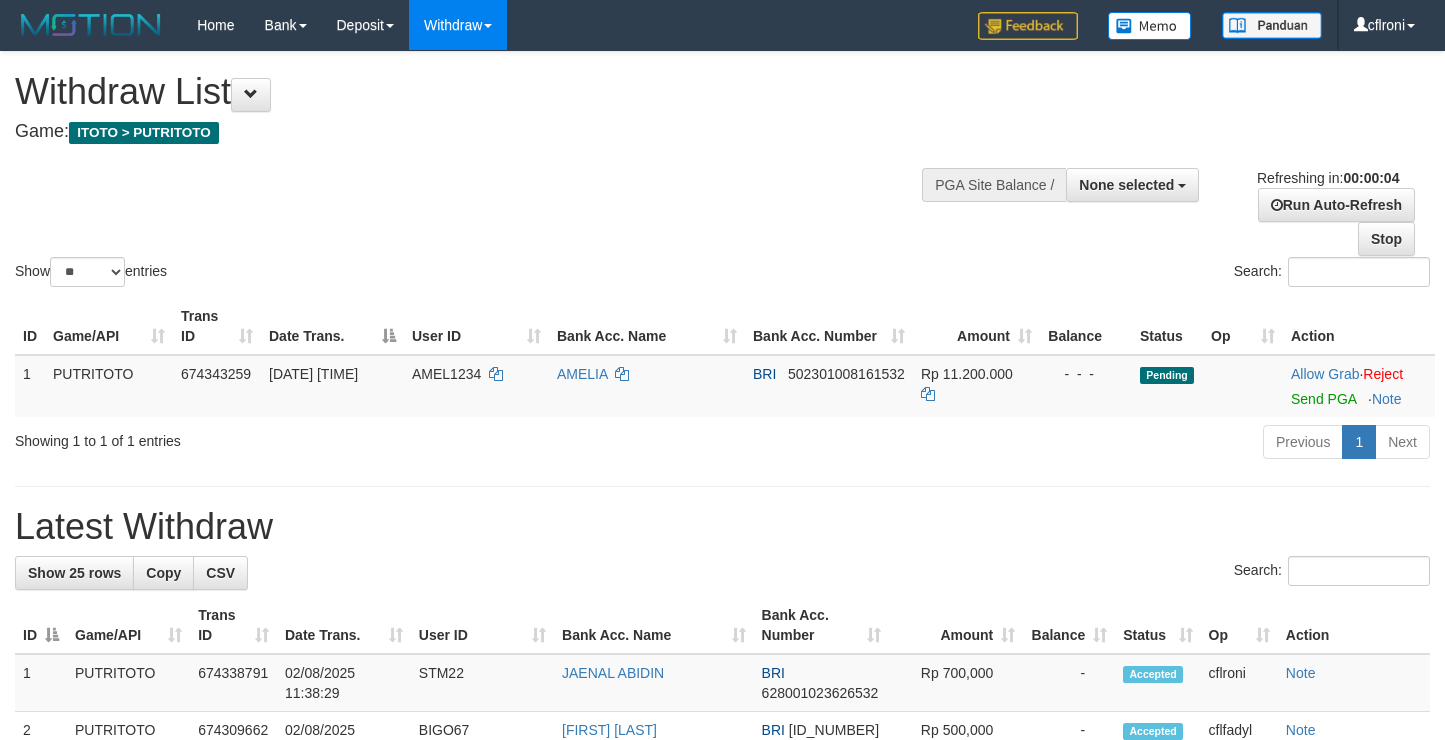 scroll, scrollTop: 0, scrollLeft: 0, axis: both 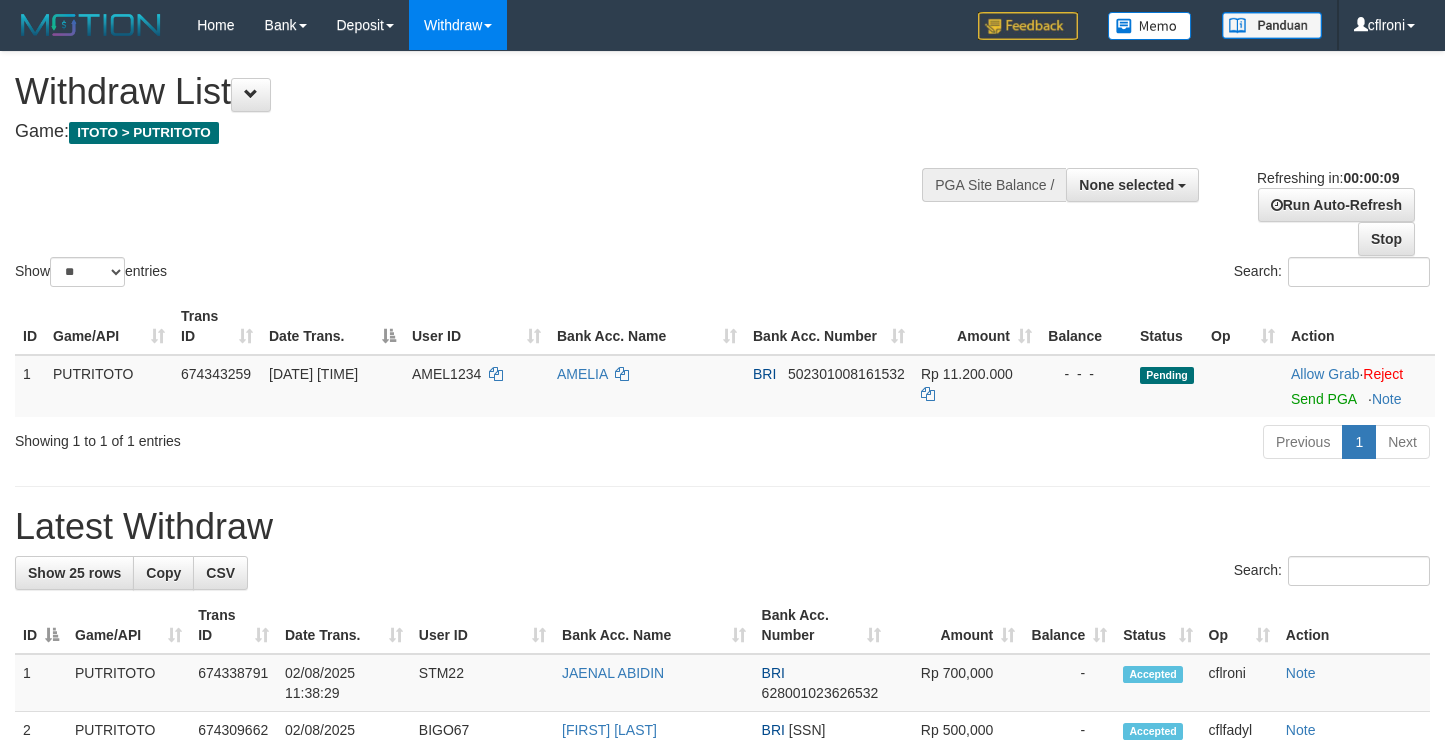 select 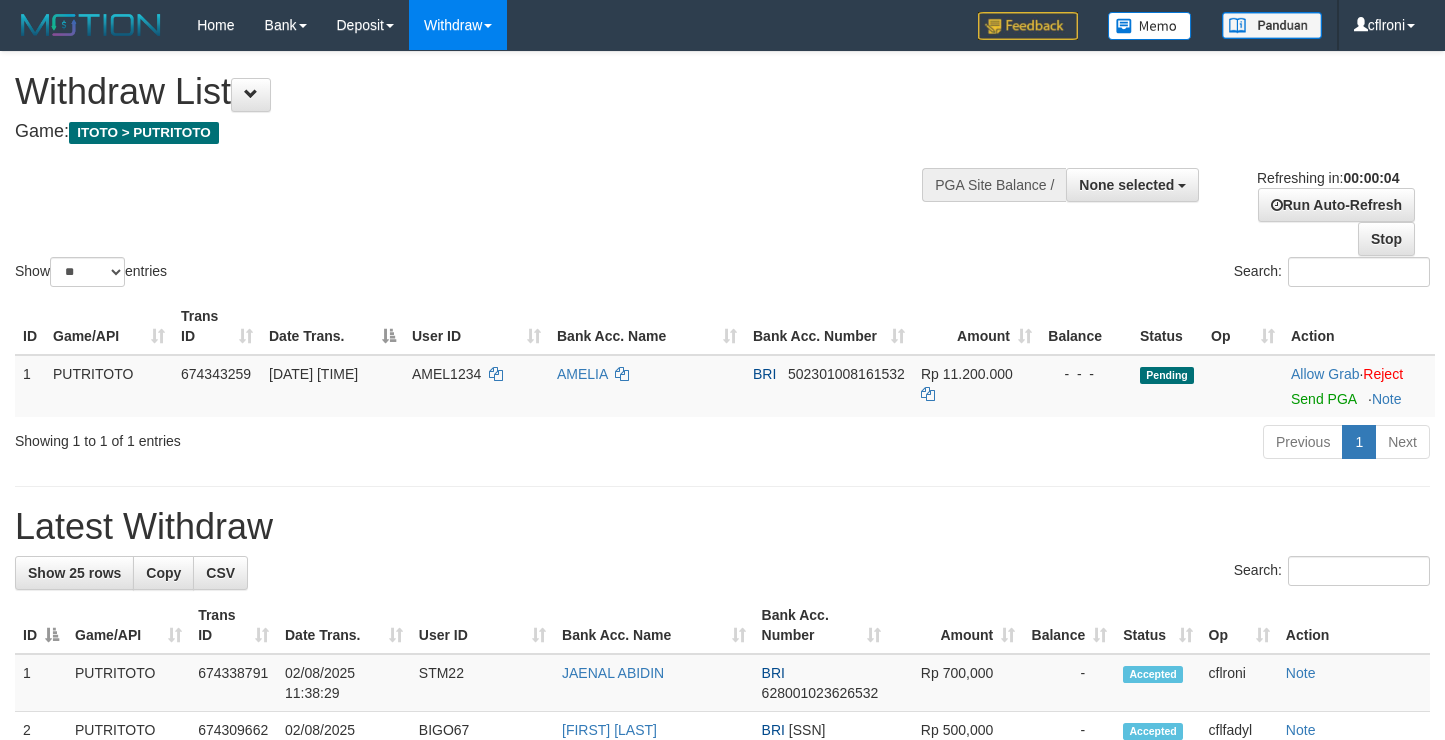 scroll, scrollTop: 0, scrollLeft: 0, axis: both 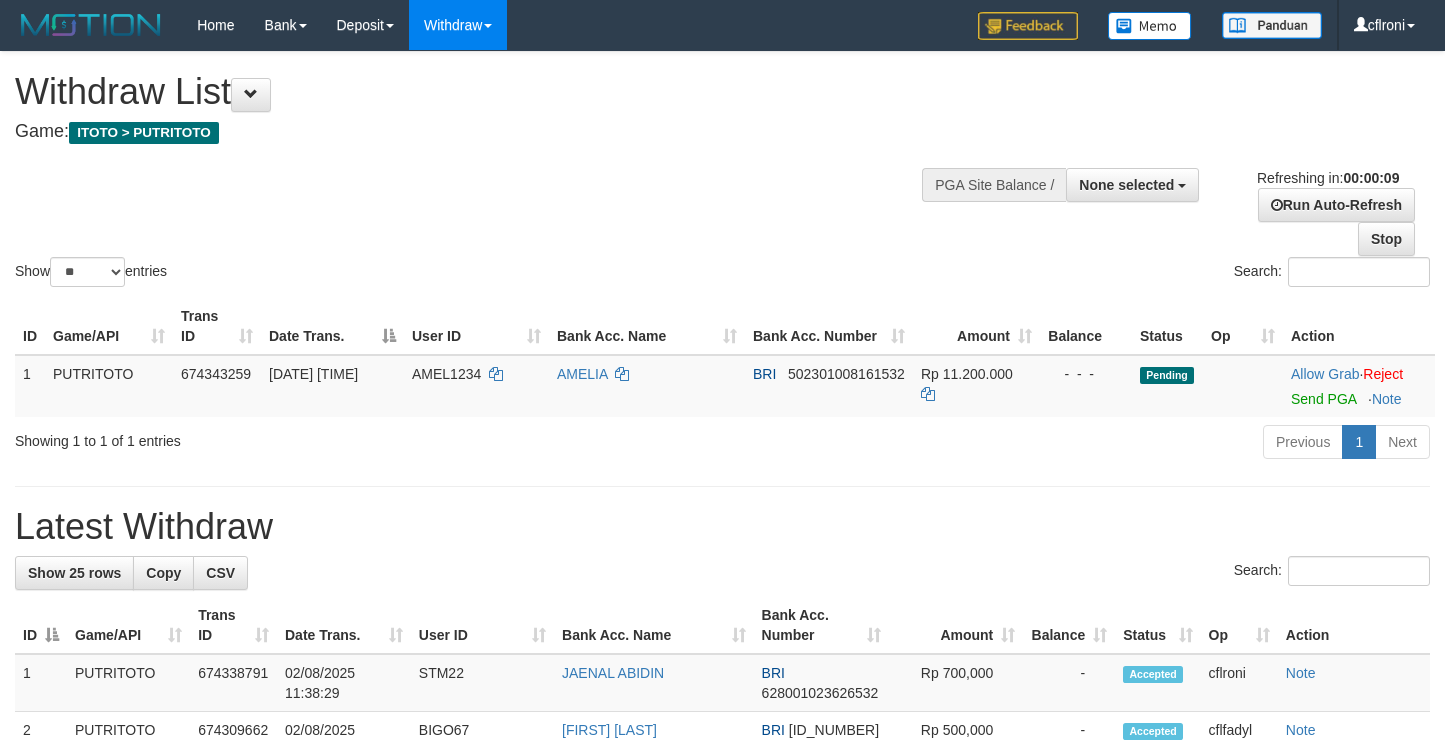 select 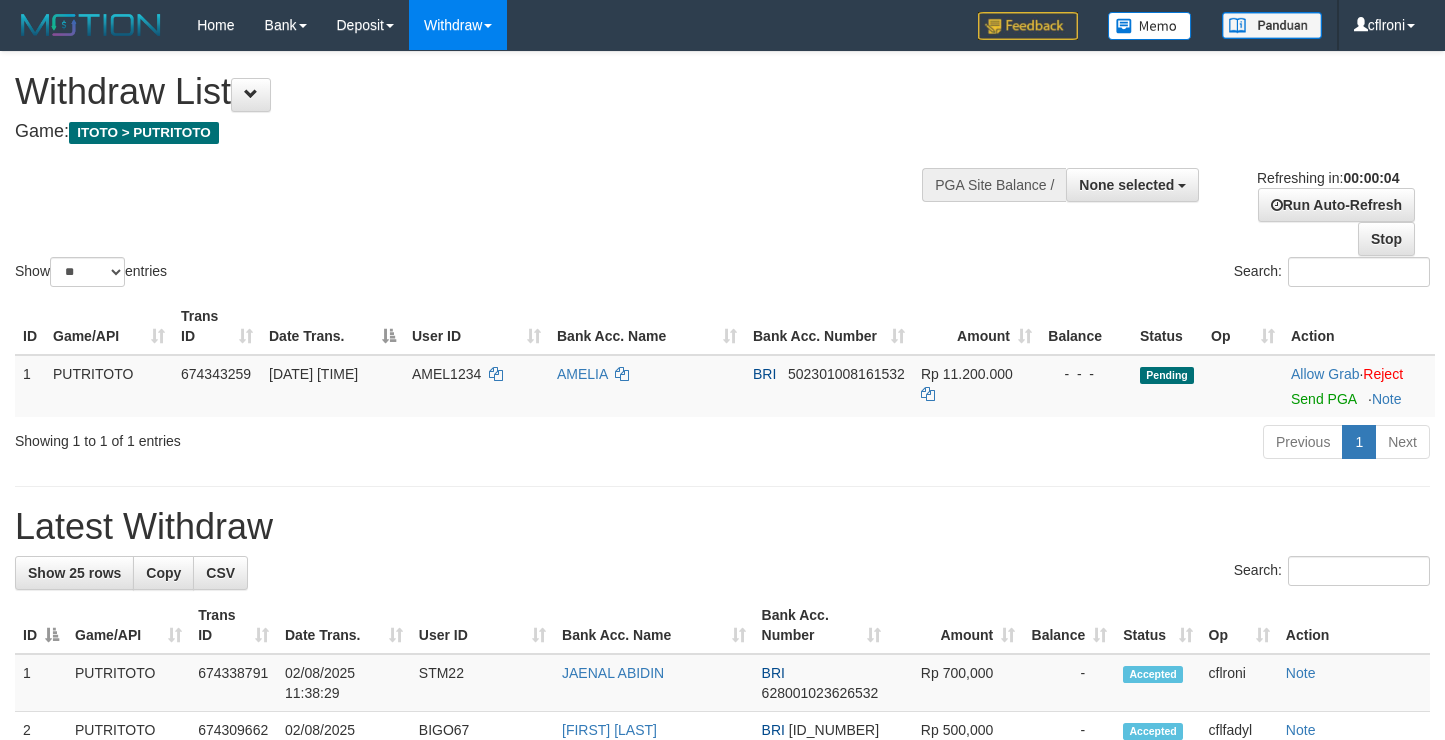 scroll, scrollTop: 0, scrollLeft: 0, axis: both 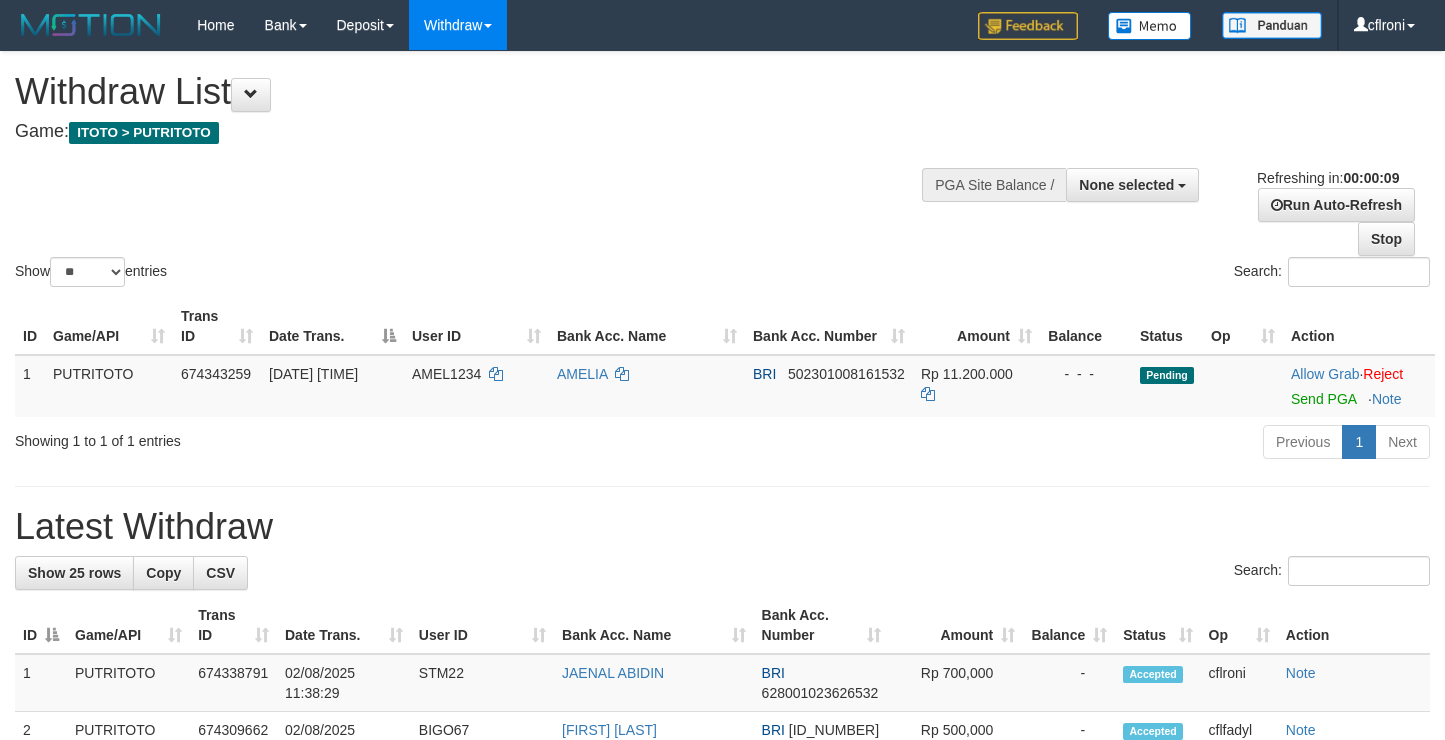select 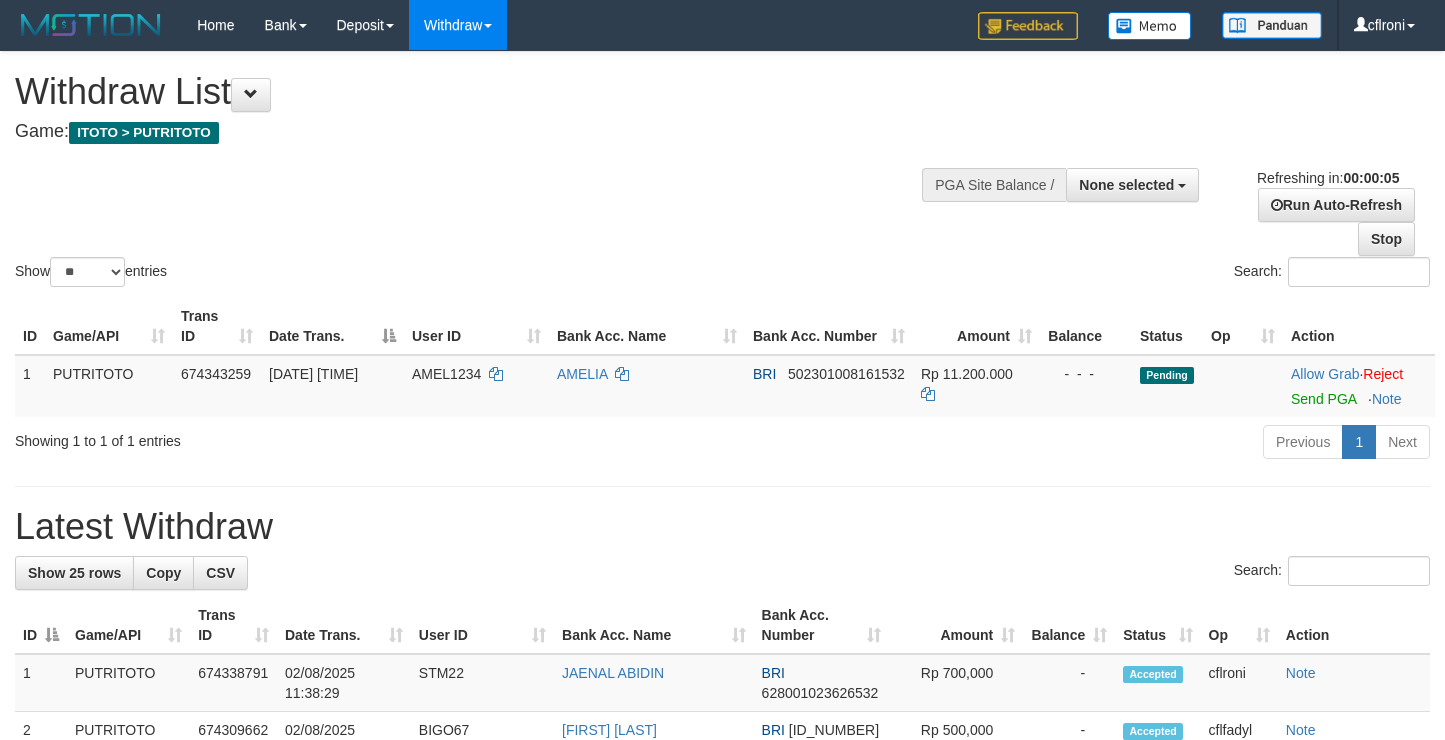 scroll, scrollTop: 0, scrollLeft: 0, axis: both 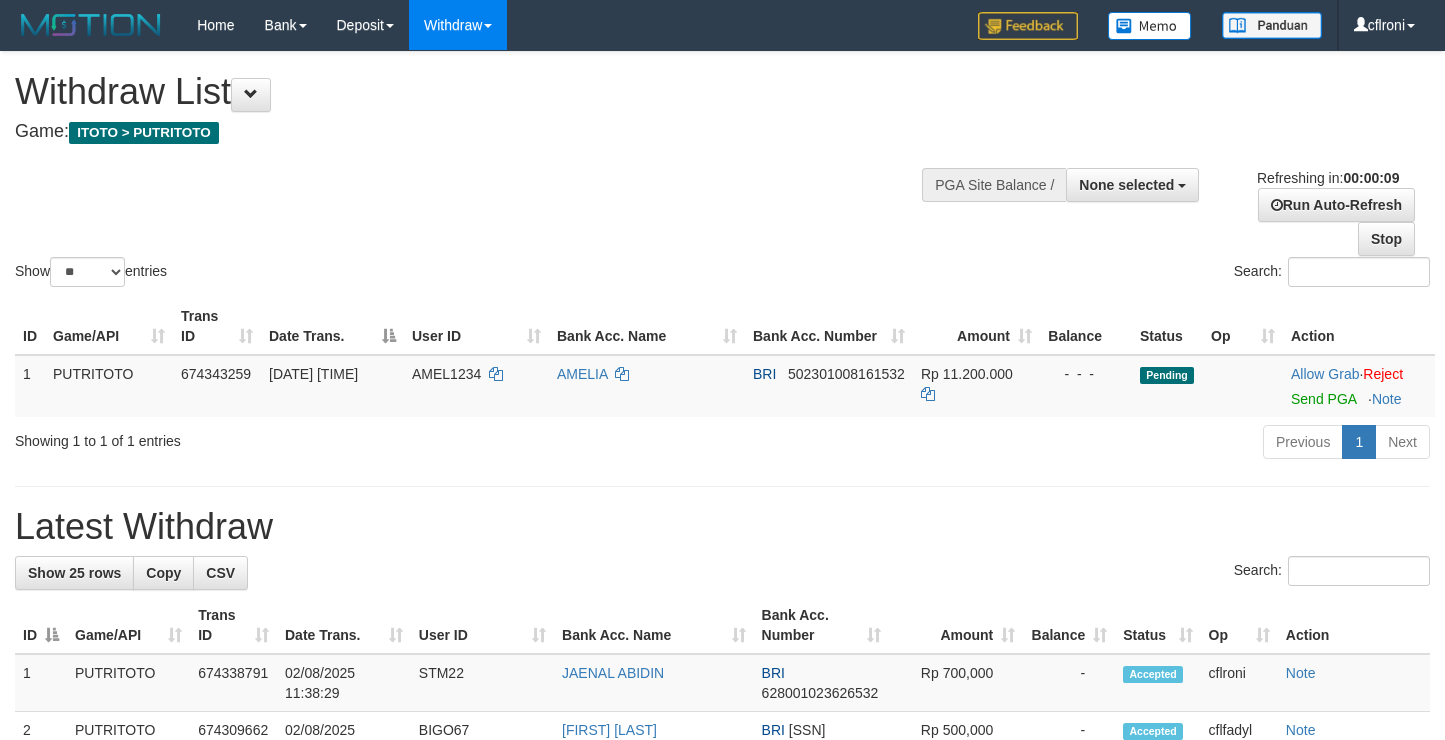 select 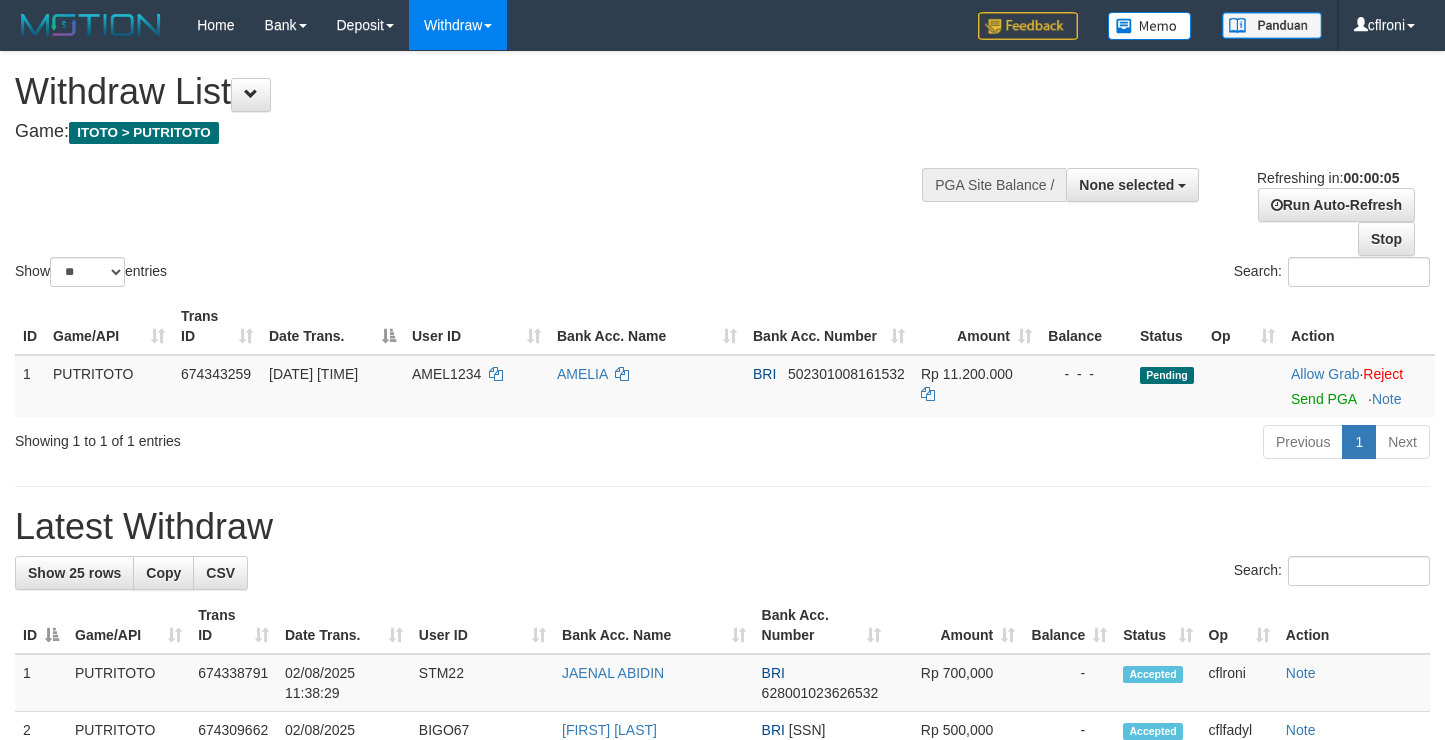 scroll, scrollTop: 0, scrollLeft: 0, axis: both 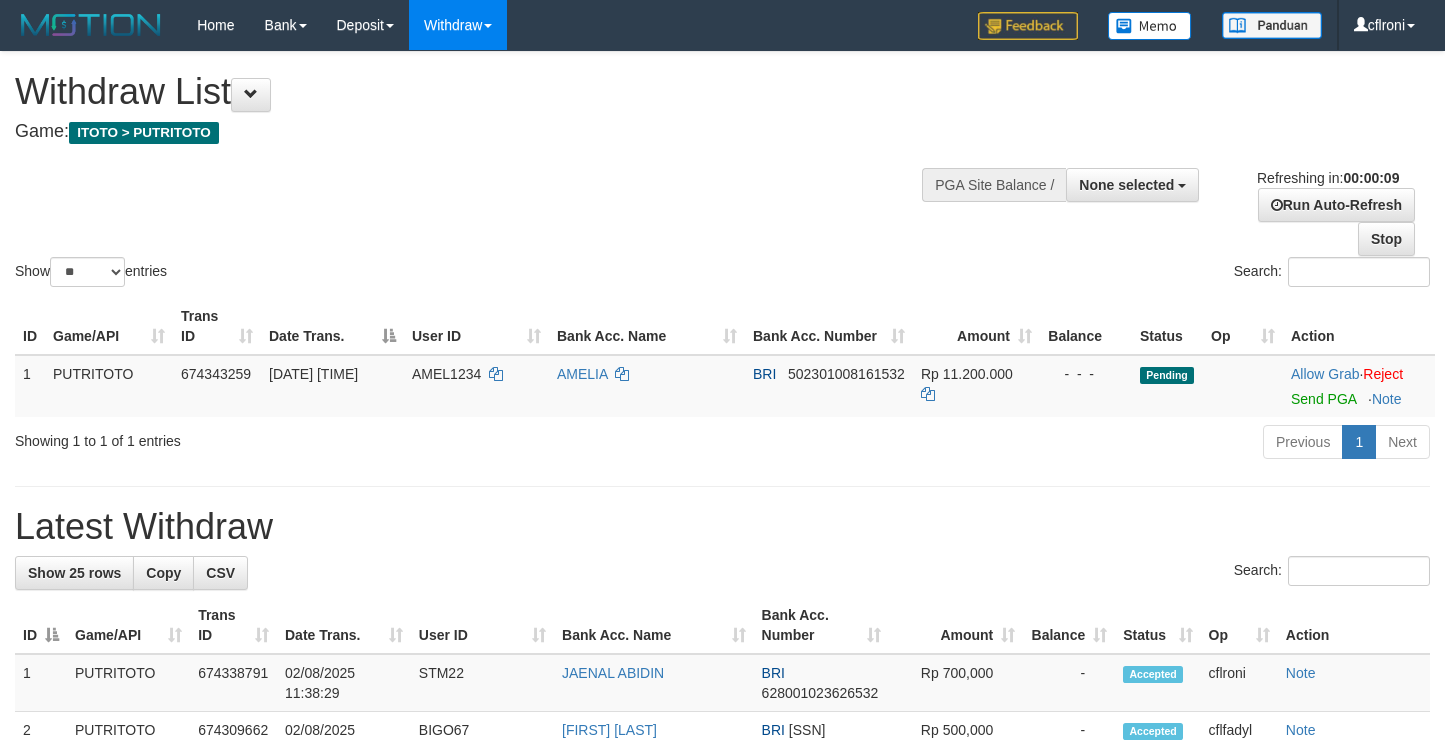 select 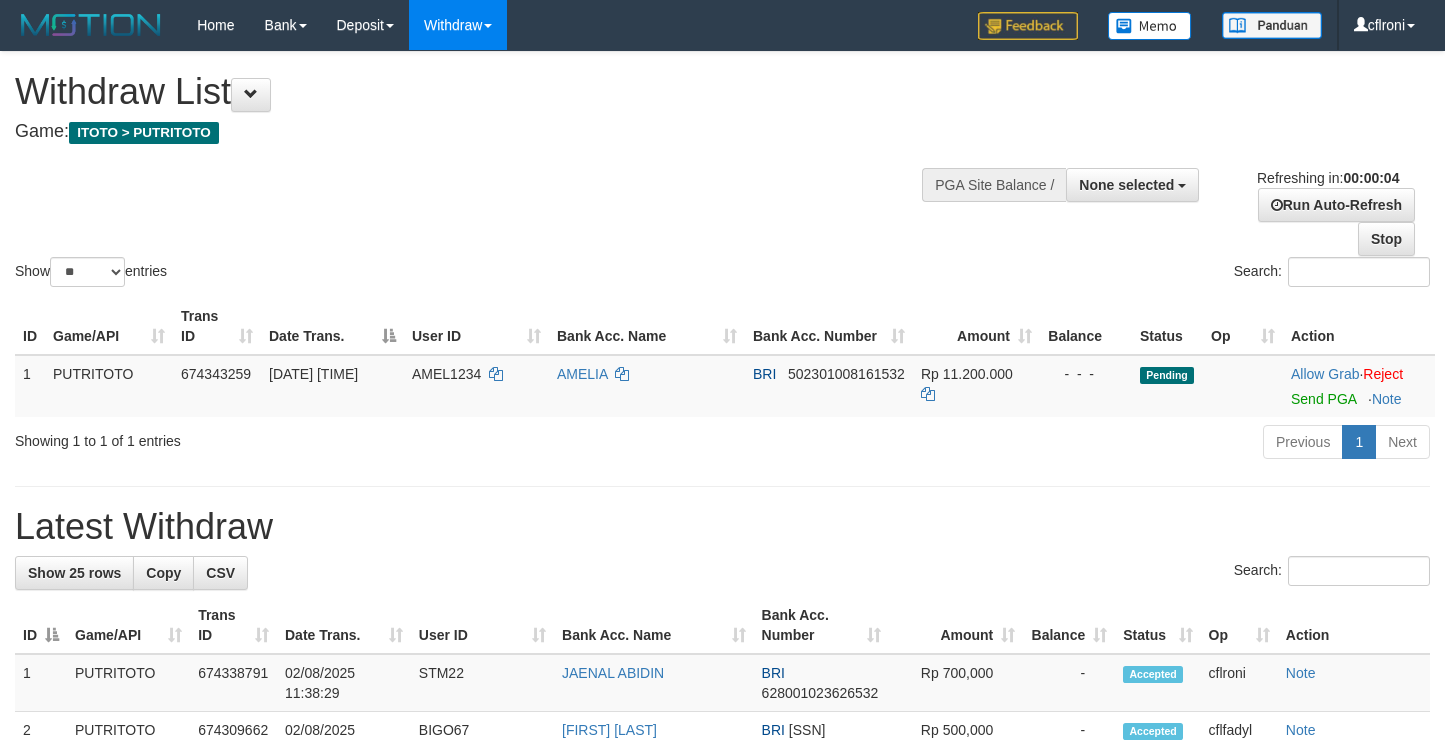 scroll, scrollTop: 0, scrollLeft: 0, axis: both 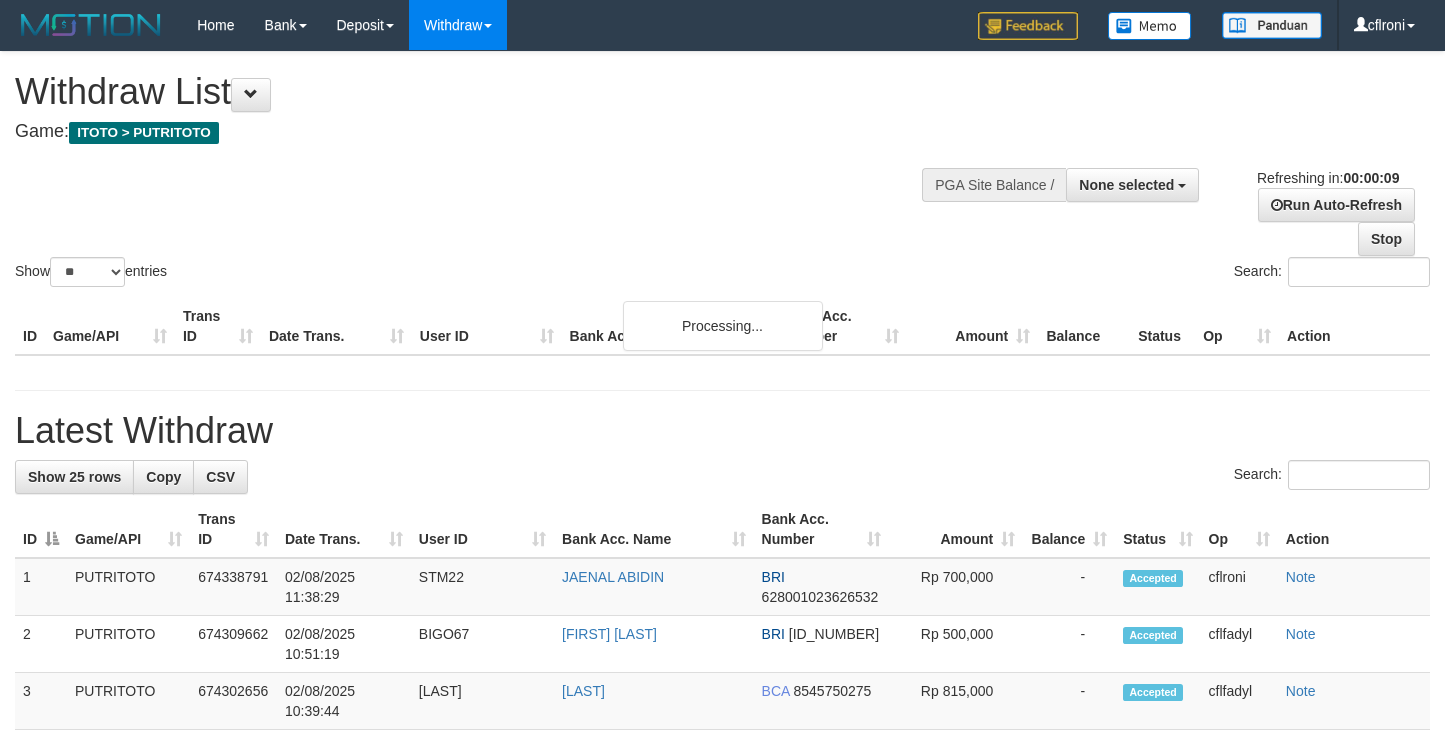 select 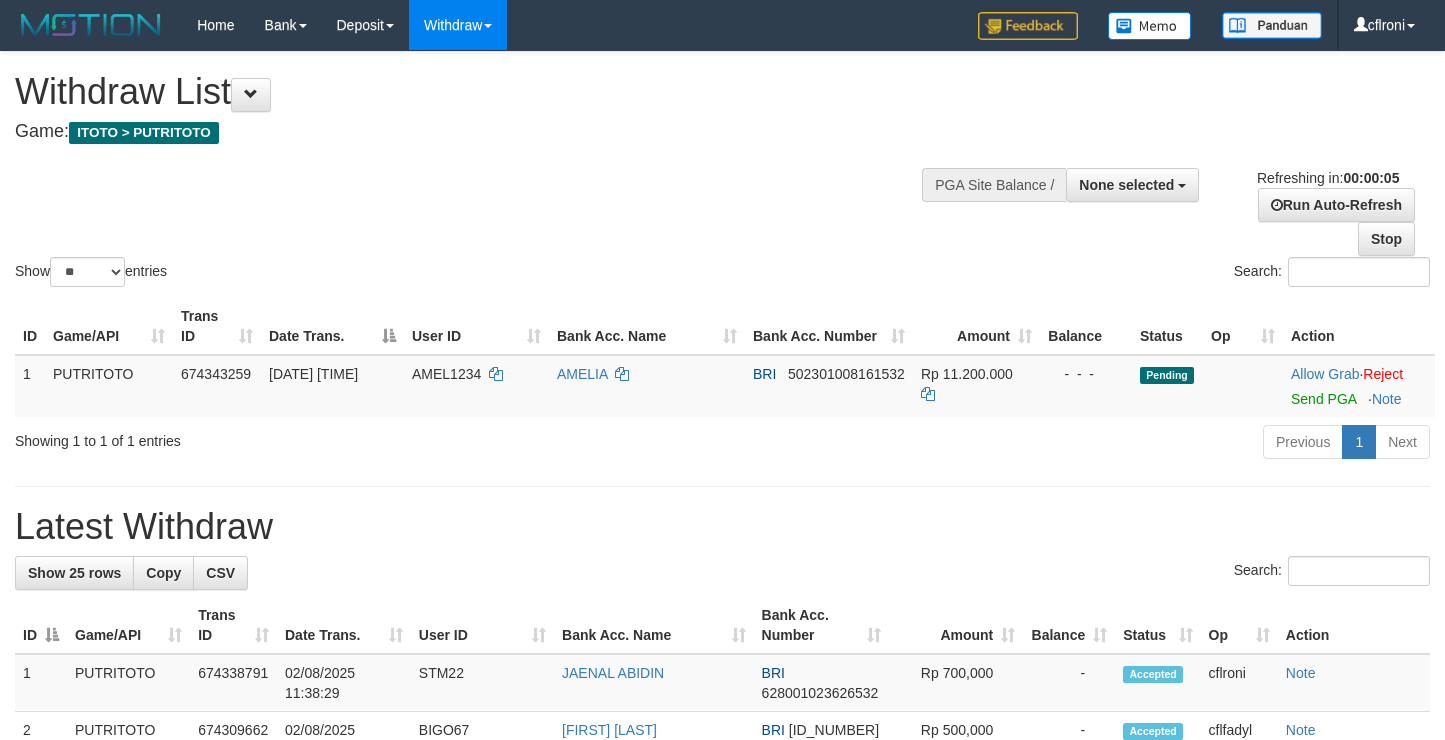 scroll, scrollTop: 0, scrollLeft: 0, axis: both 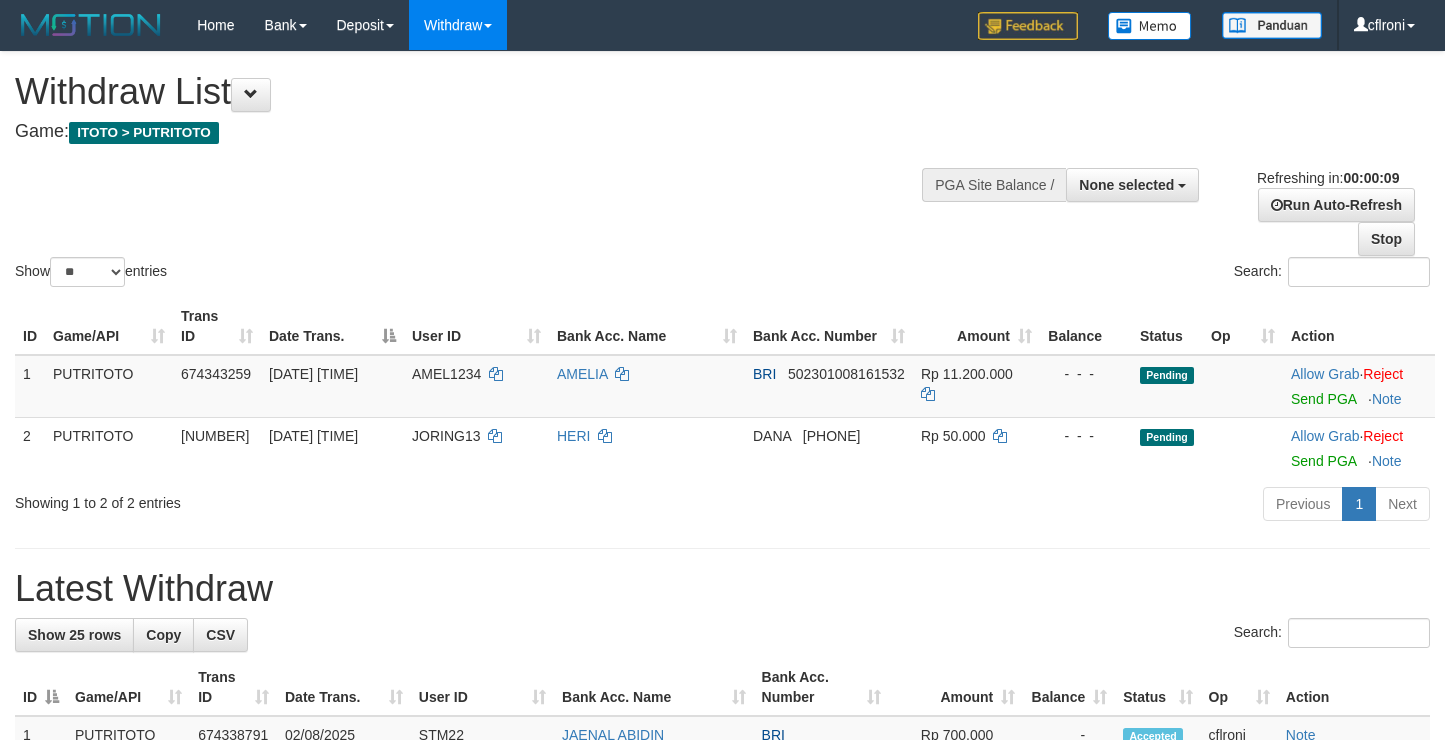 select 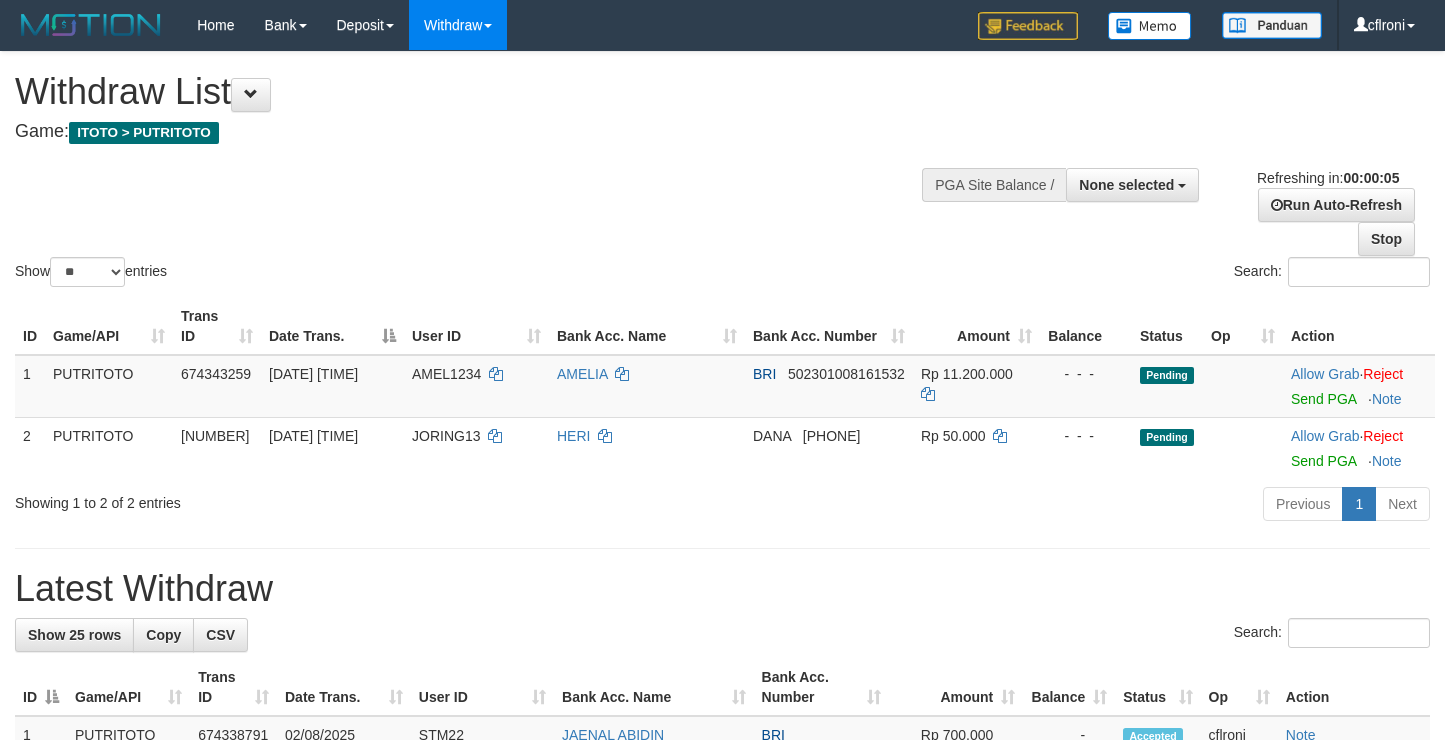scroll, scrollTop: 0, scrollLeft: 0, axis: both 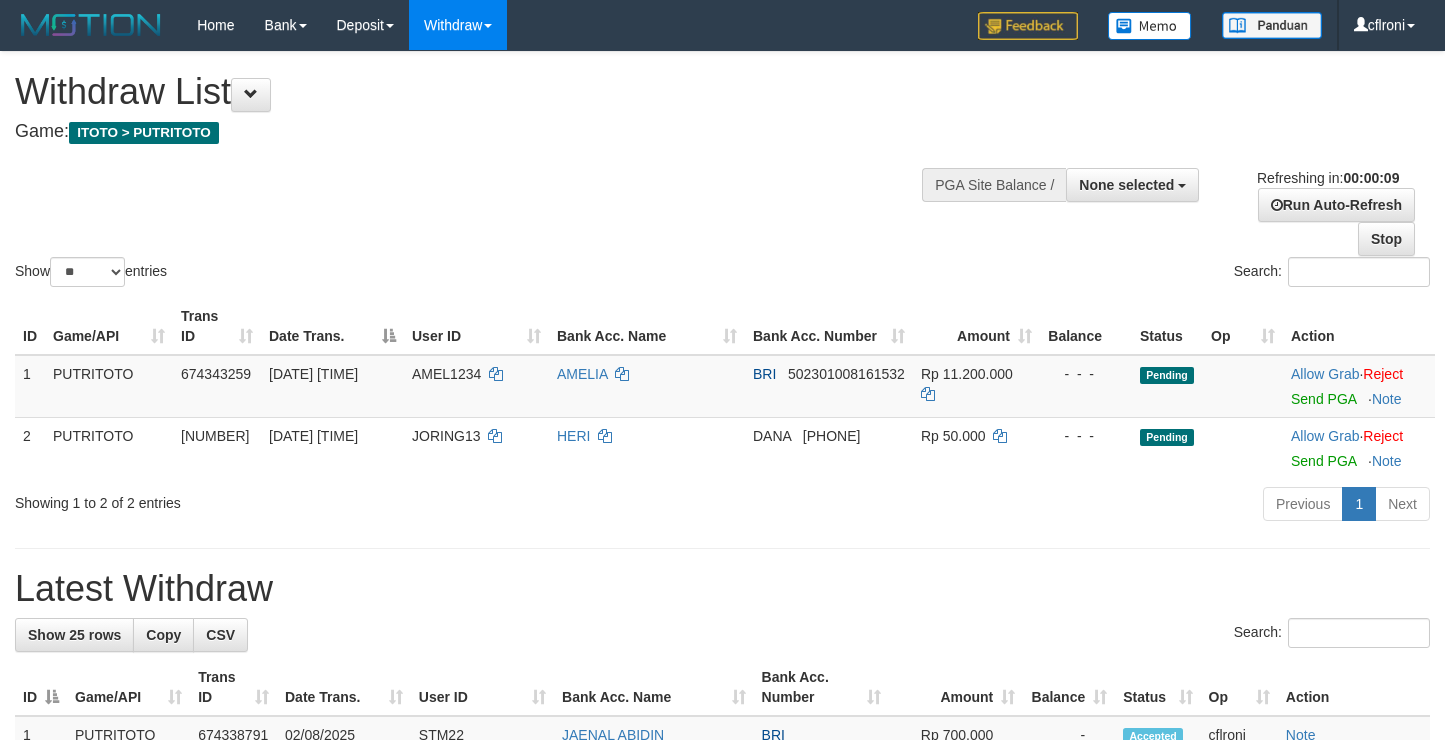 select 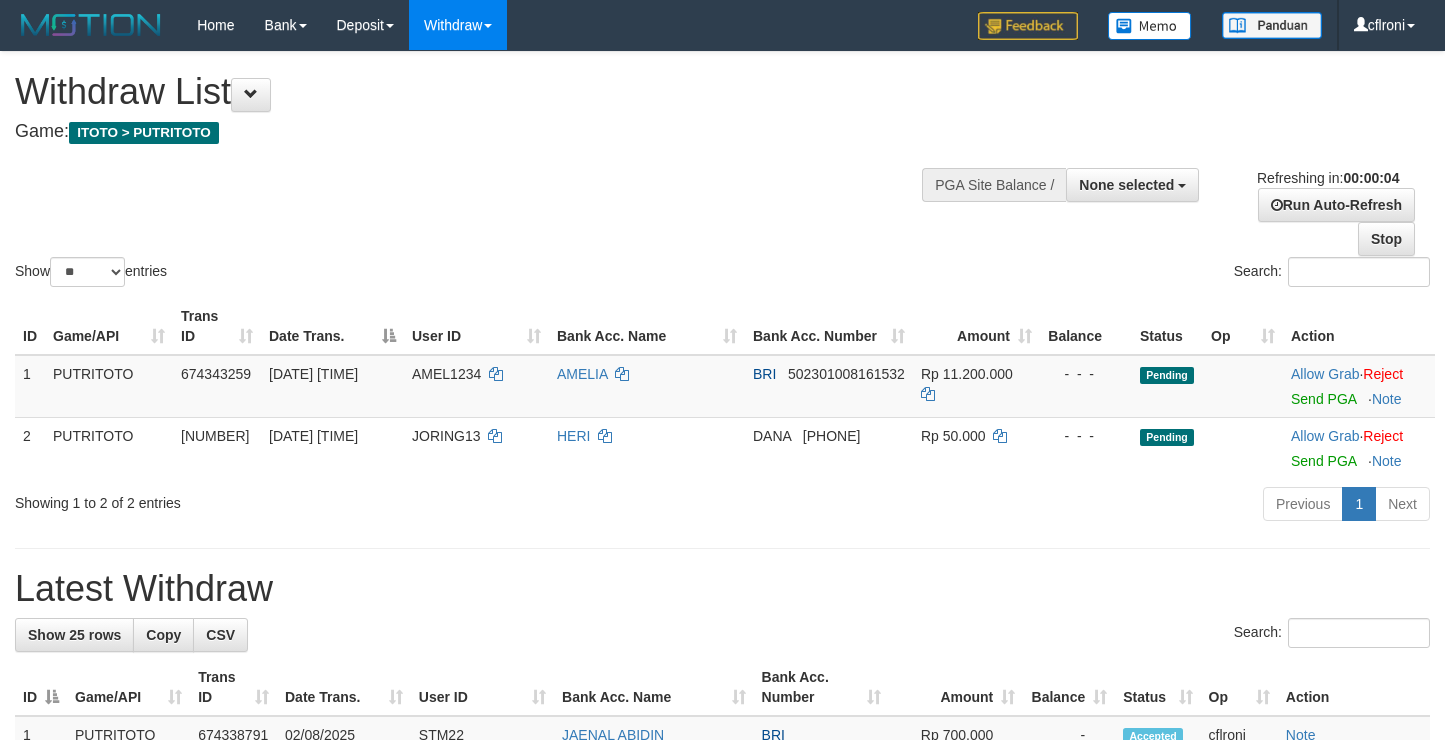 scroll, scrollTop: 0, scrollLeft: 0, axis: both 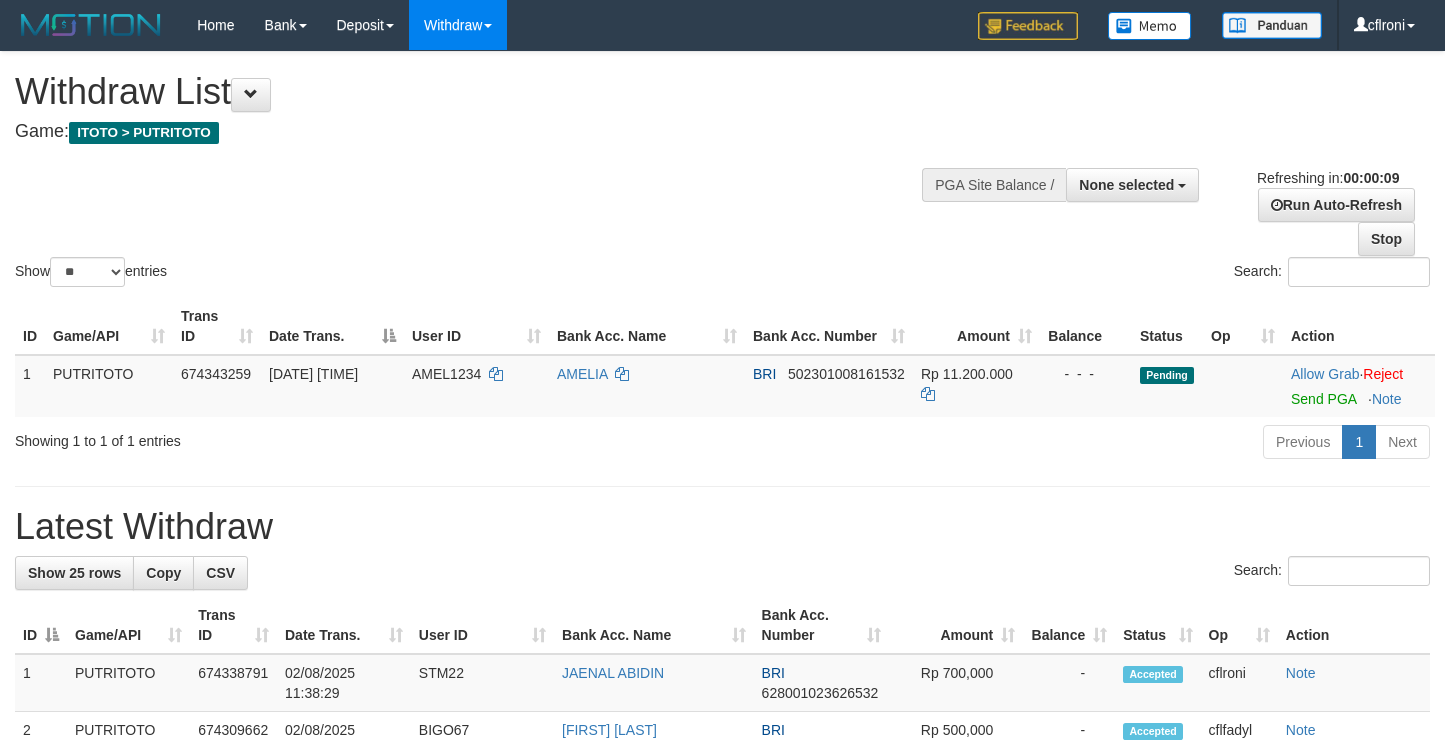 select 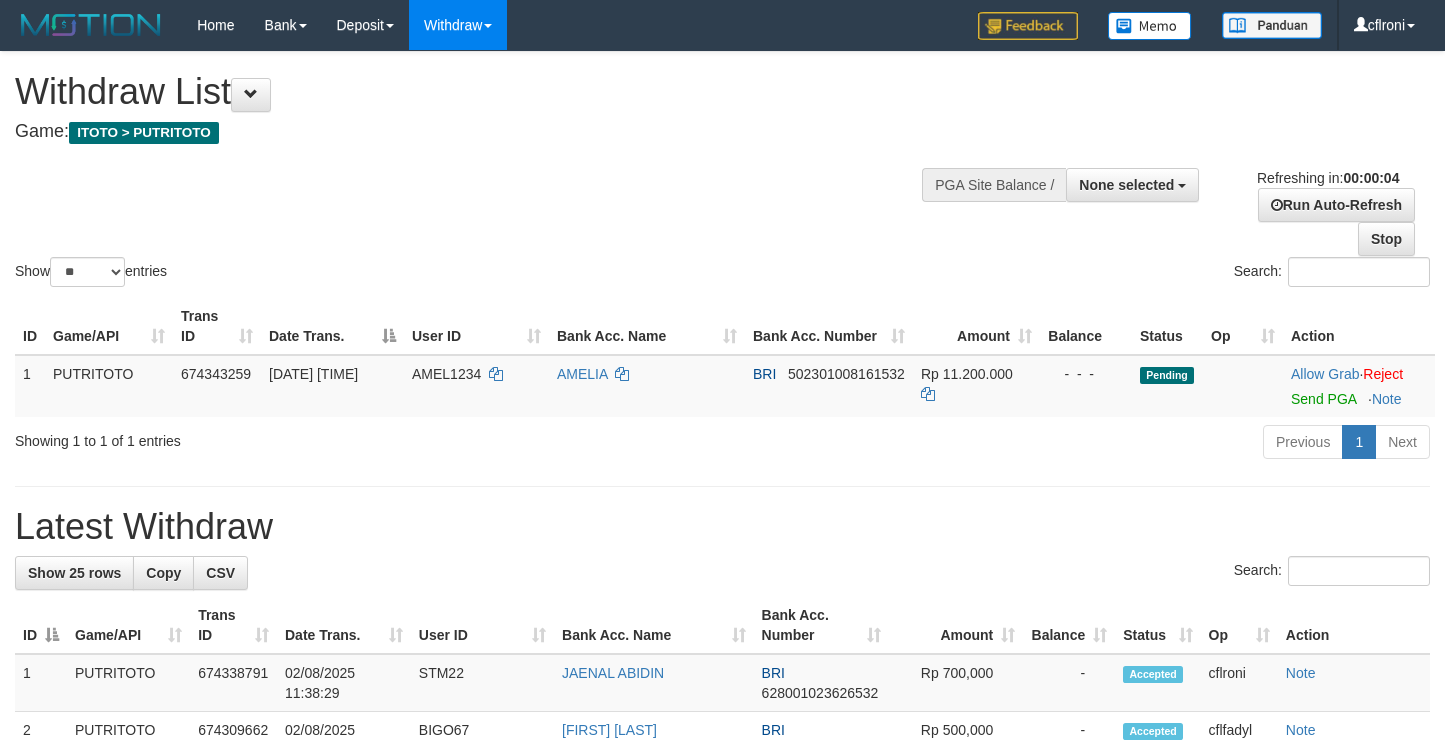 scroll, scrollTop: 0, scrollLeft: 0, axis: both 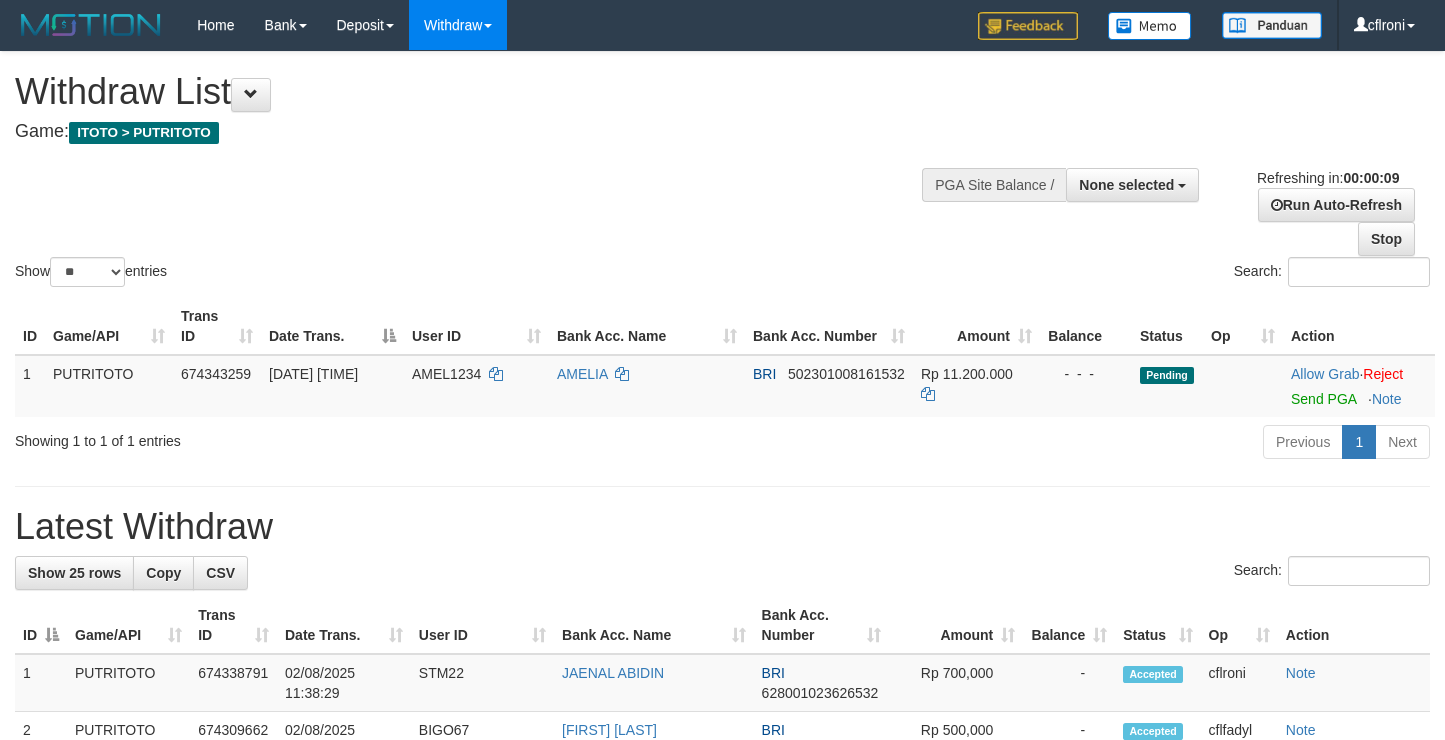 select 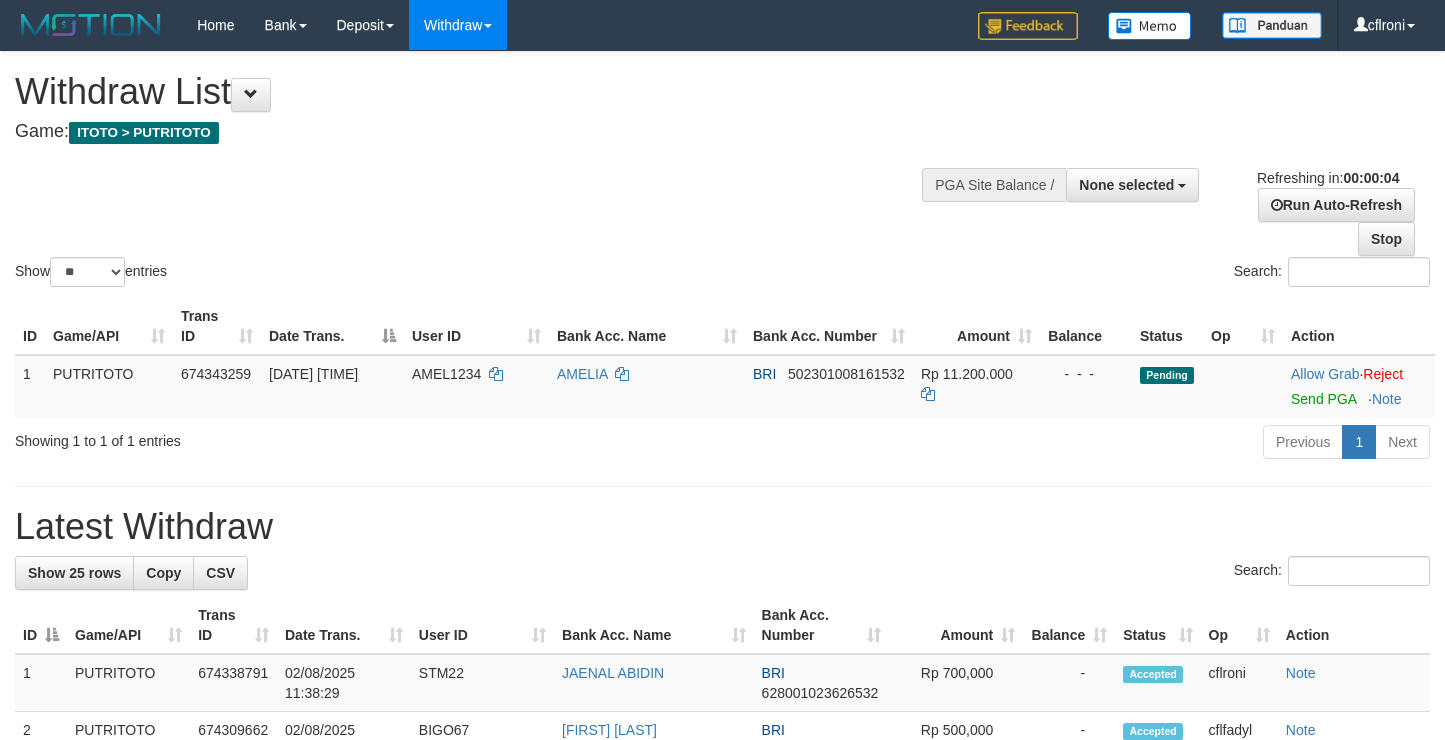 scroll, scrollTop: 0, scrollLeft: 0, axis: both 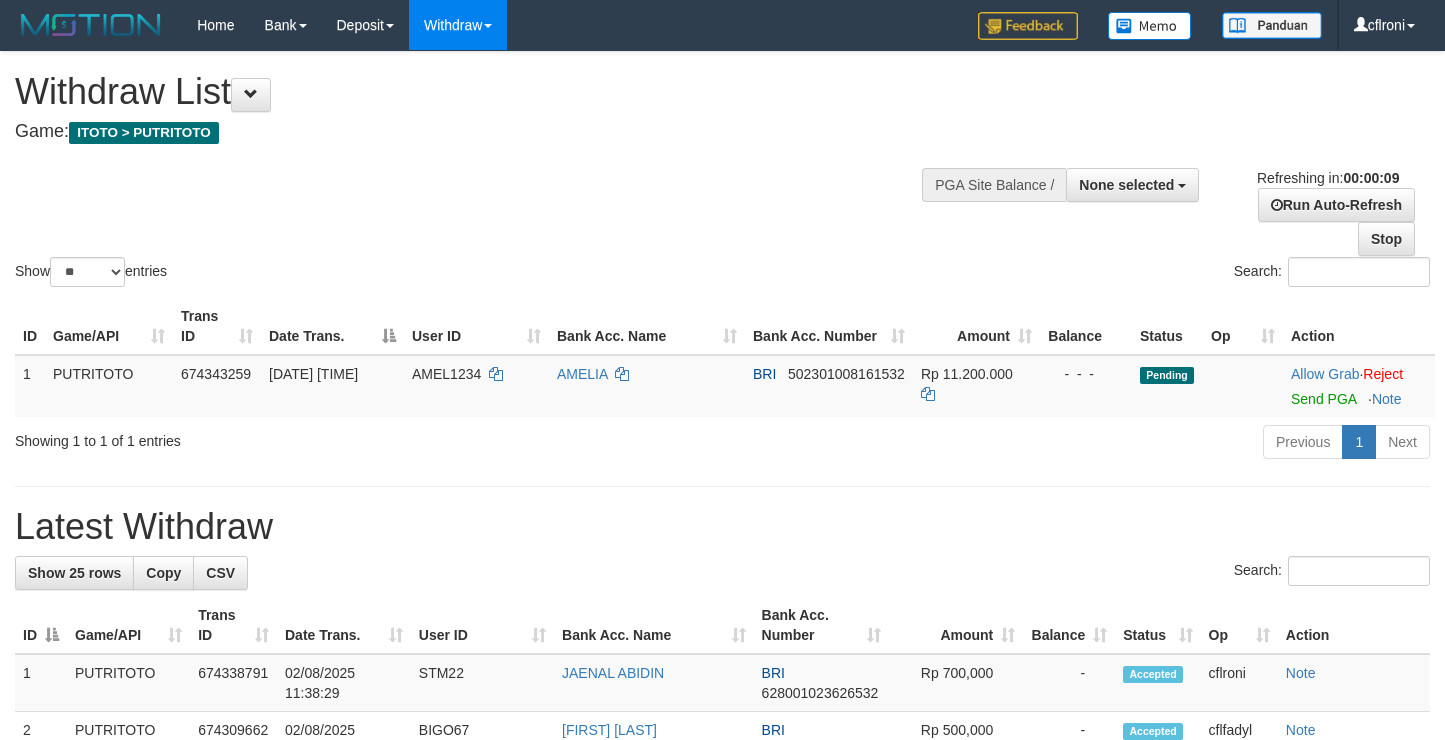 select 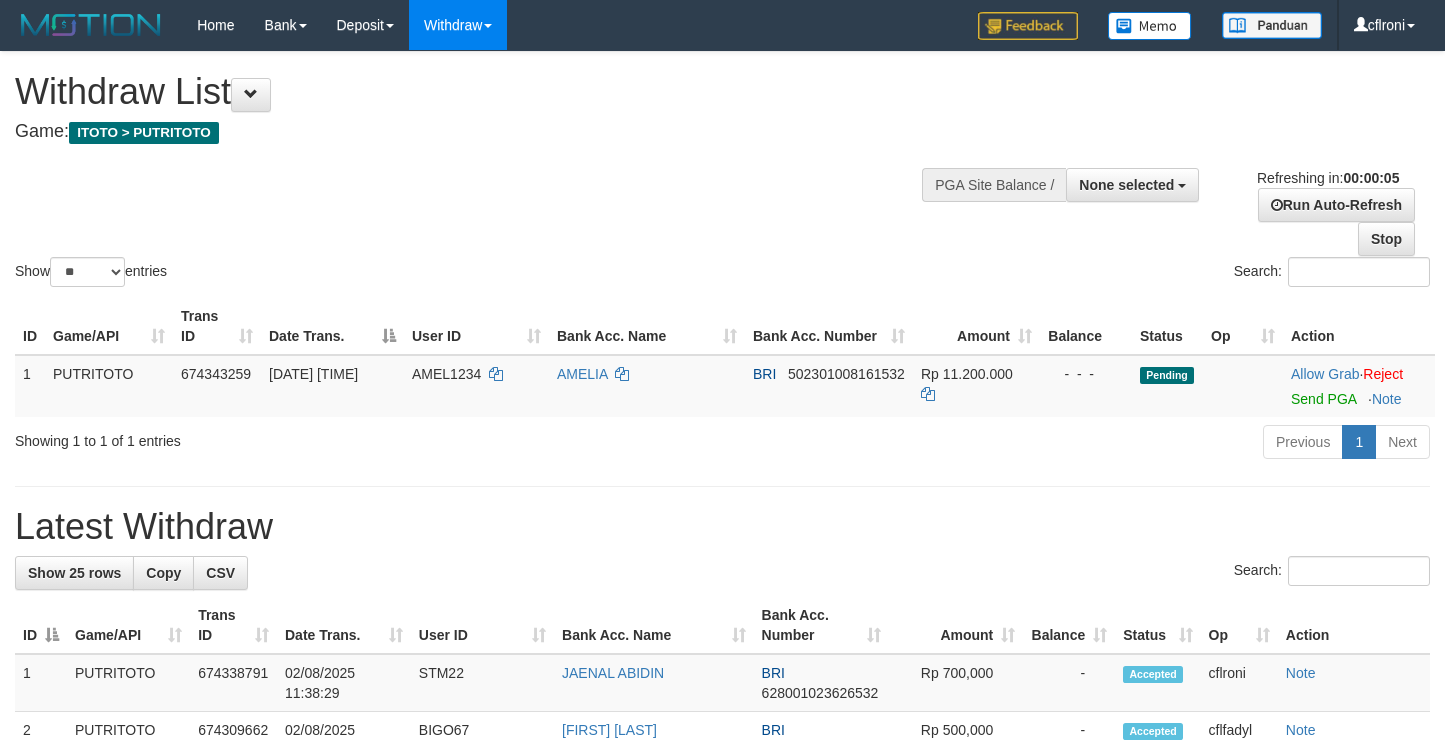 scroll, scrollTop: 0, scrollLeft: 0, axis: both 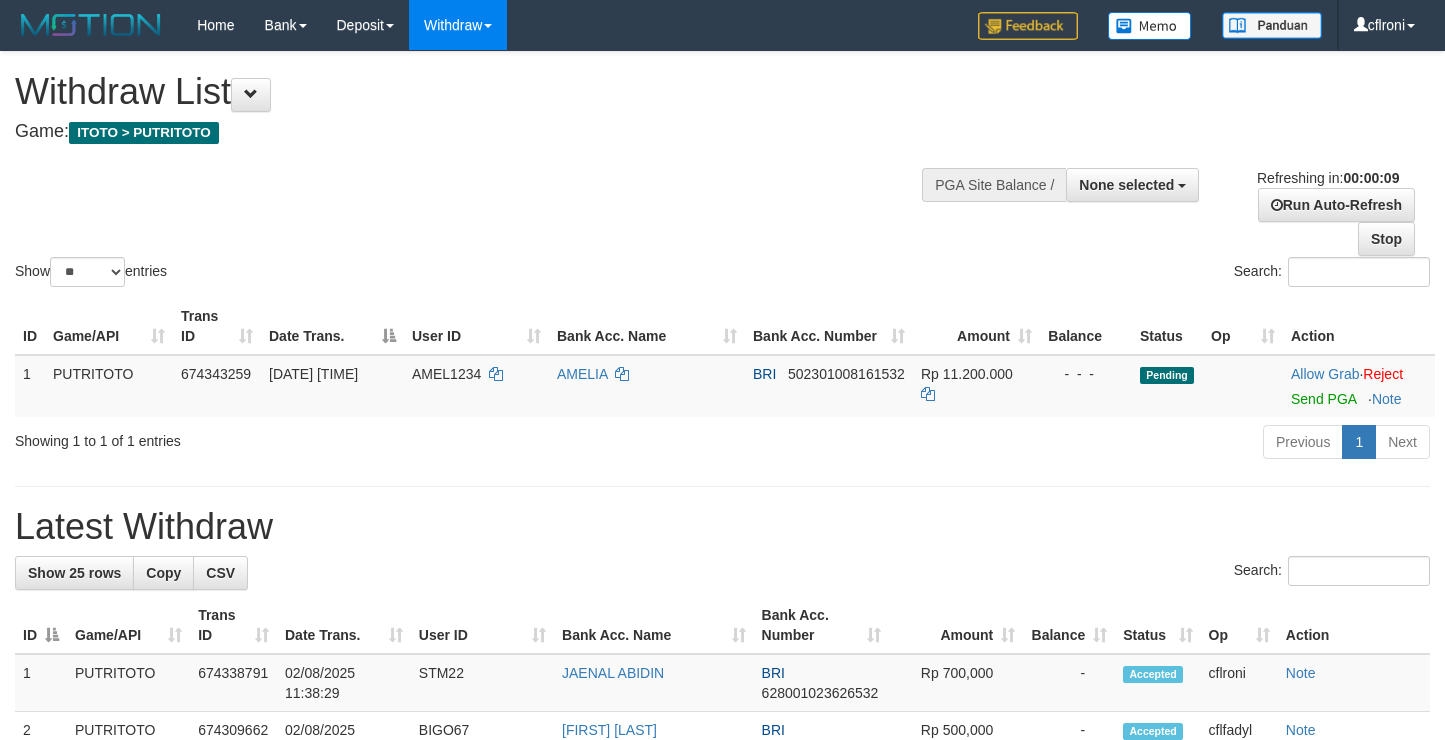 select 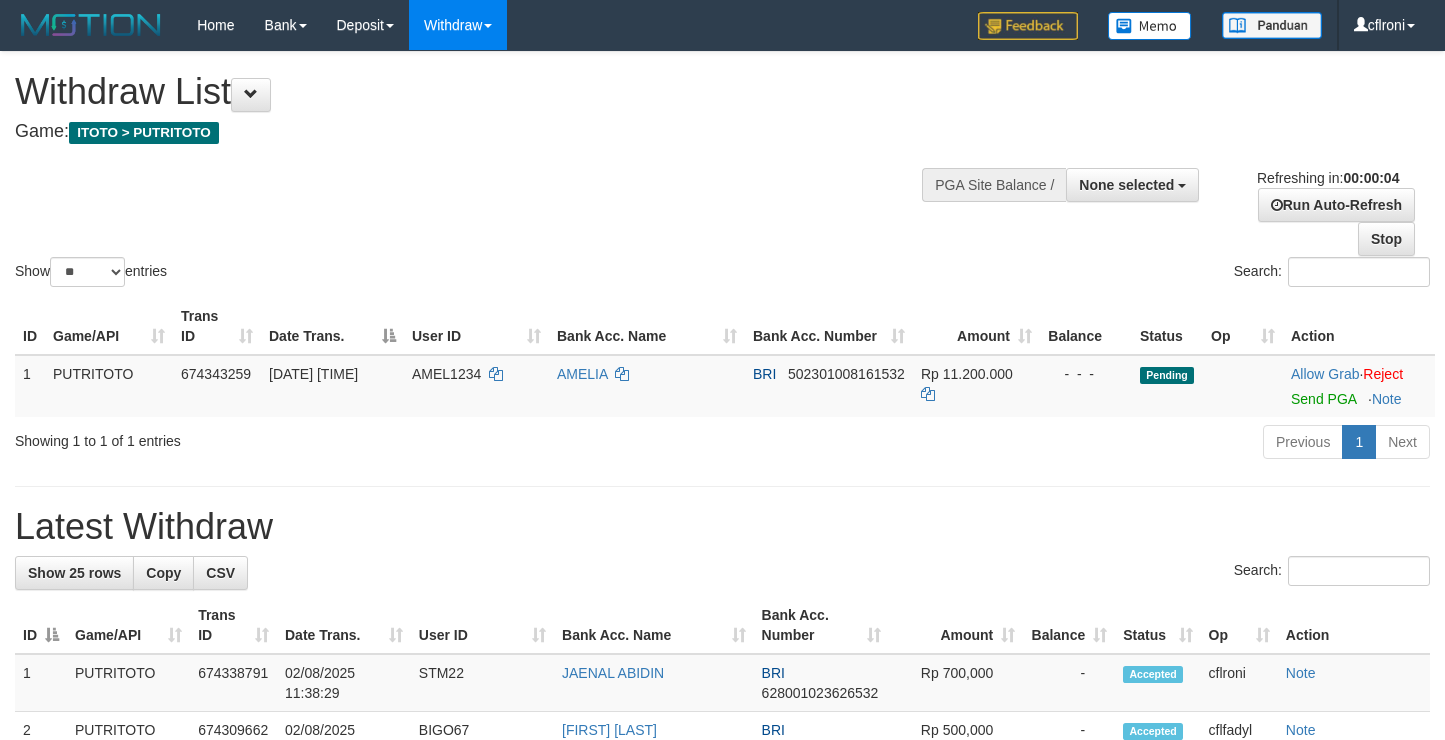 scroll, scrollTop: 0, scrollLeft: 0, axis: both 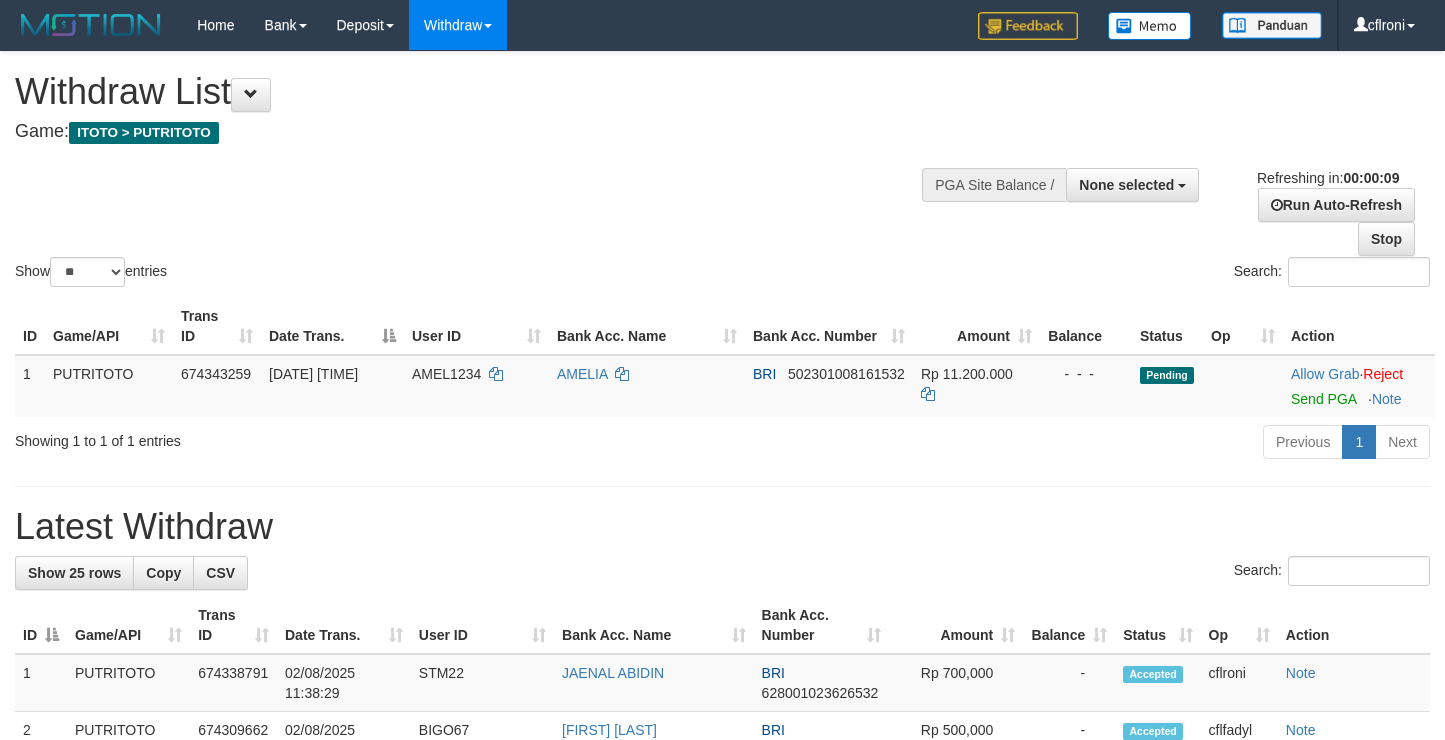 select 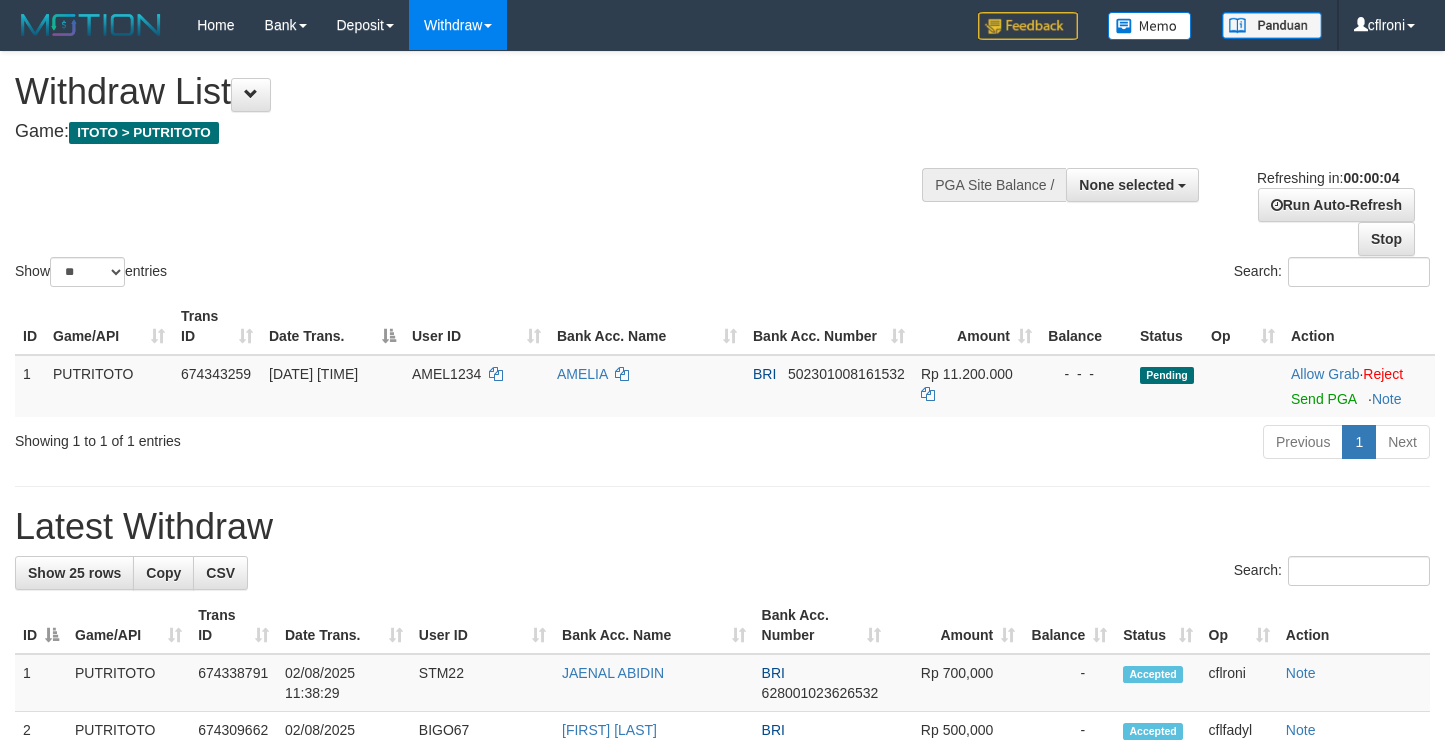 scroll, scrollTop: 0, scrollLeft: 0, axis: both 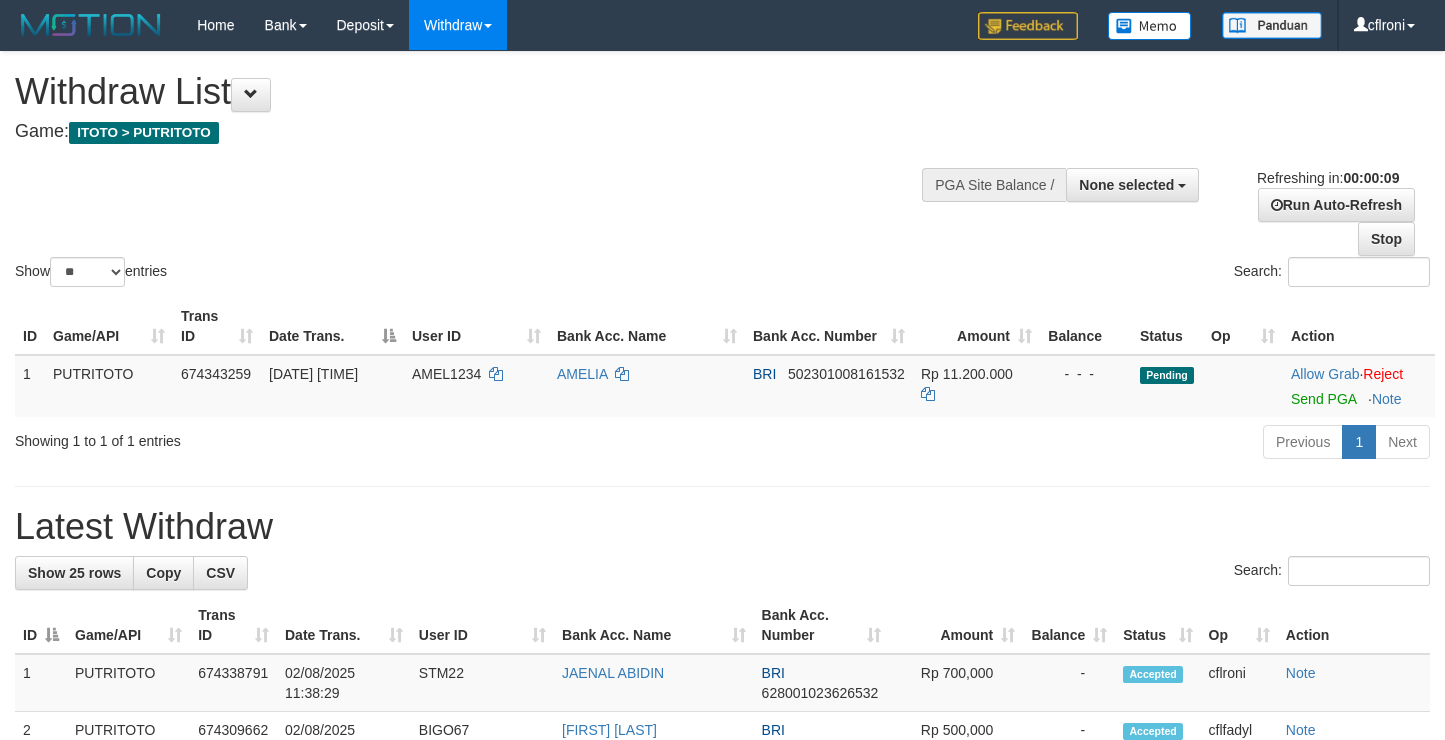select 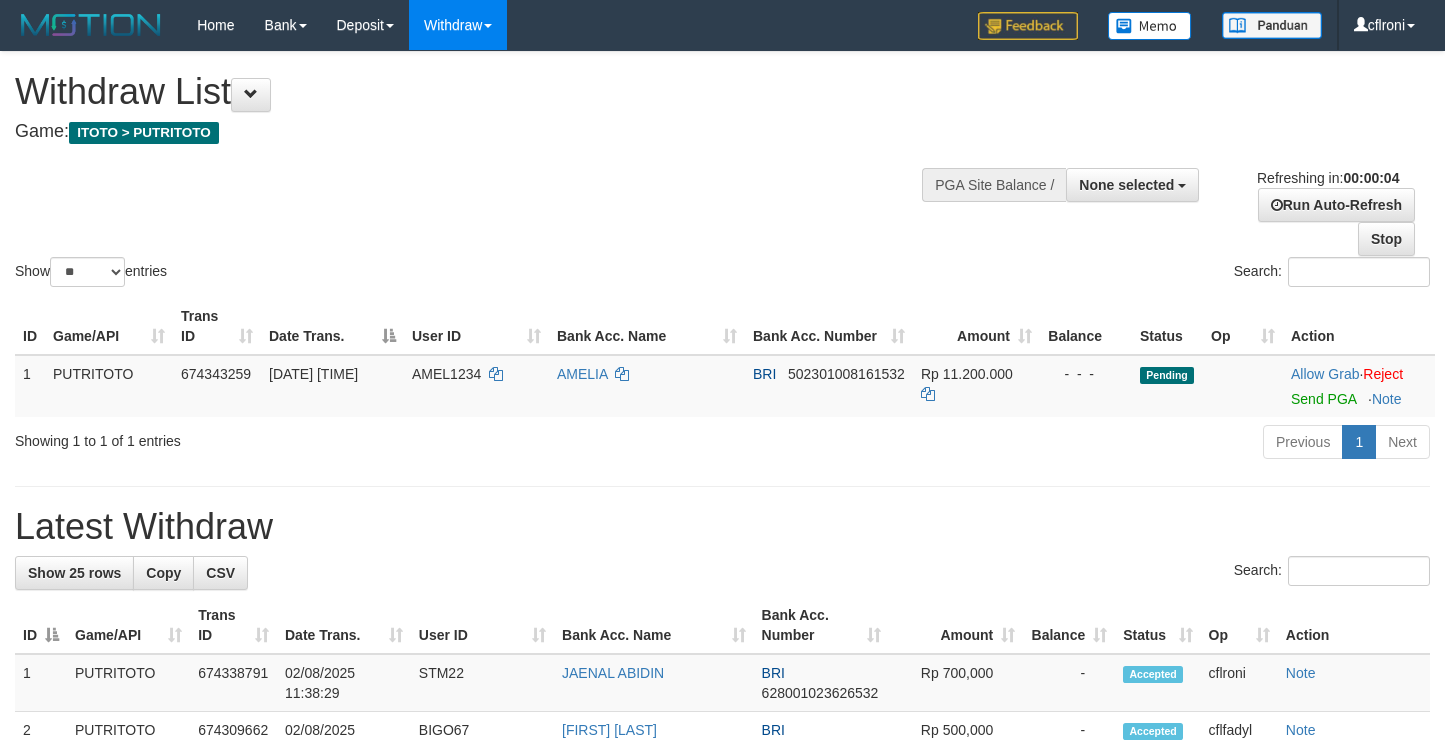 scroll, scrollTop: 0, scrollLeft: 0, axis: both 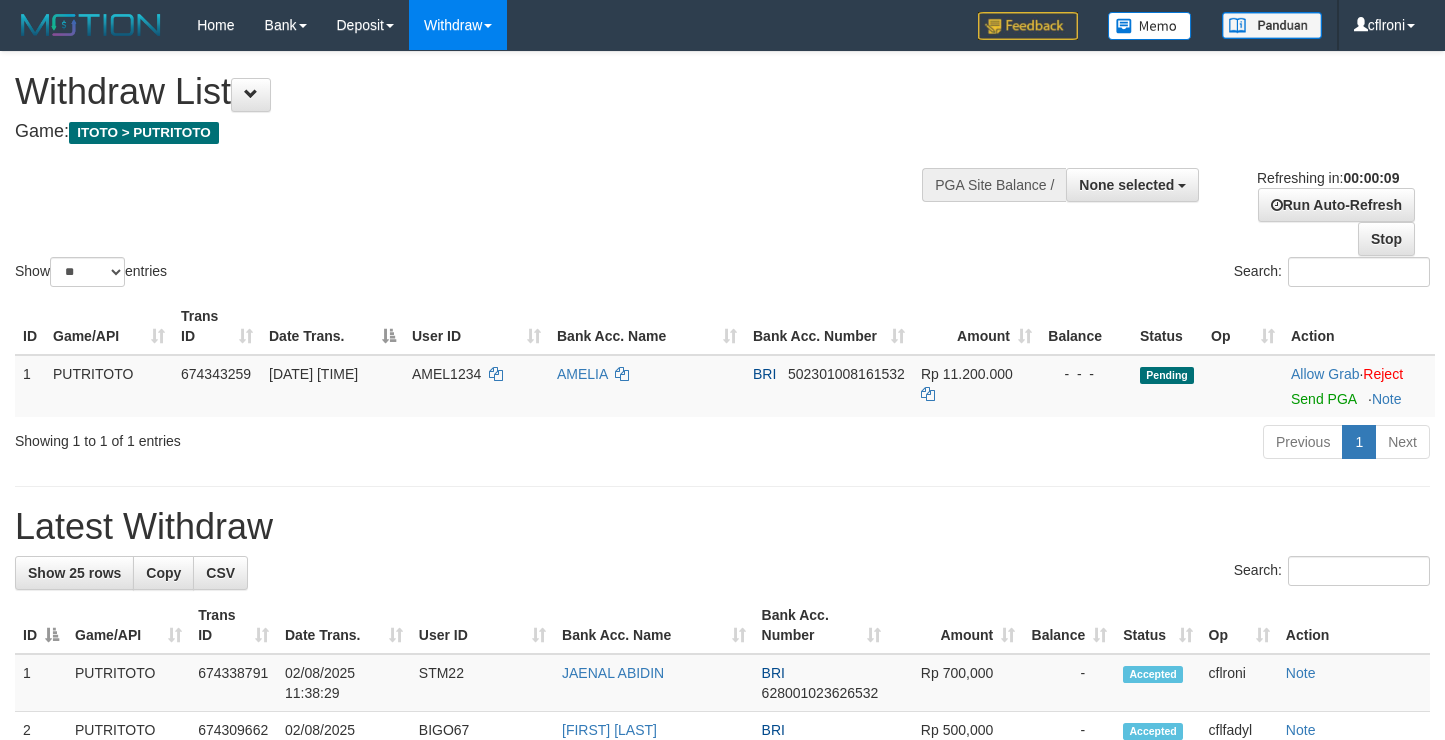select 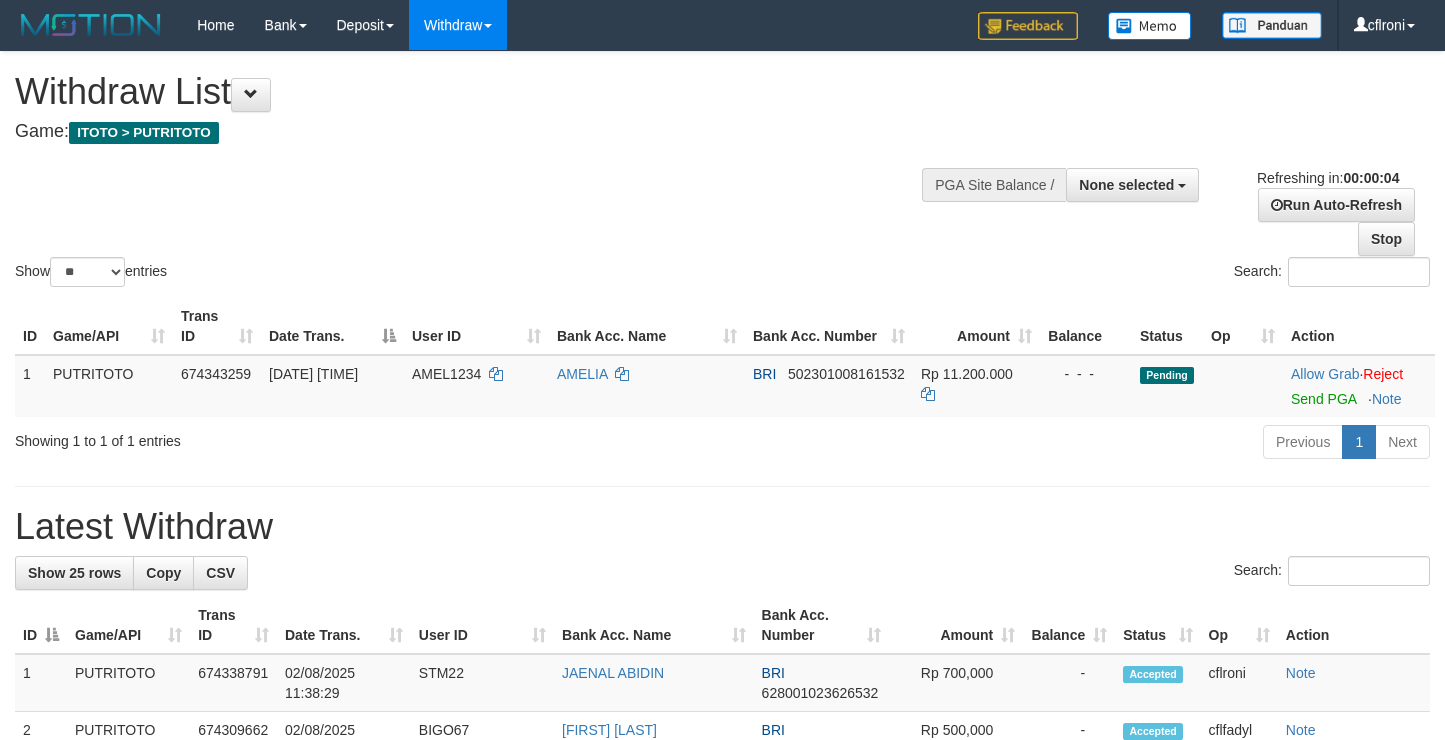 scroll, scrollTop: 0, scrollLeft: 0, axis: both 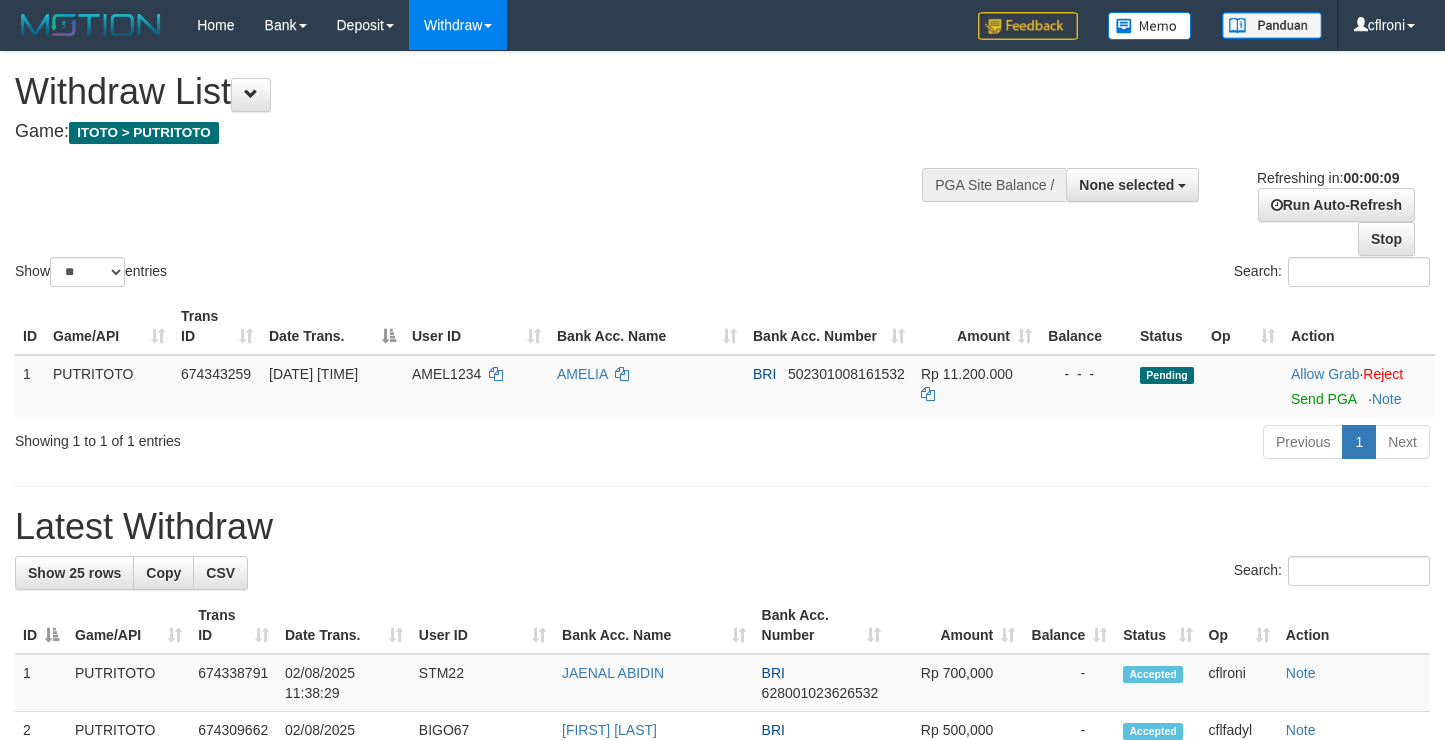 select 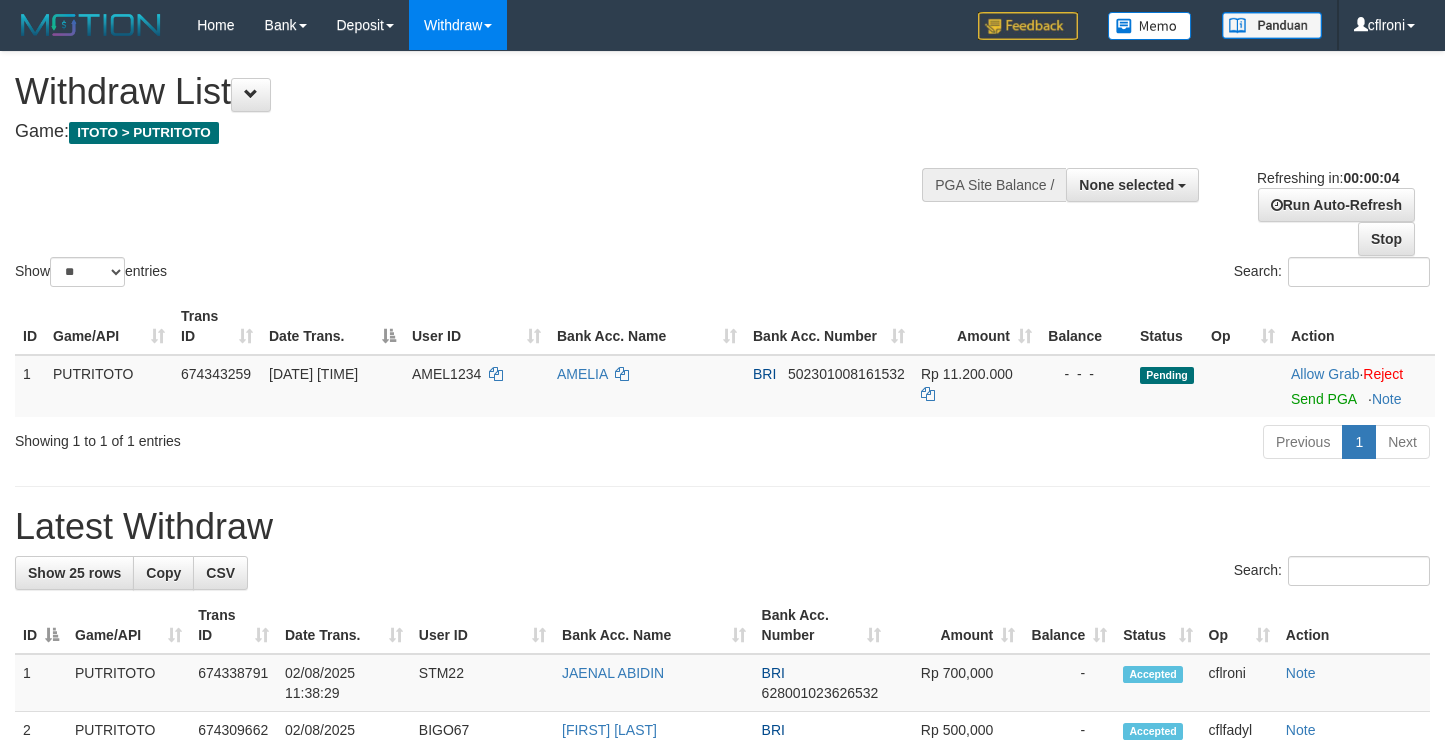 scroll, scrollTop: 0, scrollLeft: 0, axis: both 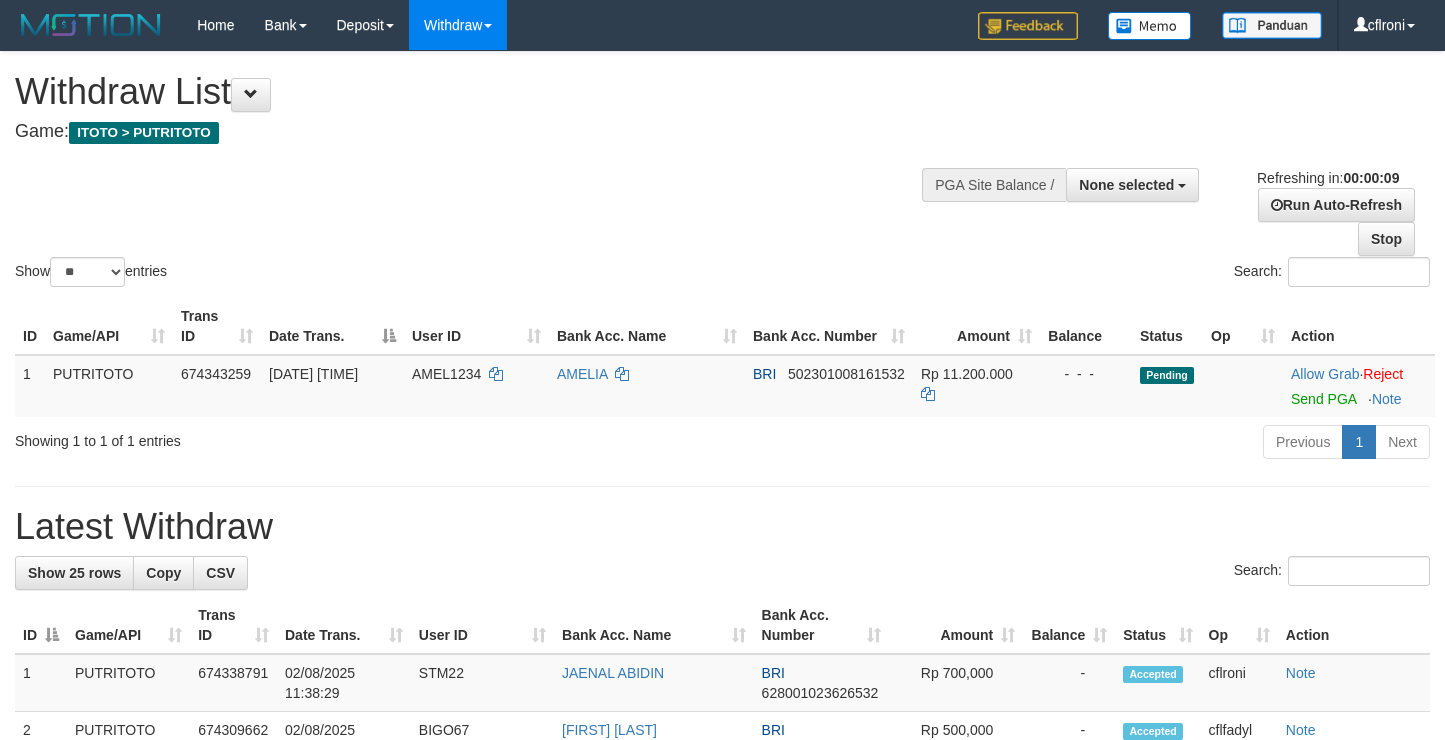 select 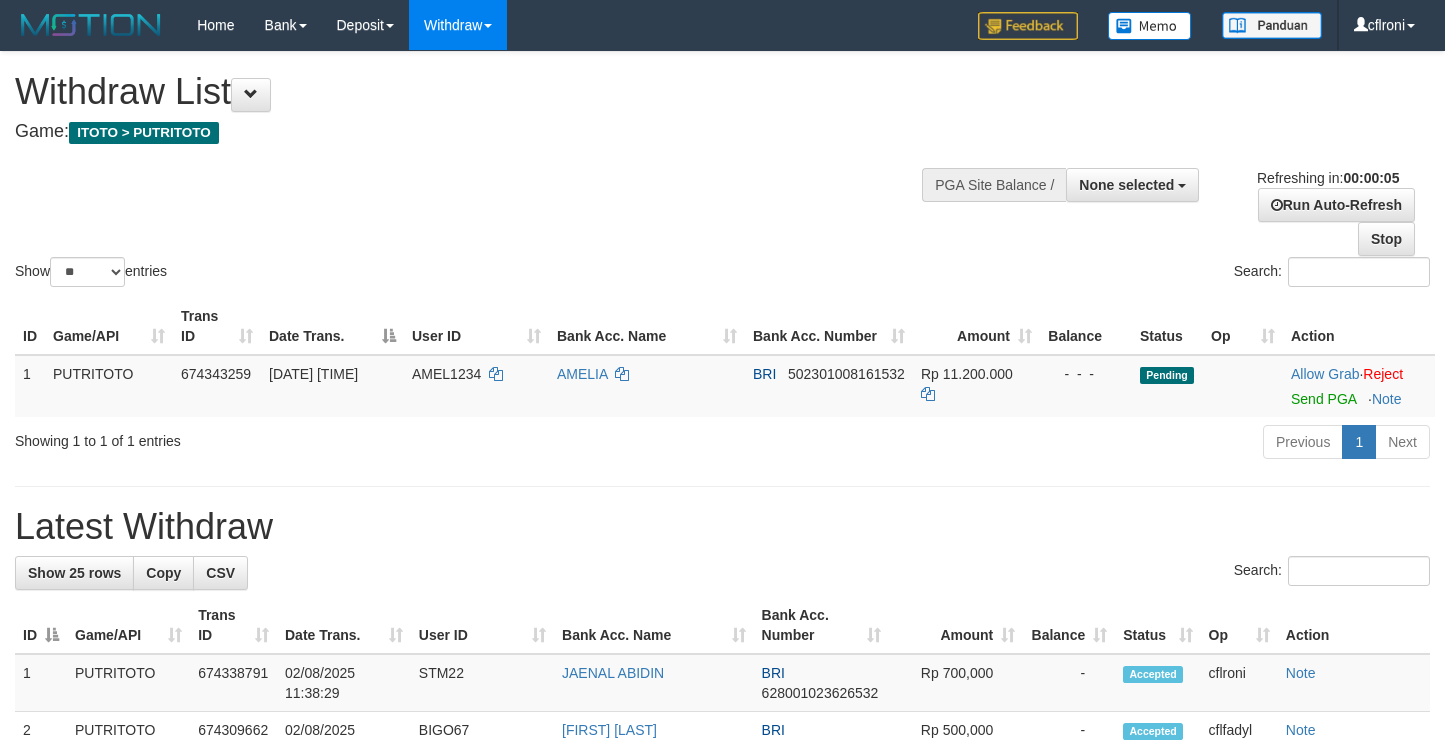 scroll, scrollTop: 0, scrollLeft: 0, axis: both 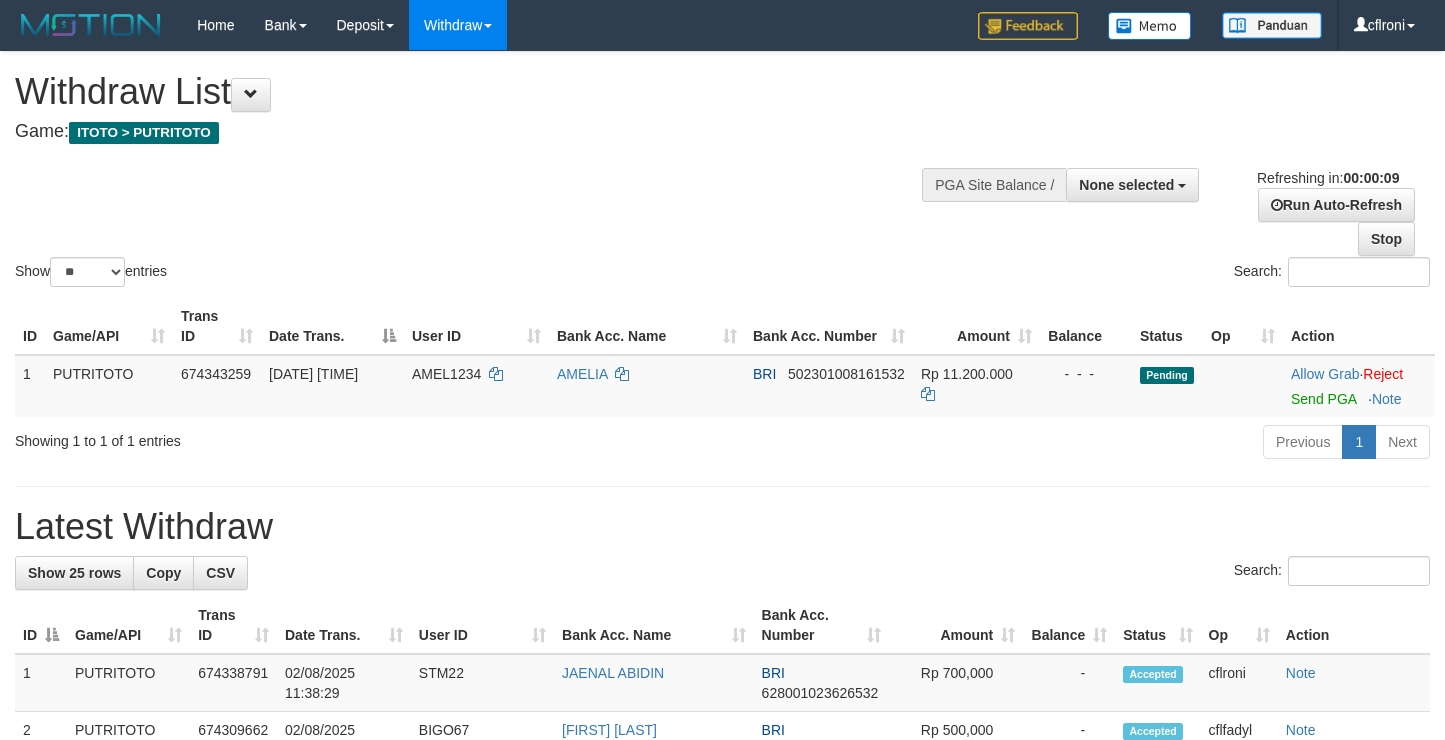 select 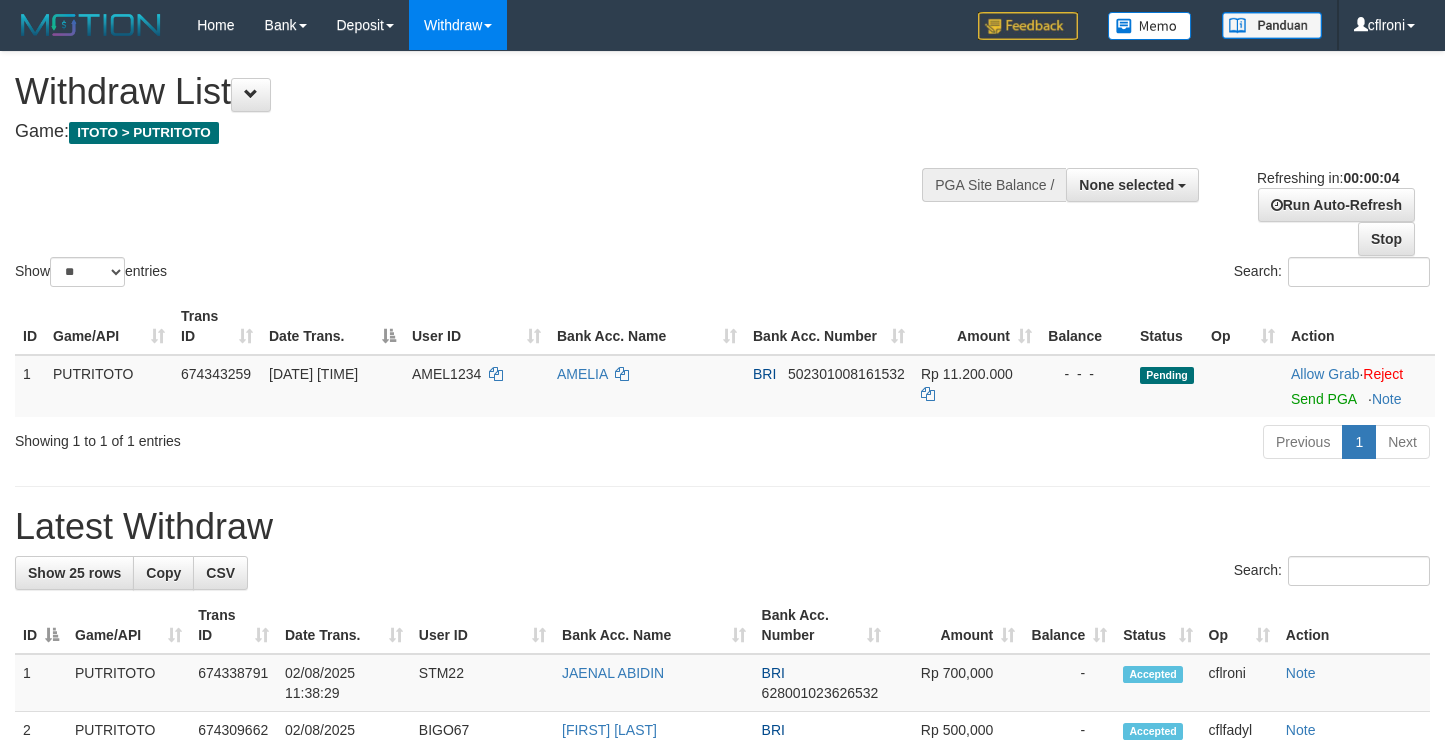 scroll, scrollTop: 0, scrollLeft: 0, axis: both 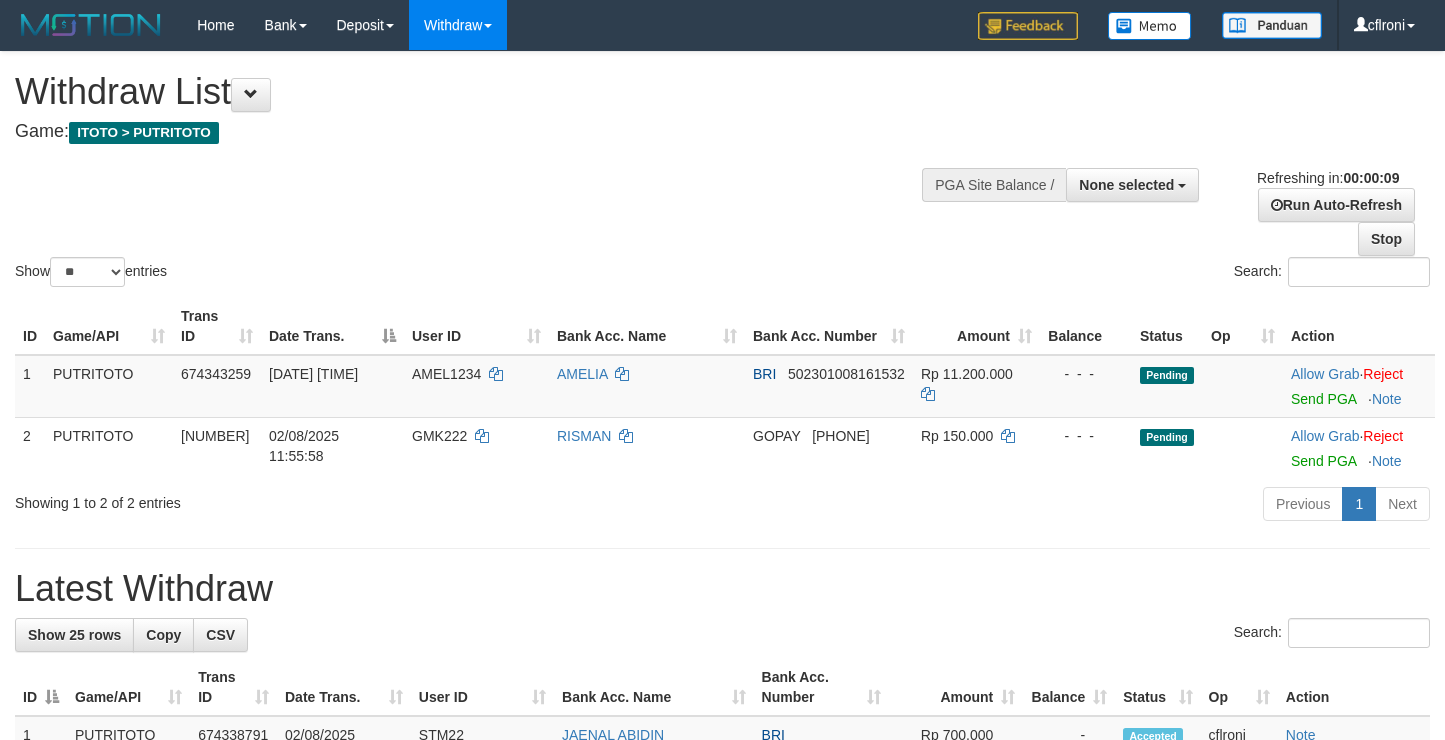 select 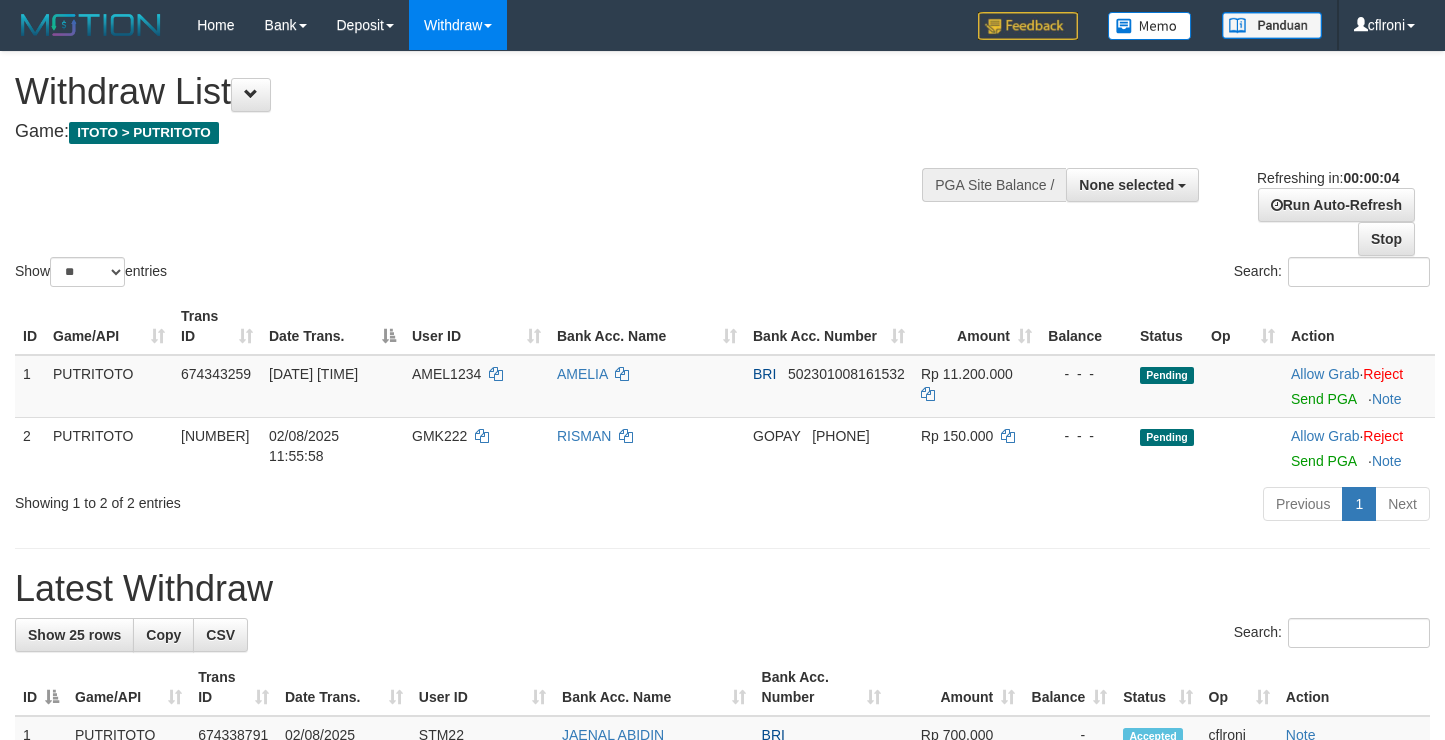 scroll, scrollTop: 0, scrollLeft: 0, axis: both 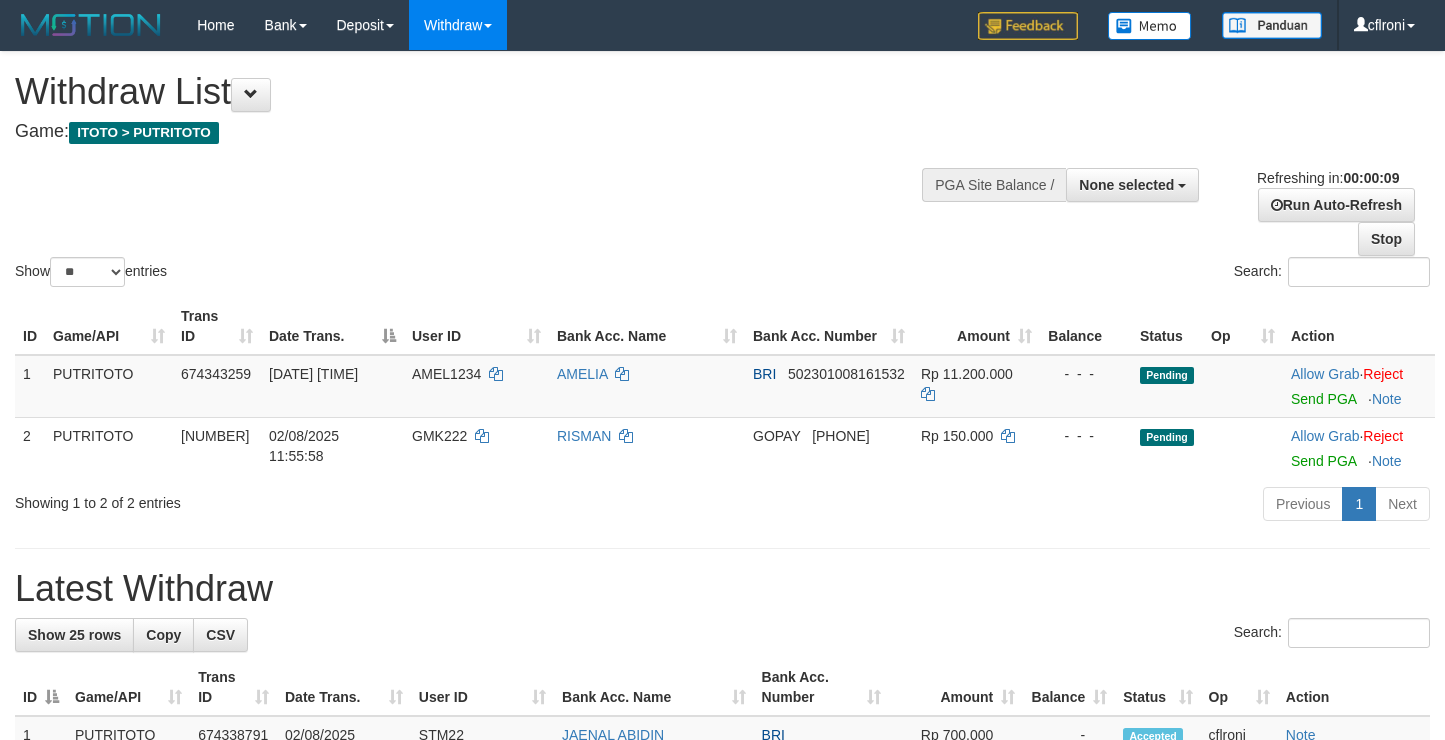 select 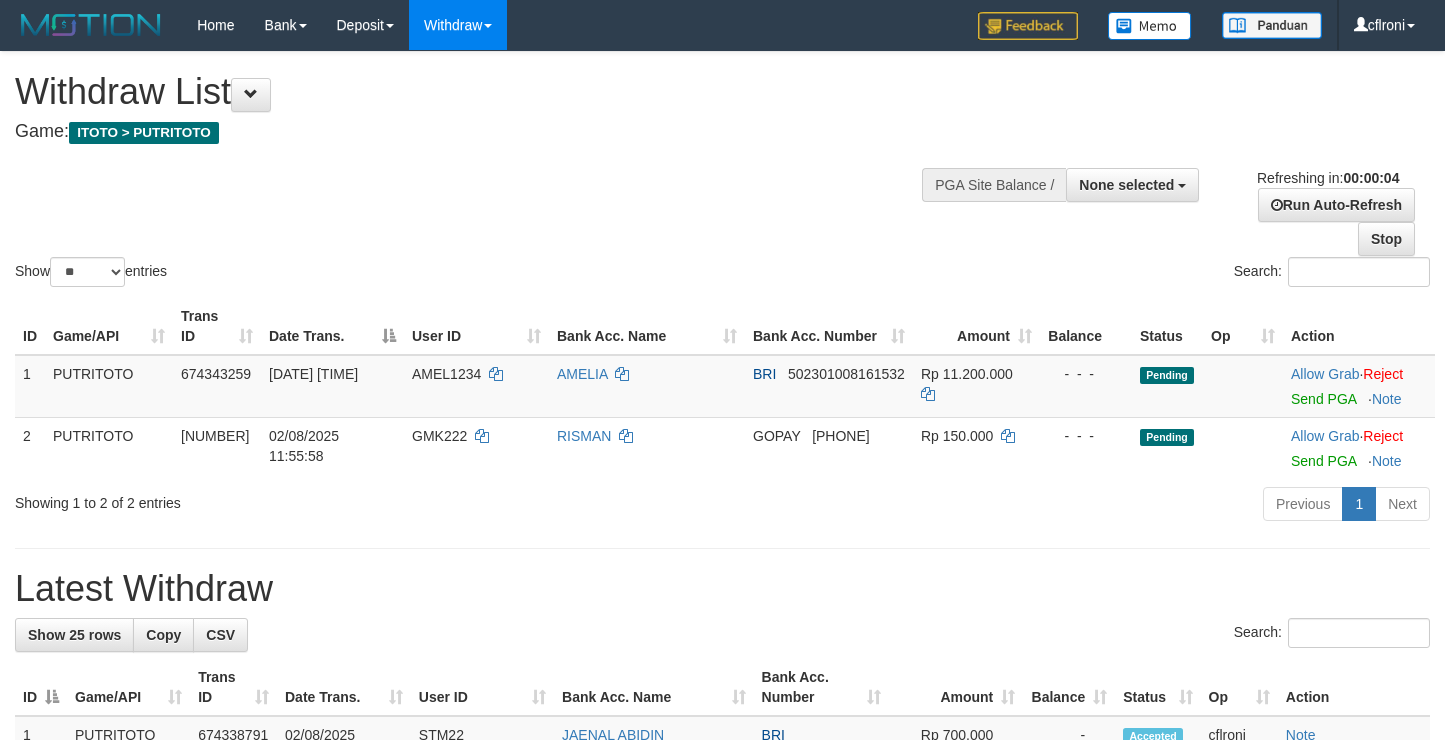 scroll, scrollTop: 0, scrollLeft: 0, axis: both 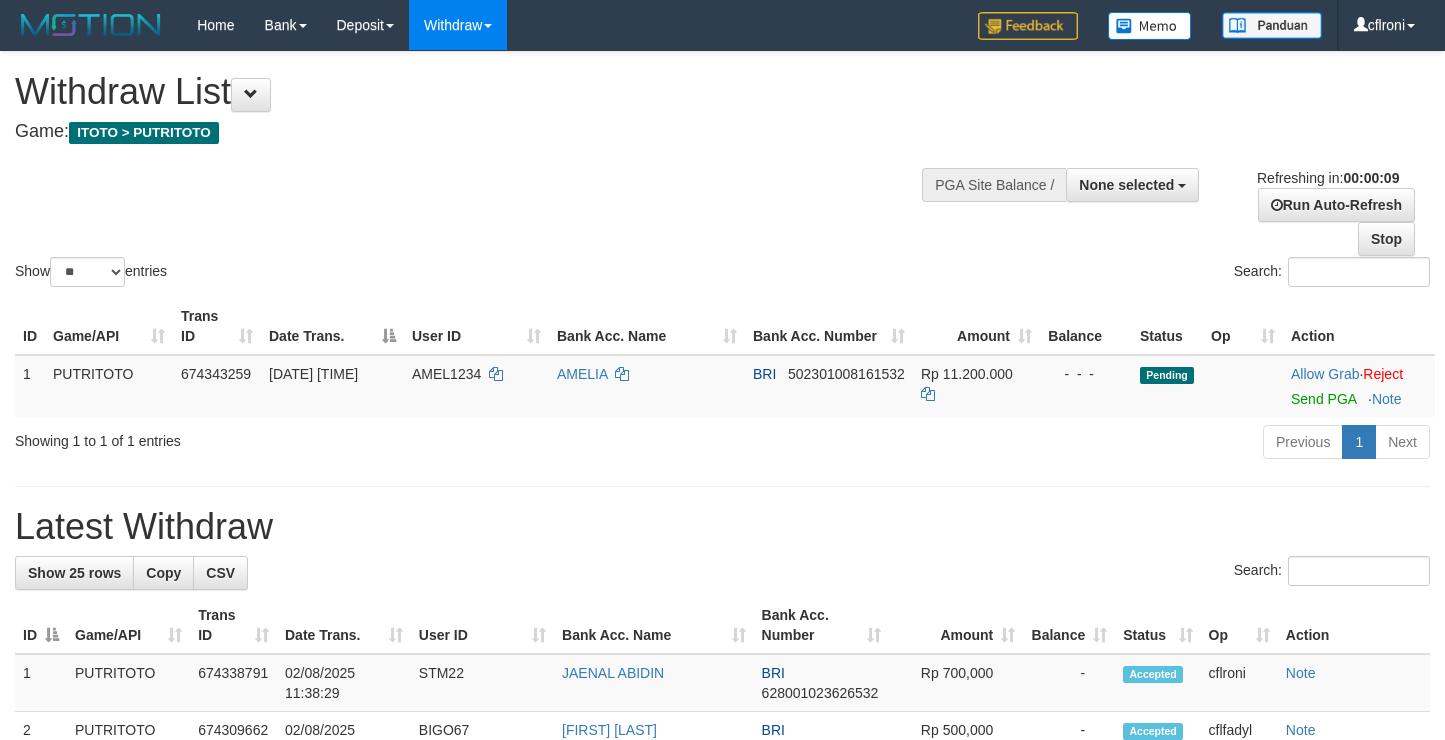 select 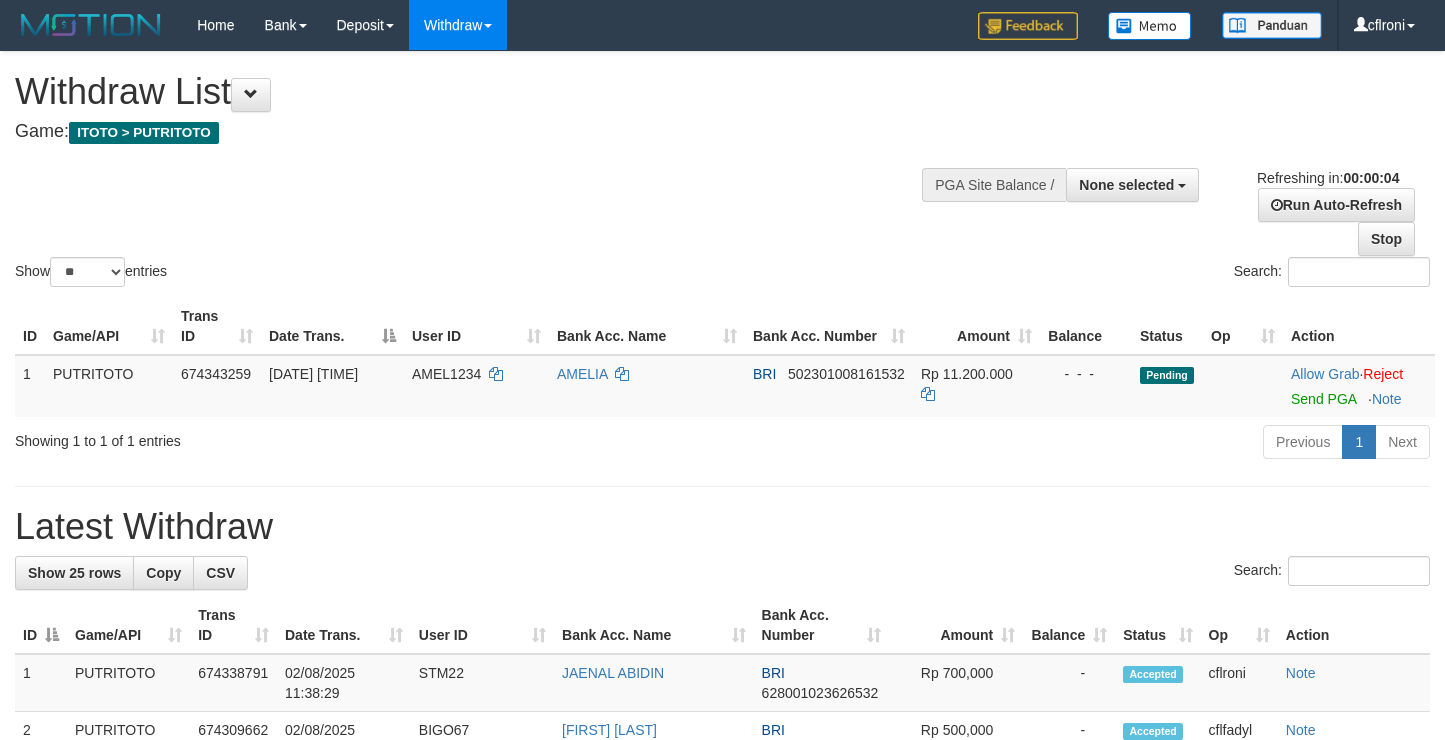scroll, scrollTop: 0, scrollLeft: 0, axis: both 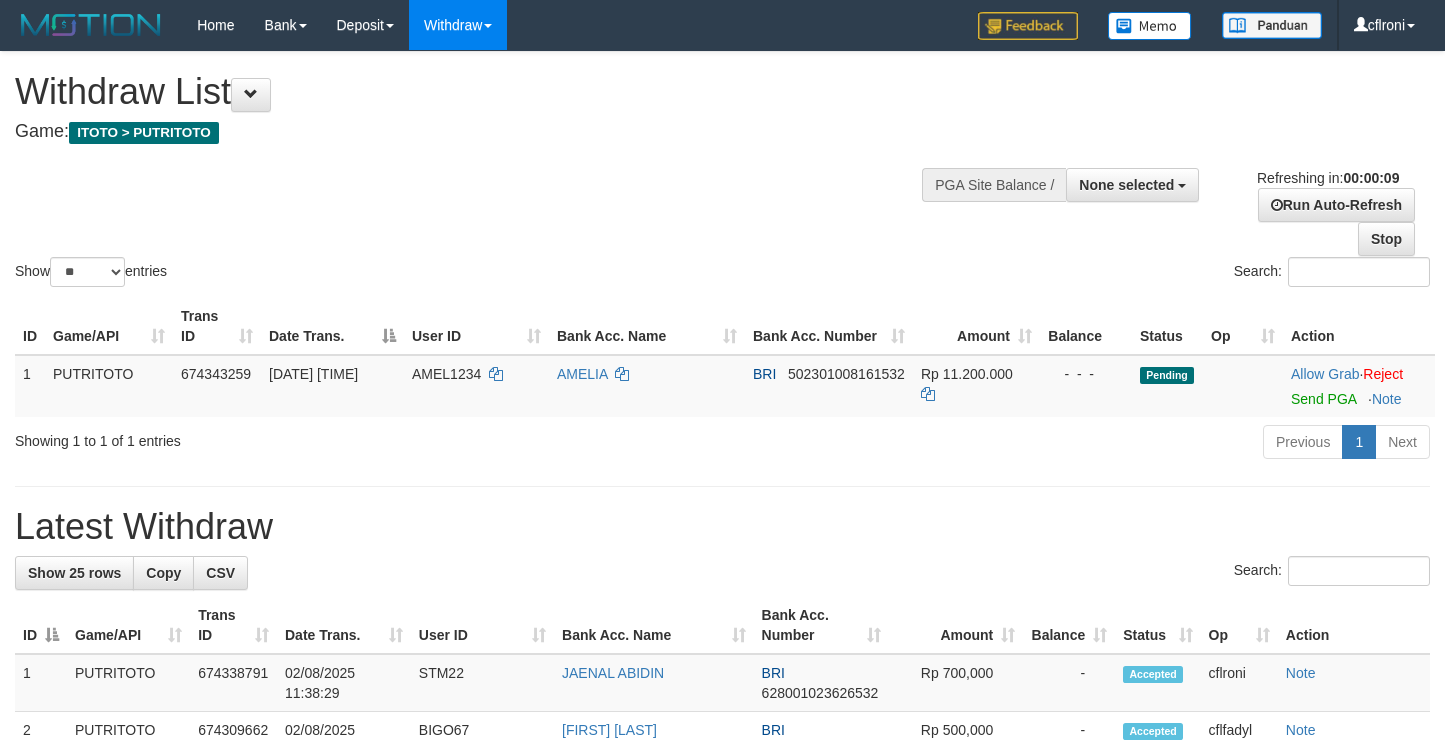 select 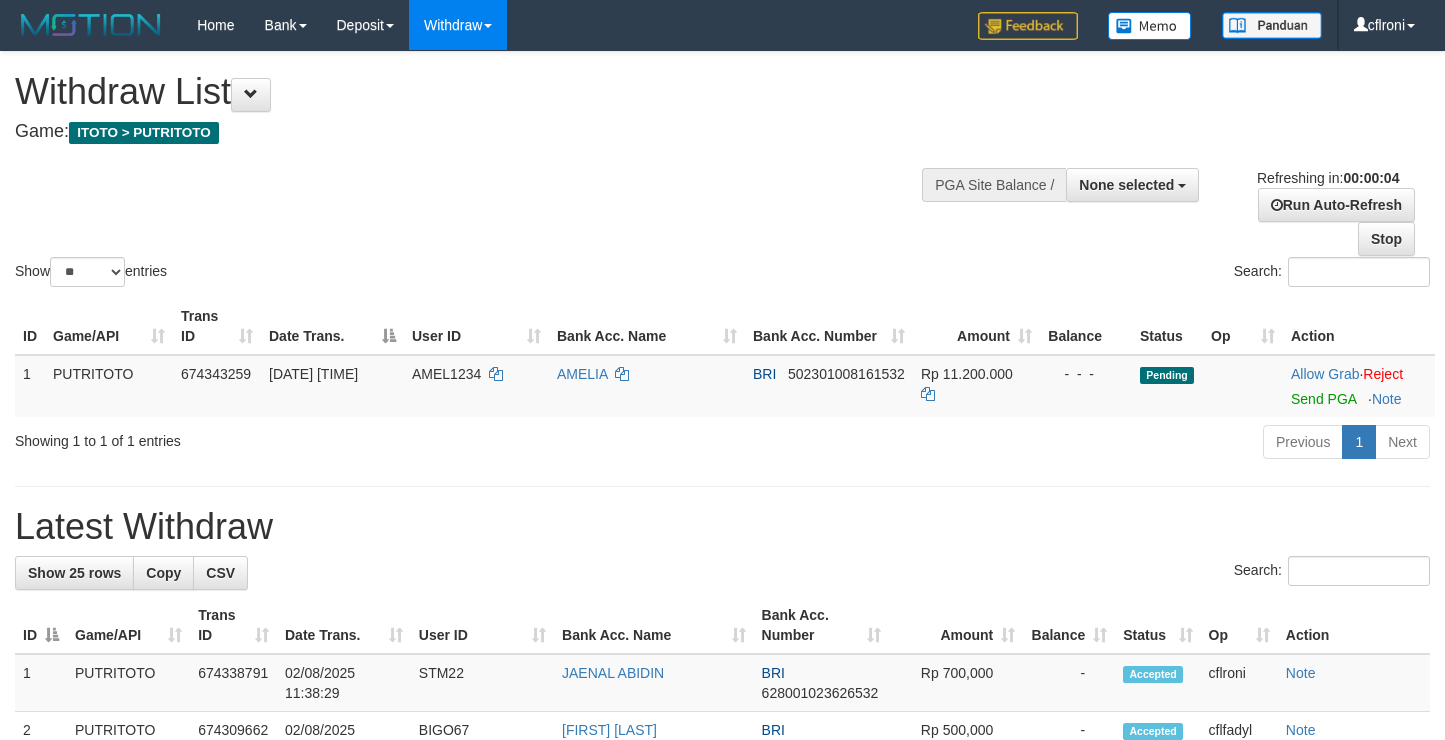 scroll, scrollTop: 0, scrollLeft: 0, axis: both 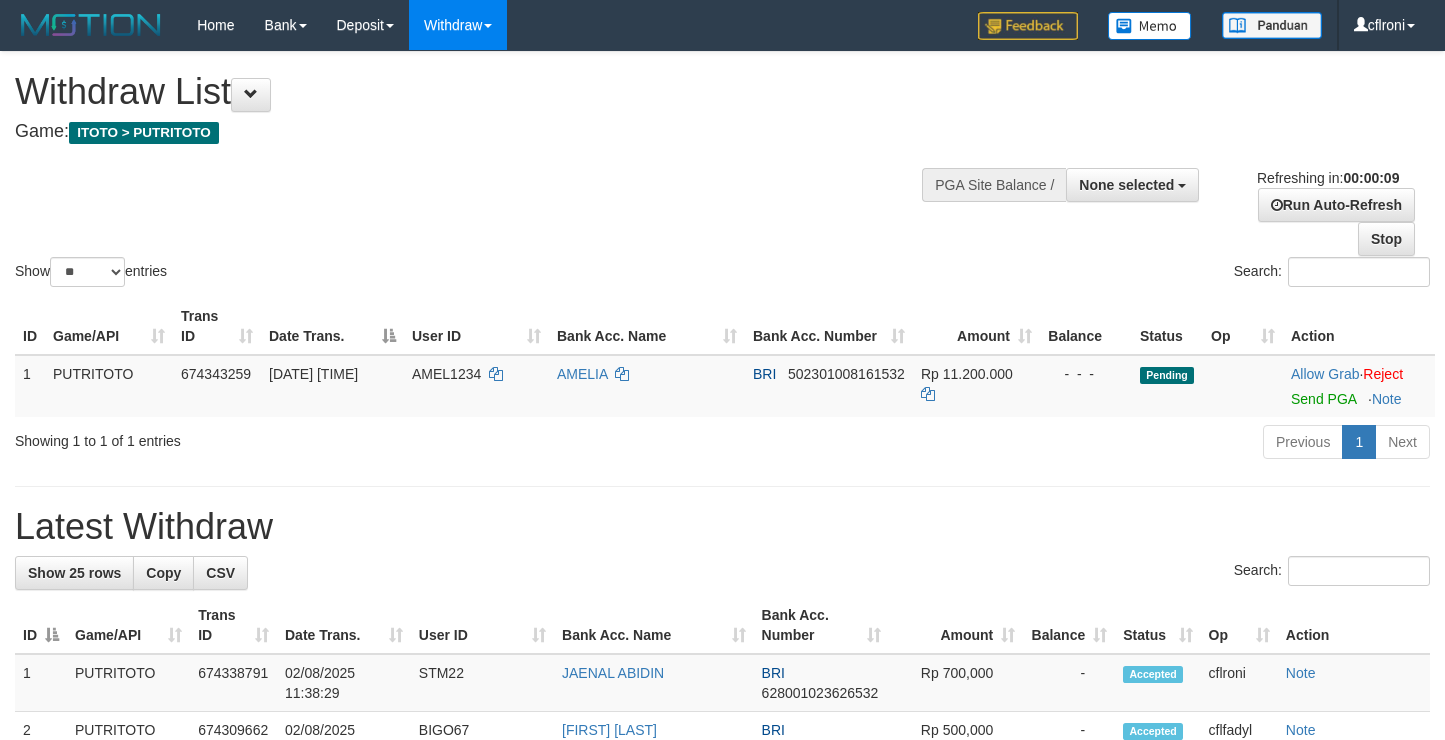 select 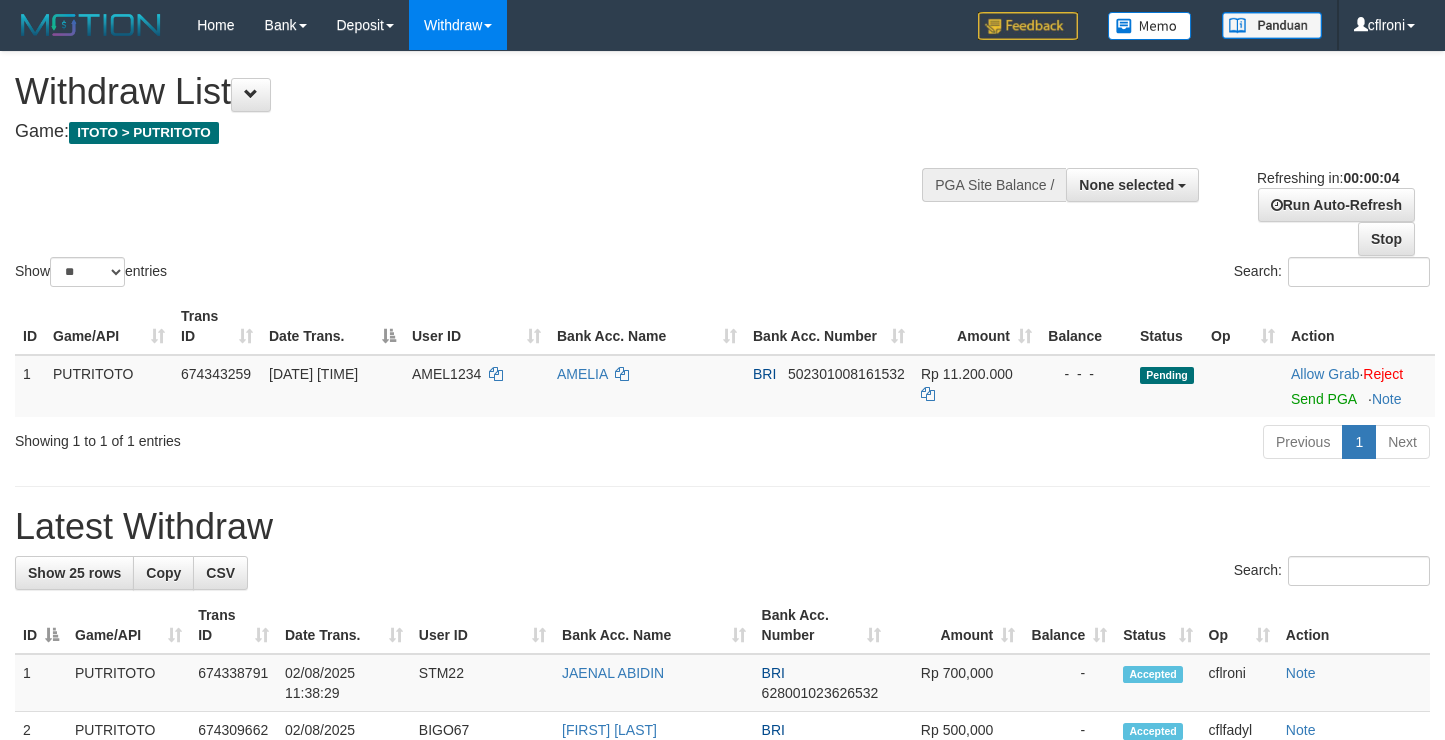 scroll, scrollTop: 0, scrollLeft: 0, axis: both 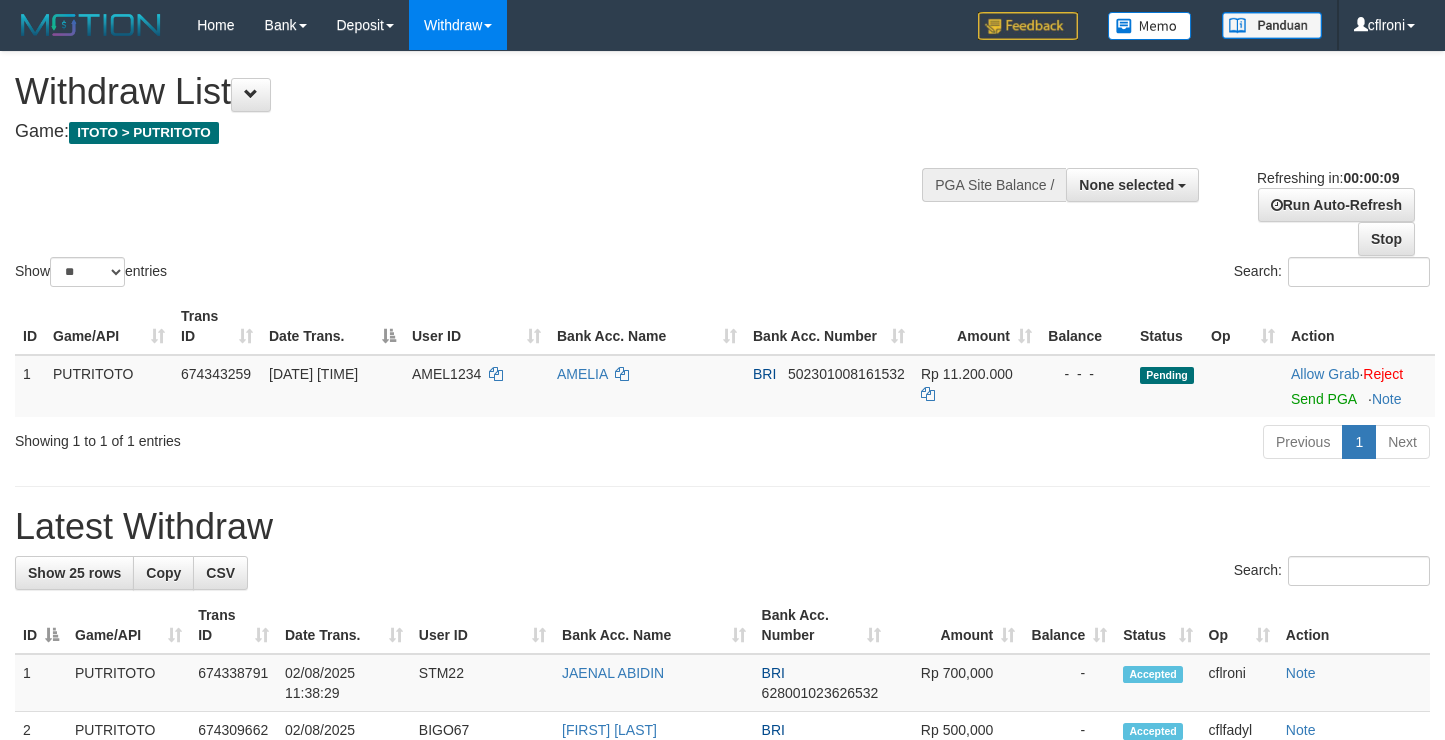 select 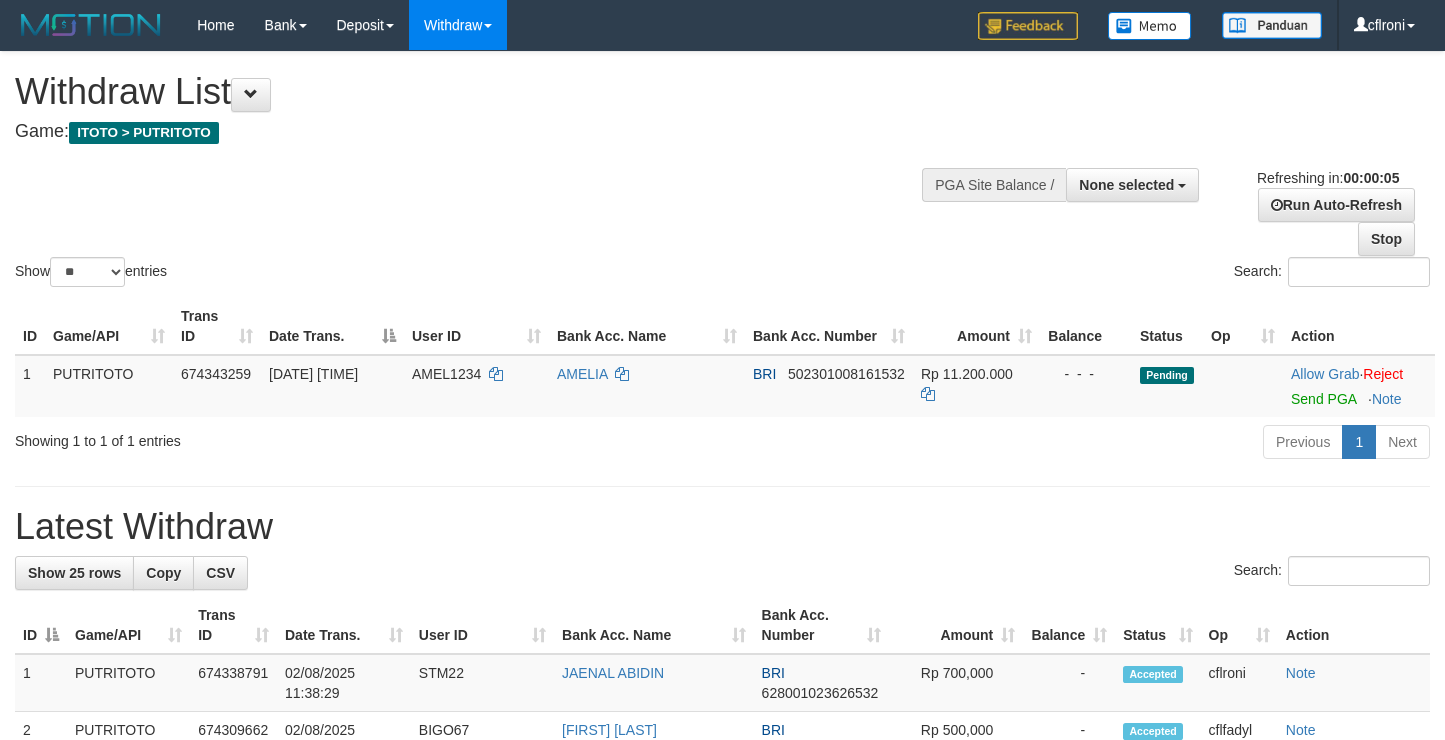 scroll, scrollTop: 0, scrollLeft: 0, axis: both 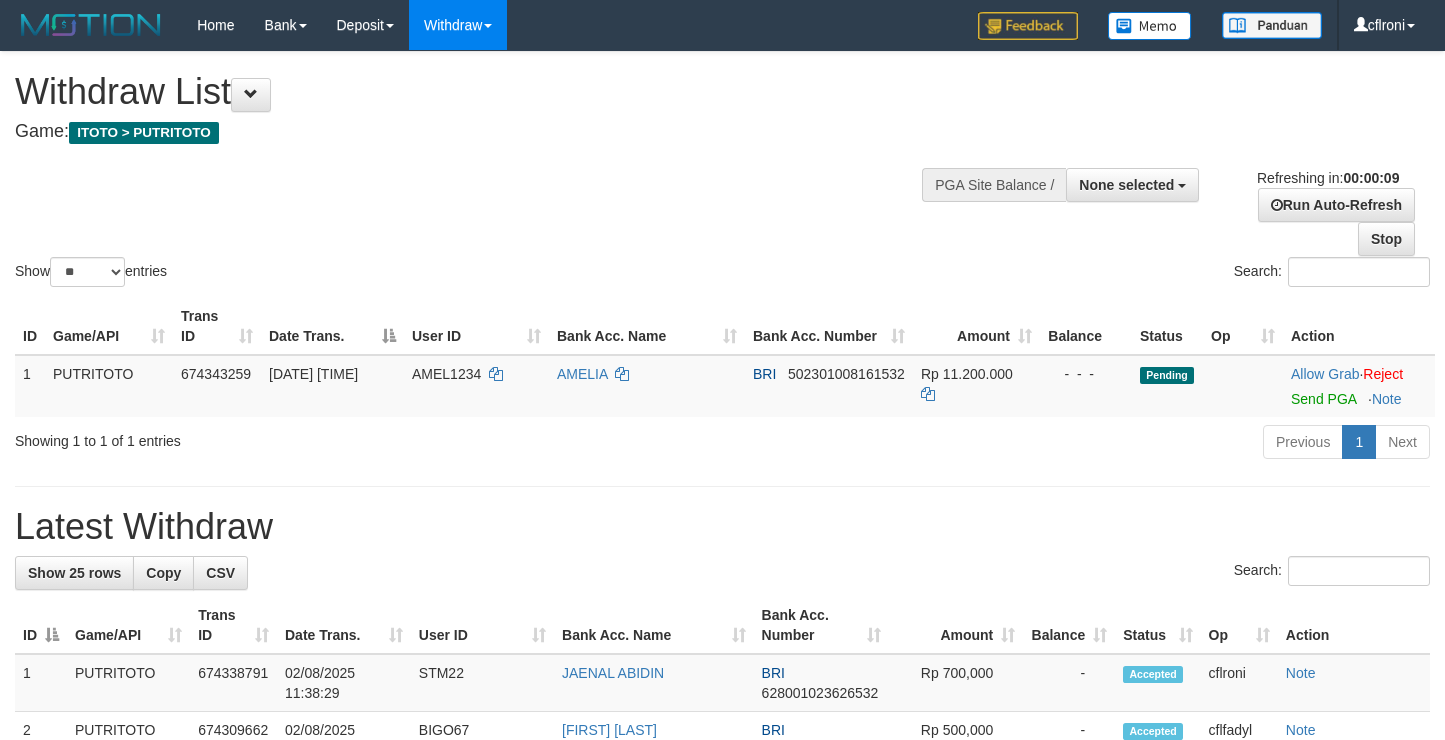 select 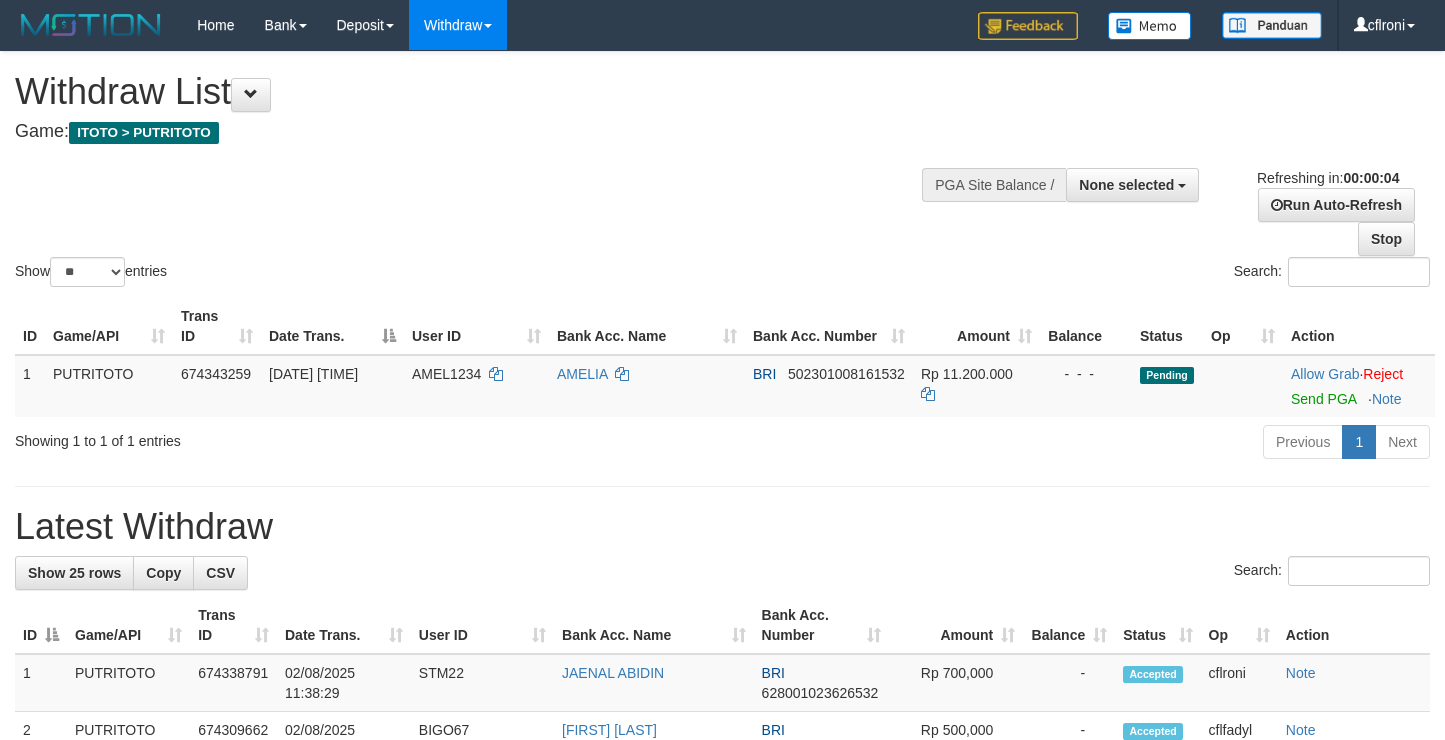 scroll, scrollTop: 0, scrollLeft: 0, axis: both 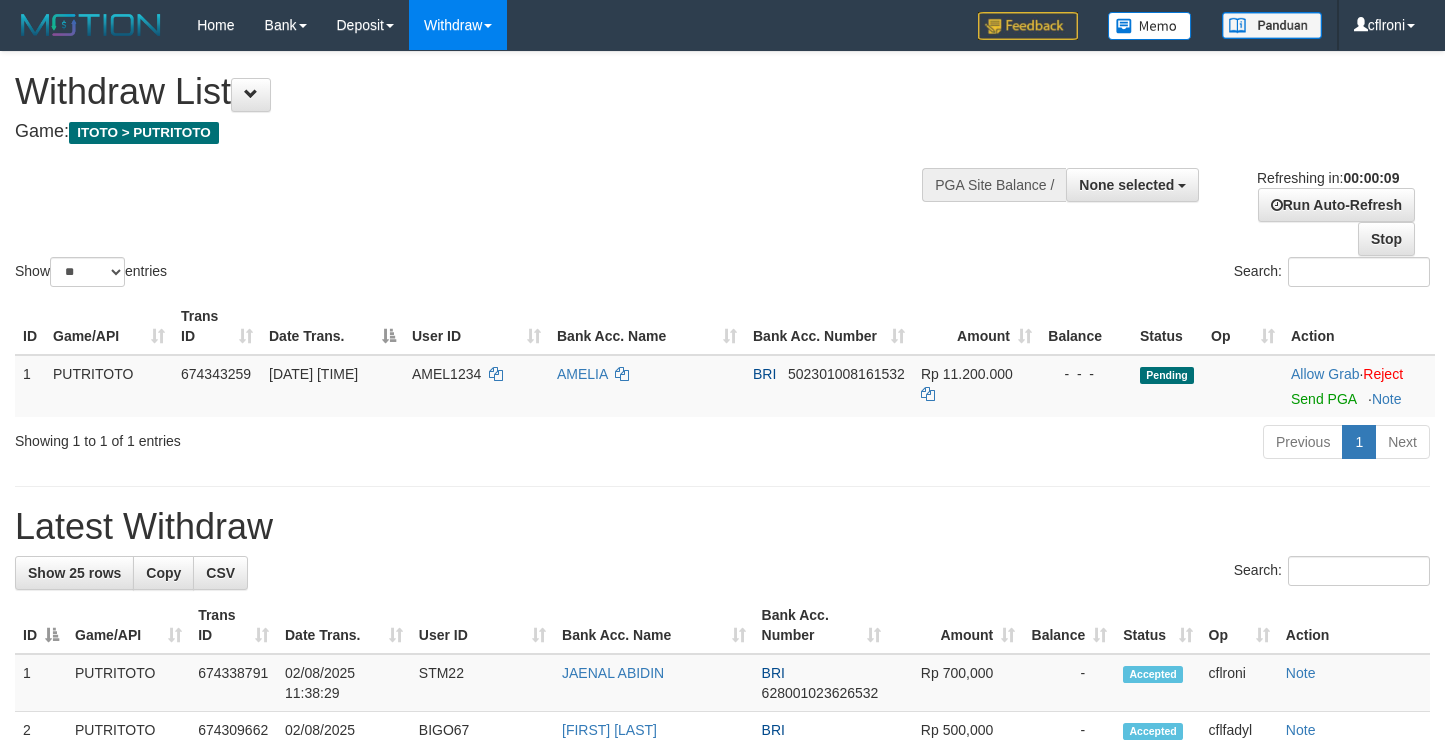 select 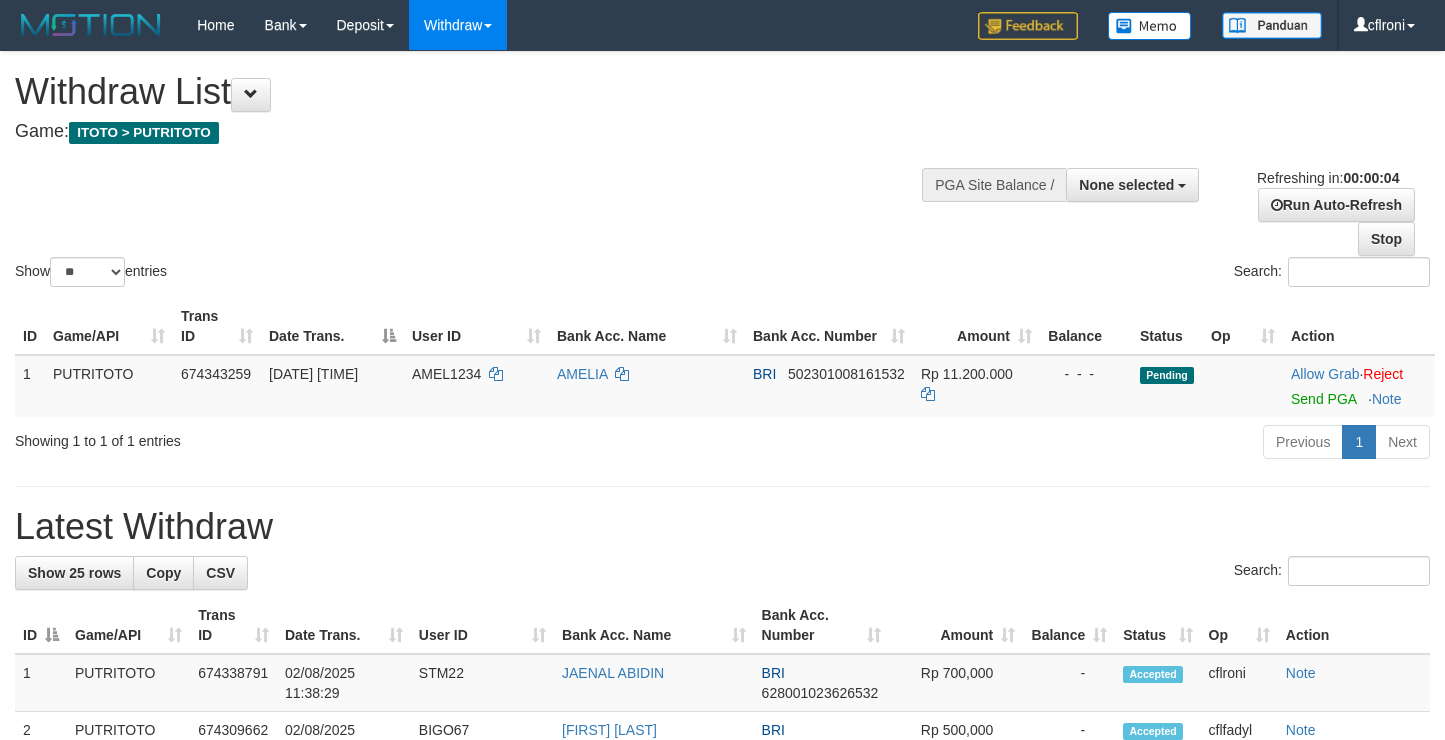 scroll, scrollTop: 0, scrollLeft: 0, axis: both 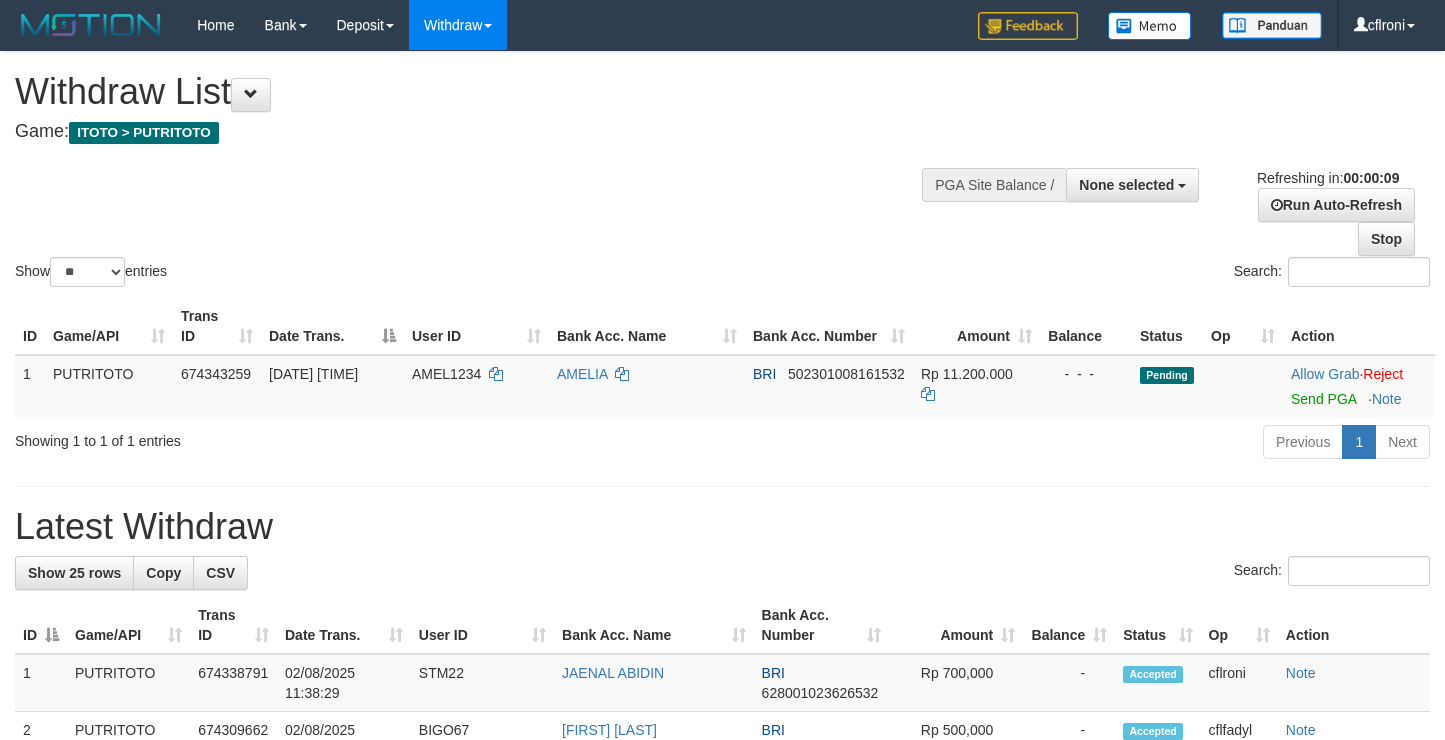 select 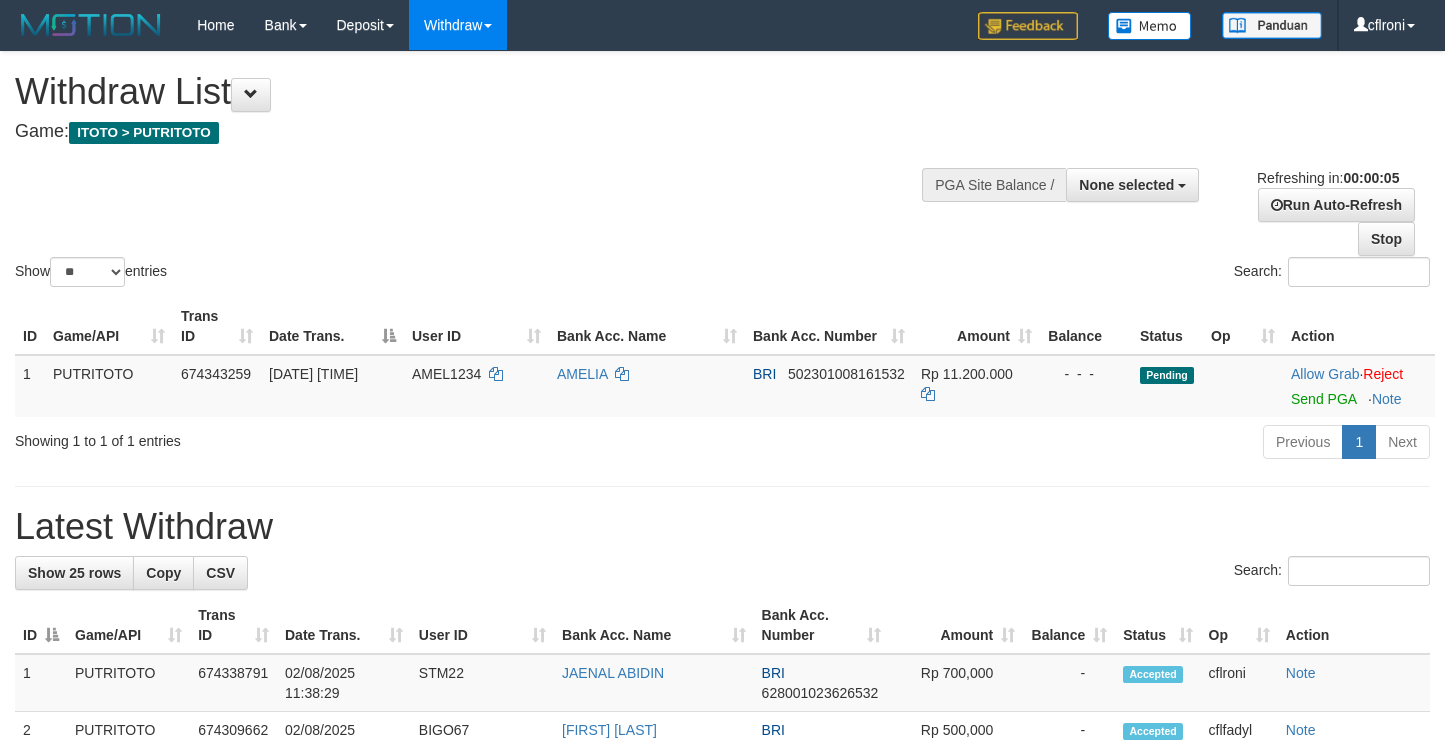 scroll, scrollTop: 0, scrollLeft: 0, axis: both 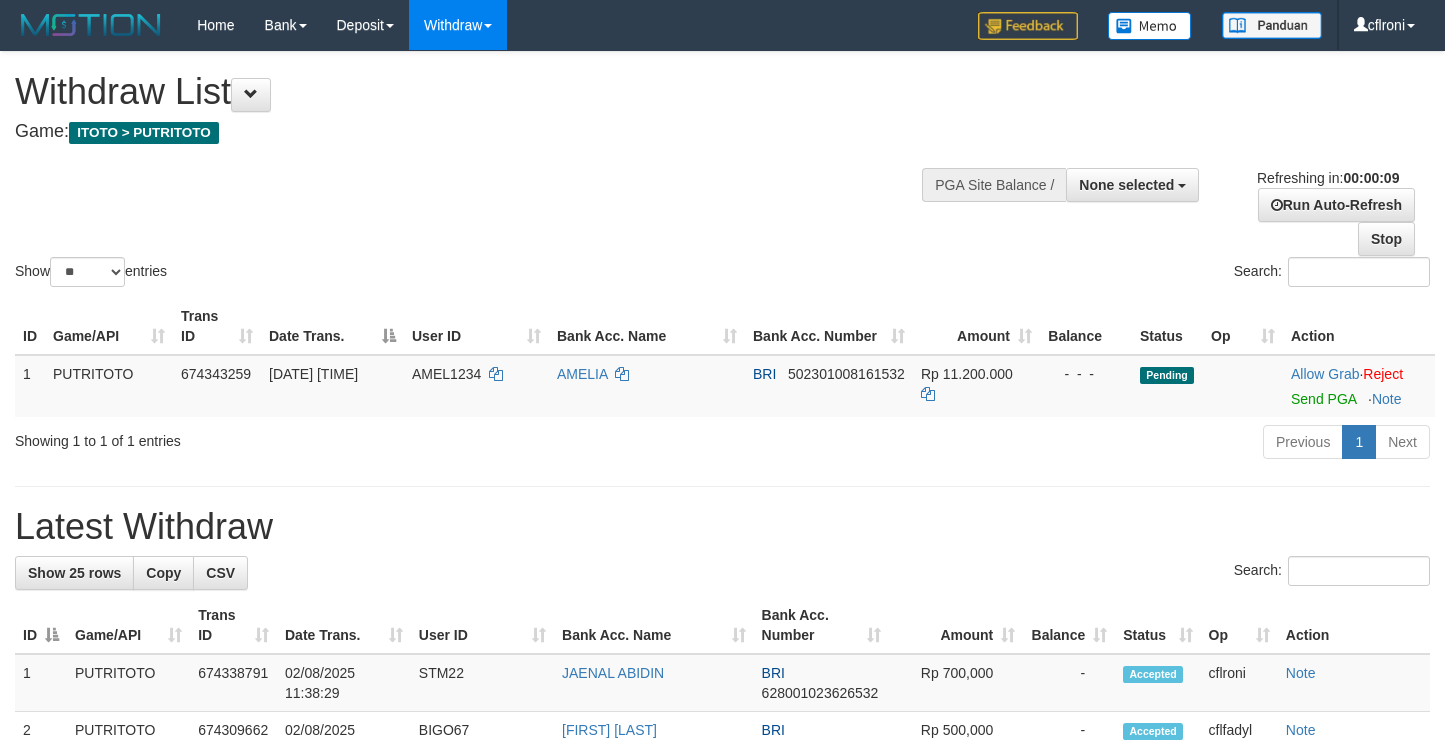 select 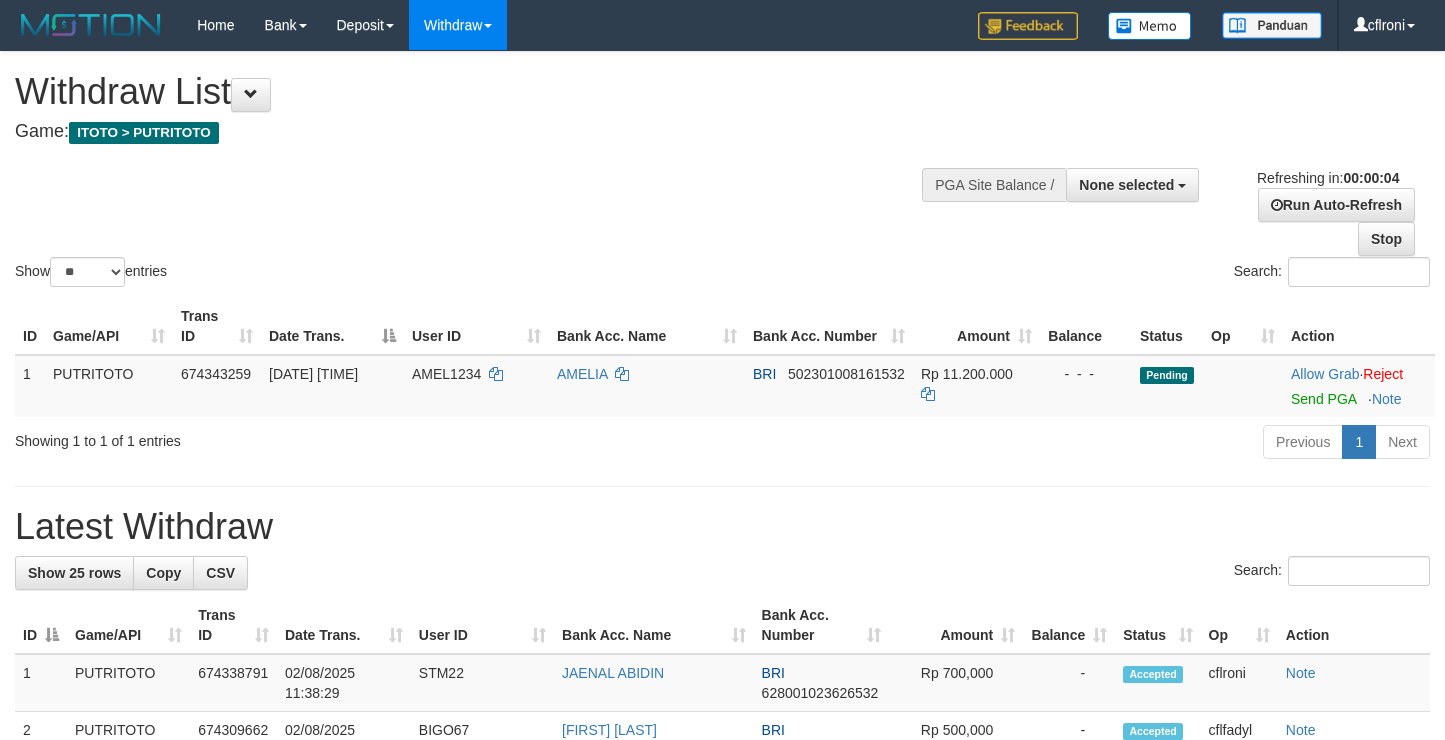 scroll, scrollTop: 0, scrollLeft: 0, axis: both 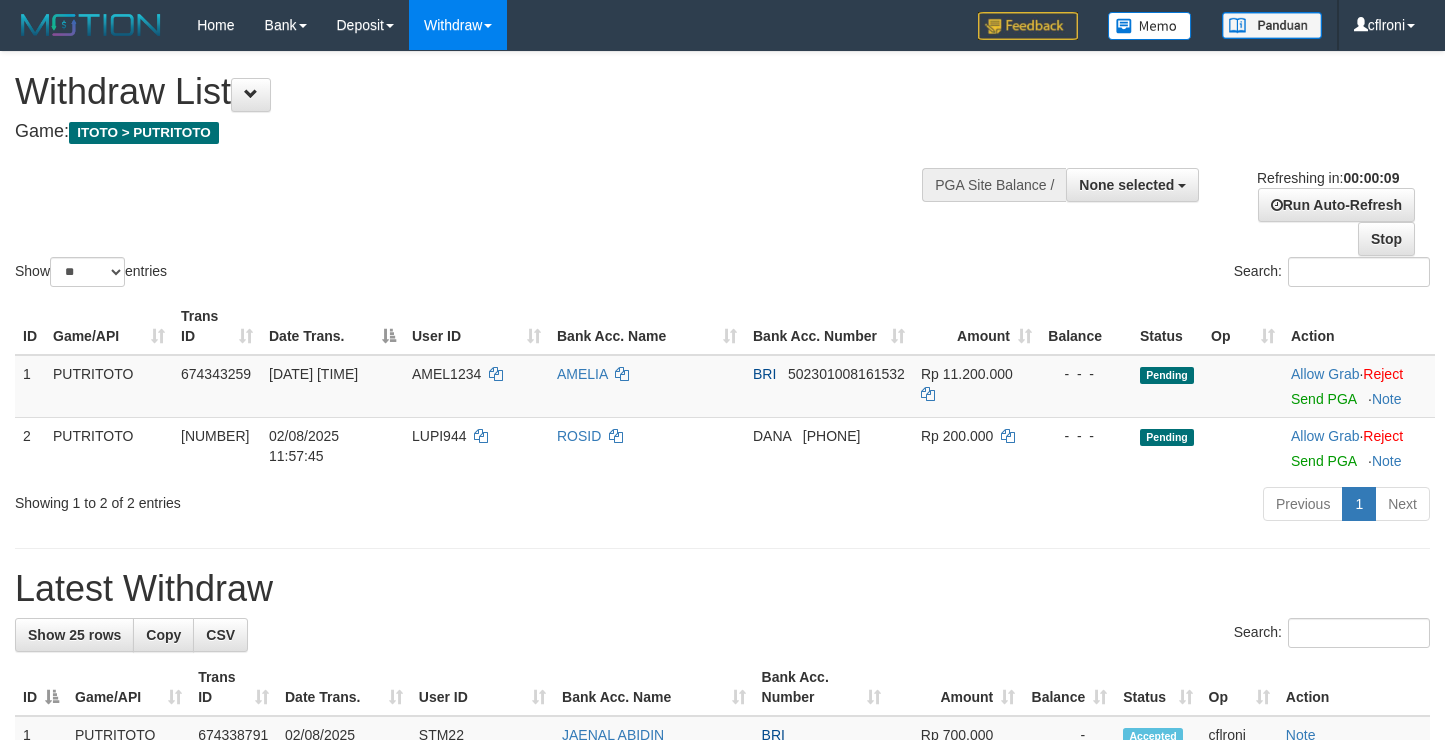 select 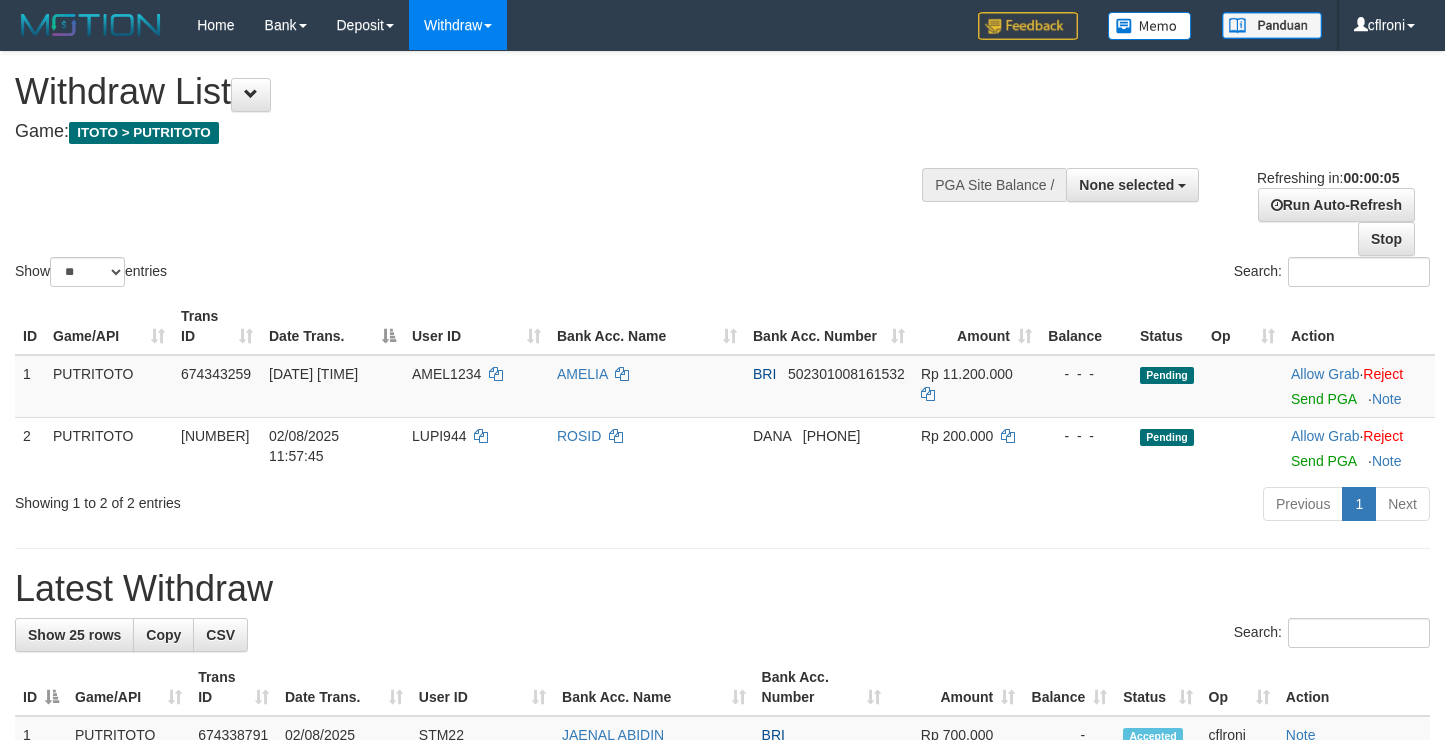 scroll, scrollTop: 0, scrollLeft: 0, axis: both 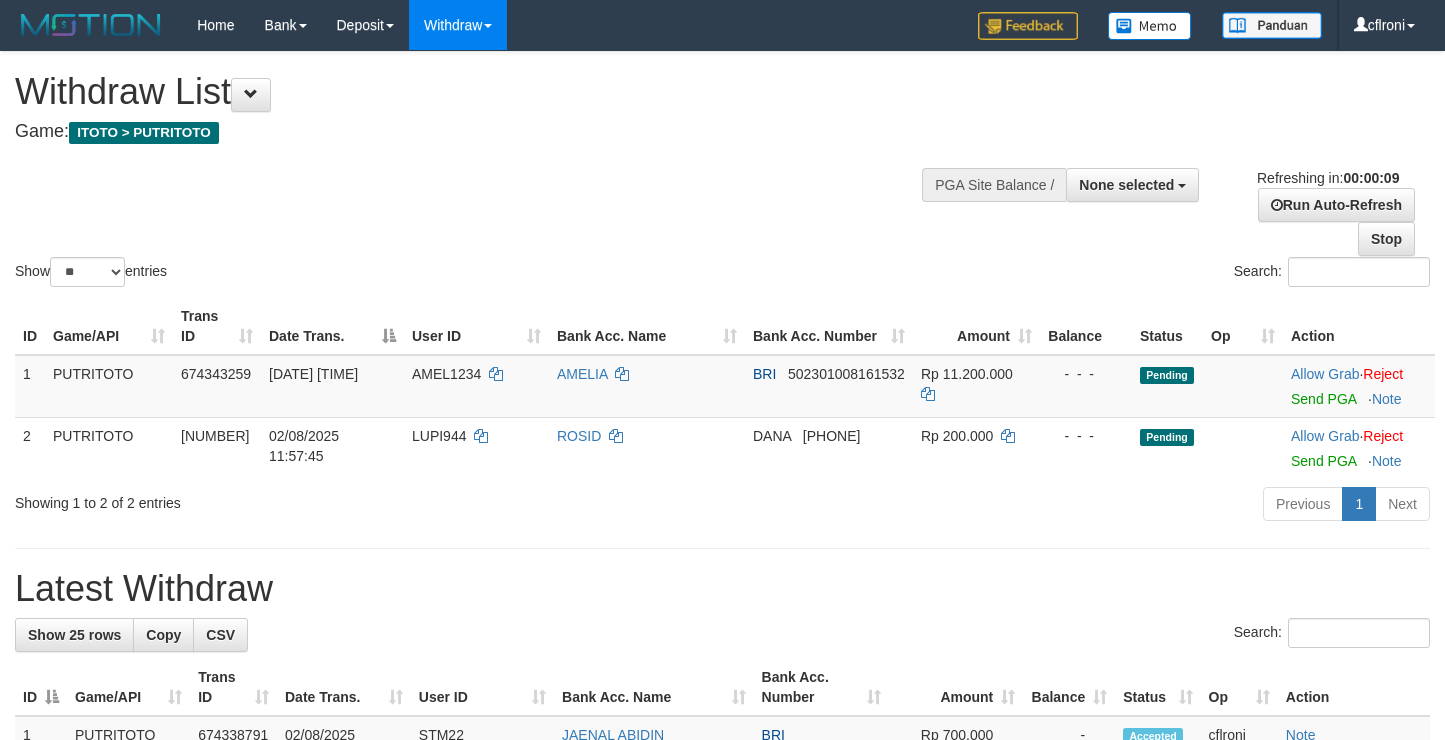 select 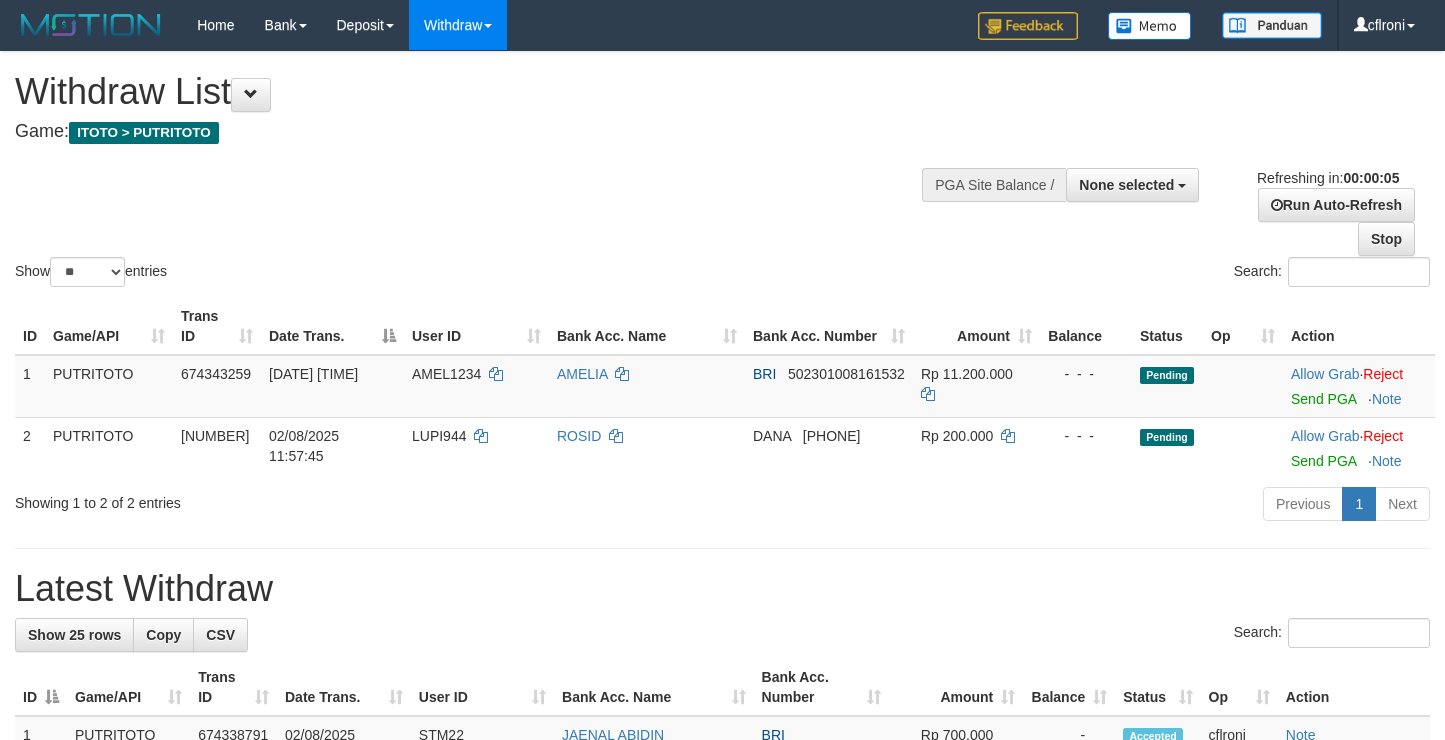 scroll, scrollTop: 0, scrollLeft: 0, axis: both 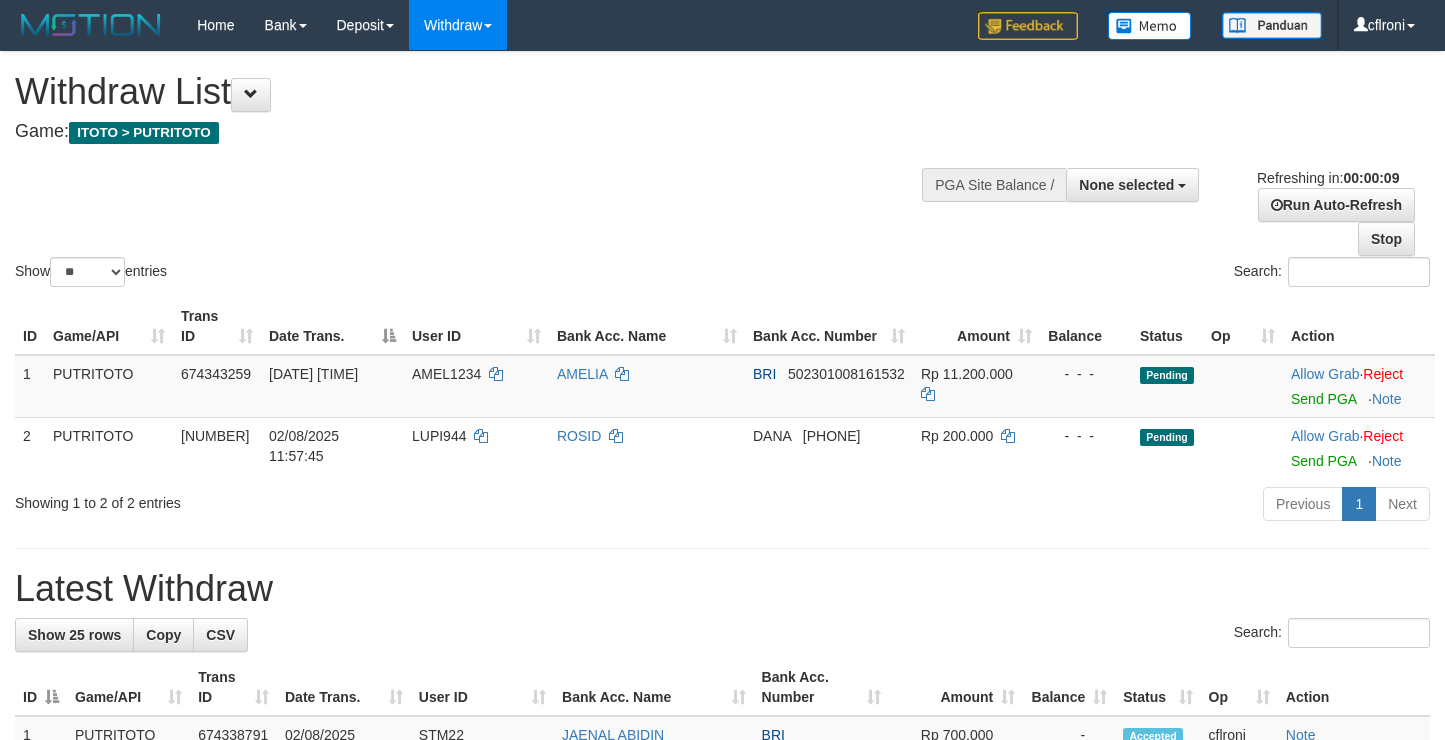 select 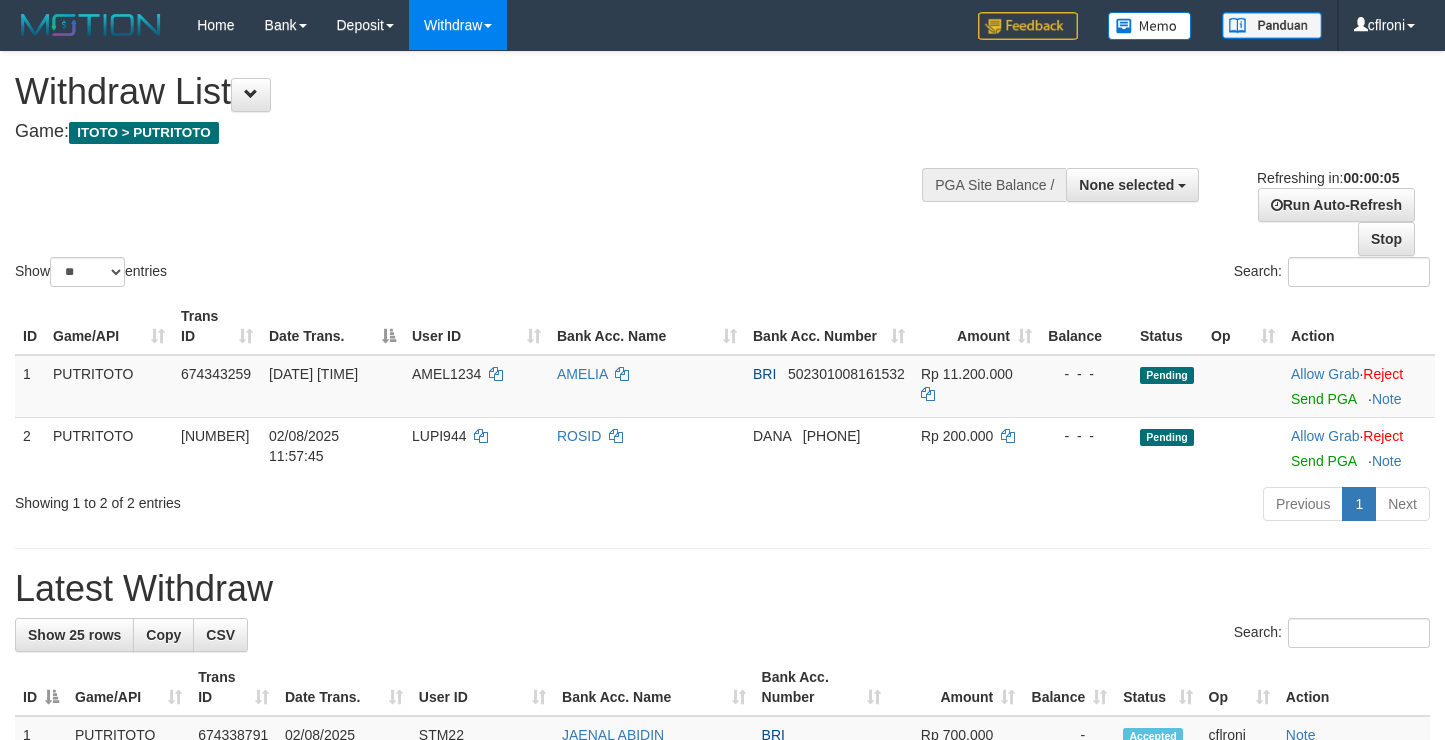 scroll, scrollTop: 0, scrollLeft: 0, axis: both 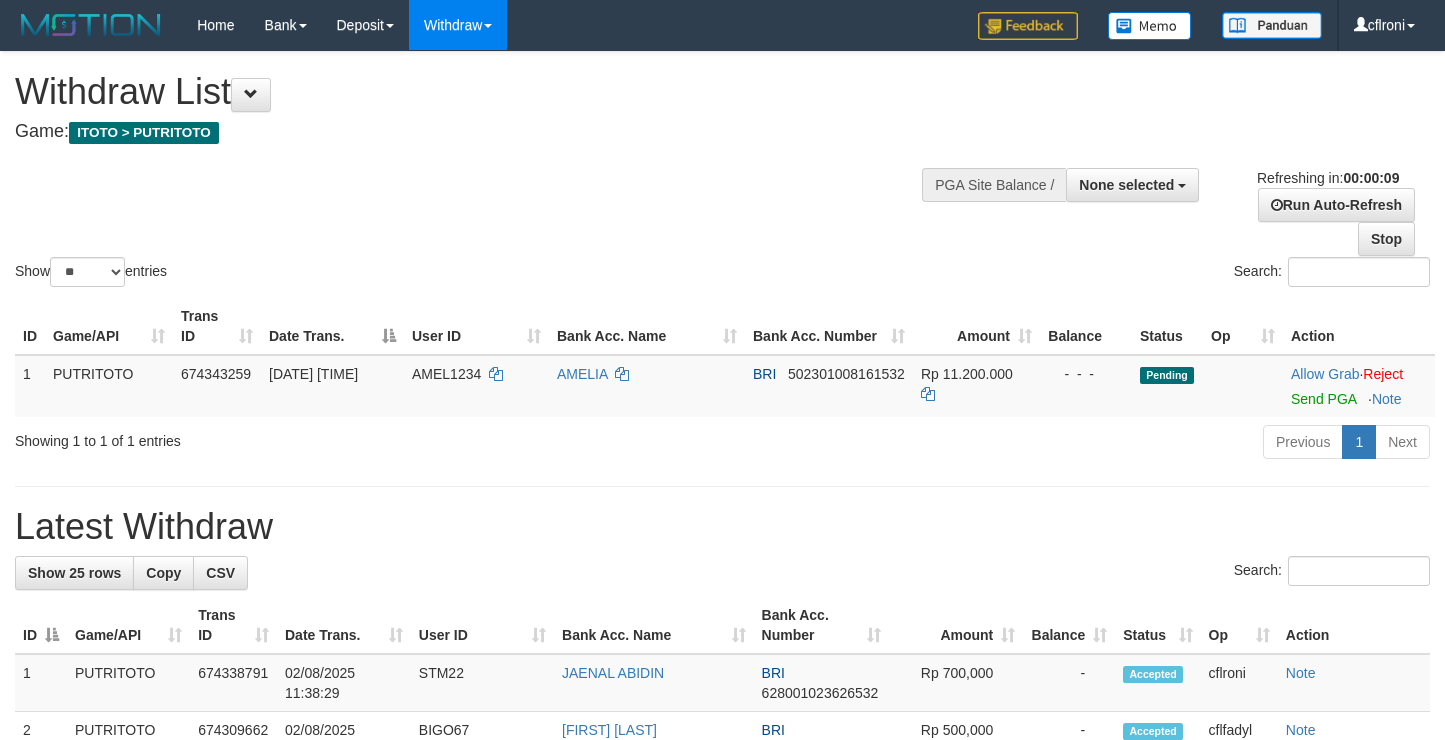 select 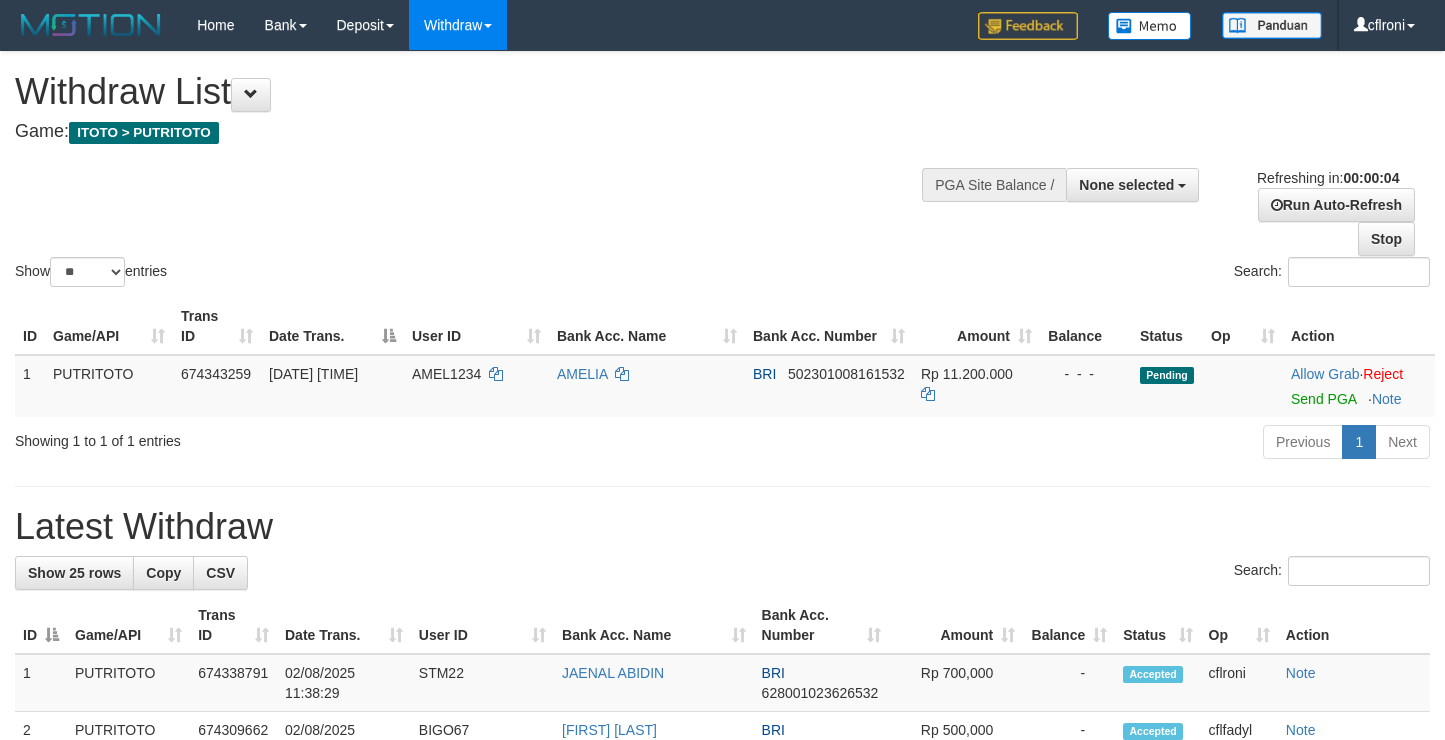 scroll, scrollTop: 0, scrollLeft: 0, axis: both 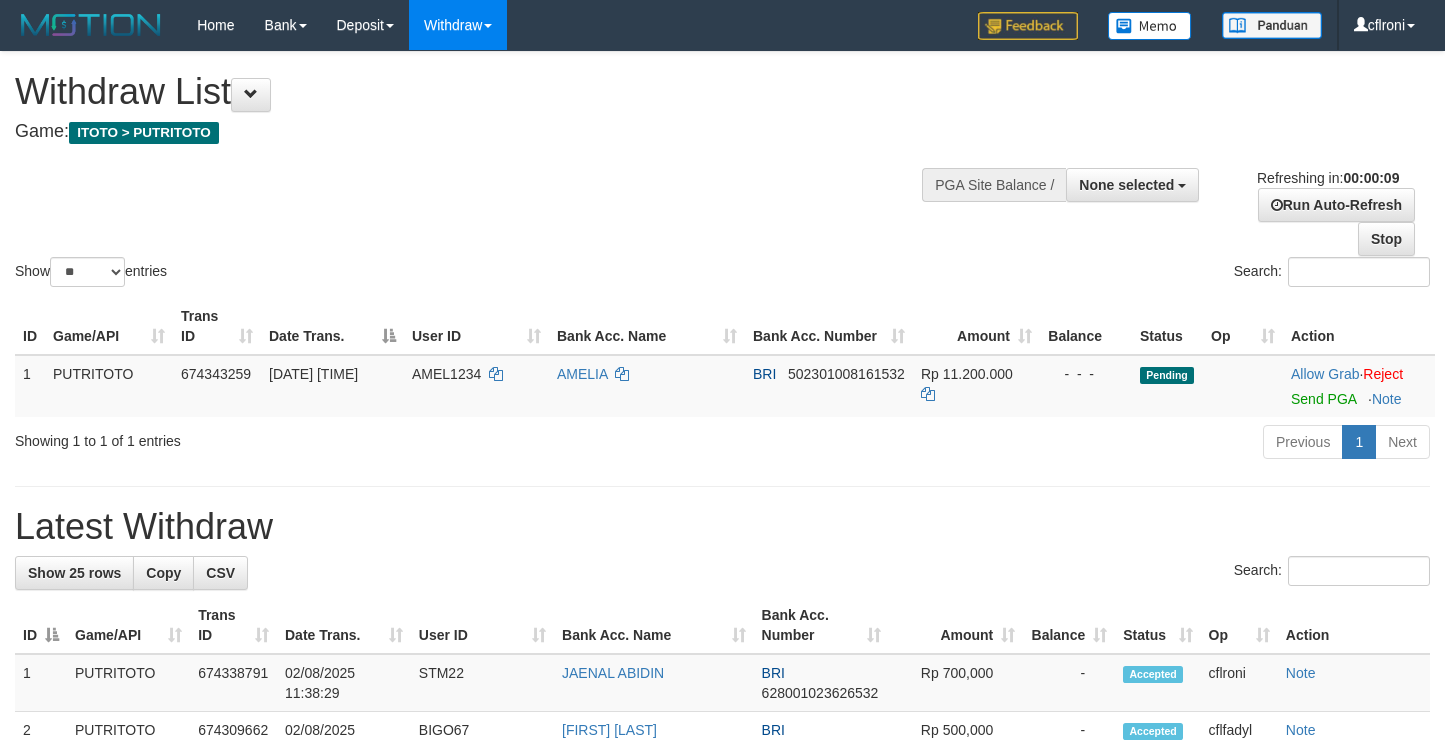 select 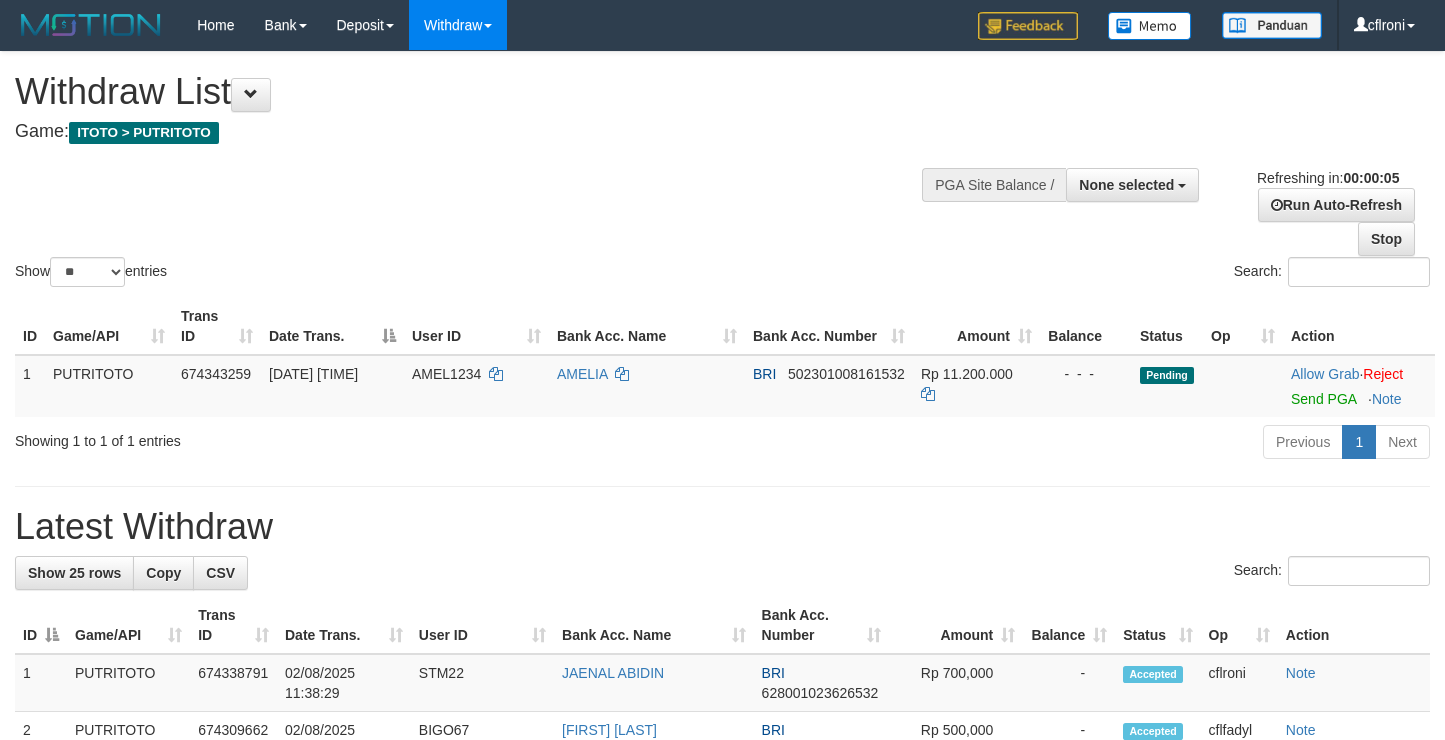 scroll, scrollTop: 0, scrollLeft: 0, axis: both 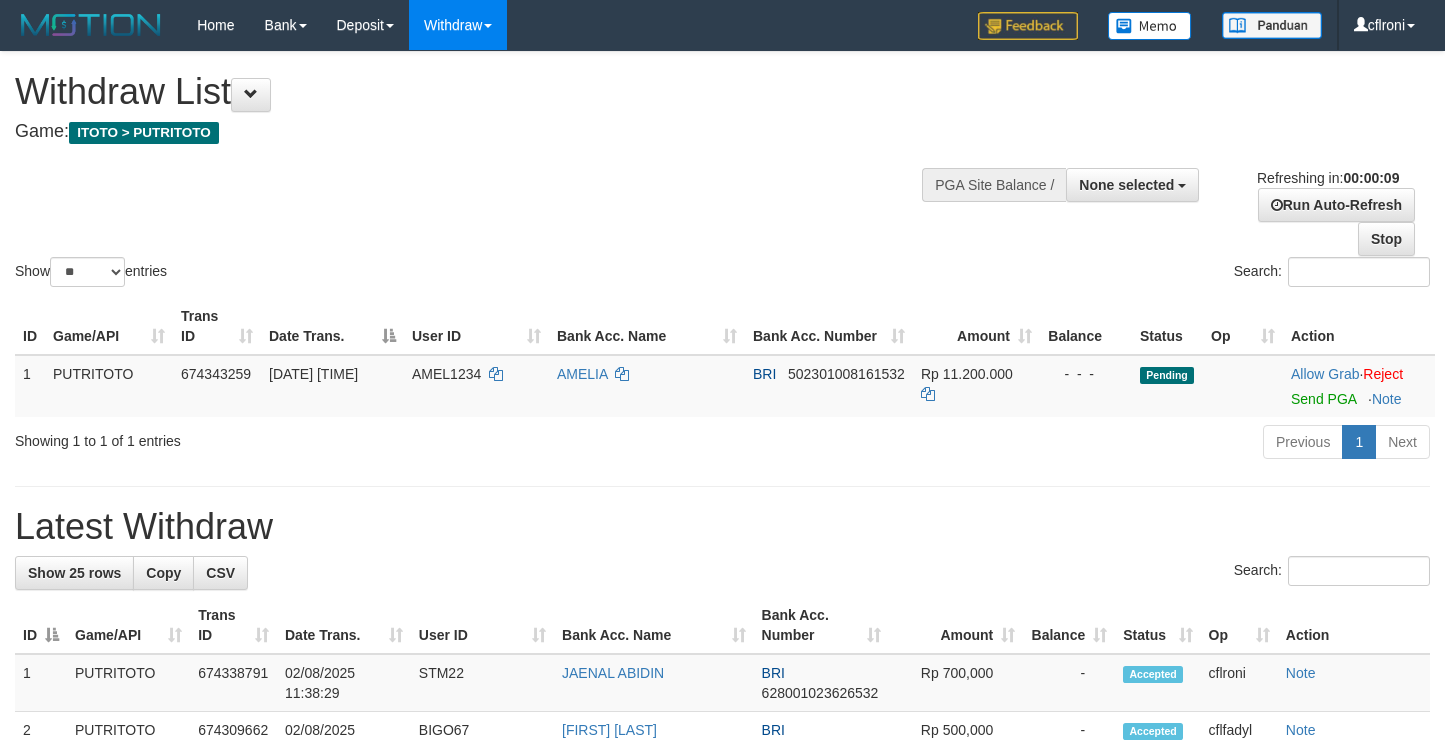 select 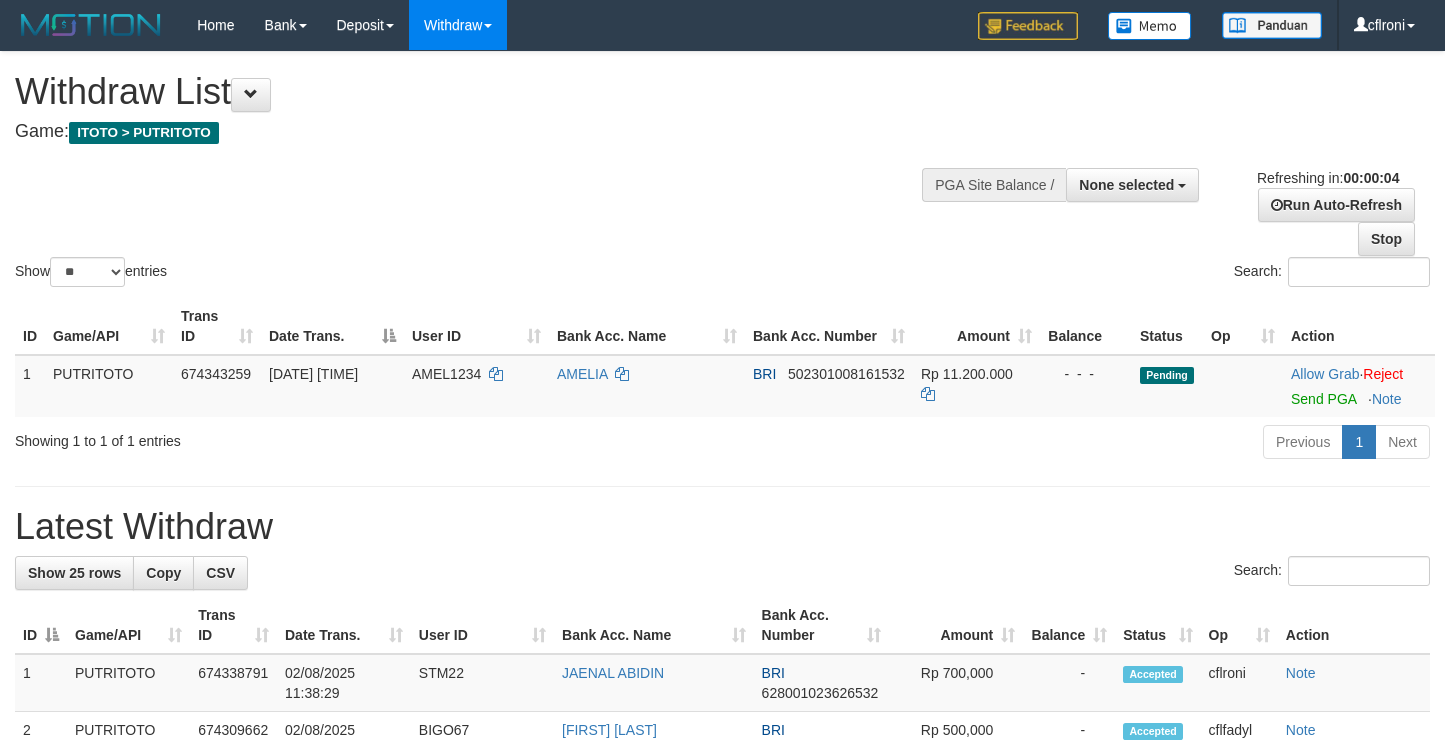 scroll, scrollTop: 0, scrollLeft: 0, axis: both 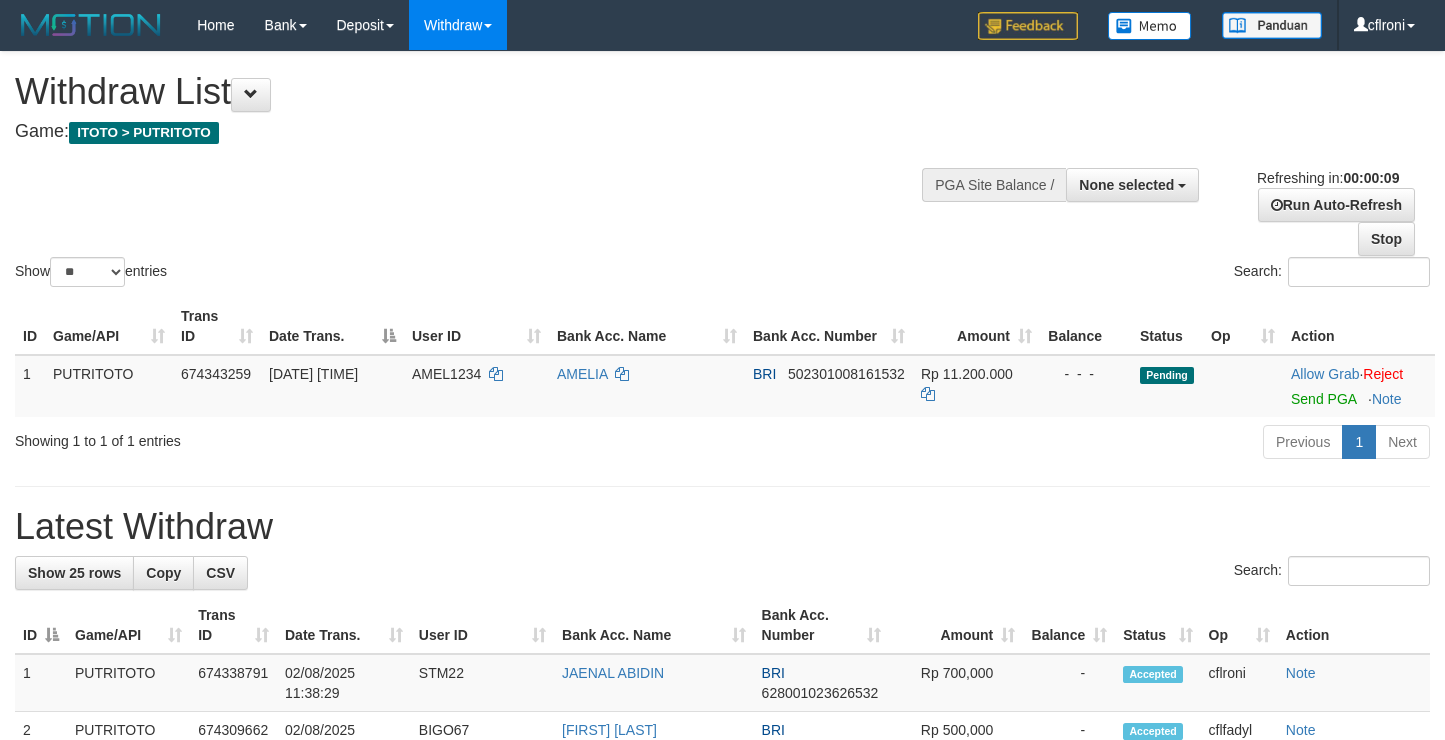select 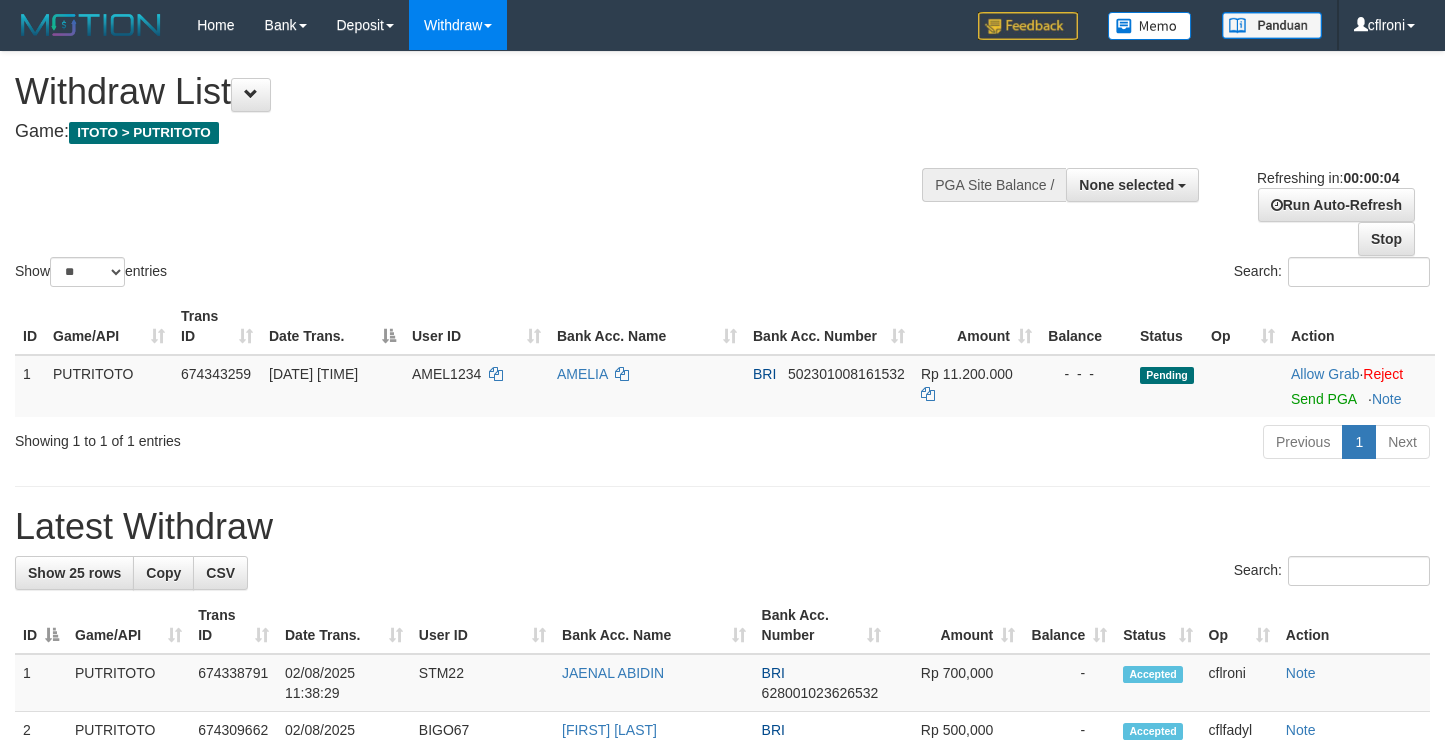 scroll, scrollTop: 0, scrollLeft: 0, axis: both 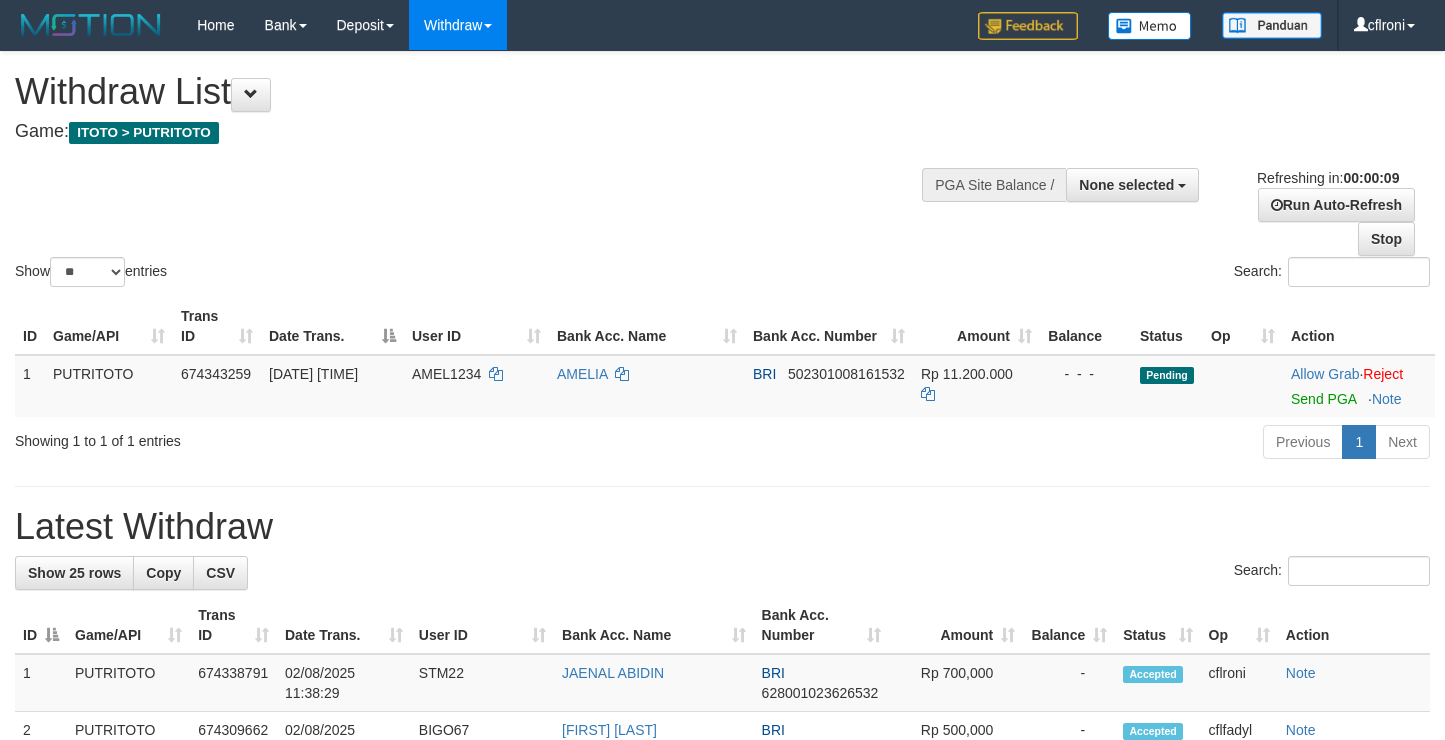 select 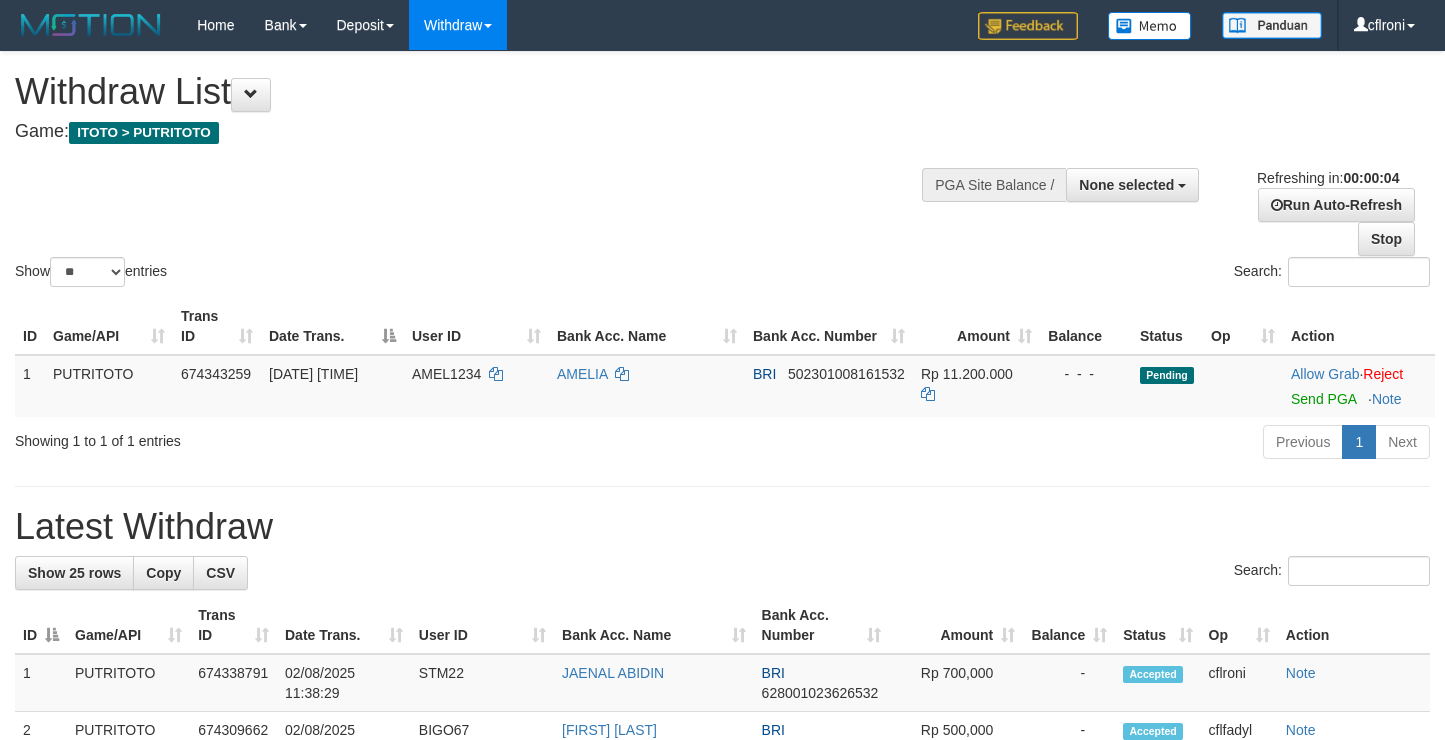scroll, scrollTop: 0, scrollLeft: 0, axis: both 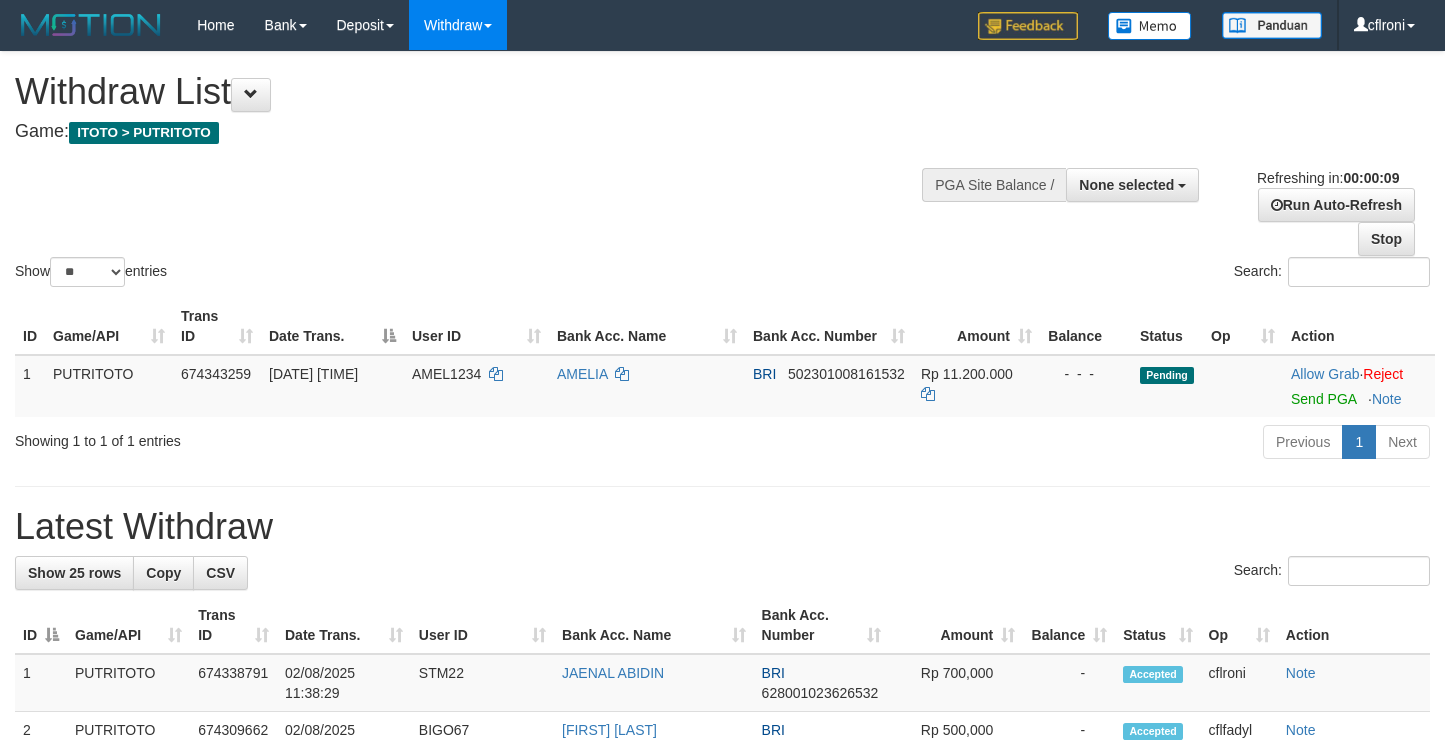 select 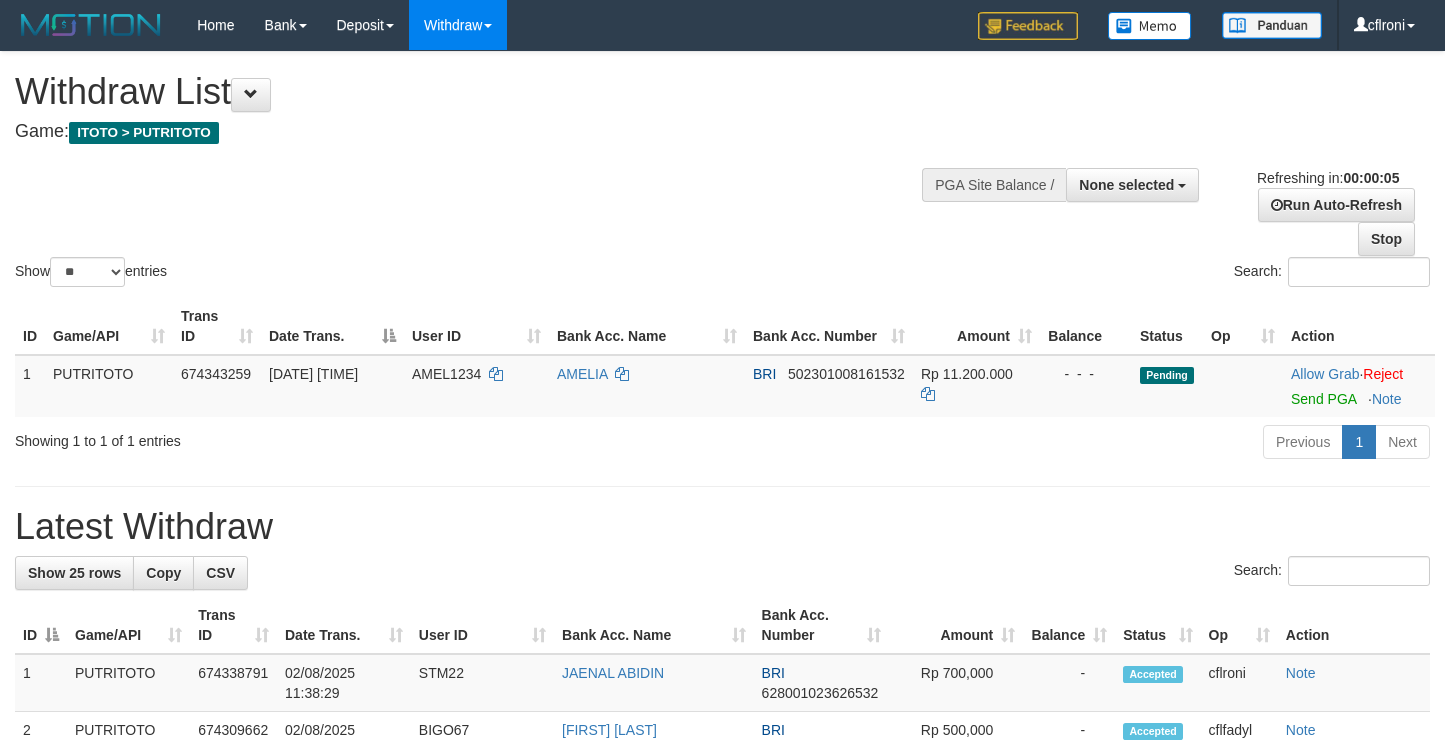 scroll, scrollTop: 0, scrollLeft: 0, axis: both 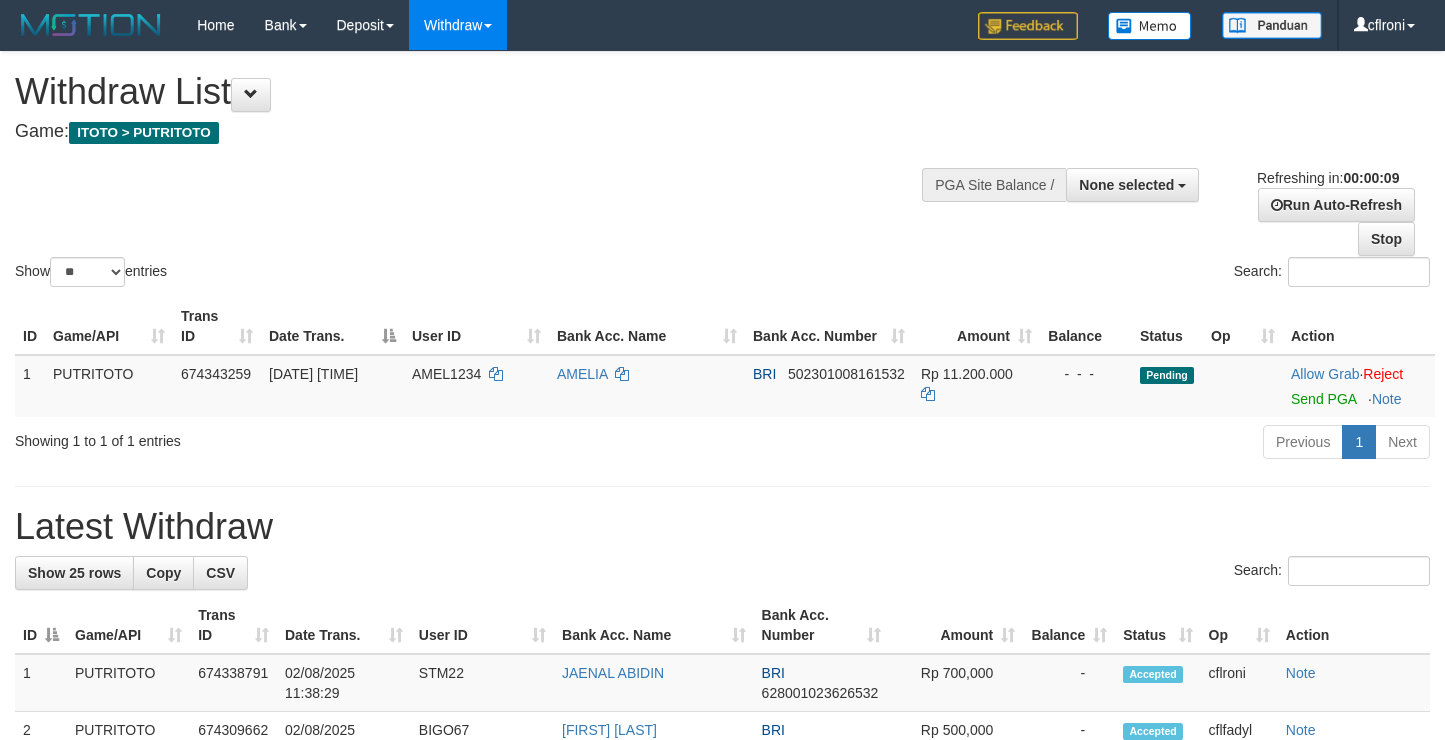 select 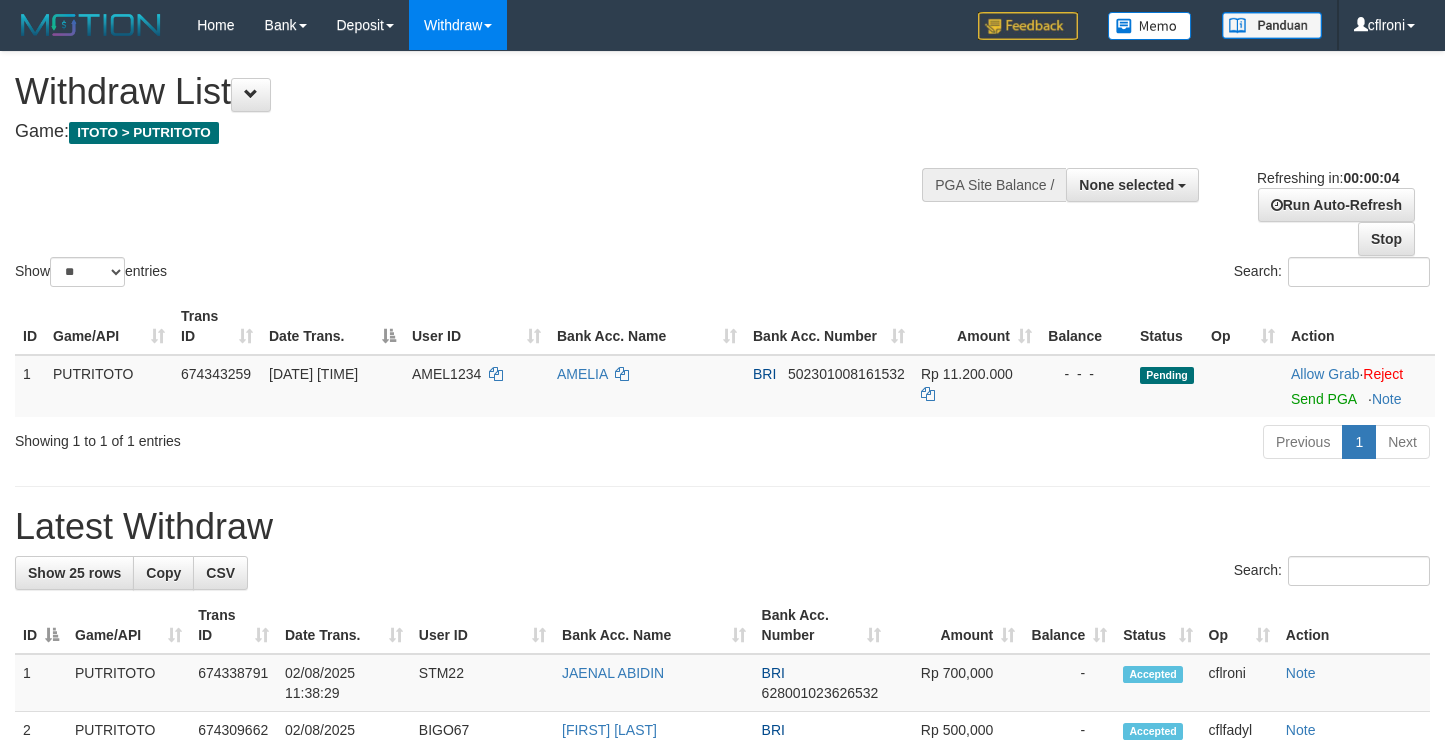 scroll, scrollTop: 0, scrollLeft: 0, axis: both 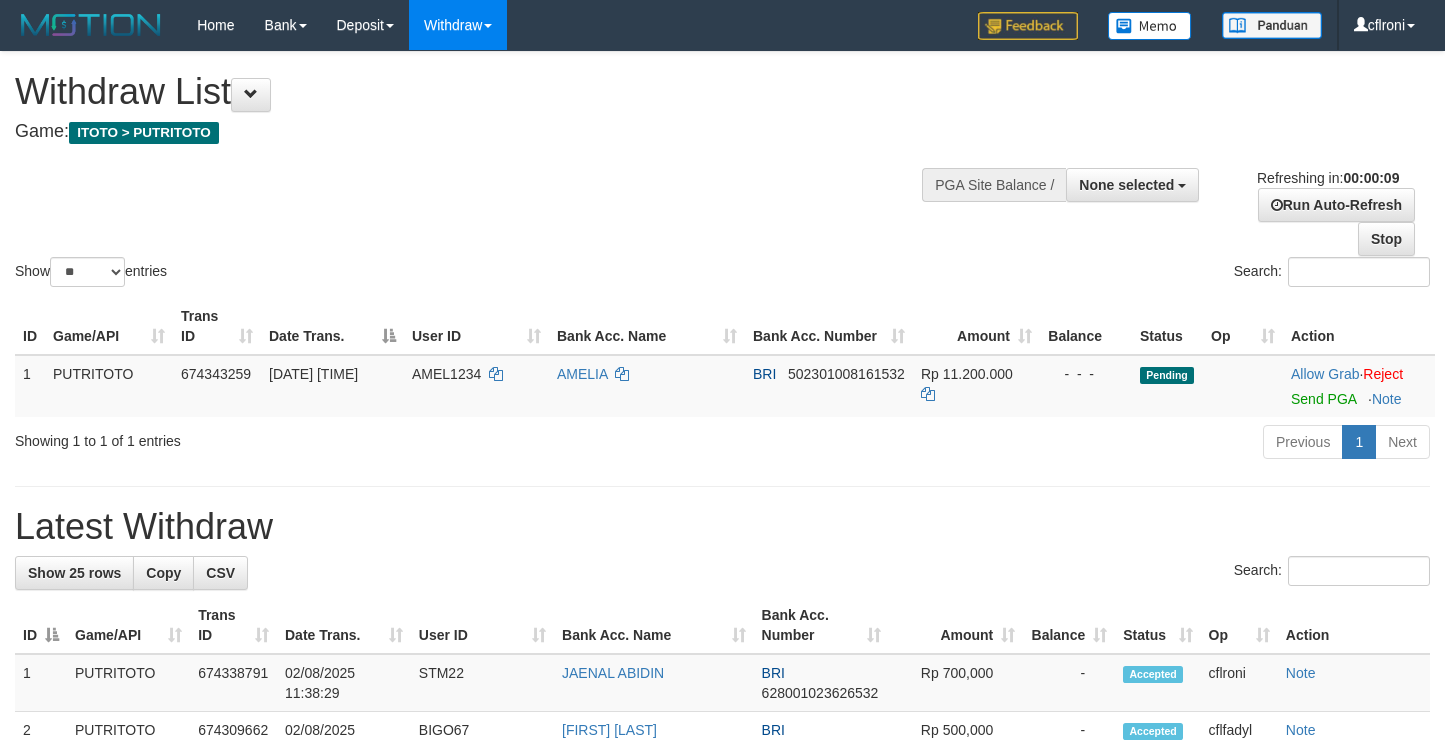select 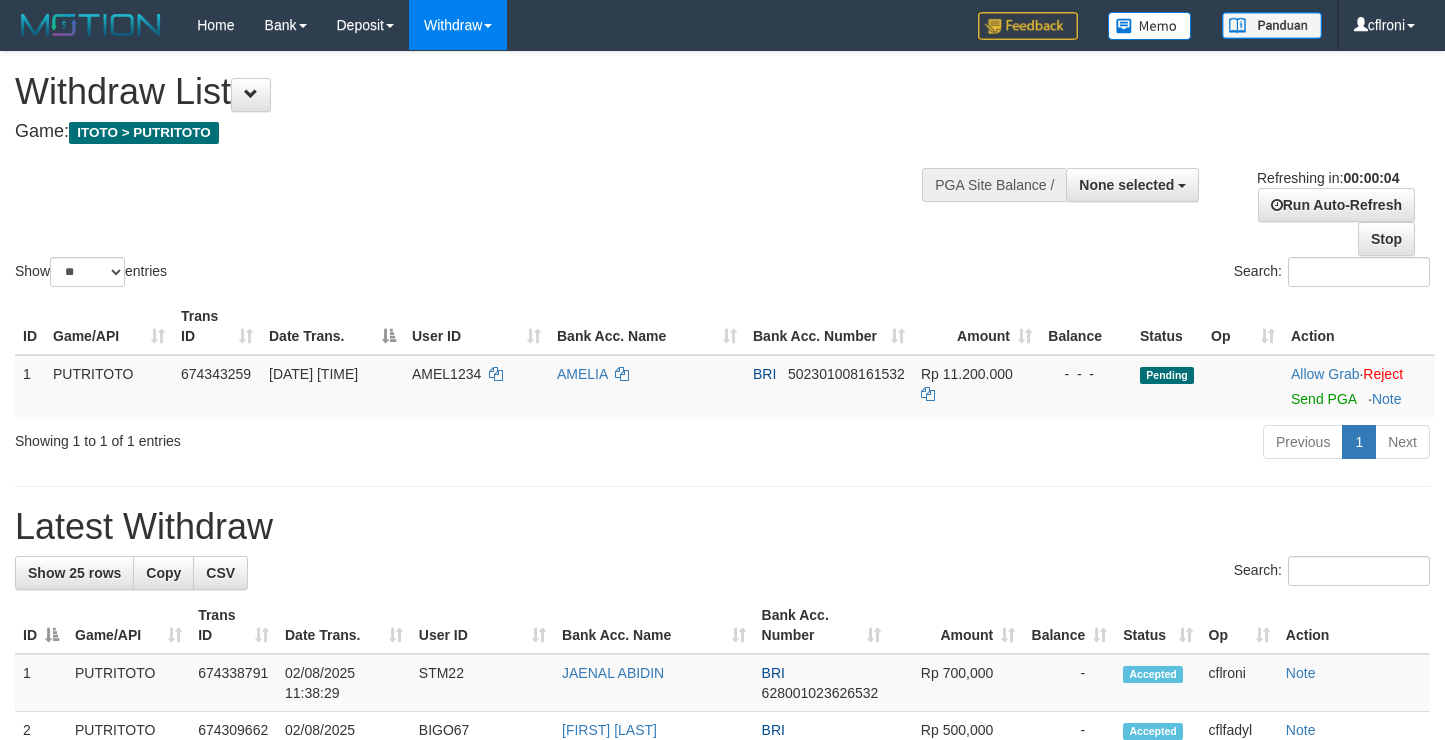 scroll, scrollTop: 0, scrollLeft: 0, axis: both 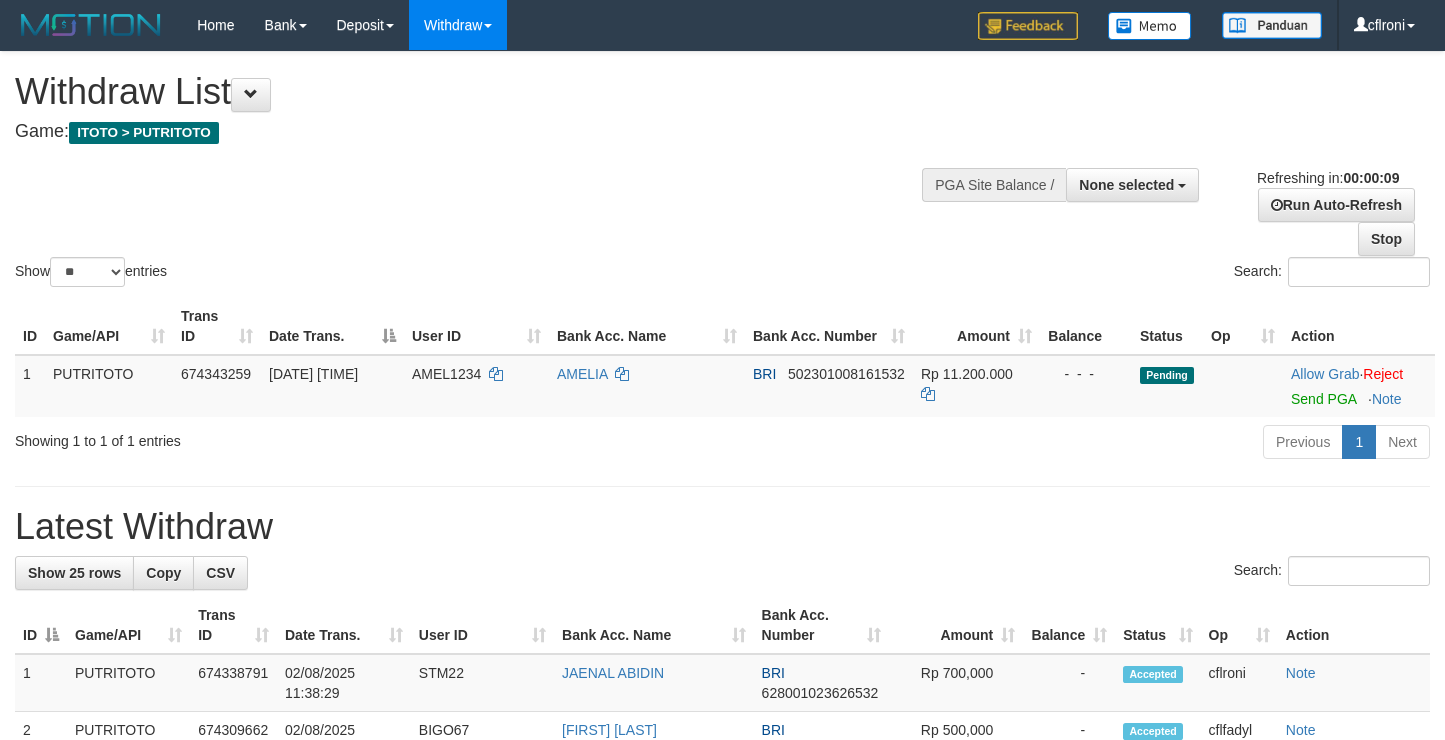 select 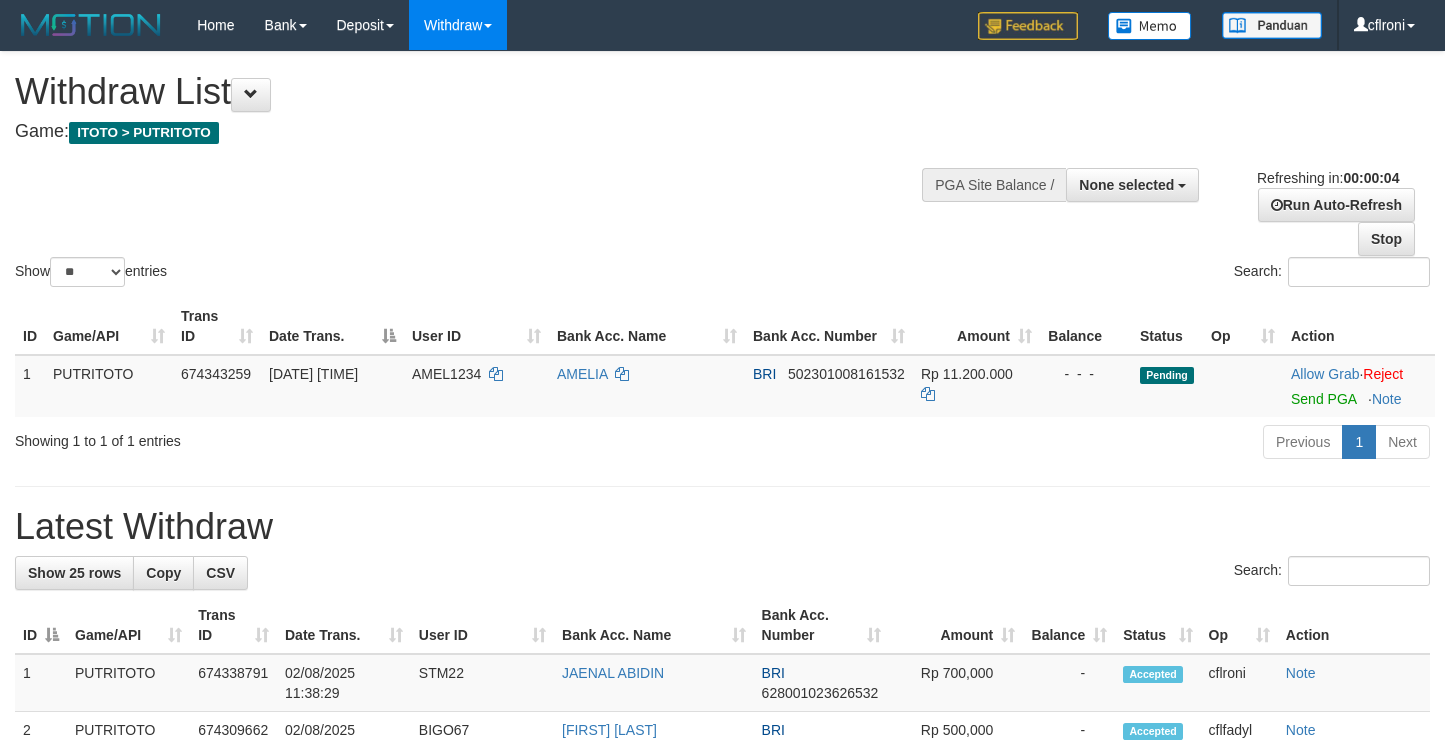 scroll, scrollTop: 0, scrollLeft: 0, axis: both 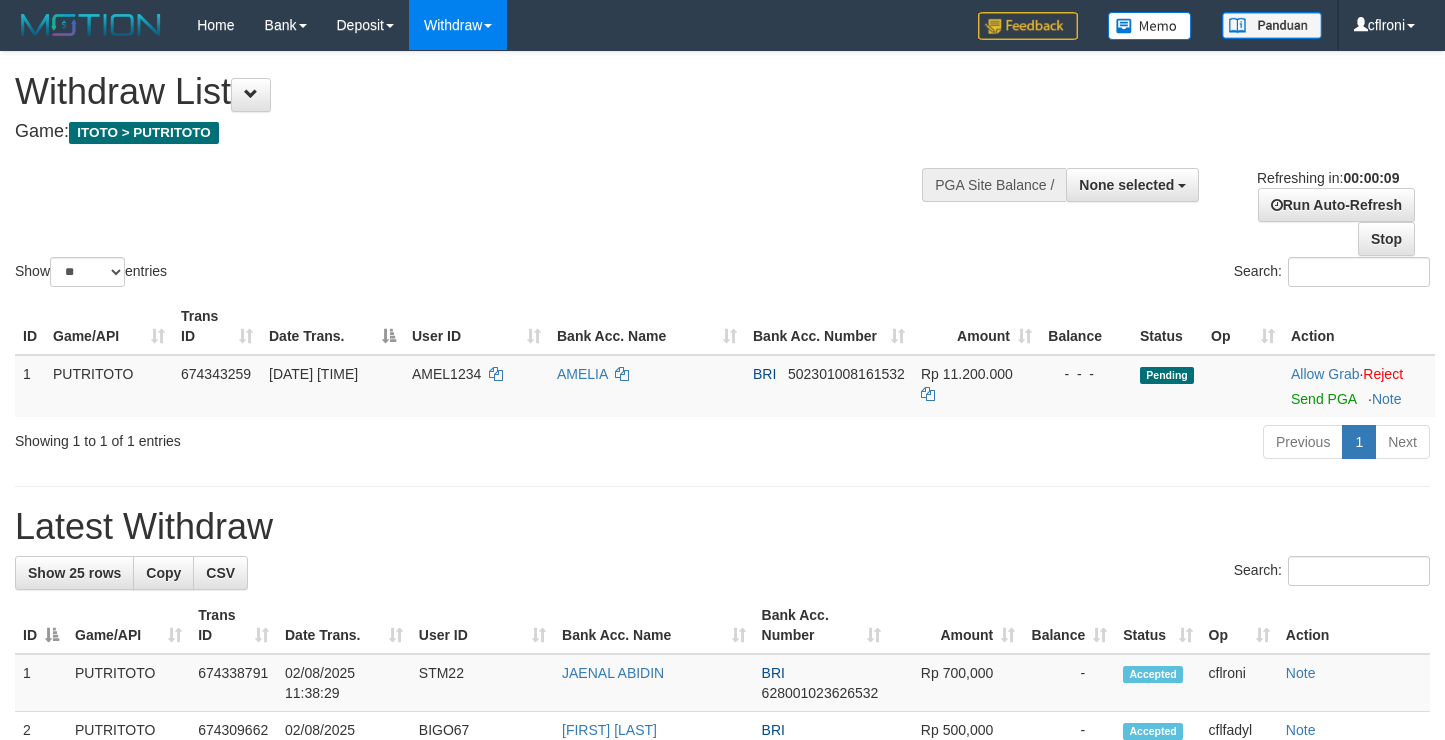 select 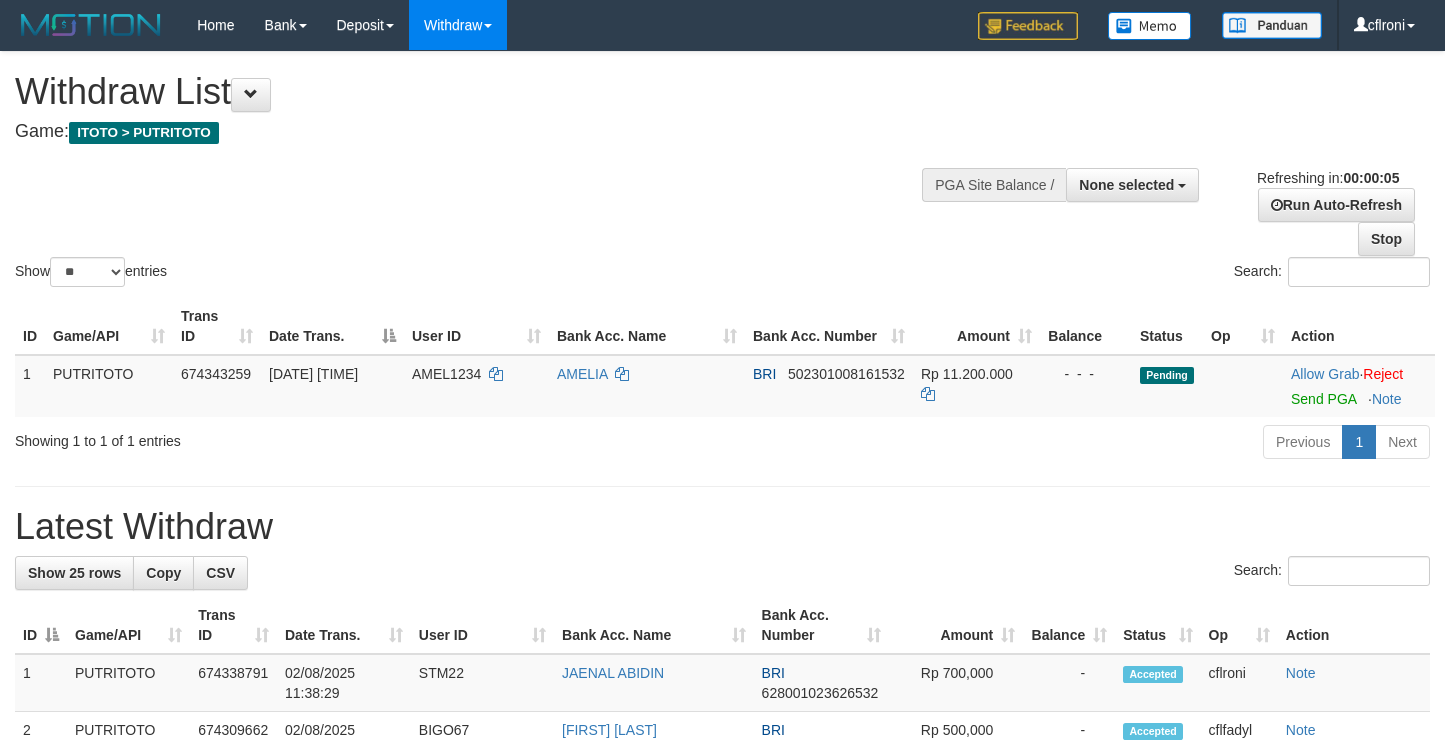 scroll, scrollTop: 0, scrollLeft: 0, axis: both 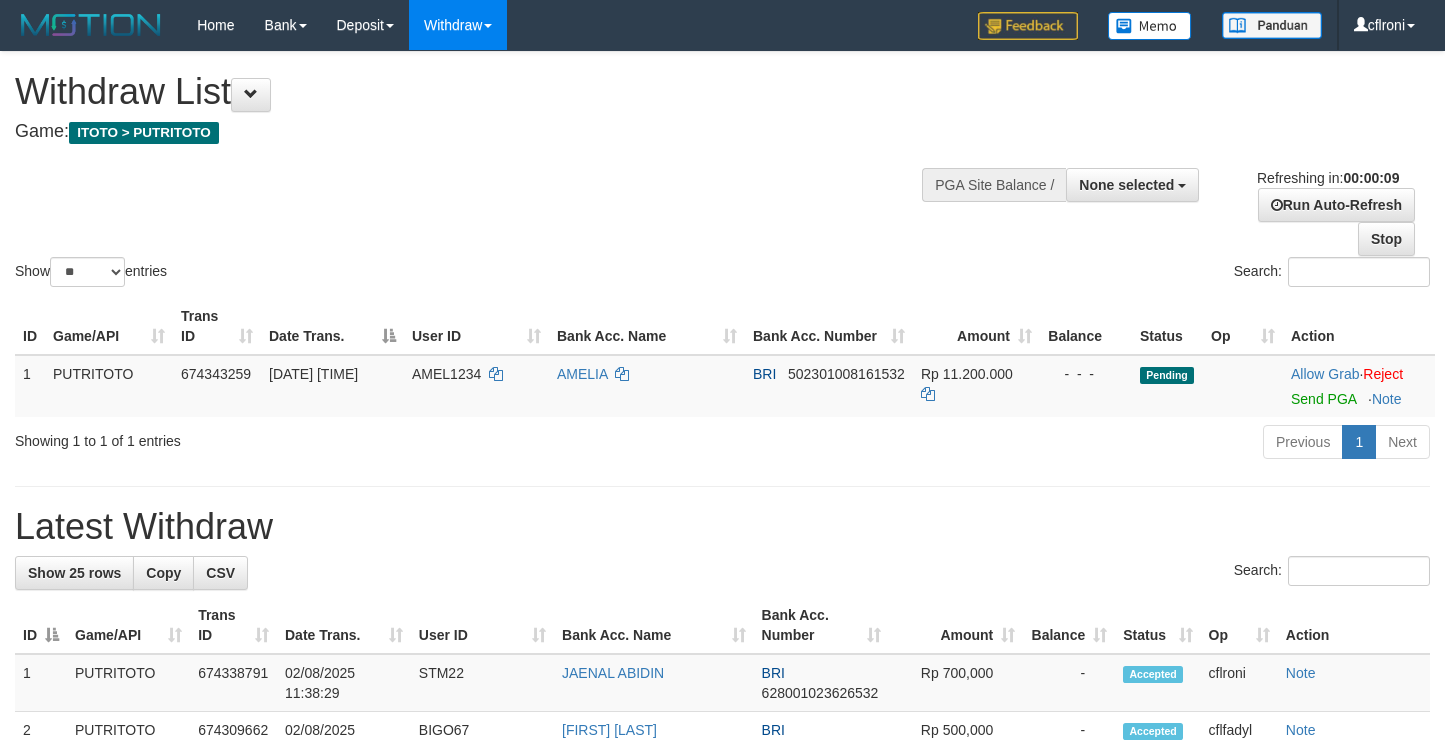 select 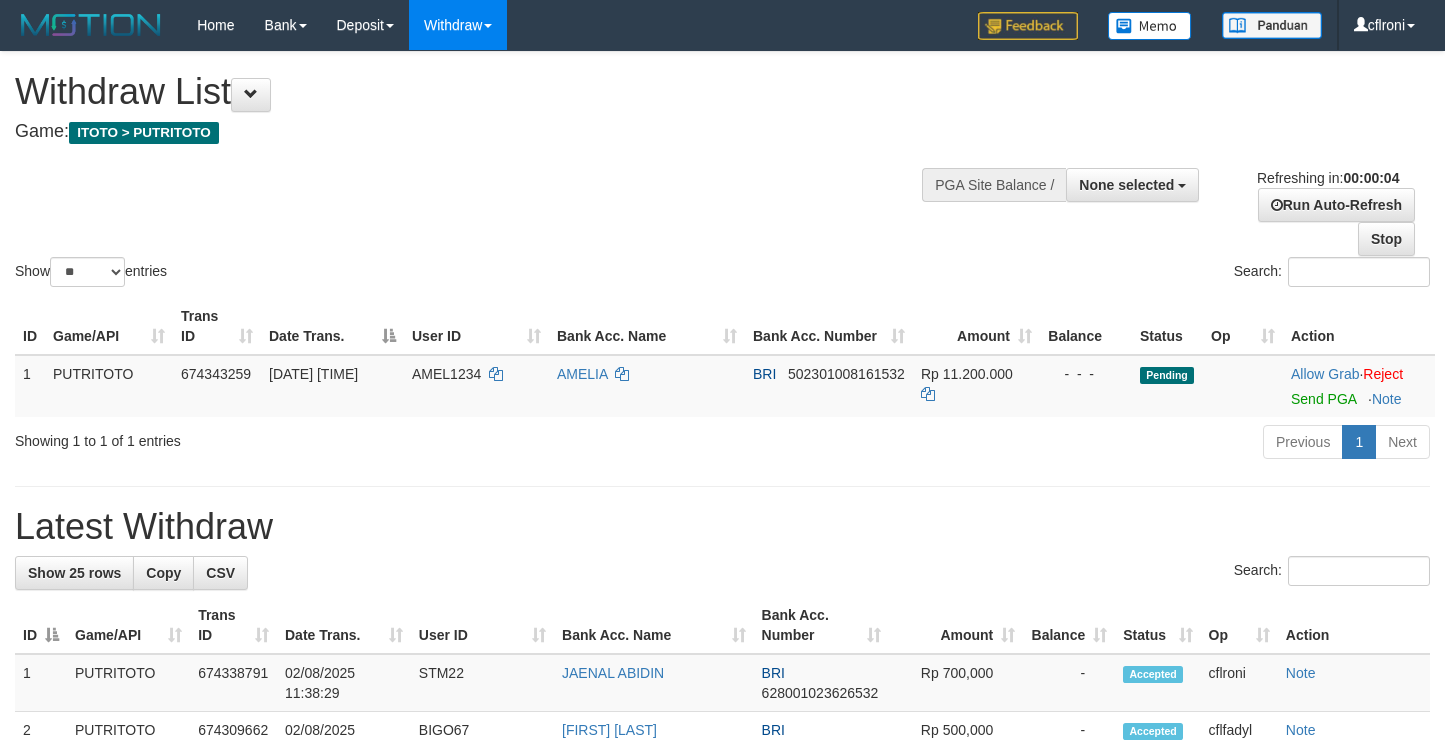 scroll, scrollTop: 0, scrollLeft: 0, axis: both 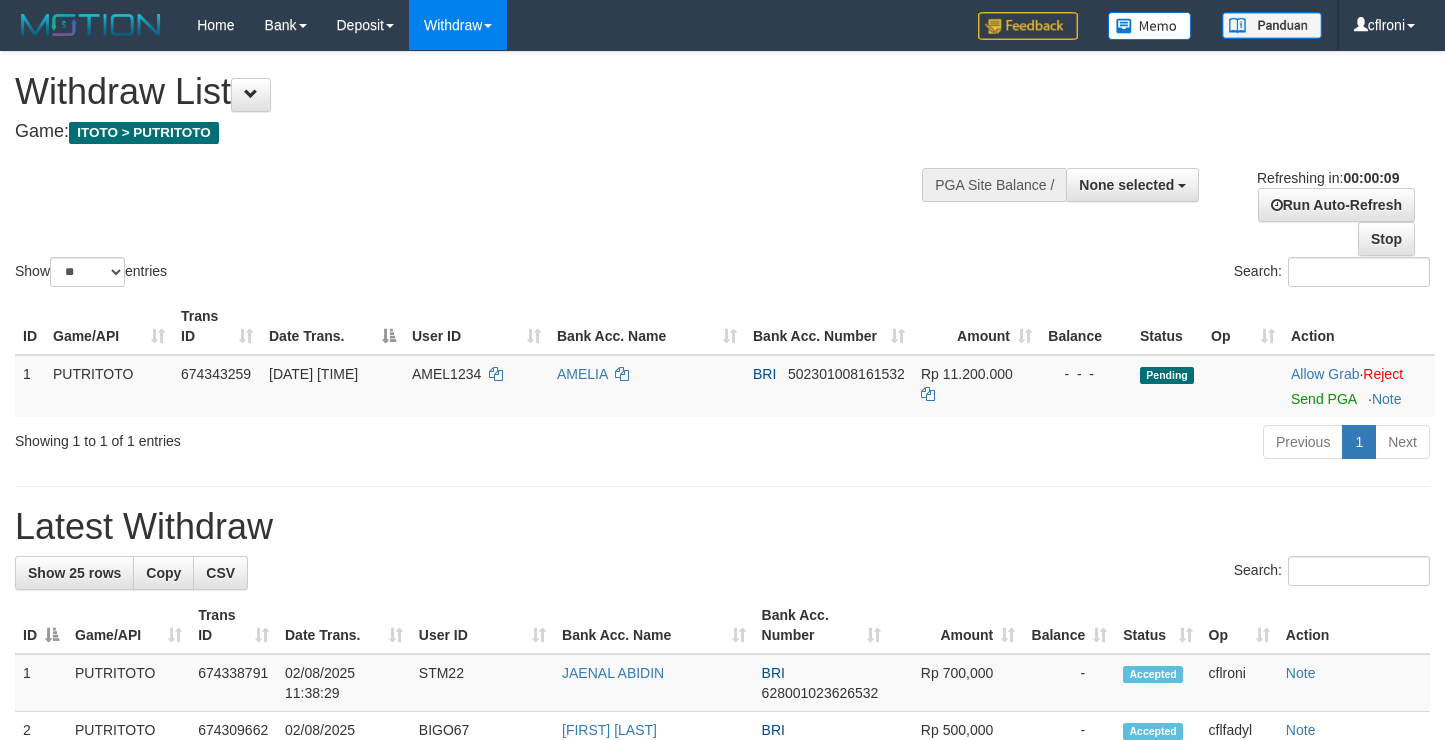 select 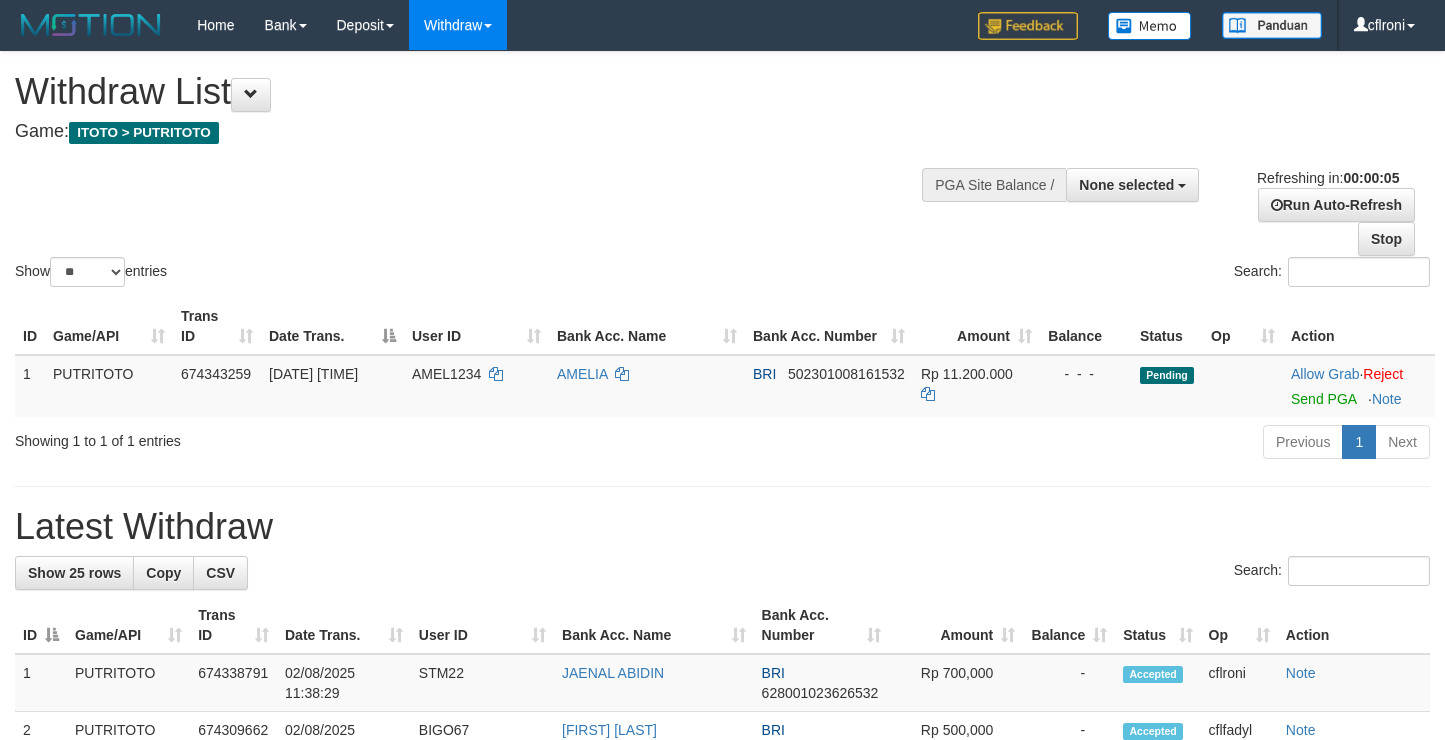 scroll, scrollTop: 0, scrollLeft: 0, axis: both 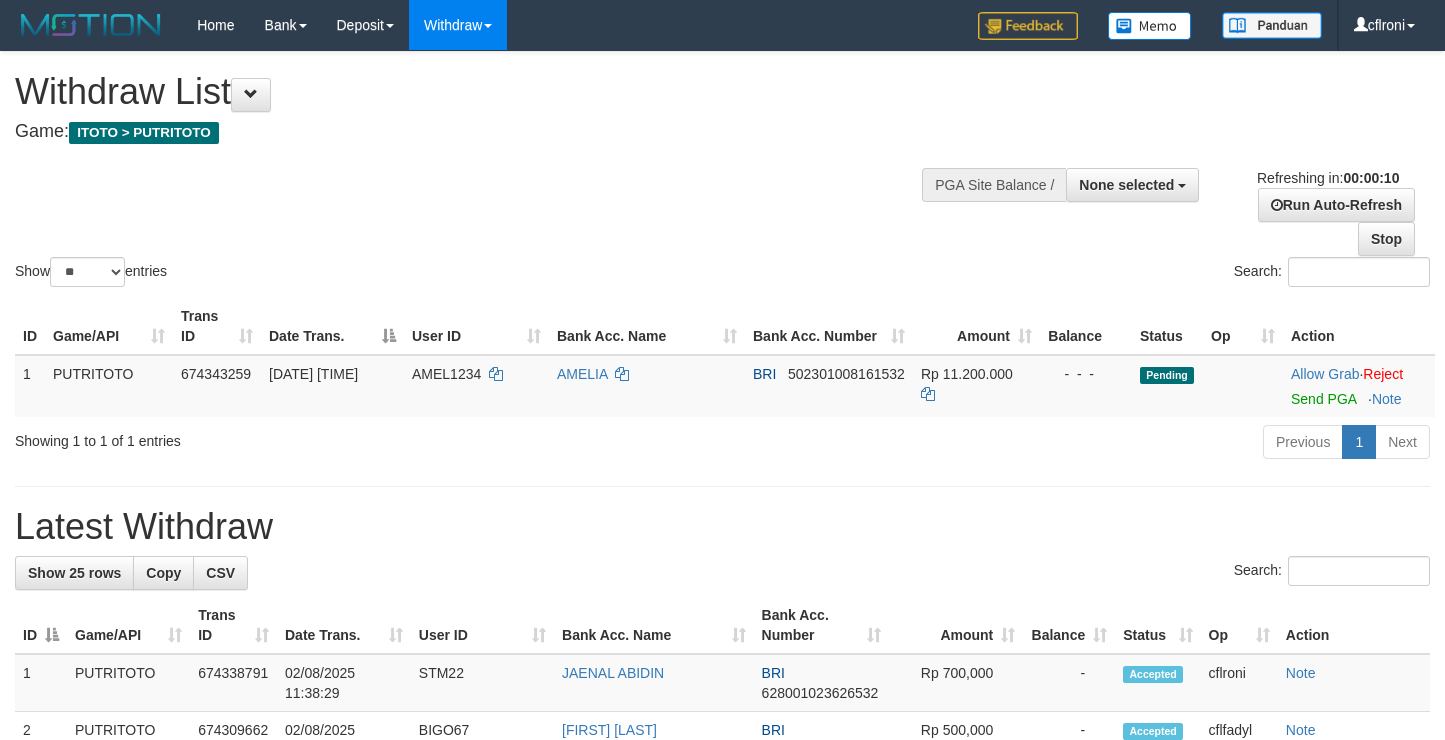 select 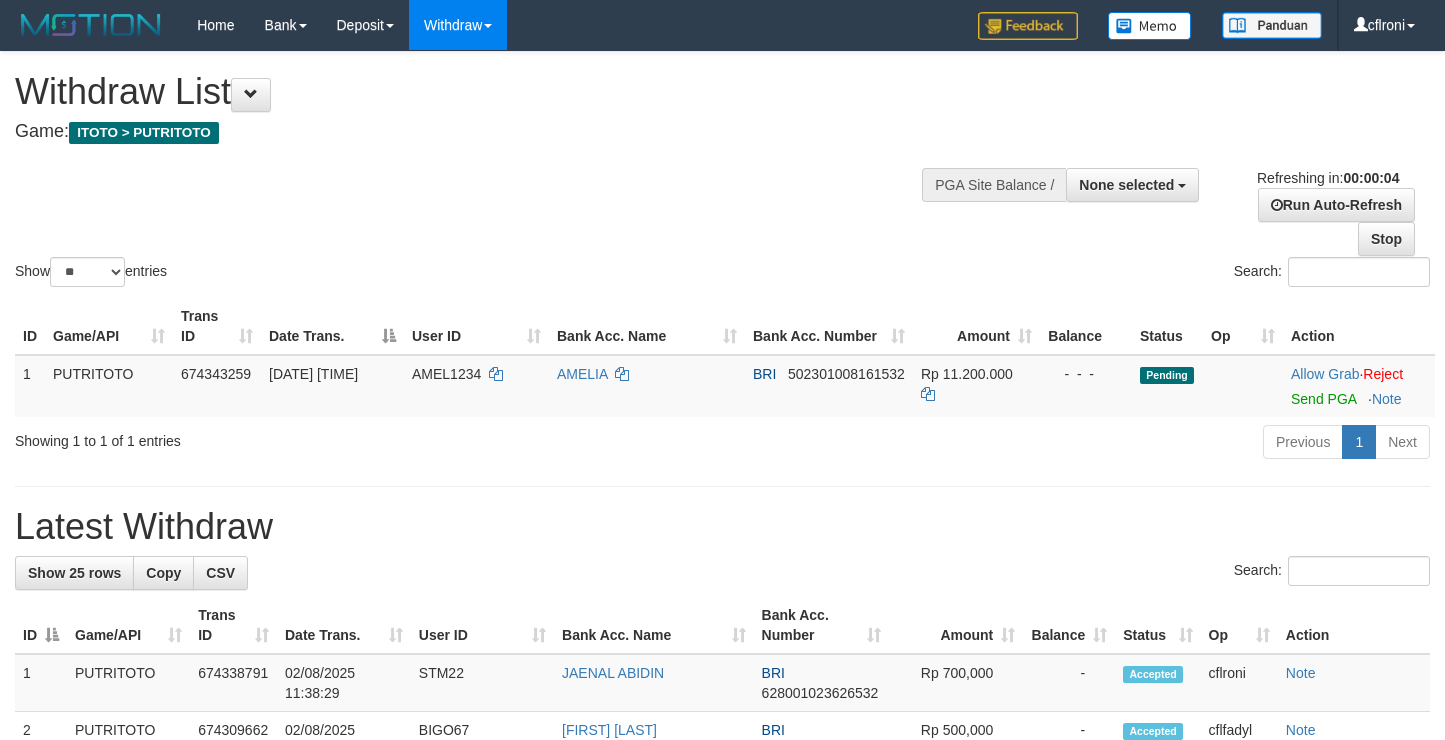 scroll, scrollTop: 0, scrollLeft: 0, axis: both 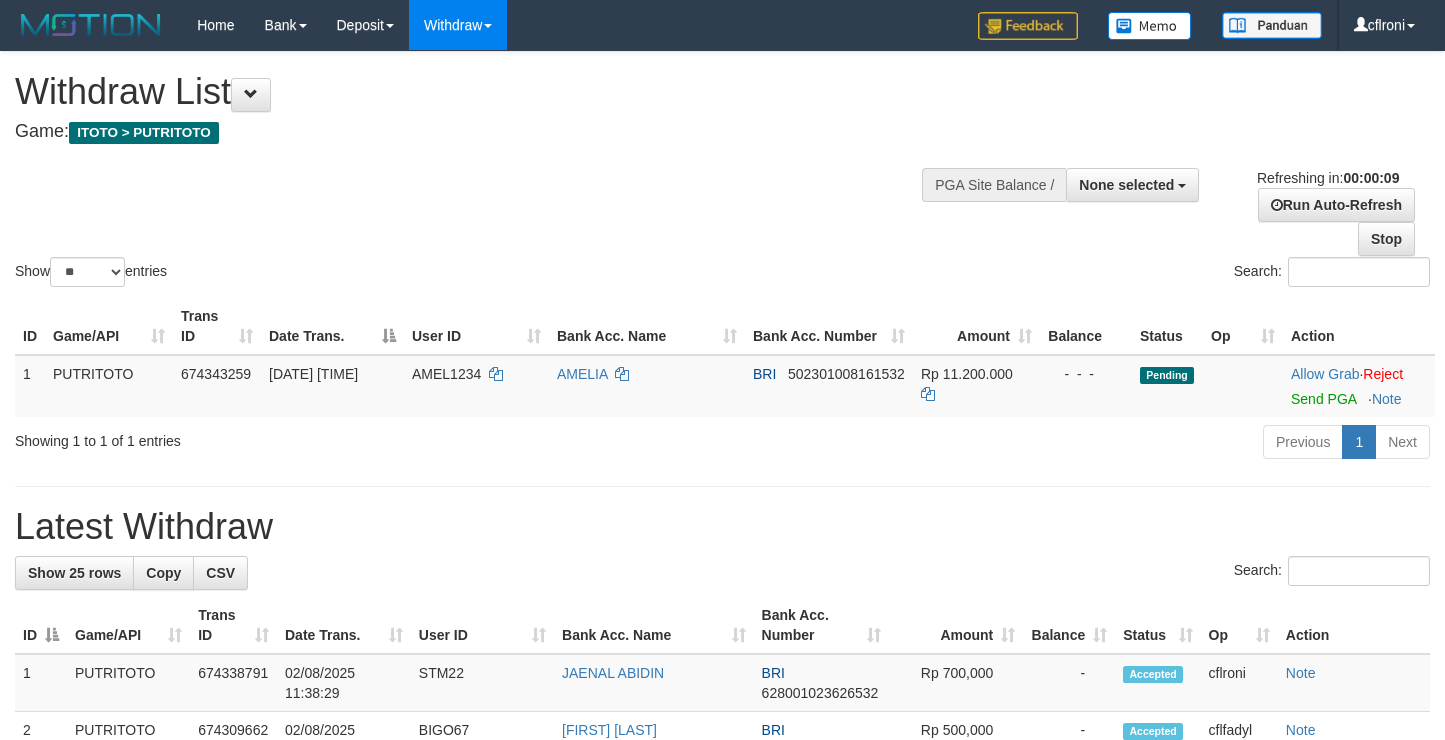 select 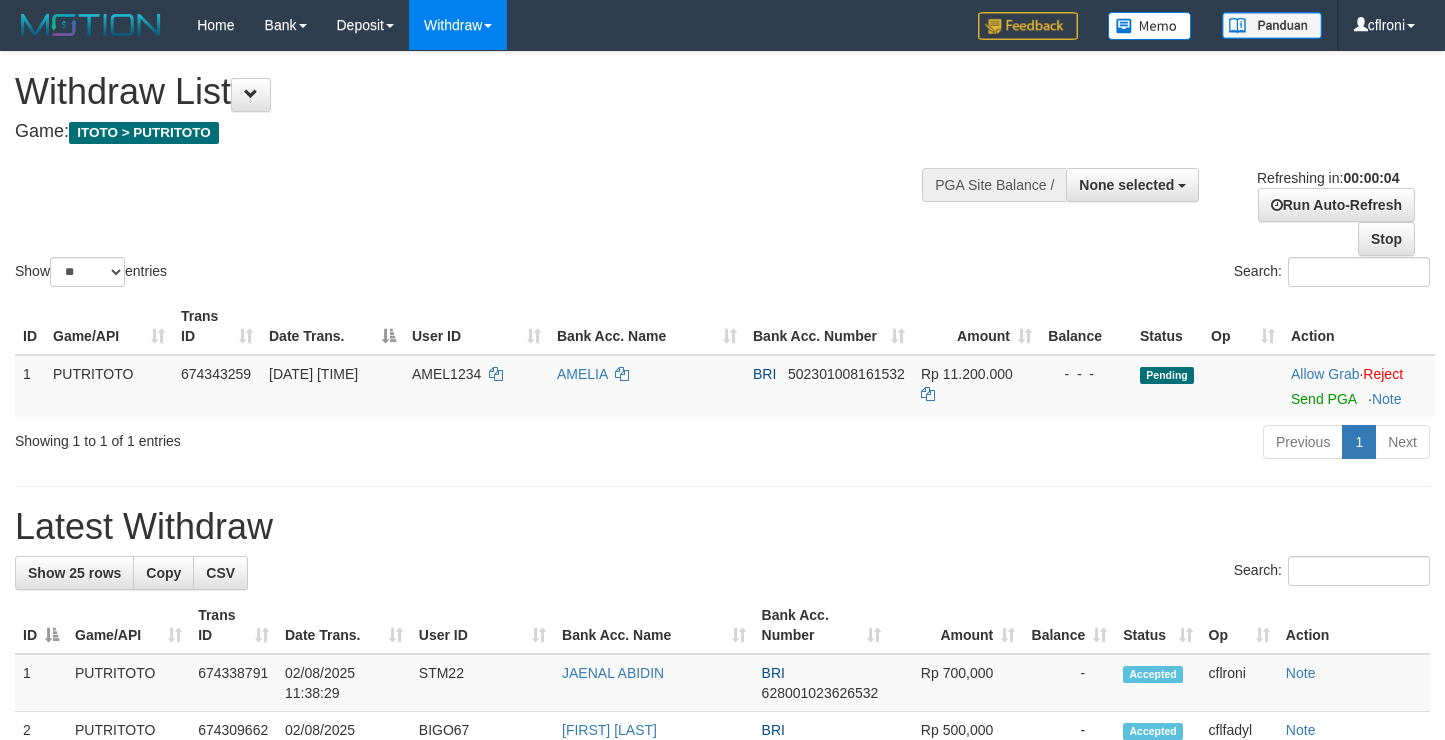 scroll, scrollTop: 0, scrollLeft: 0, axis: both 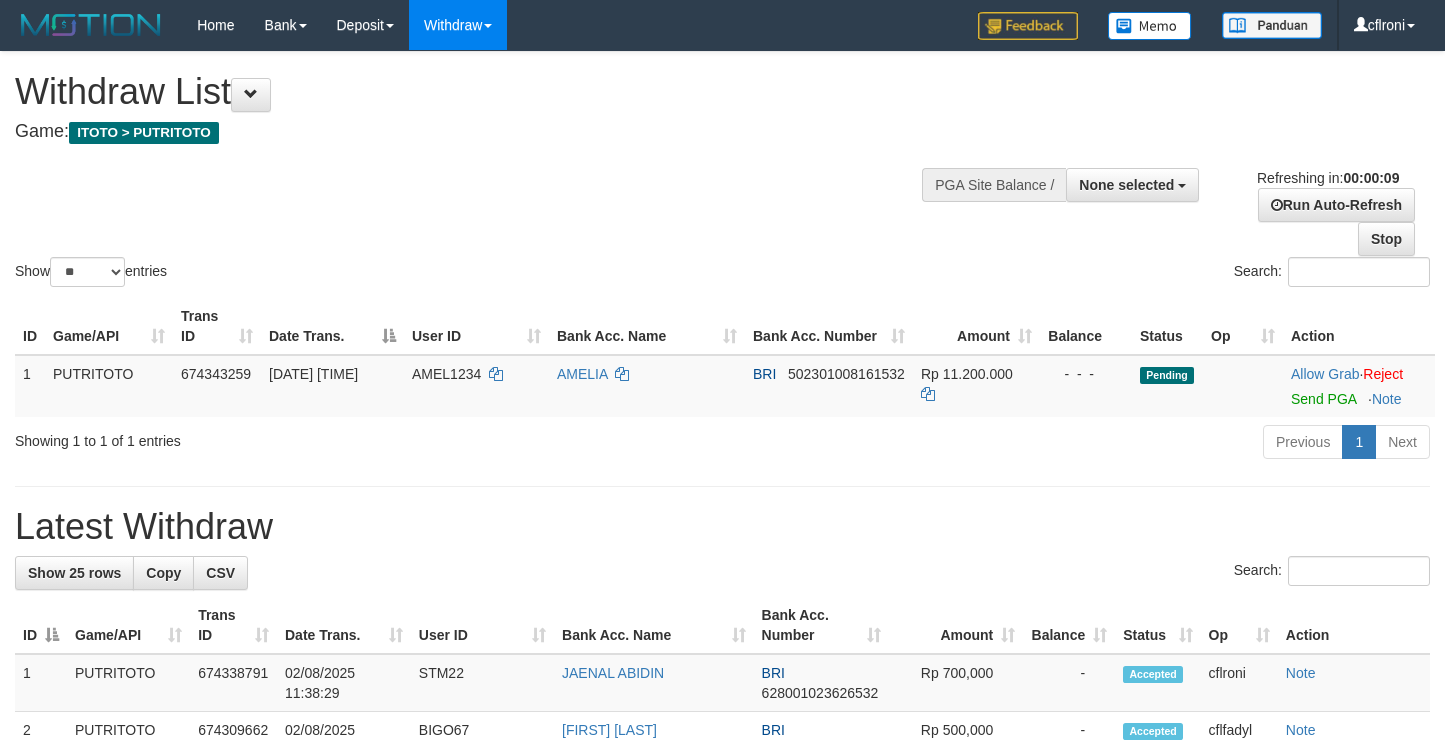 select 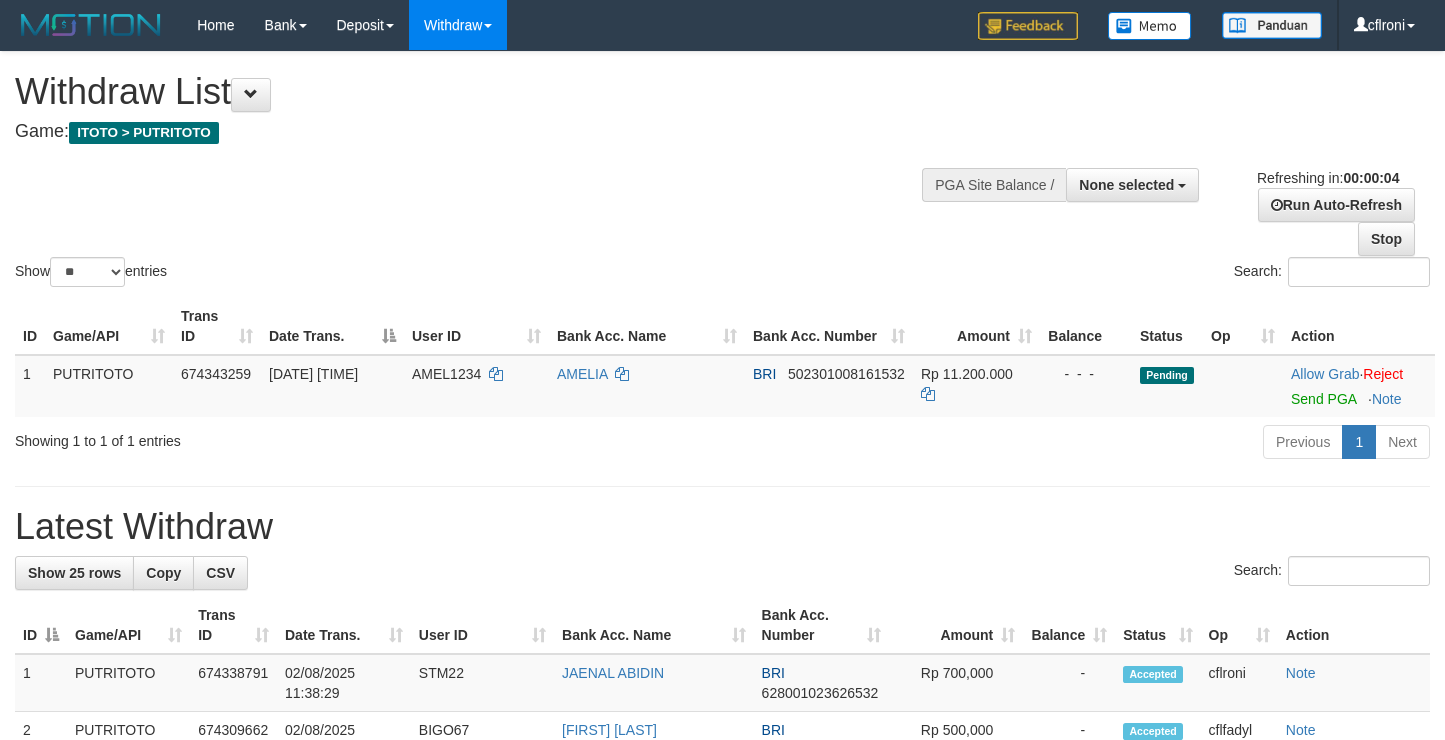 scroll, scrollTop: 0, scrollLeft: 0, axis: both 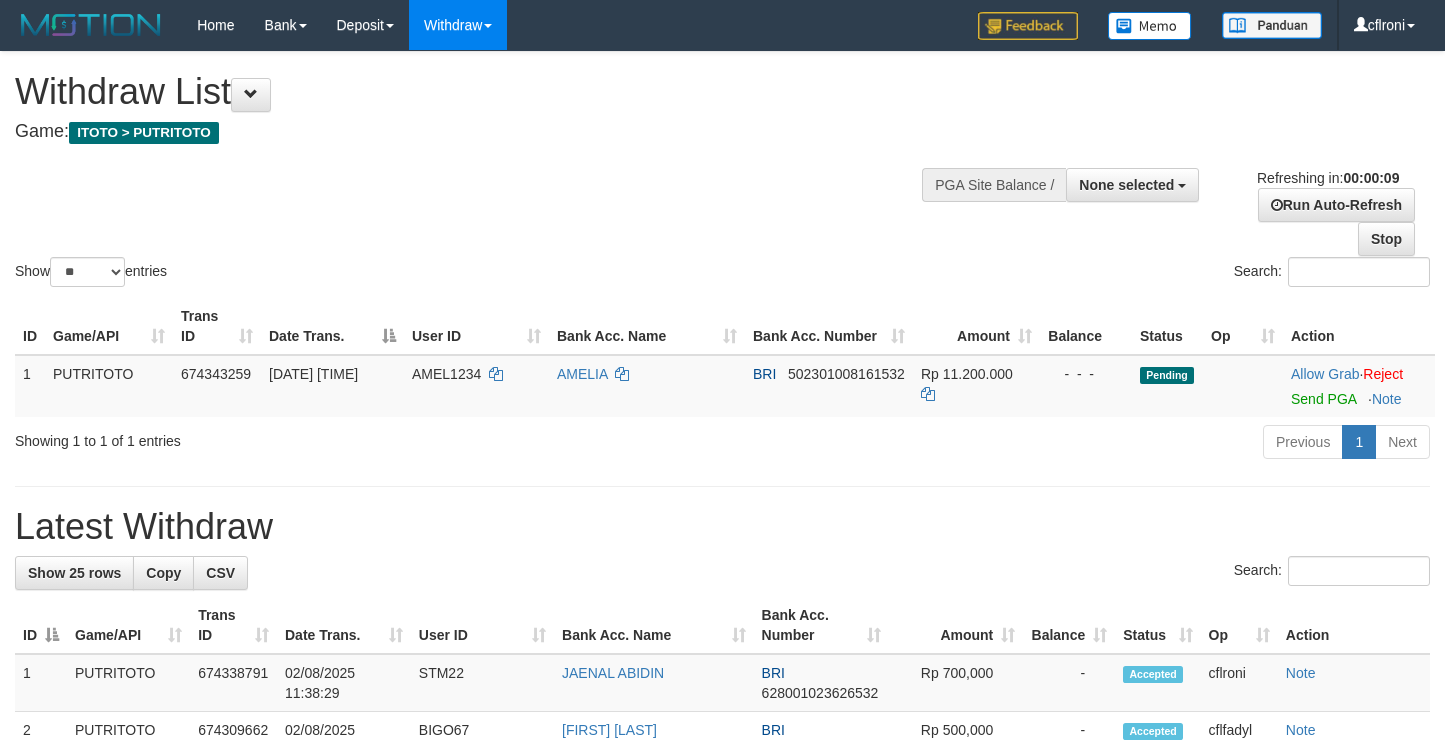 select 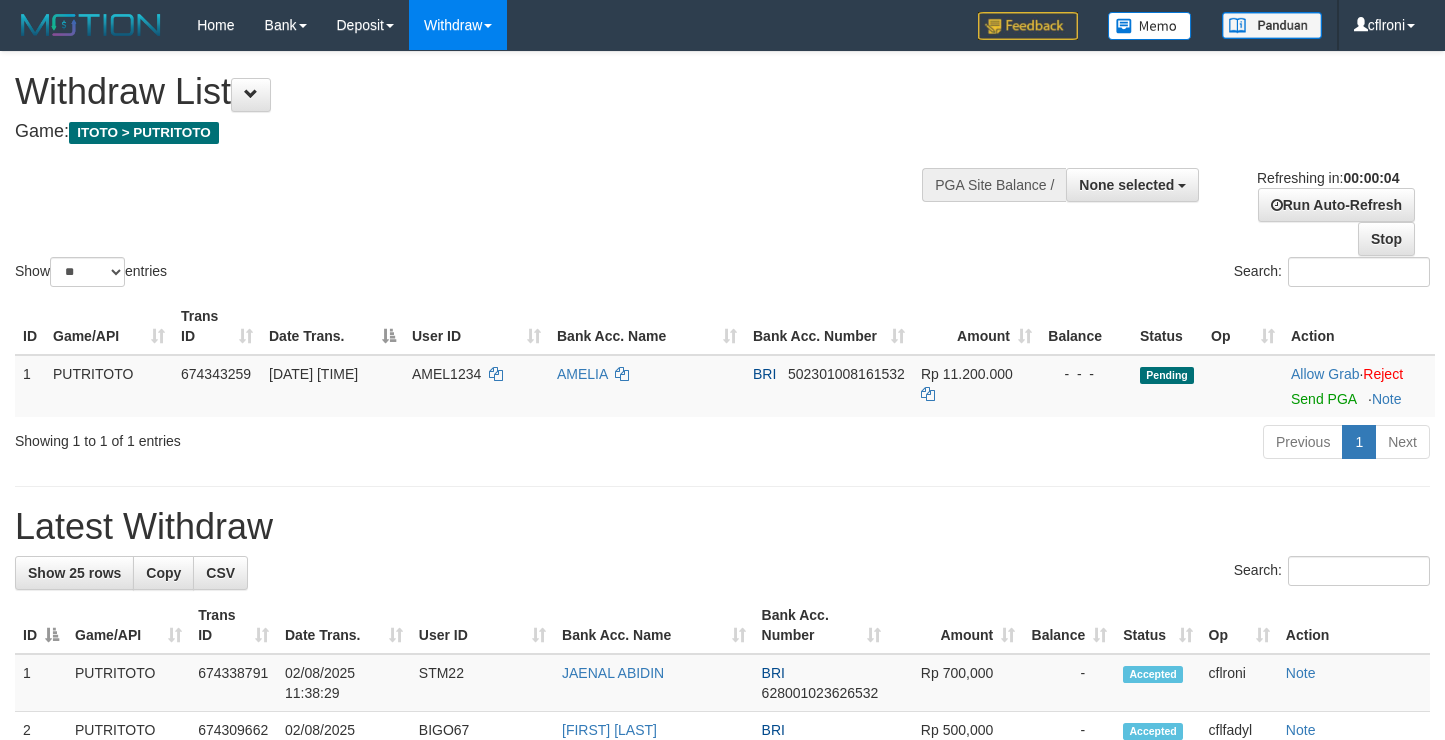 scroll, scrollTop: 0, scrollLeft: 0, axis: both 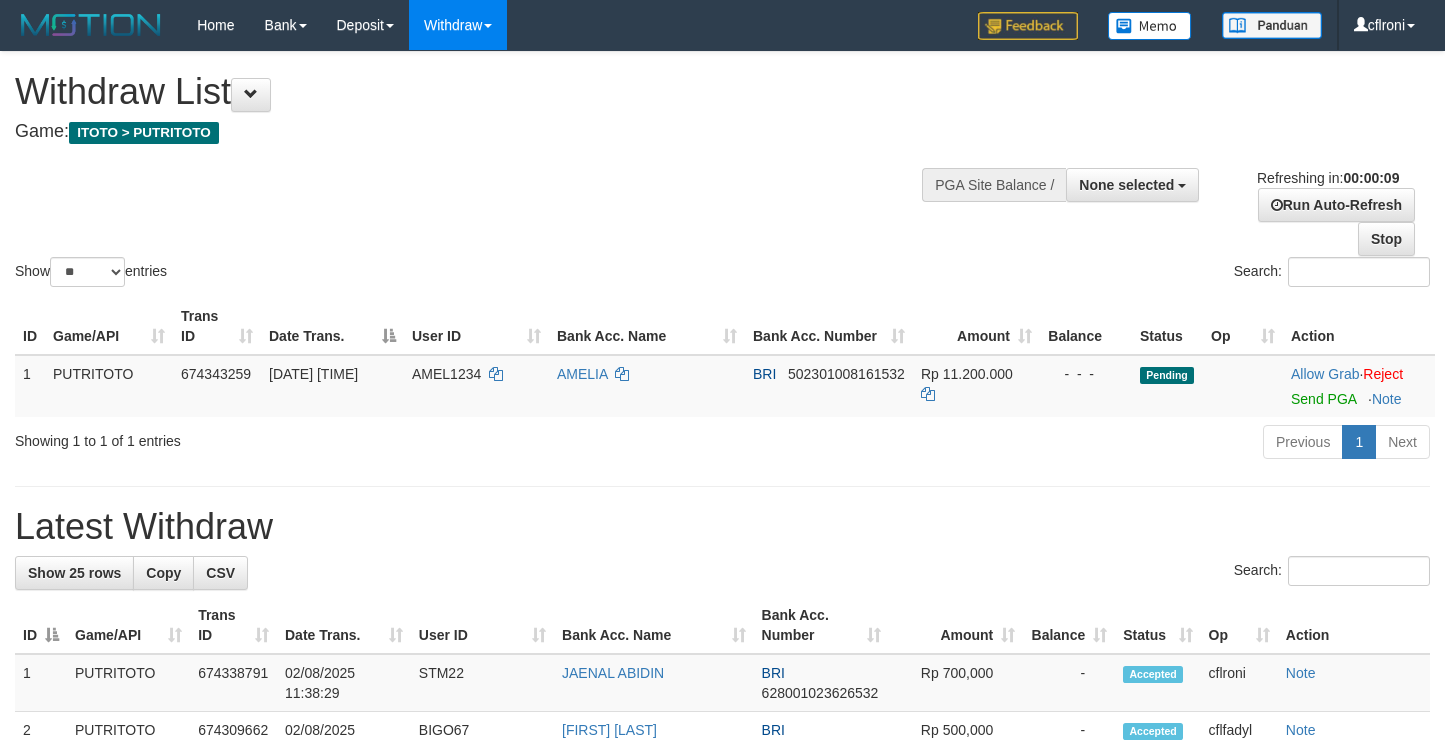 select 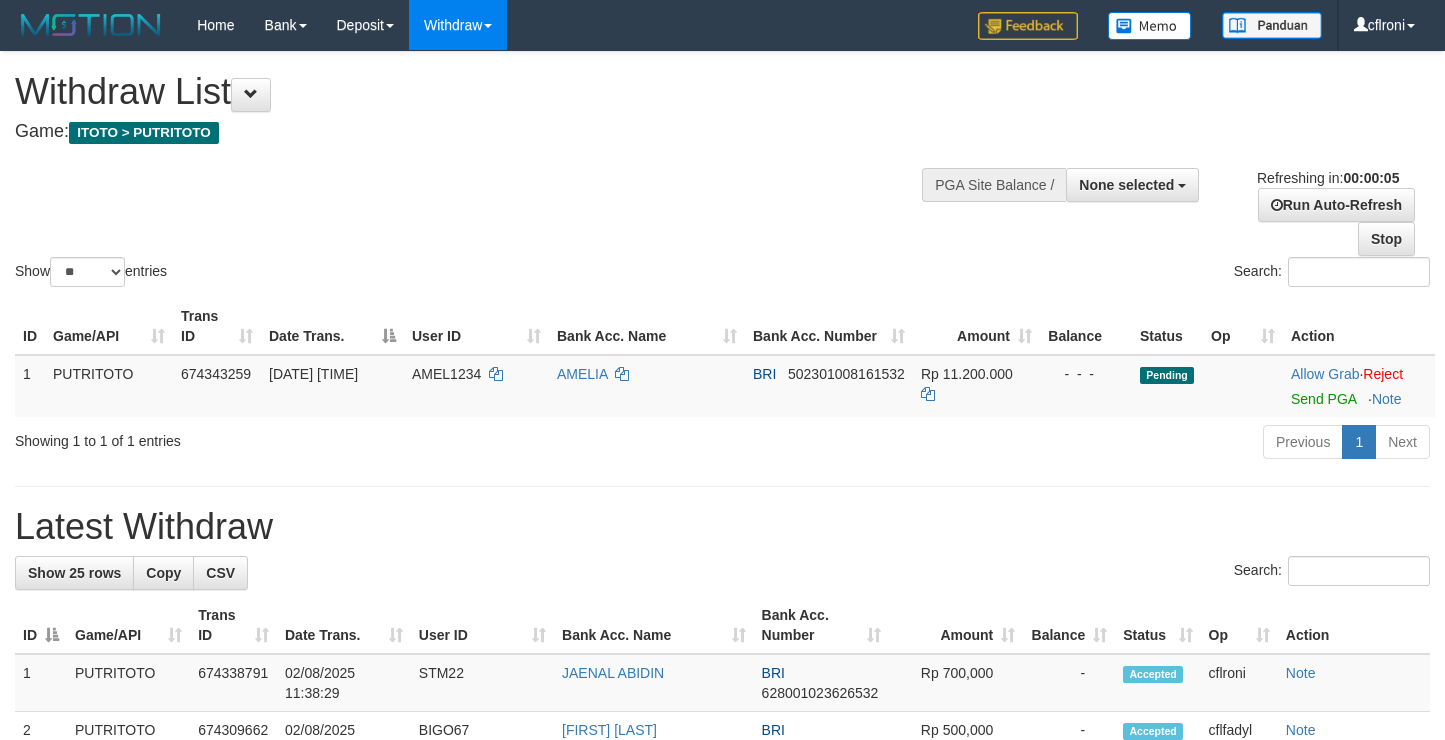 scroll, scrollTop: 0, scrollLeft: 0, axis: both 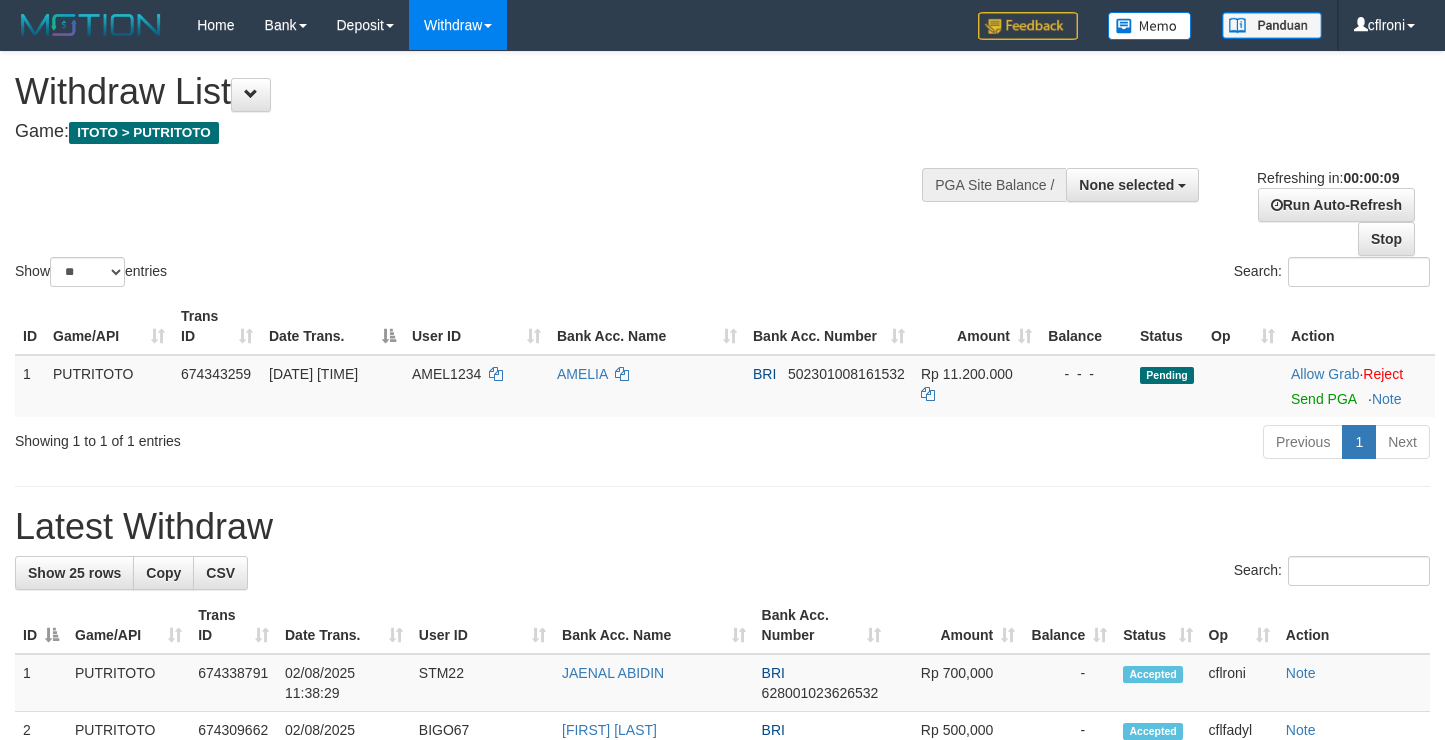 select 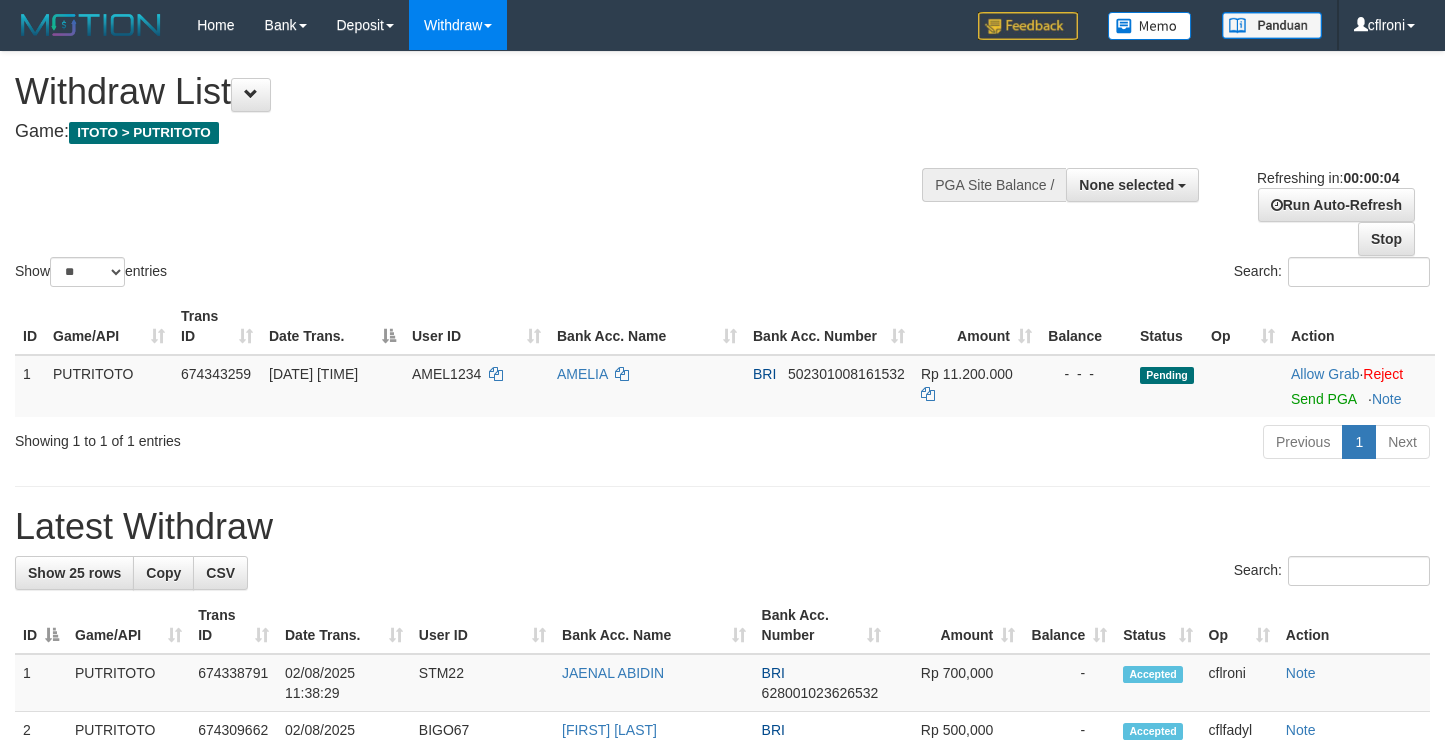 scroll, scrollTop: 0, scrollLeft: 0, axis: both 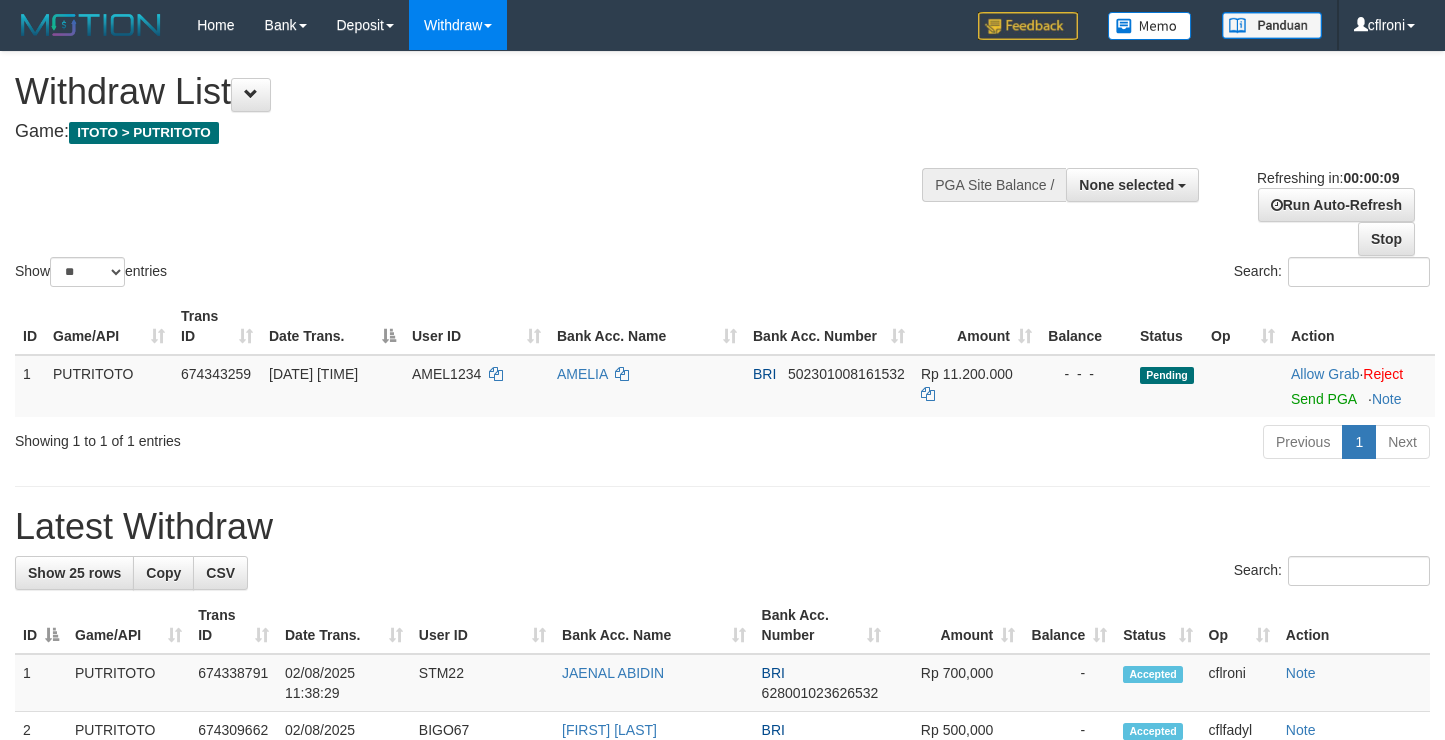 select 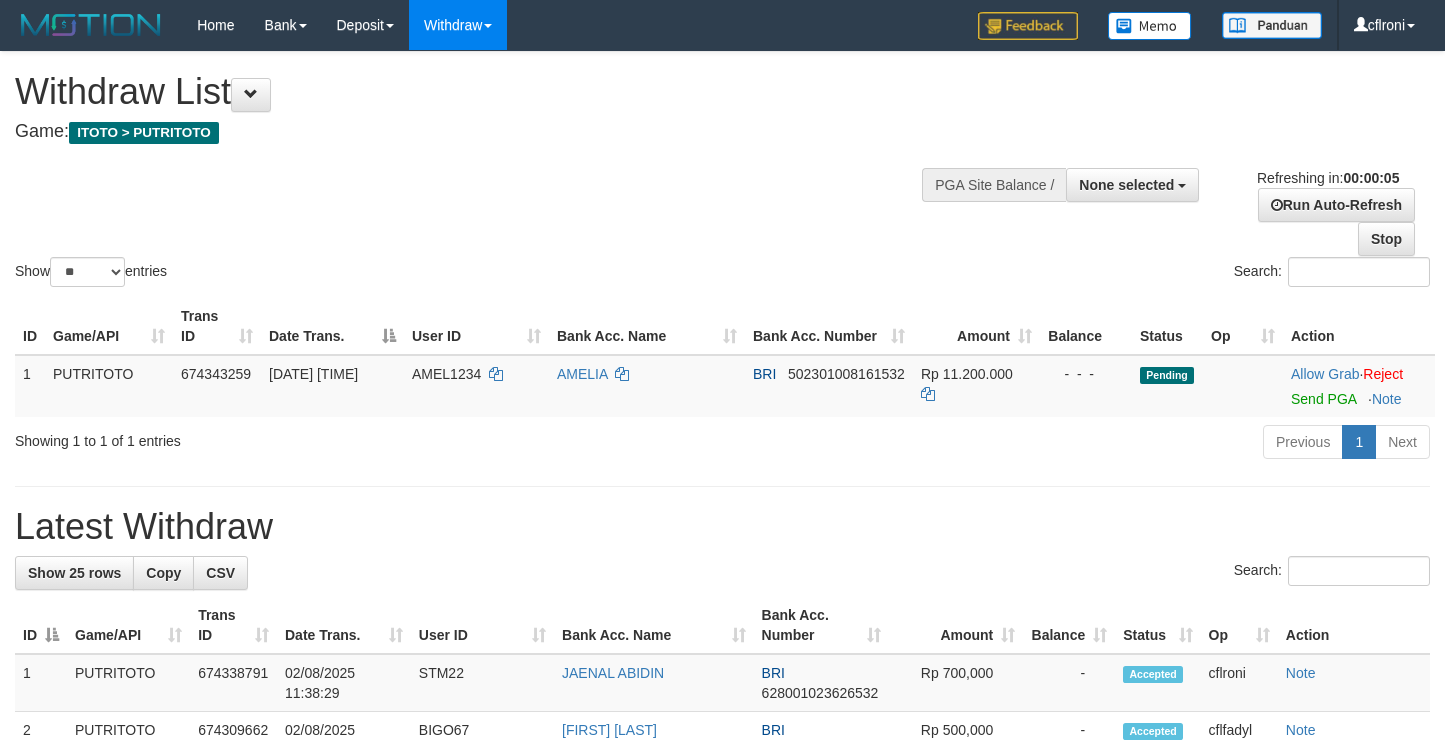 scroll, scrollTop: 0, scrollLeft: 0, axis: both 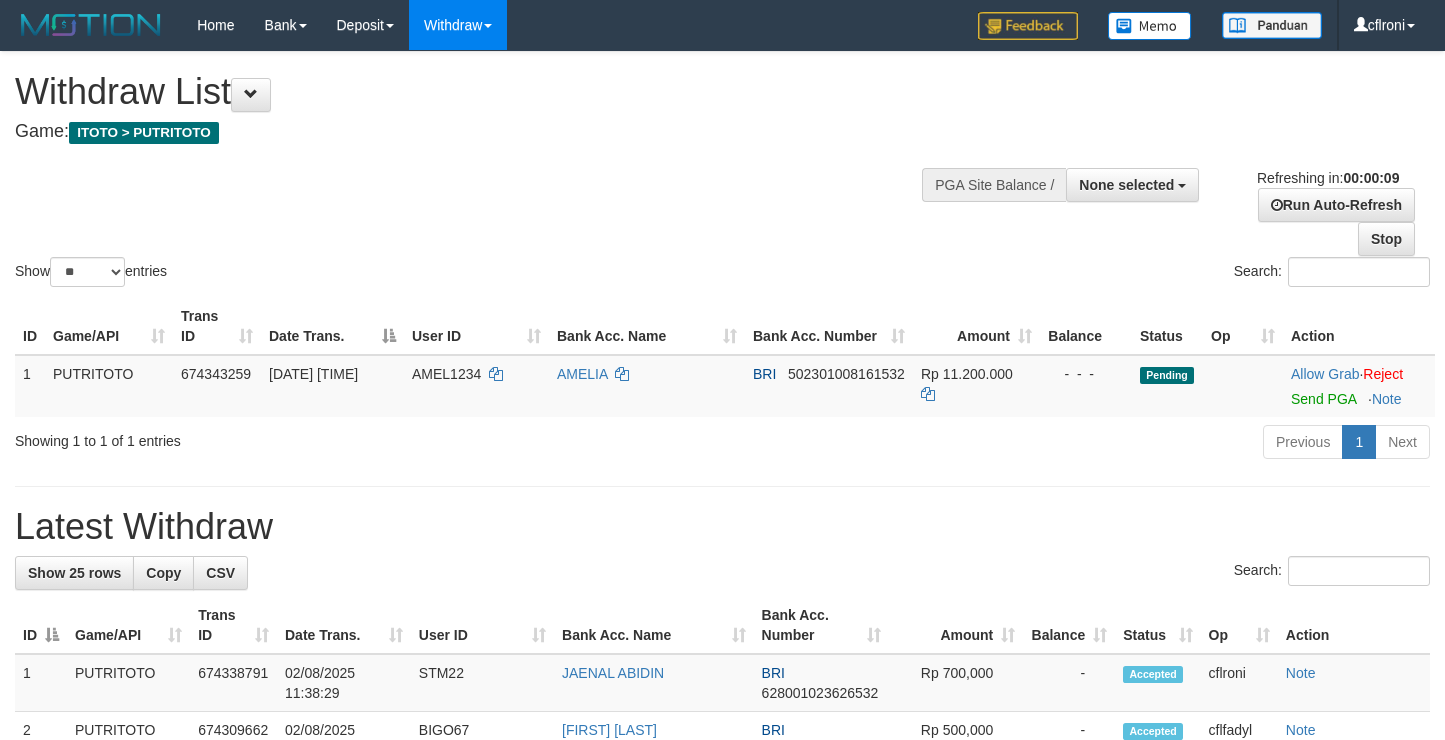 select 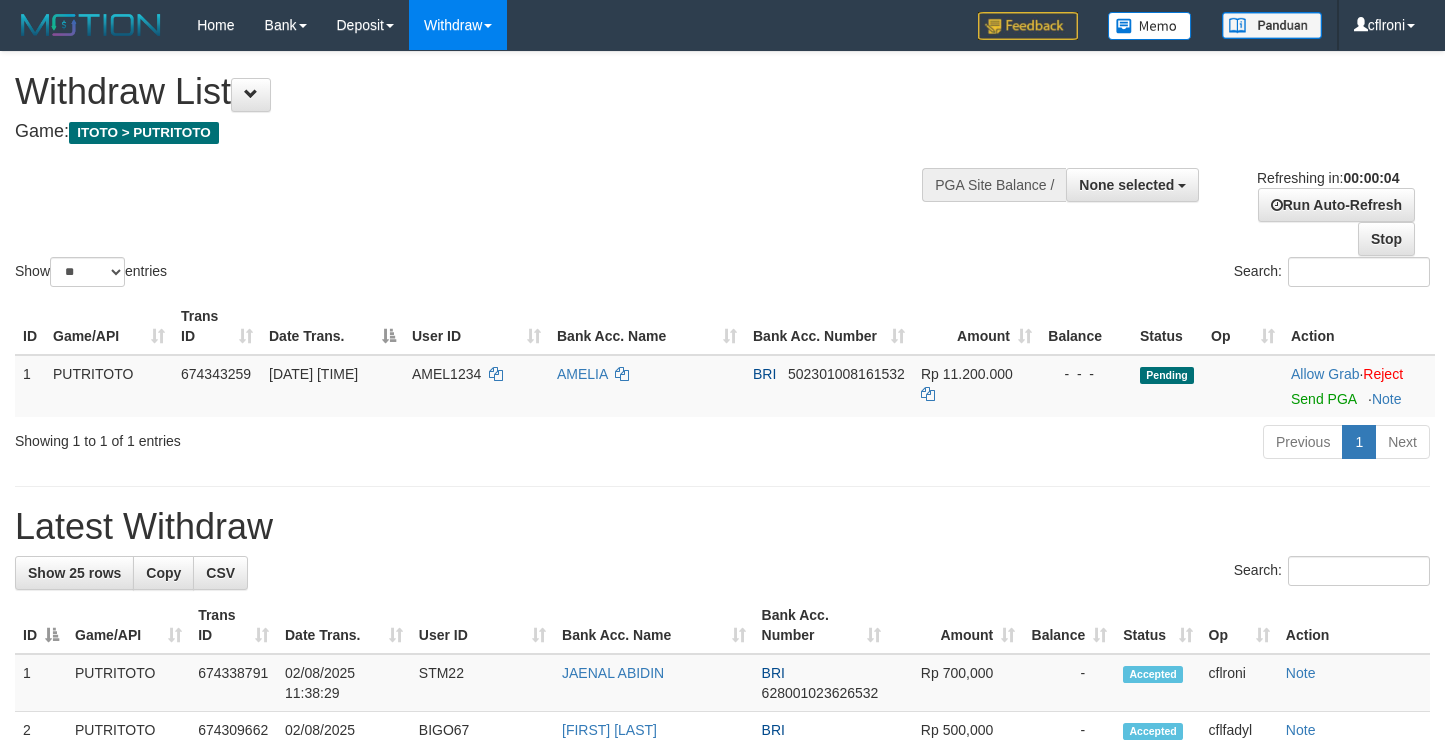 scroll, scrollTop: 0, scrollLeft: 0, axis: both 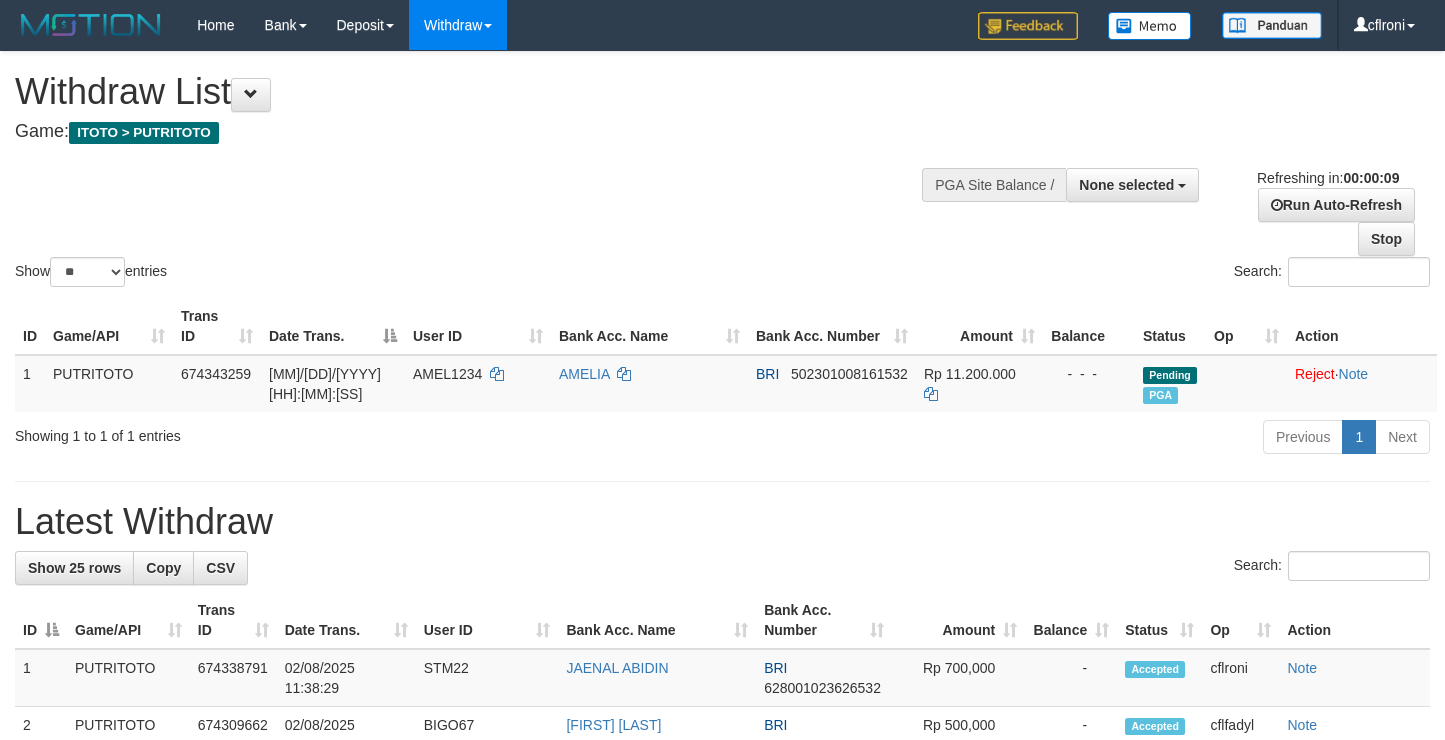 select 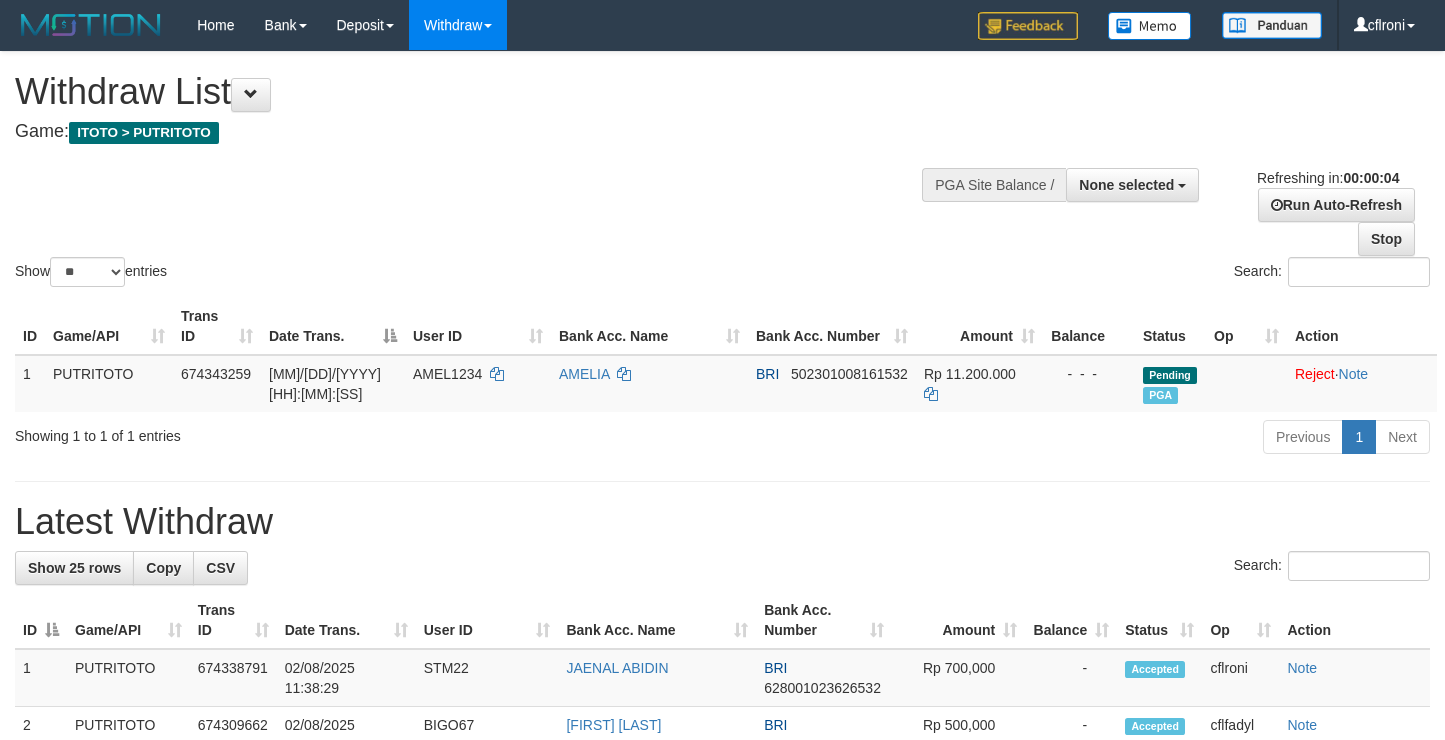 scroll, scrollTop: 0, scrollLeft: 0, axis: both 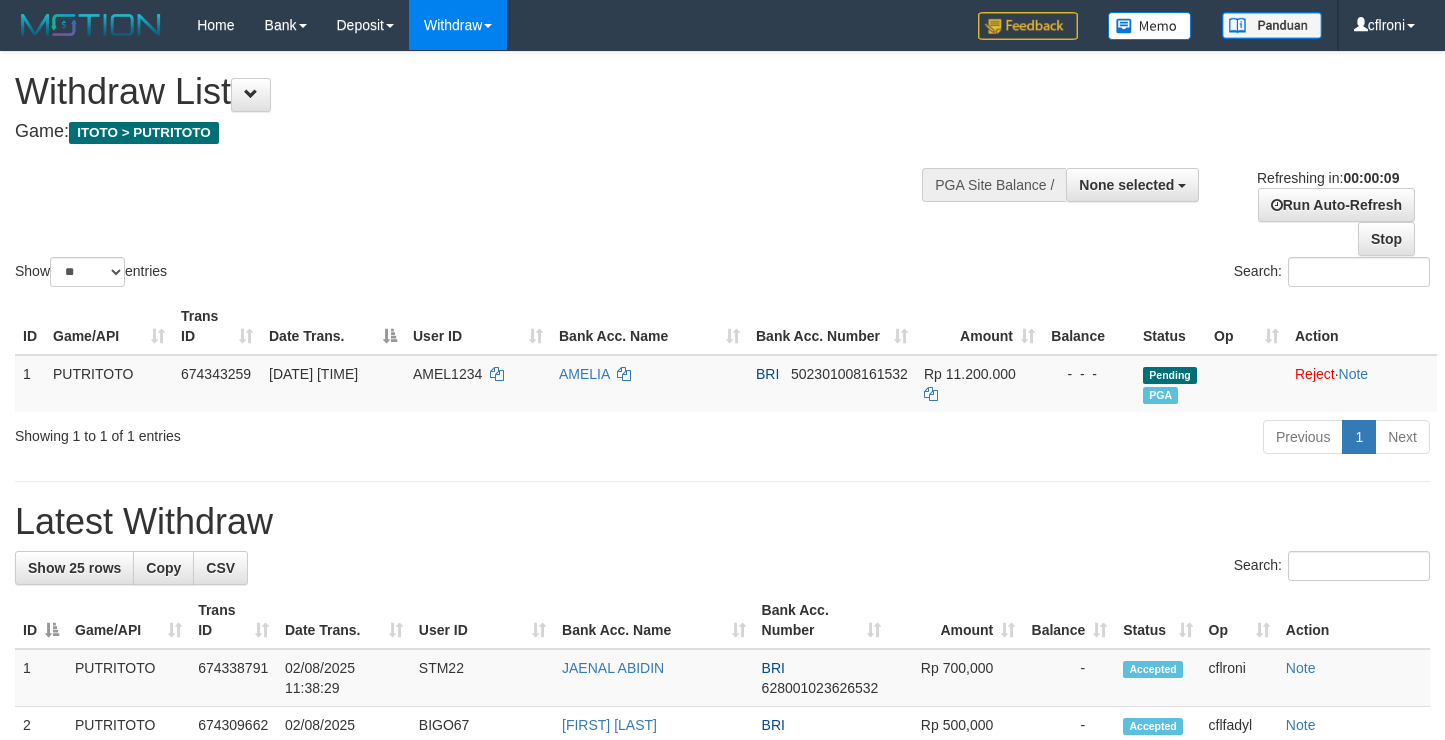 select 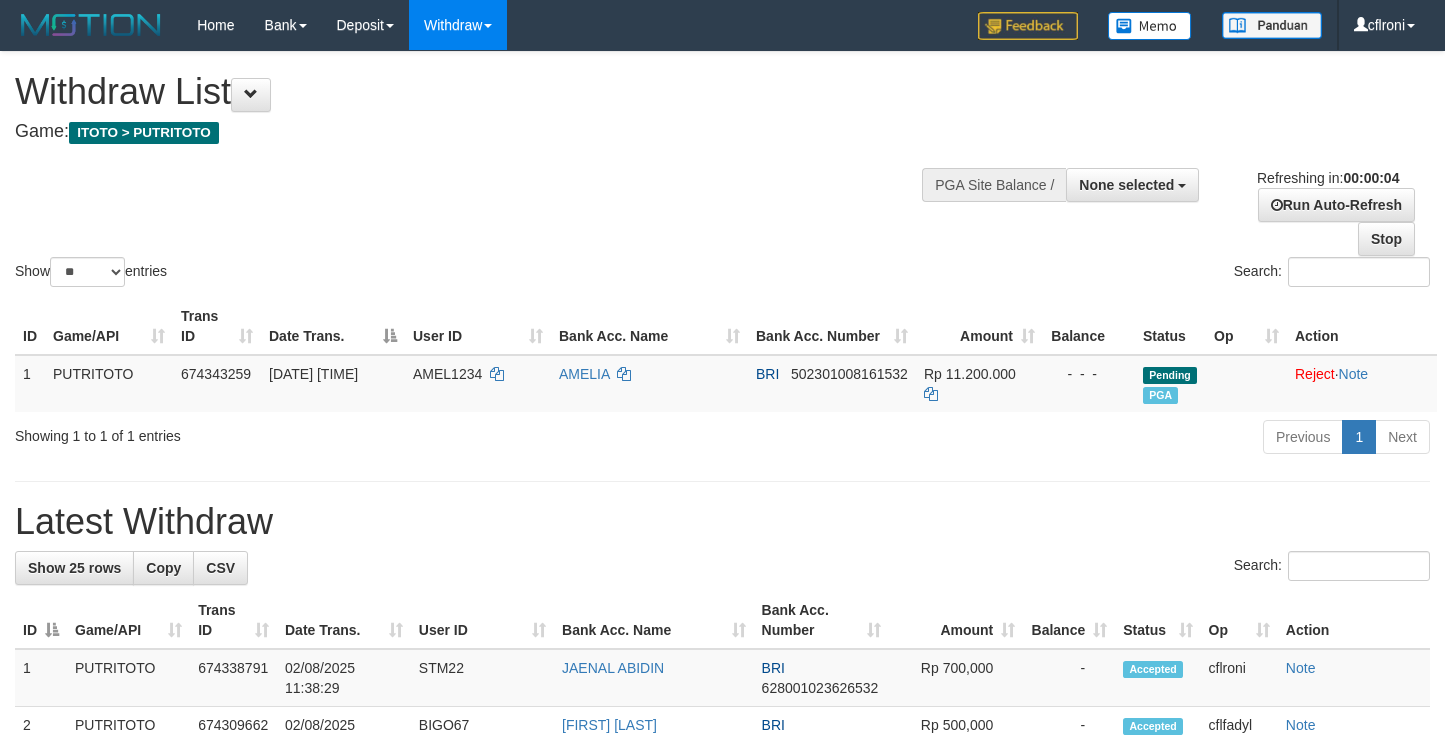 scroll, scrollTop: 0, scrollLeft: 0, axis: both 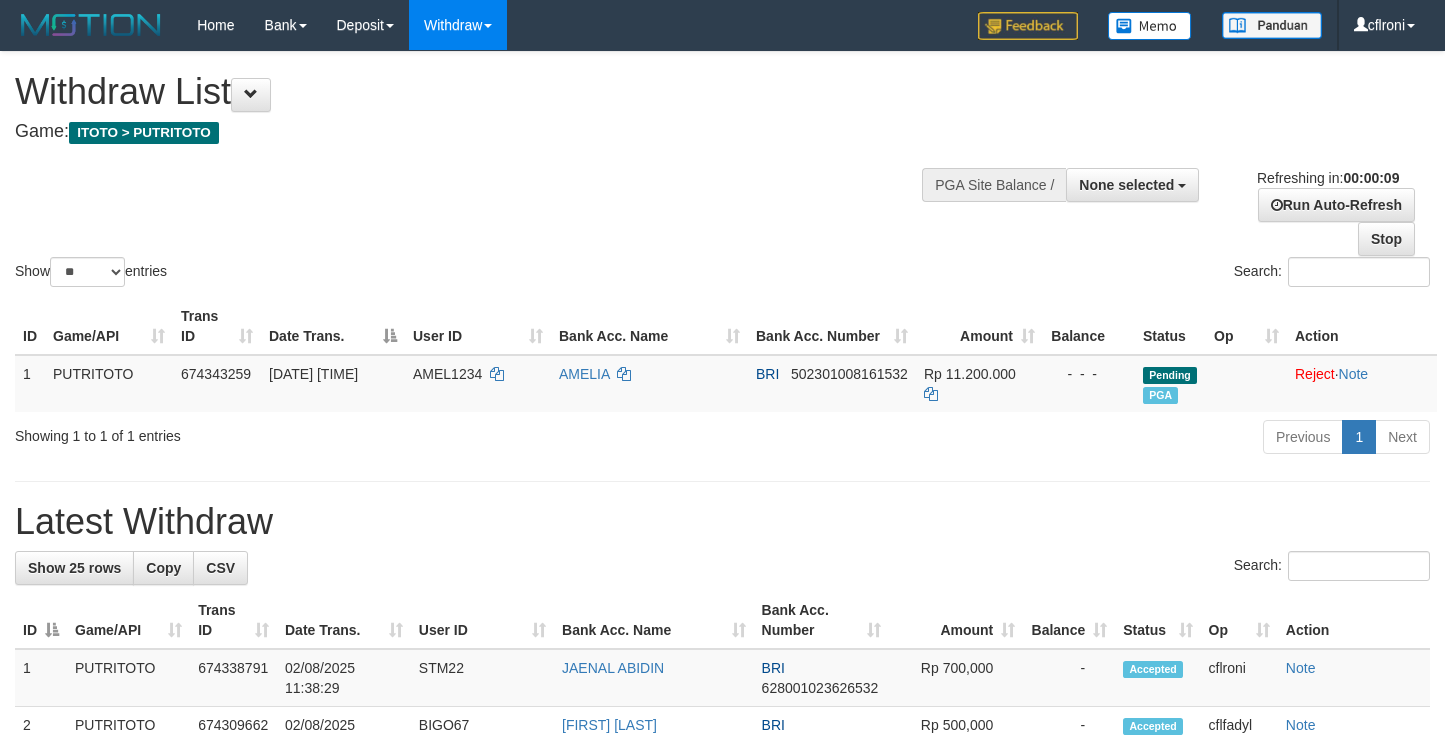 select 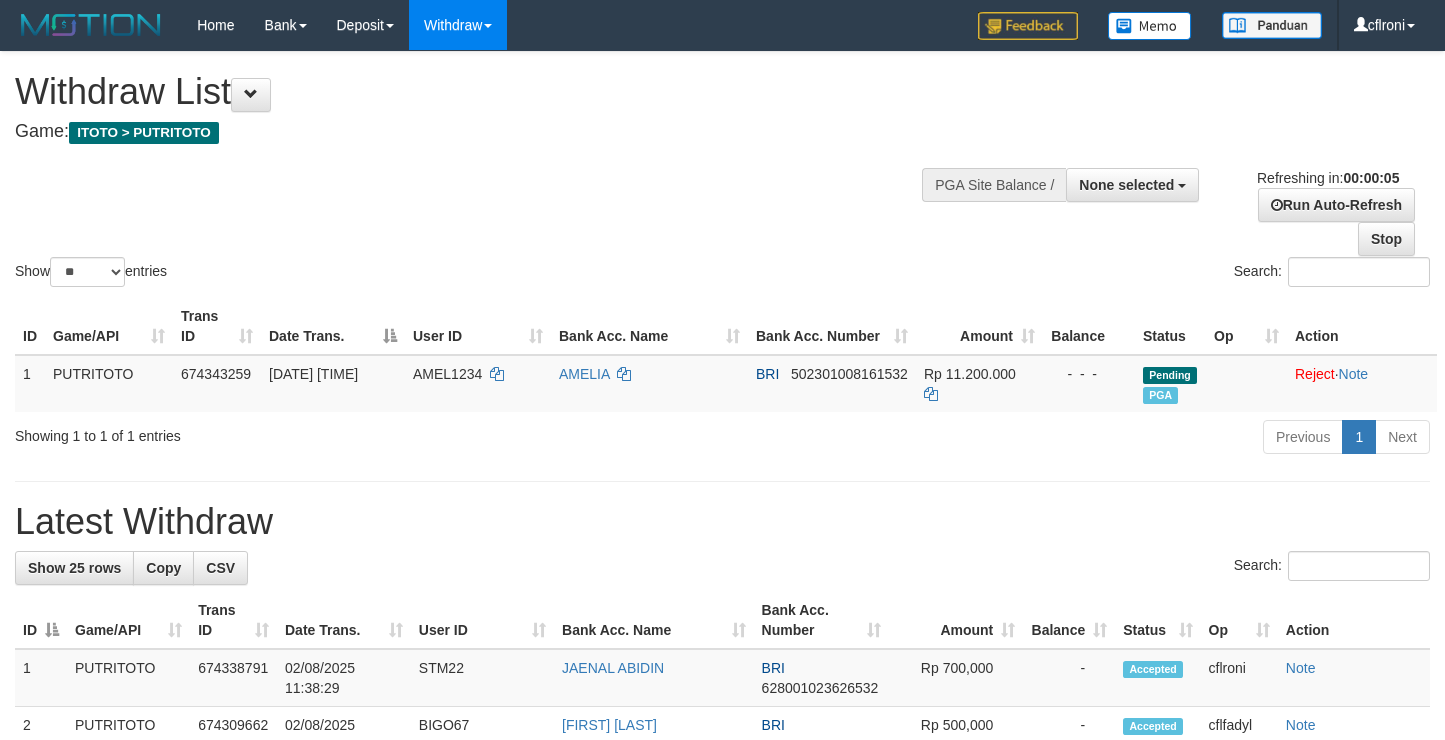 scroll, scrollTop: 0, scrollLeft: 0, axis: both 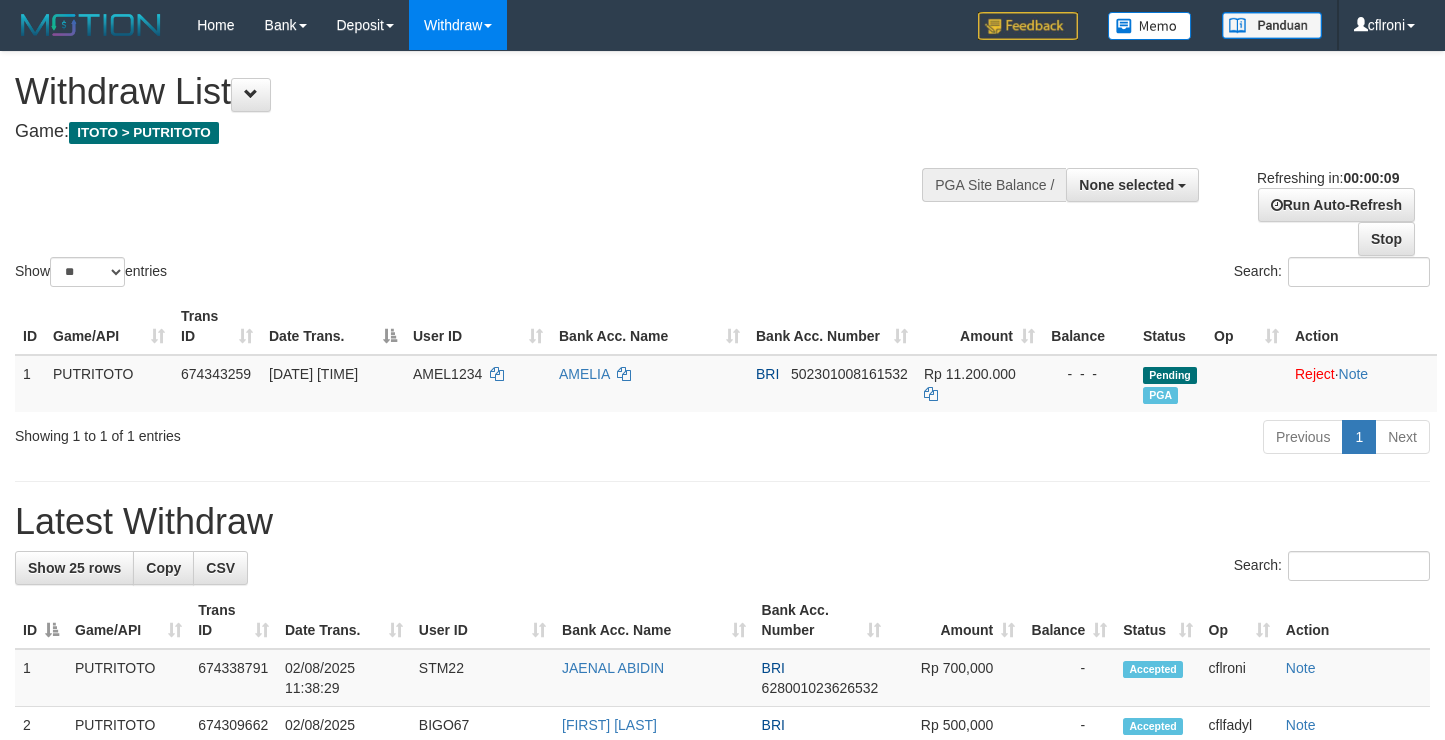 select 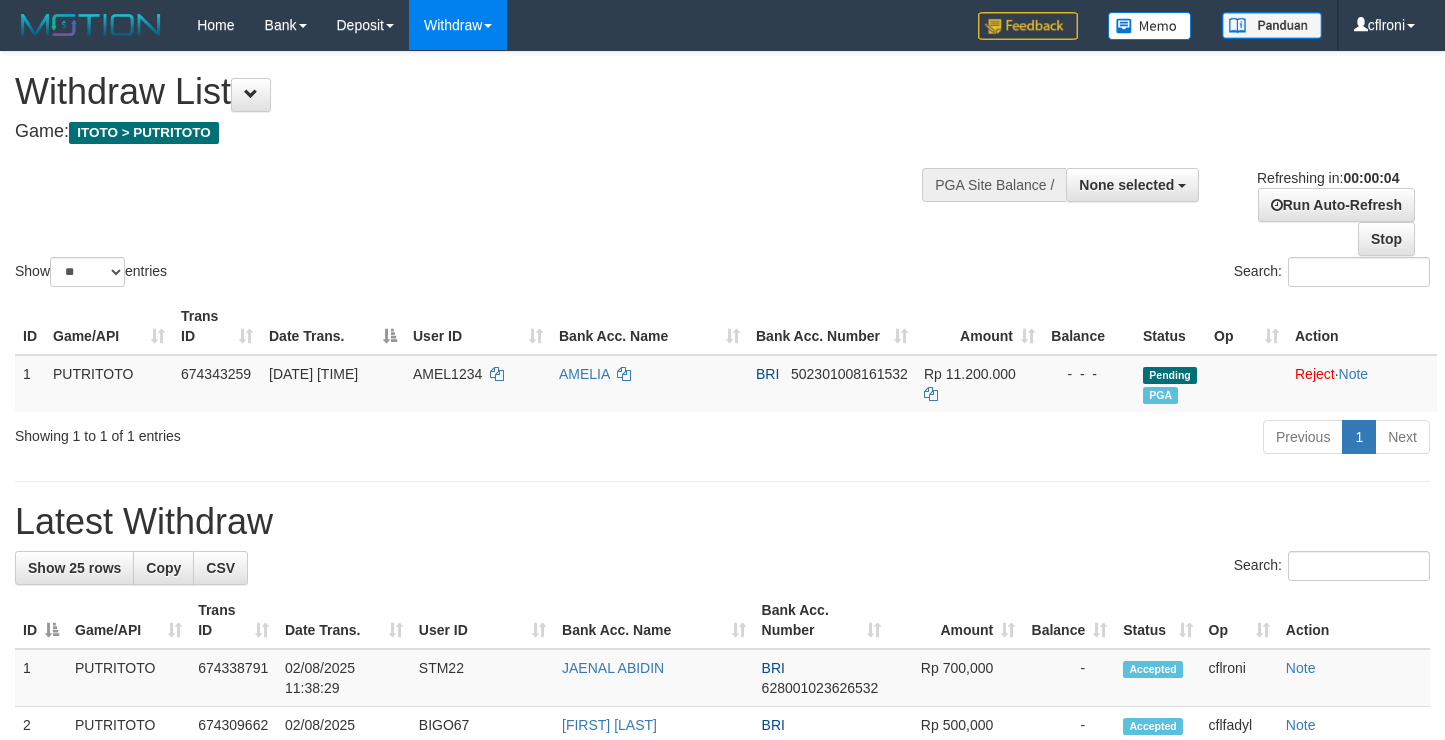 scroll, scrollTop: 0, scrollLeft: 0, axis: both 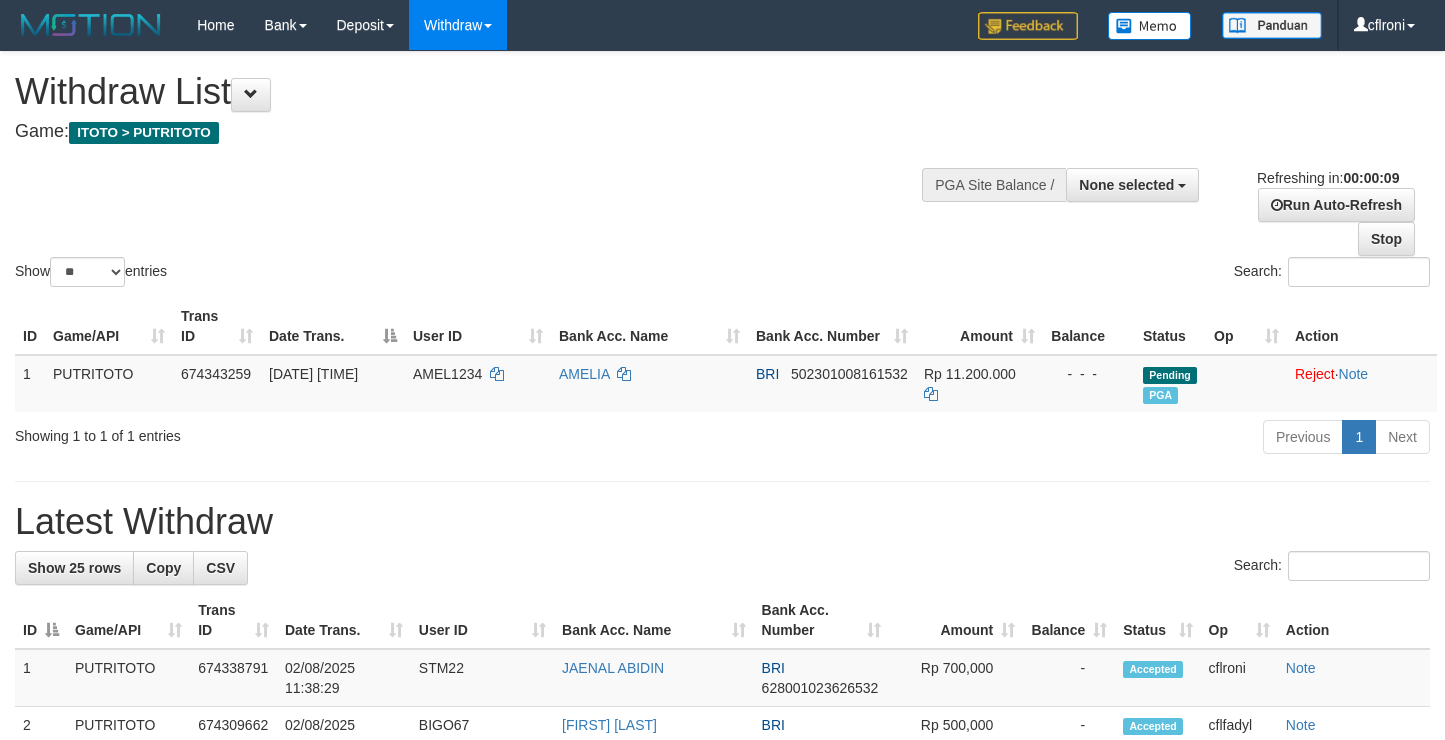 select 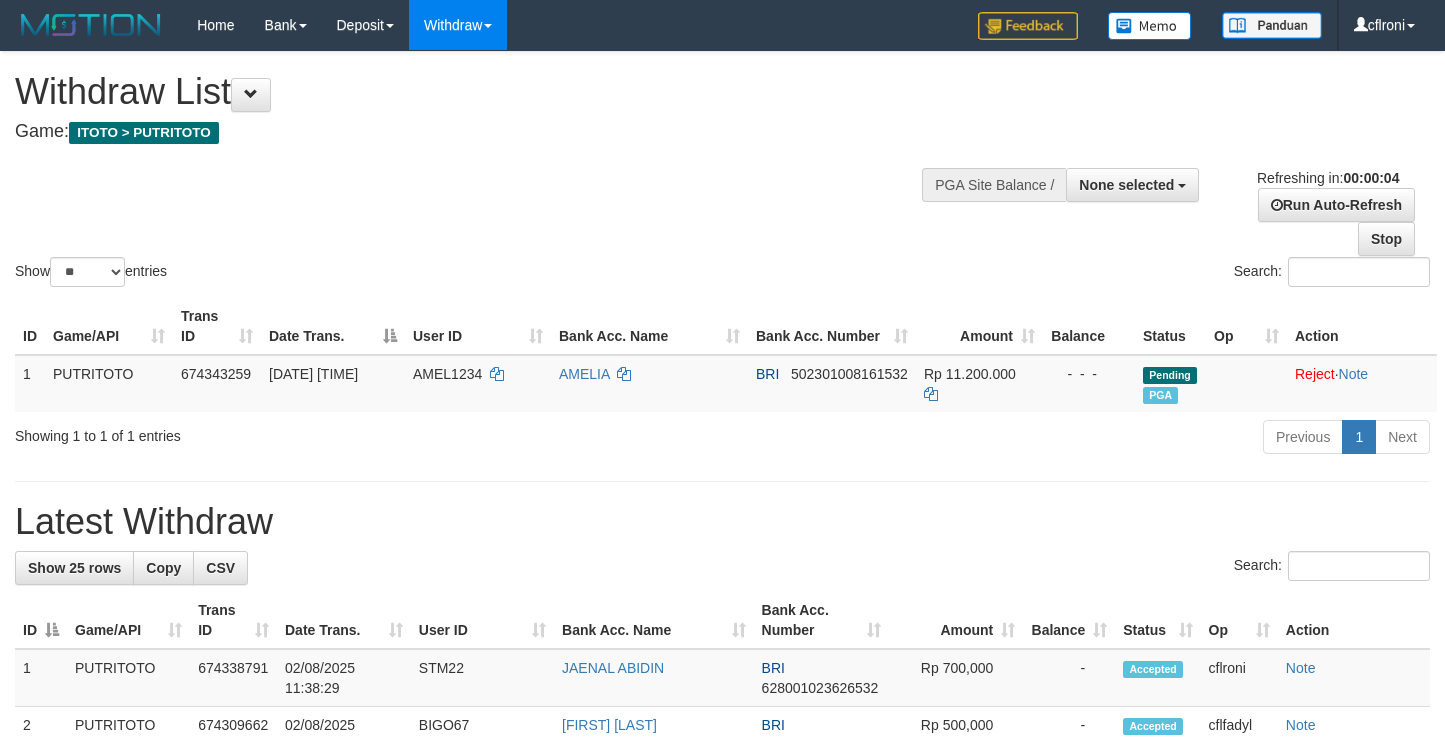 scroll, scrollTop: 0, scrollLeft: 0, axis: both 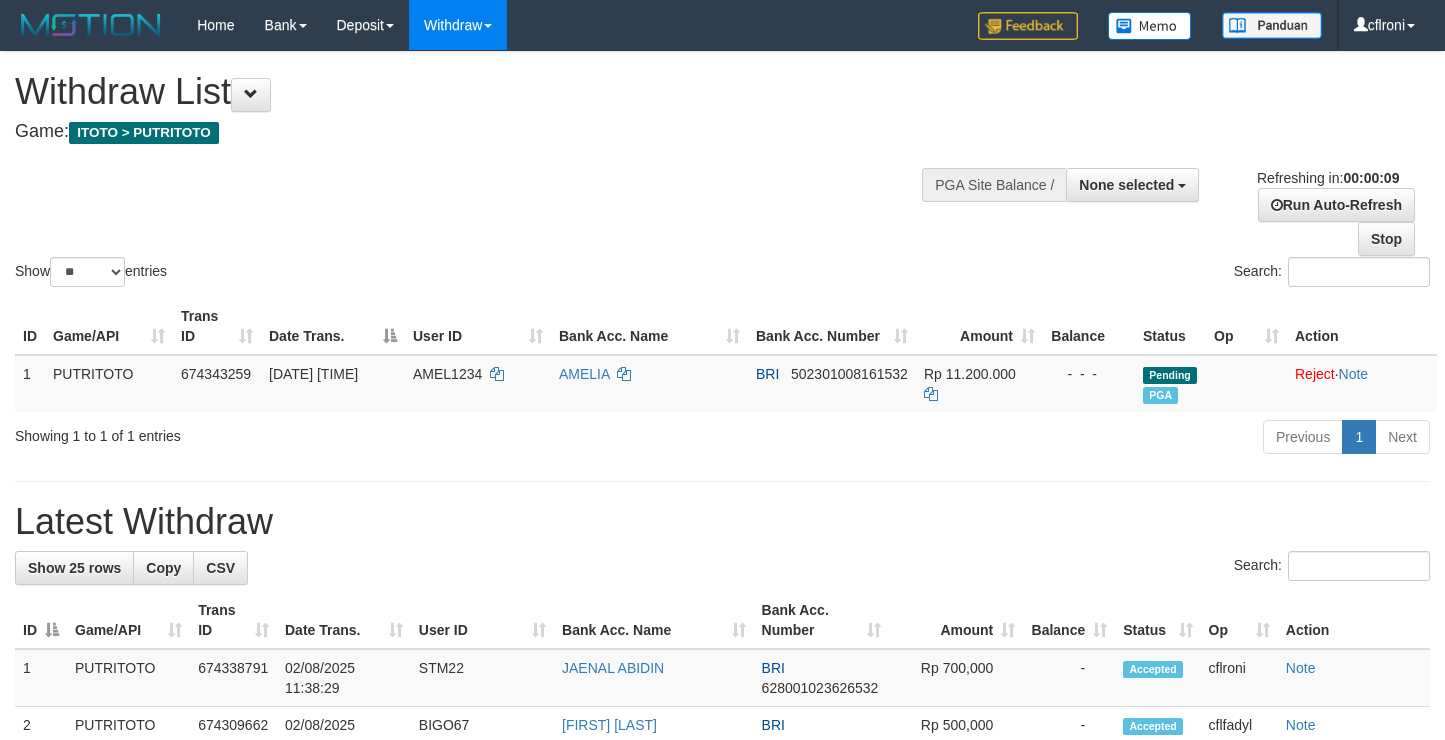 select 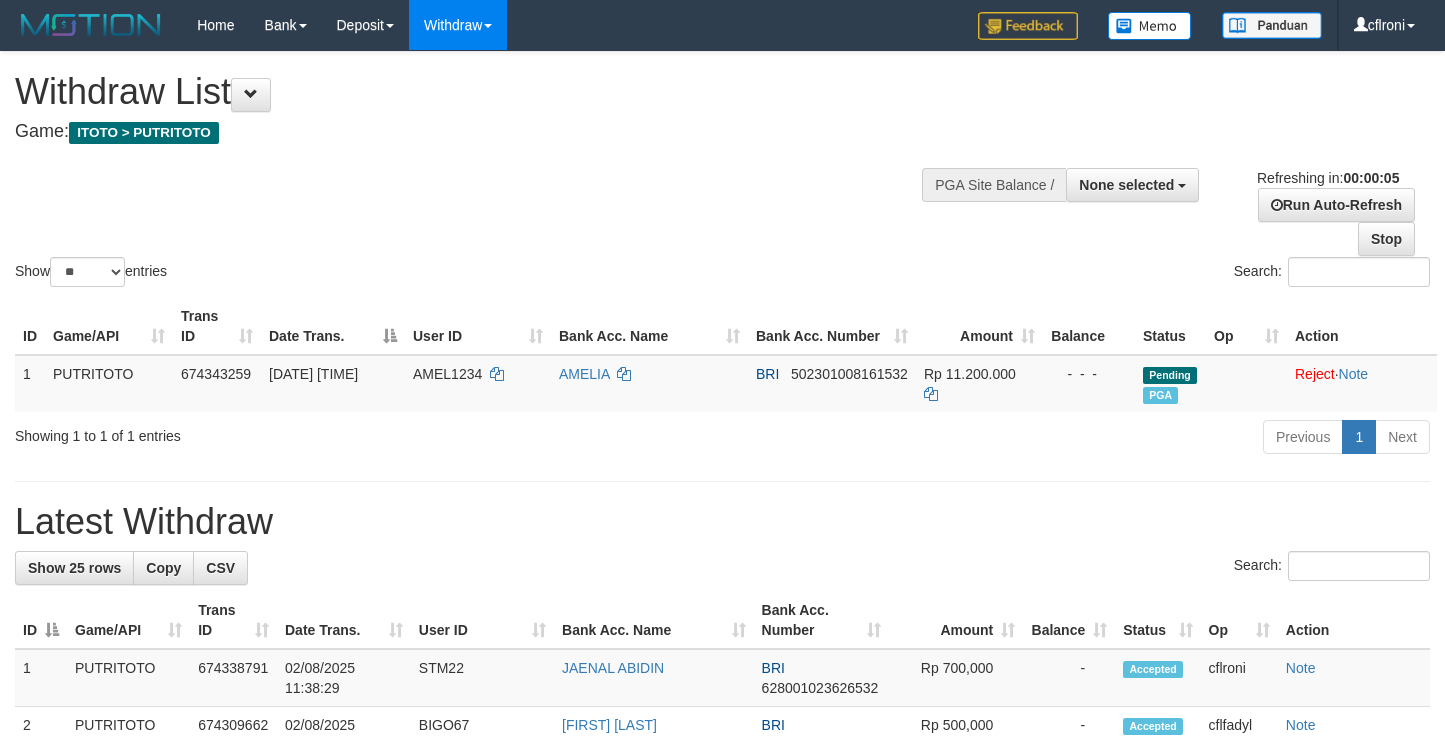 scroll, scrollTop: 0, scrollLeft: 0, axis: both 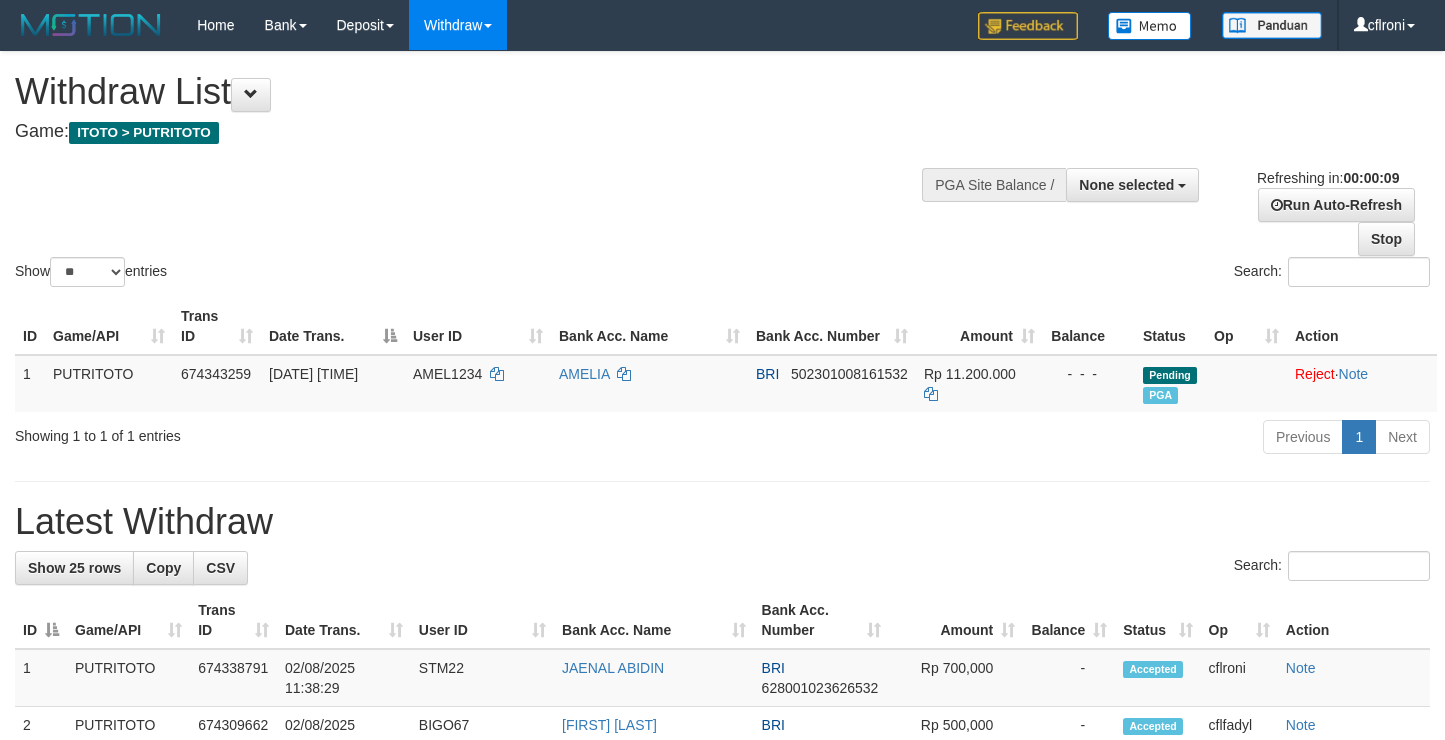 select 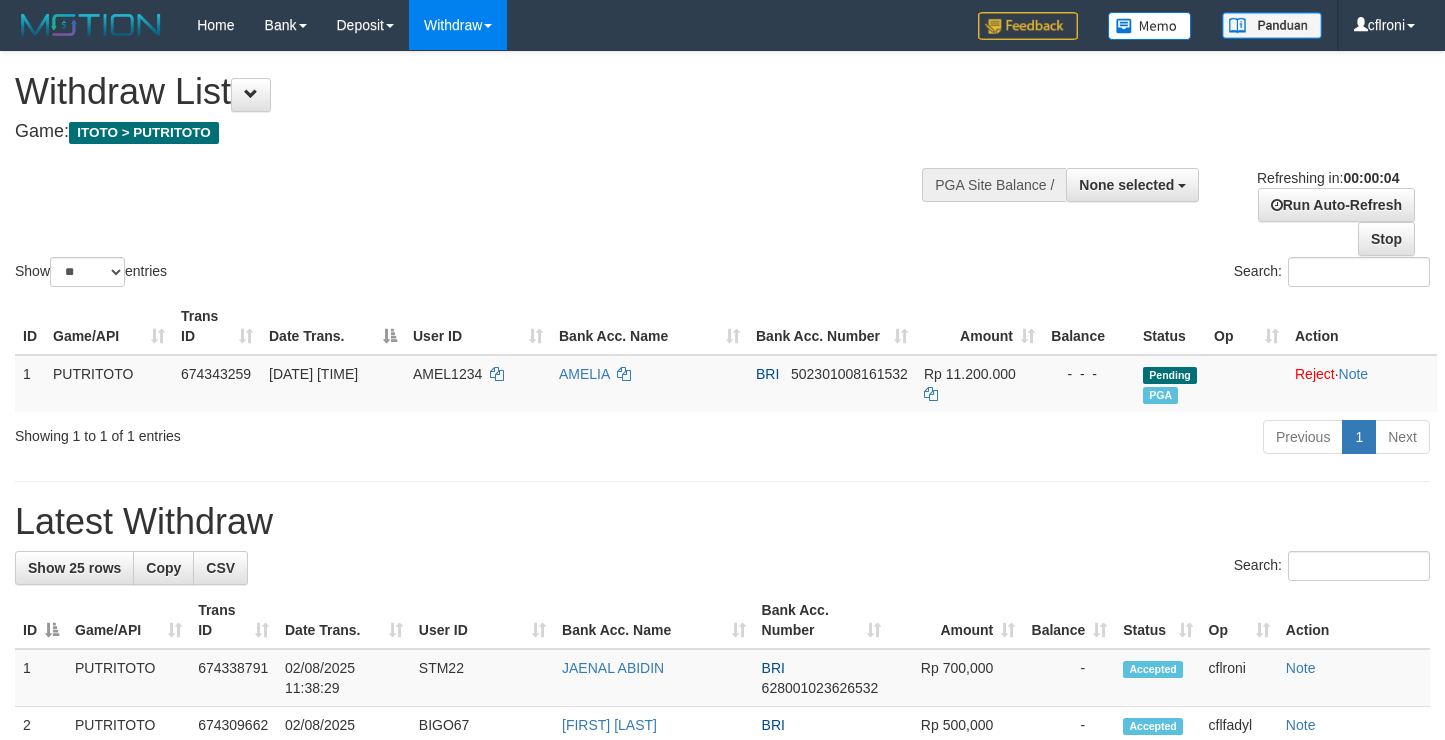 scroll, scrollTop: 0, scrollLeft: 0, axis: both 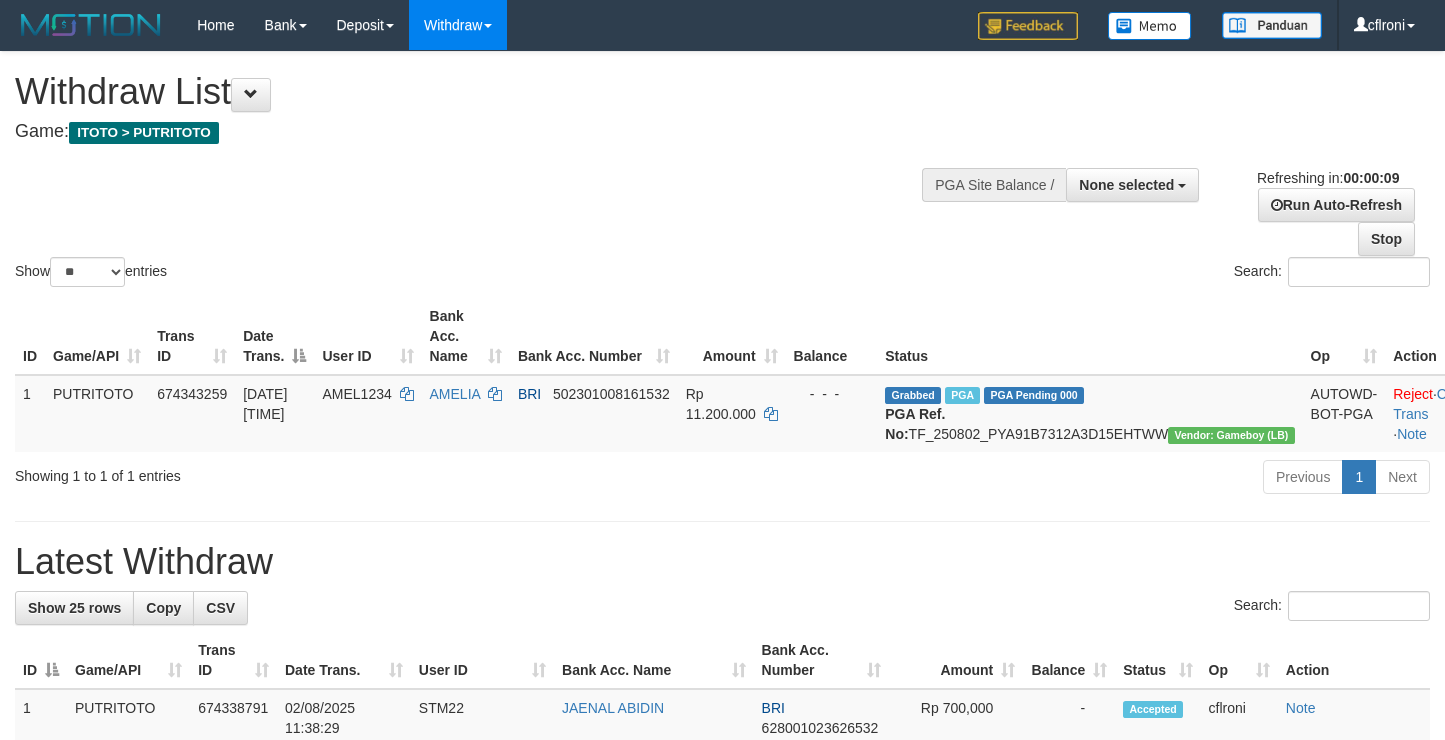 select 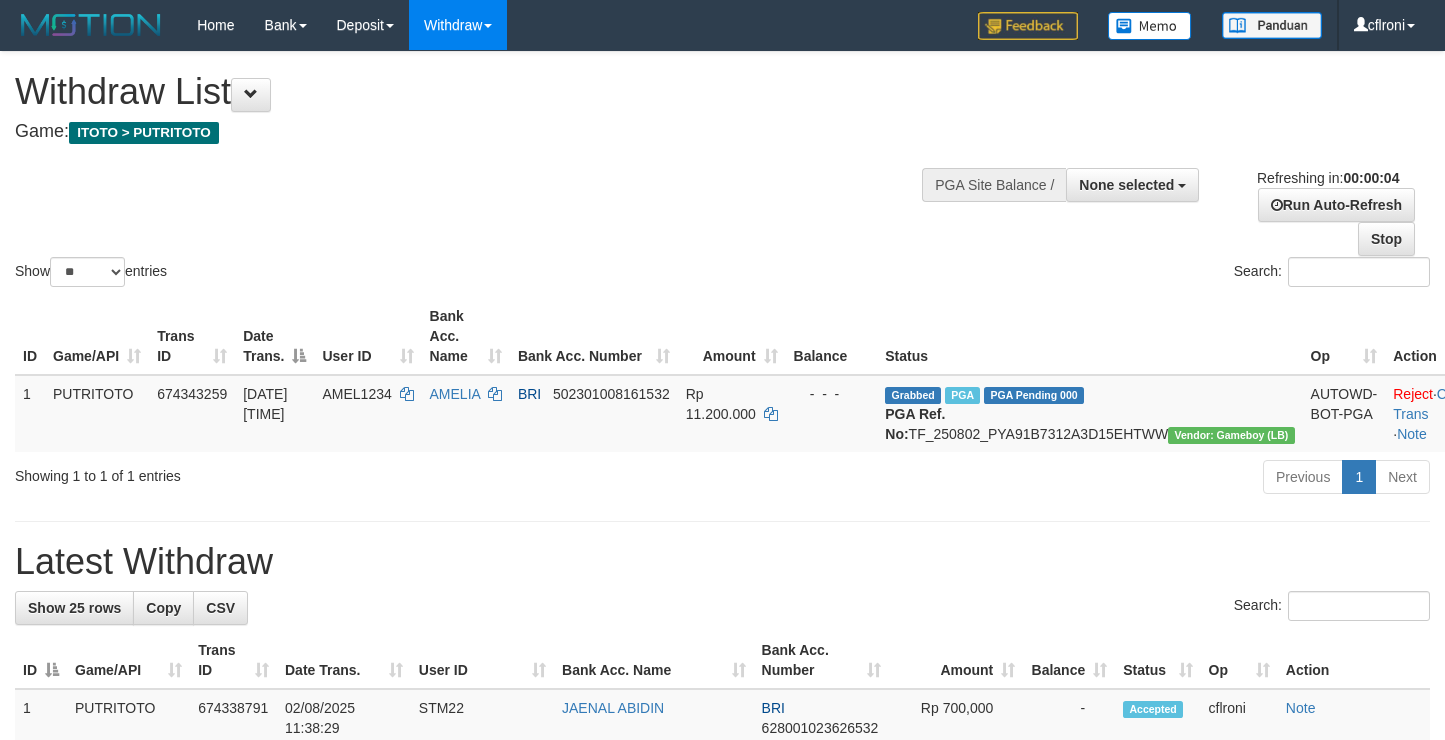 scroll, scrollTop: 0, scrollLeft: 0, axis: both 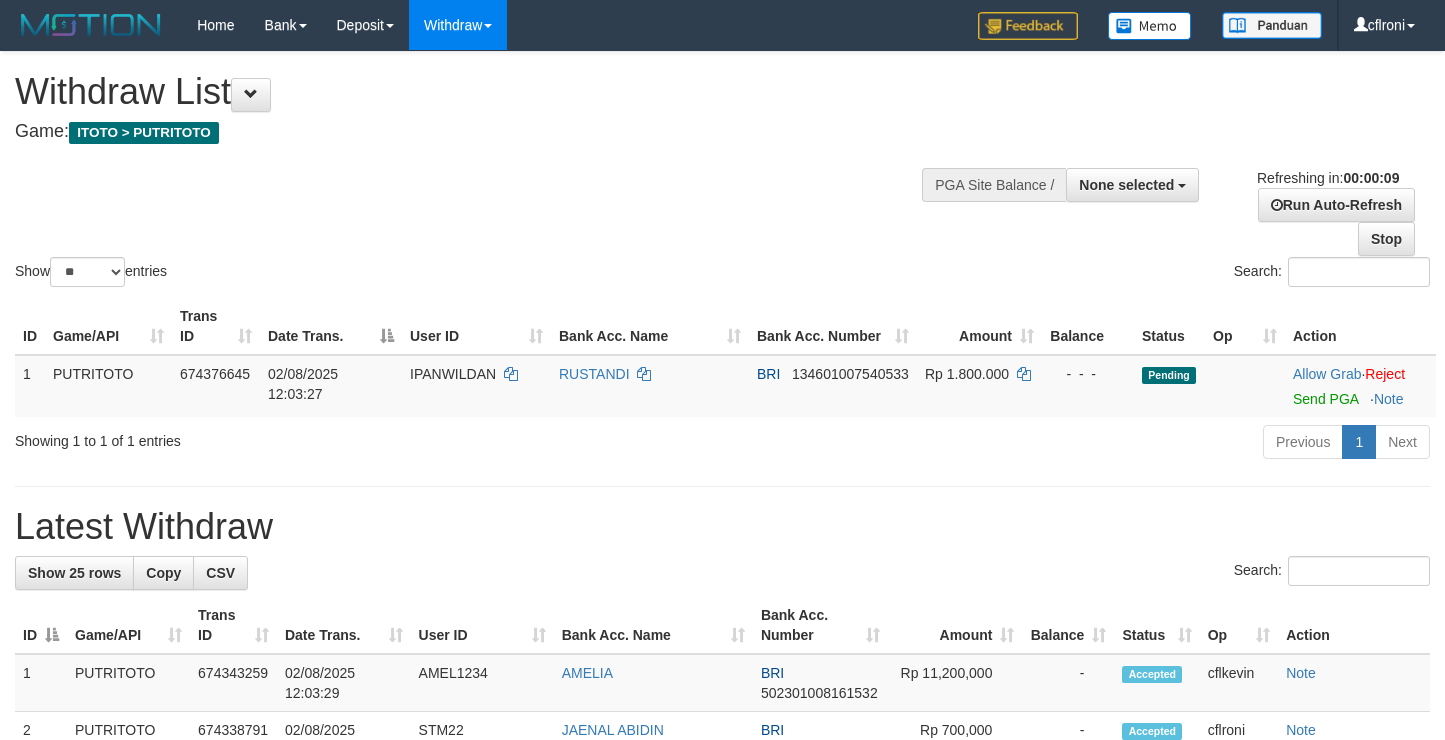 select 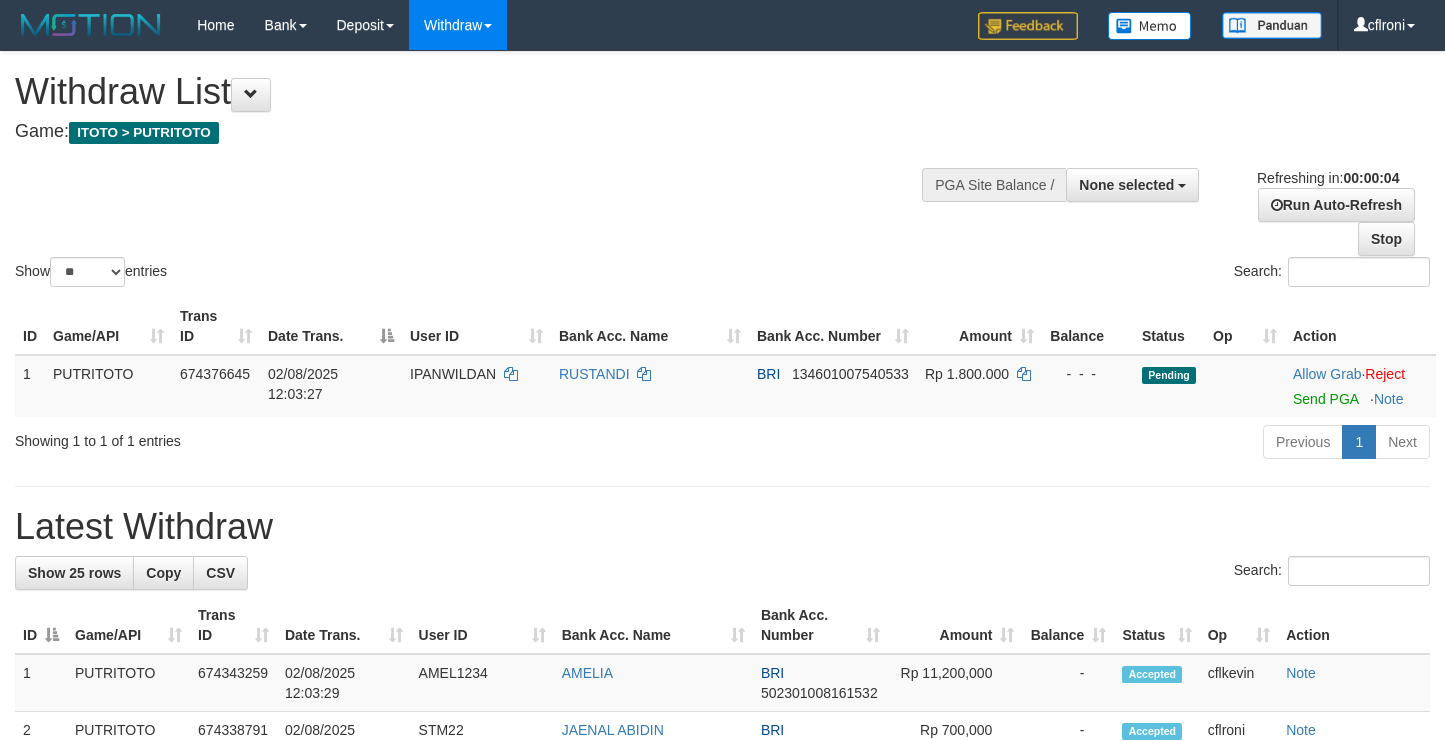 scroll, scrollTop: 0, scrollLeft: 0, axis: both 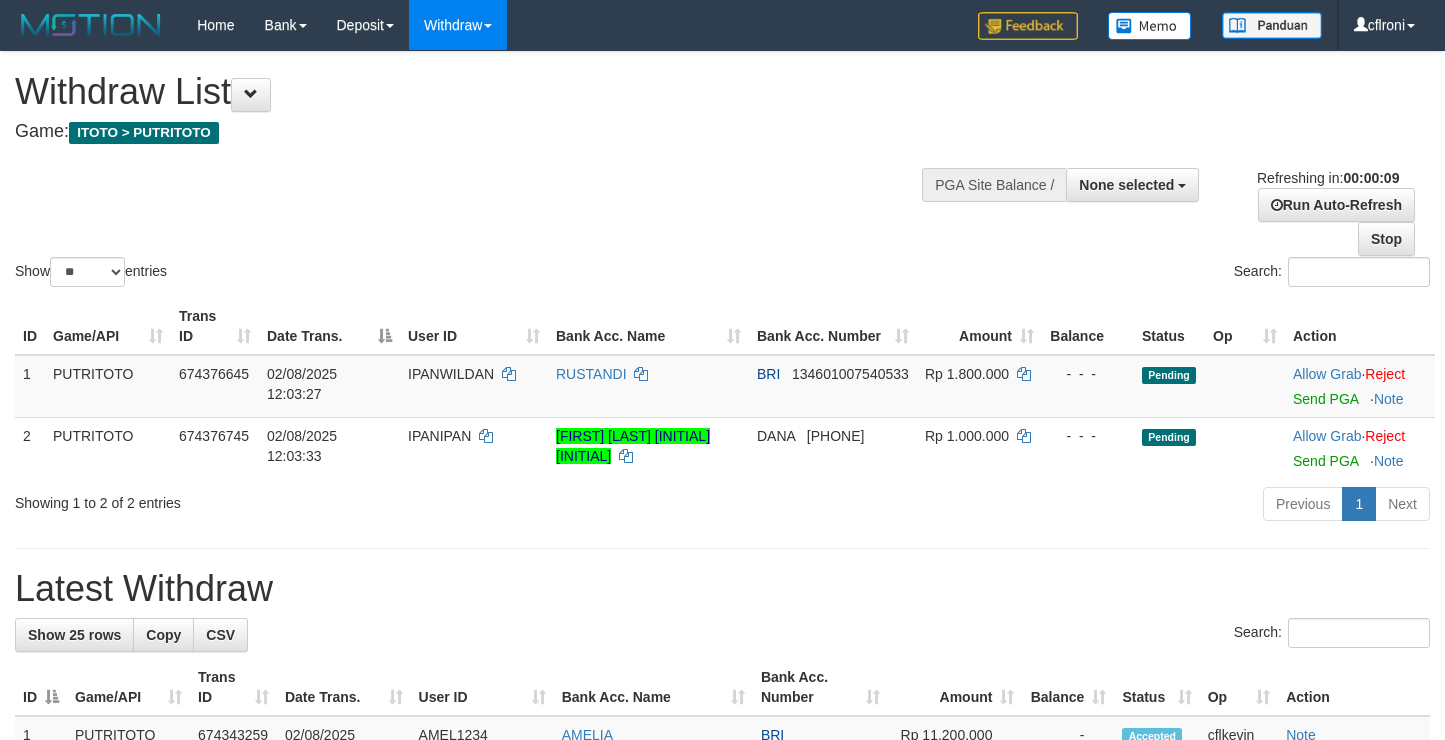 select 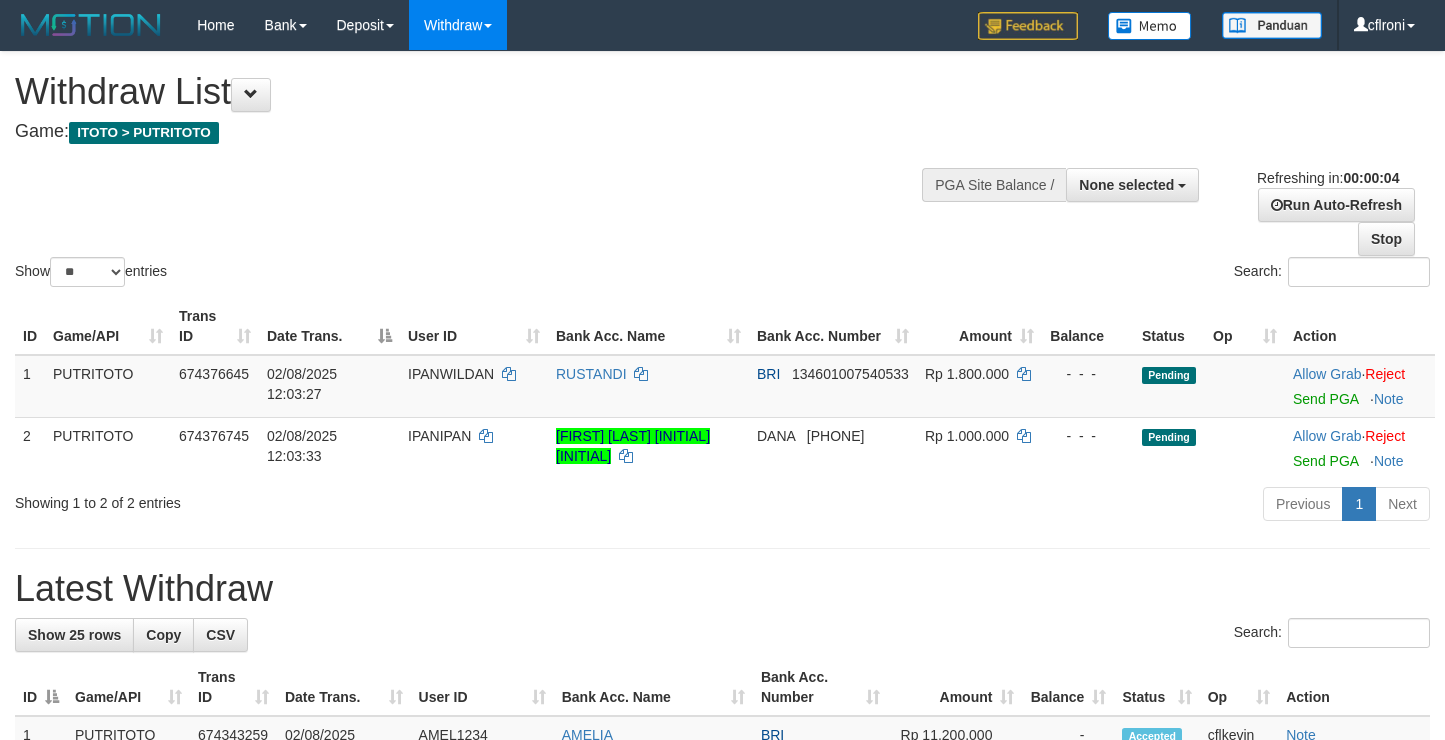 scroll, scrollTop: 0, scrollLeft: 0, axis: both 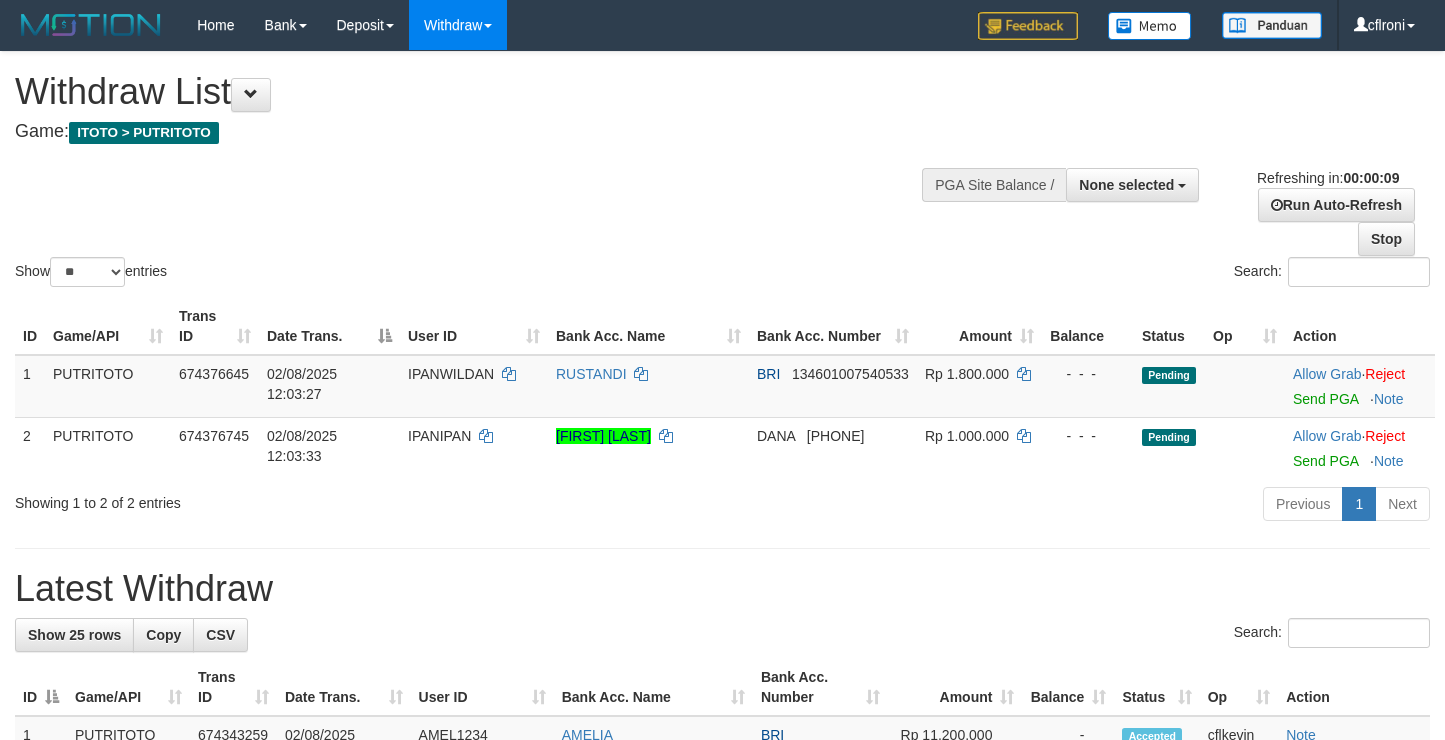 select 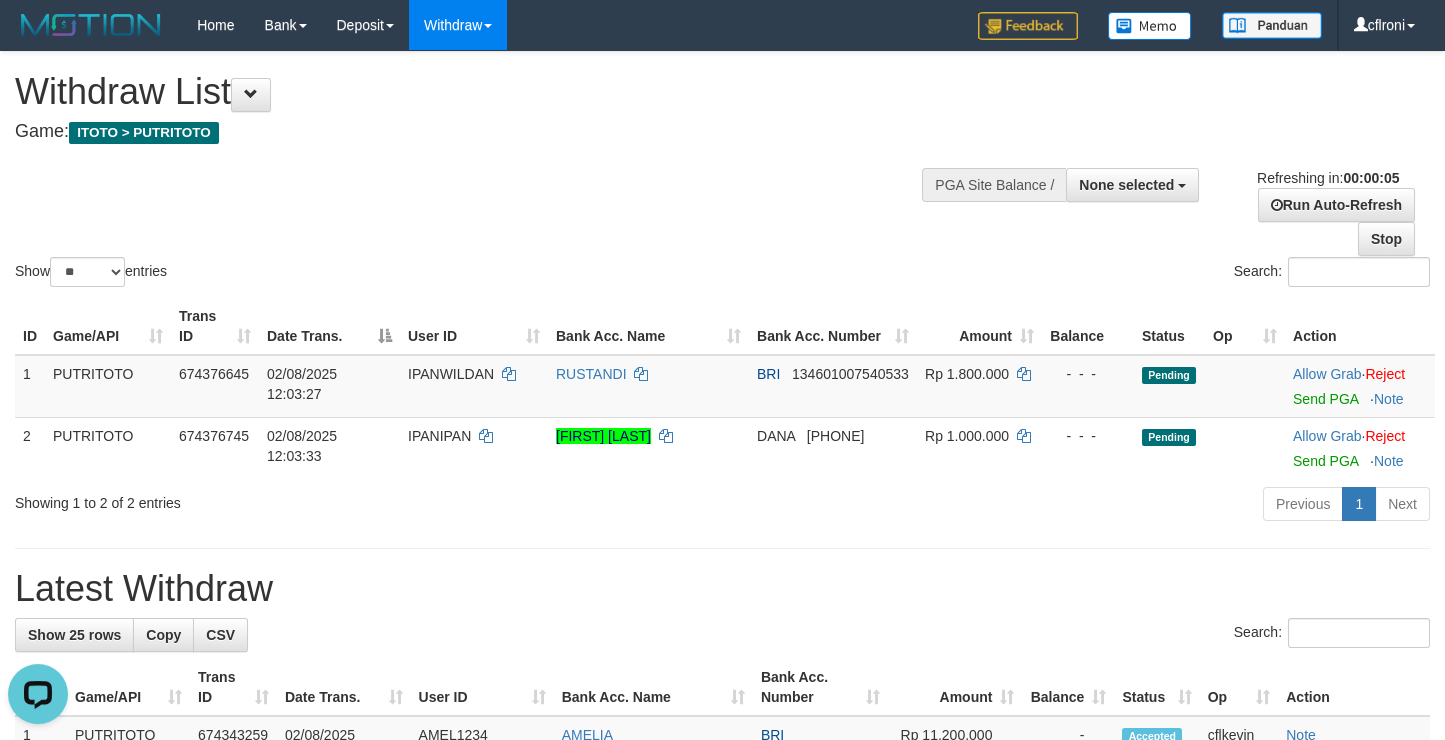 scroll, scrollTop: 0, scrollLeft: 0, axis: both 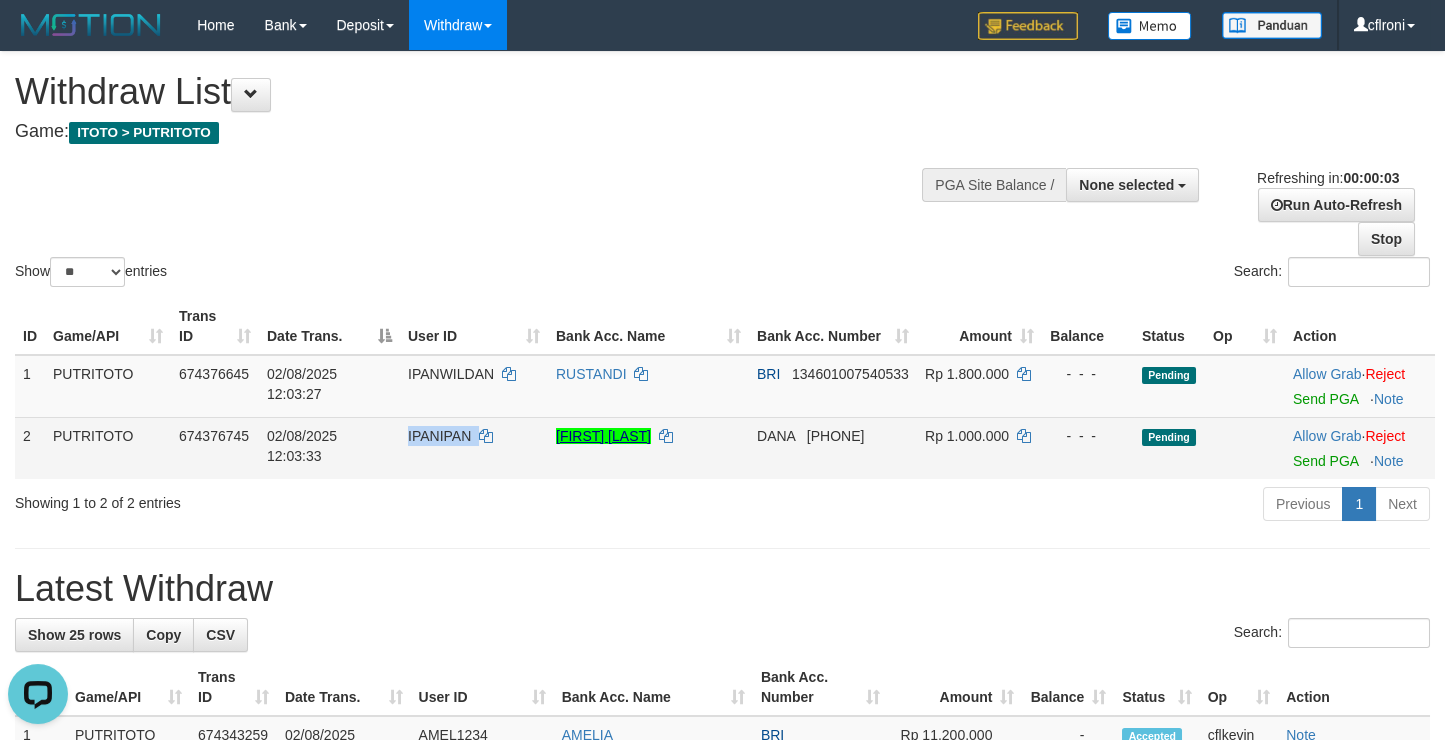 drag, startPoint x: 690, startPoint y: 371, endPoint x: 685, endPoint y: 431, distance: 60.207973 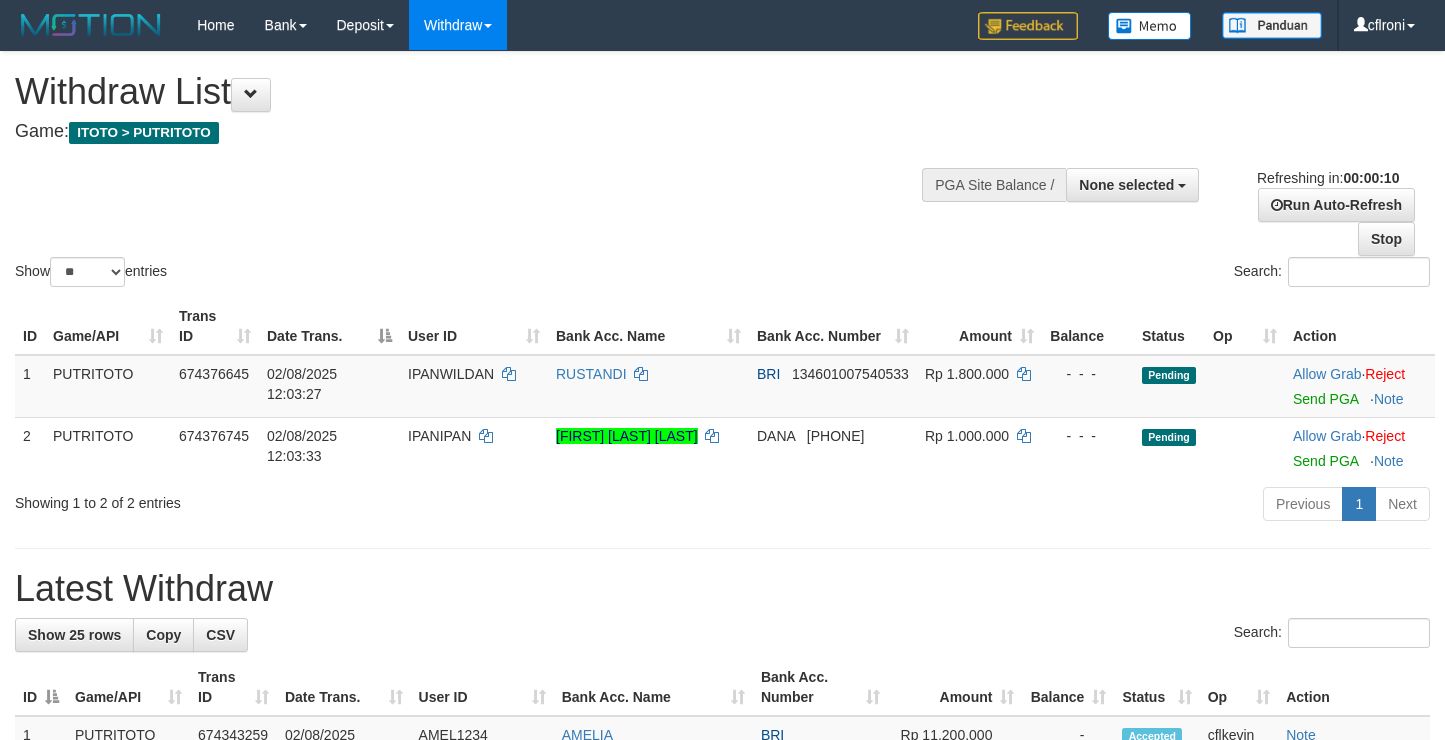select 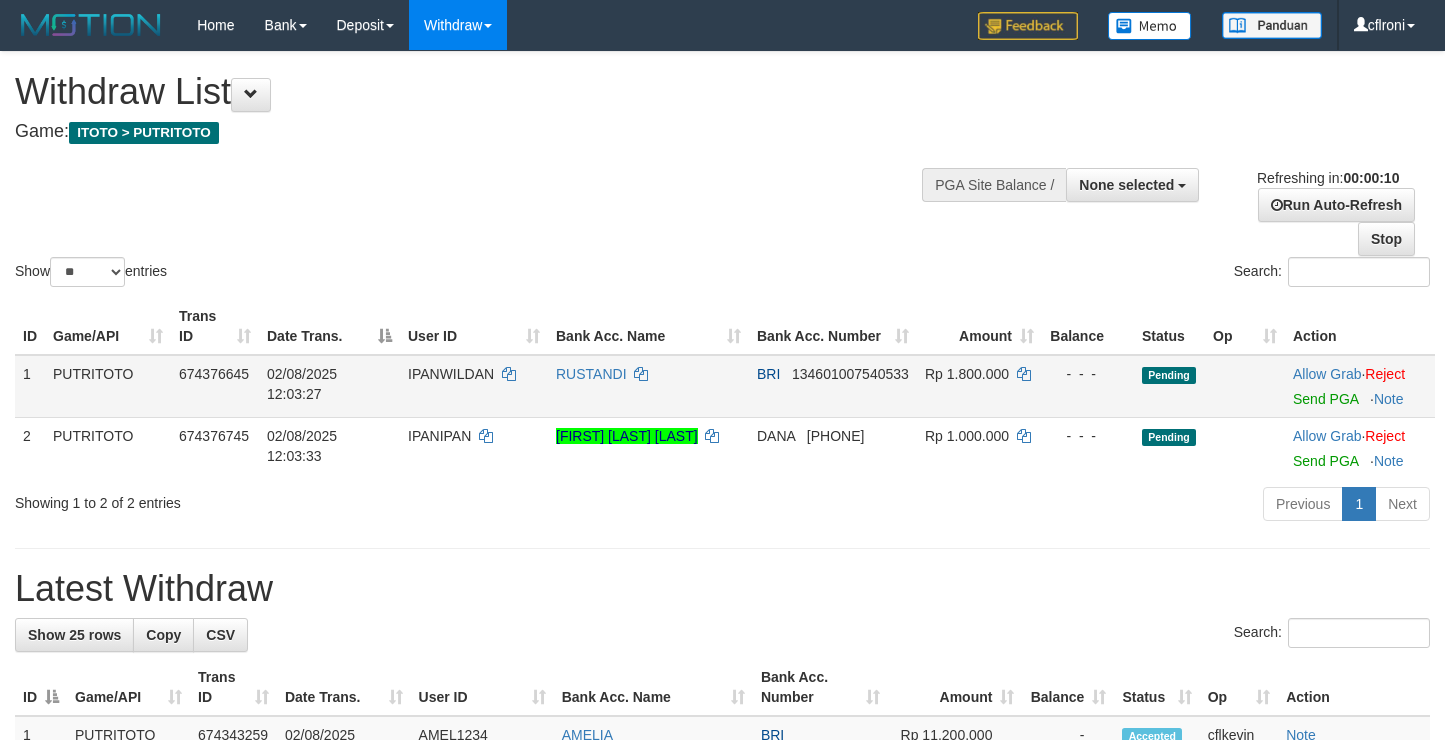 scroll, scrollTop: 0, scrollLeft: 0, axis: both 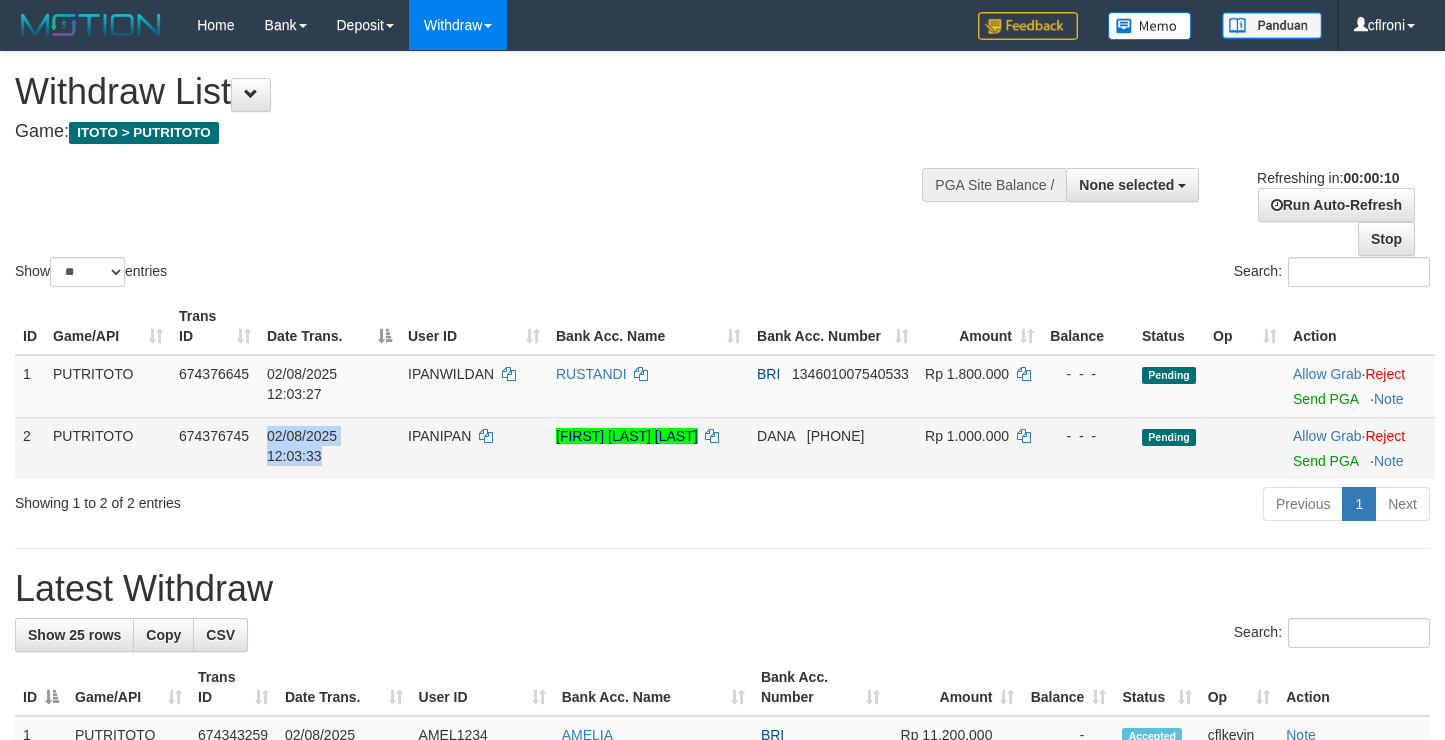 drag, startPoint x: 488, startPoint y: 467, endPoint x: 576, endPoint y: 459, distance: 88.362885 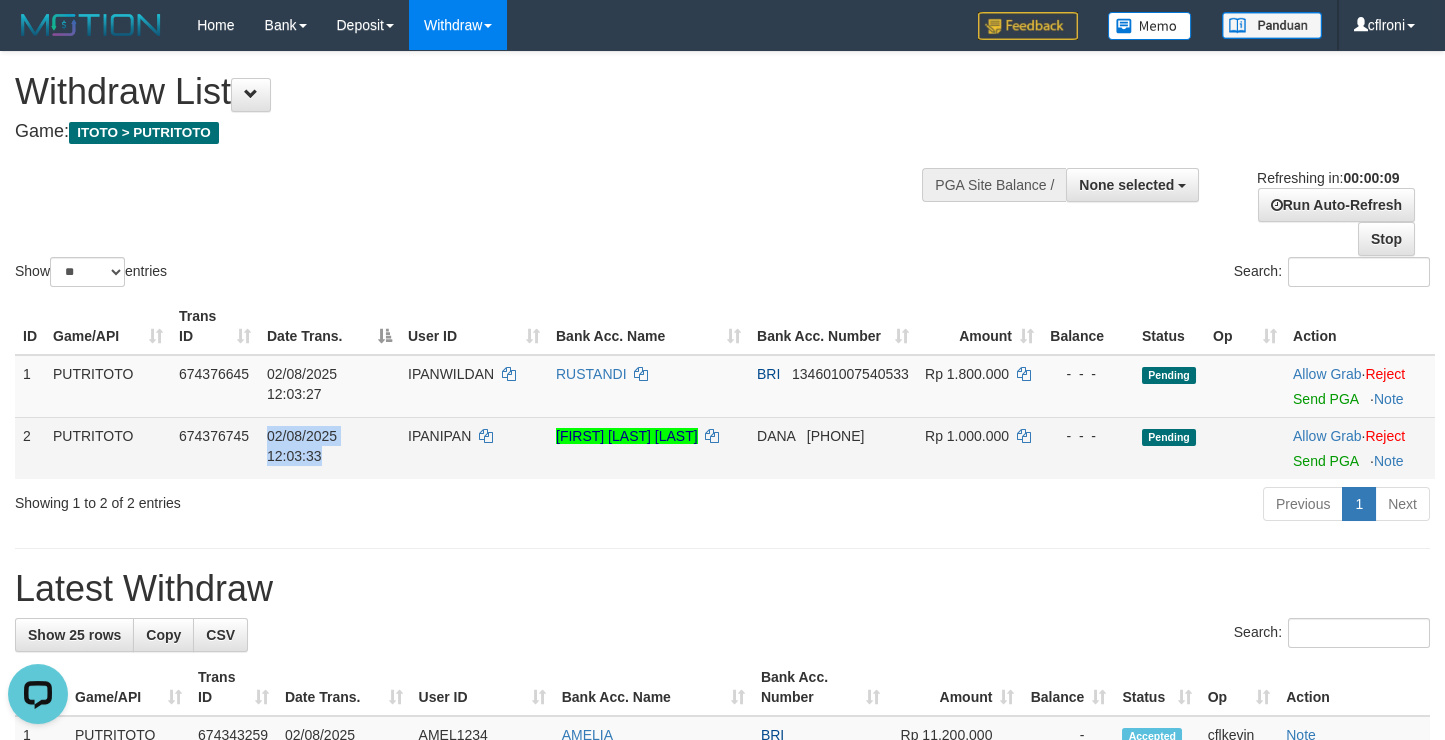 scroll, scrollTop: 0, scrollLeft: 0, axis: both 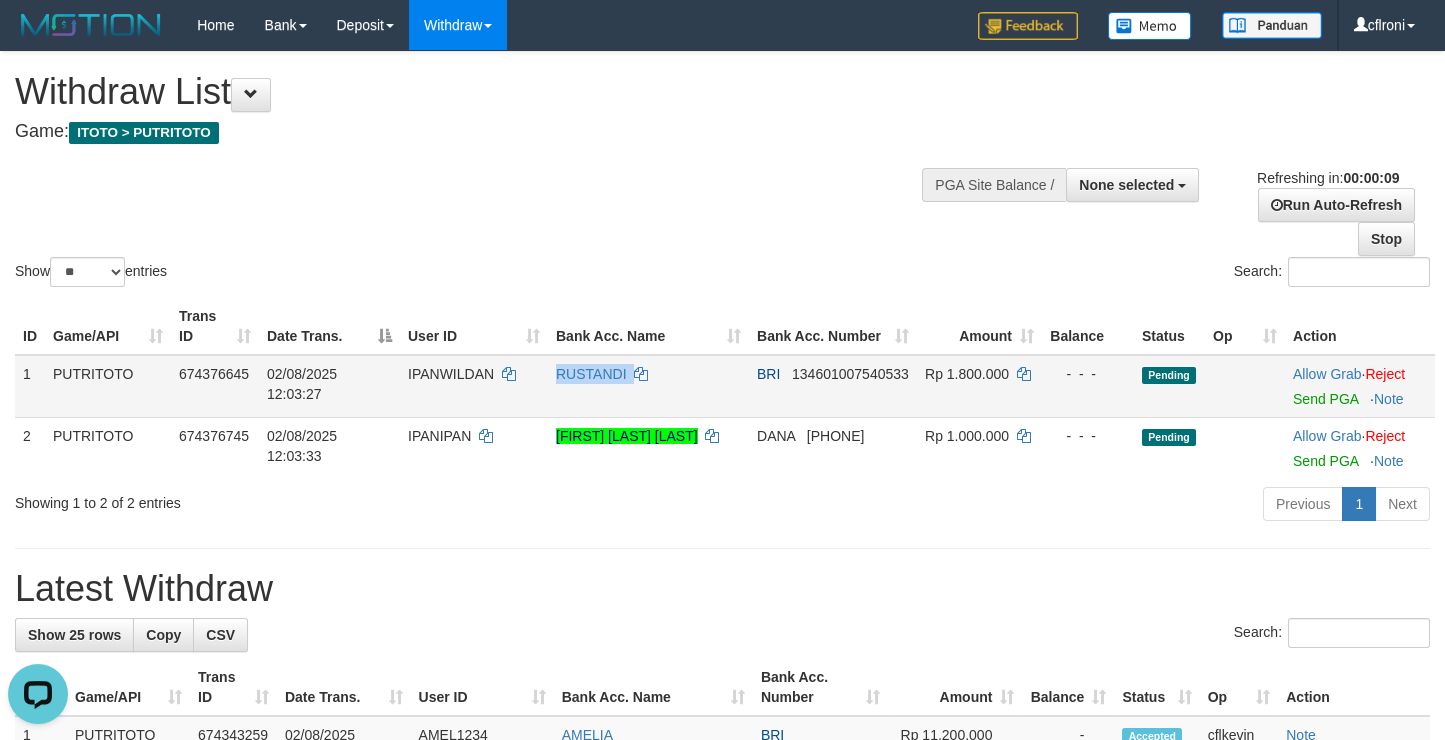 drag, startPoint x: 814, startPoint y: 411, endPoint x: 817, endPoint y: 444, distance: 33.13608 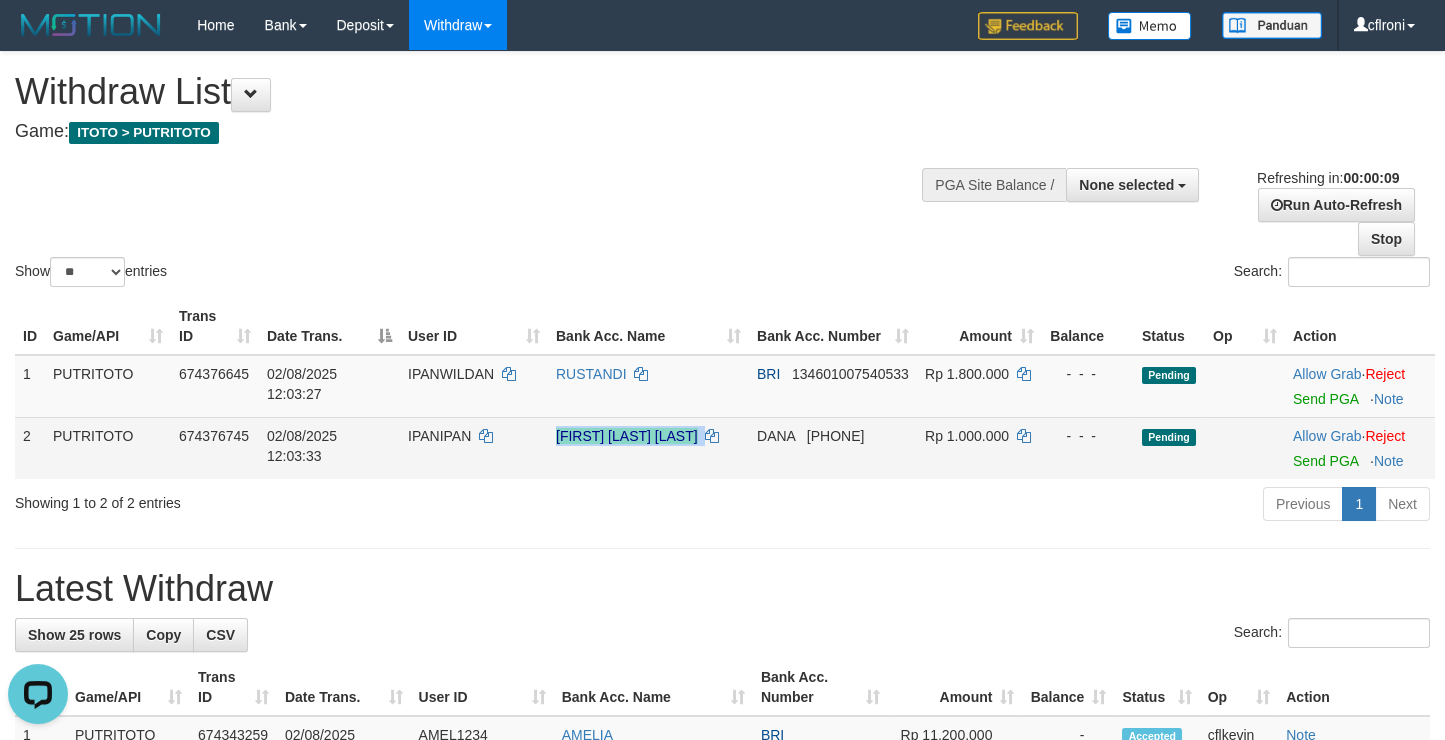 click on "DANA     081259499049" at bounding box center (833, 448) 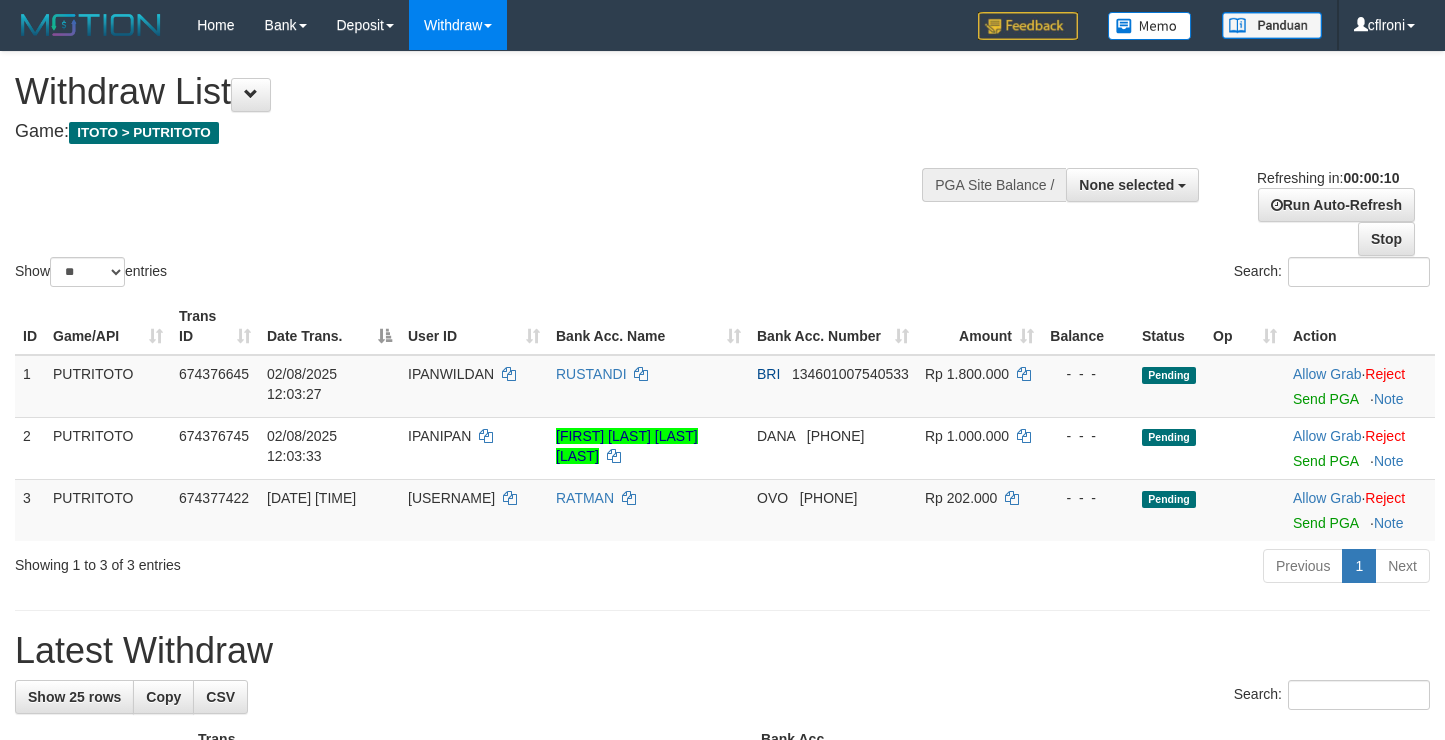 select 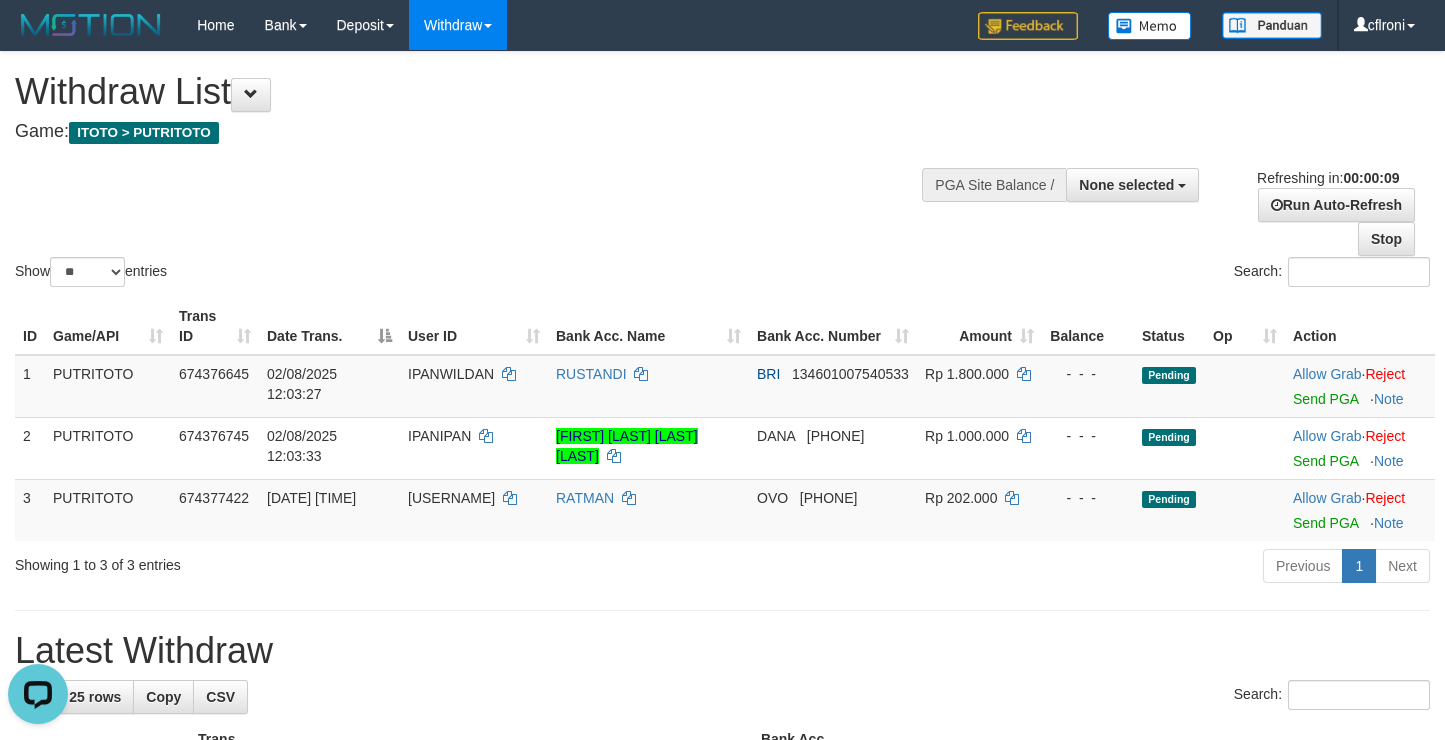 scroll, scrollTop: 0, scrollLeft: 0, axis: both 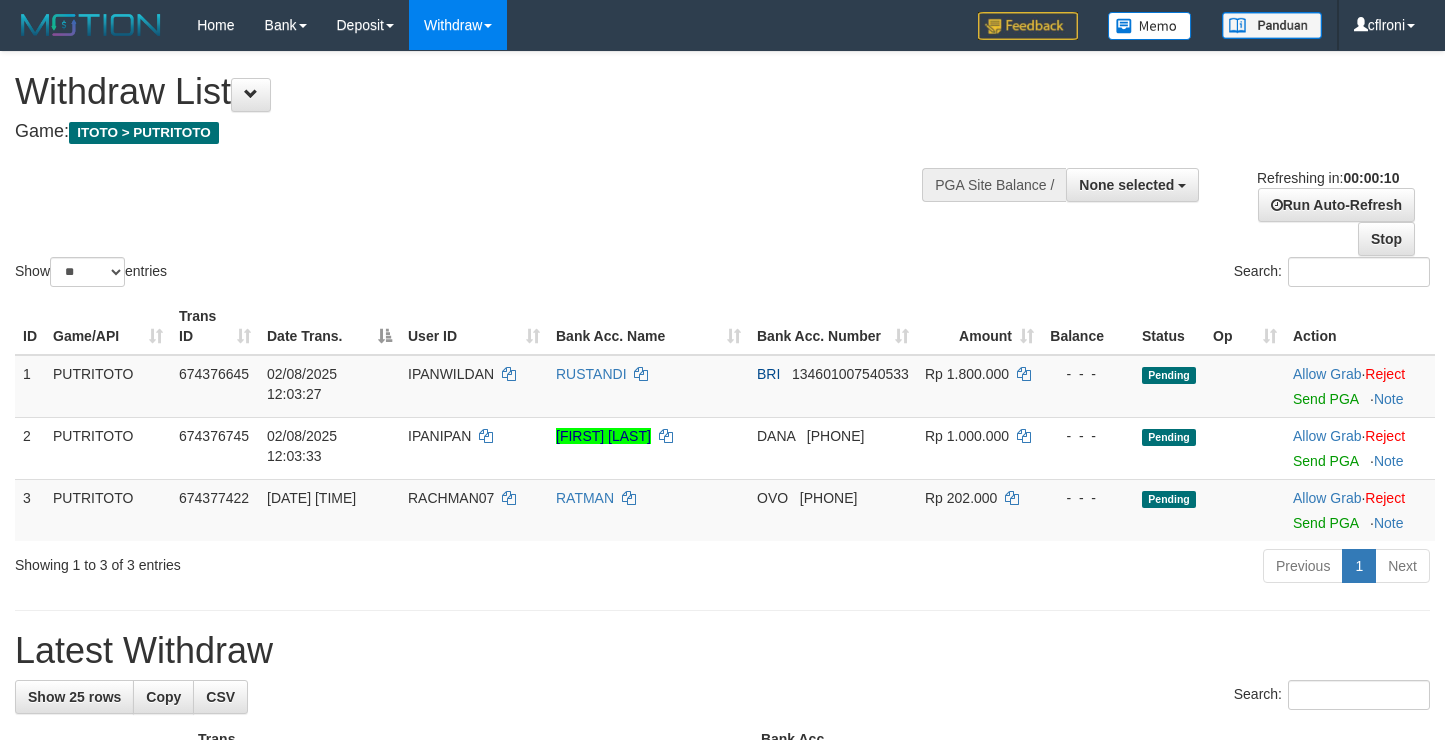 select 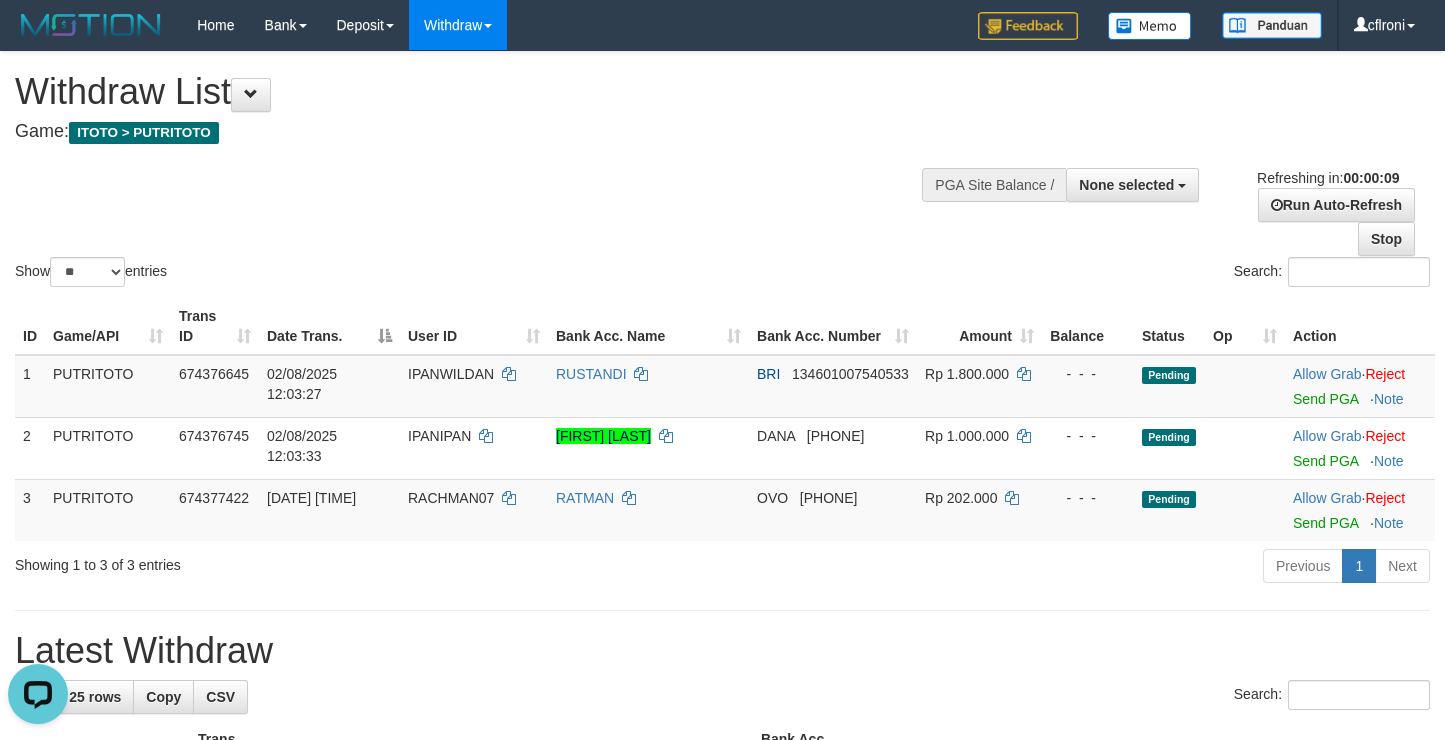 scroll, scrollTop: 0, scrollLeft: 0, axis: both 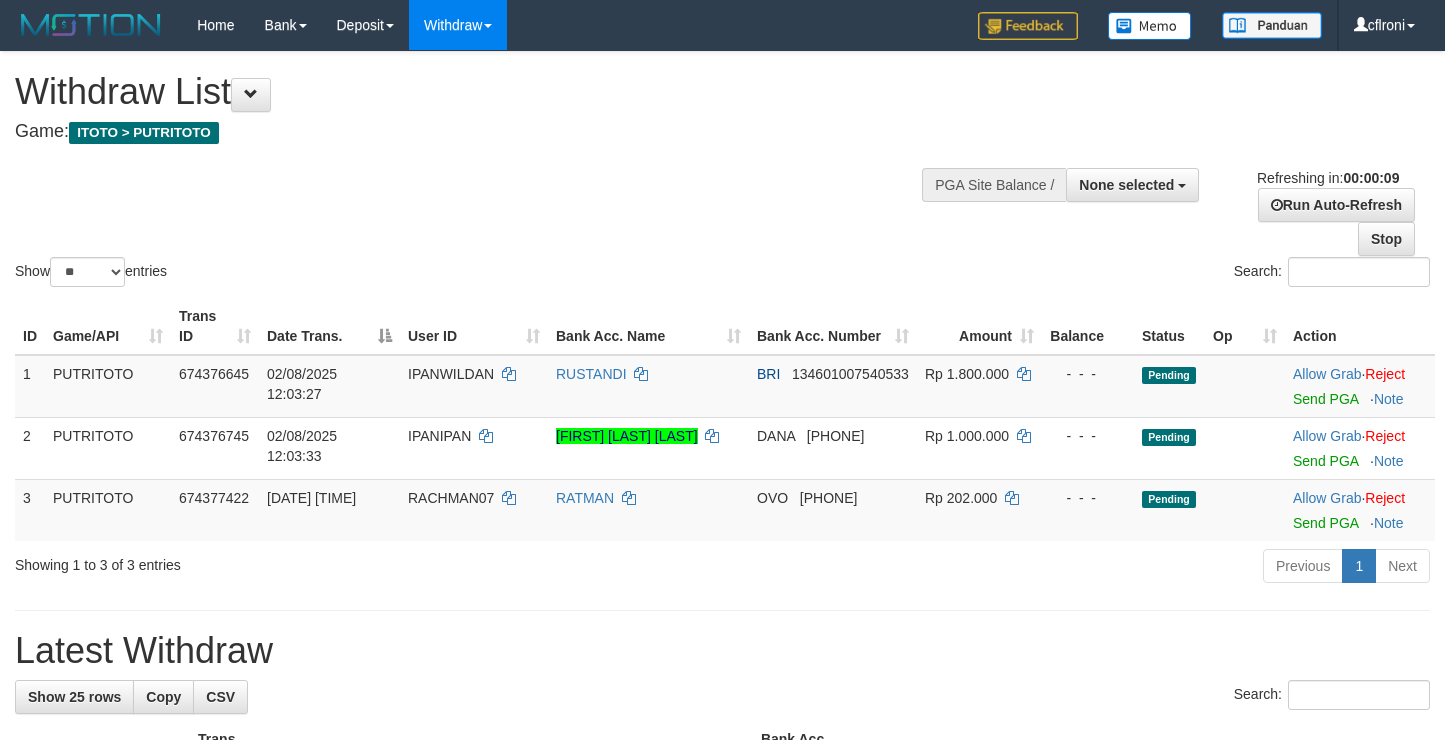 select 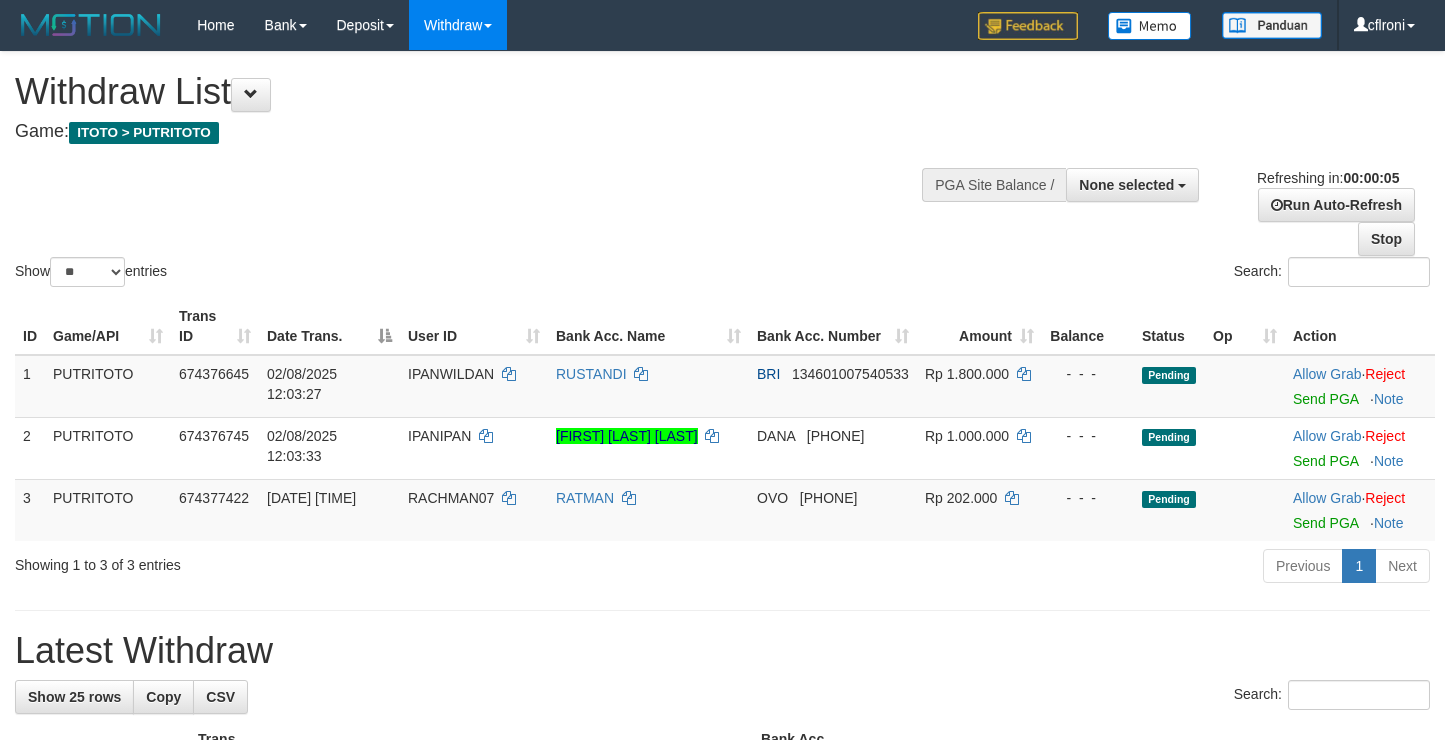 scroll, scrollTop: 0, scrollLeft: 0, axis: both 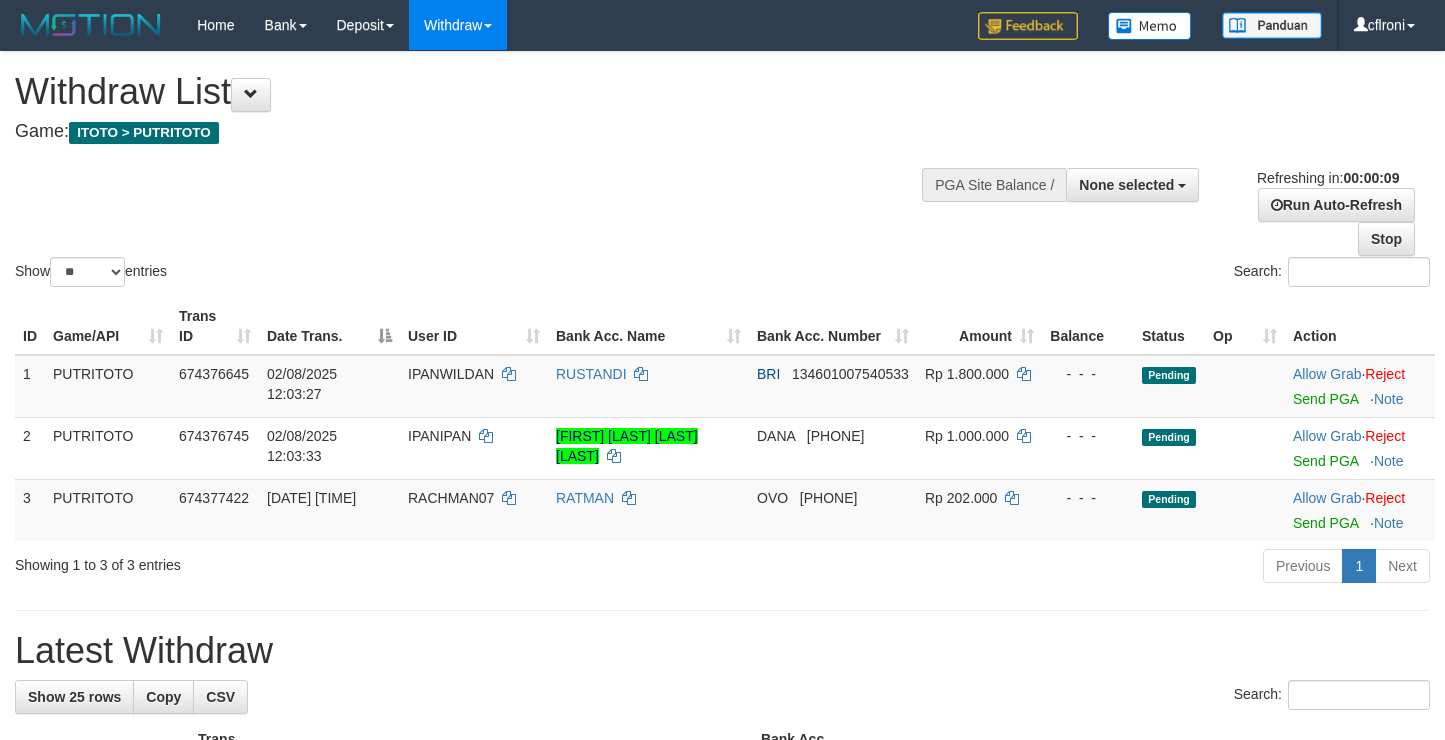 select 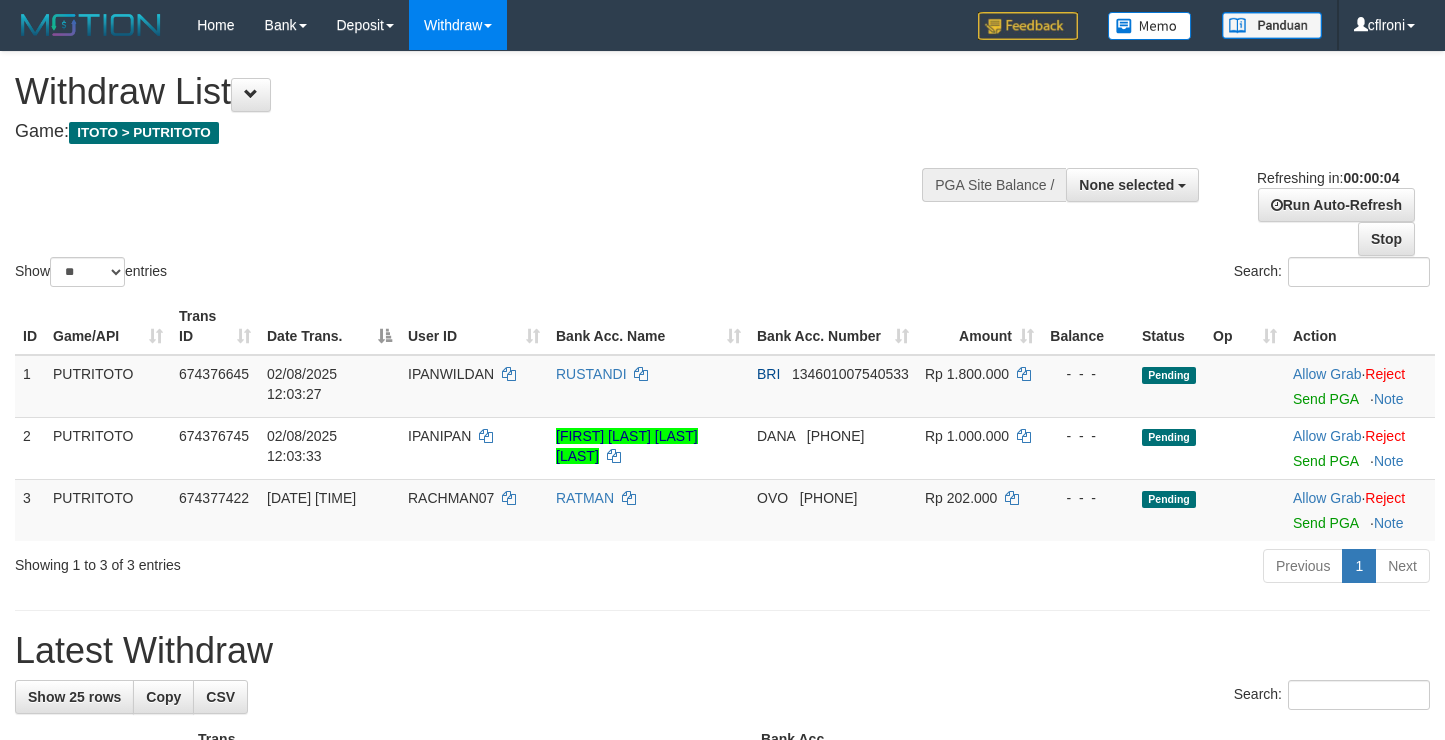 scroll, scrollTop: 0, scrollLeft: 0, axis: both 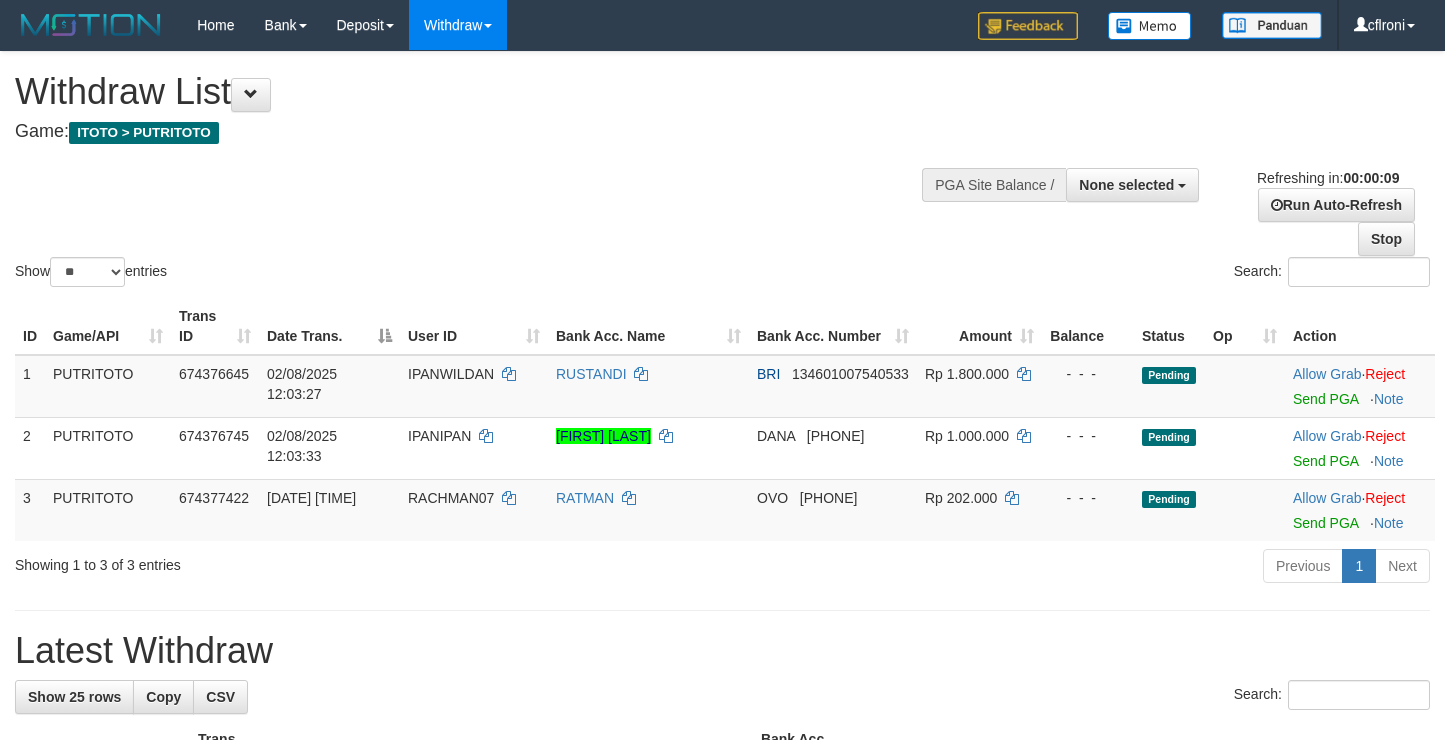 select 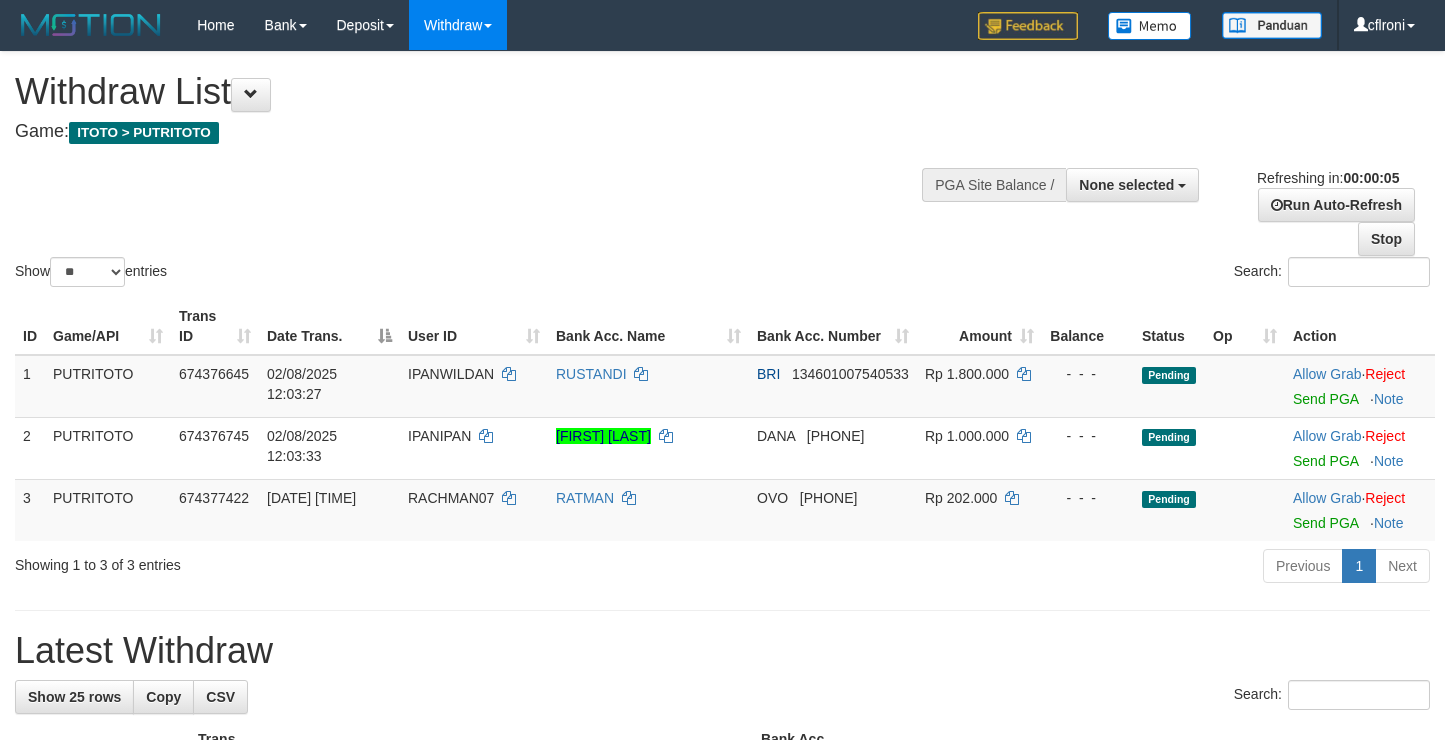 scroll, scrollTop: 0, scrollLeft: 0, axis: both 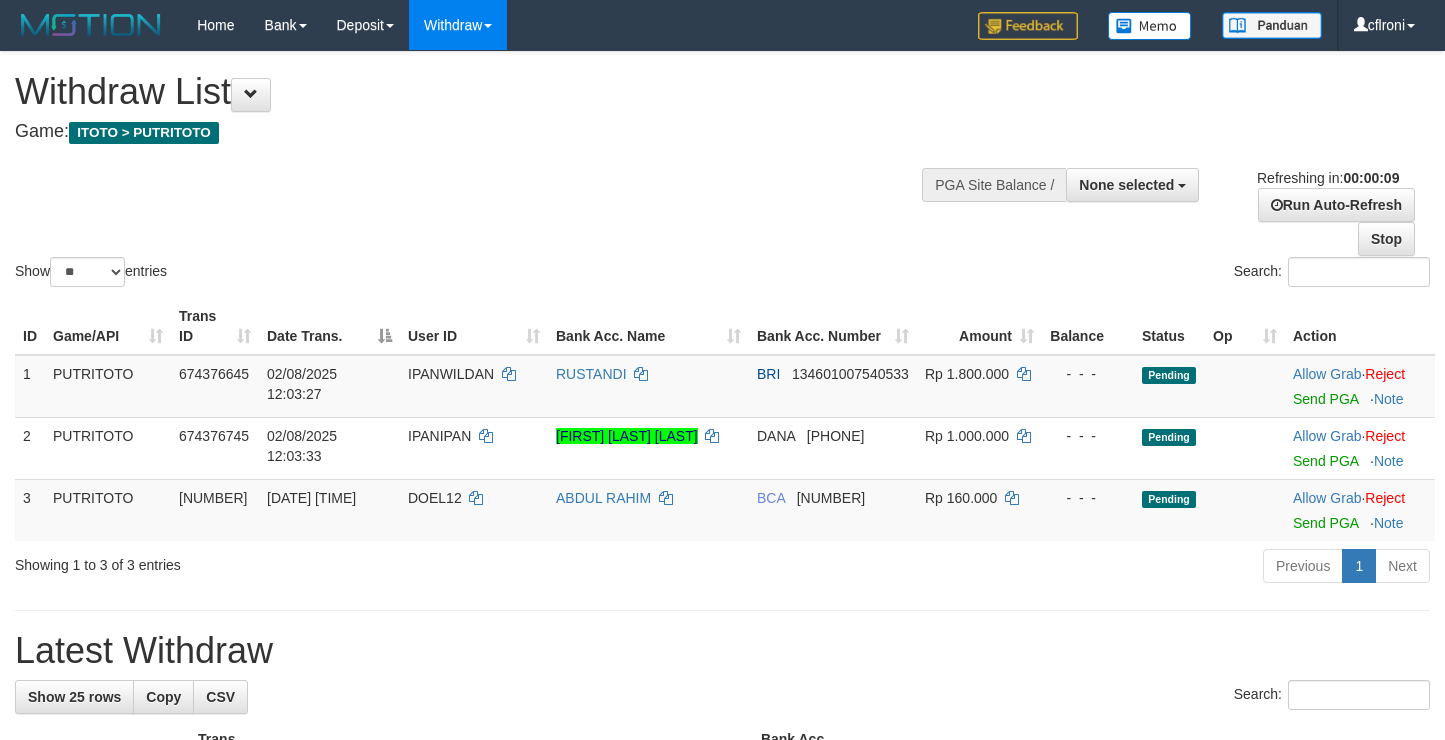 select 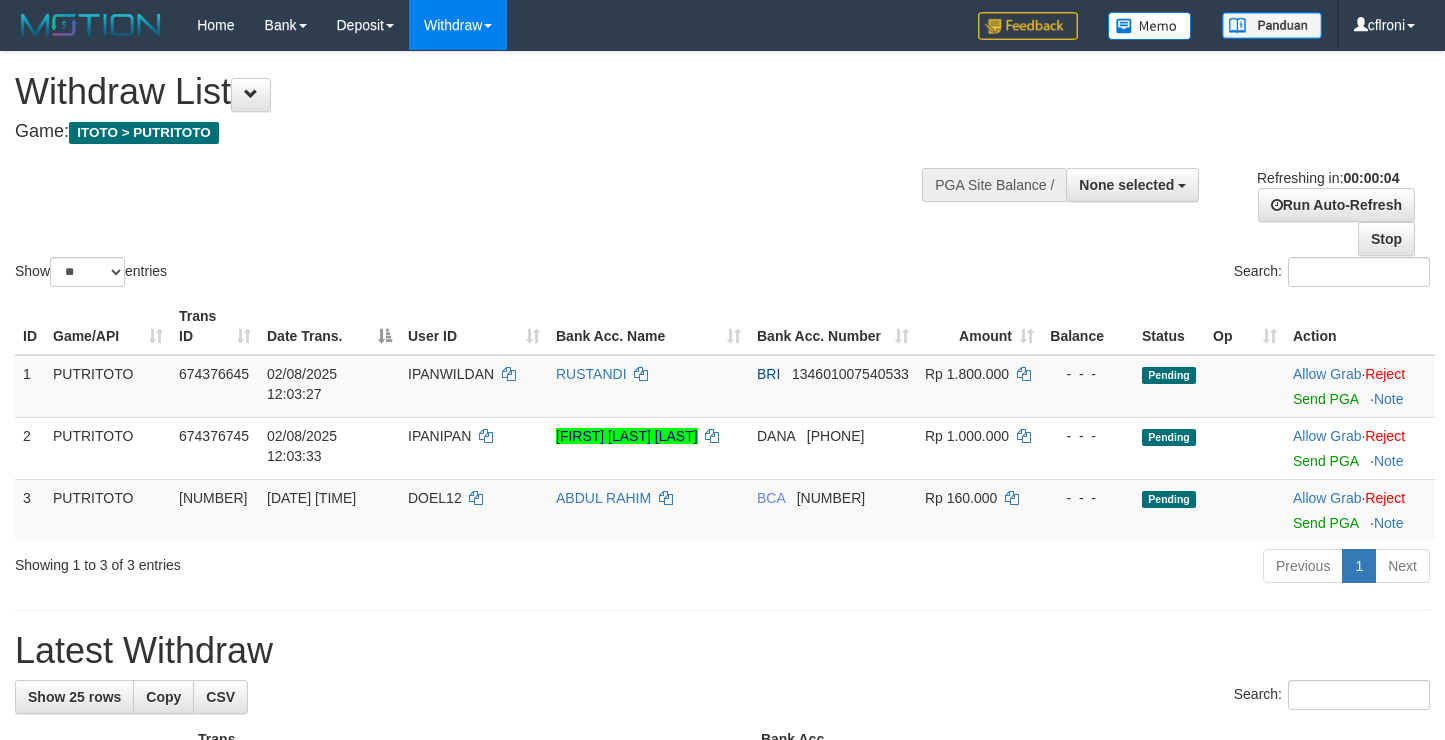scroll, scrollTop: 0, scrollLeft: 0, axis: both 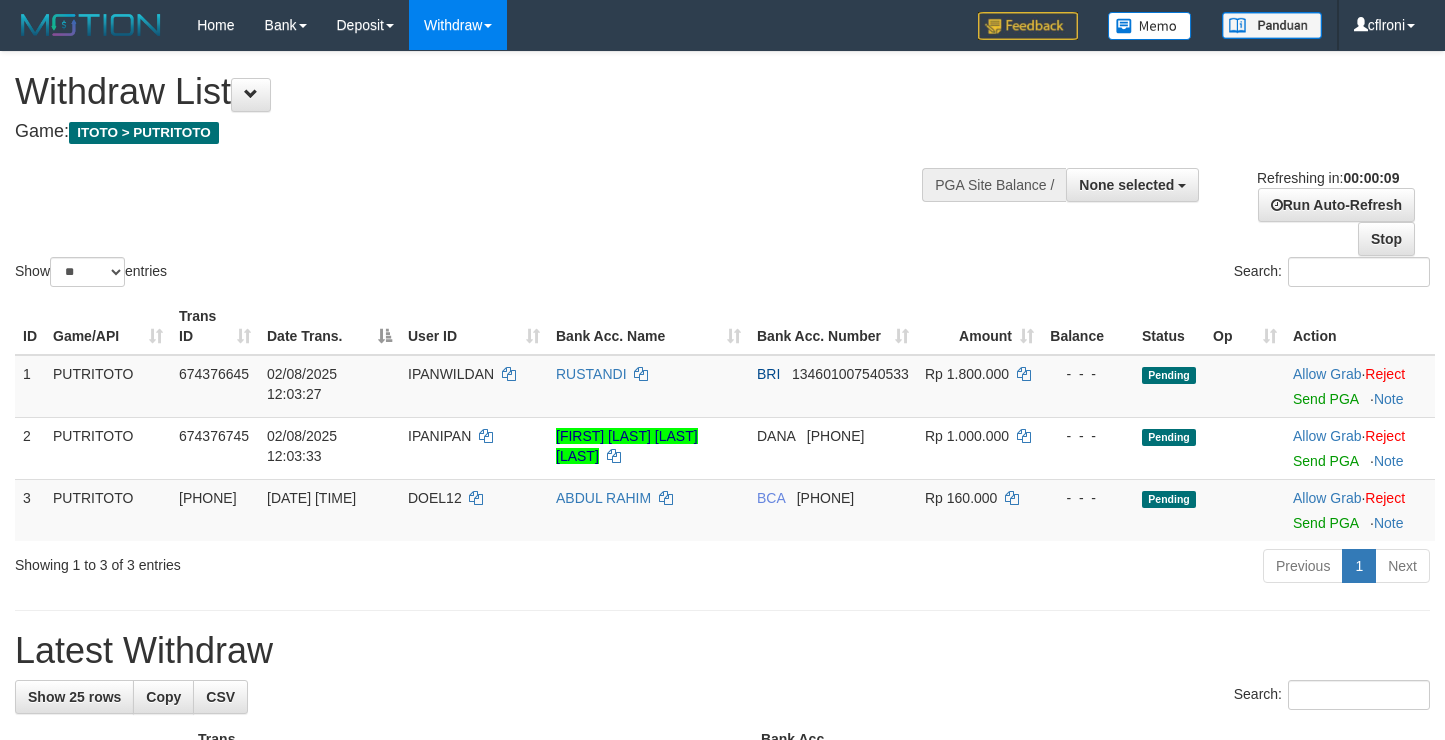 select 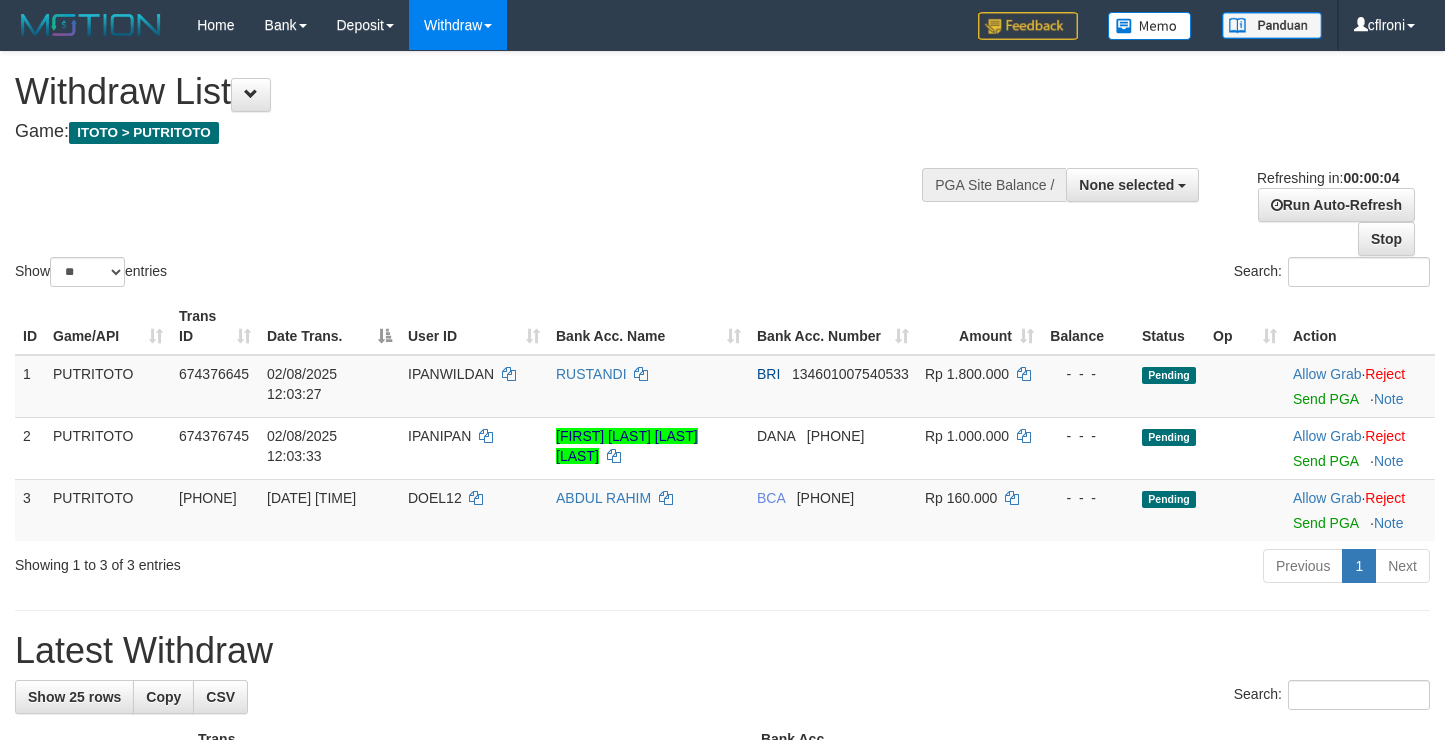 scroll, scrollTop: 0, scrollLeft: 0, axis: both 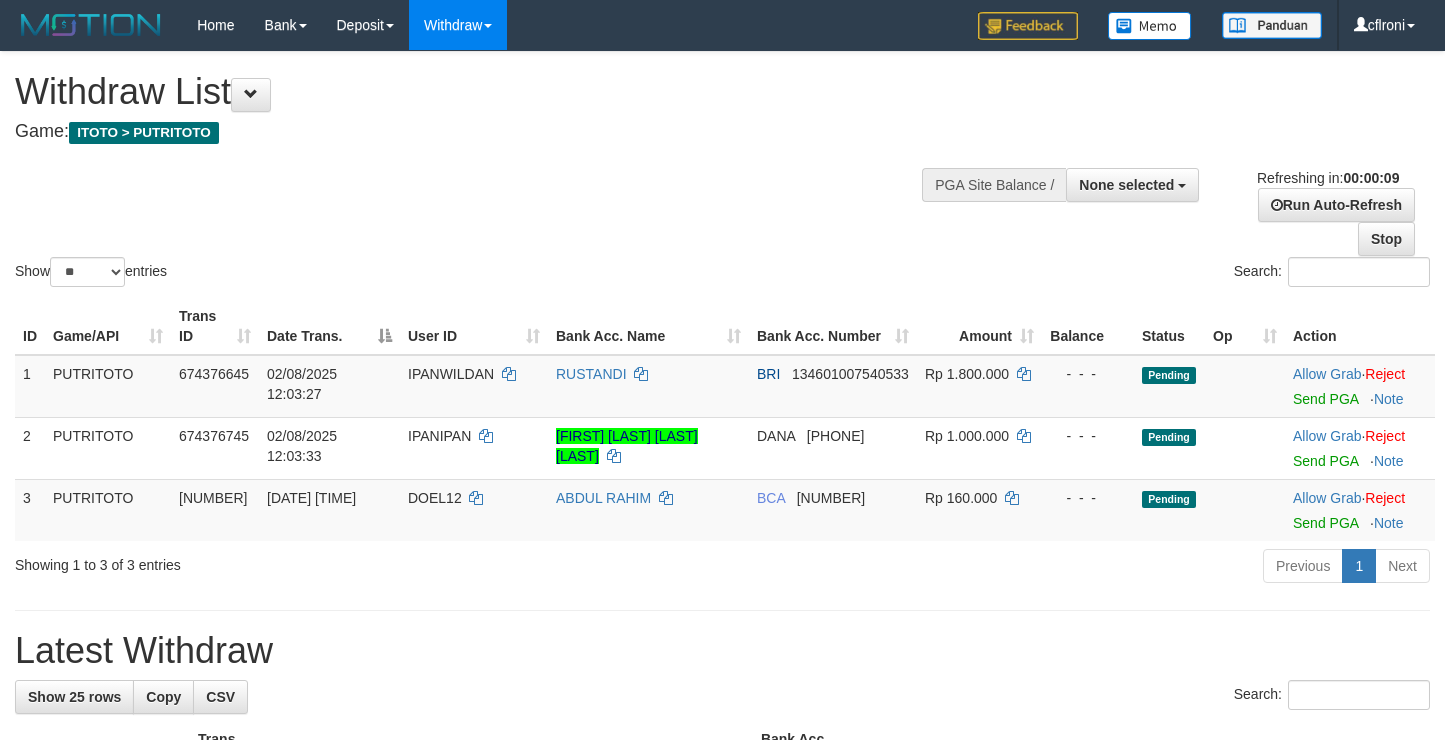 select 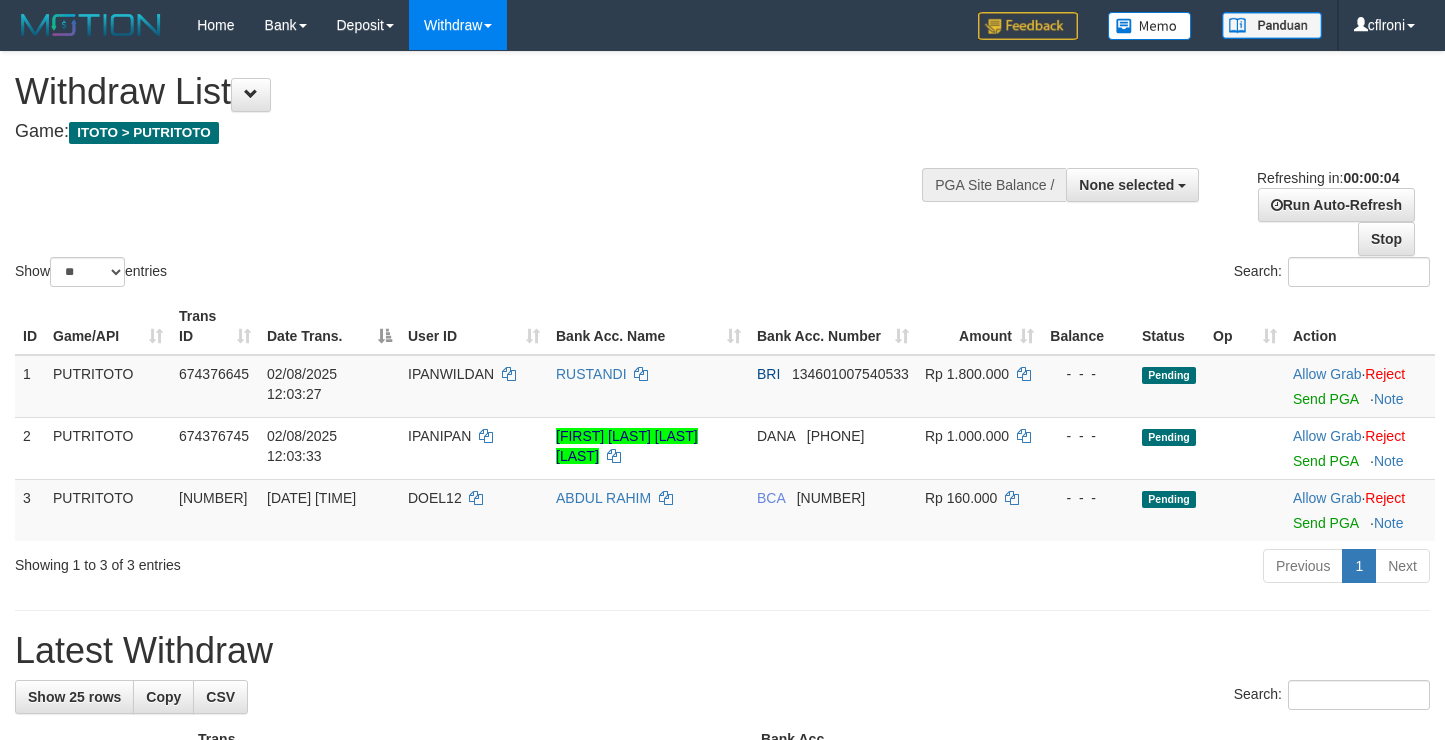 scroll, scrollTop: 0, scrollLeft: 0, axis: both 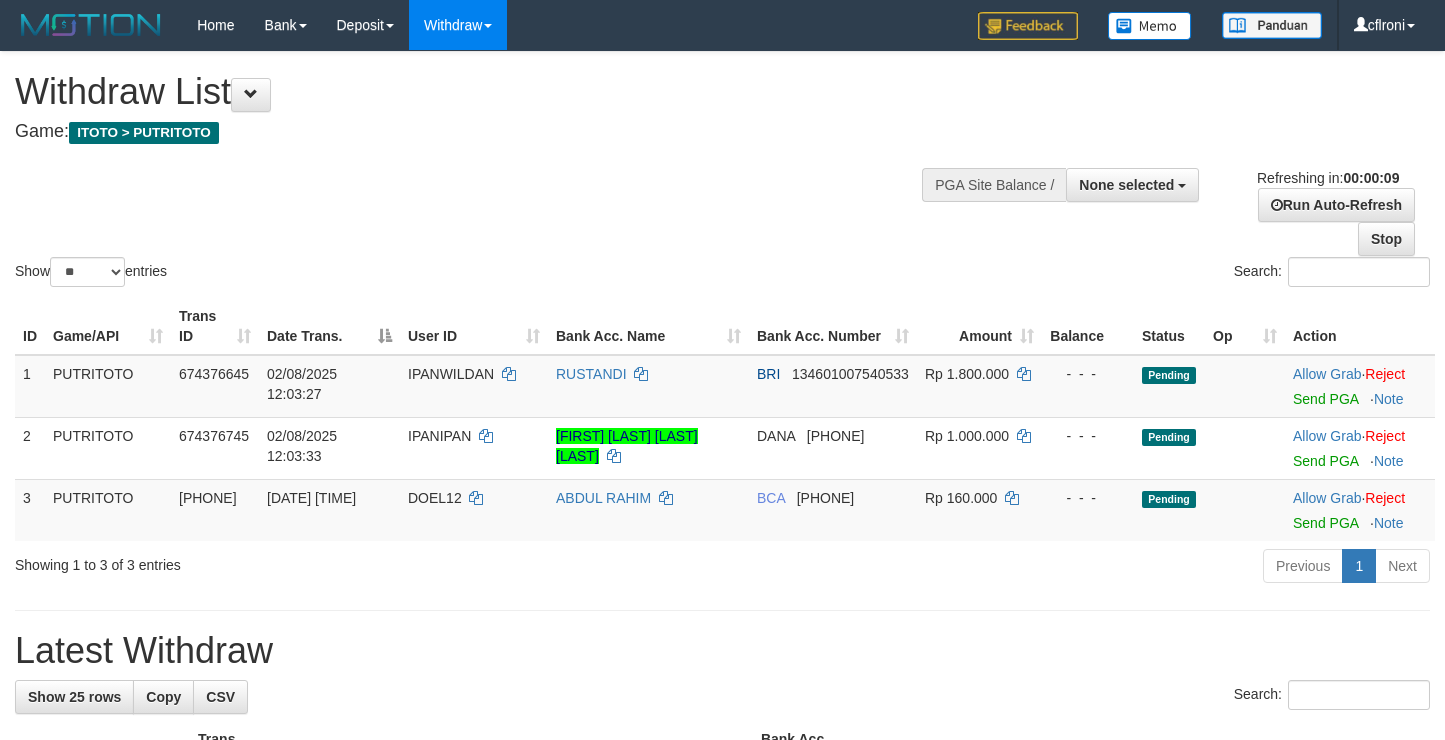 select 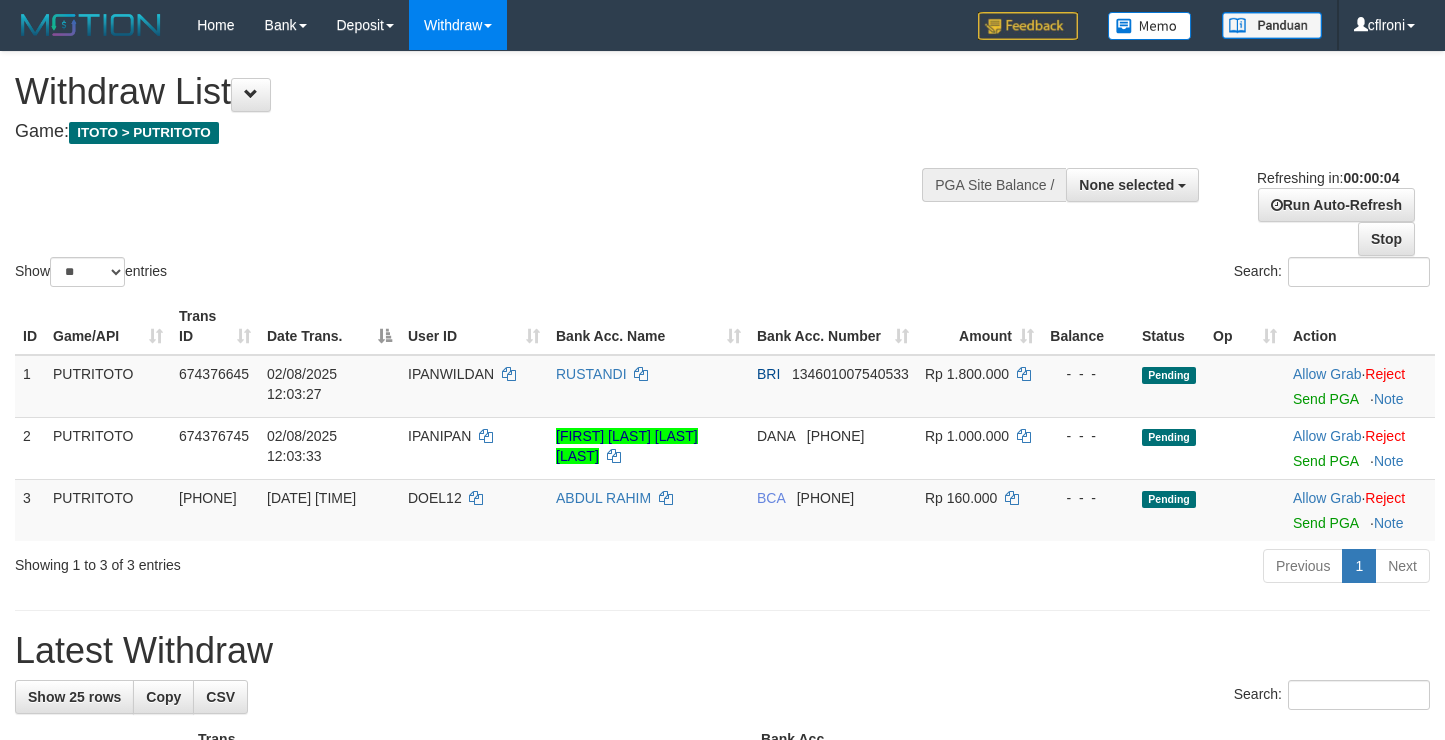 scroll, scrollTop: 0, scrollLeft: 0, axis: both 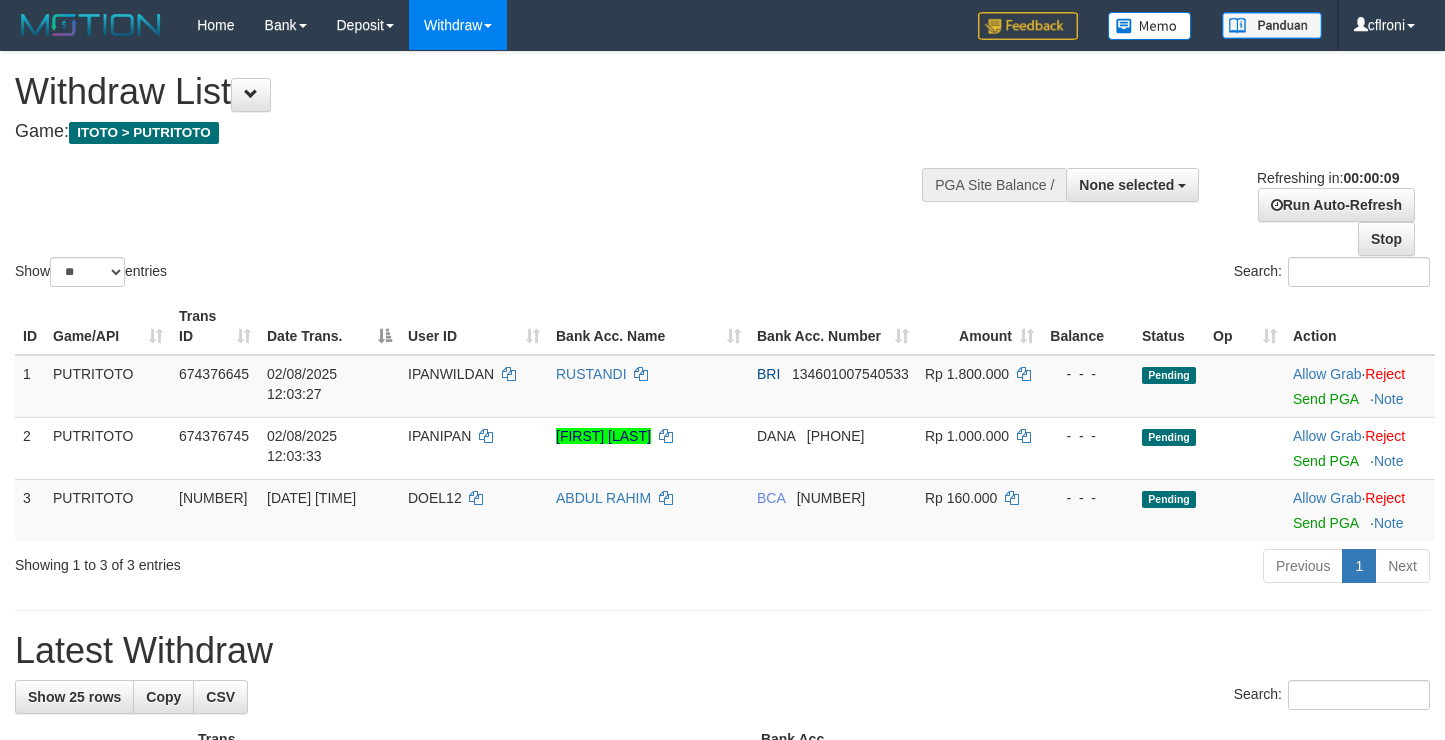 select 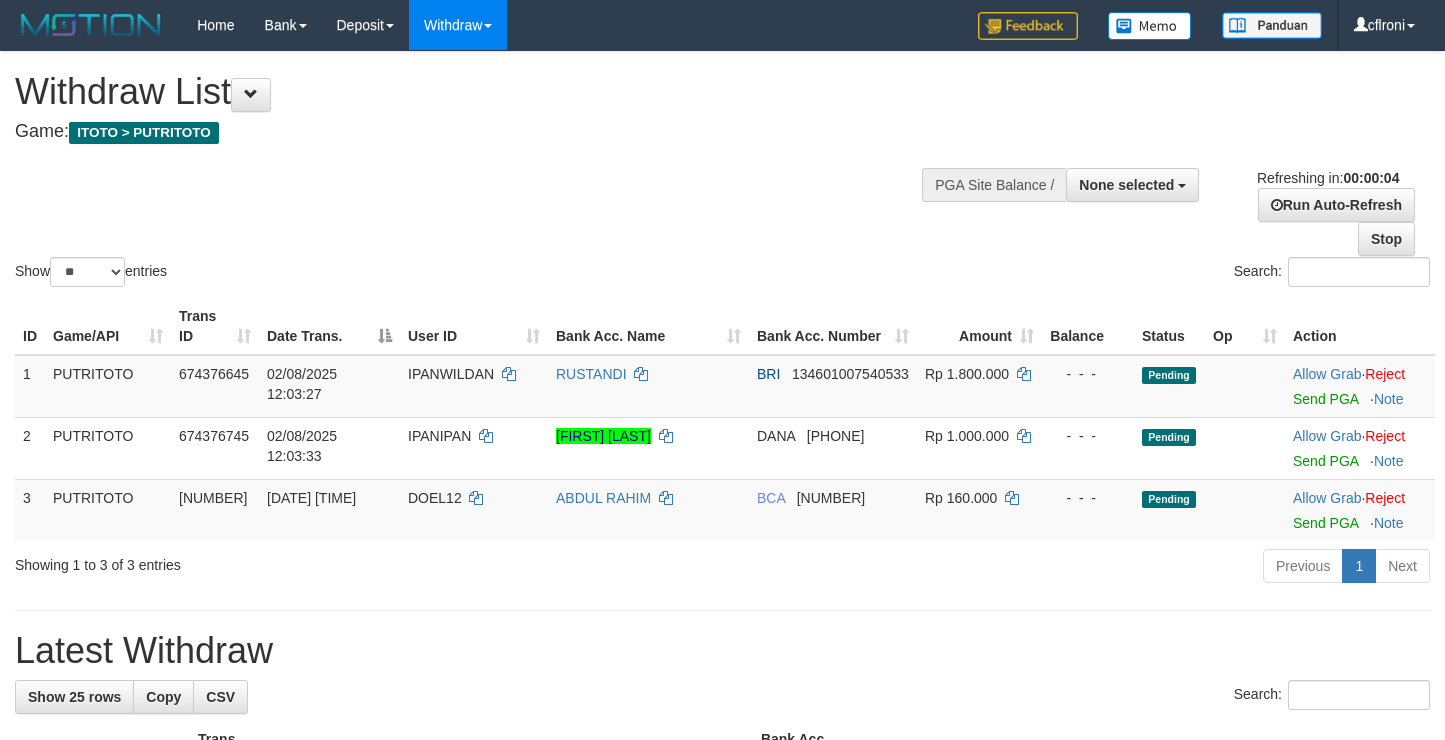 scroll, scrollTop: 0, scrollLeft: 0, axis: both 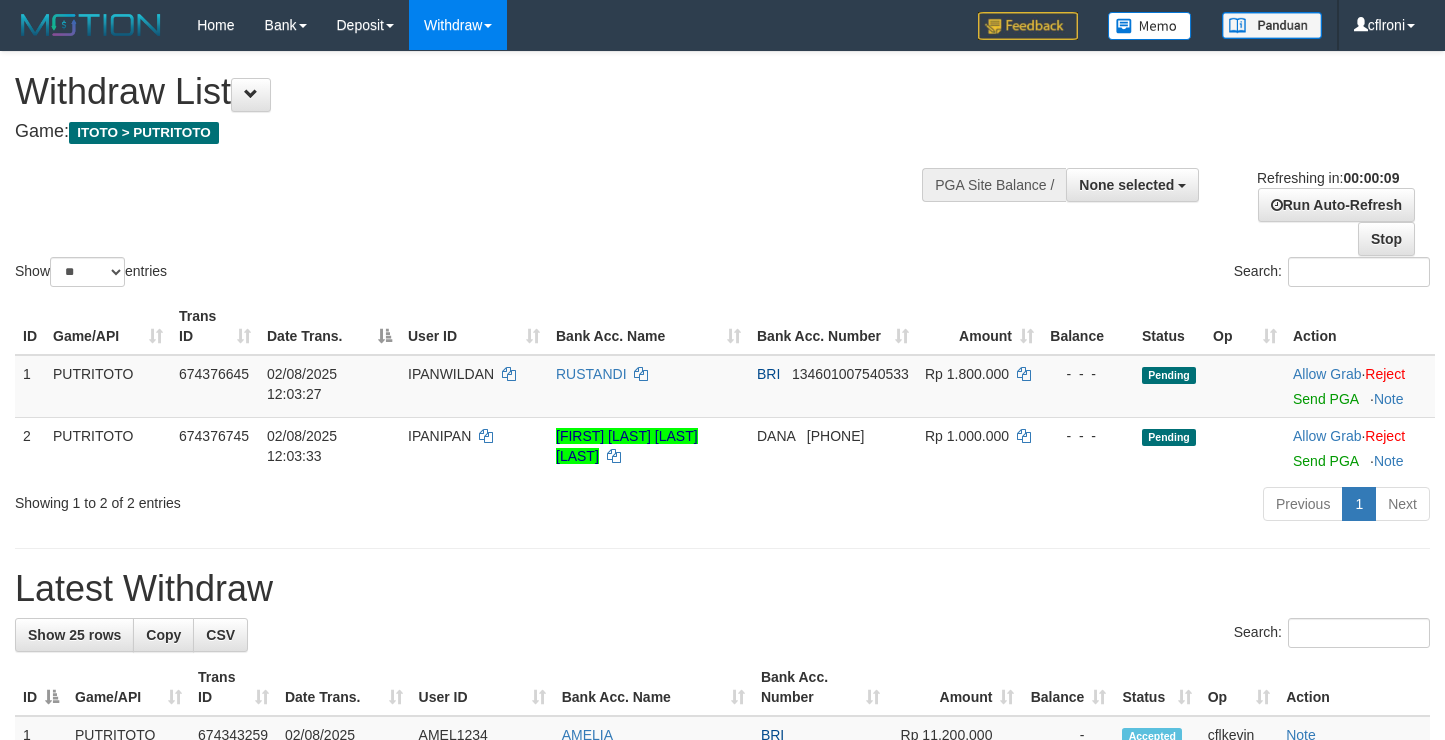 select 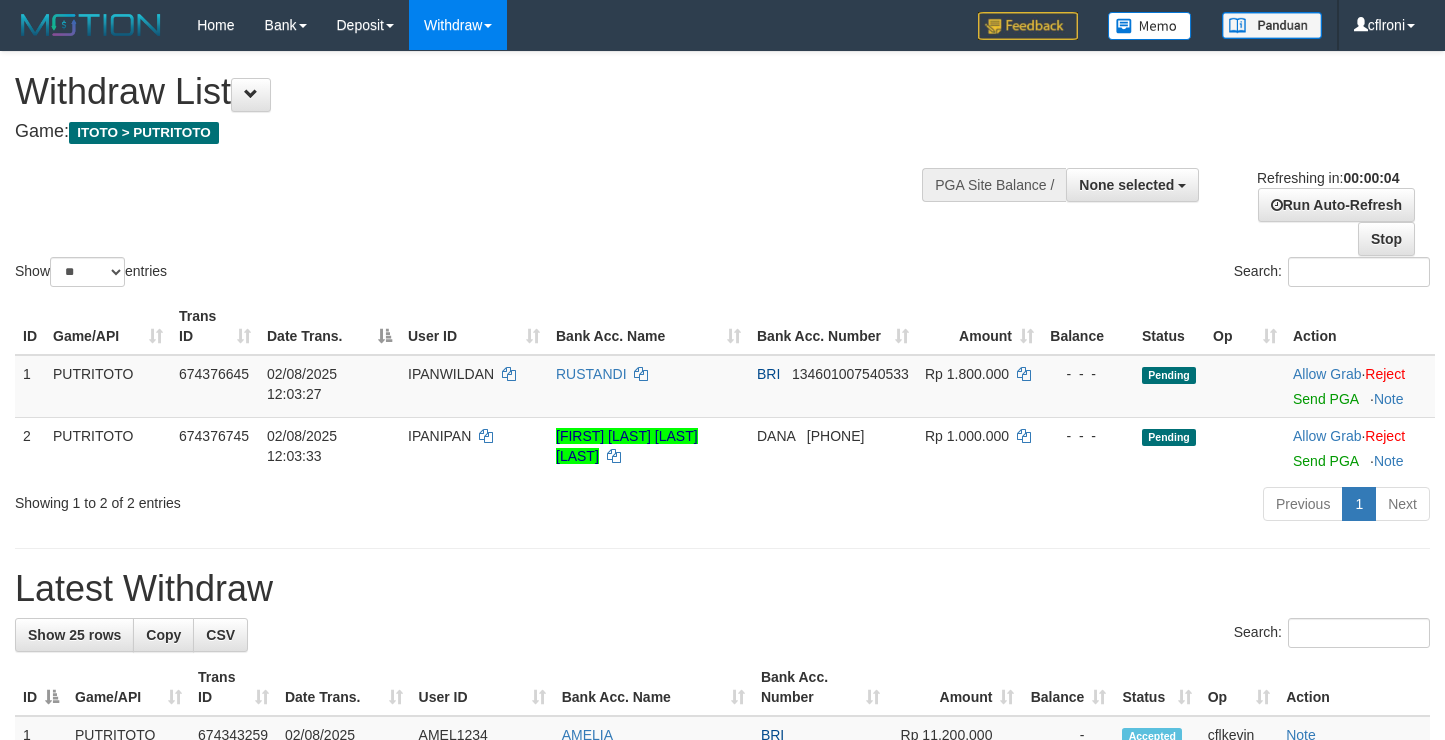 scroll, scrollTop: 0, scrollLeft: 0, axis: both 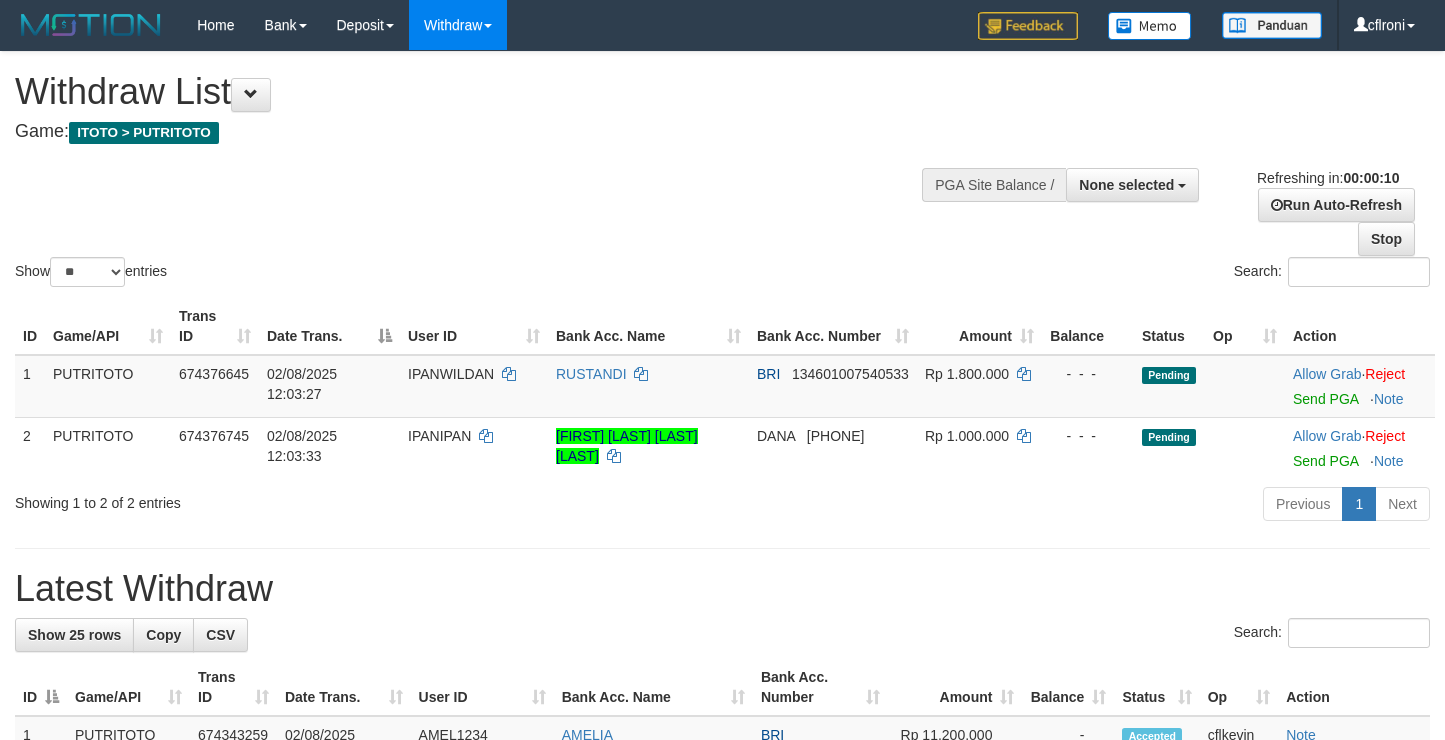 select 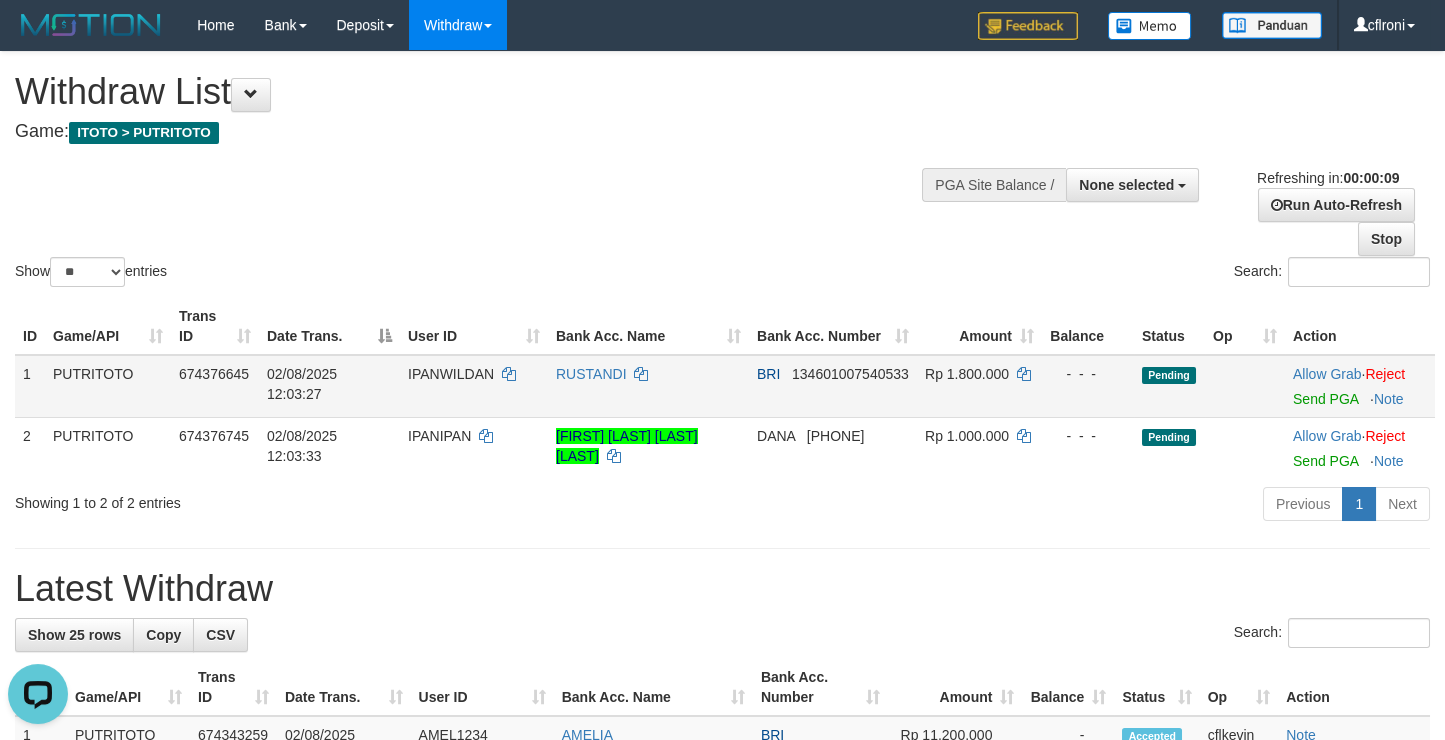 scroll, scrollTop: 0, scrollLeft: 0, axis: both 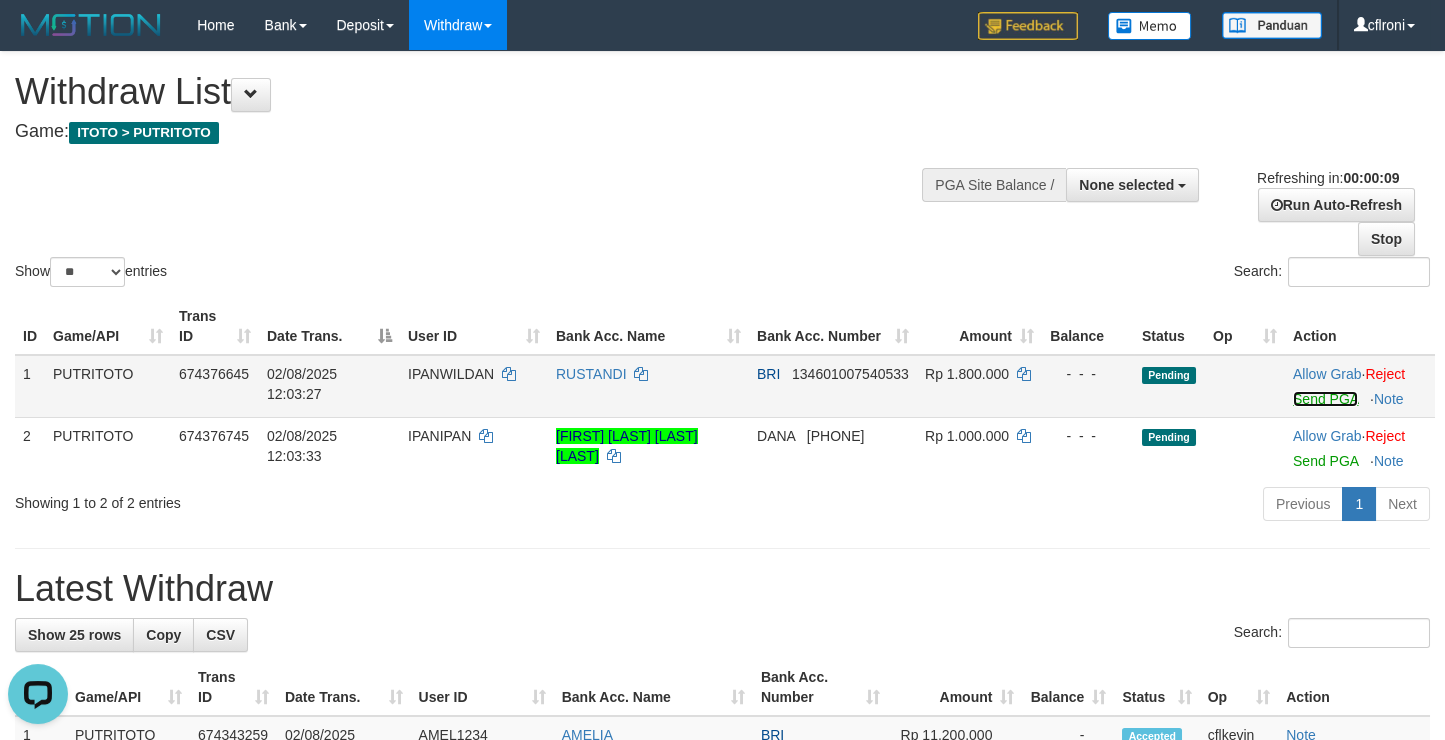 click on "Send PGA" at bounding box center [1325, 399] 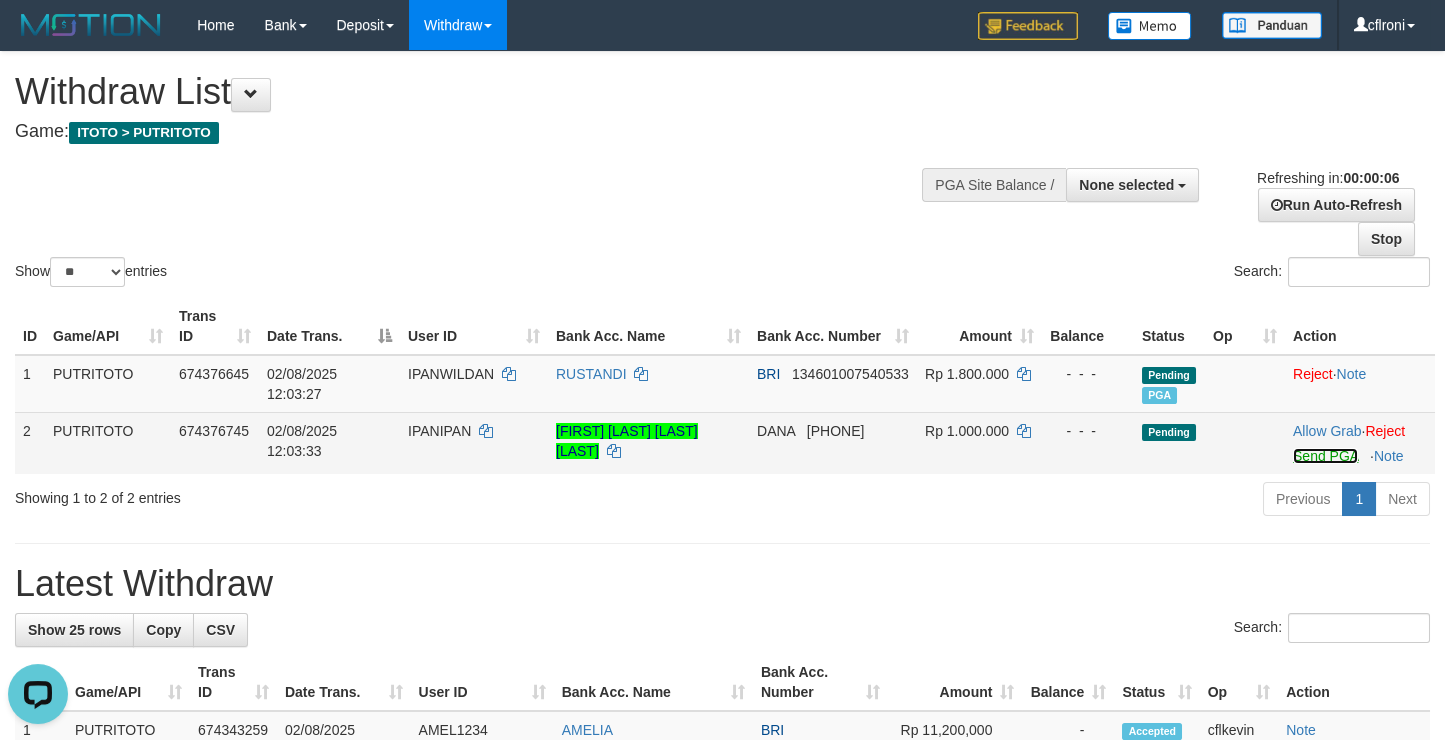 click on "Send PGA" at bounding box center [1325, 456] 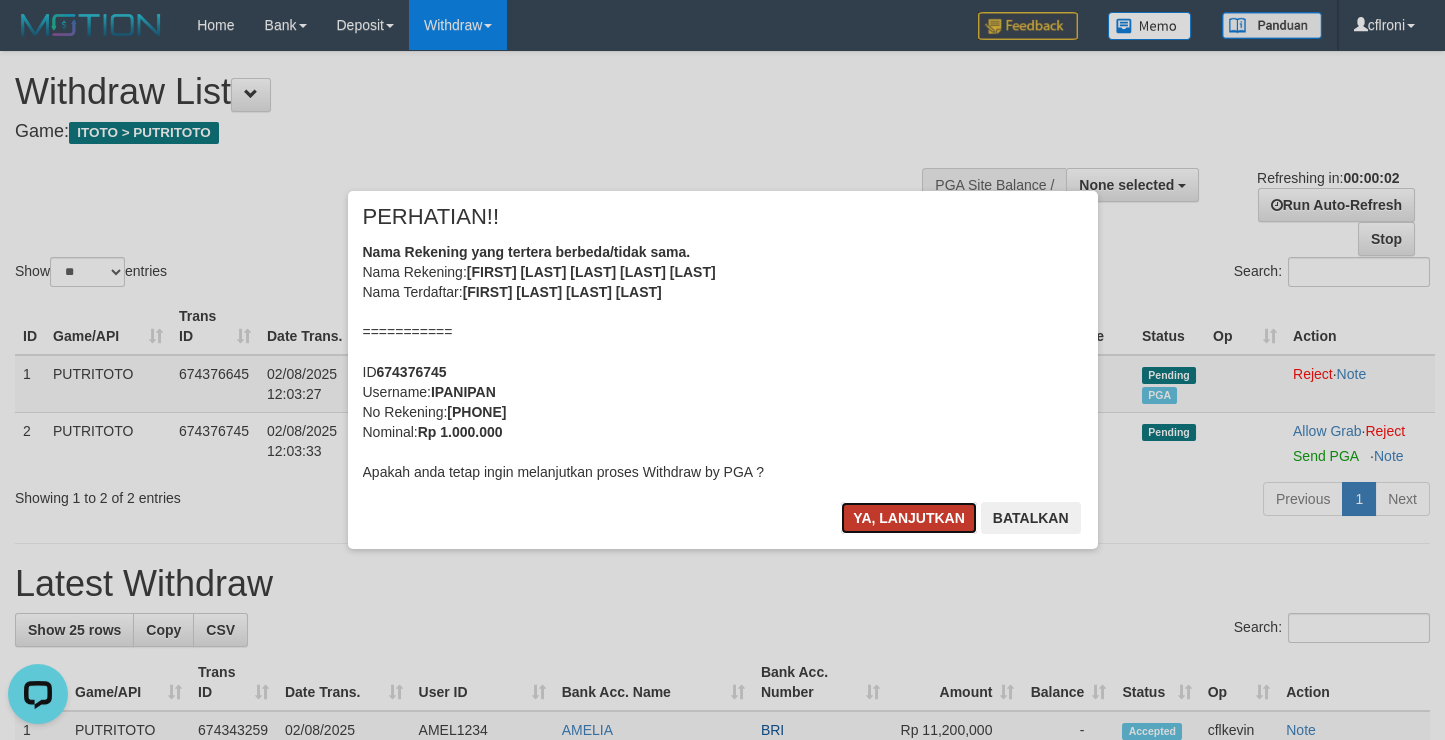 click on "Ya, lanjutkan" at bounding box center [909, 518] 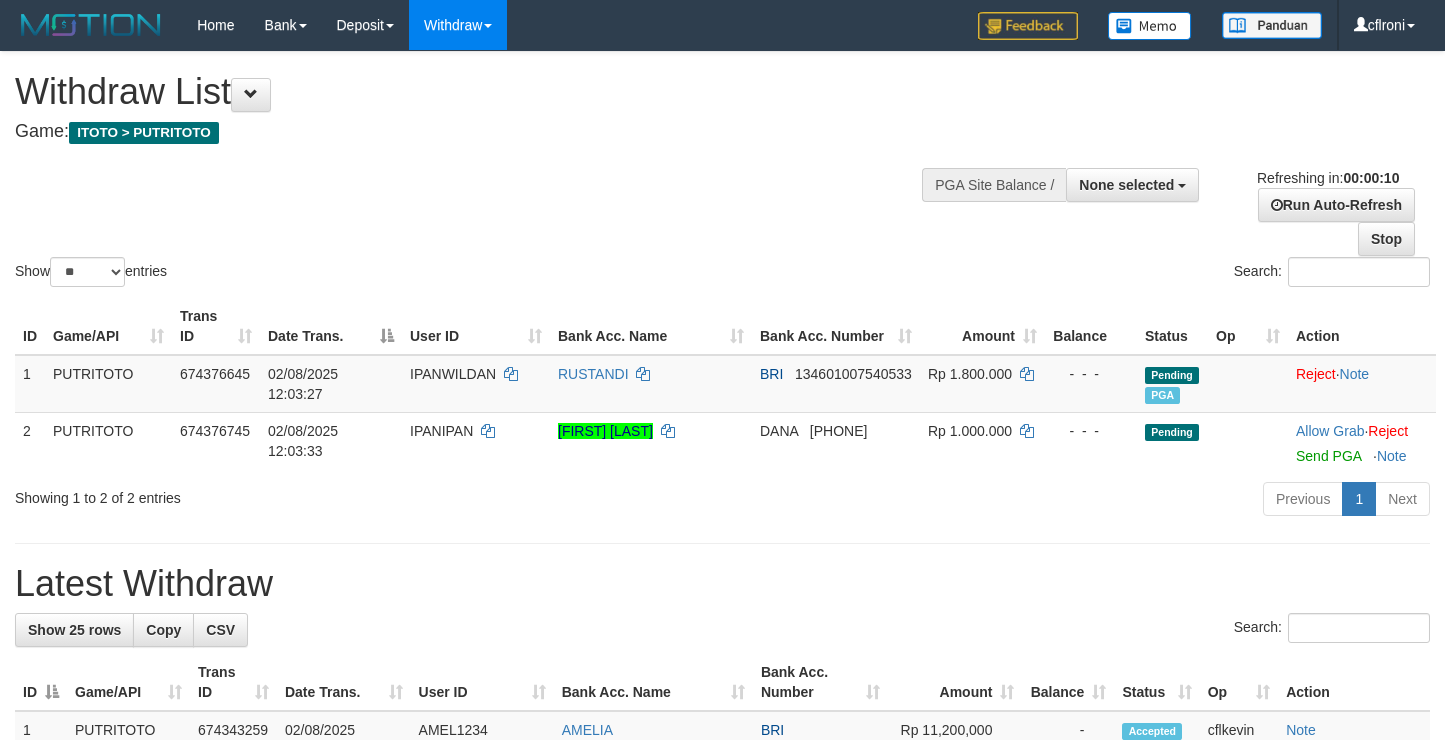 select 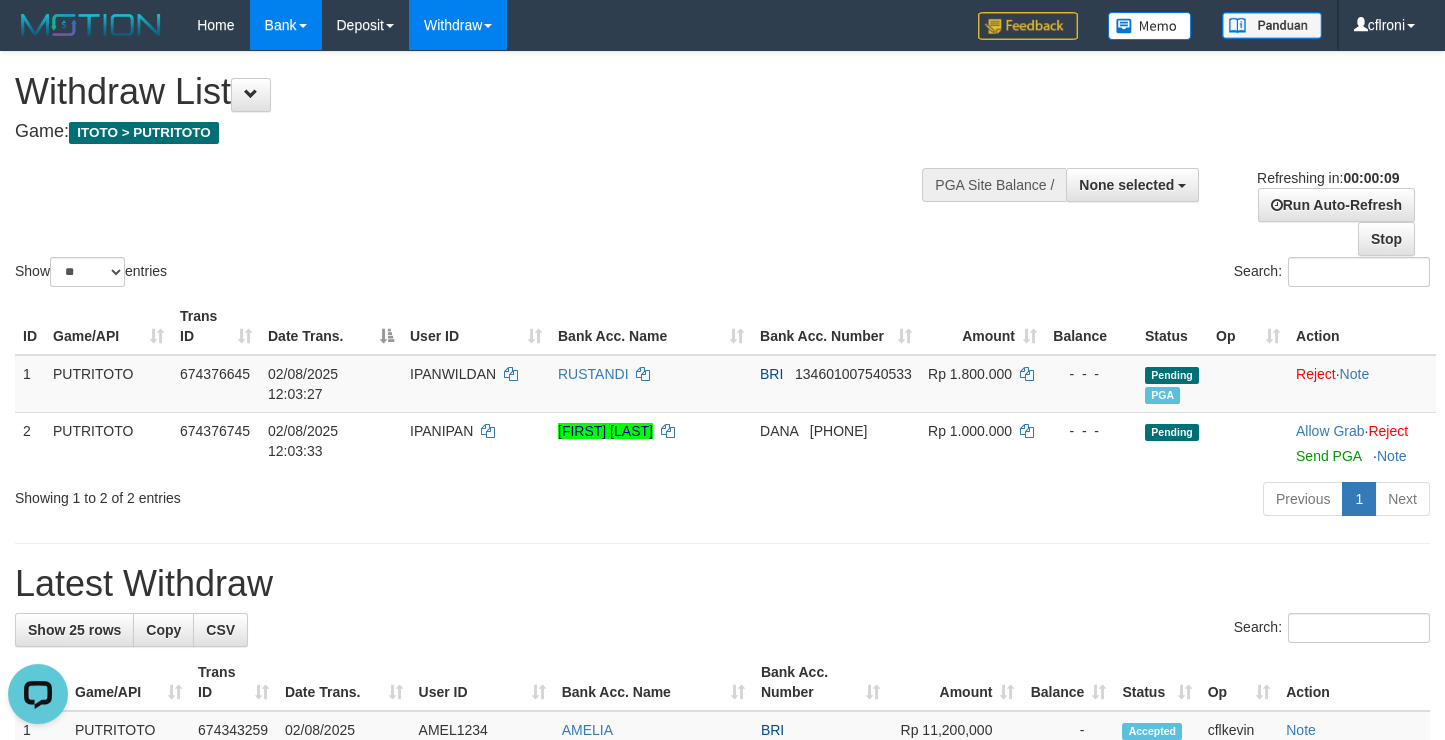 scroll, scrollTop: 0, scrollLeft: 0, axis: both 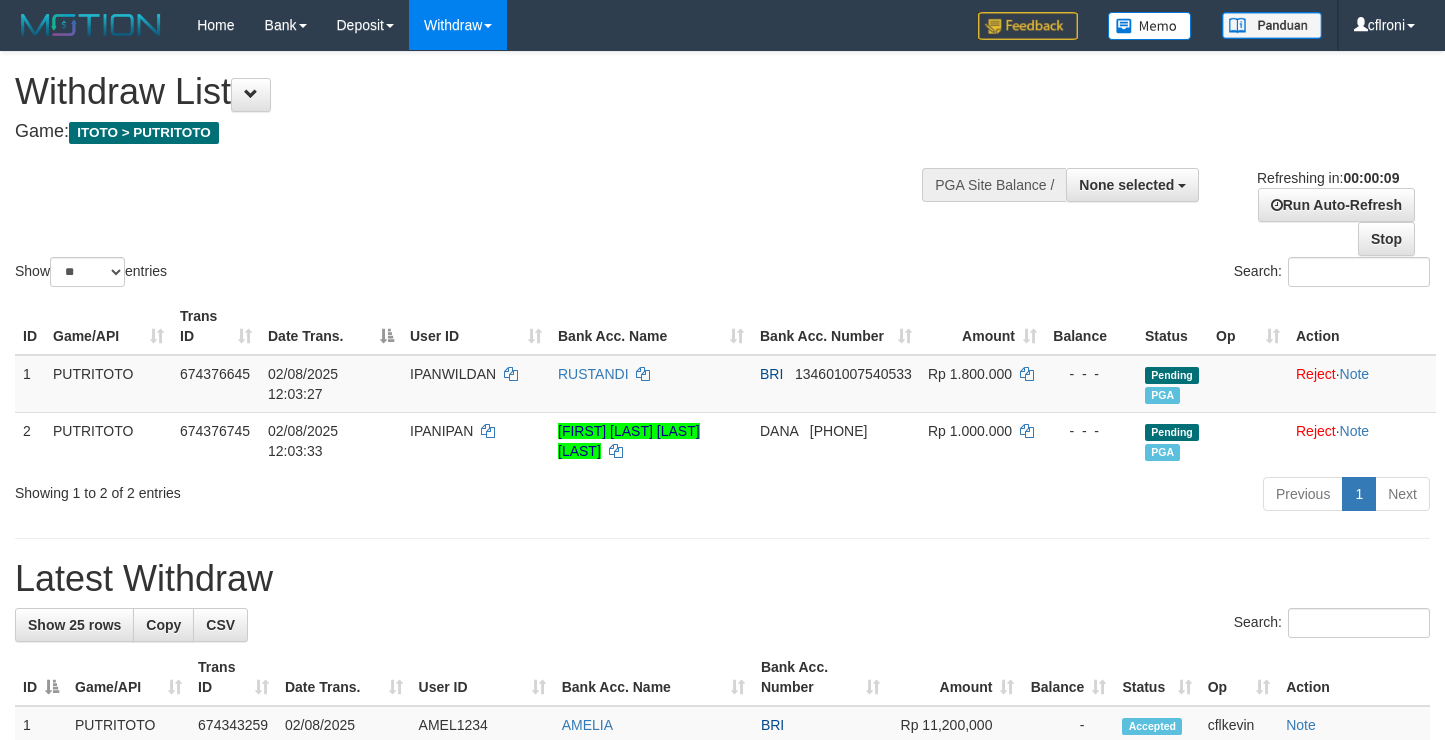 select 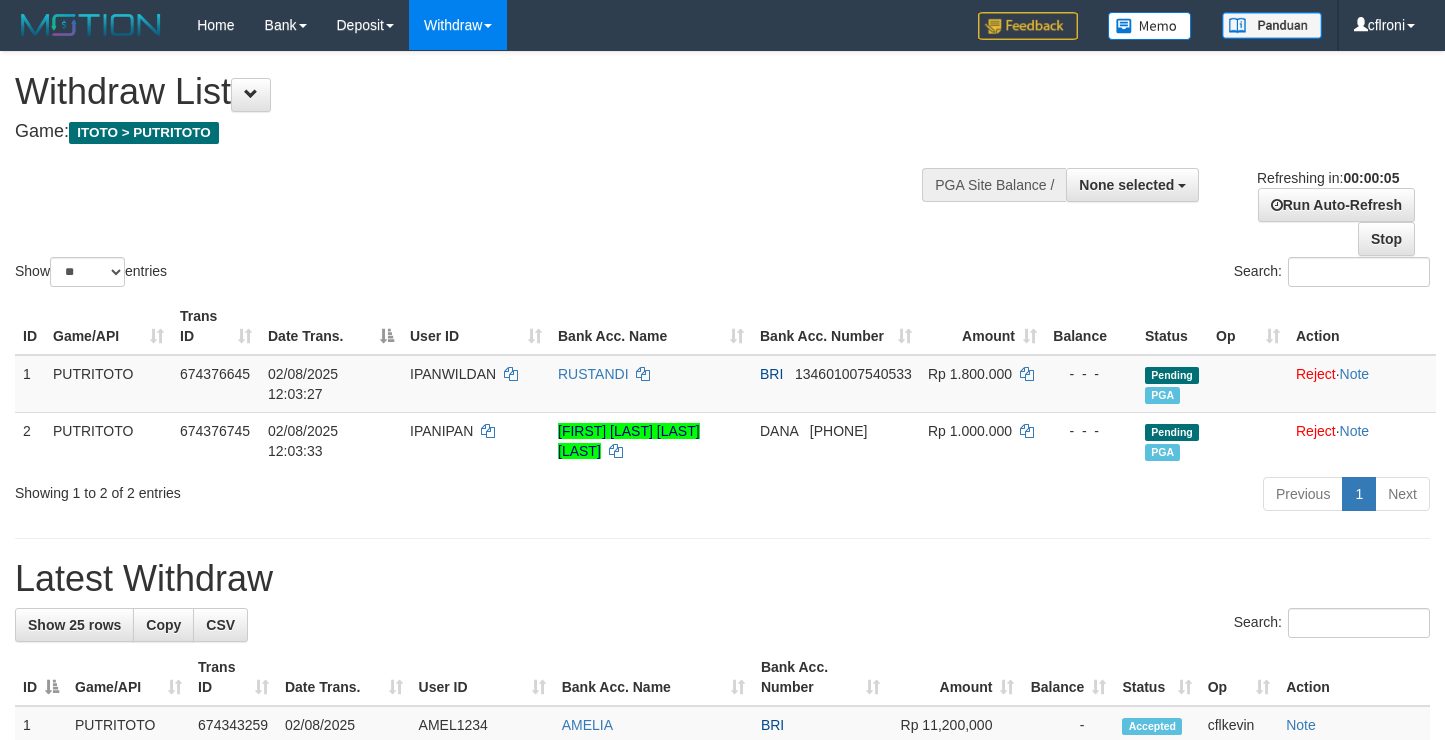 scroll, scrollTop: 0, scrollLeft: 0, axis: both 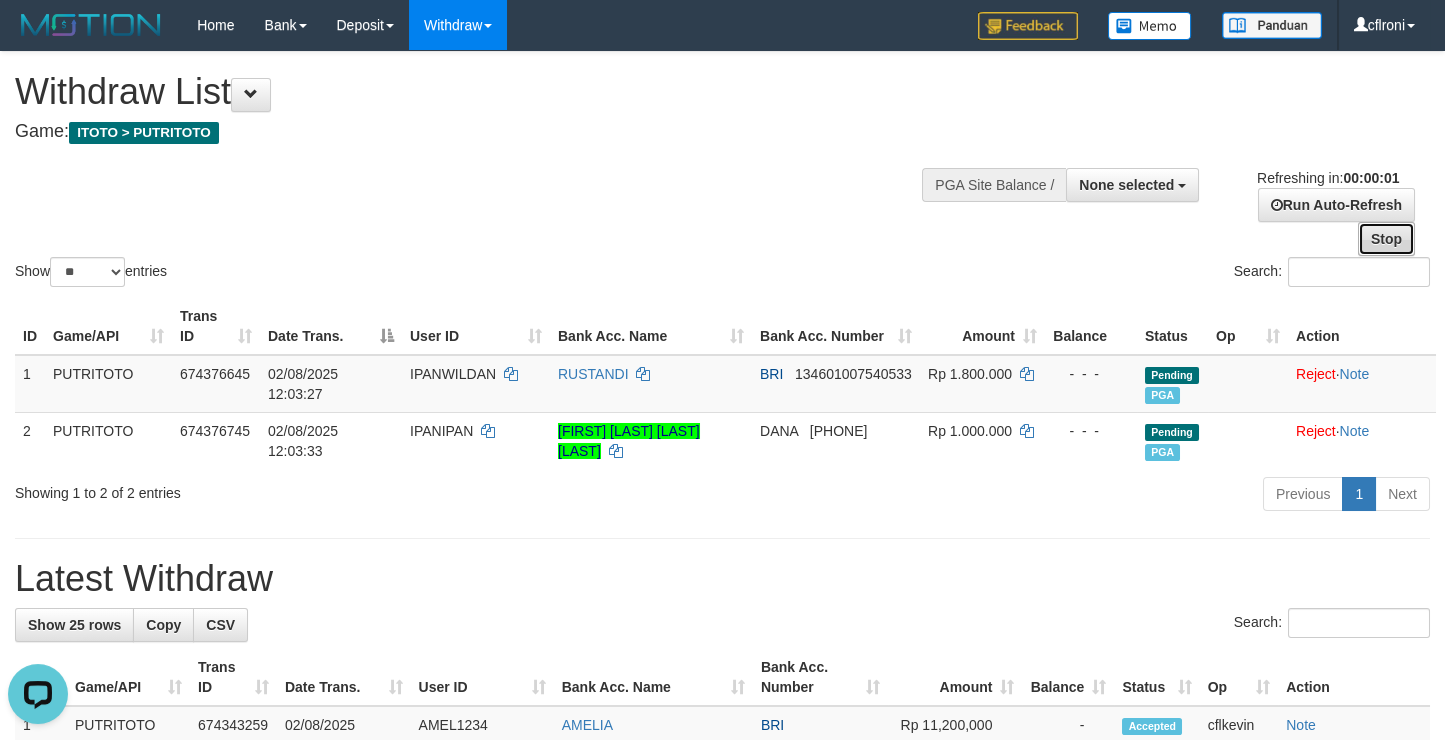 click on "Stop" at bounding box center [1386, 239] 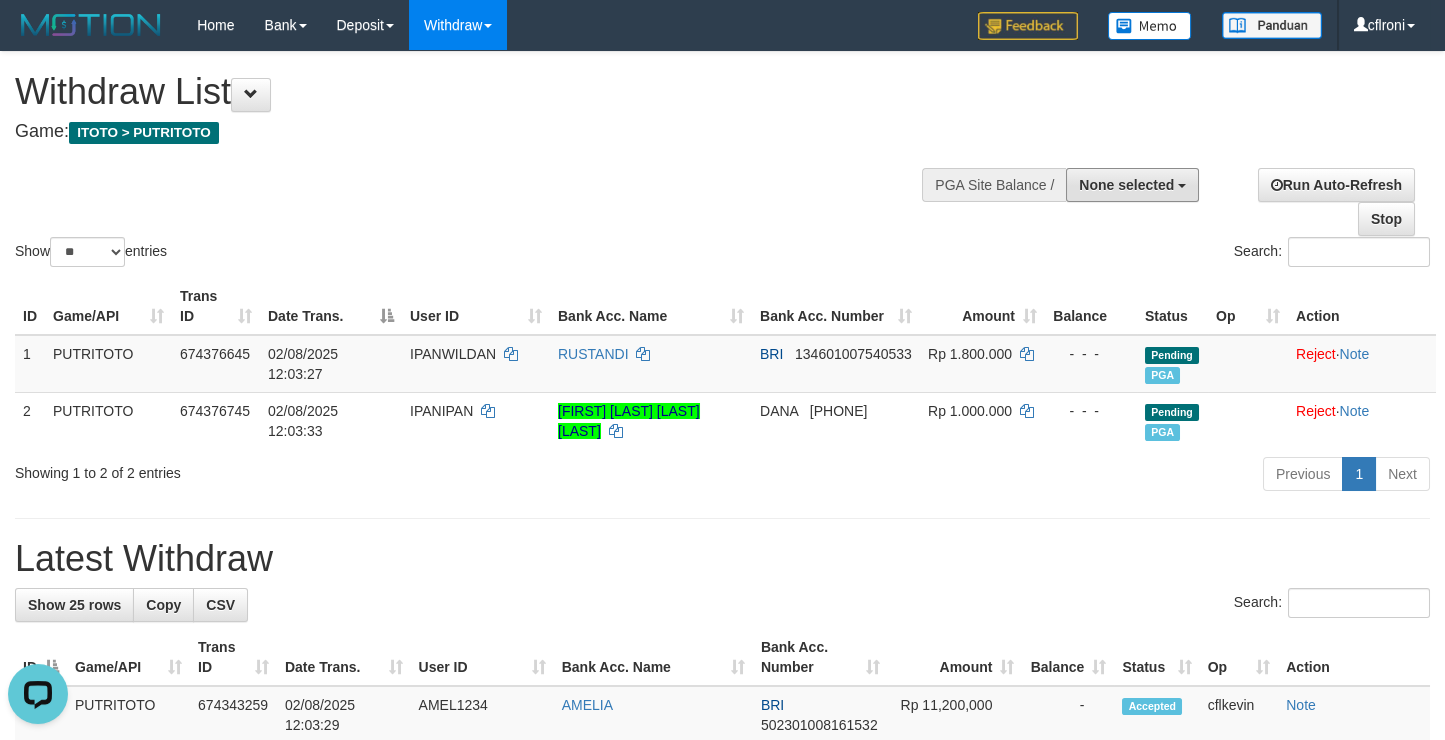 drag, startPoint x: 1151, startPoint y: 180, endPoint x: 1143, endPoint y: 213, distance: 33.955853 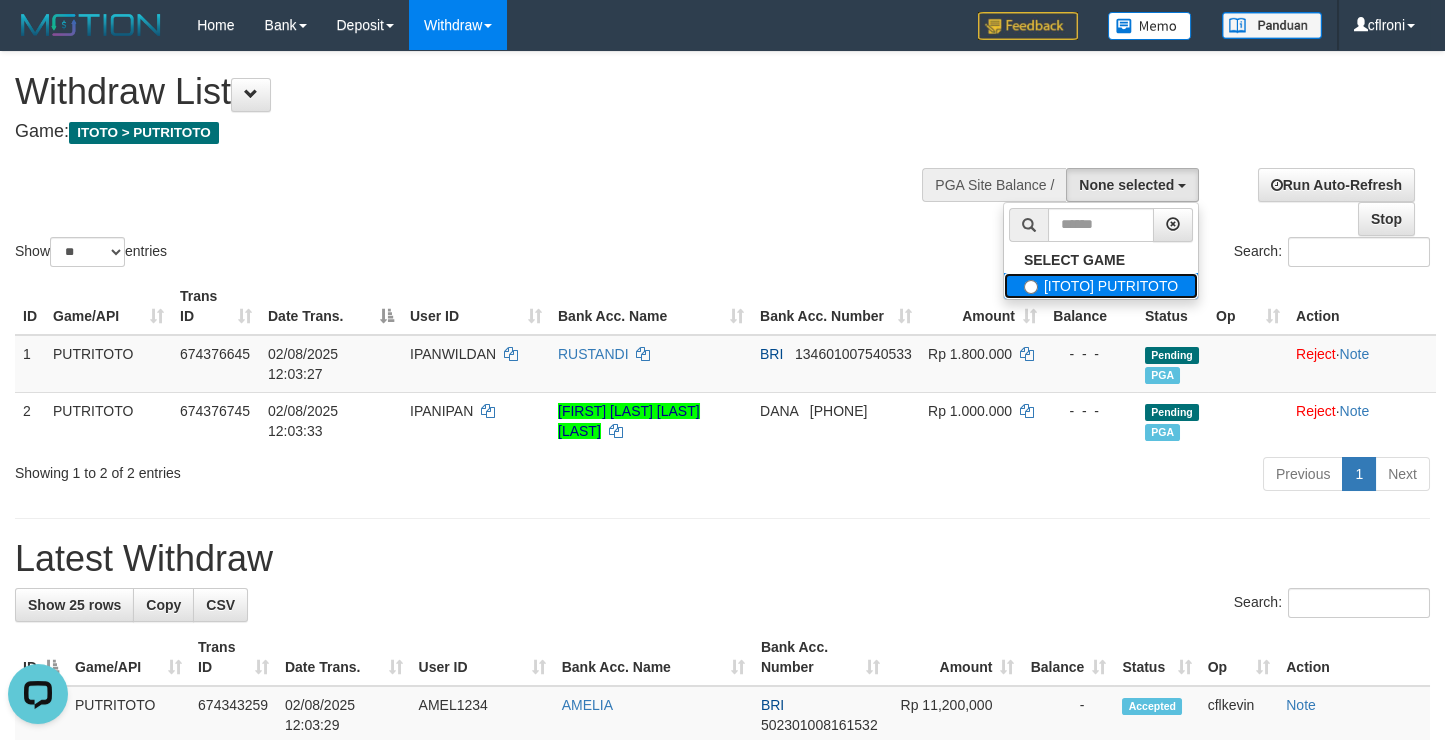 click on "[ITOTO] PUTRITOTO" at bounding box center [1101, 286] 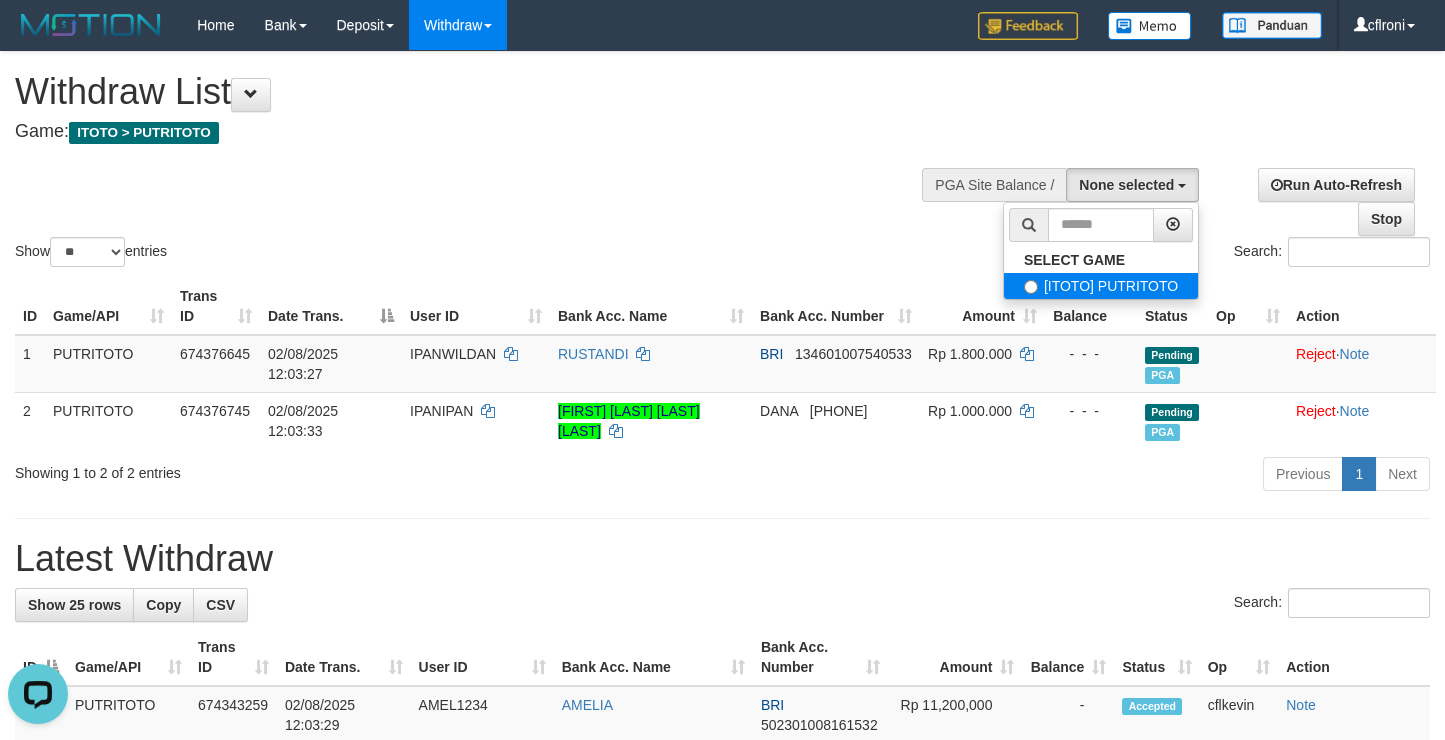 select on "****" 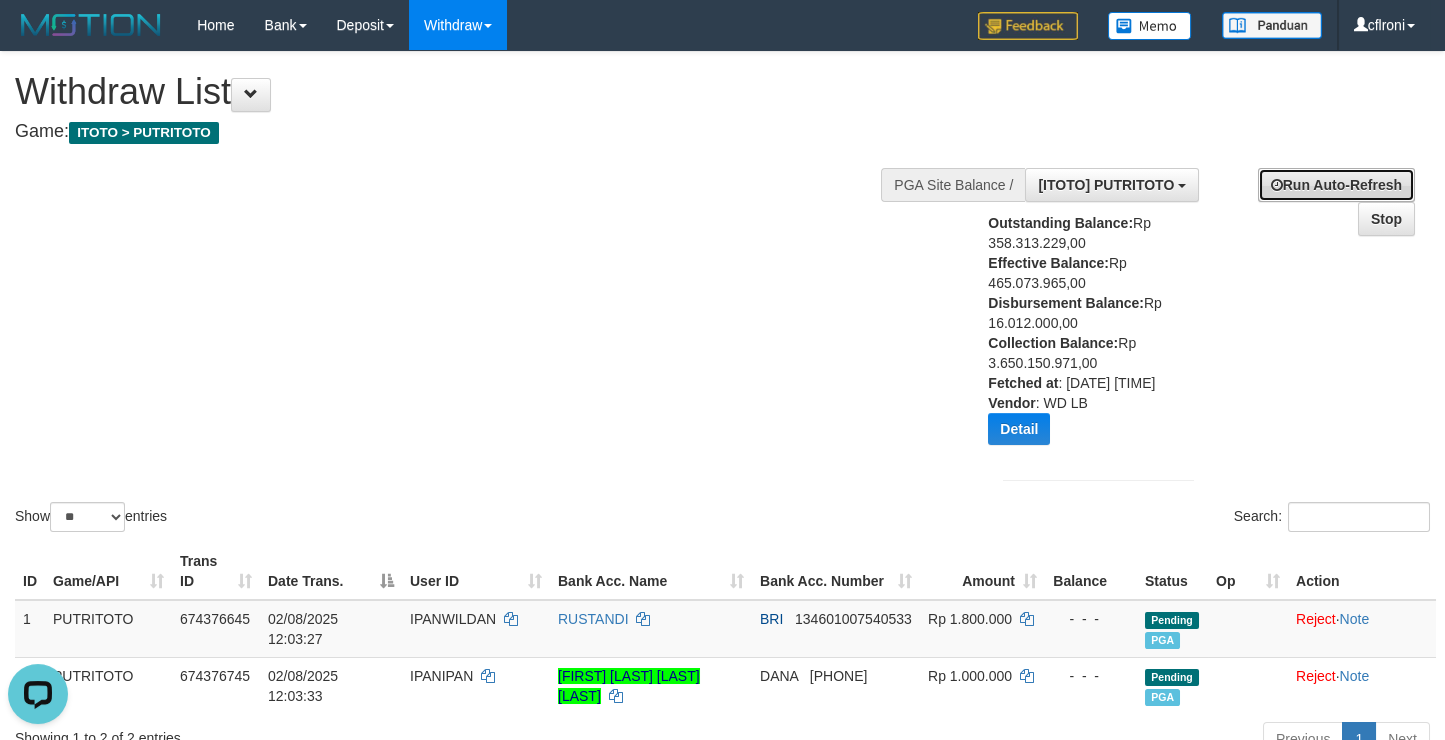 click on "Run Auto-Refresh" at bounding box center (1336, 185) 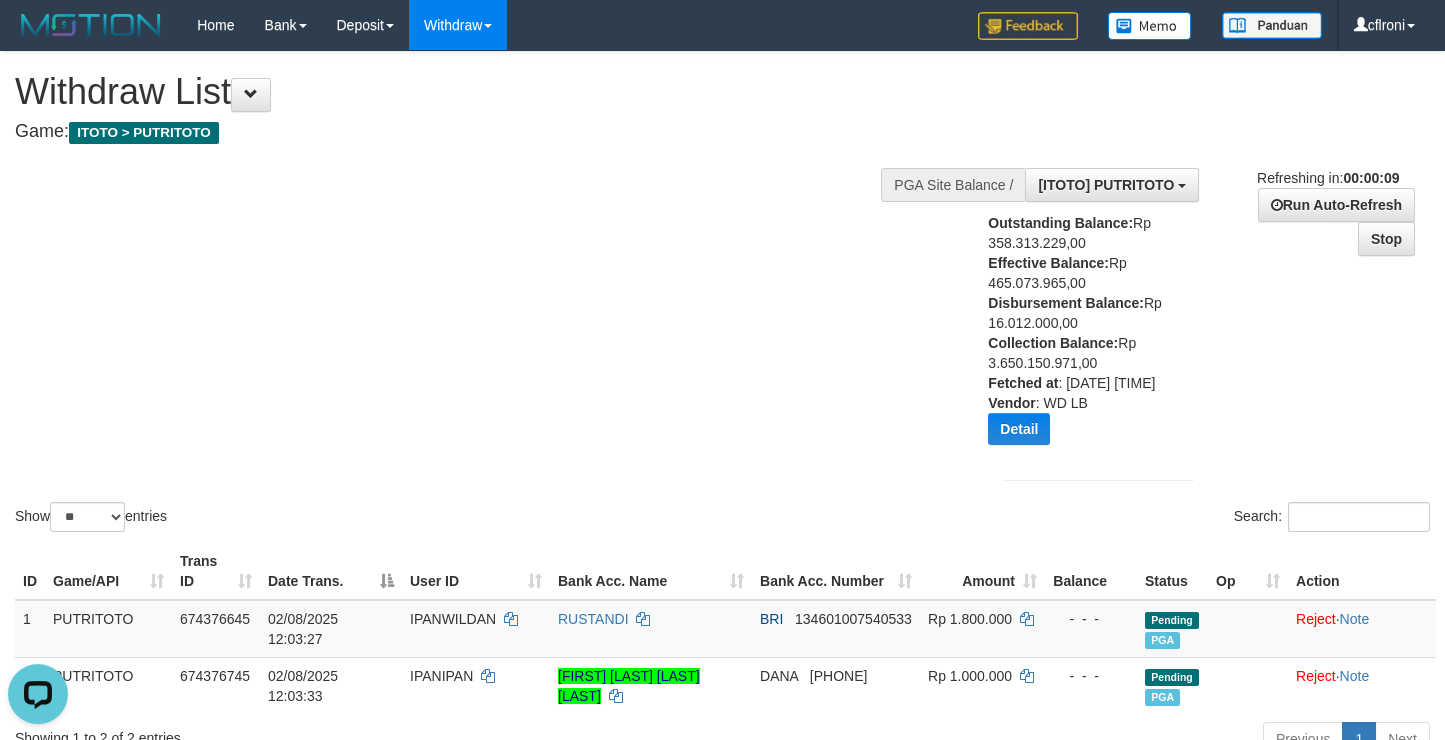 click on "Disbursement Balance:" at bounding box center [1066, 303] 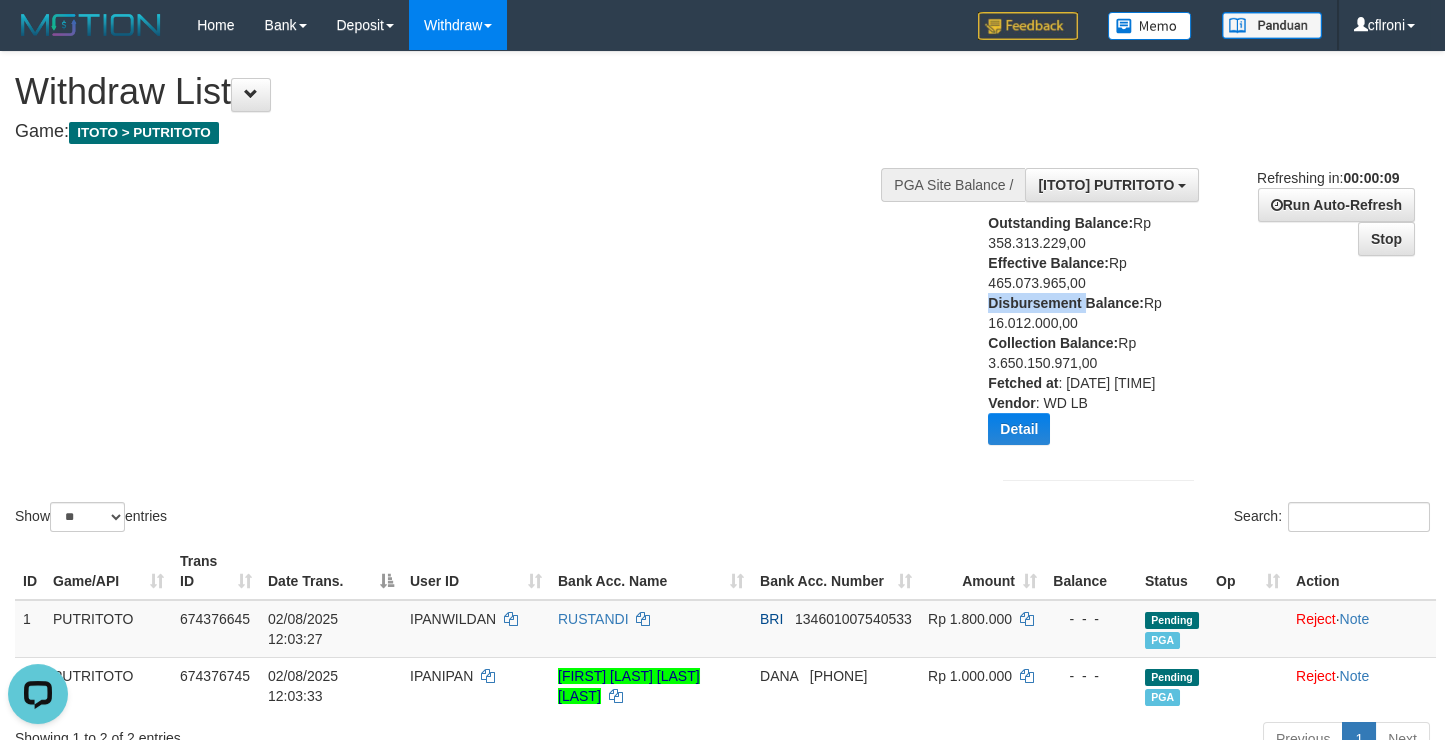 click on "Outstanding Balance:  Rp 358.313.229,00
Effective Balance:  Rp 465.073.965,00
Disbursement Balance:  Rp 16.012.000,00
Collection Balance:  Rp 3.650.150.971,00
Fetched at : 2025-08-02 12:06:52
Vendor : WD LB
Detail
Vendor Name
Outstanding Balance
Effective Balance
Disbursment Balance
Collection Balance
Aladin
Rp 184.876.239,00
Rp 137.129.696,00
Rp 6.296.000,00
Rp 1.774.793.436,00
Gameboy
Rp 172.335.733,00
Rp 325.071.170,00
Rp 9.716.000,00
Rp 1.870.805.921,00
Rp 1.101.257,00" at bounding box center [1080, 336] 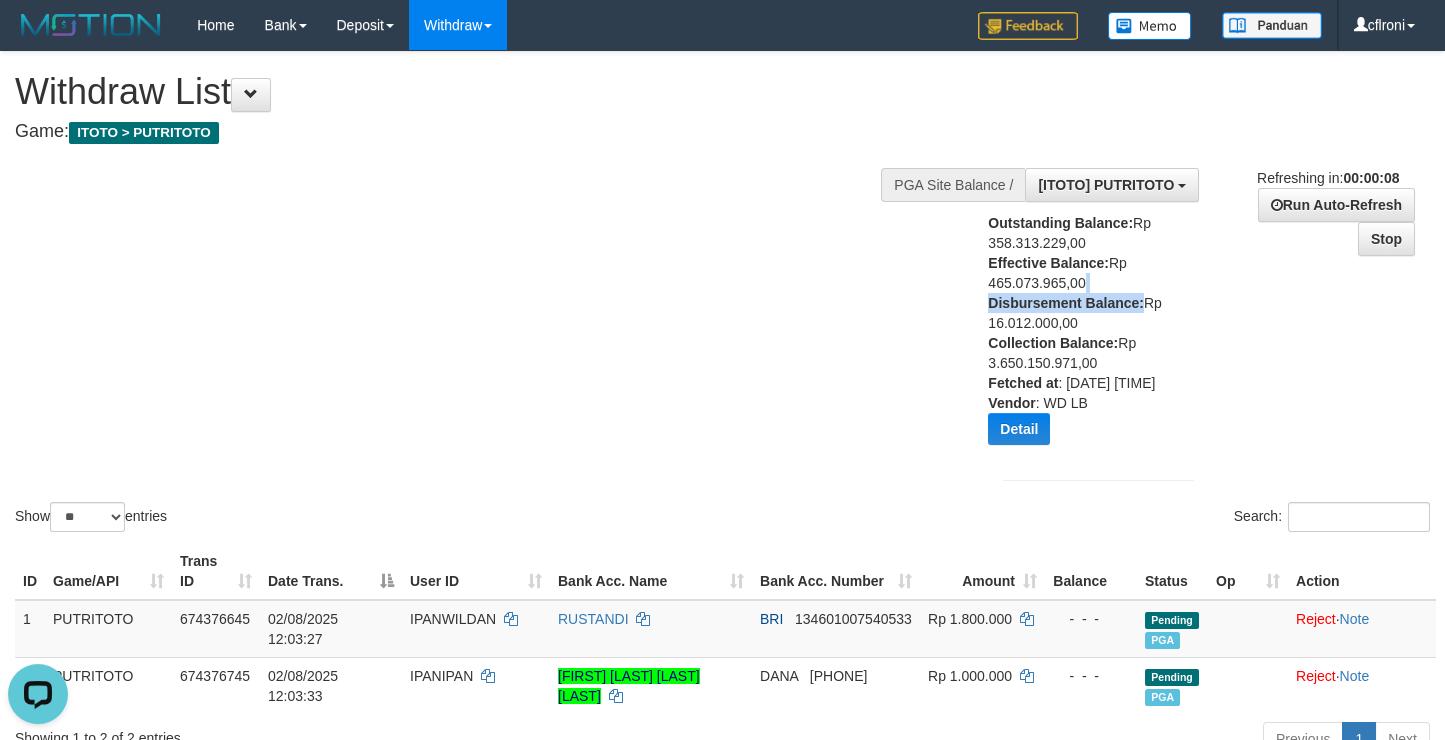 click on "Outstanding Balance:  Rp 358.313.229,00
Effective Balance:  Rp 465.073.965,00
Disbursement Balance:  Rp 16.012.000,00
Collection Balance:  Rp 3.650.150.971,00
Fetched at : 2025-08-02 12:06:52
Vendor : WD LB
Detail
Vendor Name
Outstanding Balance
Effective Balance
Disbursment Balance
Collection Balance
Aladin
Rp 184.876.239,00
Rp 137.129.696,00
Rp 6.296.000,00
Rp 1.774.793.436,00
Gameboy
Rp 172.335.733,00
Rp 325.071.170,00
Rp 9.716.000,00
Rp 1.870.805.921,00
Rp 1.101.257,00" at bounding box center [1080, 336] 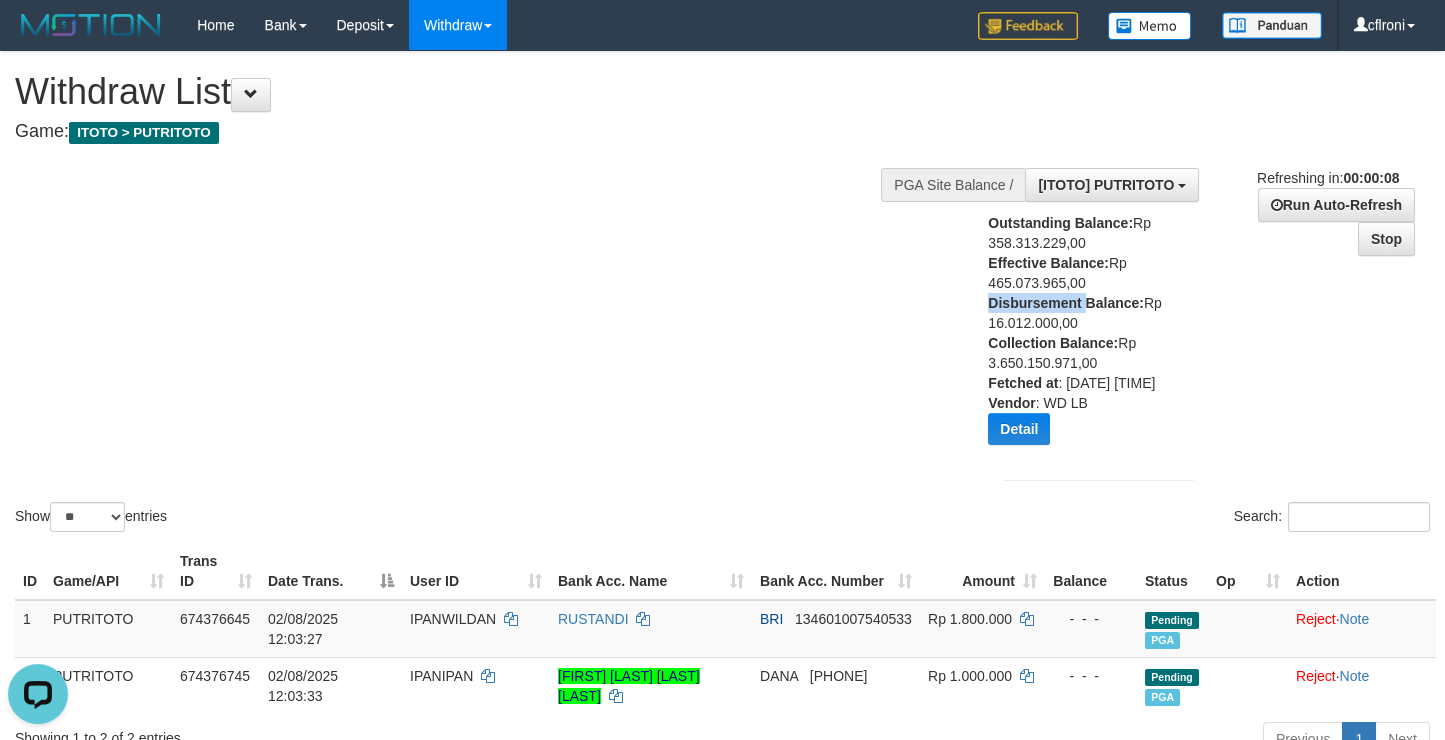 click on "Outstanding Balance:  Rp 358.313.229,00
Effective Balance:  Rp 465.073.965,00
Disbursement Balance:  Rp 16.012.000,00
Collection Balance:  Rp 3.650.150.971,00
Fetched at : 2025-08-02 12:06:52
Vendor : WD LB
Detail
Vendor Name
Outstanding Balance
Effective Balance
Disbursment Balance
Collection Balance
Aladin
Rp 184.876.239,00
Rp 137.129.696,00
Rp 6.296.000,00
Rp 1.774.793.436,00
Gameboy
Rp 172.335.733,00
Rp 325.071.170,00
Rp 9.716.000,00
Rp 1.870.805.921,00
Rp 1.101.257,00" at bounding box center (1080, 336) 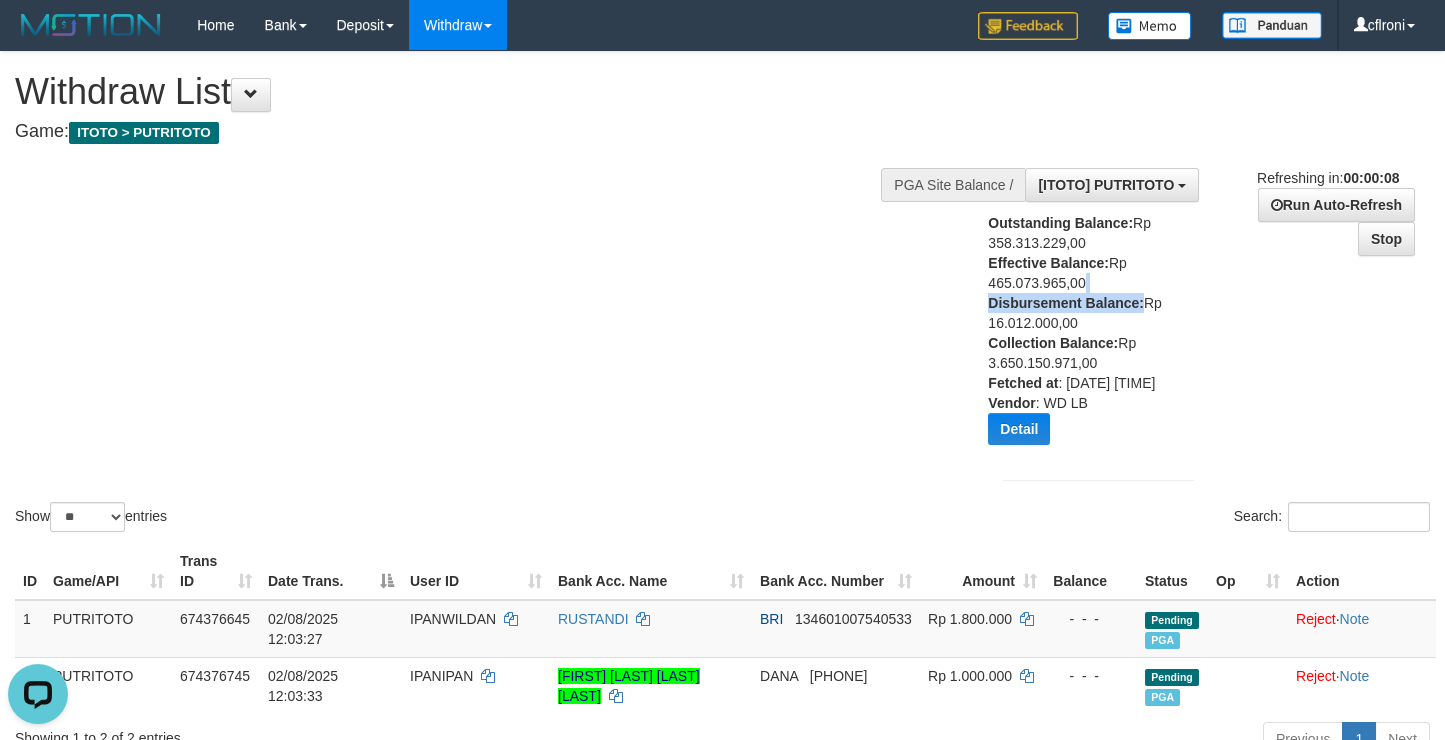 click on "Outstanding Balance:  Rp 358.313.229,00
Effective Balance:  Rp 465.073.965,00
Disbursement Balance:  Rp 16.012.000,00
Collection Balance:  Rp 3.650.150.971,00
Fetched at : 2025-08-02 12:06:52
Vendor : WD LB
Detail
Vendor Name
Outstanding Balance
Effective Balance
Disbursment Balance
Collection Balance
Aladin
Rp 184.876.239,00
Rp 137.129.696,00
Rp 6.296.000,00
Rp 1.774.793.436,00
Gameboy
Rp 172.335.733,00
Rp 325.071.170,00
Rp 9.716.000,00
Rp 1.870.805.921,00
Rp 1.101.257,00" at bounding box center [1080, 336] 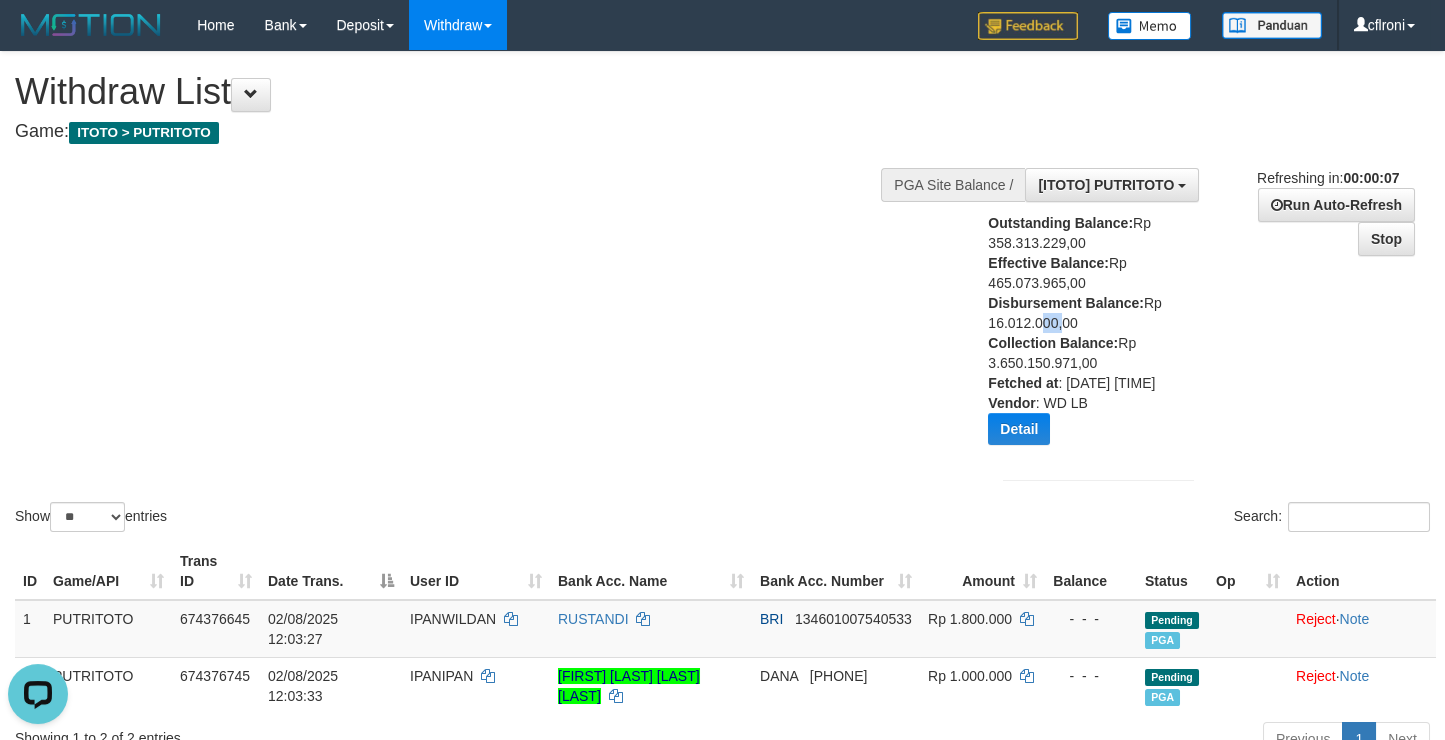 click on "Outstanding Balance:  Rp 358.313.229,00
Effective Balance:  Rp 465.073.965,00
Disbursement Balance:  Rp 16.012.000,00
Collection Balance:  Rp 3.650.150.971,00
Fetched at : 2025-08-02 12:06:52
Vendor : WD LB
Detail
Vendor Name
Outstanding Balance
Effective Balance
Disbursment Balance
Collection Balance
Aladin
Rp 184.876.239,00
Rp 137.129.696,00
Rp 6.296.000,00
Rp 1.774.793.436,00
Gameboy
Rp 172.335.733,00
Rp 325.071.170,00
Rp 9.716.000,00
Rp 1.870.805.921,00
Rp 1.101.257,00" at bounding box center (1080, 336) 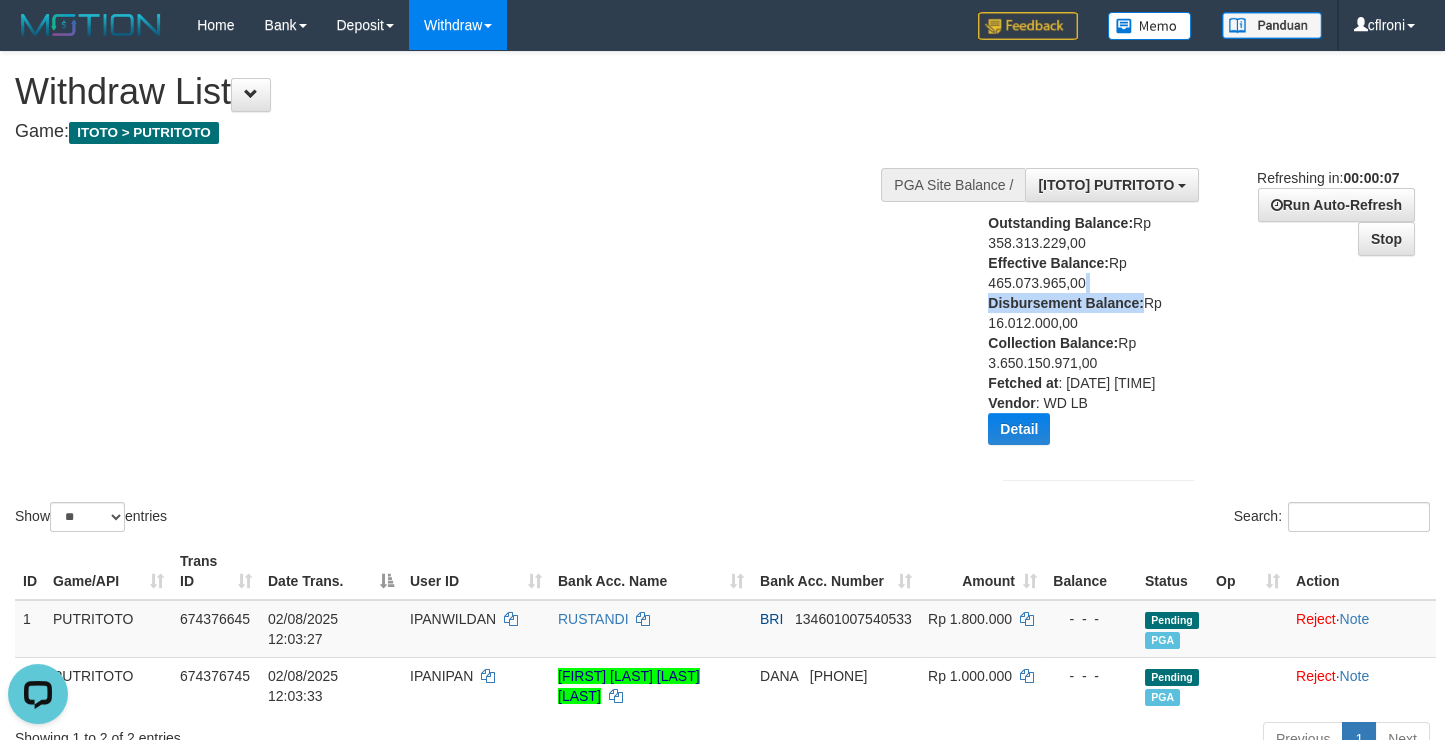 click on "Outstanding Balance:  Rp 358.313.229,00
Effective Balance:  Rp 465.073.965,00
Disbursement Balance:  Rp 16.012.000,00
Collection Balance:  Rp 3.650.150.971,00
Fetched at : 2025-08-02 12:06:52
Vendor : WD LB
Detail
Vendor Name
Outstanding Balance
Effective Balance
Disbursment Balance
Collection Balance
Aladin
Rp 184.876.239,00
Rp 137.129.696,00
Rp 6.296.000,00
Rp 1.774.793.436,00
Gameboy
Rp 172.335.733,00
Rp 325.071.170,00
Rp 9.716.000,00
Rp 1.870.805.921,00
Rp 1.101.257,00" at bounding box center (1080, 336) 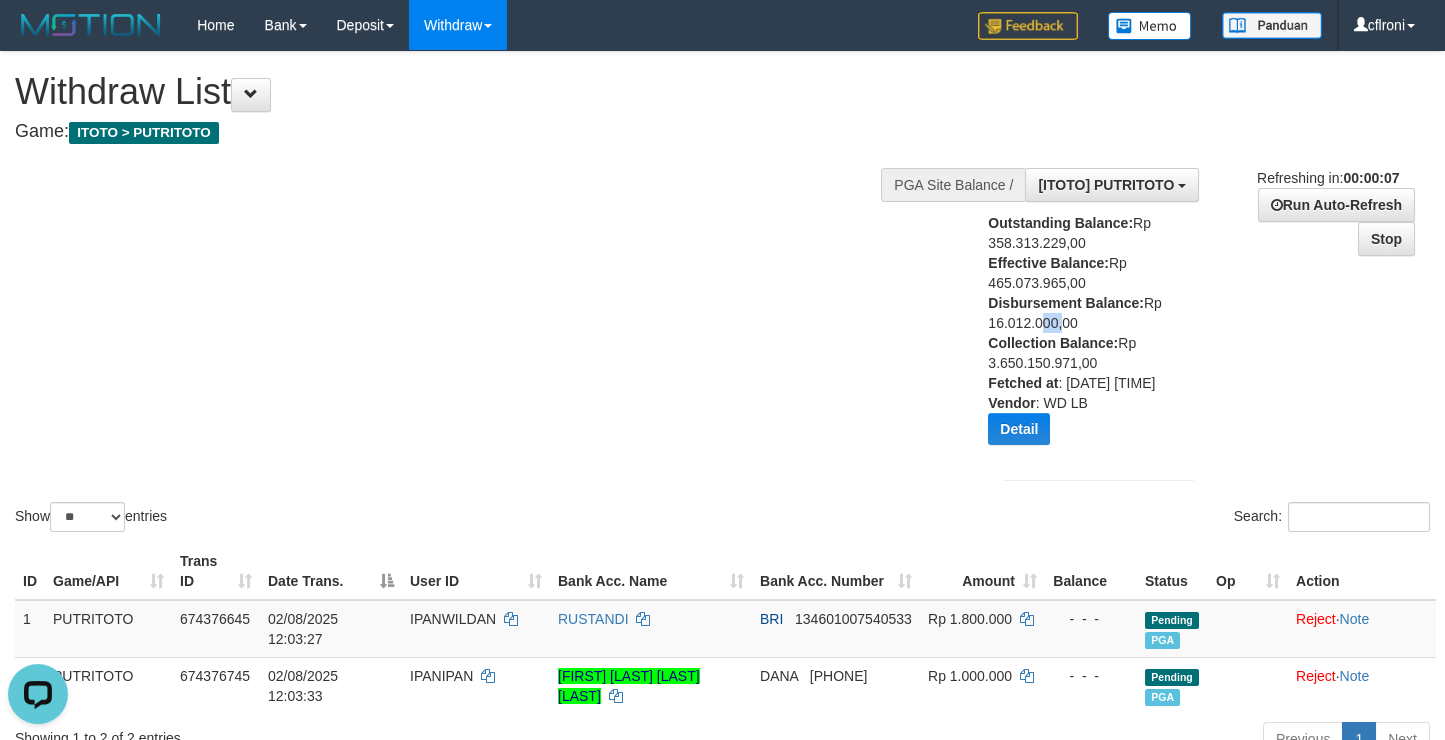 click on "Outstanding Balance:  Rp 358.313.229,00
Effective Balance:  Rp 465.073.965,00
Disbursement Balance:  Rp 16.012.000,00
Collection Balance:  Rp 3.650.150.971,00
Fetched at : 2025-08-02 12:06:52
Vendor : WD LB
Detail
Vendor Name
Outstanding Balance
Effective Balance
Disbursment Balance
Collection Balance
Aladin
Rp 184.876.239,00
Rp 137.129.696,00
Rp 6.296.000,00
Rp 1.774.793.436,00
Gameboy
Rp 172.335.733,00
Rp 325.071.170,00
Rp 9.716.000,00
Rp 1.870.805.921,00
Rp 1.101.257,00" at bounding box center [1080, 336] 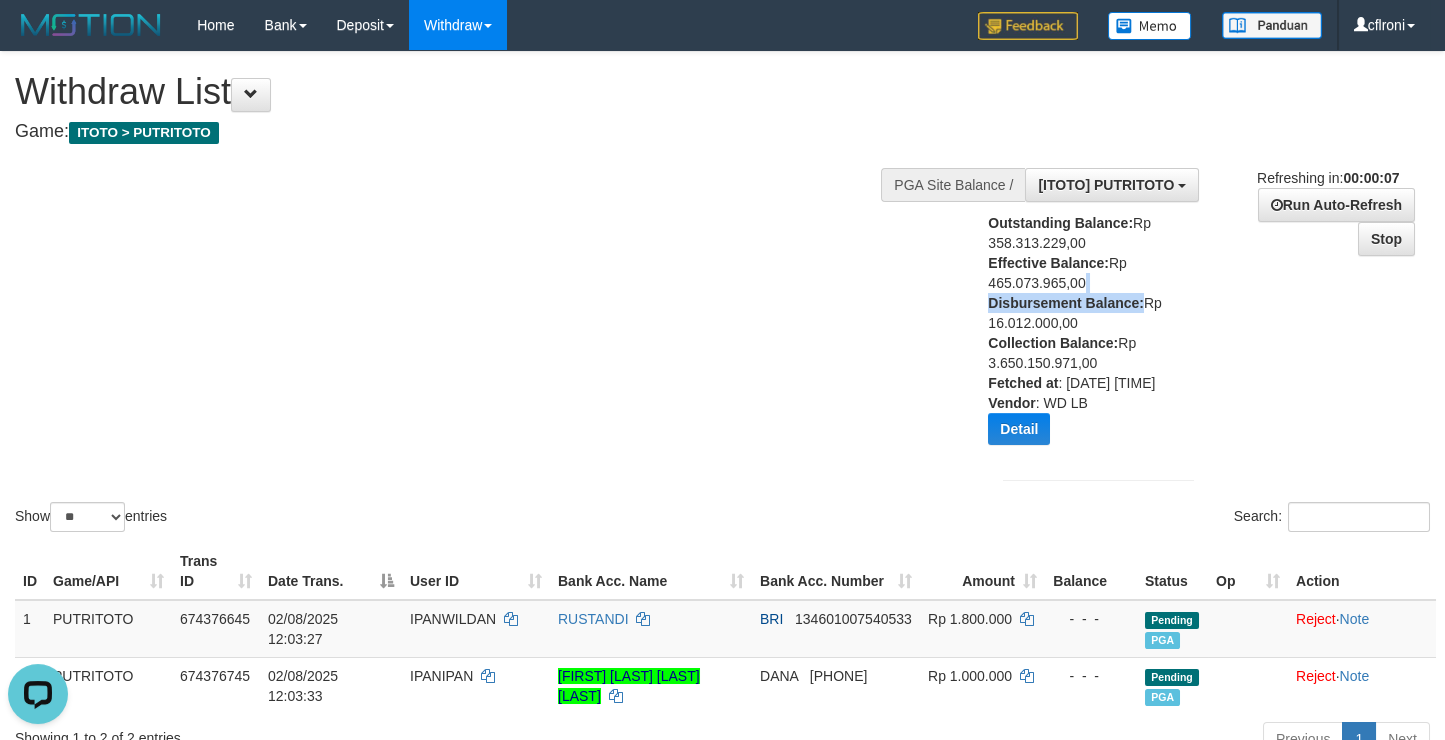 click on "Outstanding Balance:  Rp 358.313.229,00
Effective Balance:  Rp 465.073.965,00
Disbursement Balance:  Rp 16.012.000,00
Collection Balance:  Rp 3.650.150.971,00
Fetched at : 2025-08-02 12:06:52
Vendor : WD LB
Detail
Vendor Name
Outstanding Balance
Effective Balance
Disbursment Balance
Collection Balance
Aladin
Rp 184.876.239,00
Rp 137.129.696,00
Rp 6.296.000,00
Rp 1.774.793.436,00
Gameboy
Rp 172.335.733,00
Rp 325.071.170,00
Rp 9.716.000,00
Rp 1.870.805.921,00
Rp 1.101.257,00" at bounding box center [1080, 336] 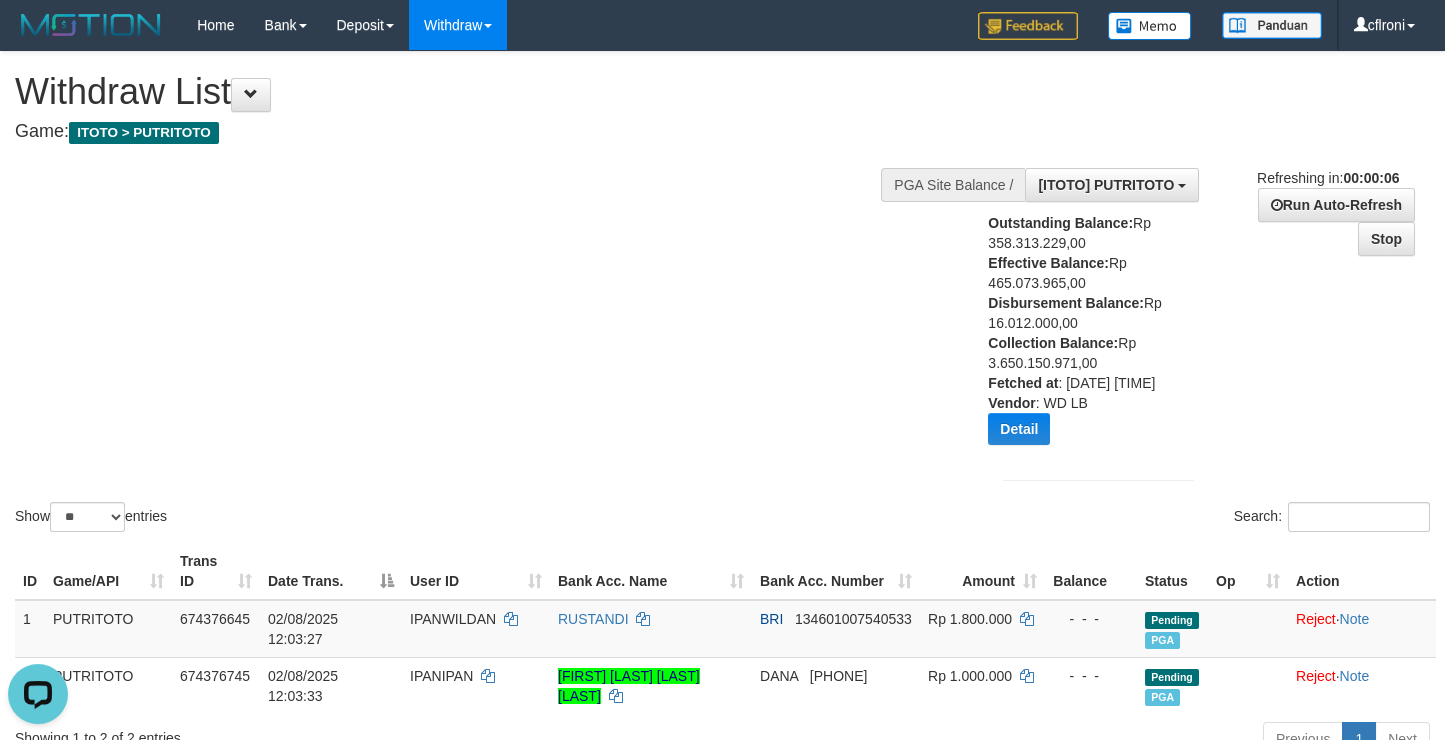 drag, startPoint x: 795, startPoint y: 315, endPoint x: 546, endPoint y: 142, distance: 303.19962 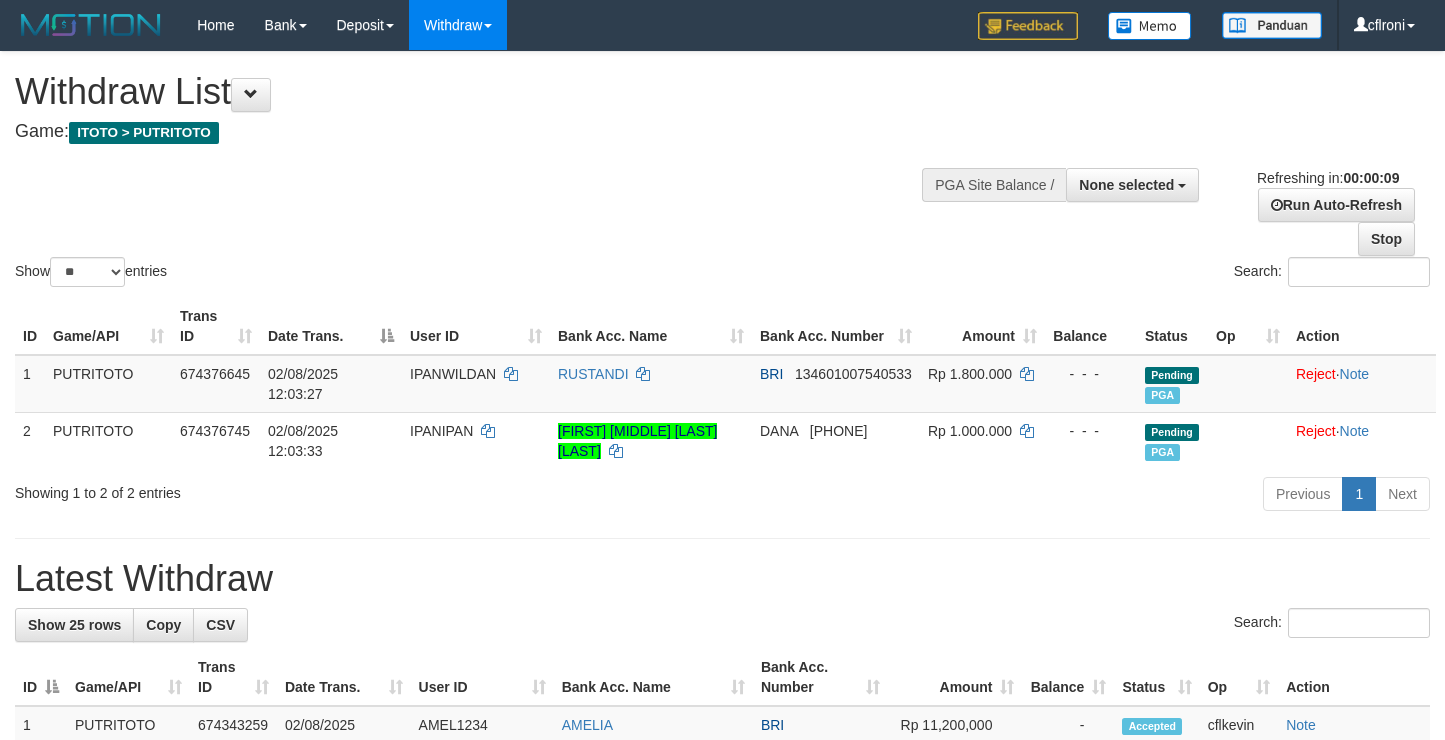 select 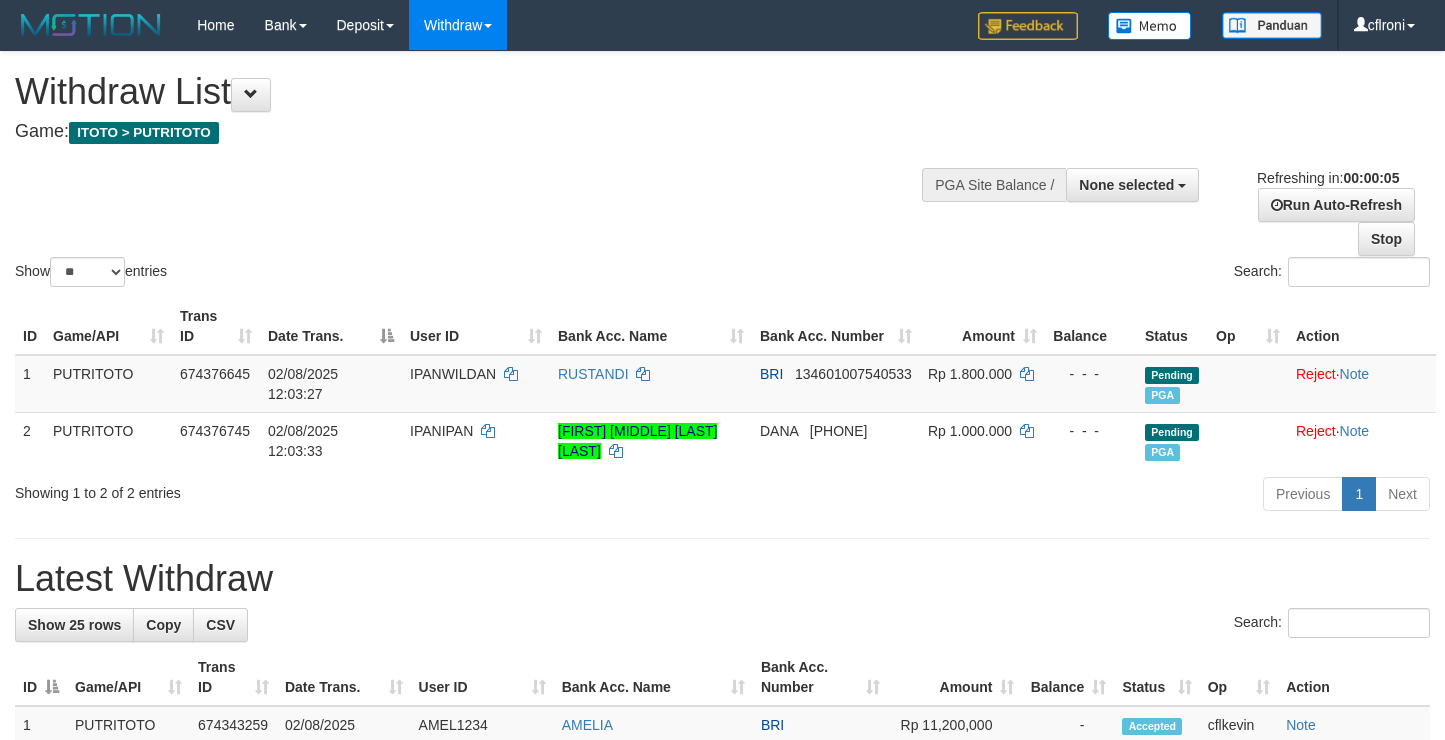 scroll, scrollTop: 0, scrollLeft: 0, axis: both 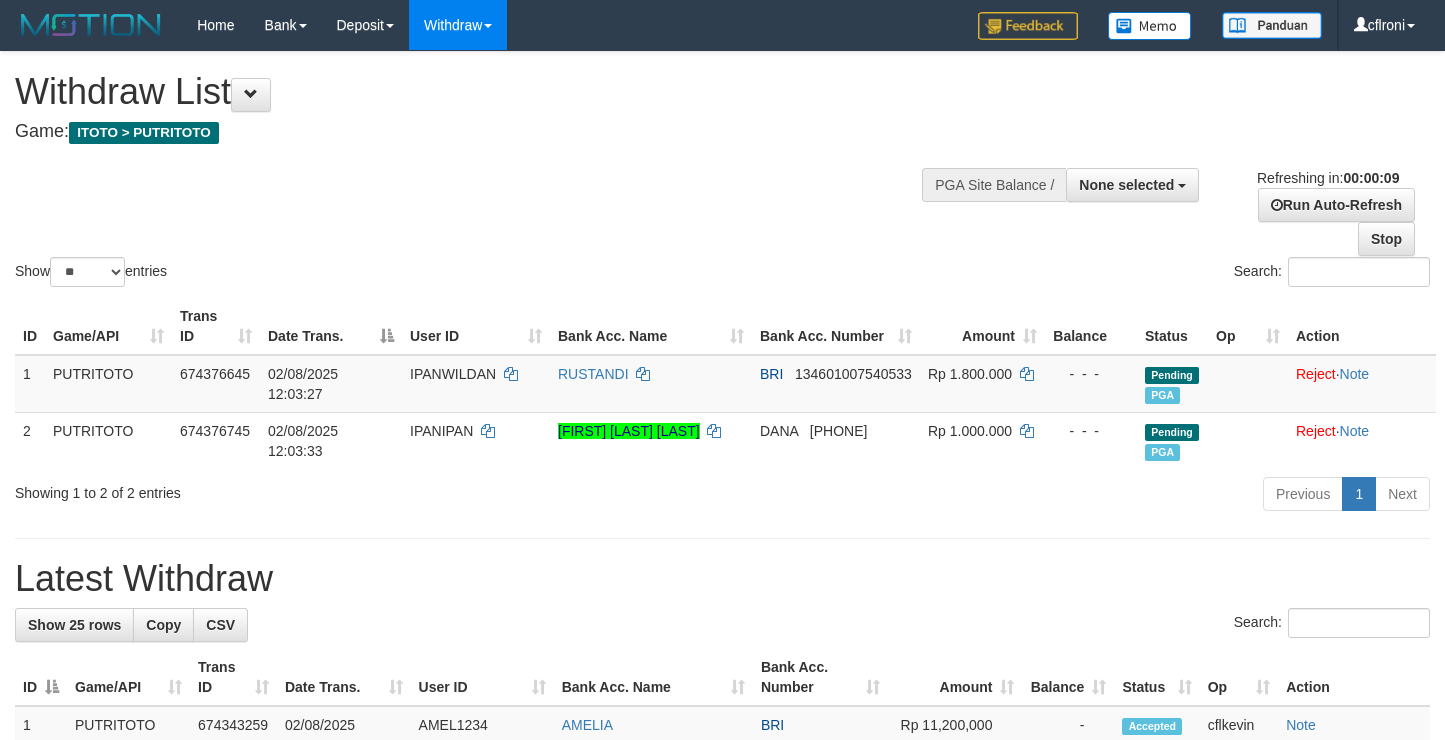 select 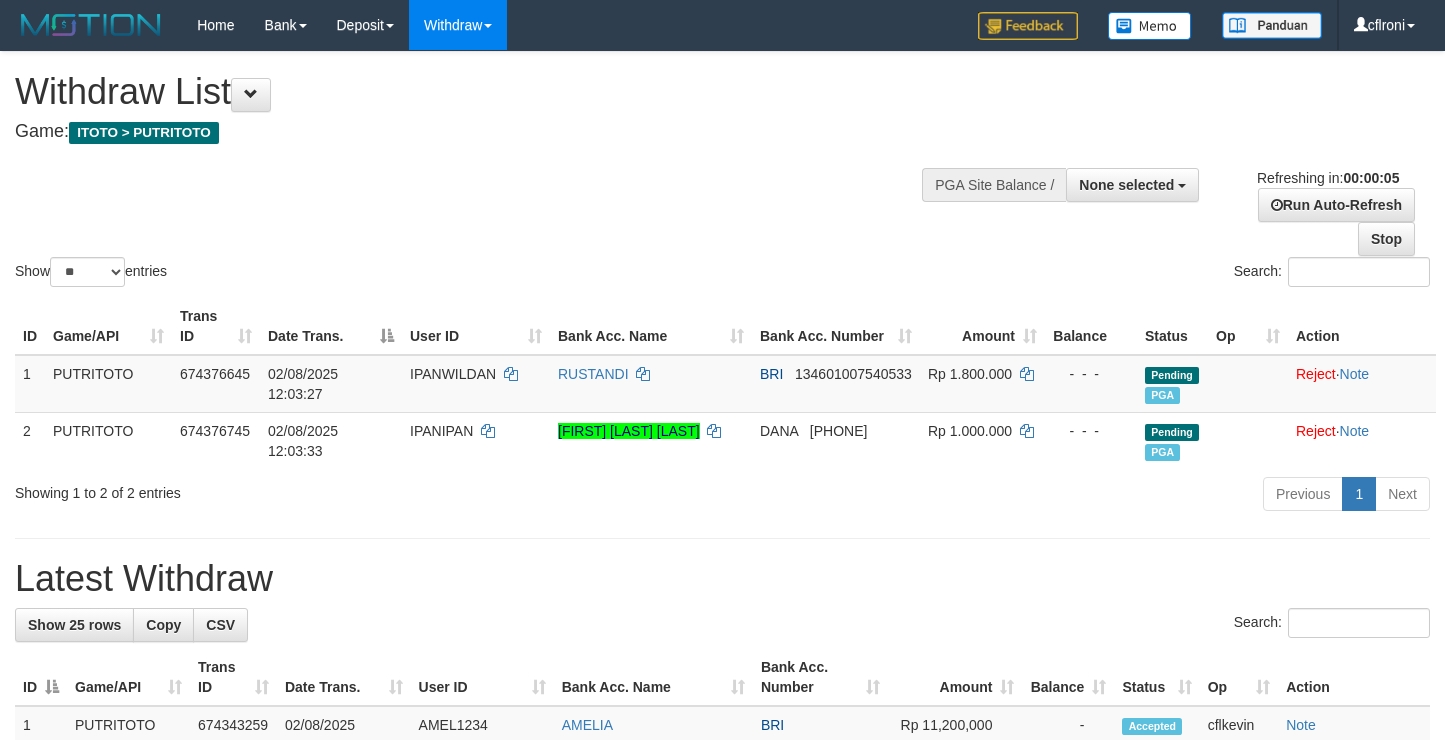 scroll, scrollTop: 0, scrollLeft: 0, axis: both 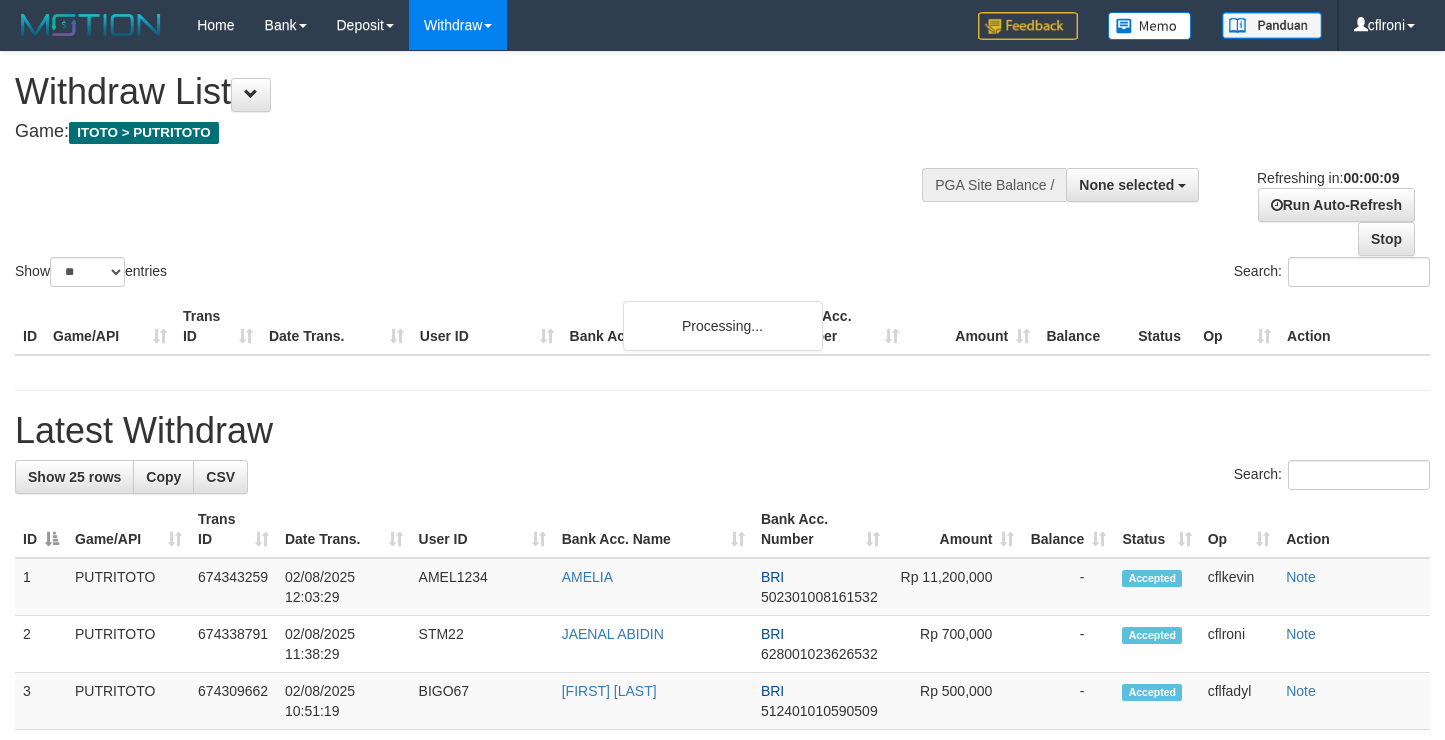 select 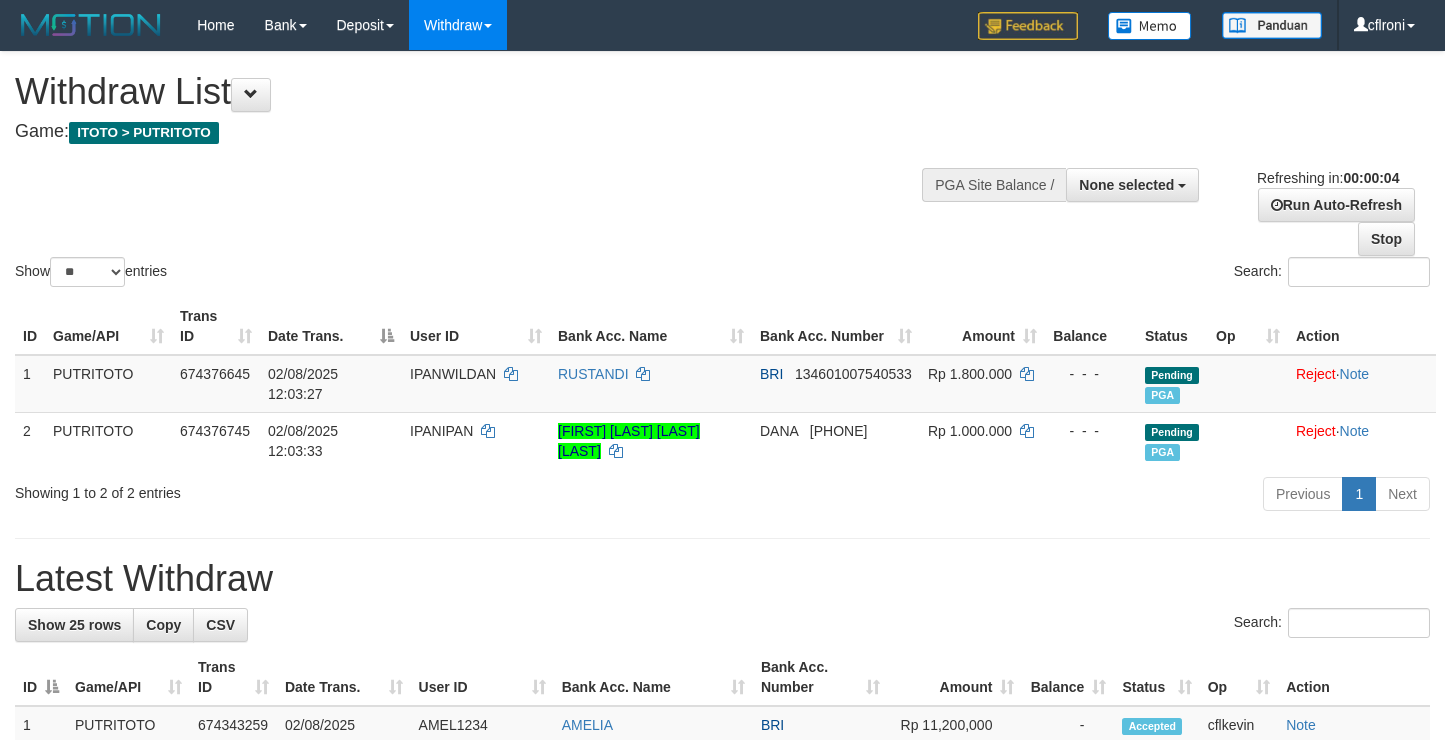 scroll, scrollTop: 0, scrollLeft: 0, axis: both 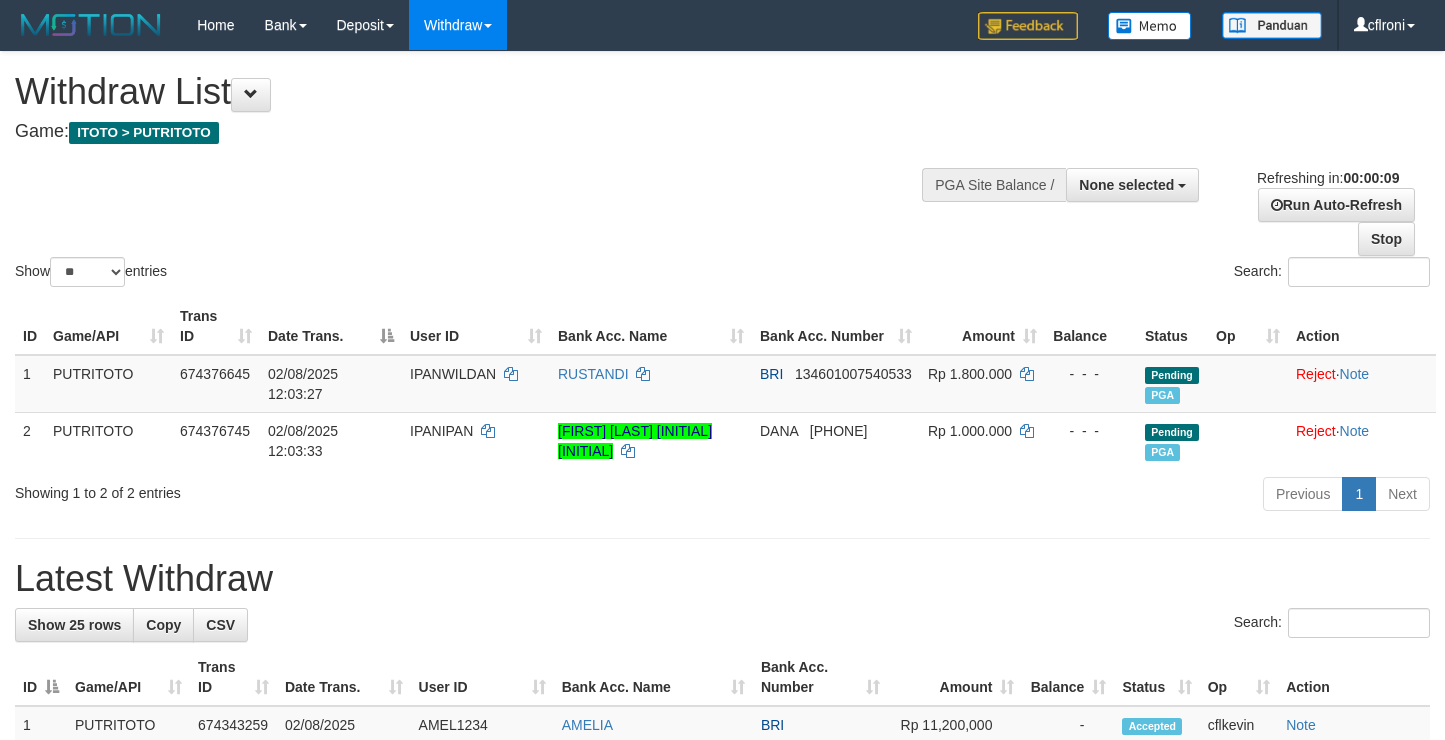 select 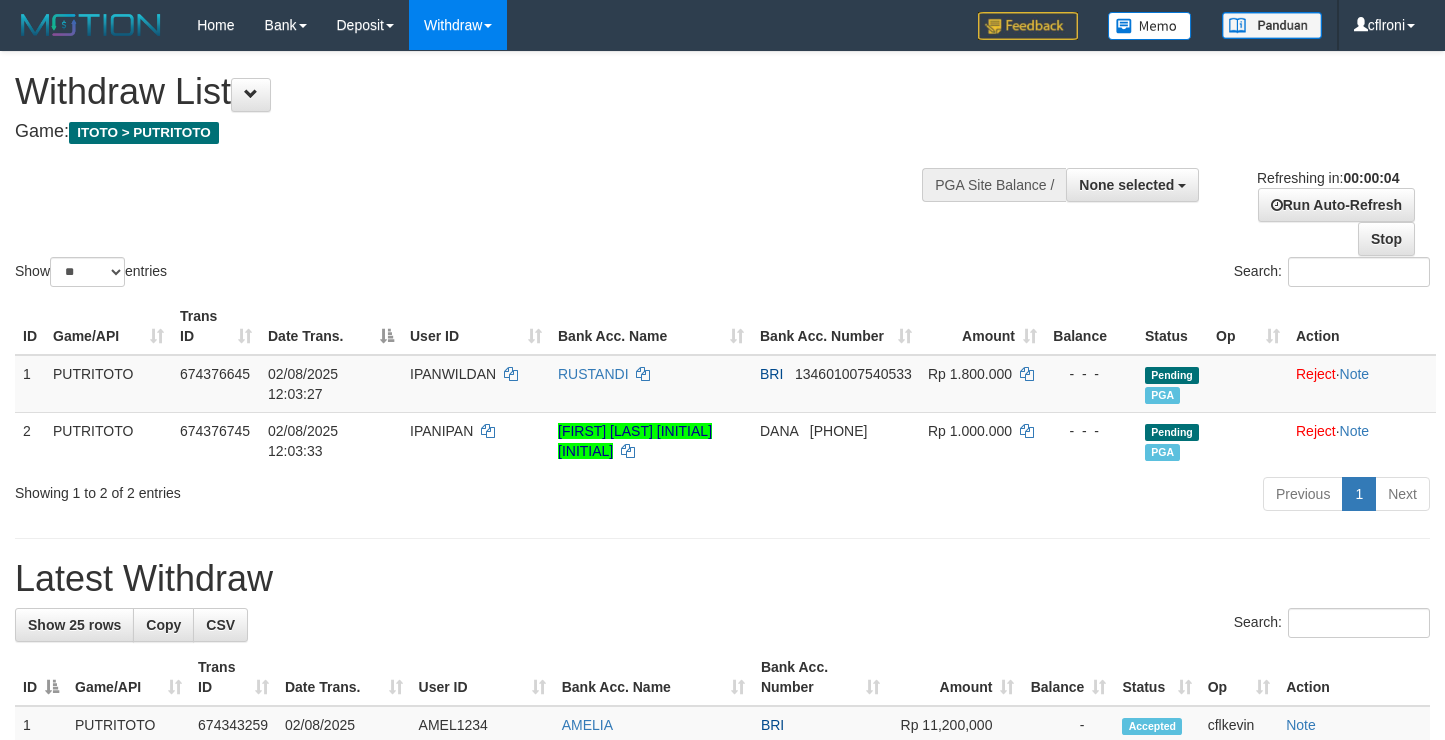 scroll, scrollTop: 0, scrollLeft: 0, axis: both 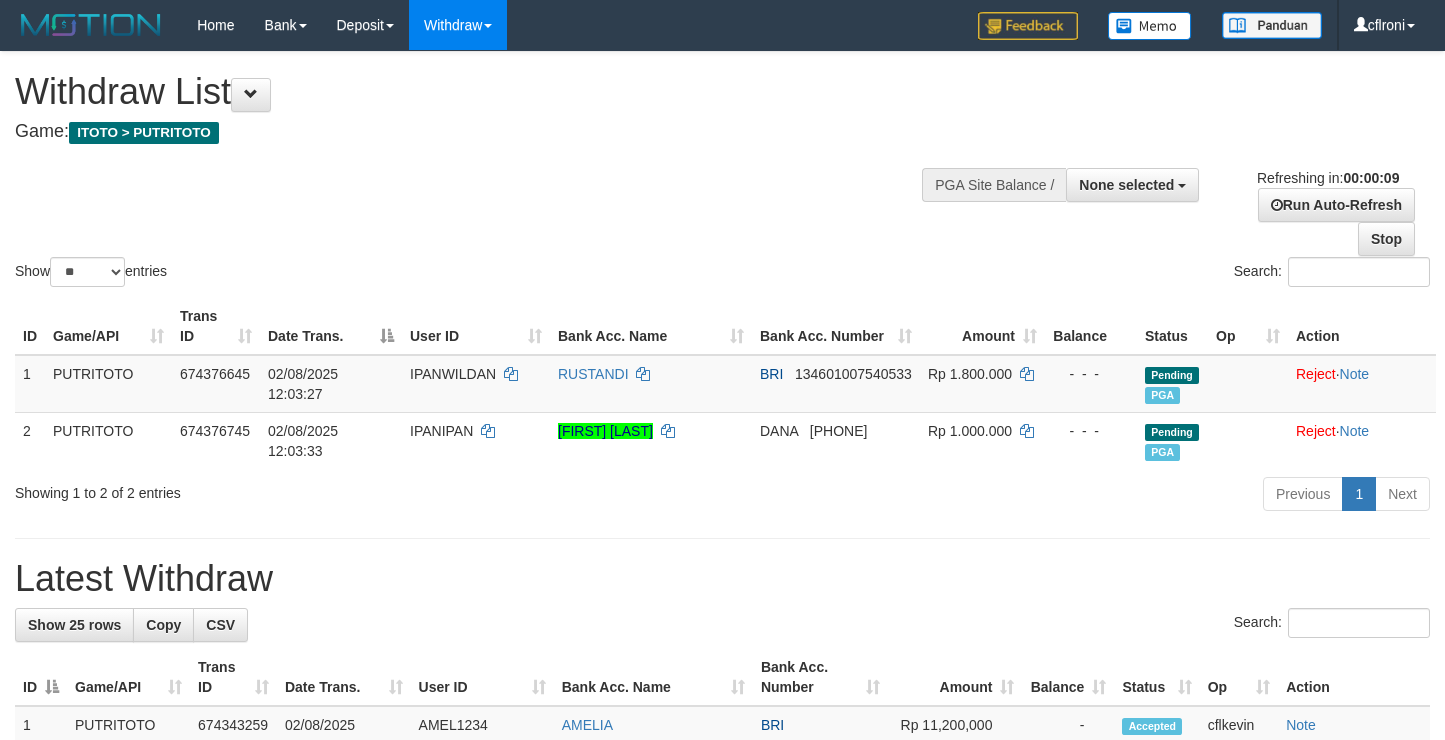 select 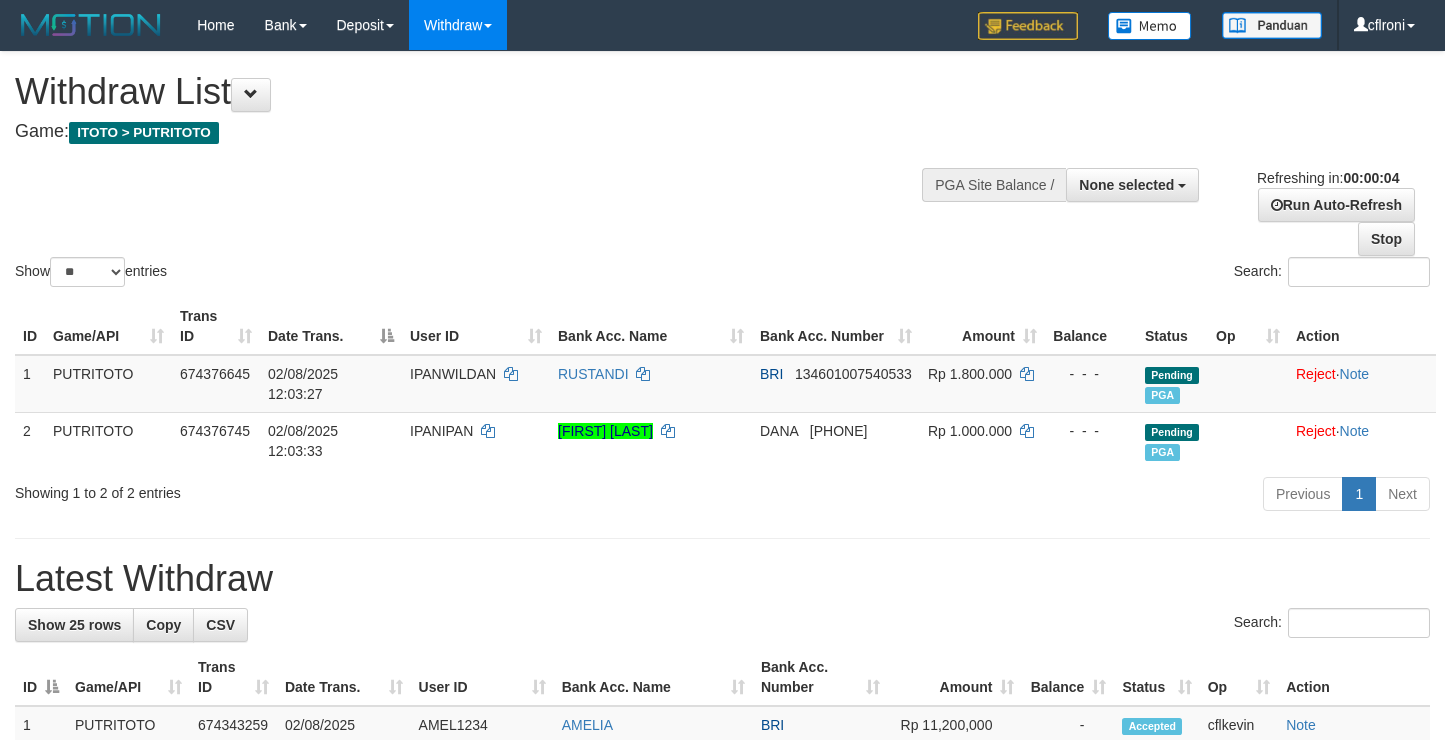 scroll, scrollTop: 0, scrollLeft: 0, axis: both 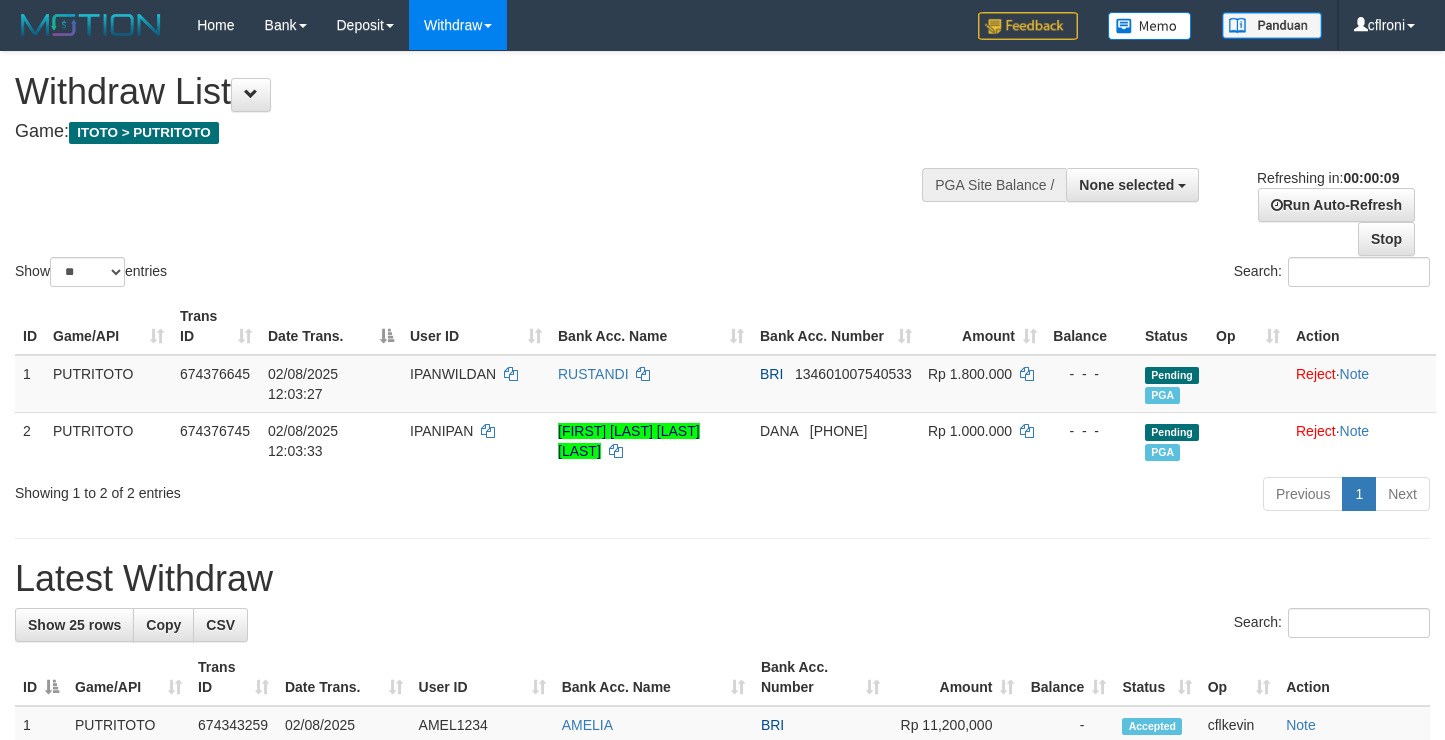 select 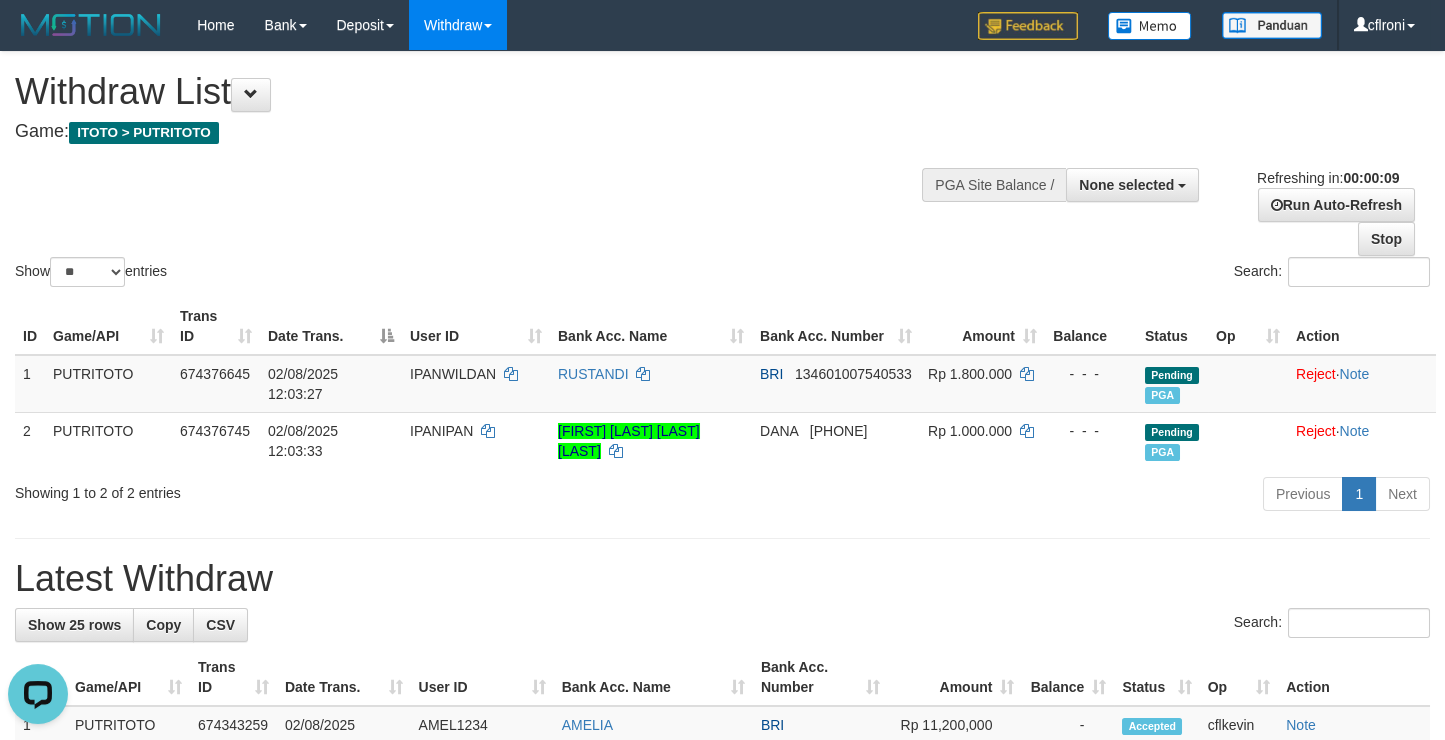 scroll, scrollTop: 0, scrollLeft: 0, axis: both 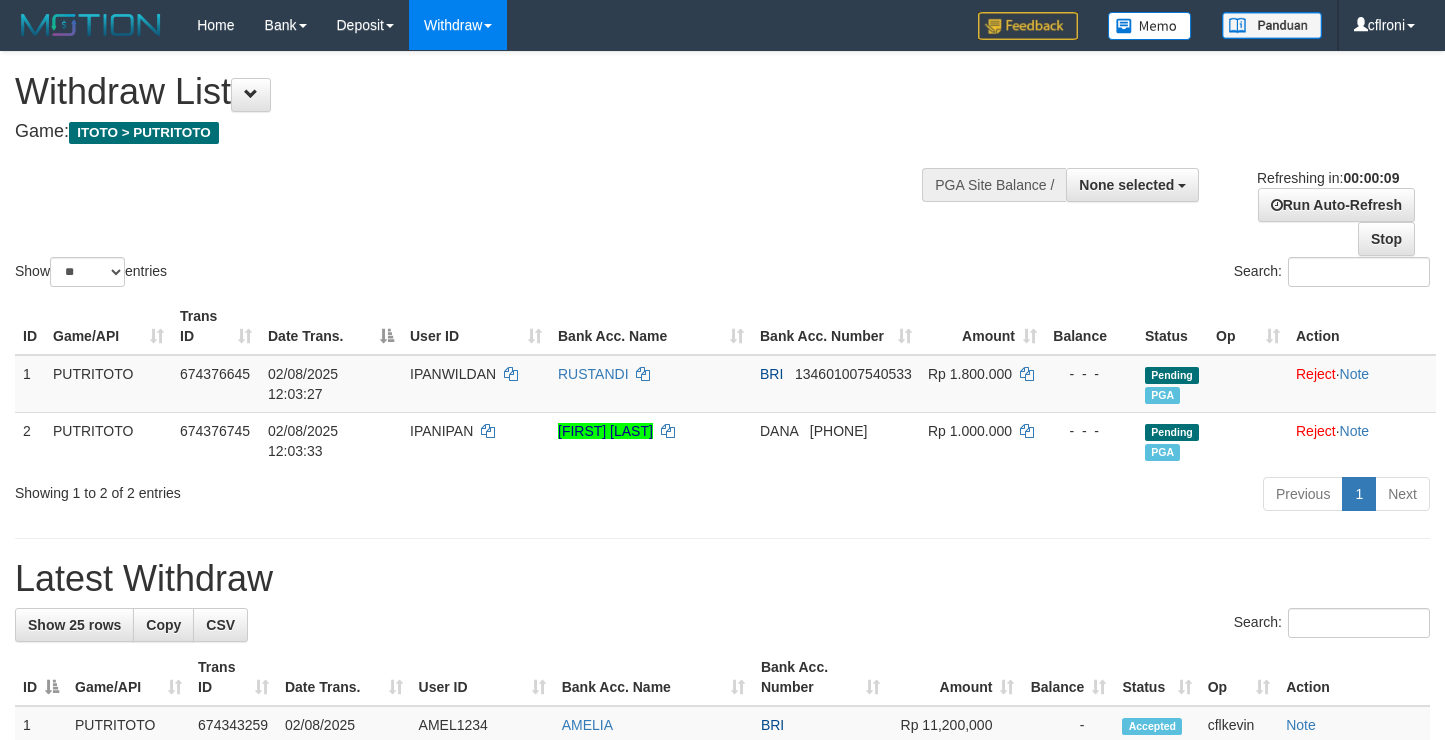 select 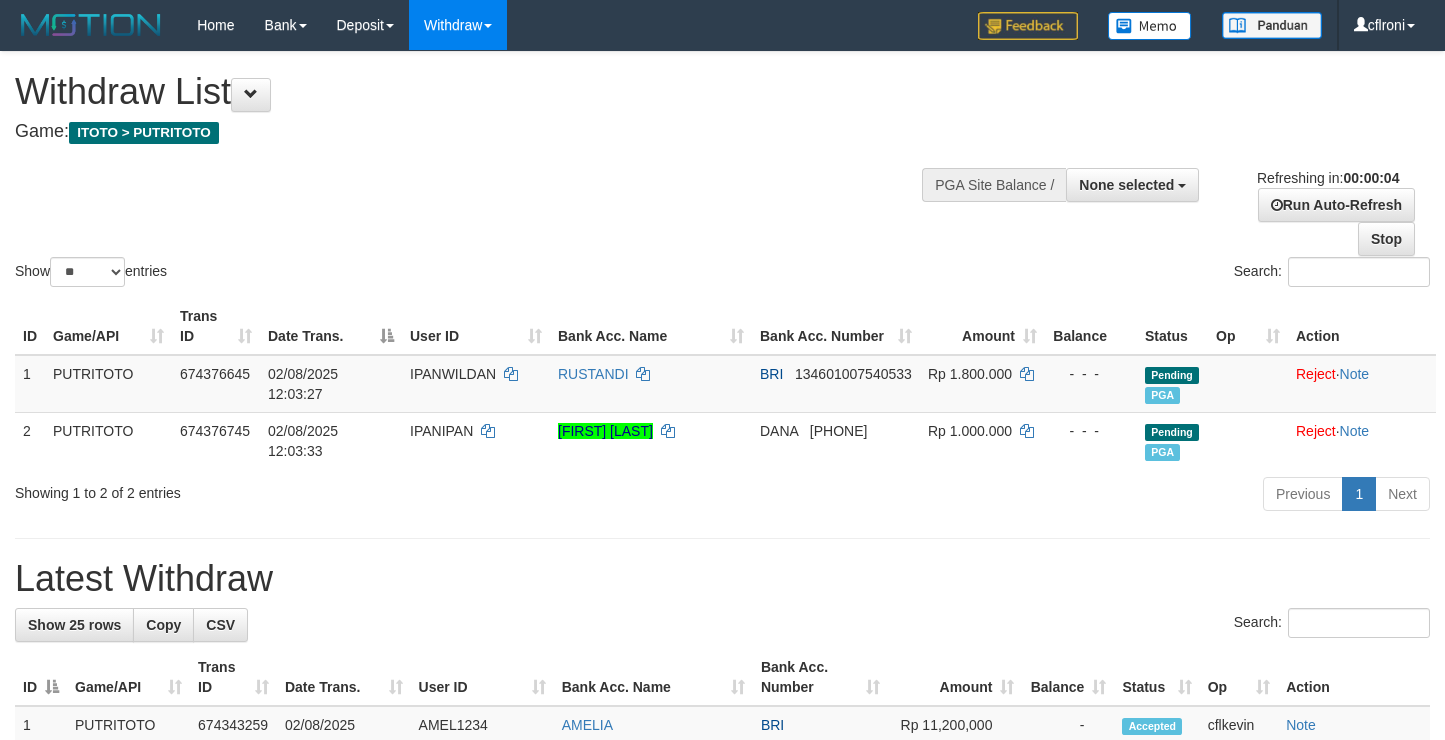 scroll, scrollTop: 0, scrollLeft: 0, axis: both 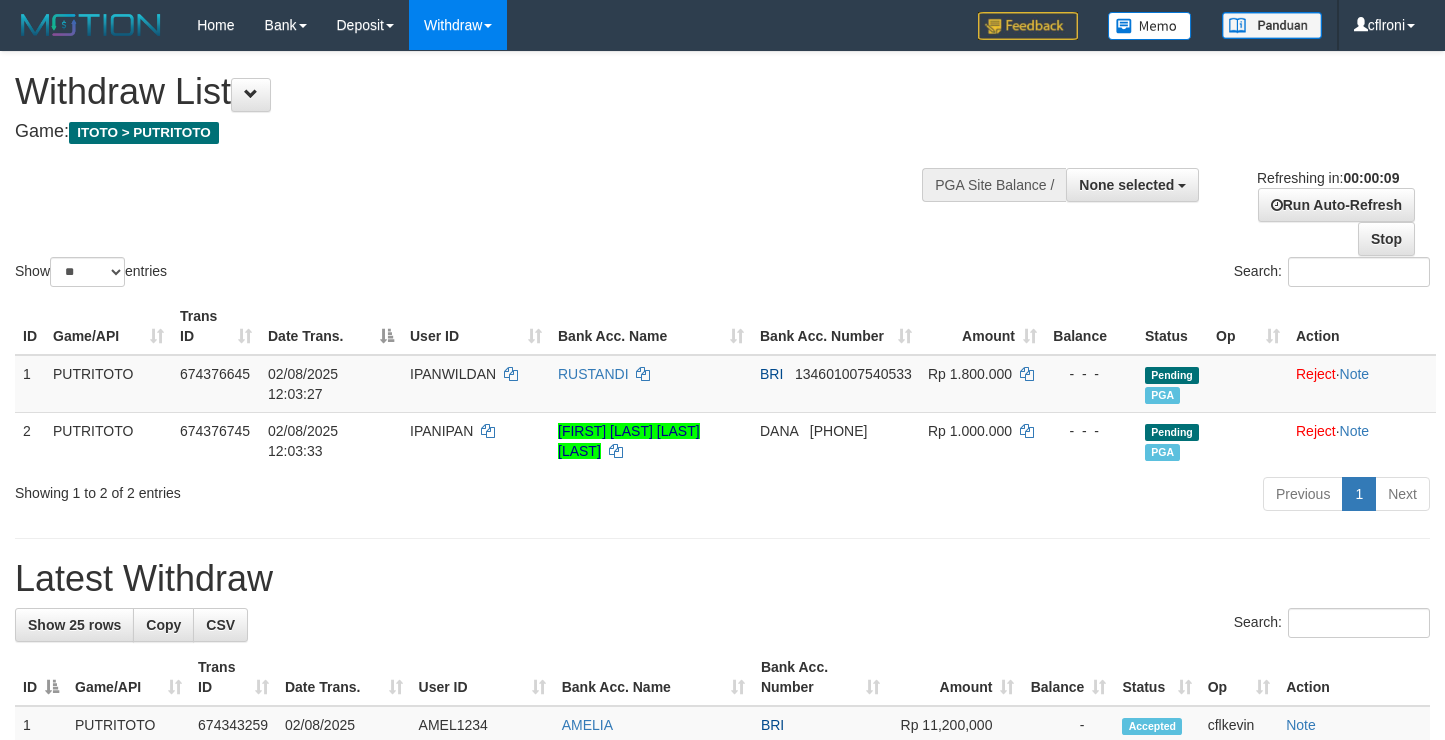 select 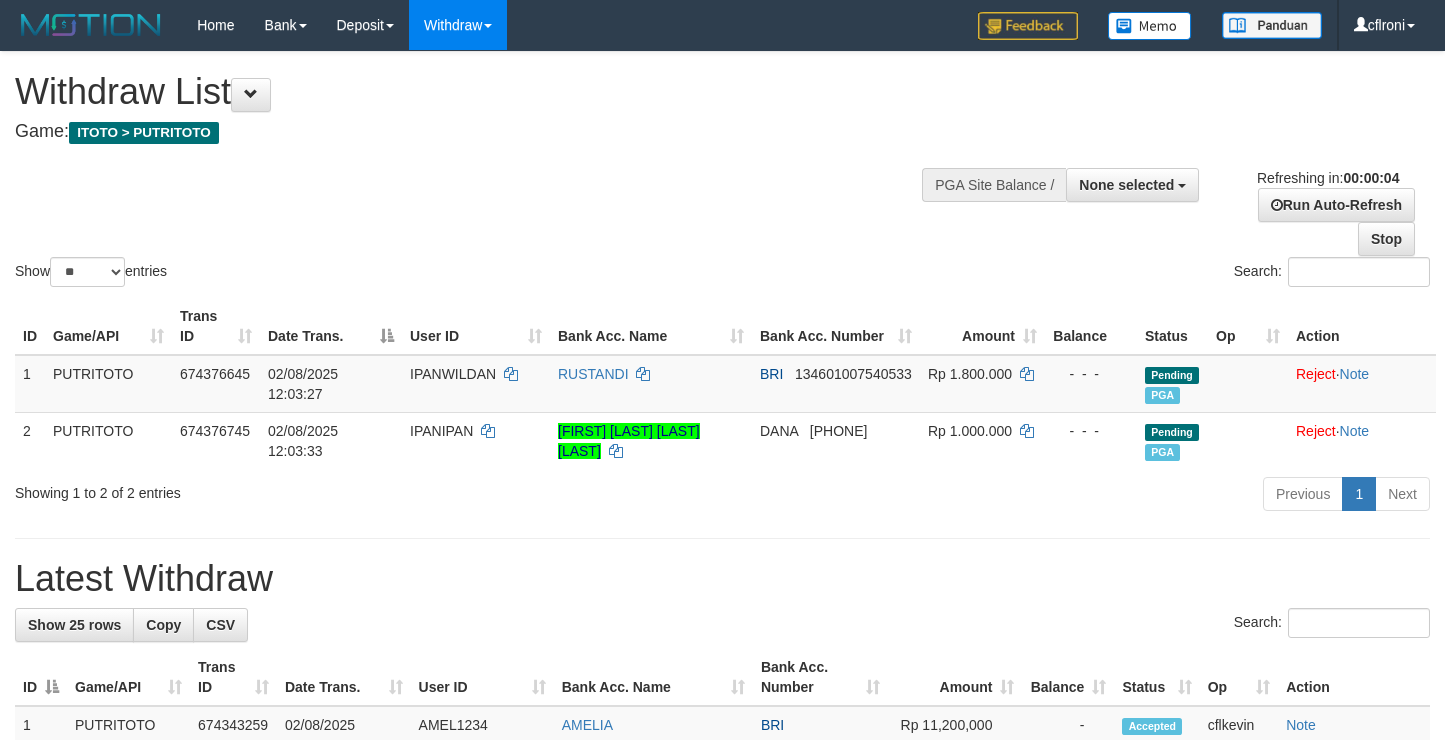 scroll, scrollTop: 0, scrollLeft: 0, axis: both 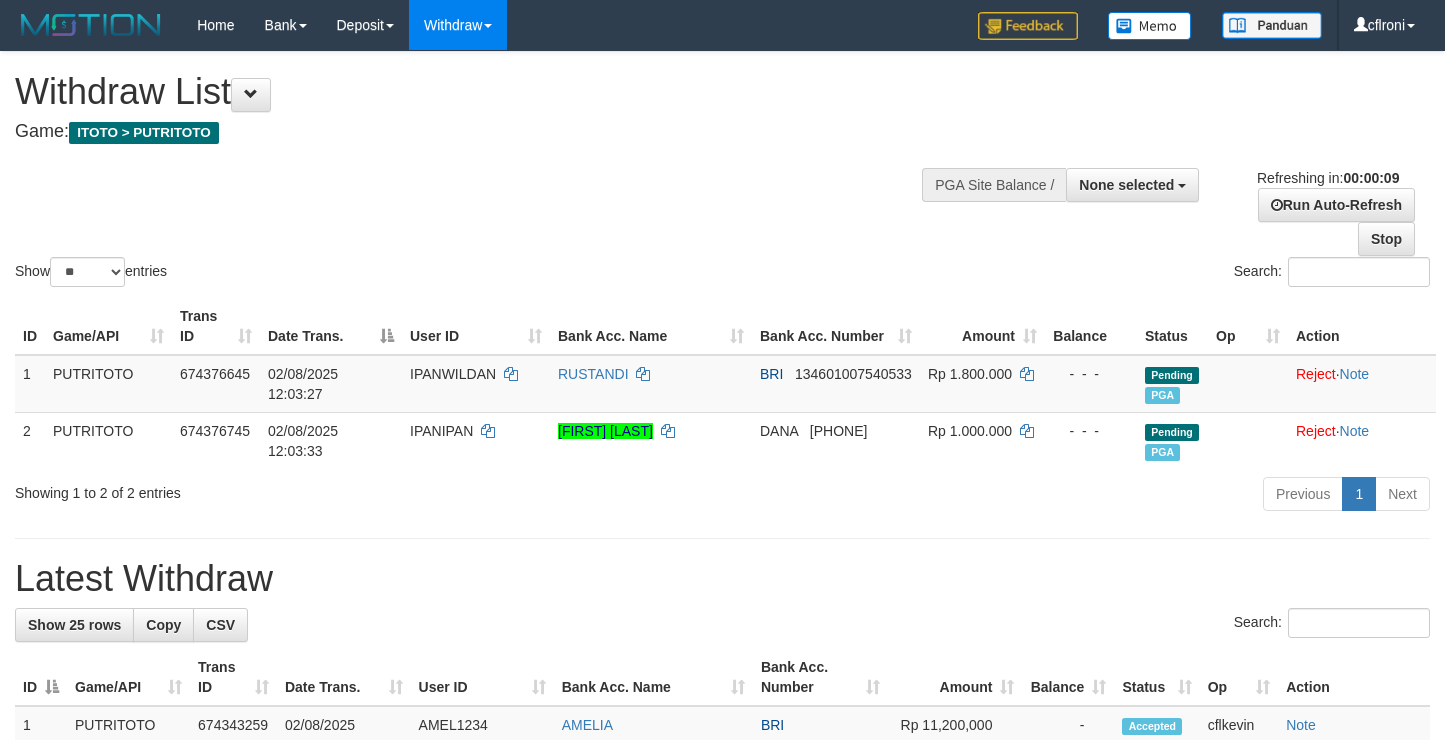 select 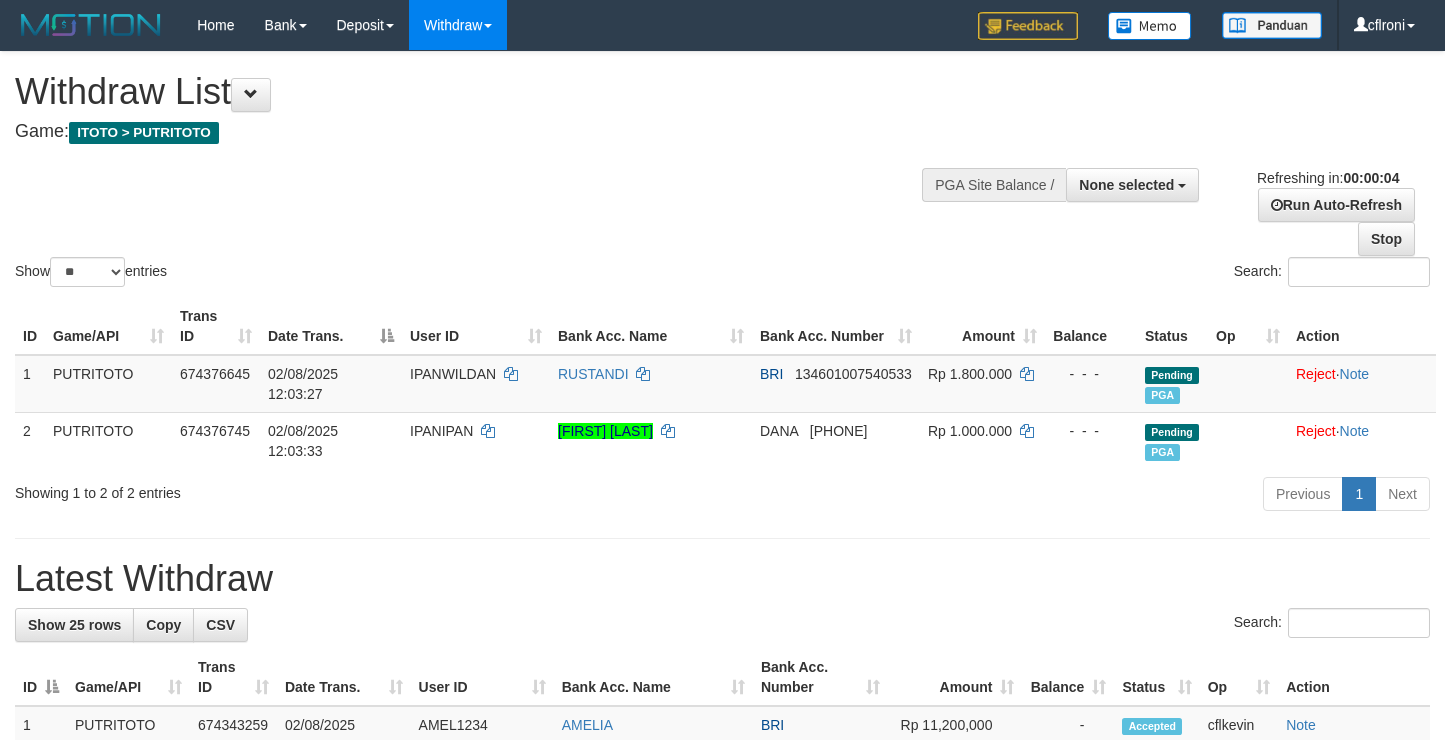 scroll, scrollTop: 0, scrollLeft: 0, axis: both 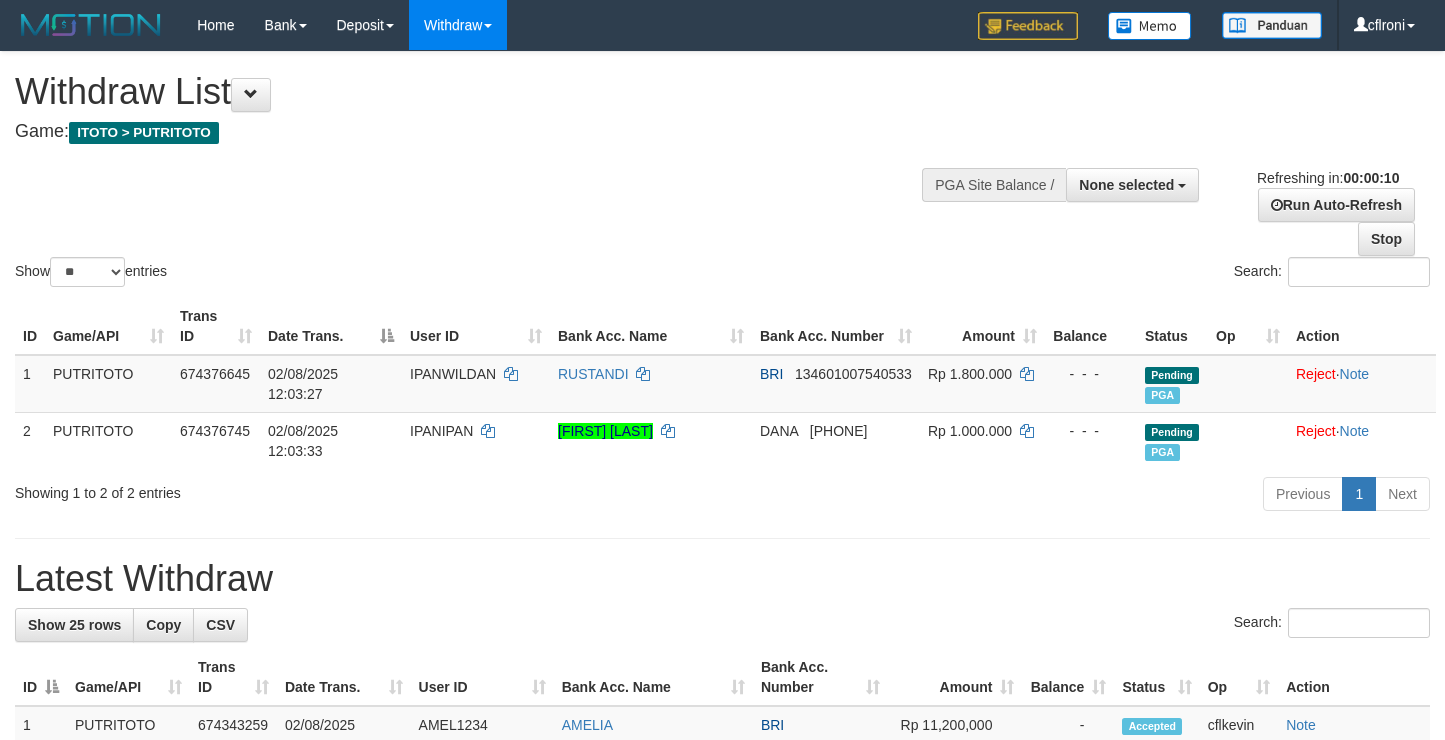select 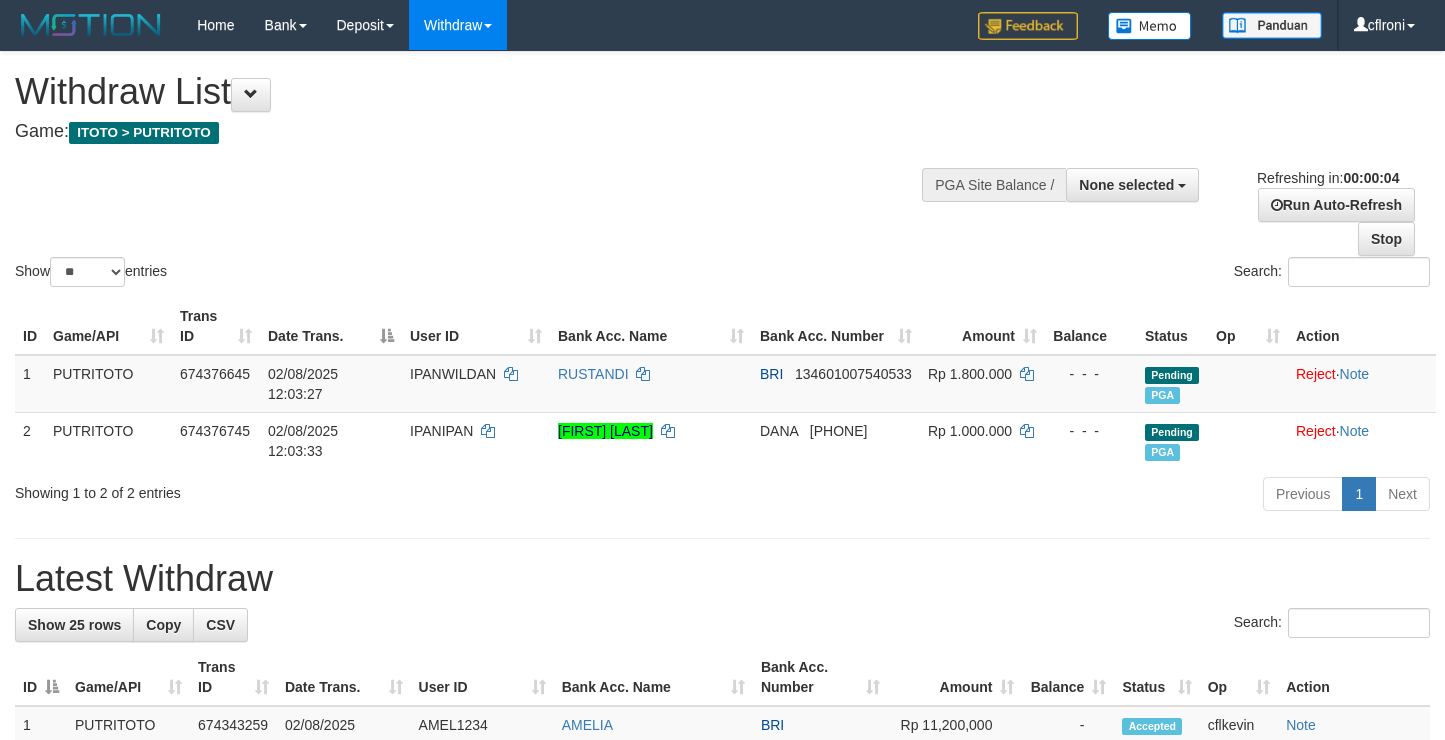 scroll, scrollTop: 0, scrollLeft: 0, axis: both 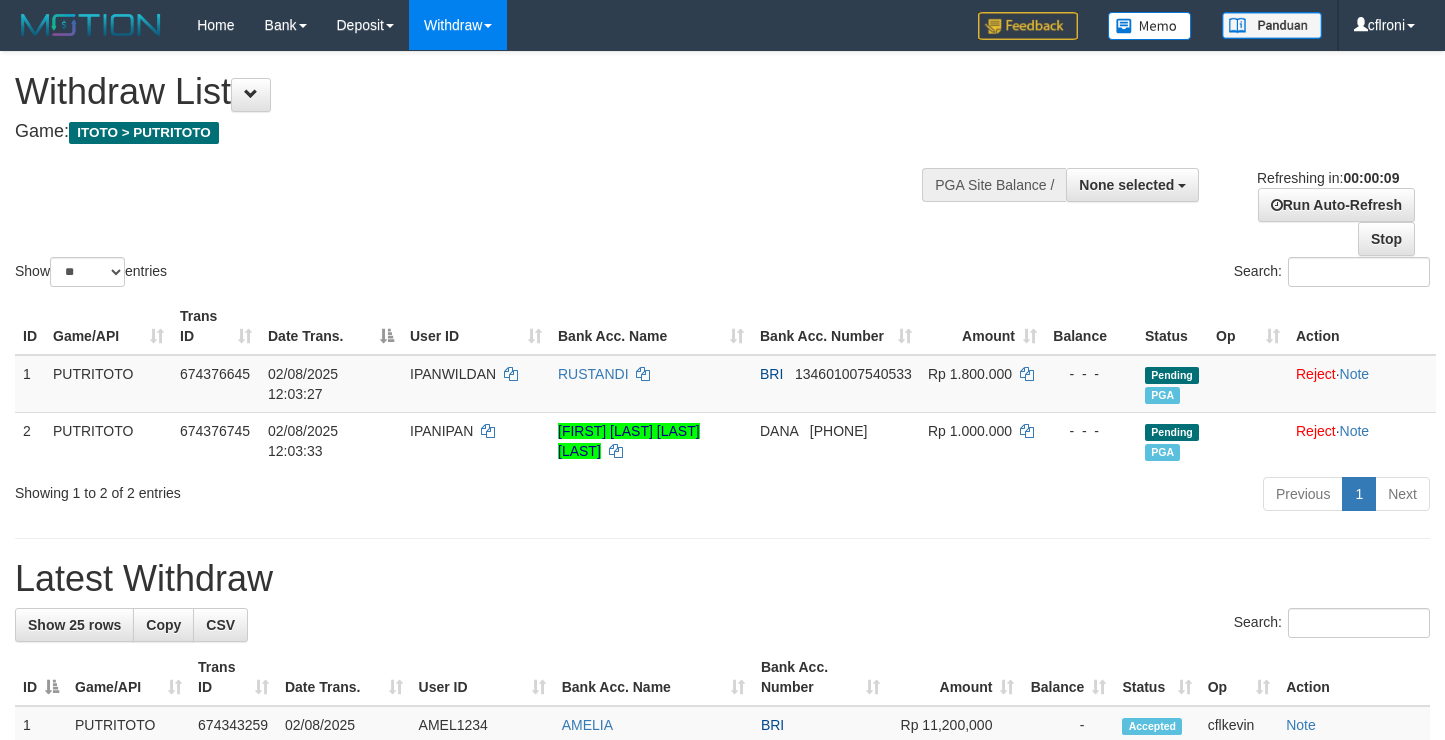 select 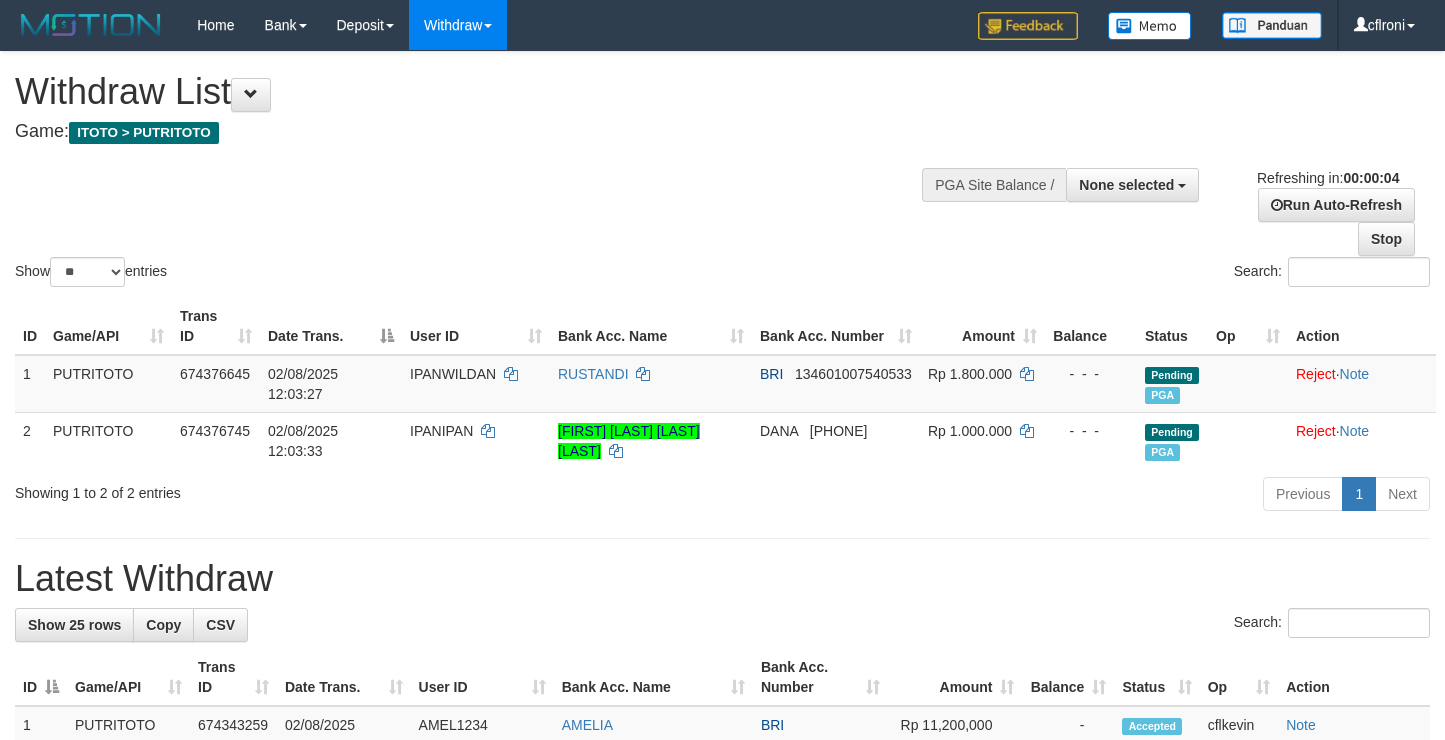 scroll, scrollTop: 0, scrollLeft: 0, axis: both 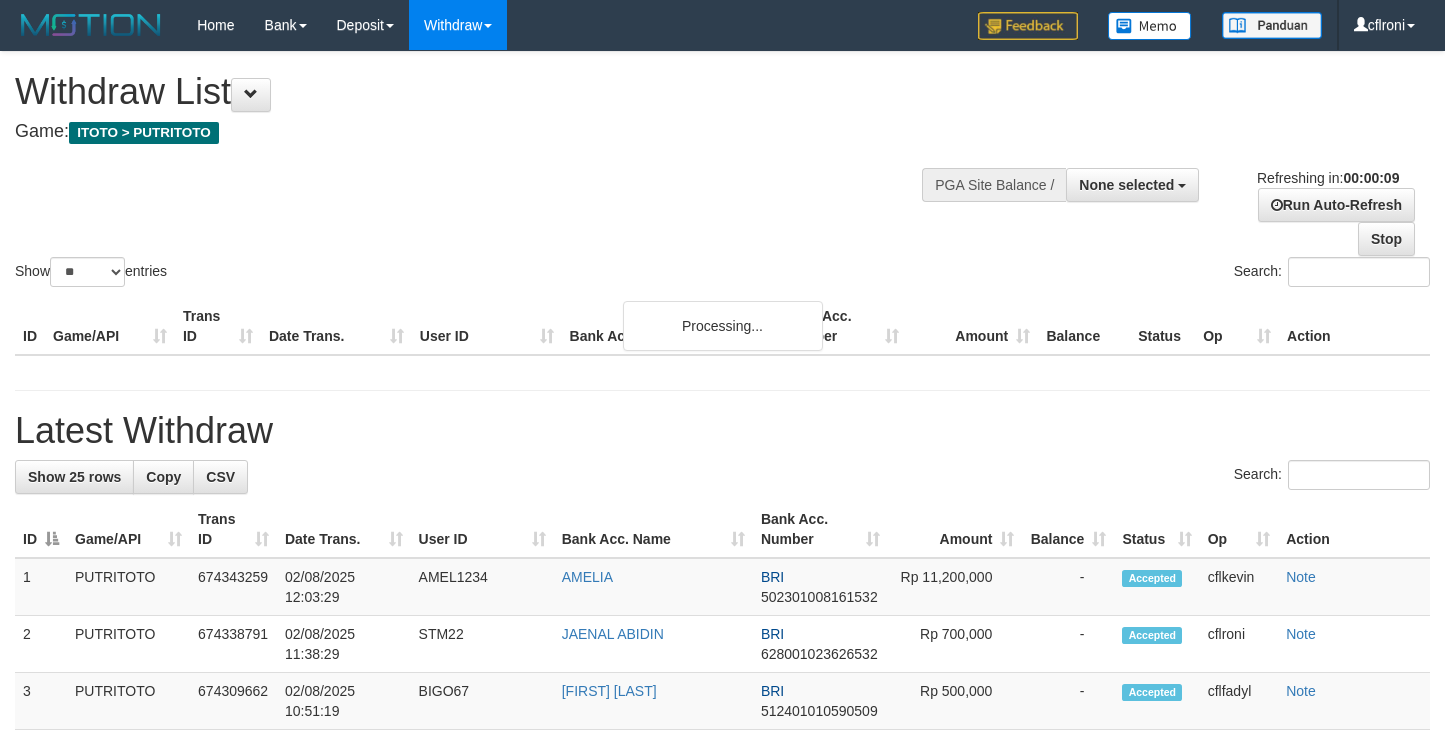 select 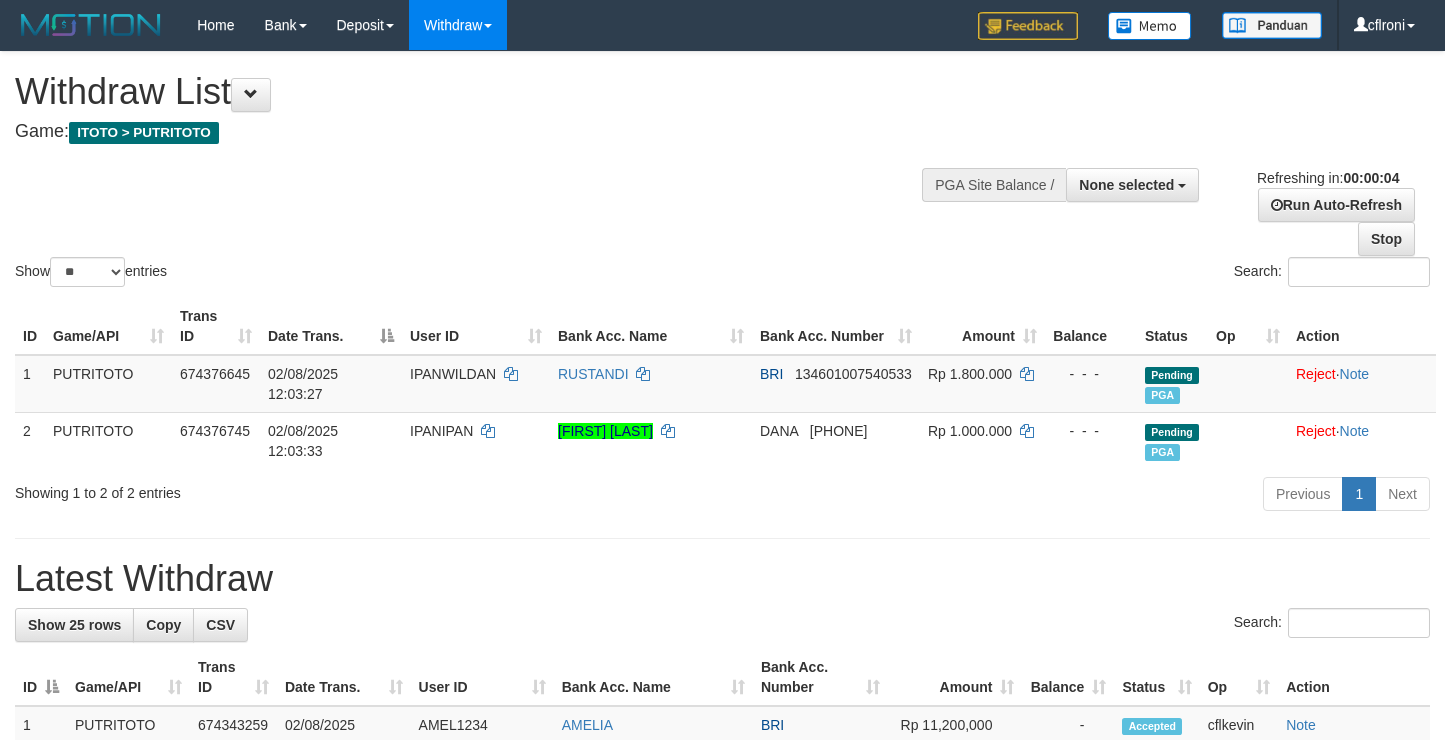 scroll, scrollTop: 0, scrollLeft: 0, axis: both 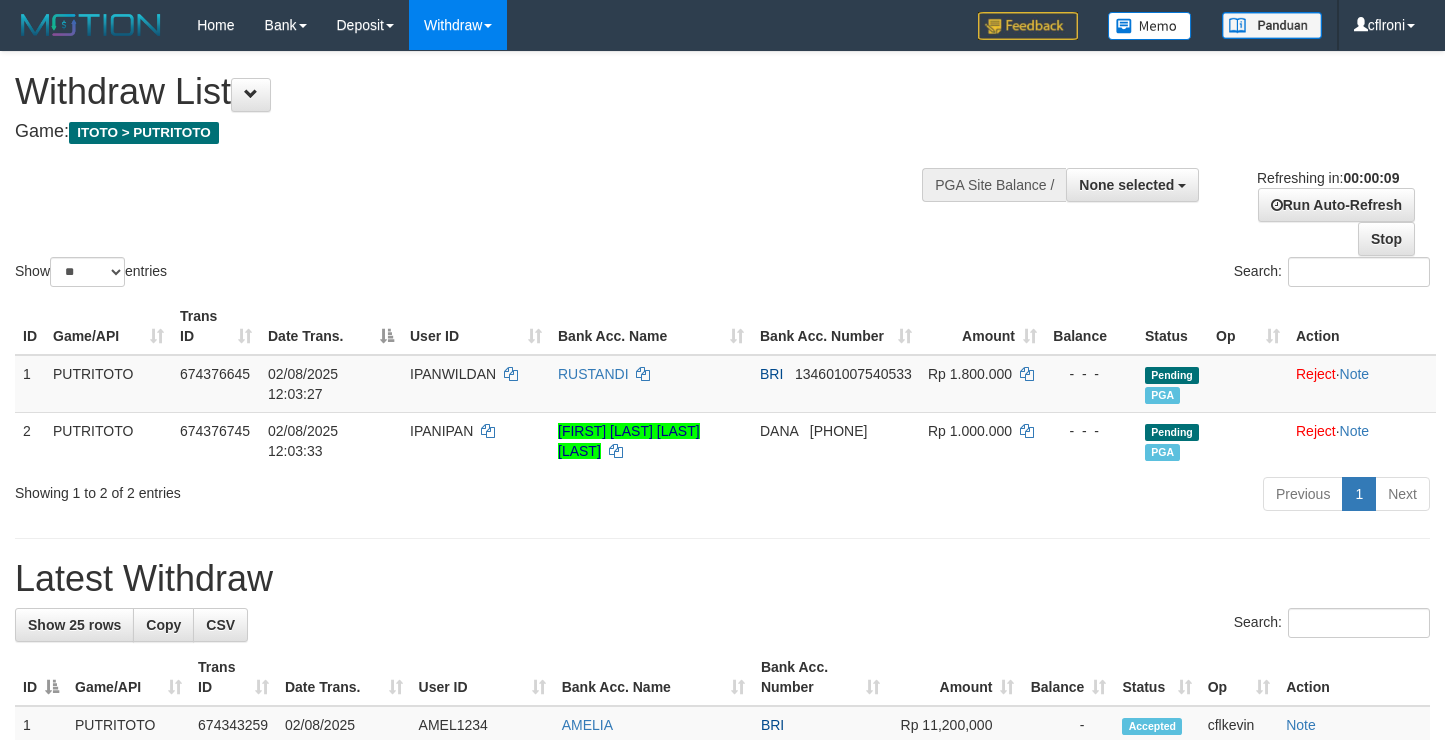 select 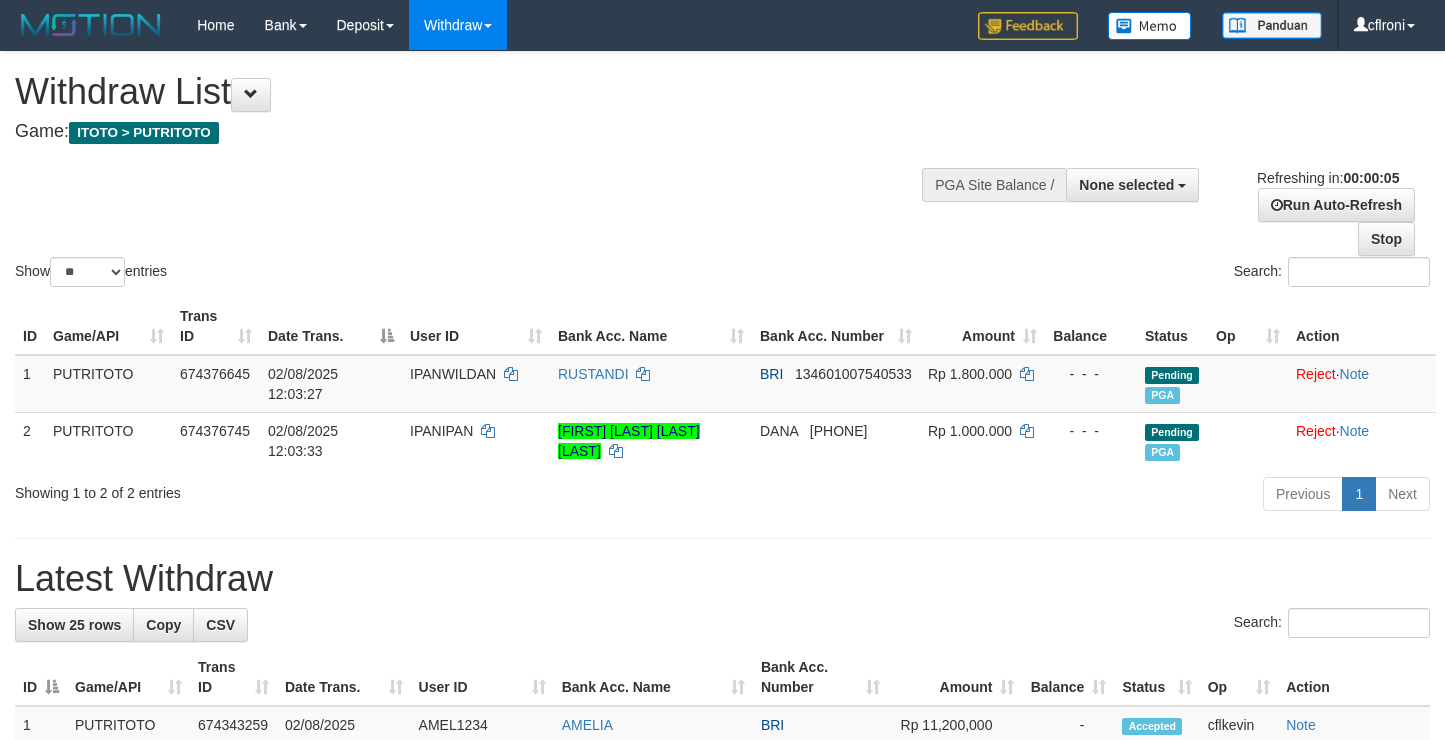 scroll, scrollTop: 0, scrollLeft: 0, axis: both 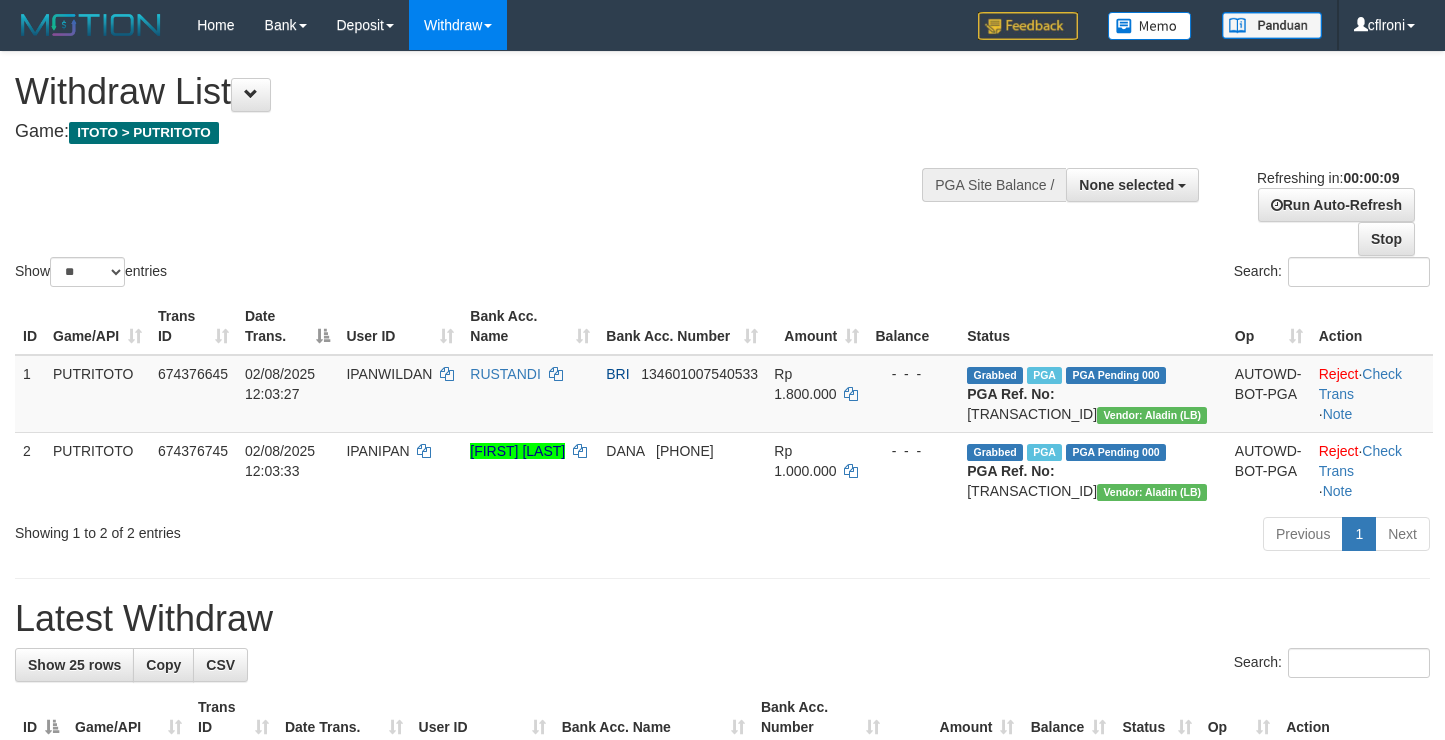 select 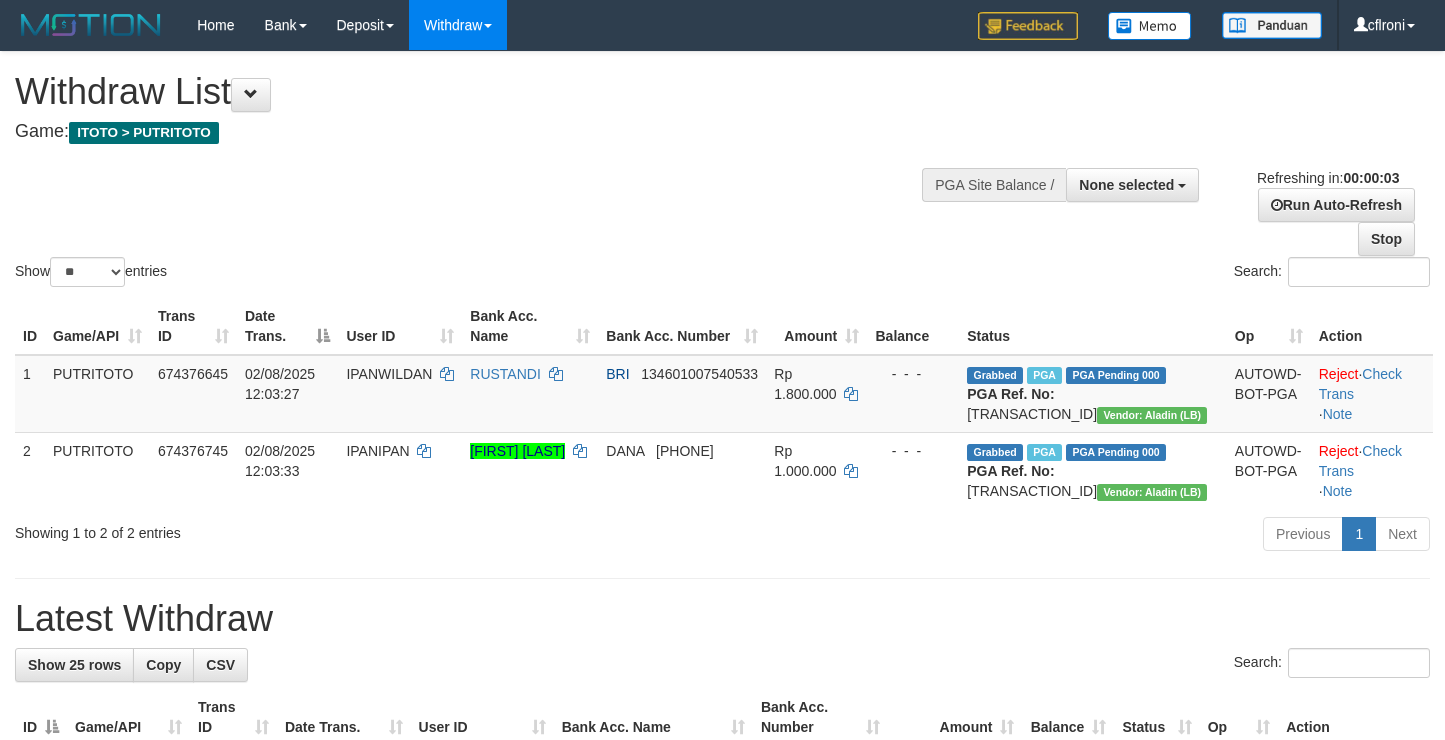 scroll, scrollTop: 0, scrollLeft: 0, axis: both 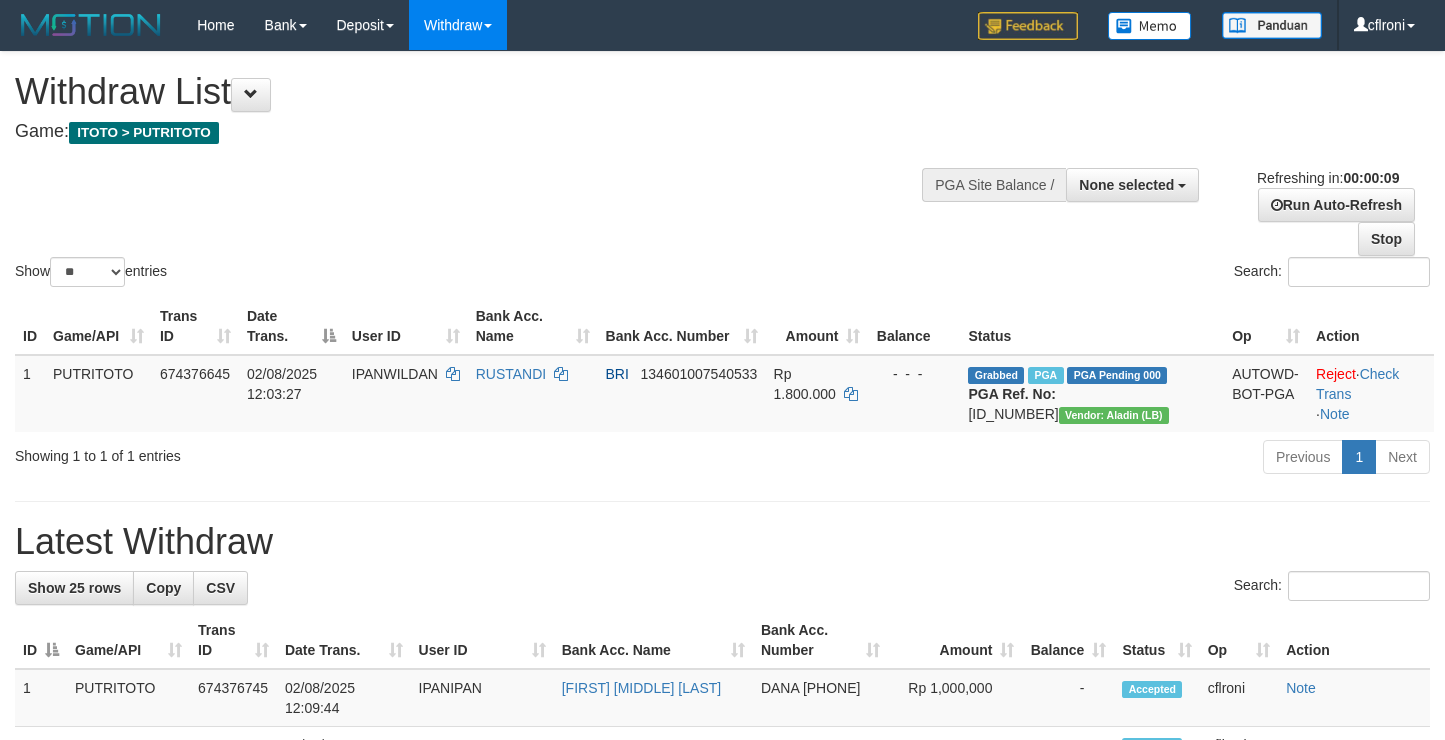 select 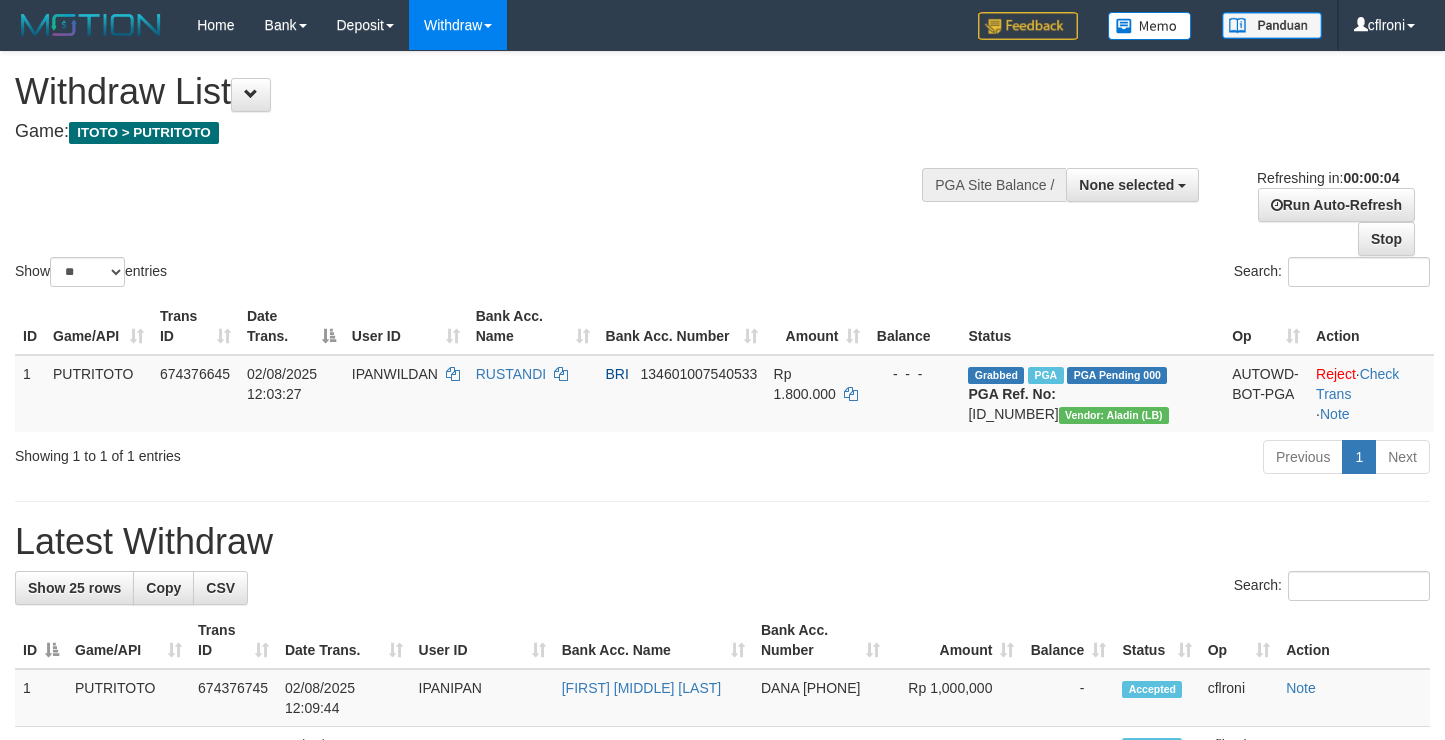 scroll, scrollTop: 0, scrollLeft: 0, axis: both 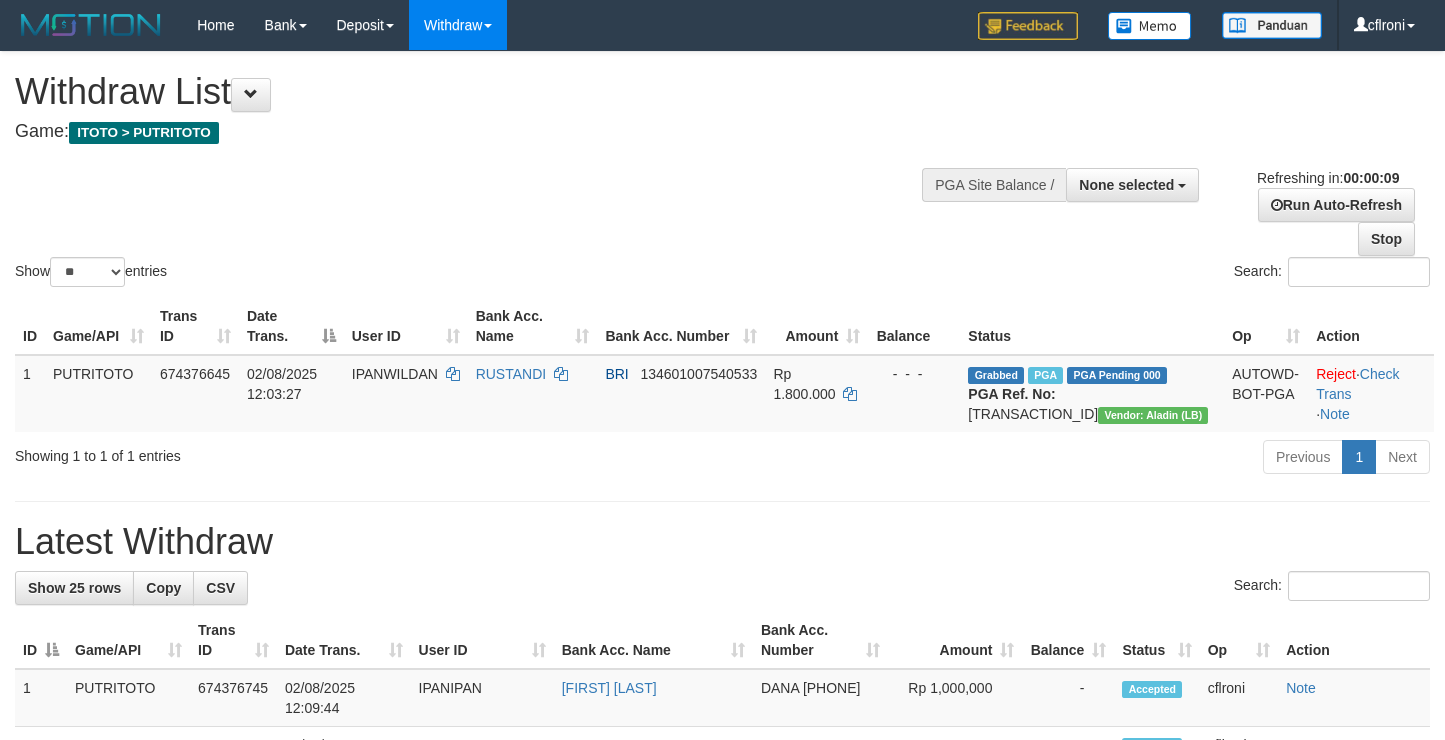 select 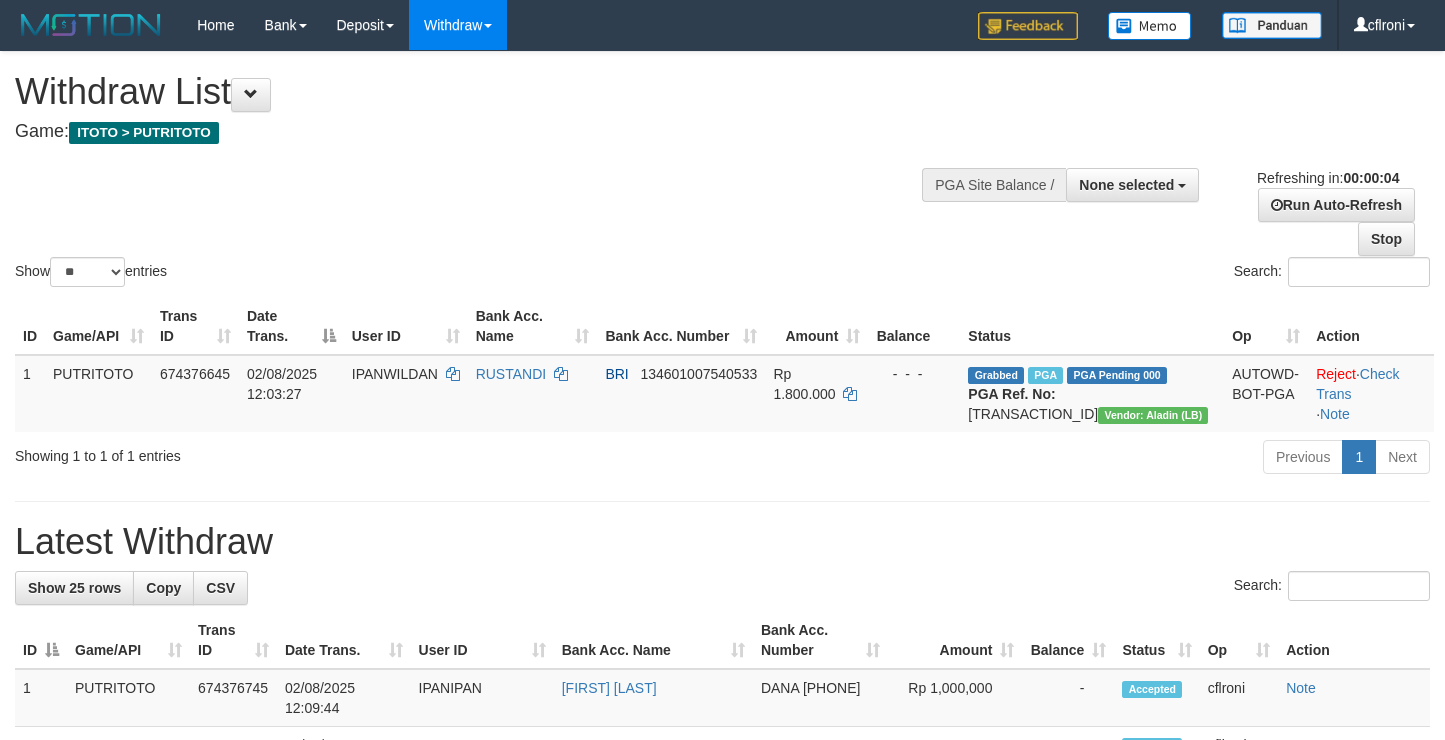 scroll, scrollTop: 0, scrollLeft: 0, axis: both 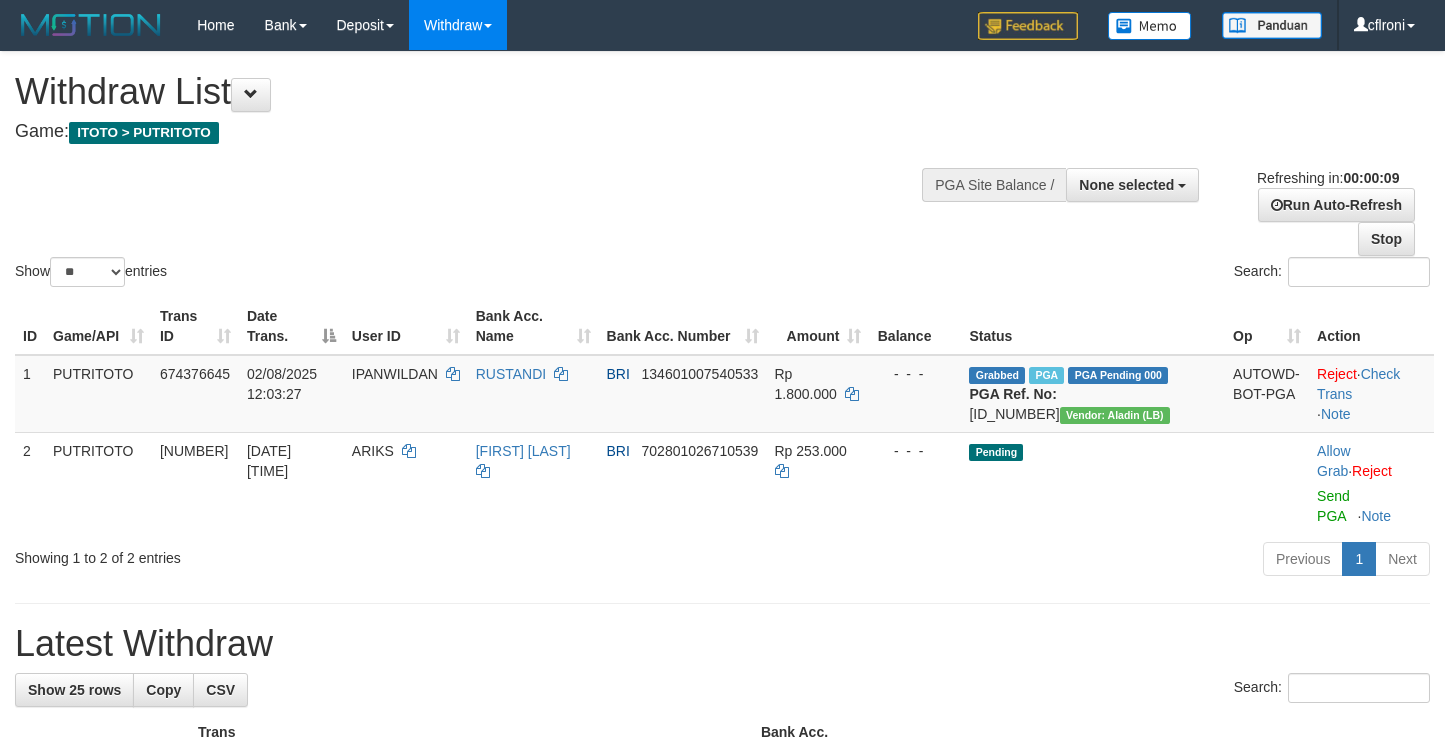 select 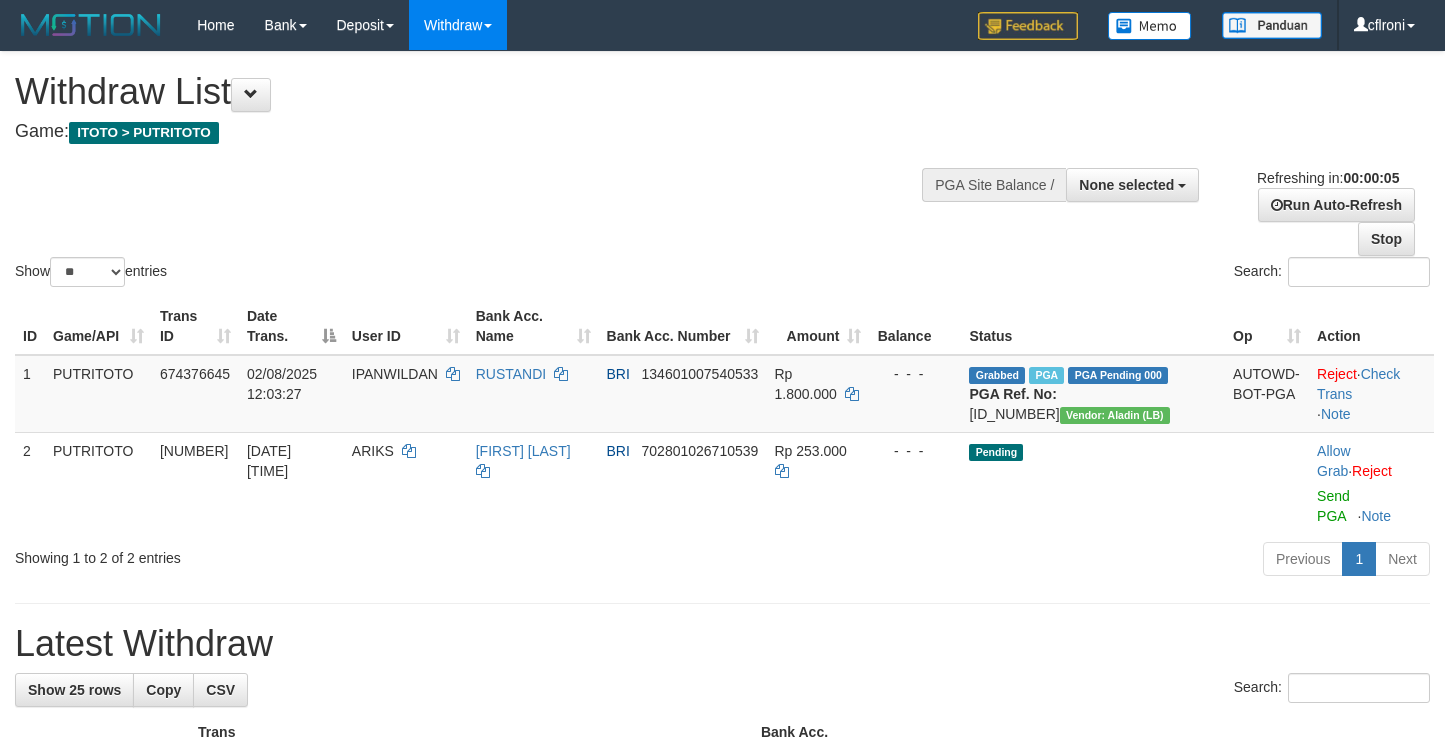 scroll, scrollTop: 0, scrollLeft: 0, axis: both 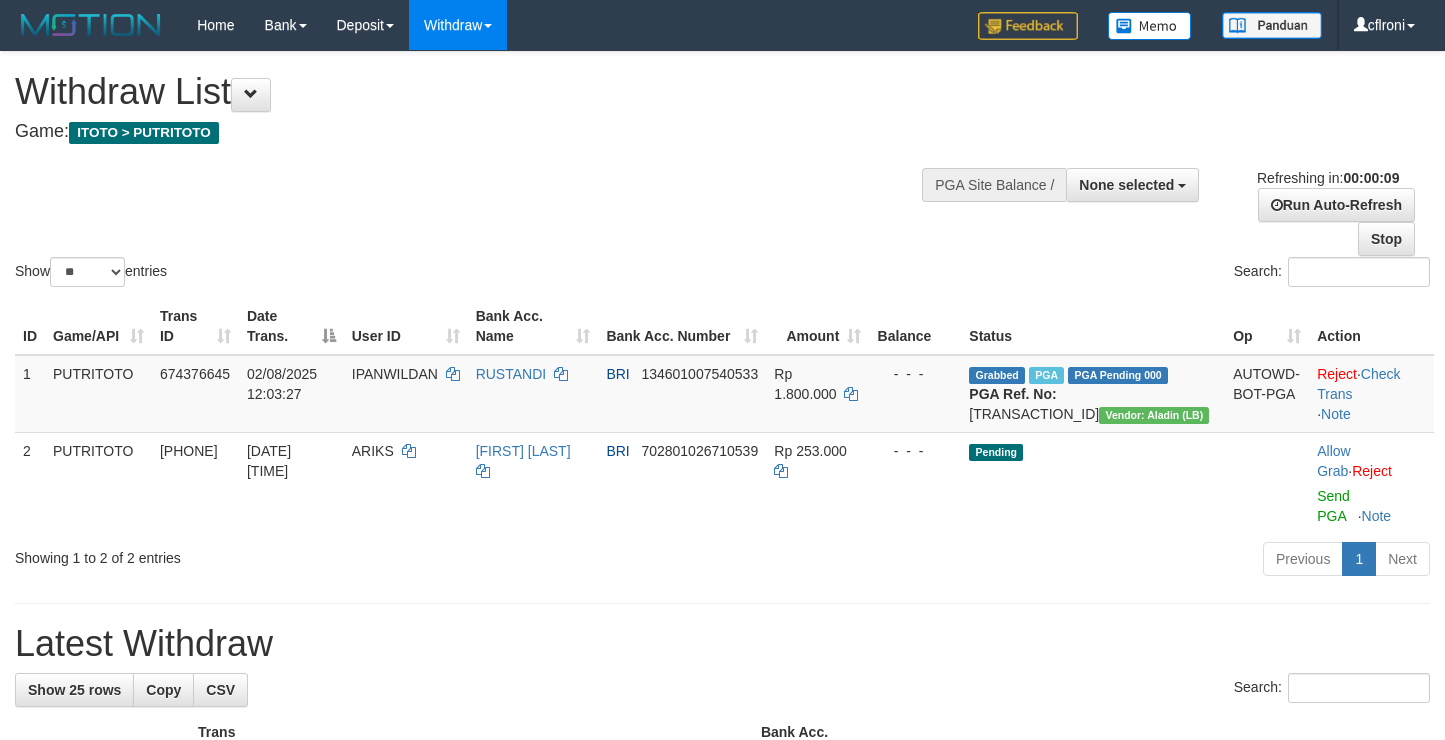select 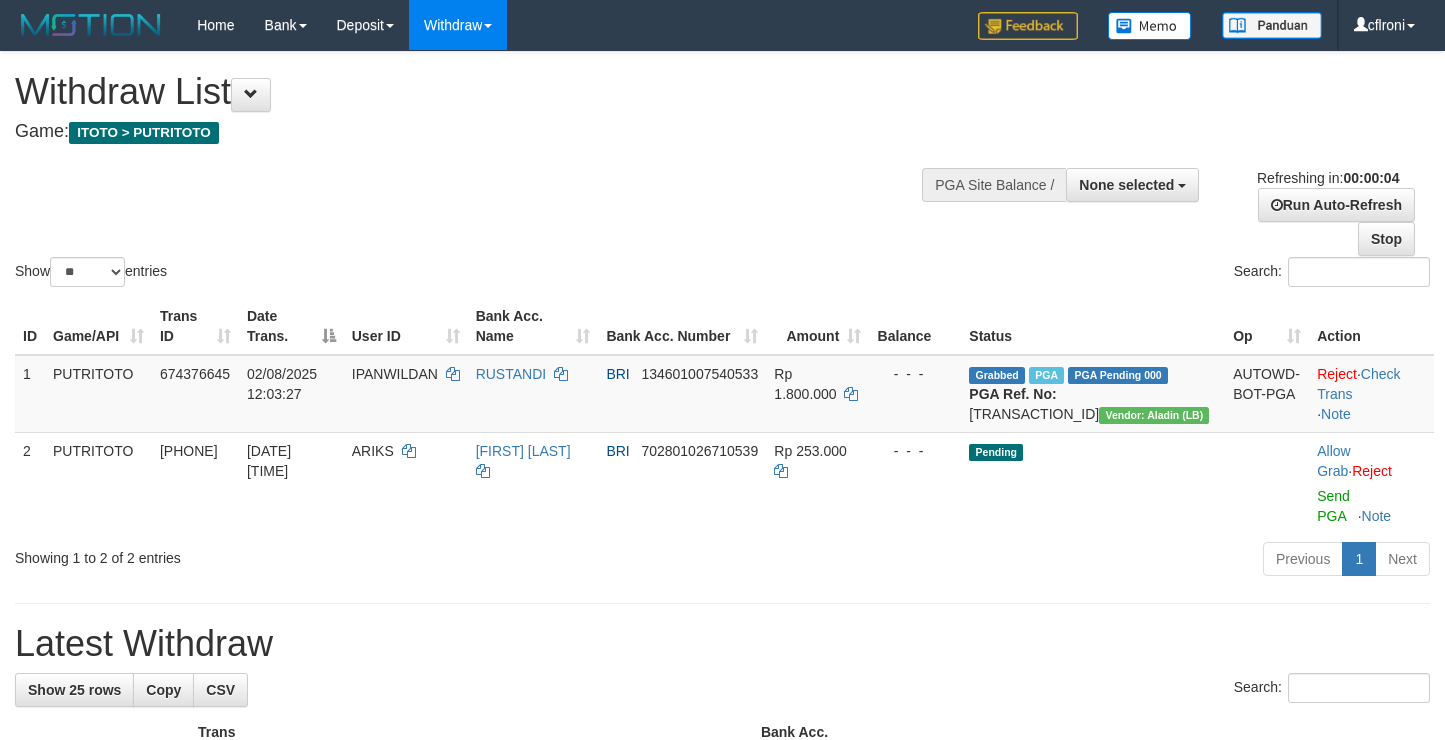 scroll, scrollTop: 0, scrollLeft: 0, axis: both 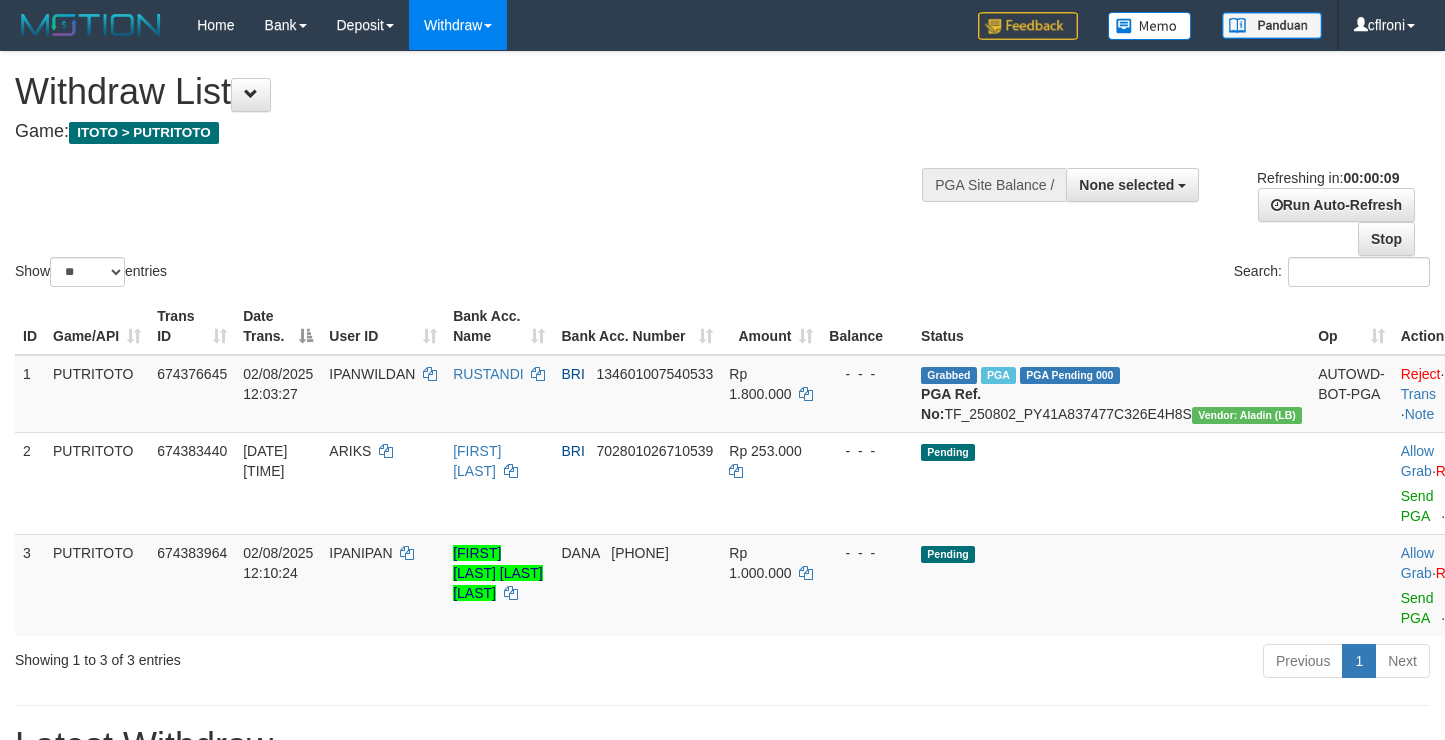 select 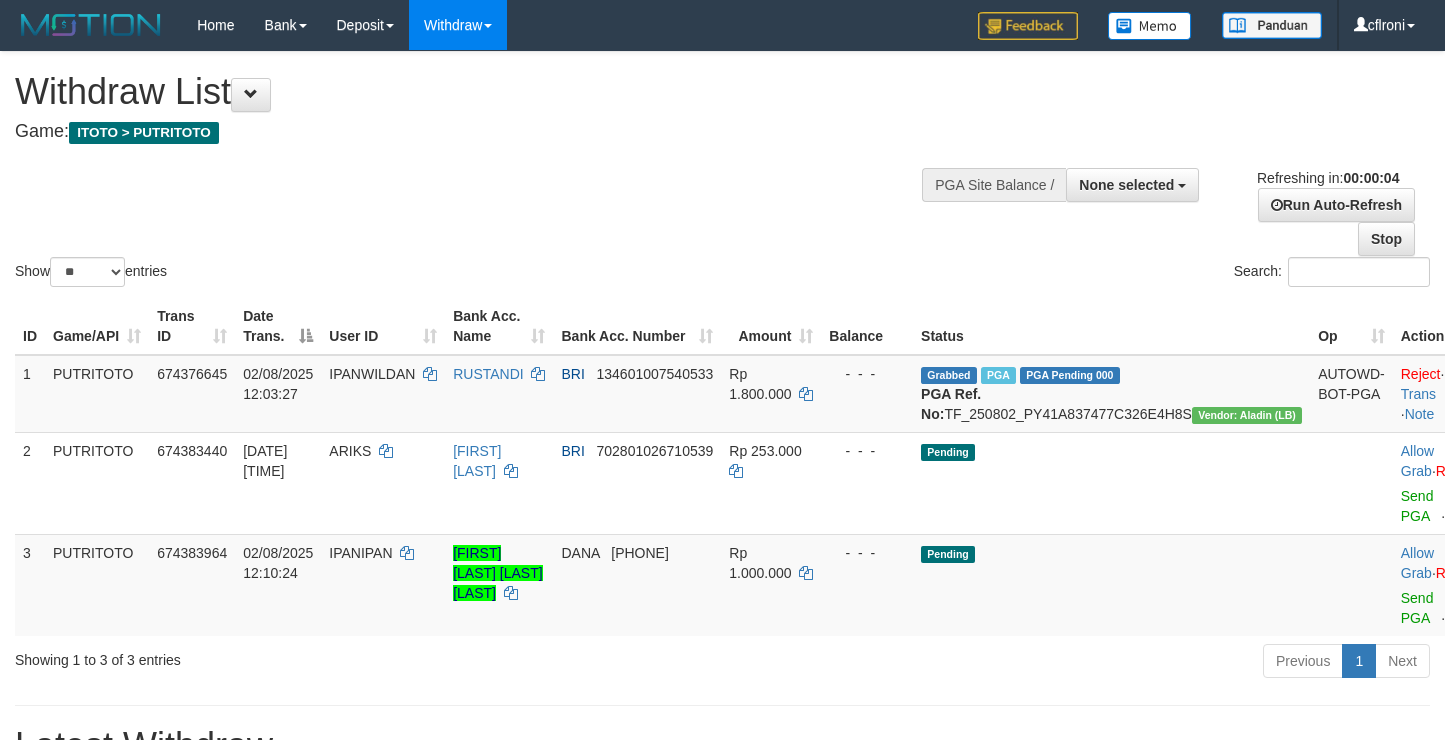 scroll, scrollTop: 0, scrollLeft: 0, axis: both 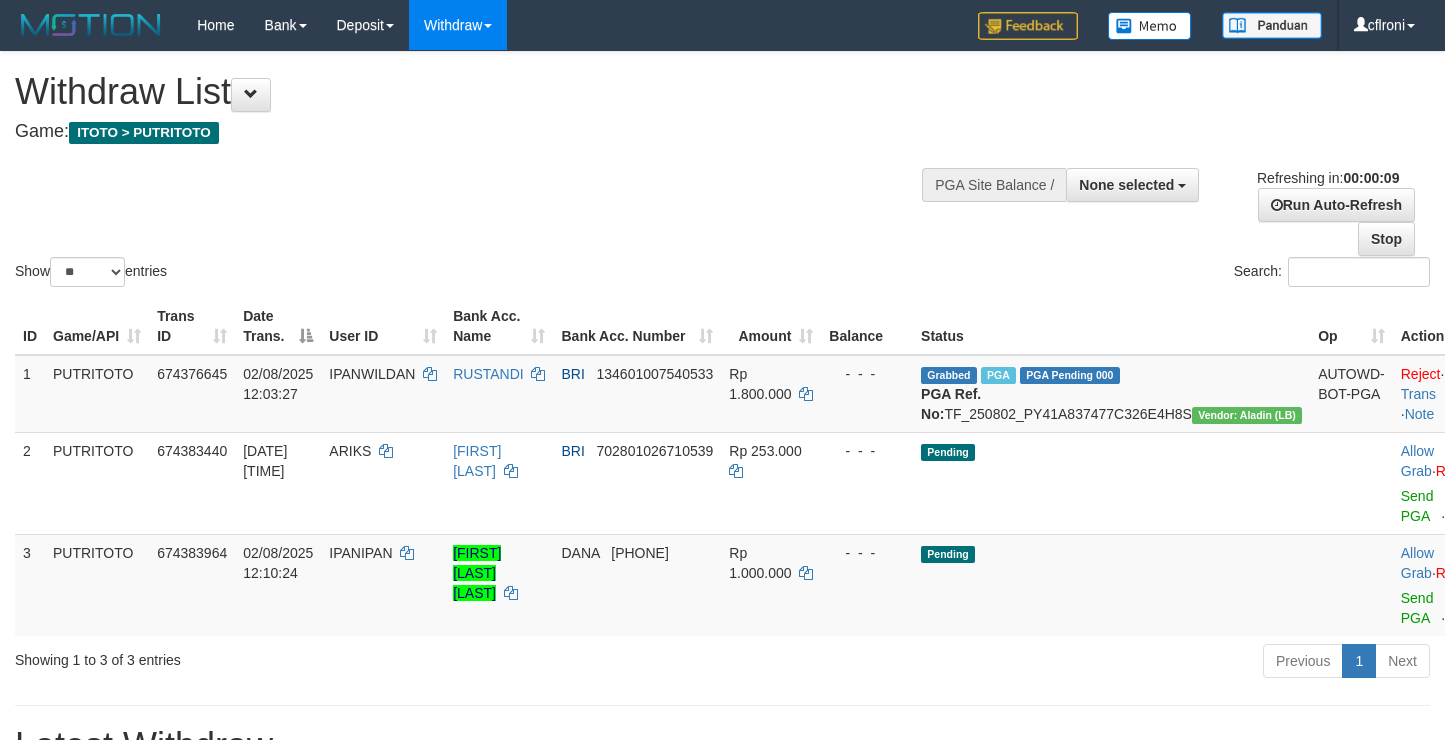 select 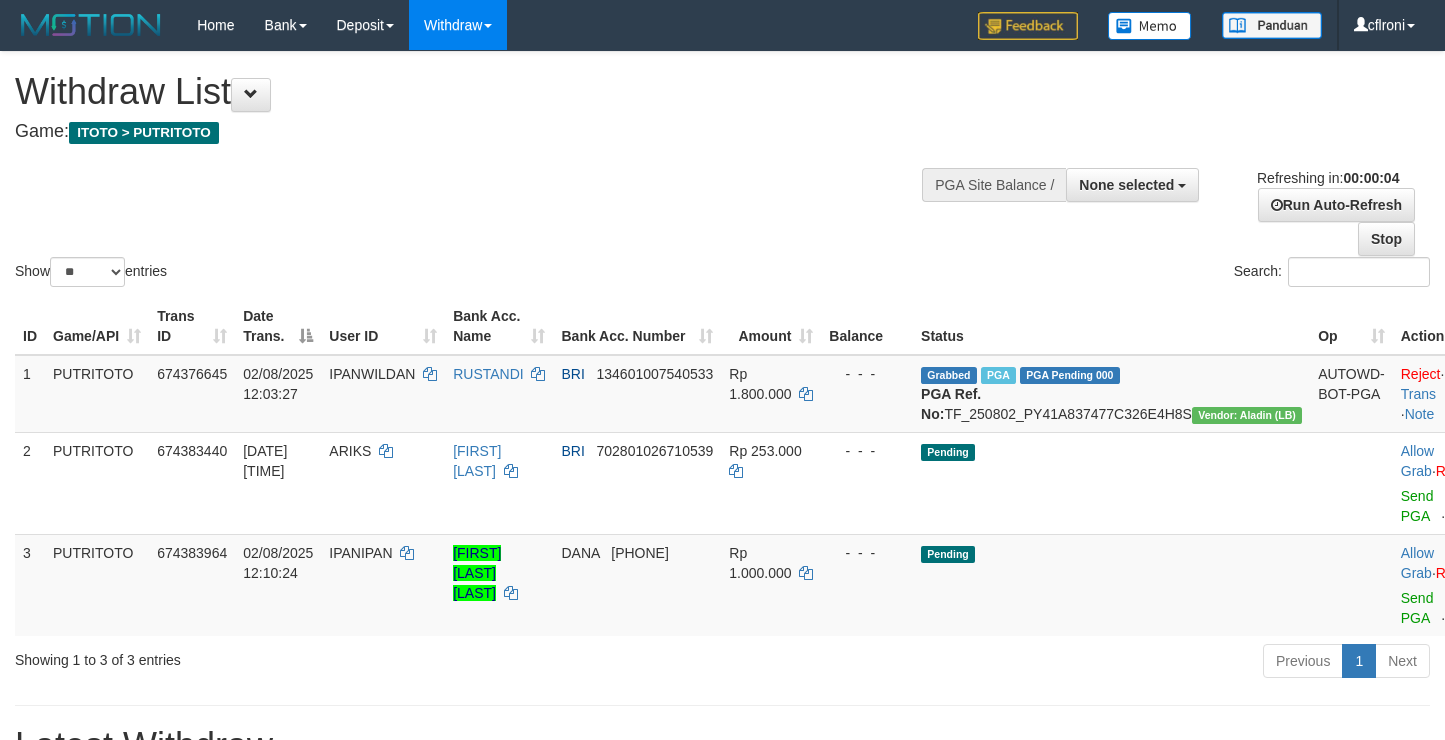 scroll, scrollTop: 0, scrollLeft: 0, axis: both 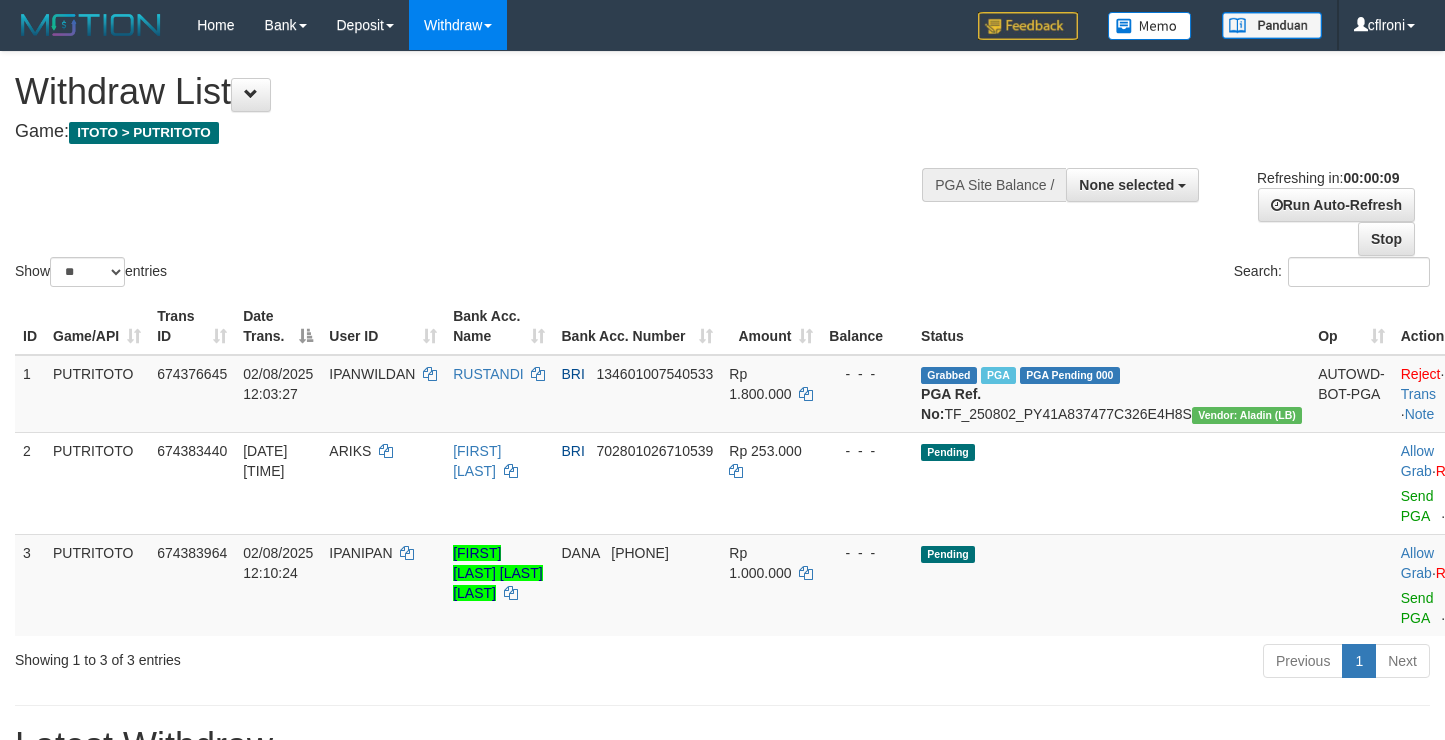 select 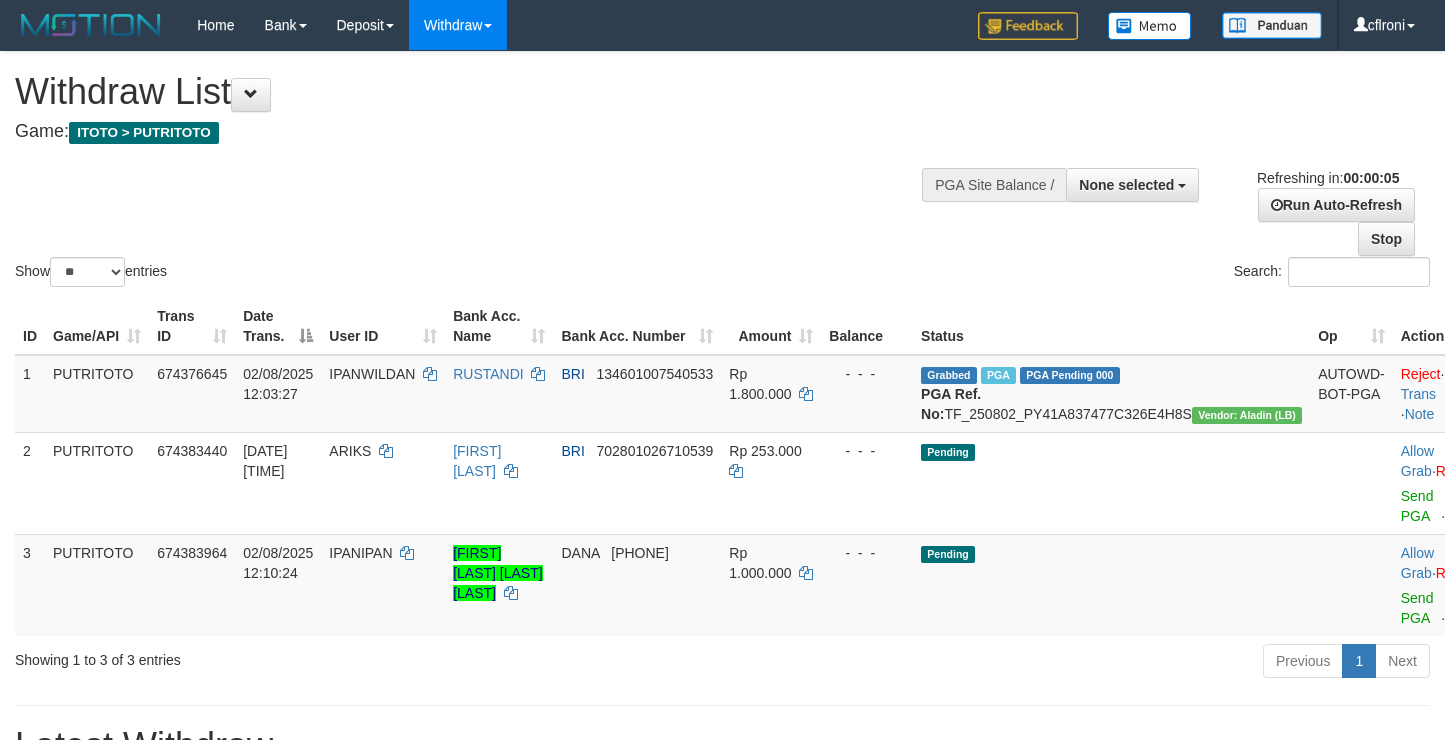 scroll, scrollTop: 0, scrollLeft: 0, axis: both 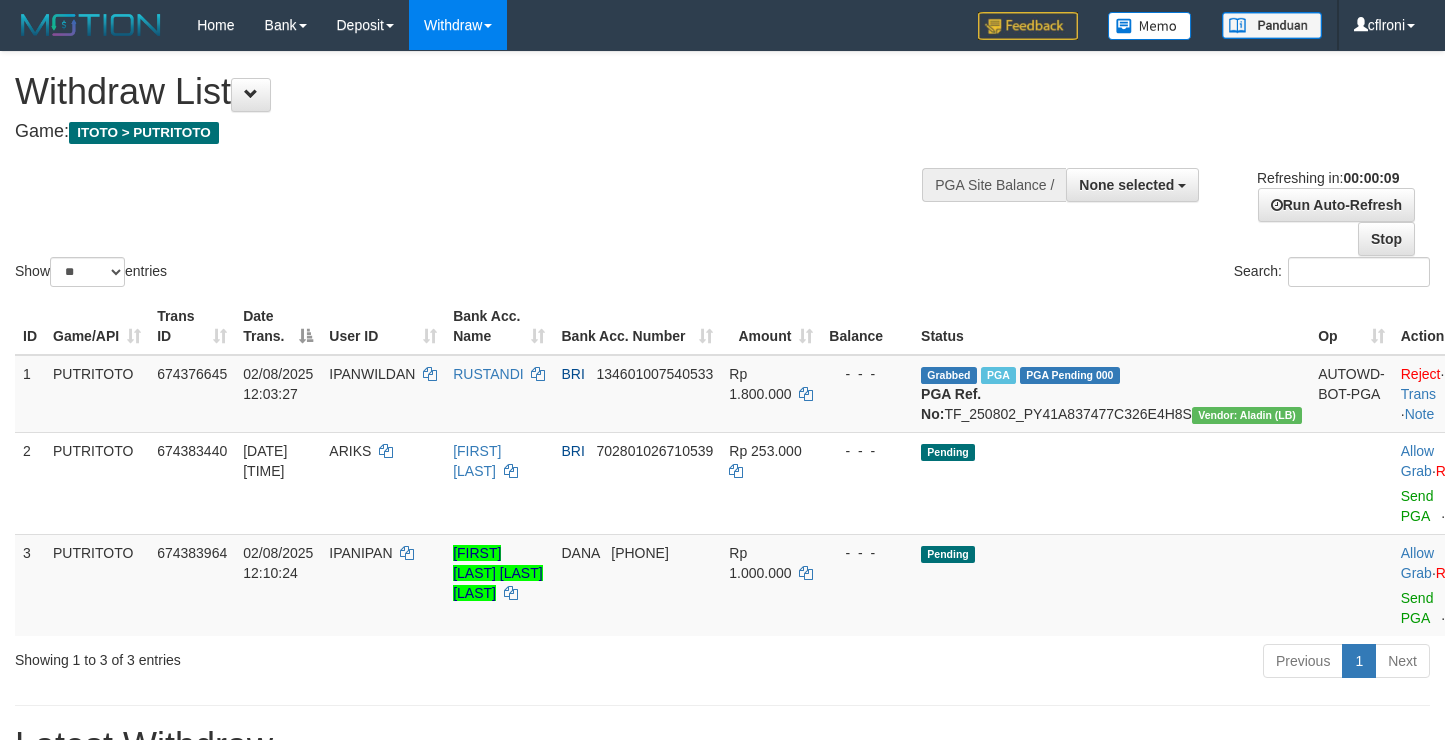 select 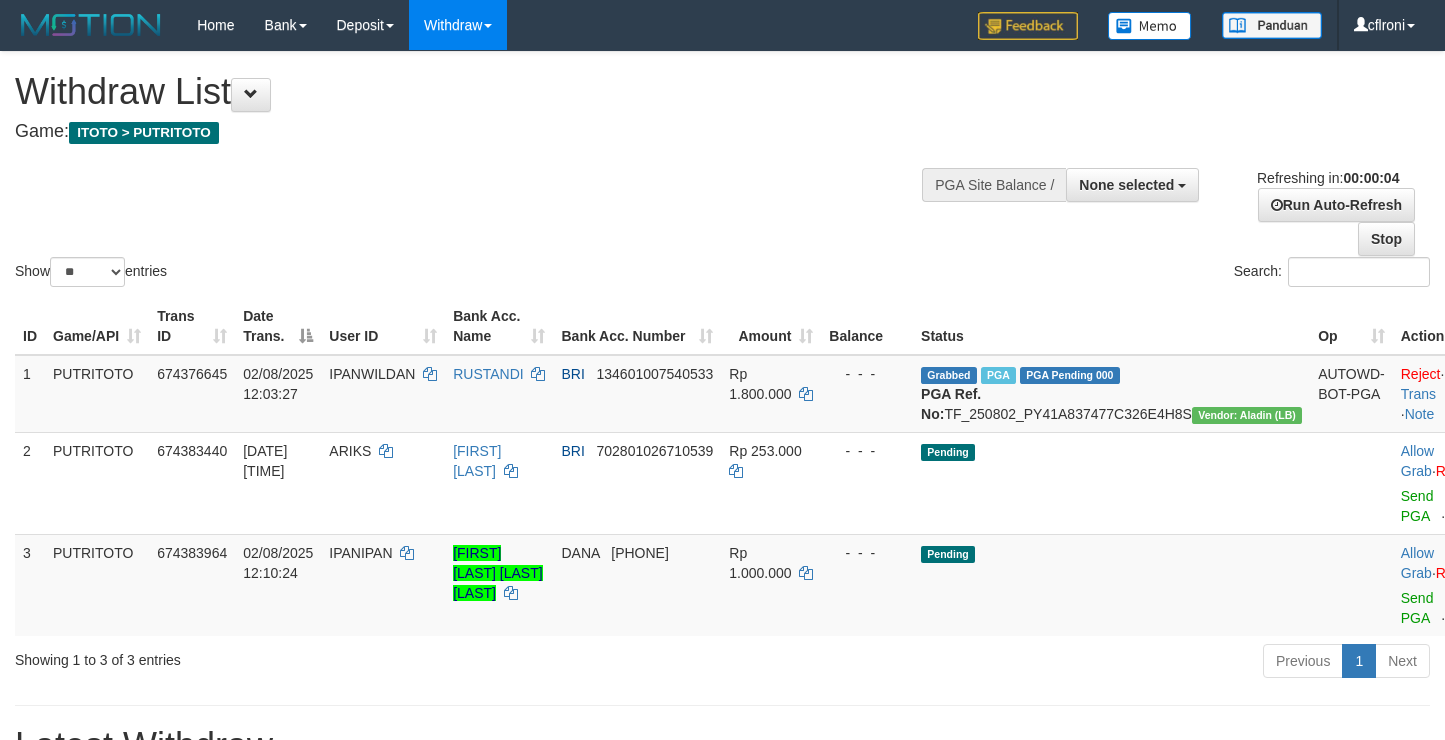 scroll, scrollTop: 0, scrollLeft: 0, axis: both 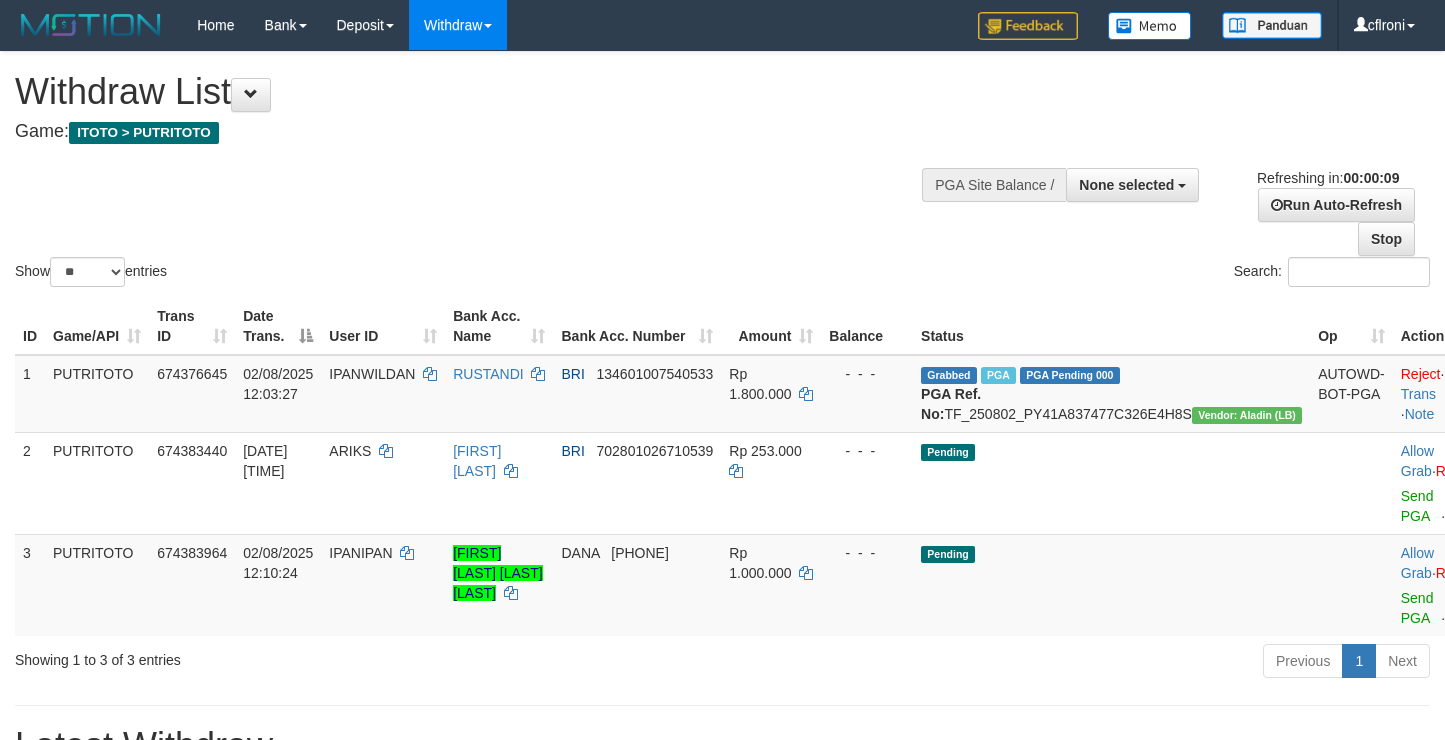 select 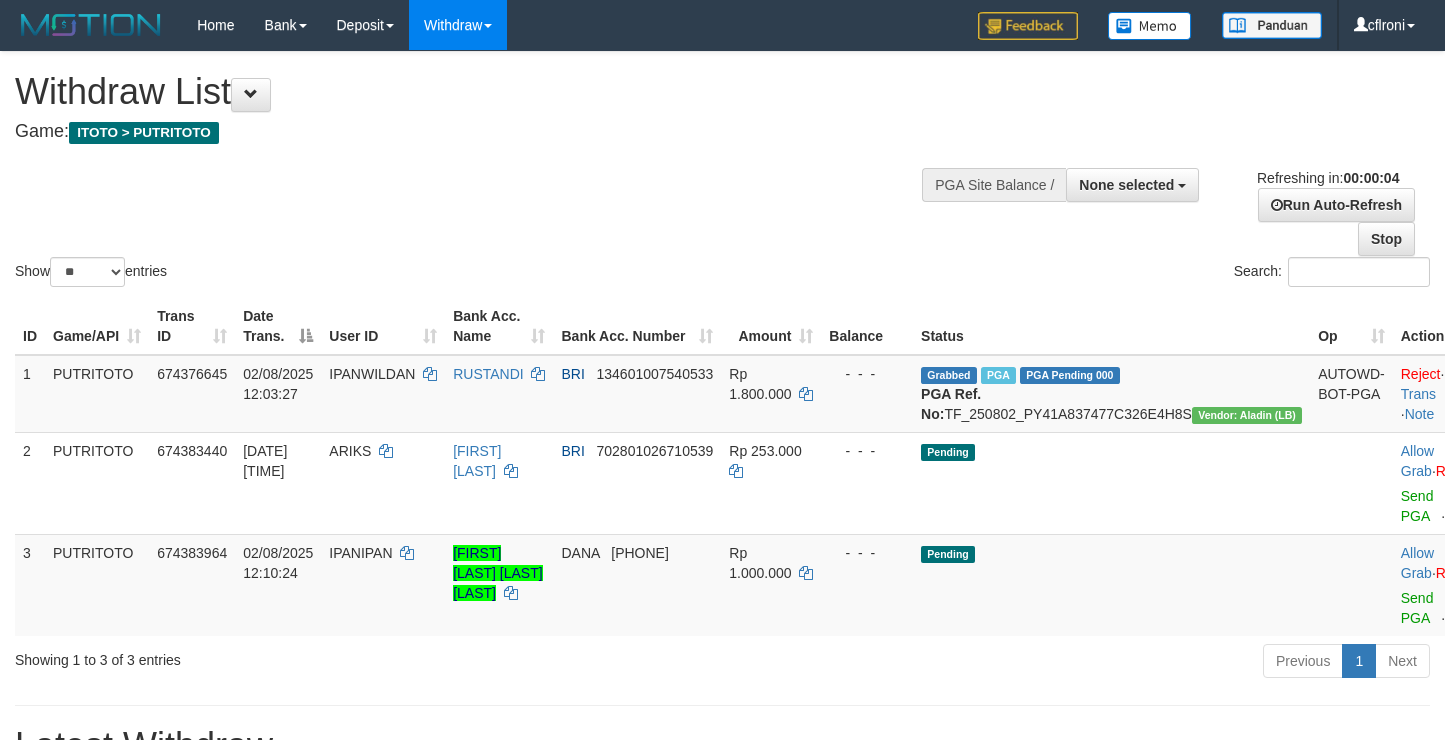 scroll, scrollTop: 0, scrollLeft: 0, axis: both 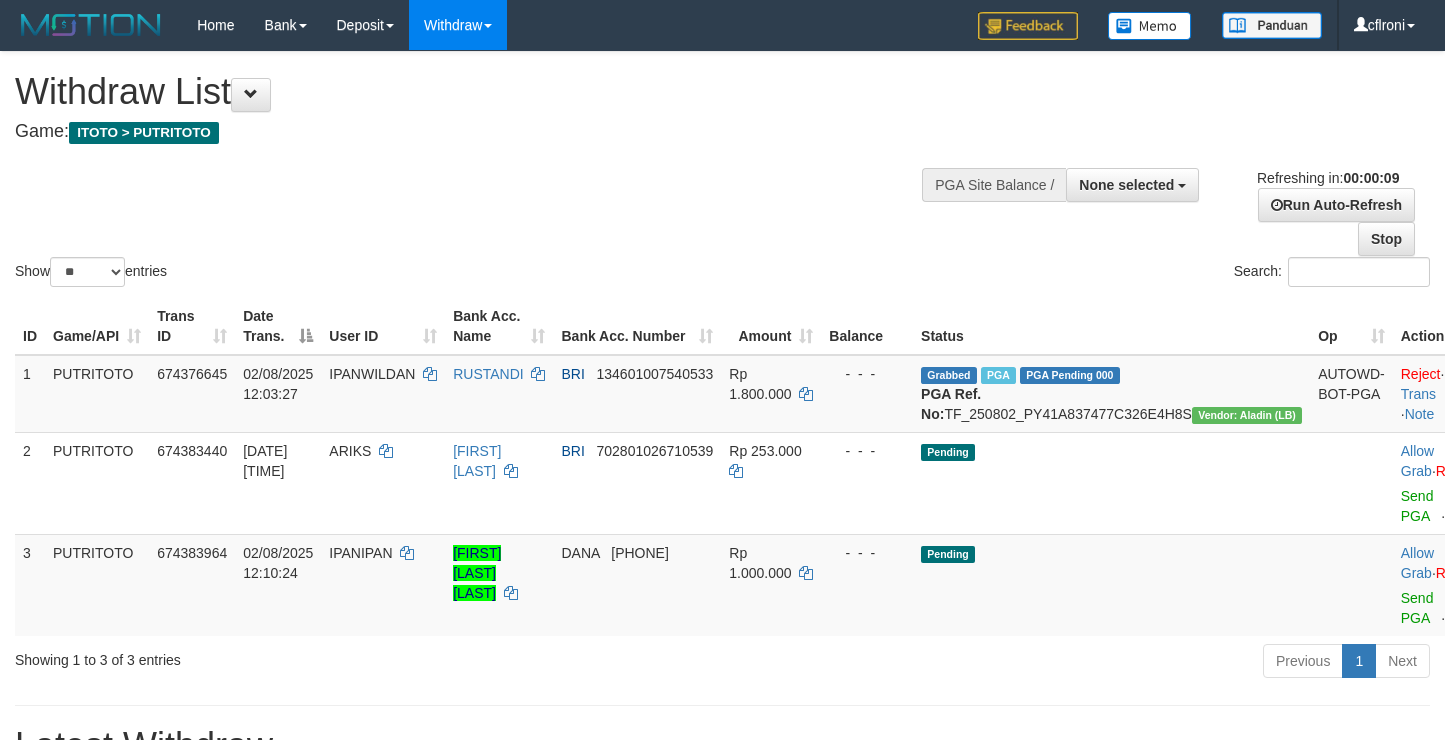 select 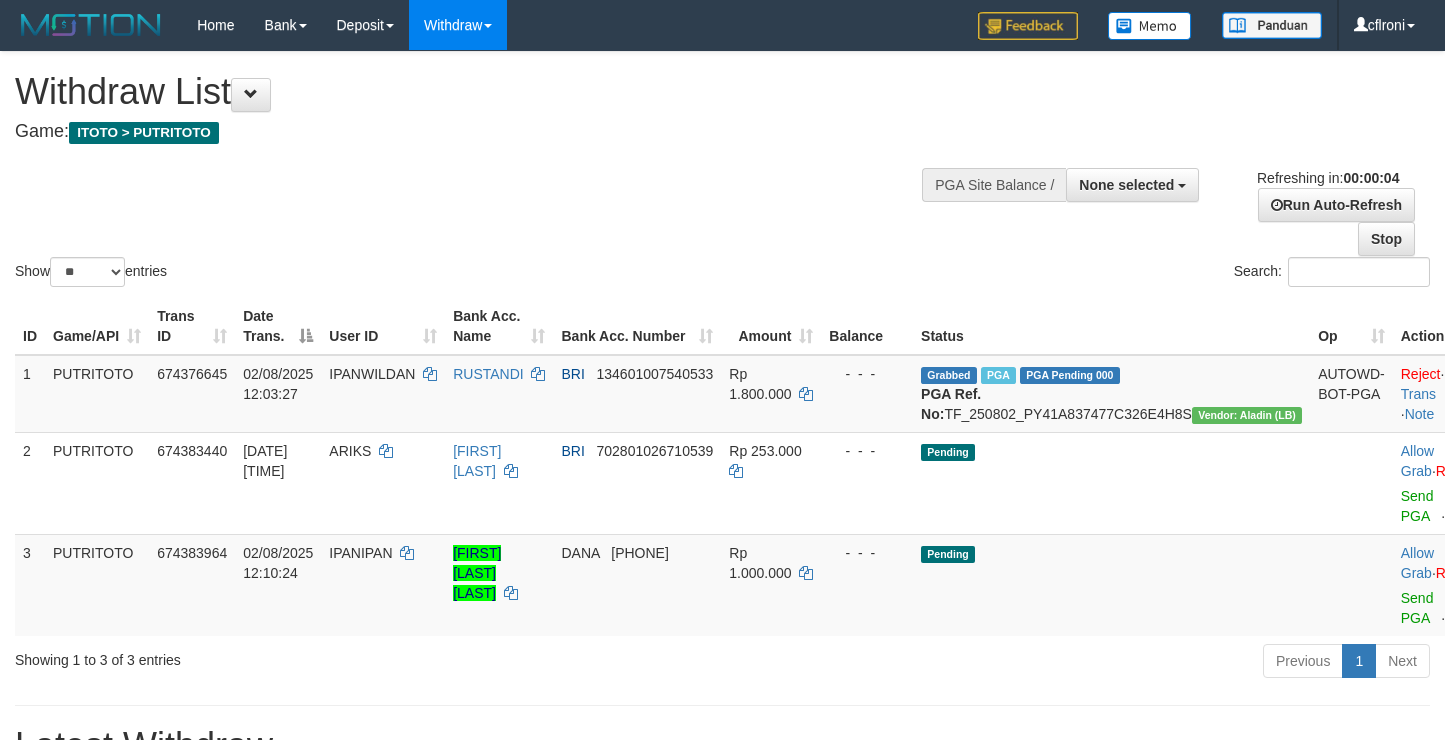 scroll, scrollTop: 0, scrollLeft: 0, axis: both 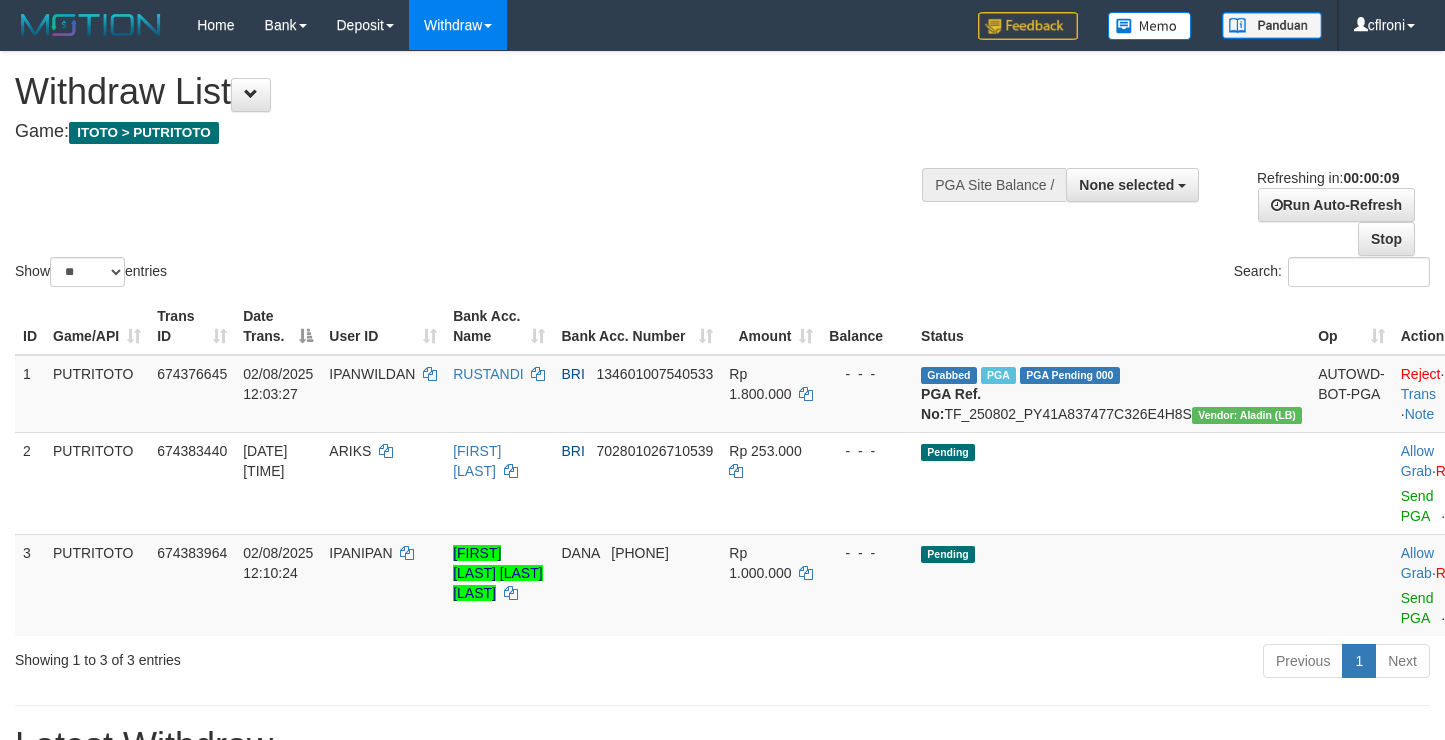 select 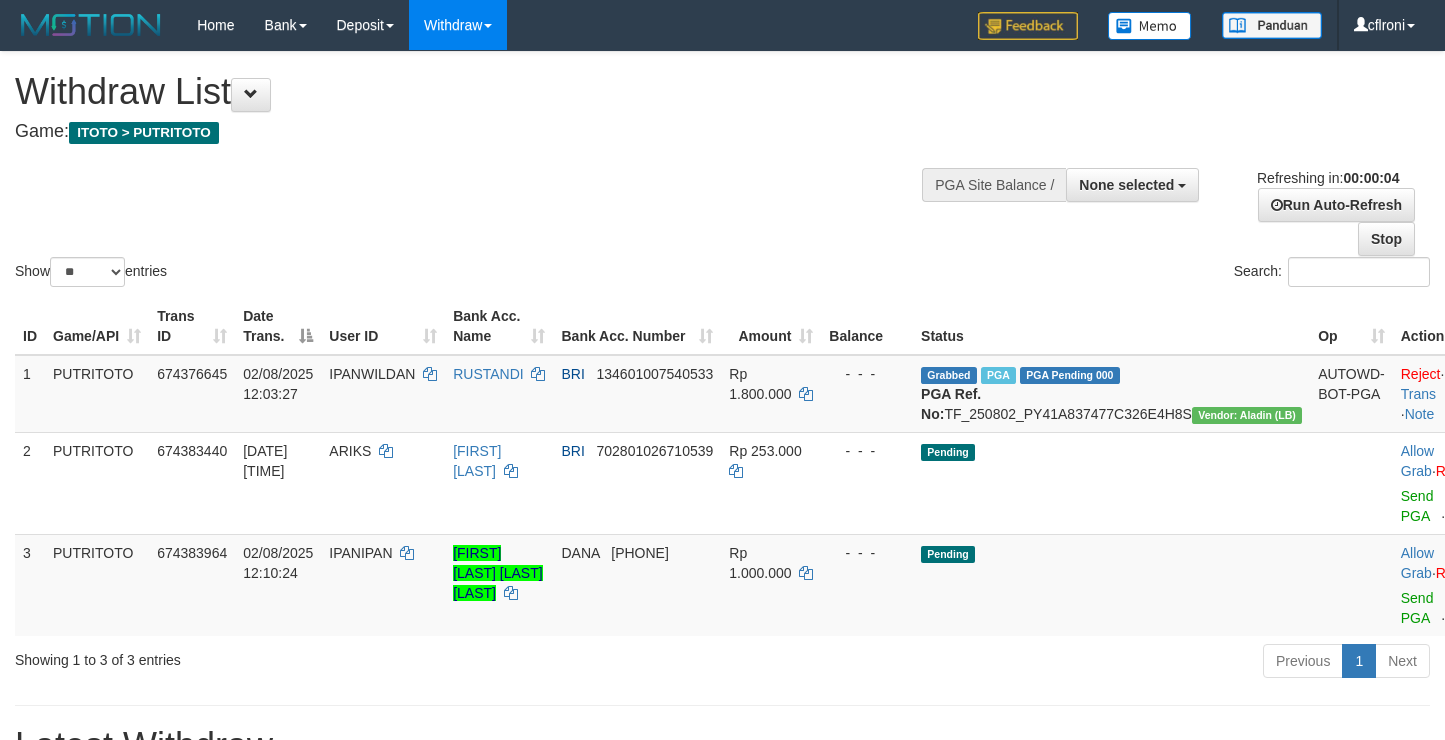 scroll, scrollTop: 0, scrollLeft: 0, axis: both 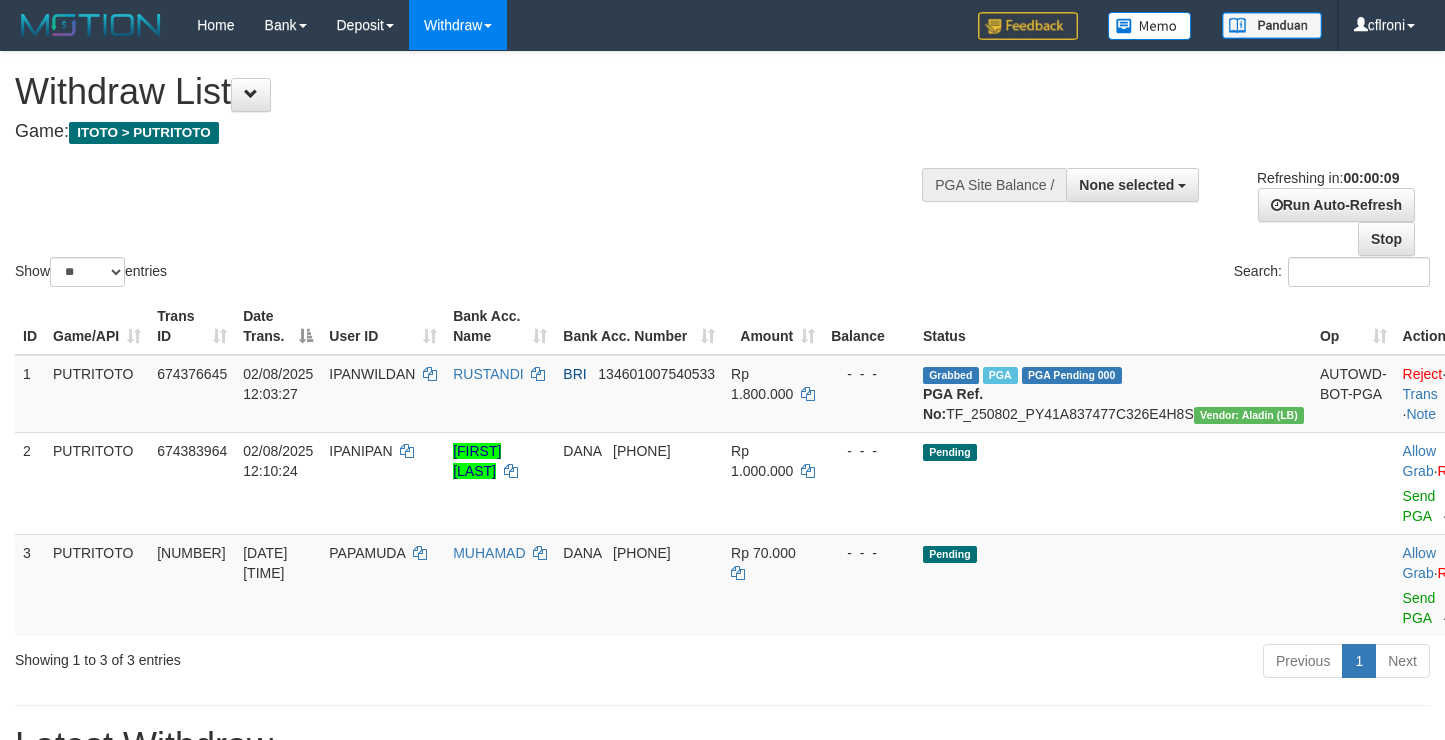 select 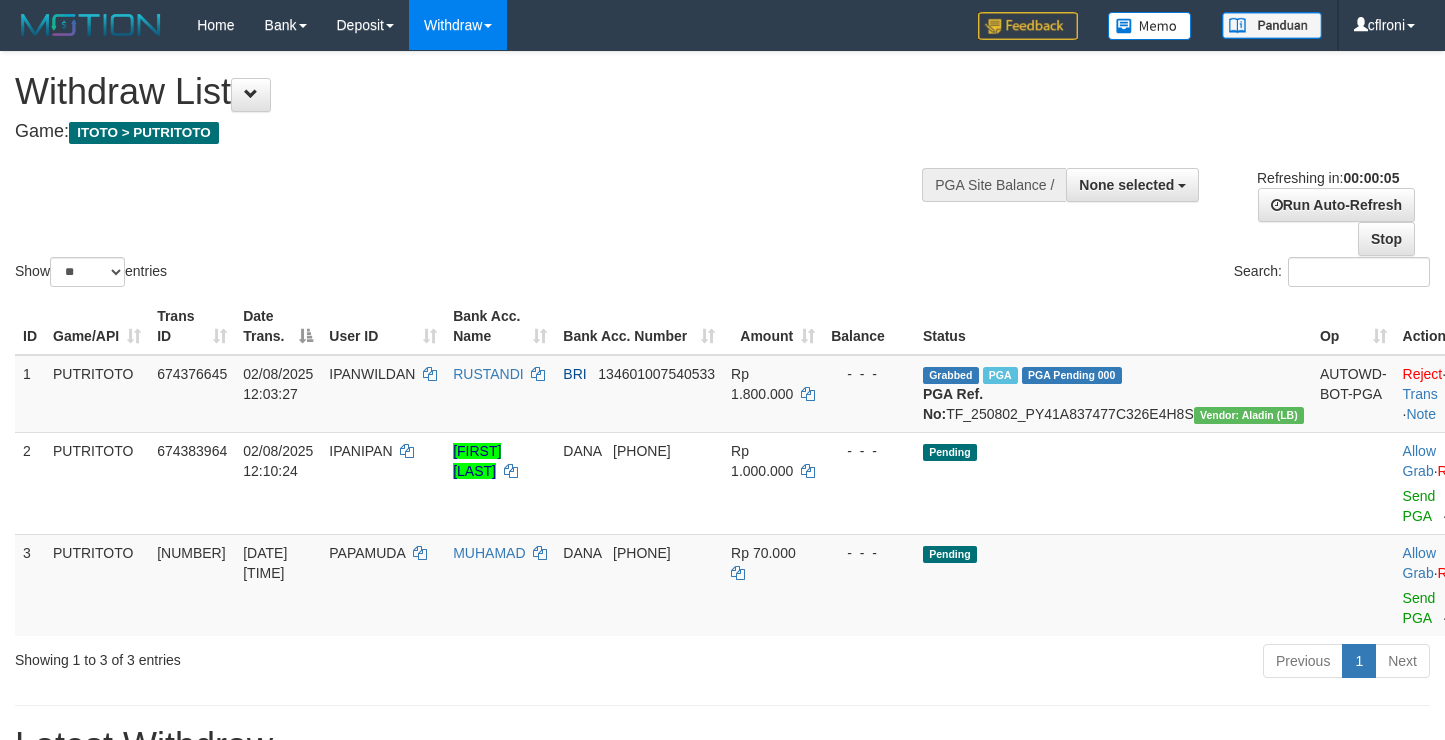 scroll, scrollTop: 0, scrollLeft: 0, axis: both 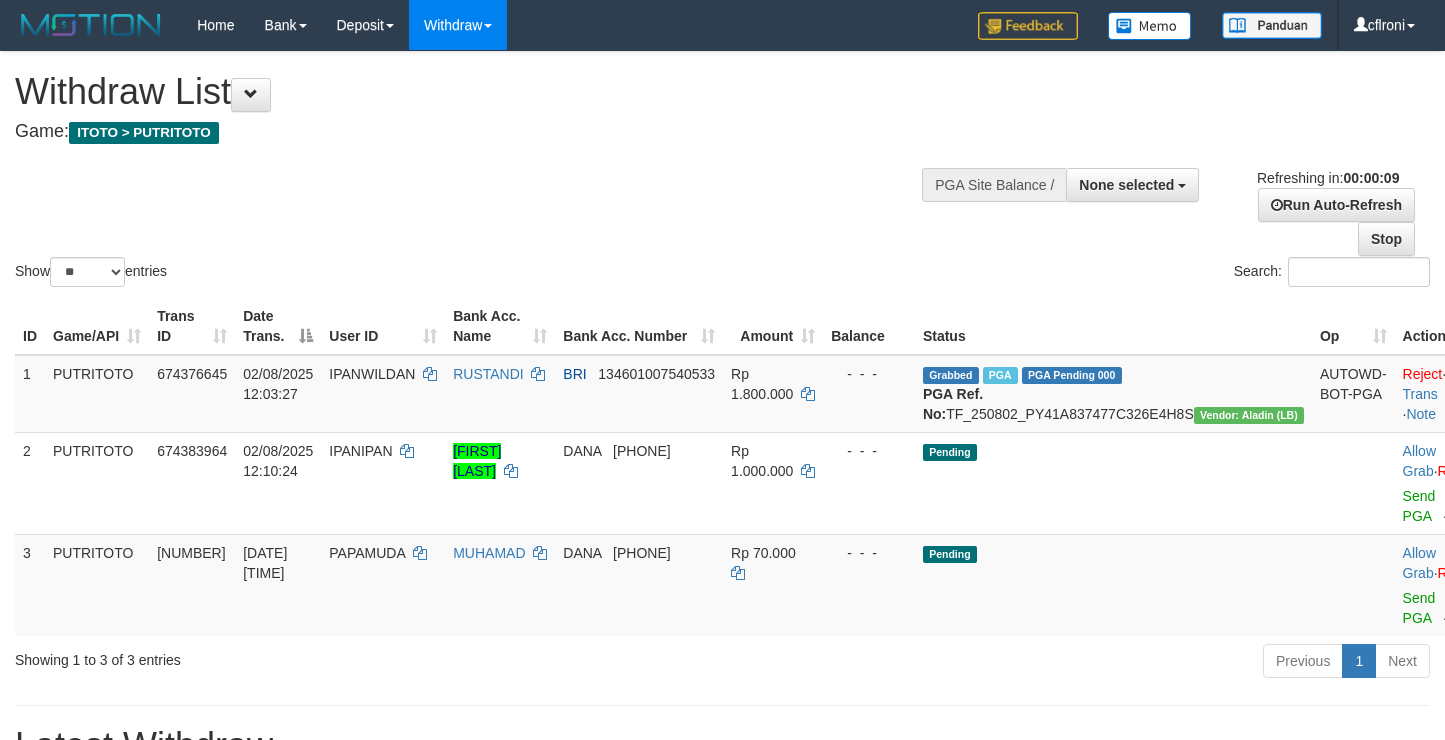 select 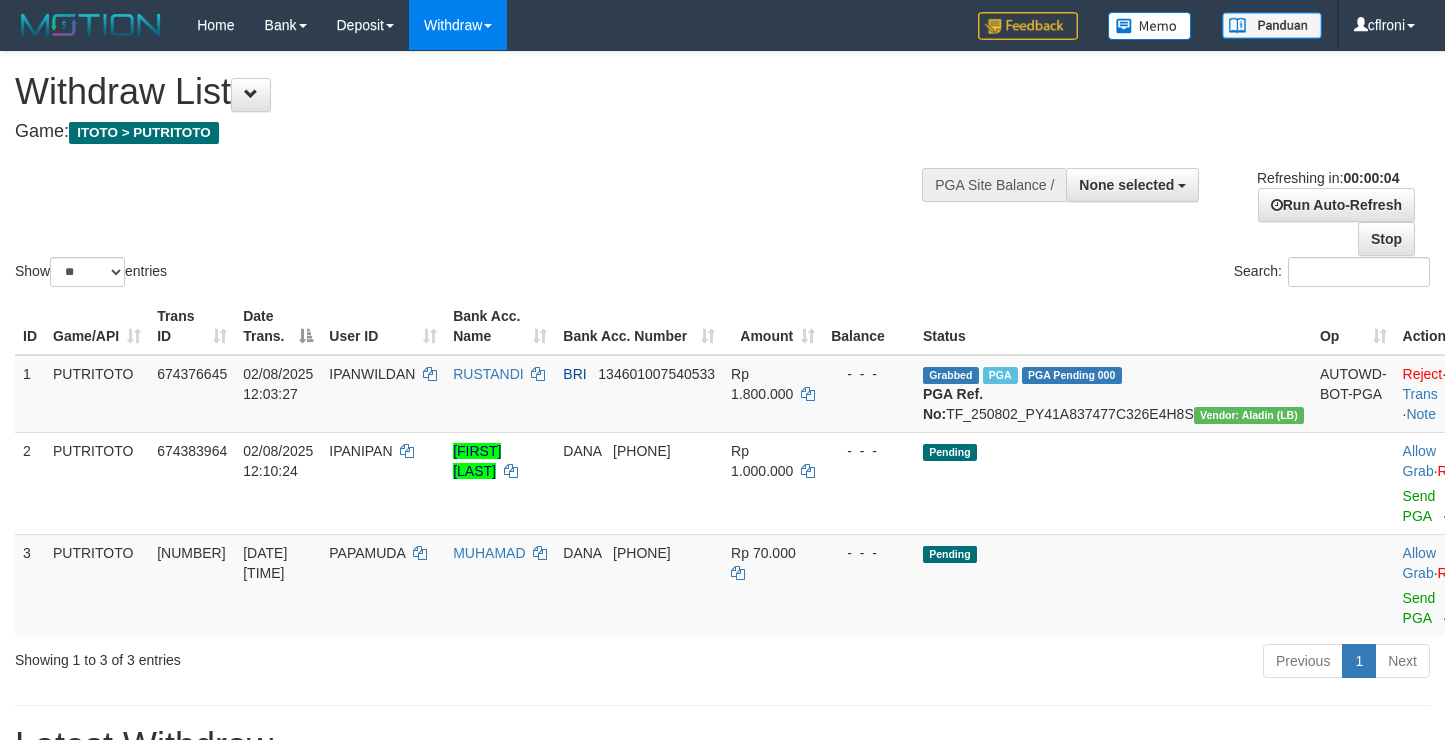 scroll, scrollTop: 0, scrollLeft: 0, axis: both 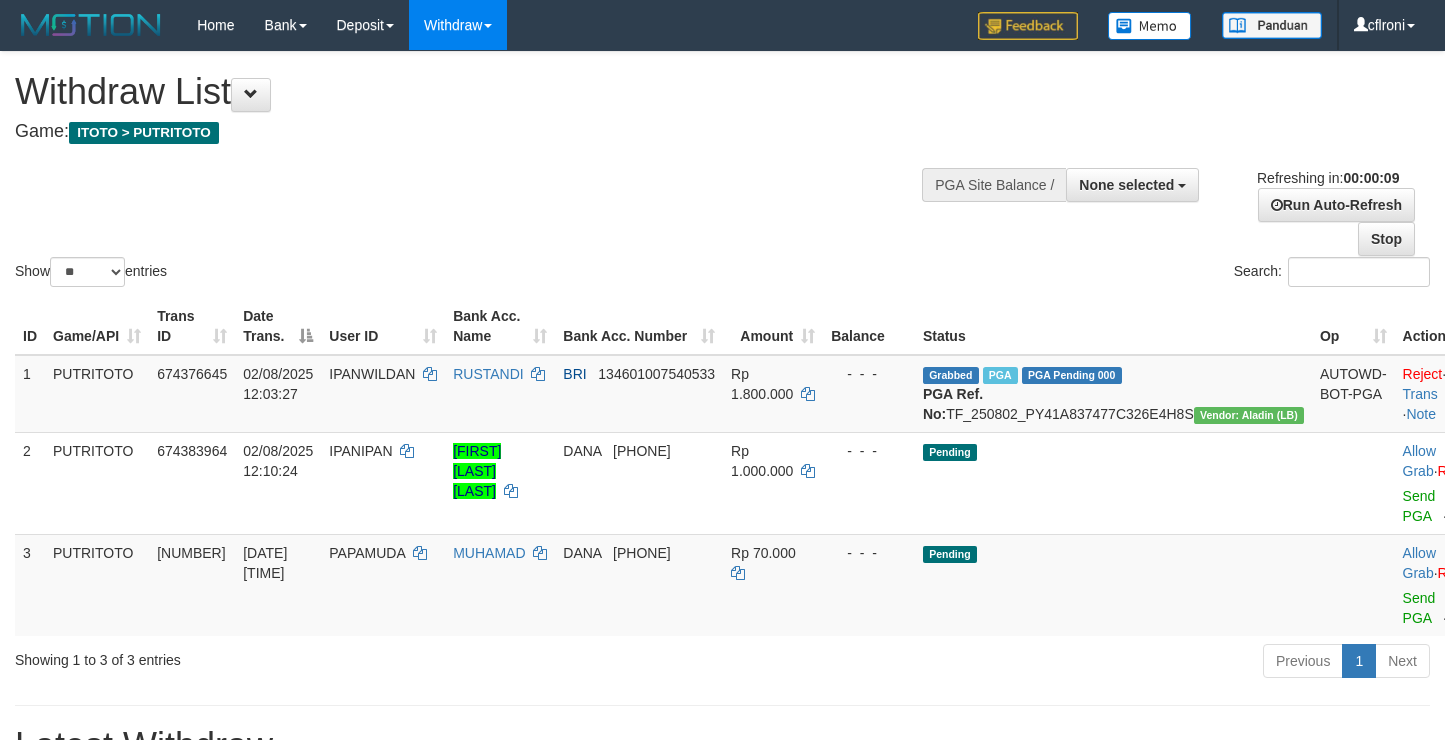 select 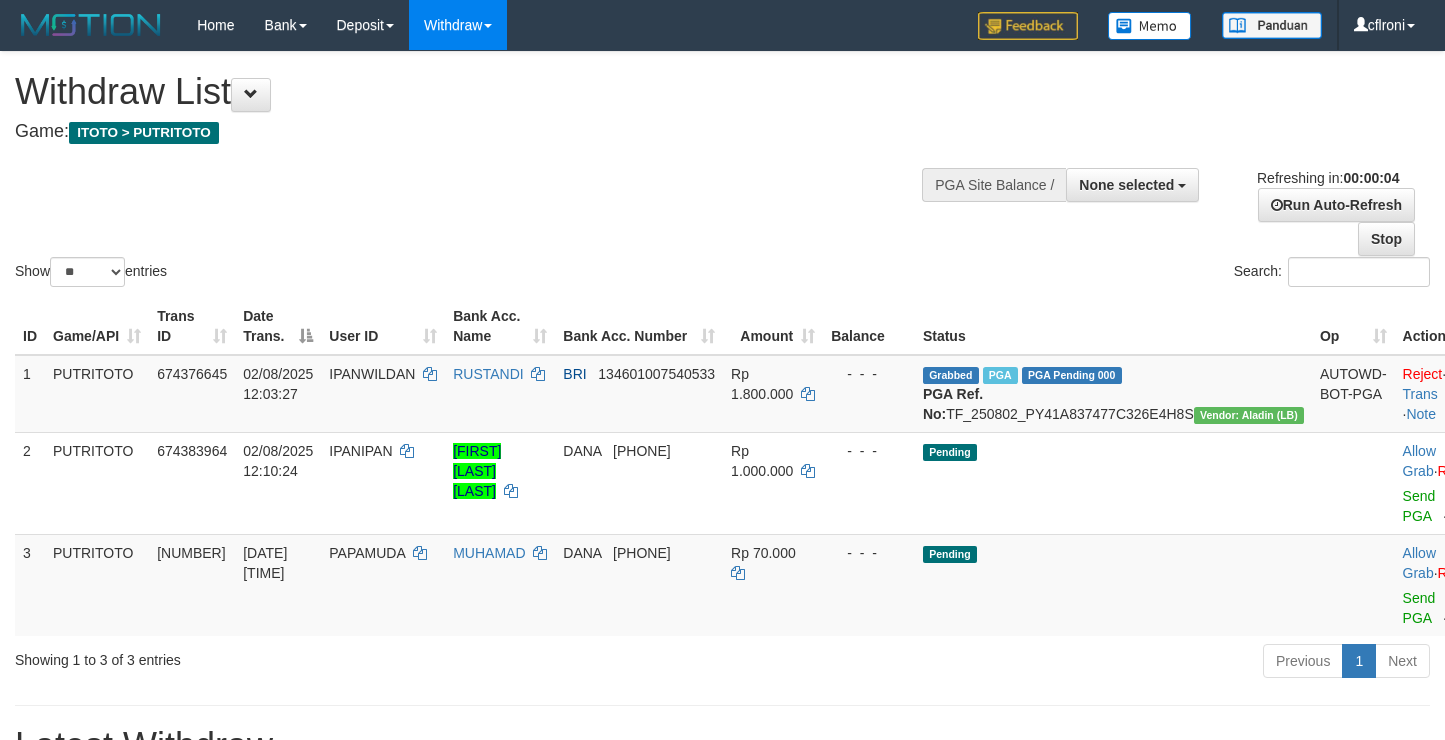 scroll, scrollTop: 0, scrollLeft: 0, axis: both 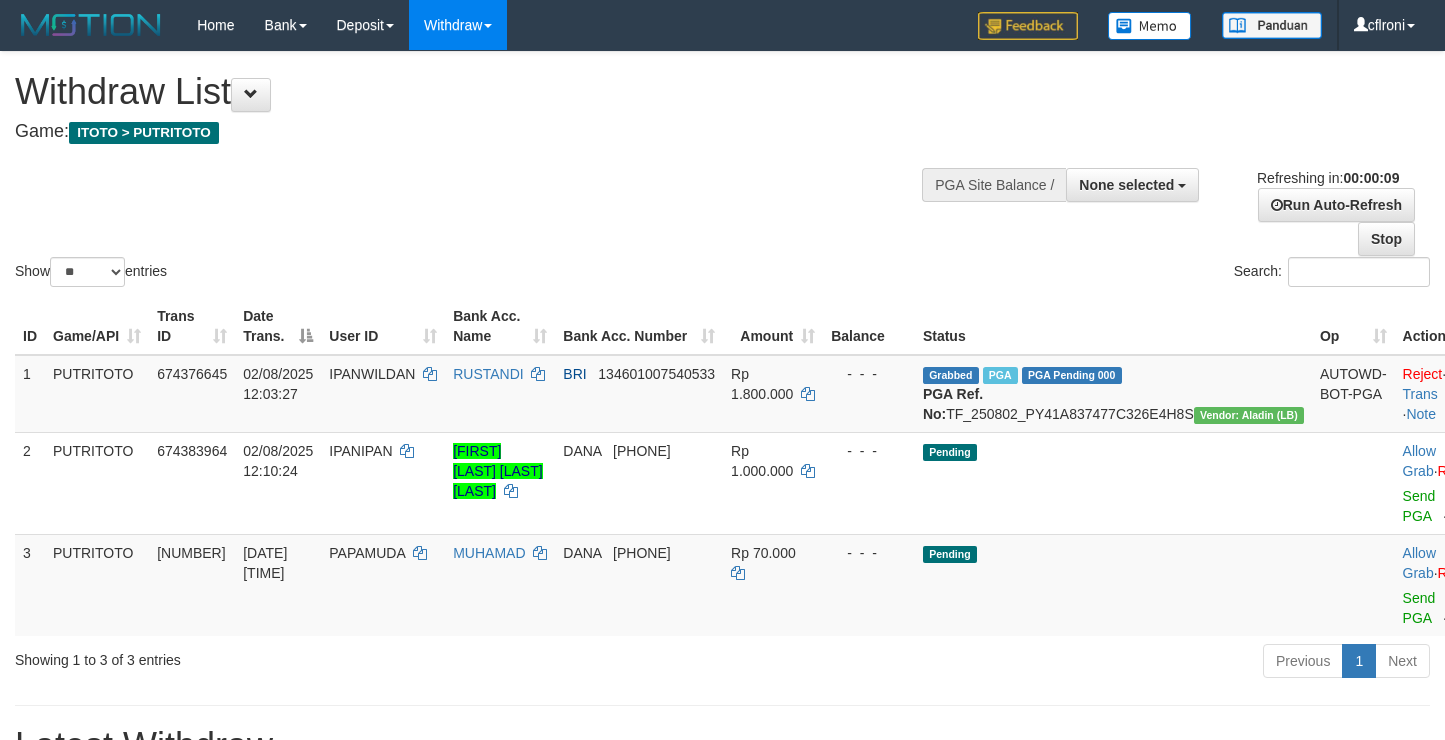 select 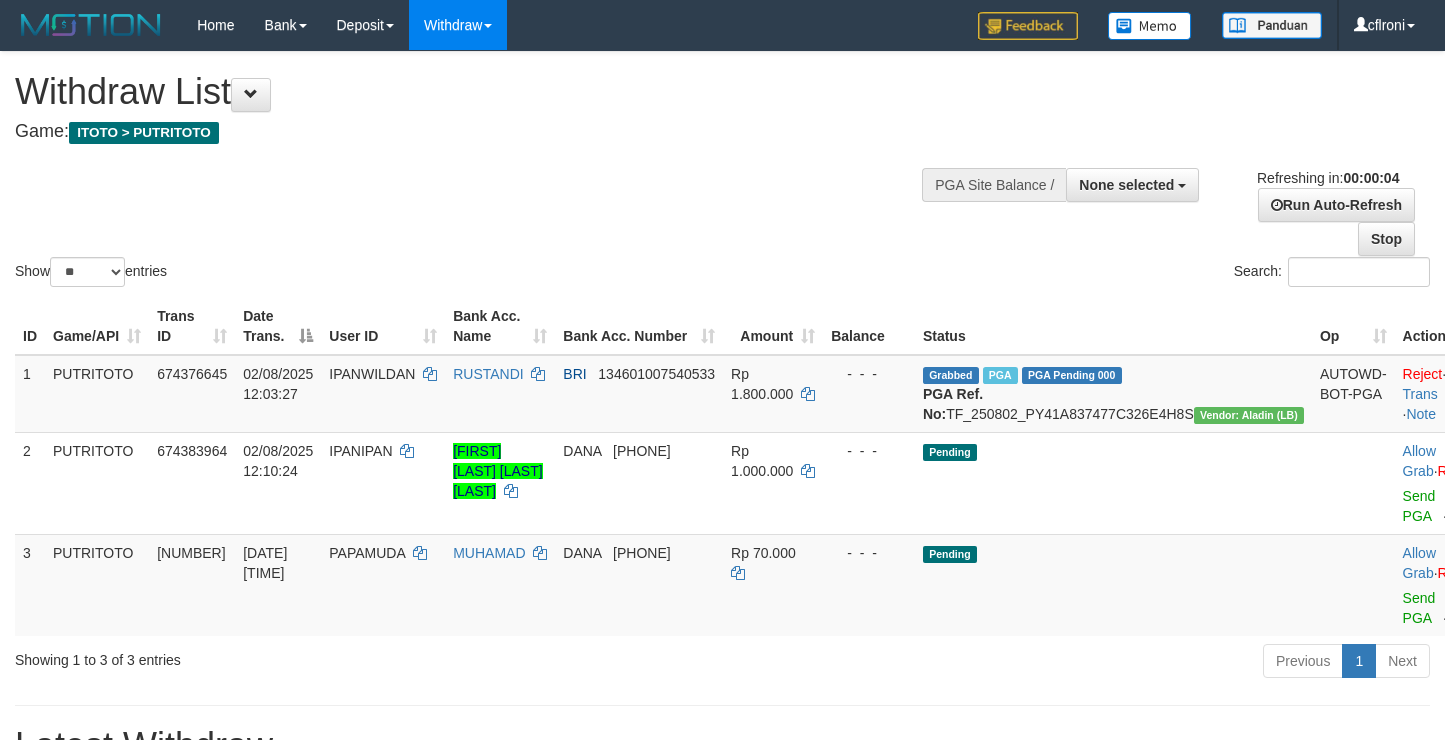 scroll, scrollTop: 0, scrollLeft: 0, axis: both 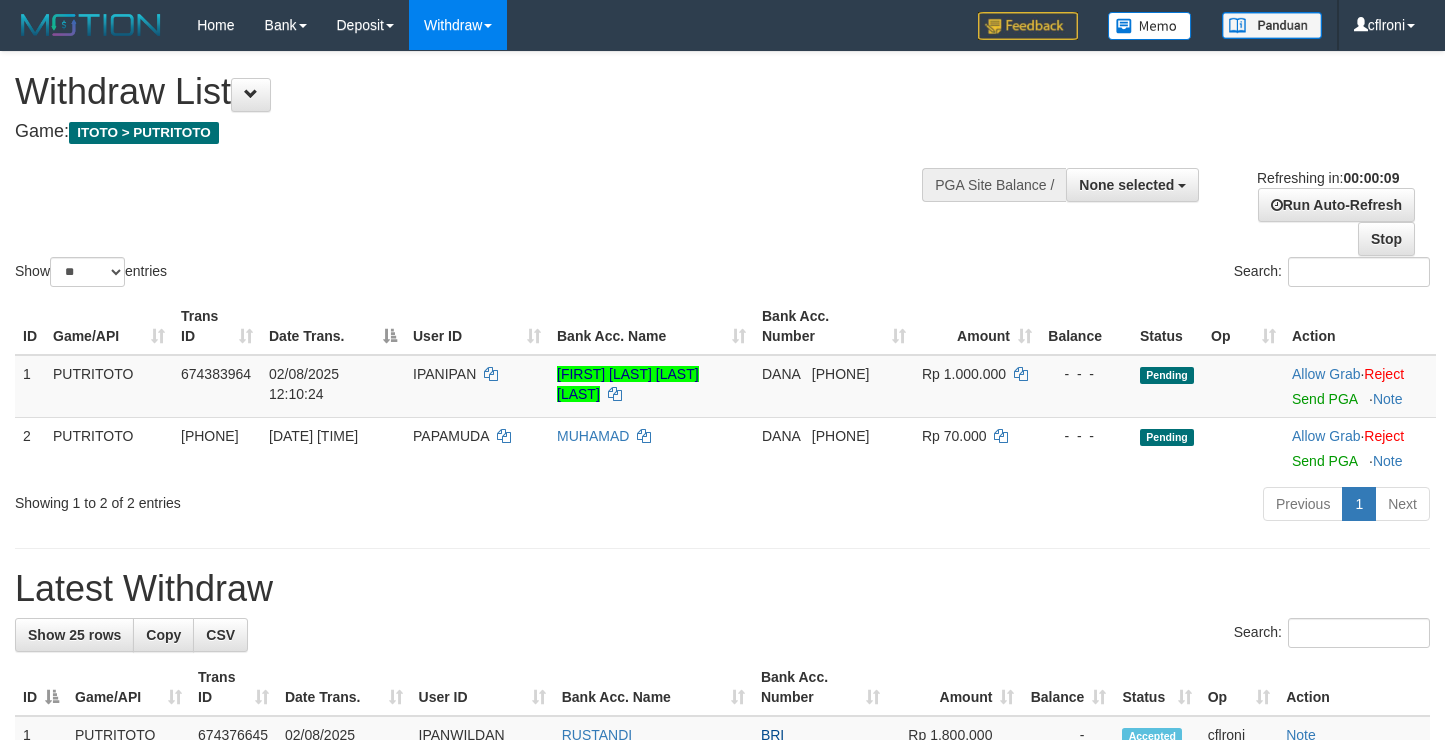 select 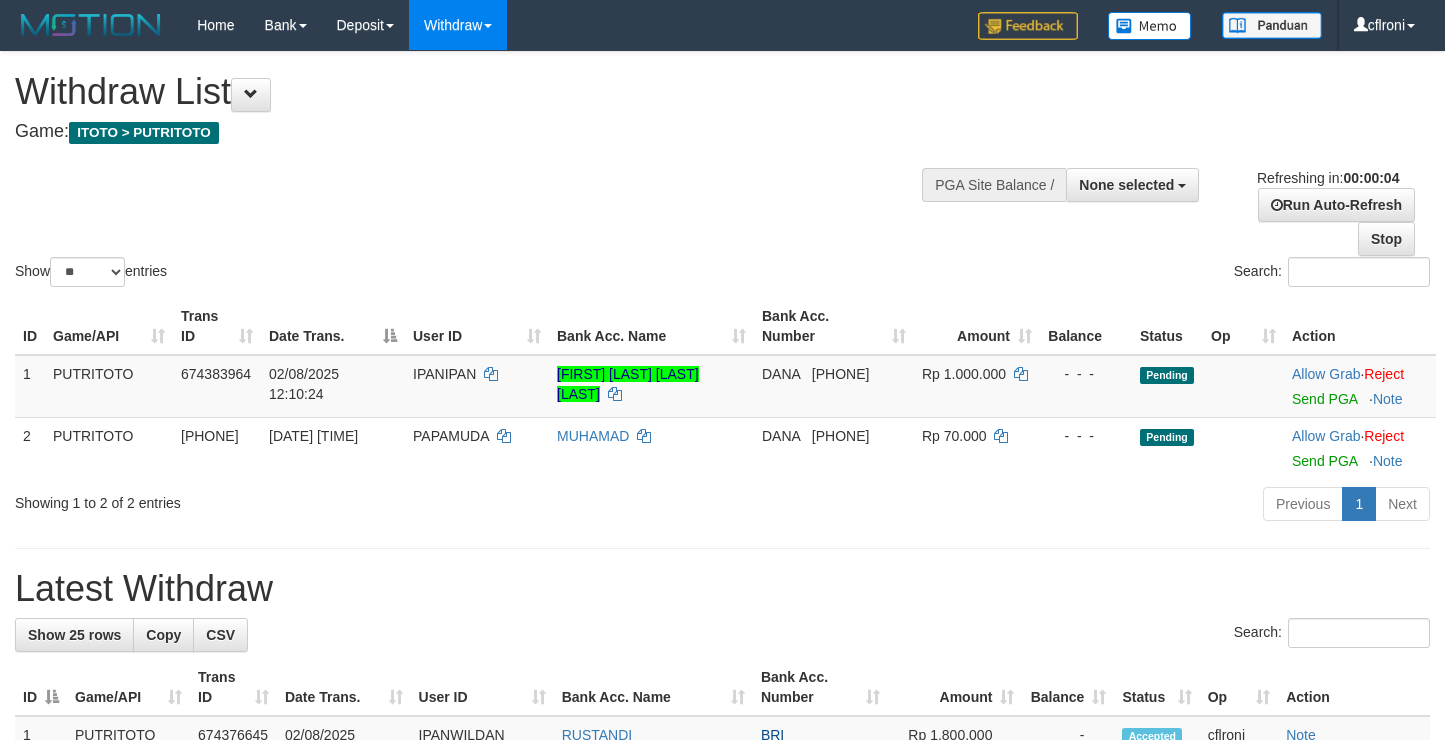 scroll, scrollTop: 0, scrollLeft: 0, axis: both 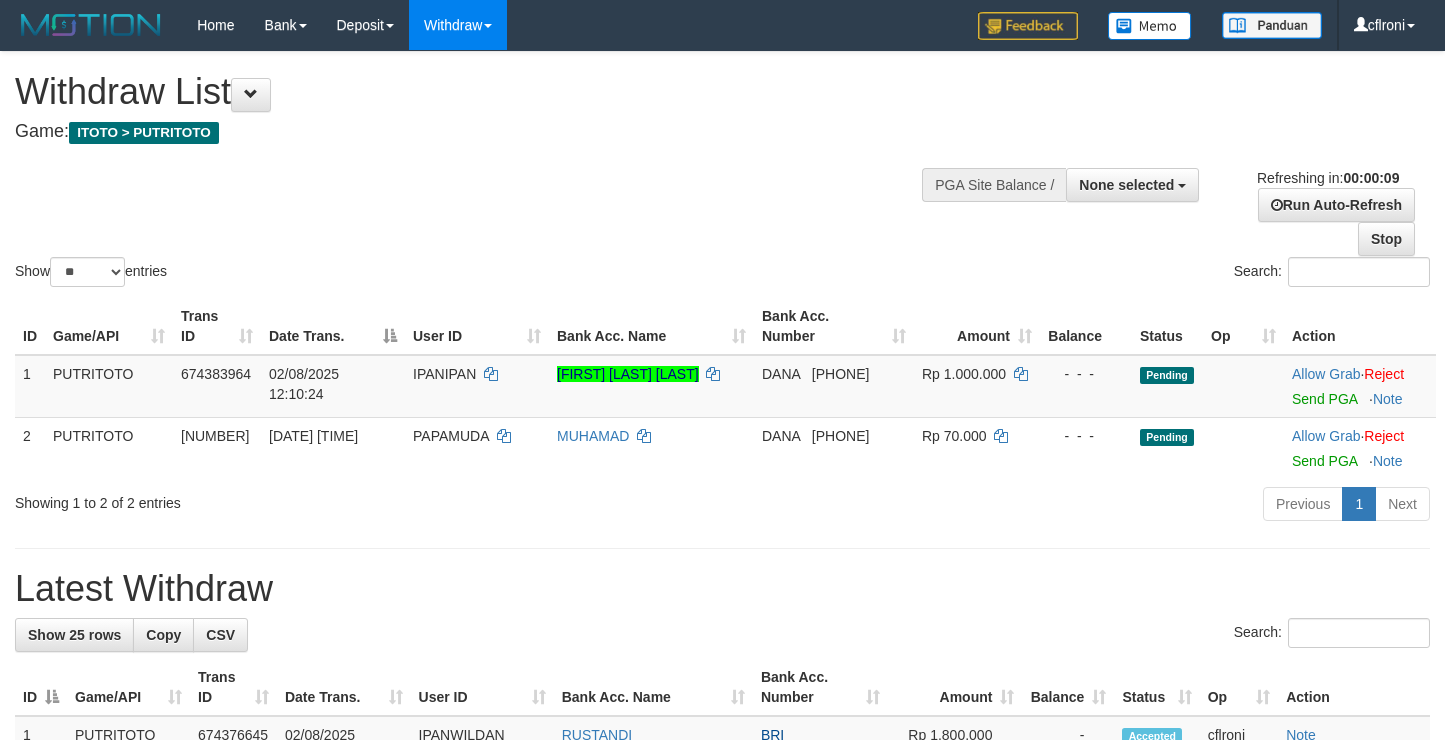 select 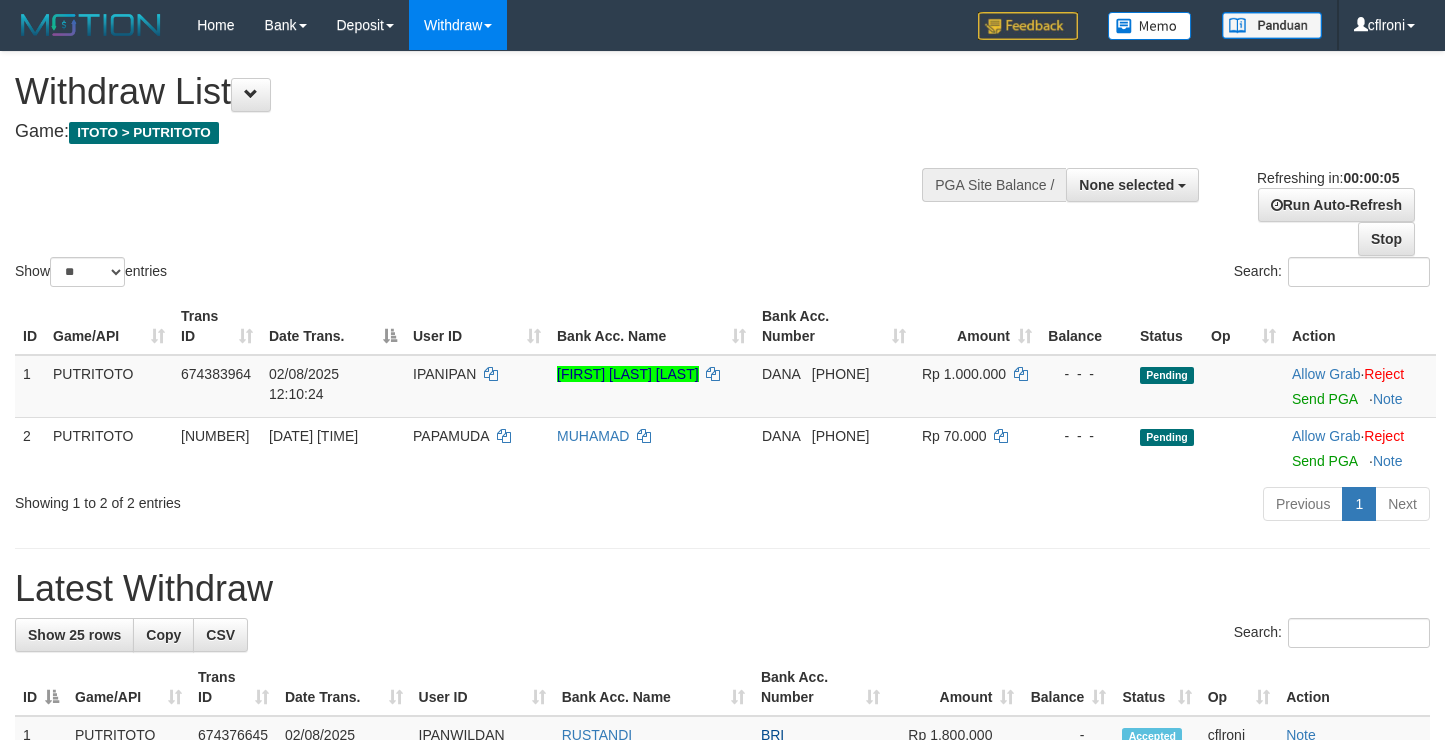 scroll, scrollTop: 0, scrollLeft: 0, axis: both 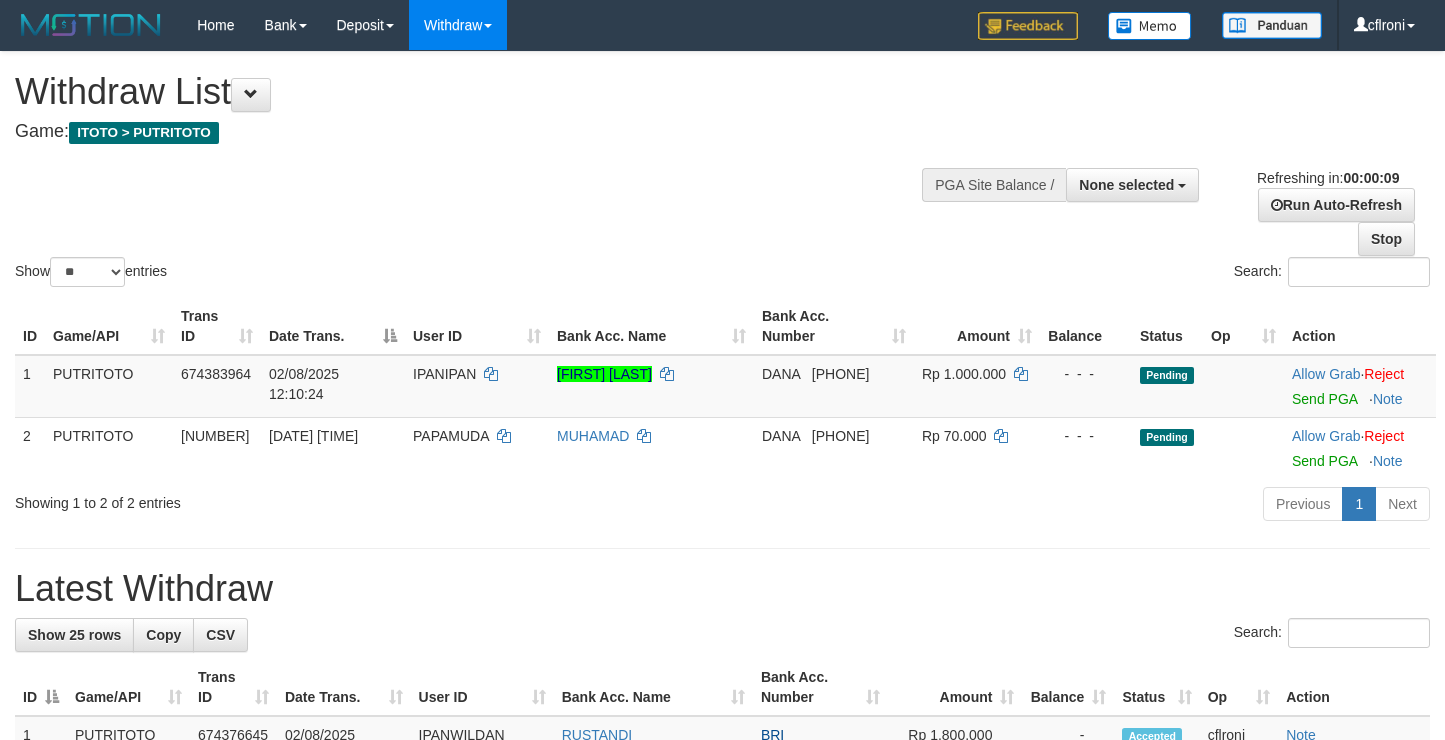 select 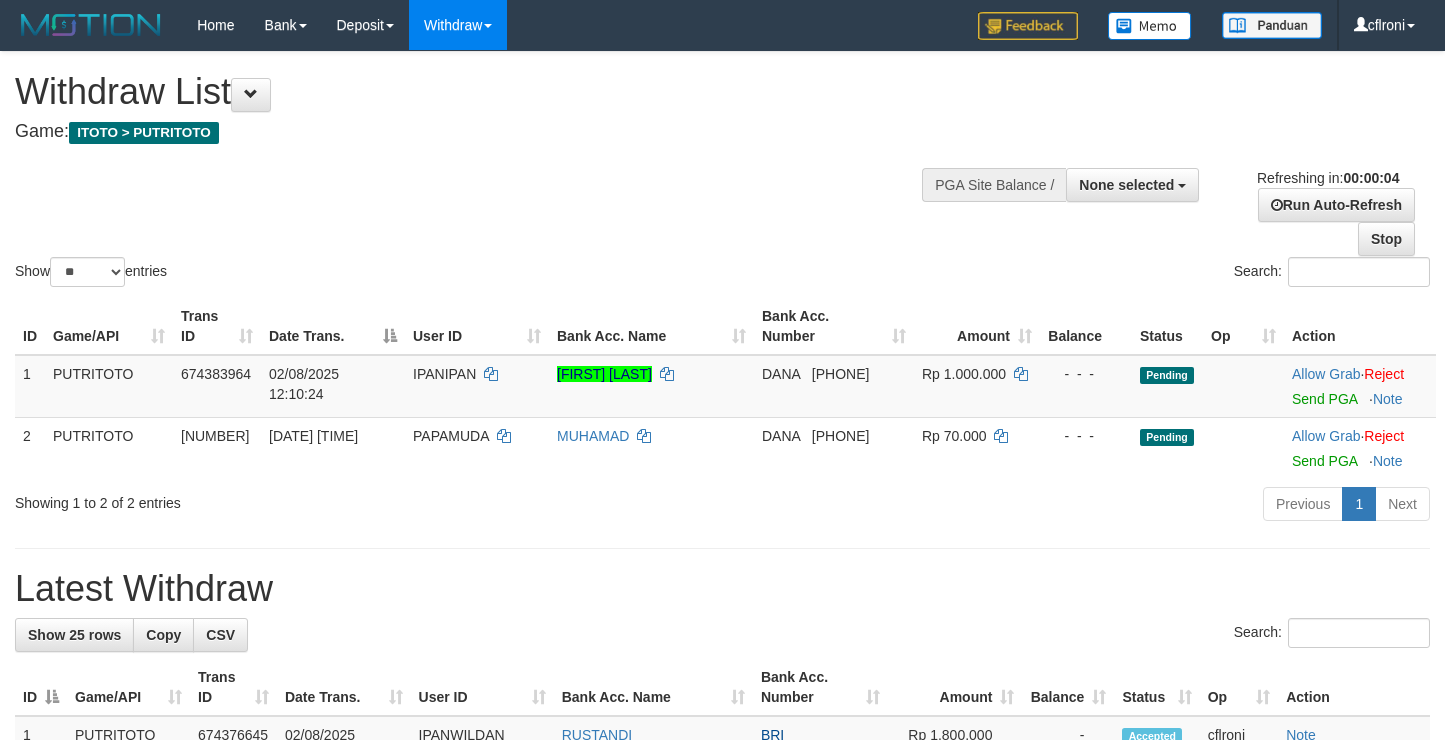 scroll, scrollTop: 0, scrollLeft: 0, axis: both 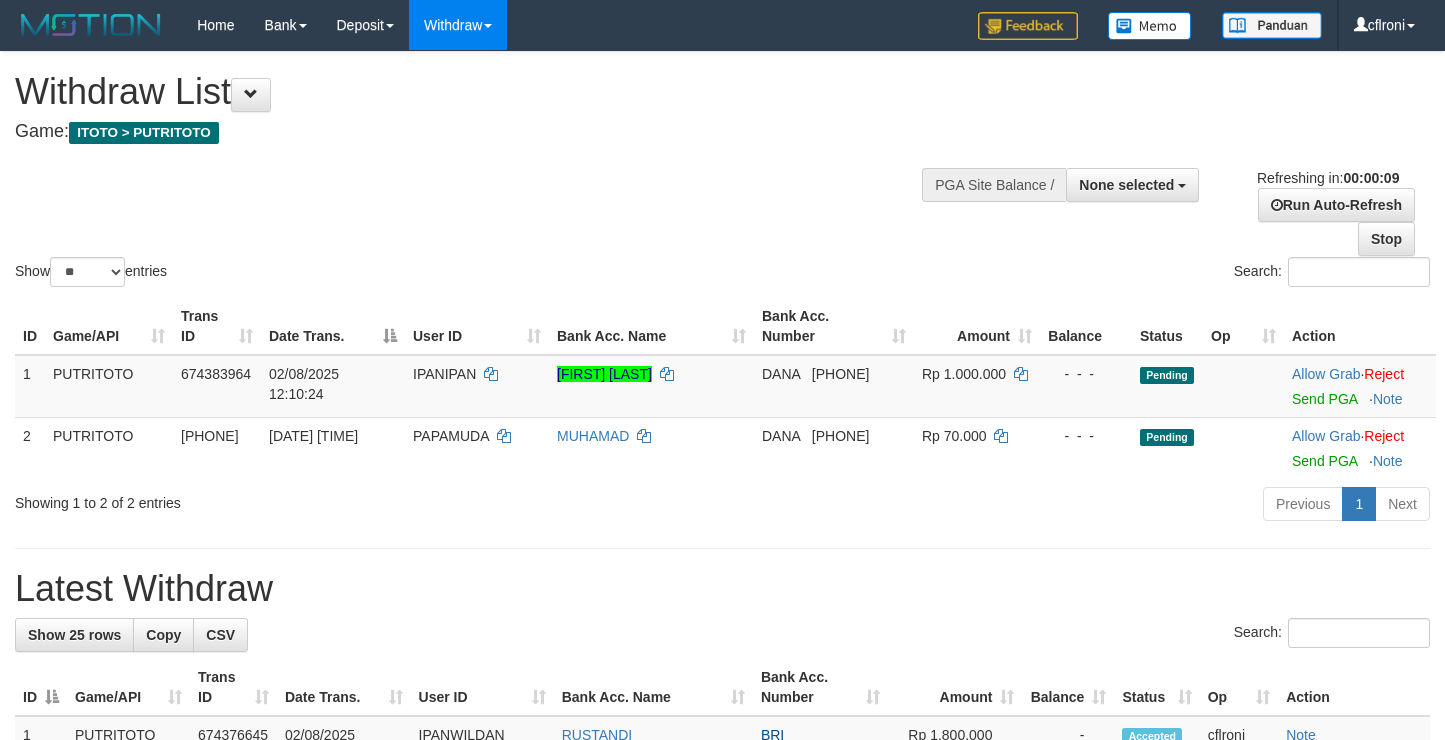 select 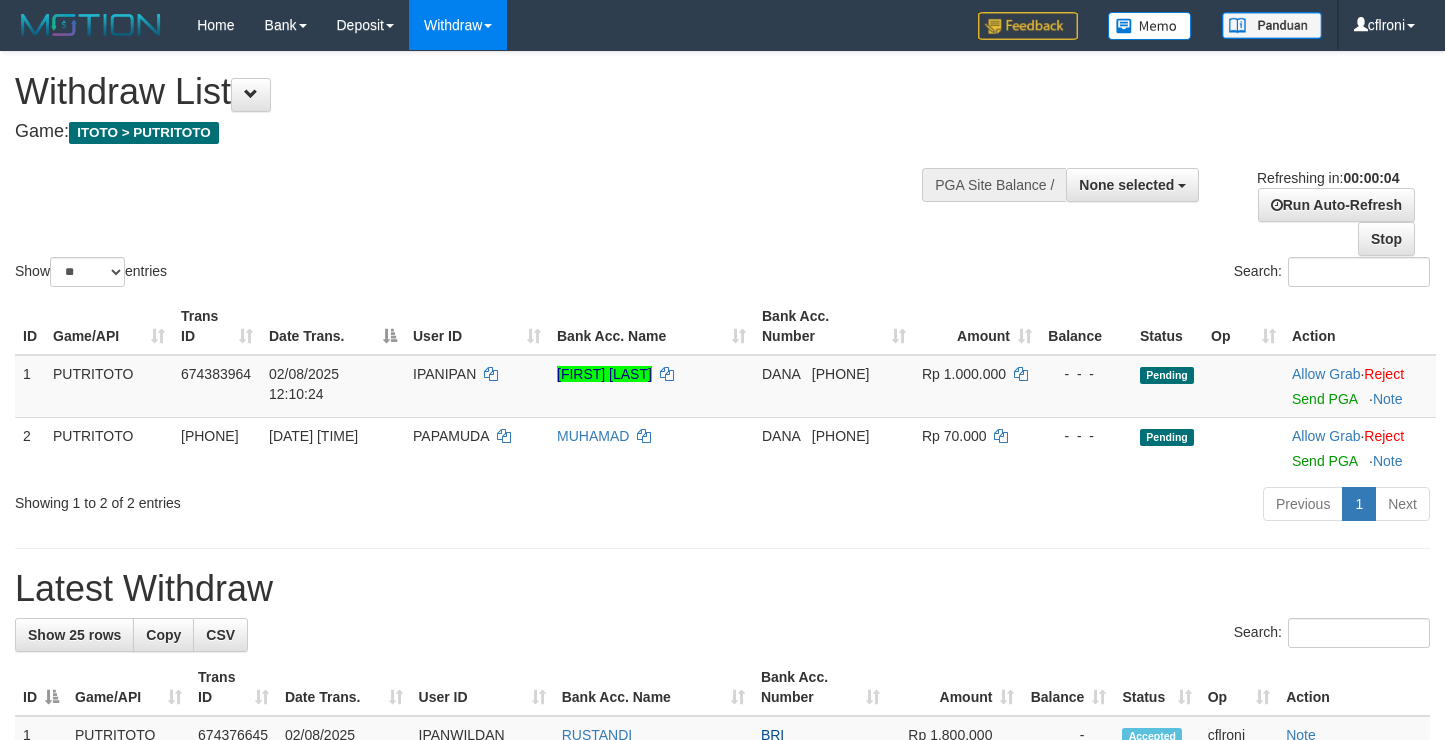 scroll, scrollTop: 0, scrollLeft: 0, axis: both 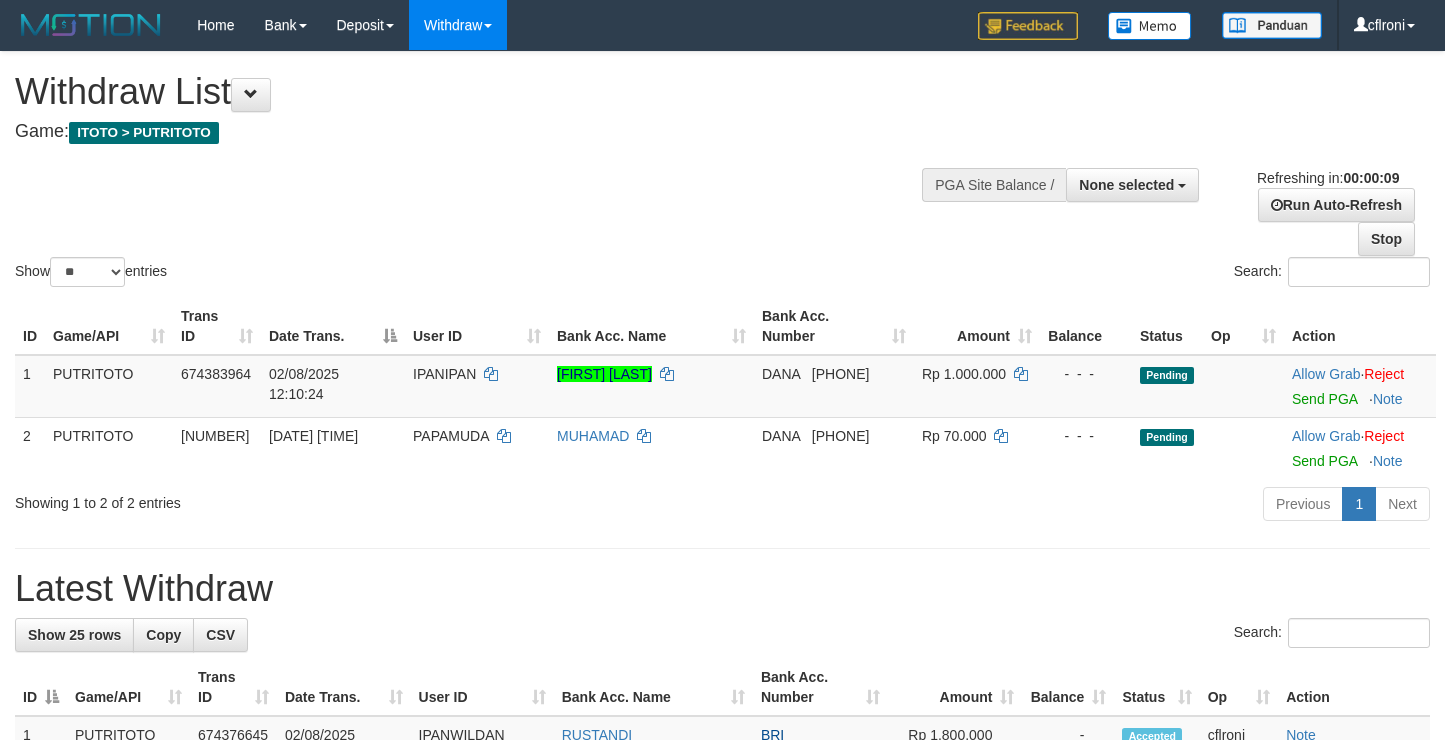 select 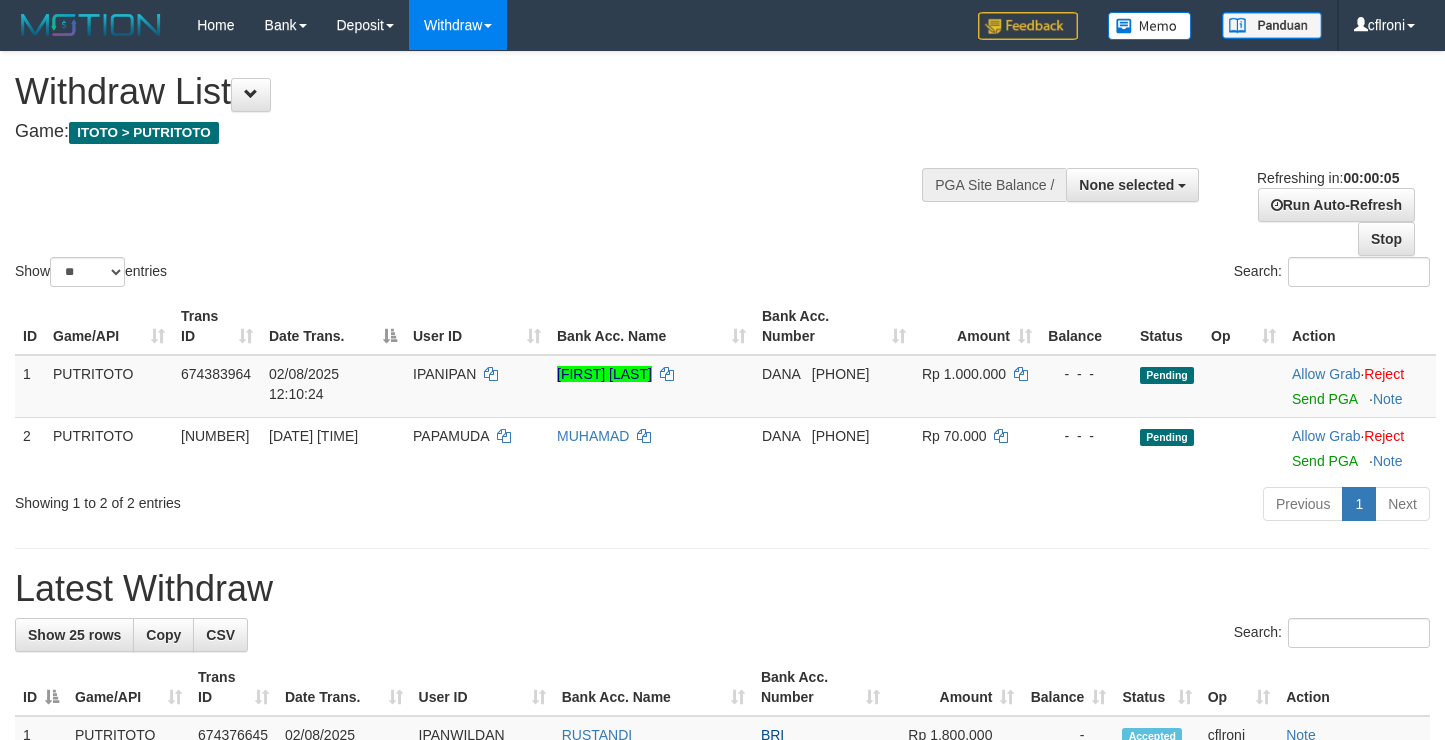 scroll, scrollTop: 0, scrollLeft: 0, axis: both 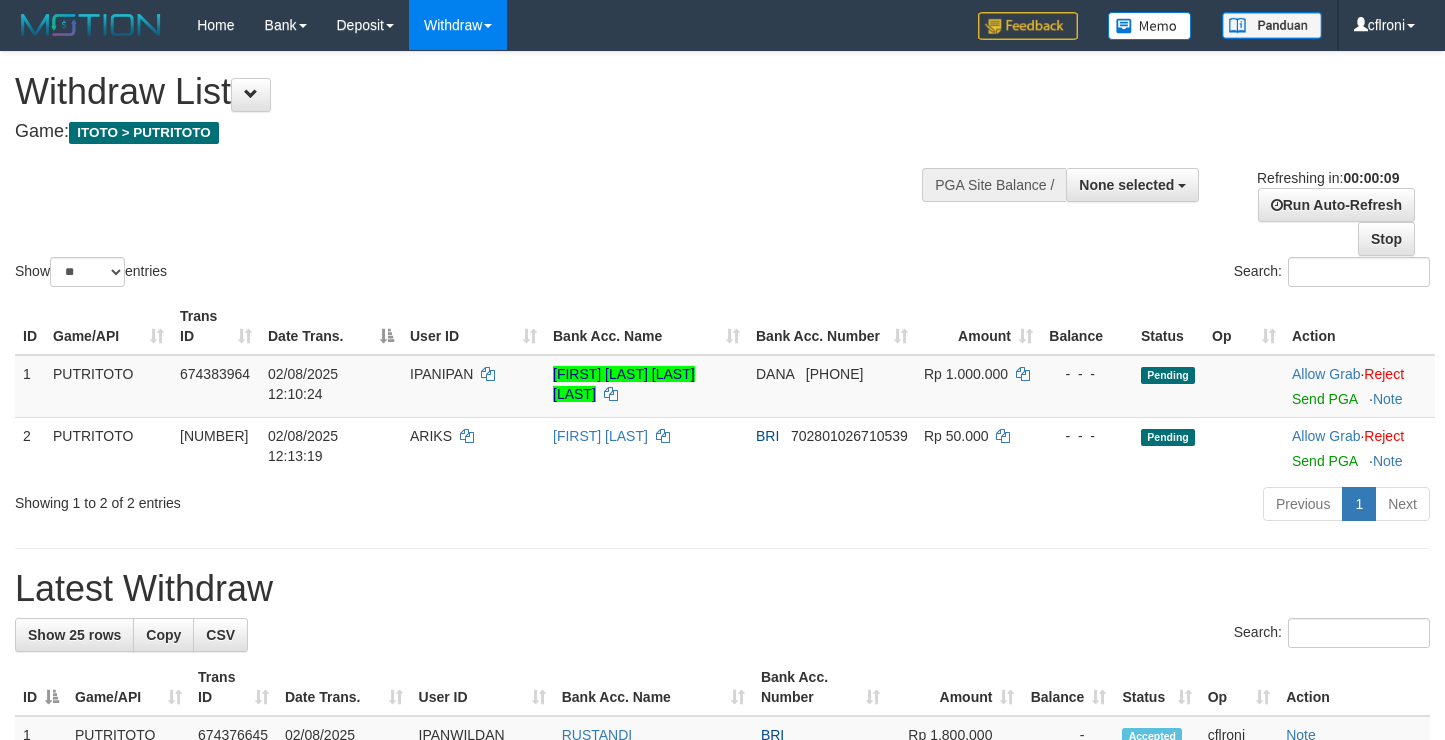 select 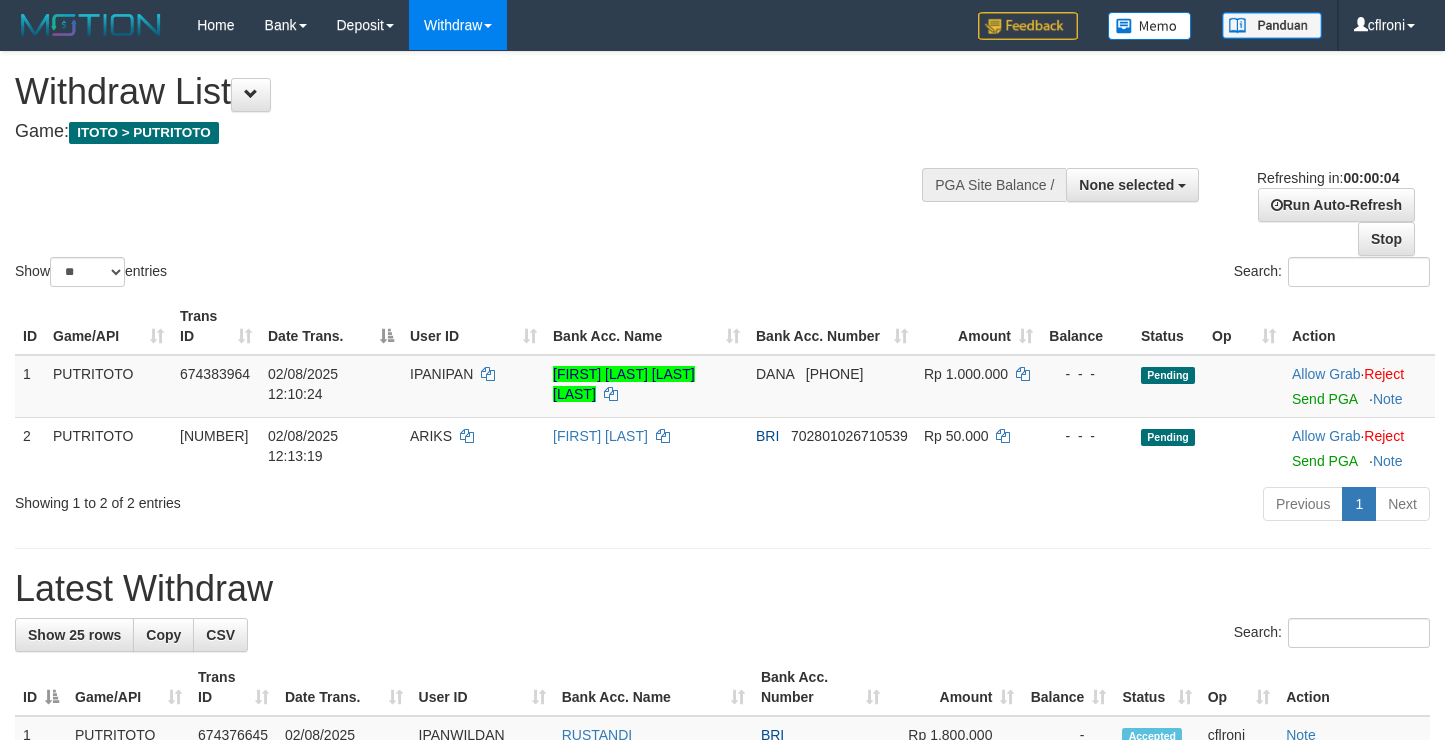 scroll, scrollTop: 0, scrollLeft: 0, axis: both 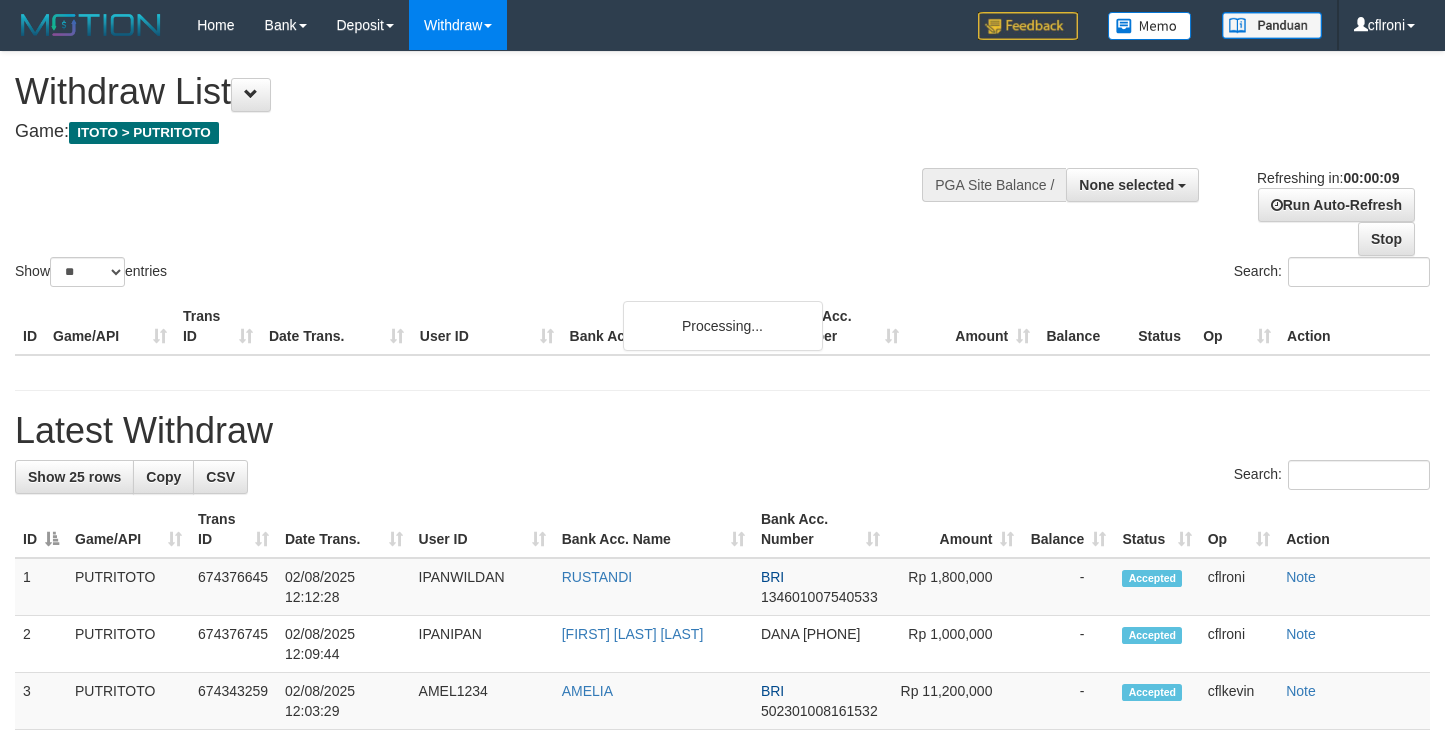 select 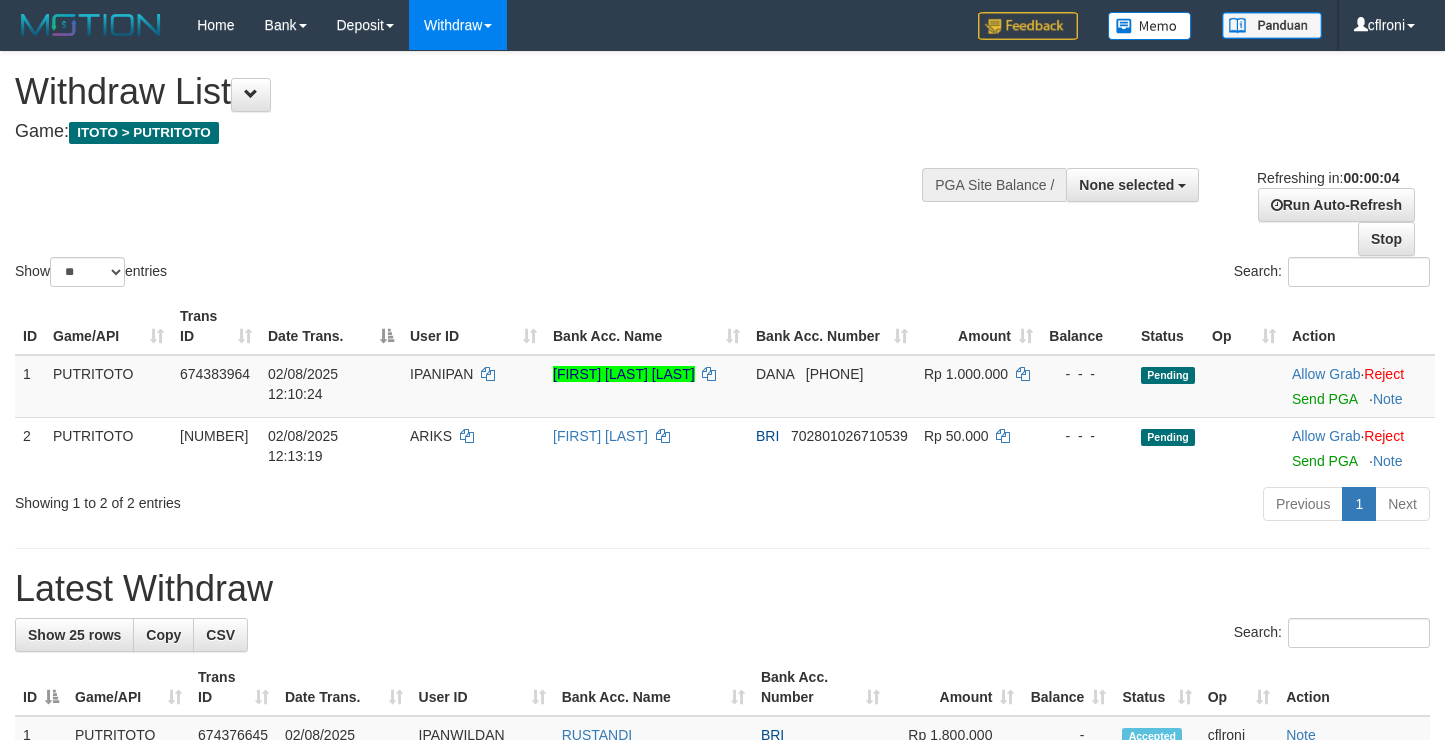 scroll, scrollTop: 0, scrollLeft: 0, axis: both 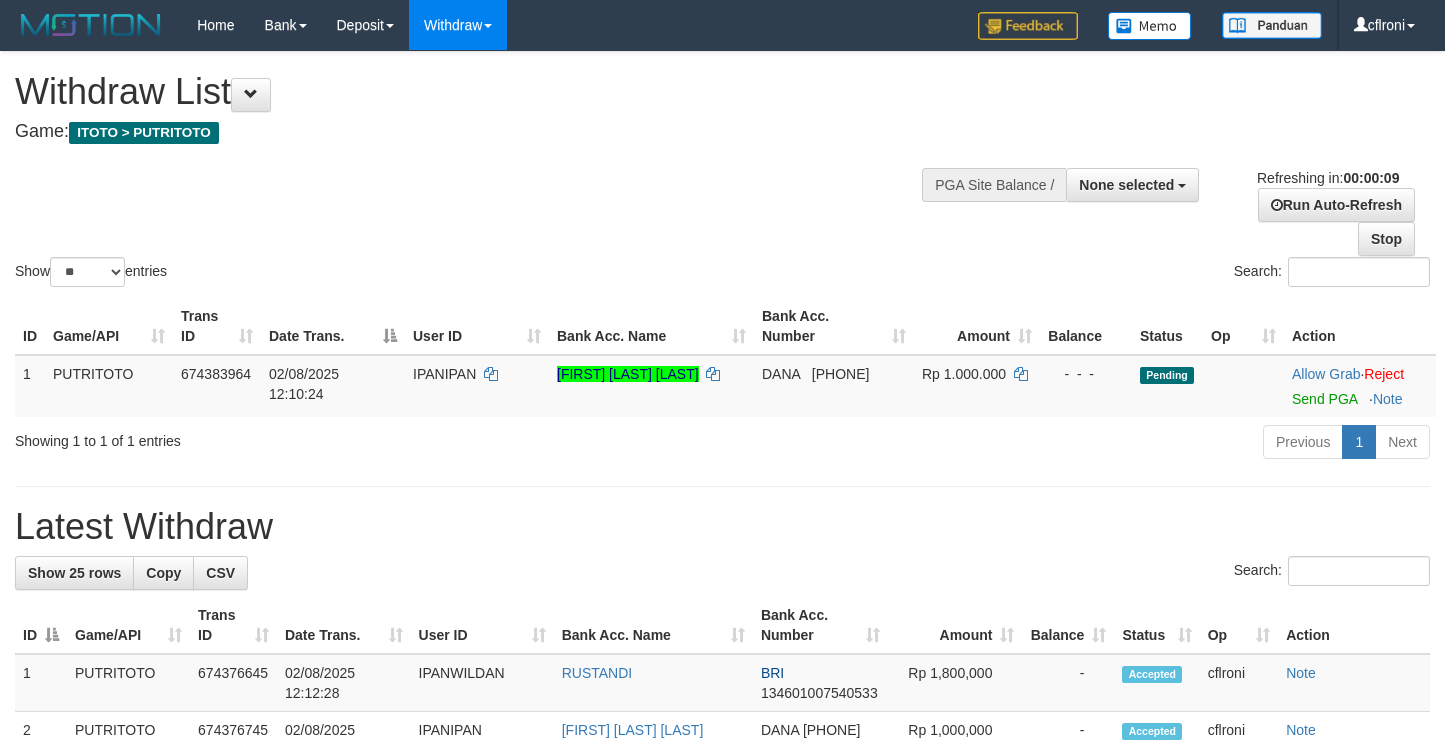 select 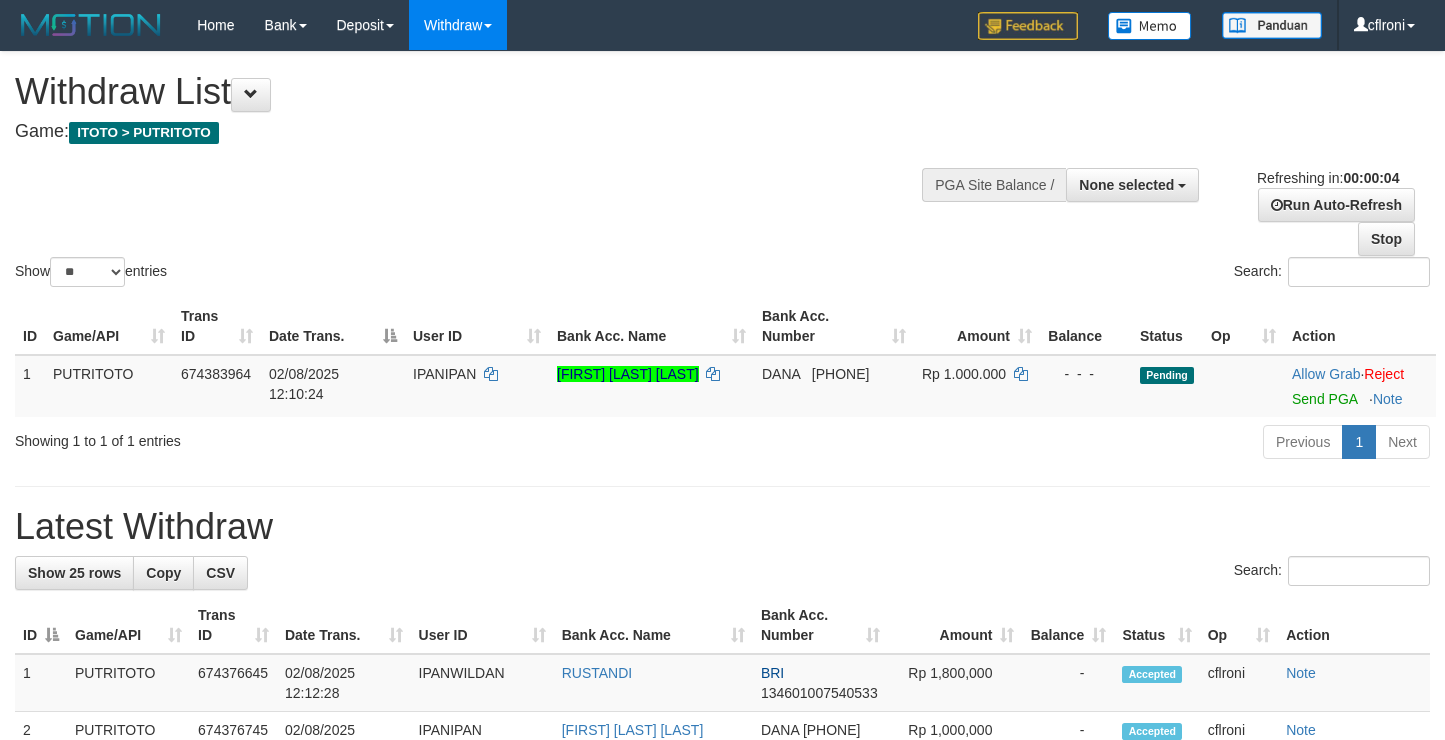 scroll, scrollTop: 0, scrollLeft: 0, axis: both 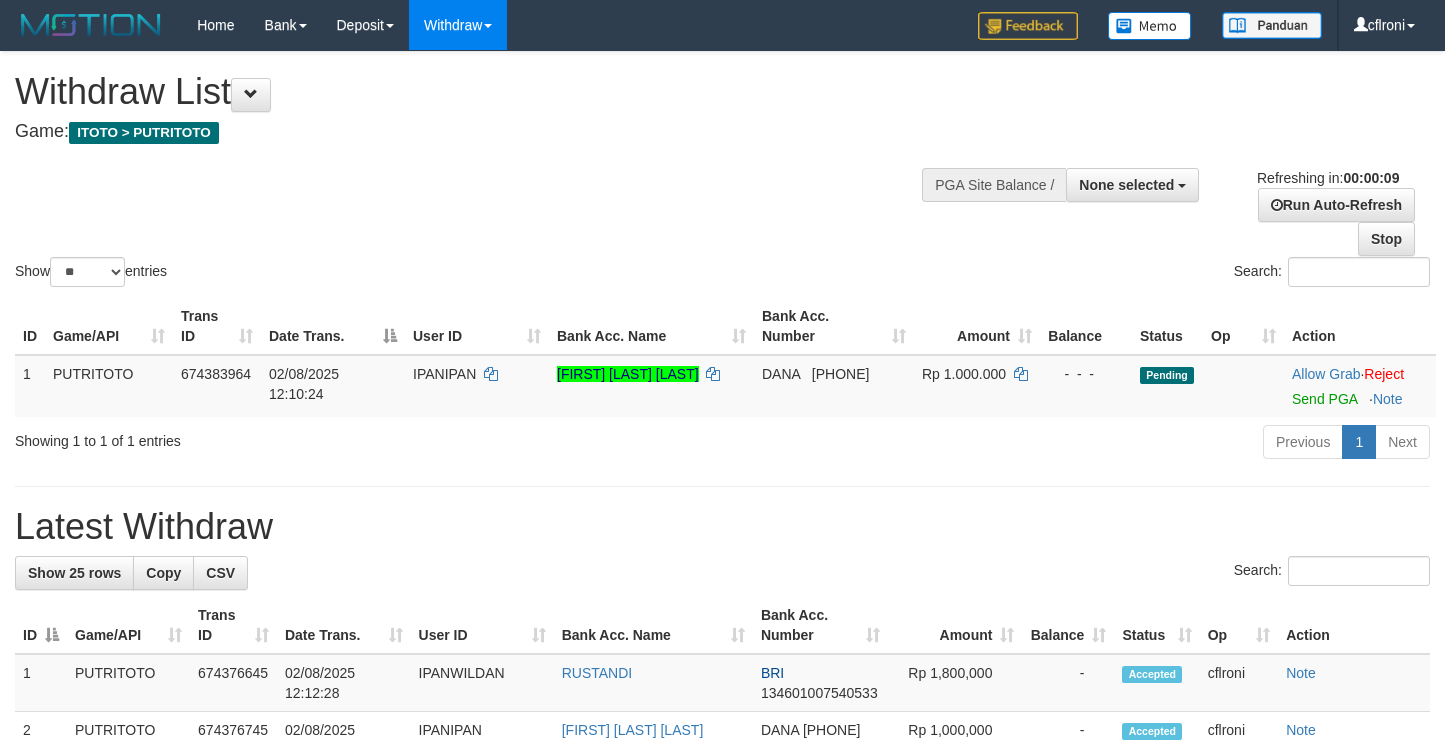 select 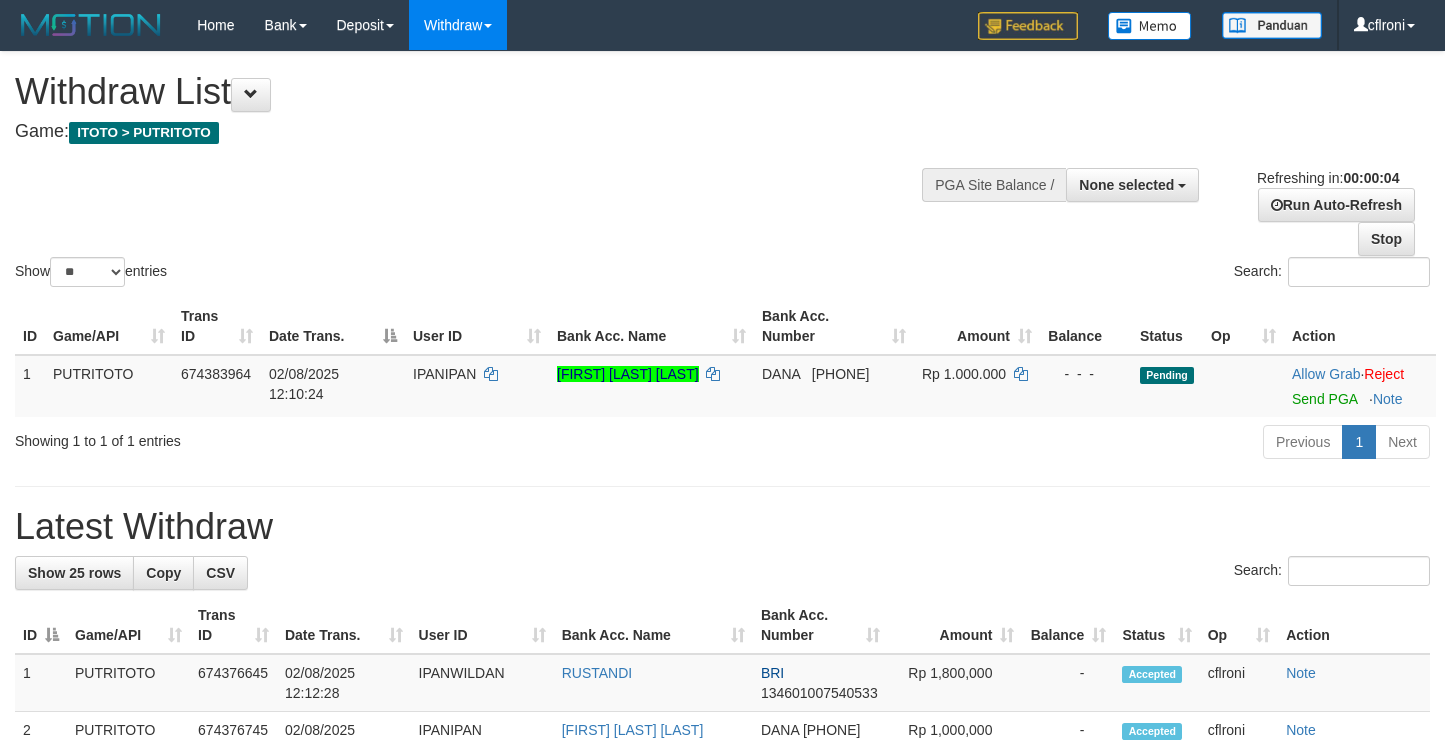 scroll, scrollTop: 0, scrollLeft: 0, axis: both 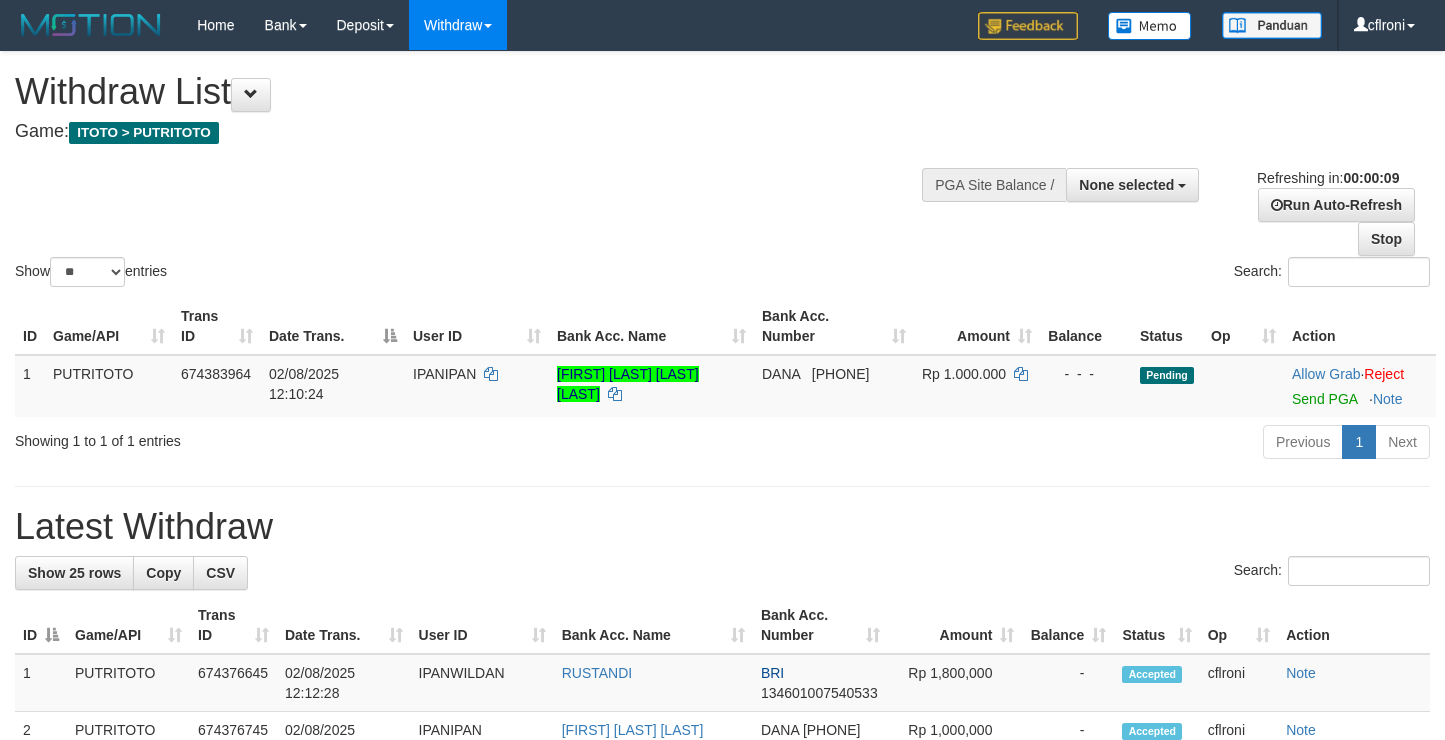 select 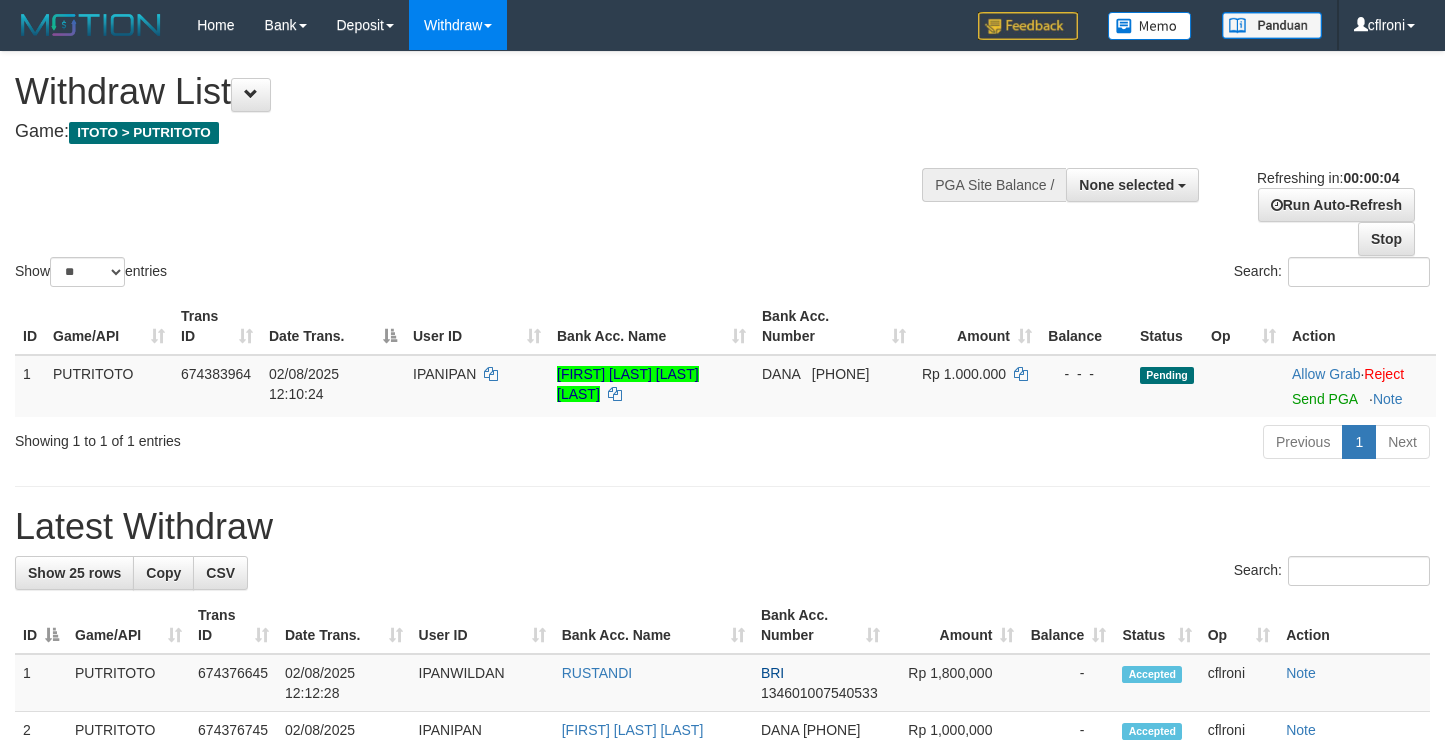 scroll, scrollTop: 0, scrollLeft: 0, axis: both 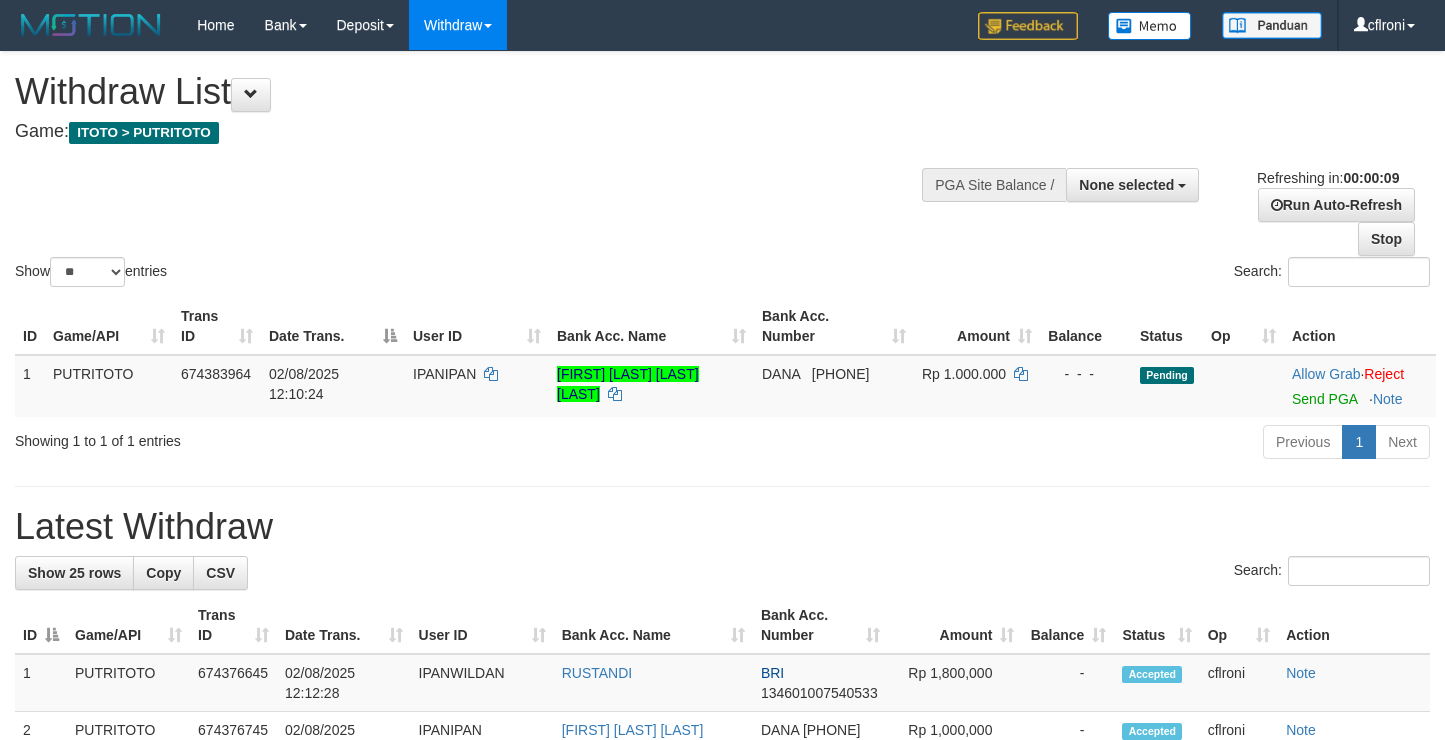select 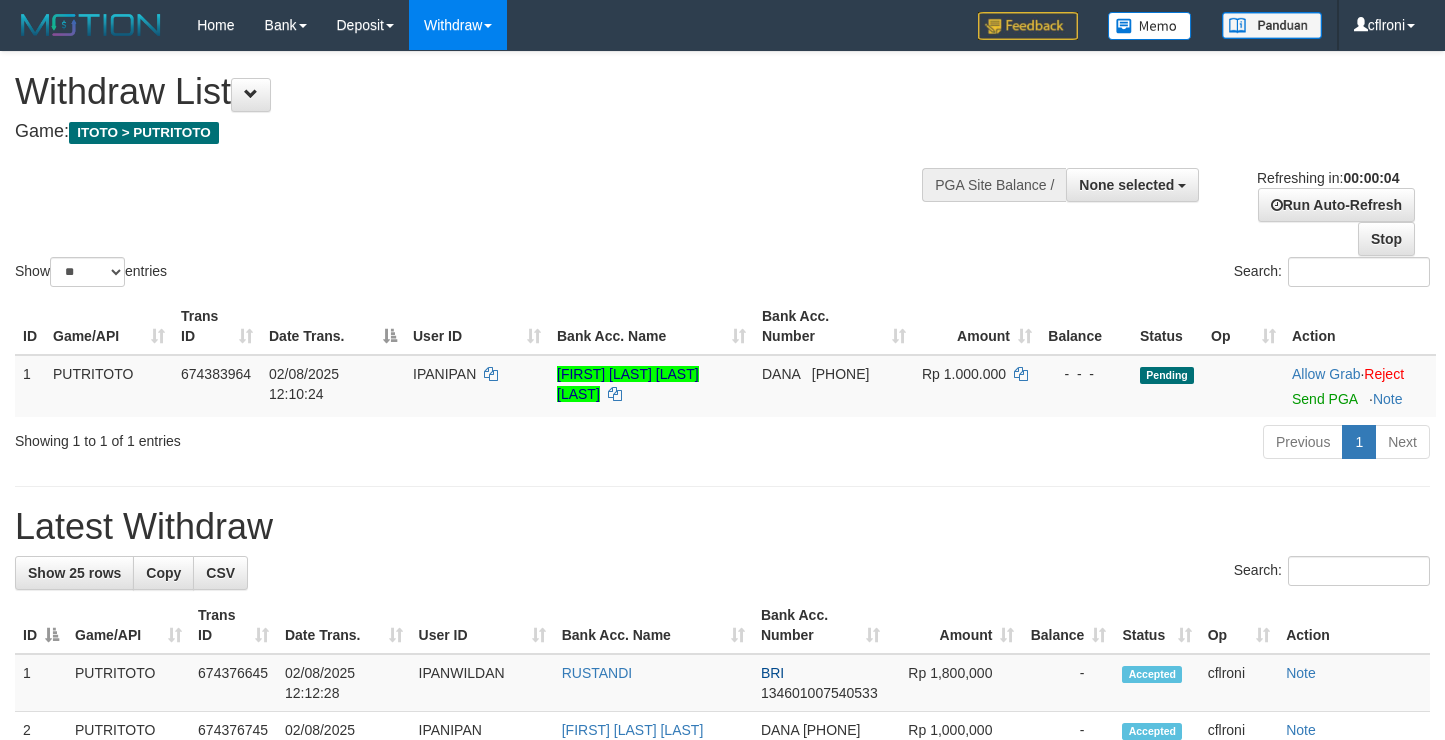 scroll, scrollTop: 0, scrollLeft: 0, axis: both 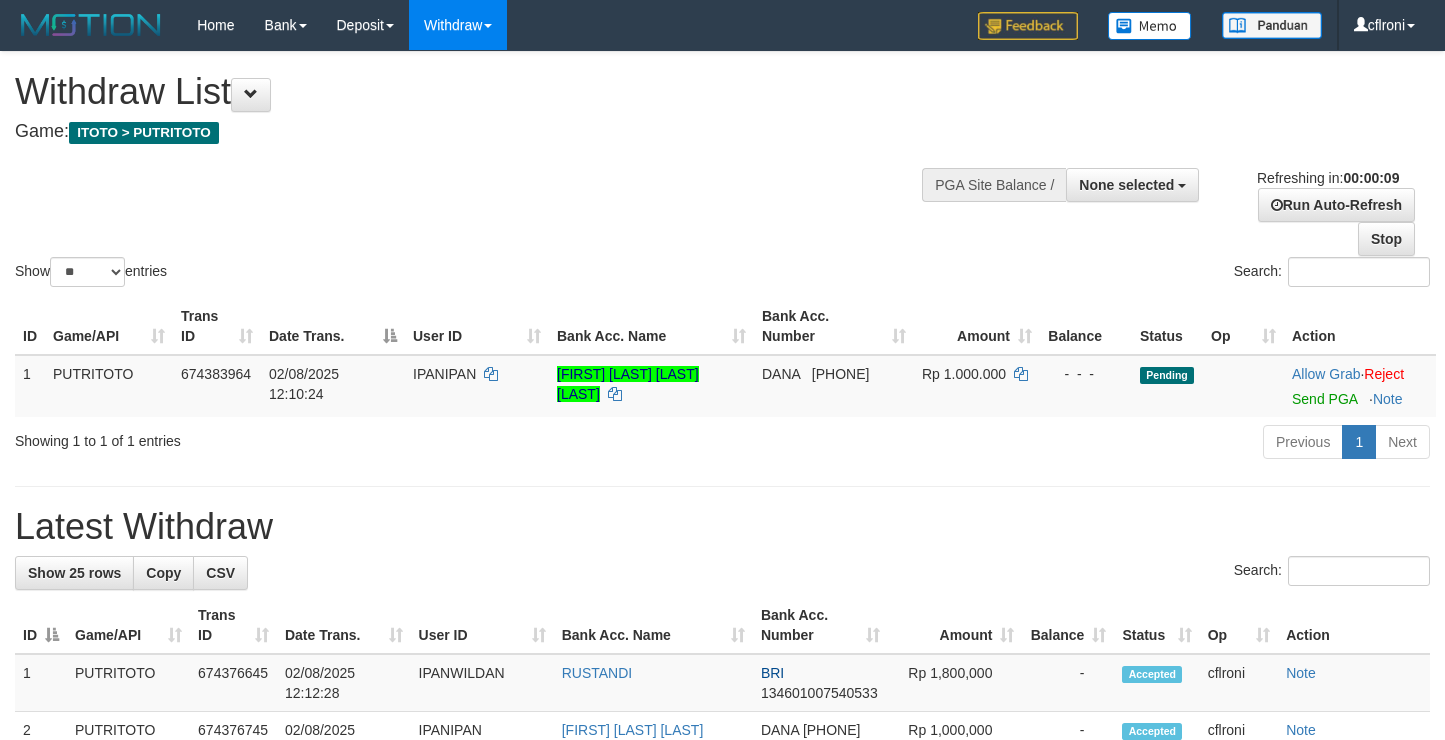 select 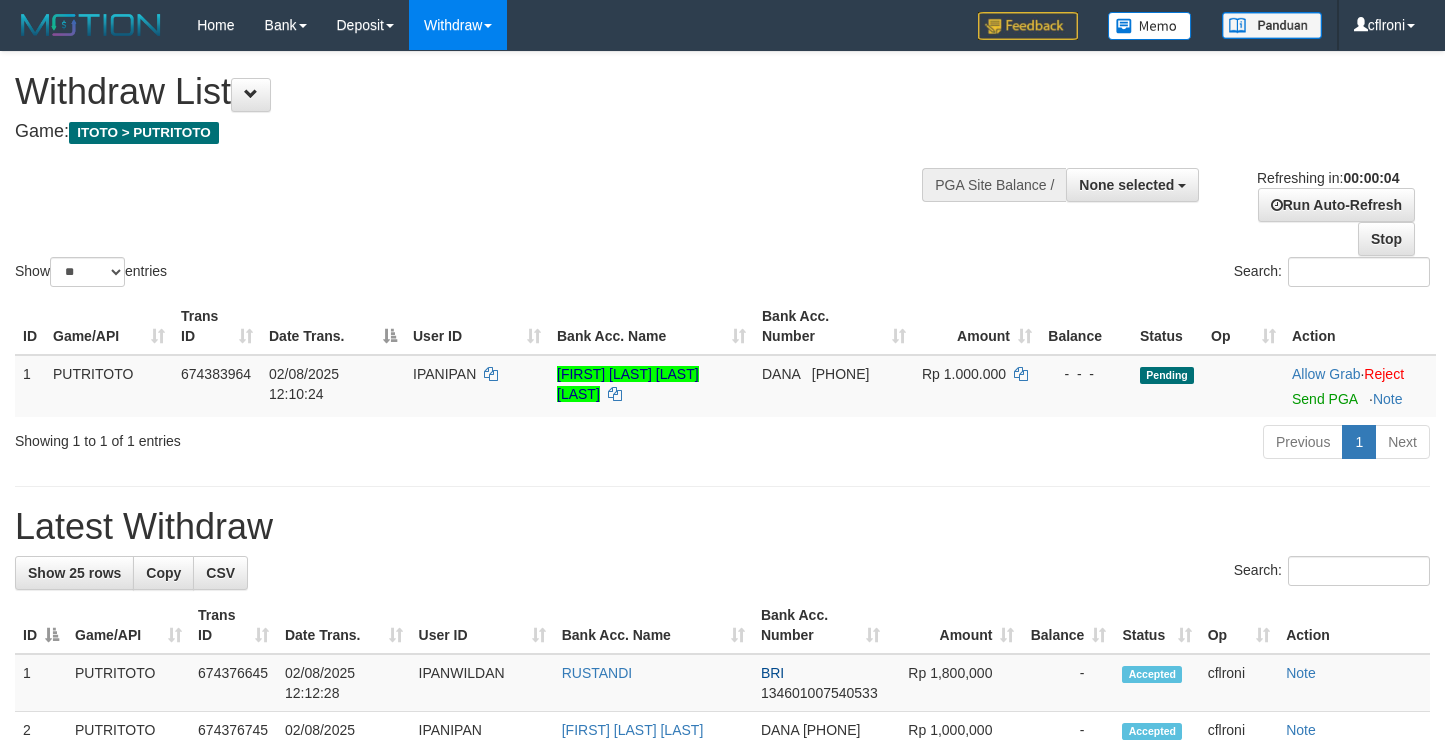 scroll, scrollTop: 0, scrollLeft: 0, axis: both 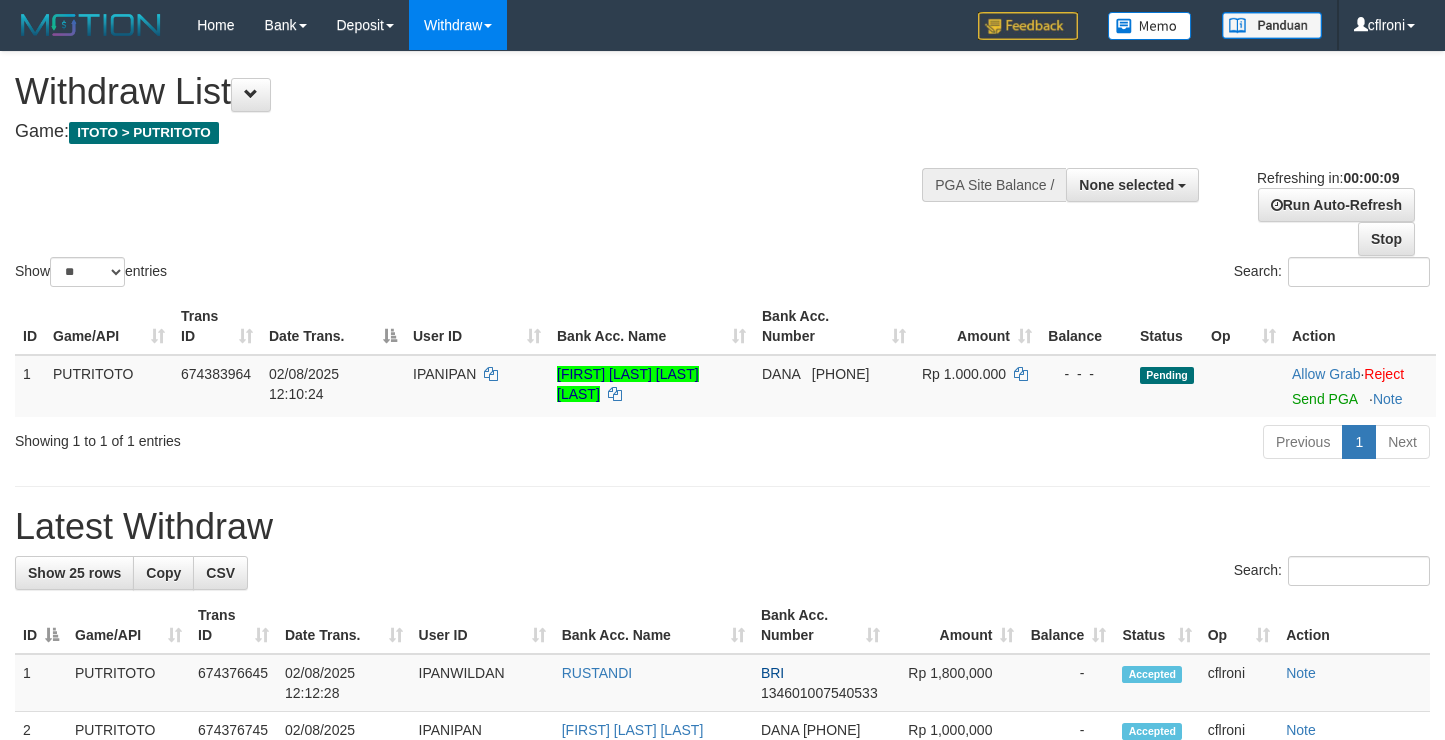 select 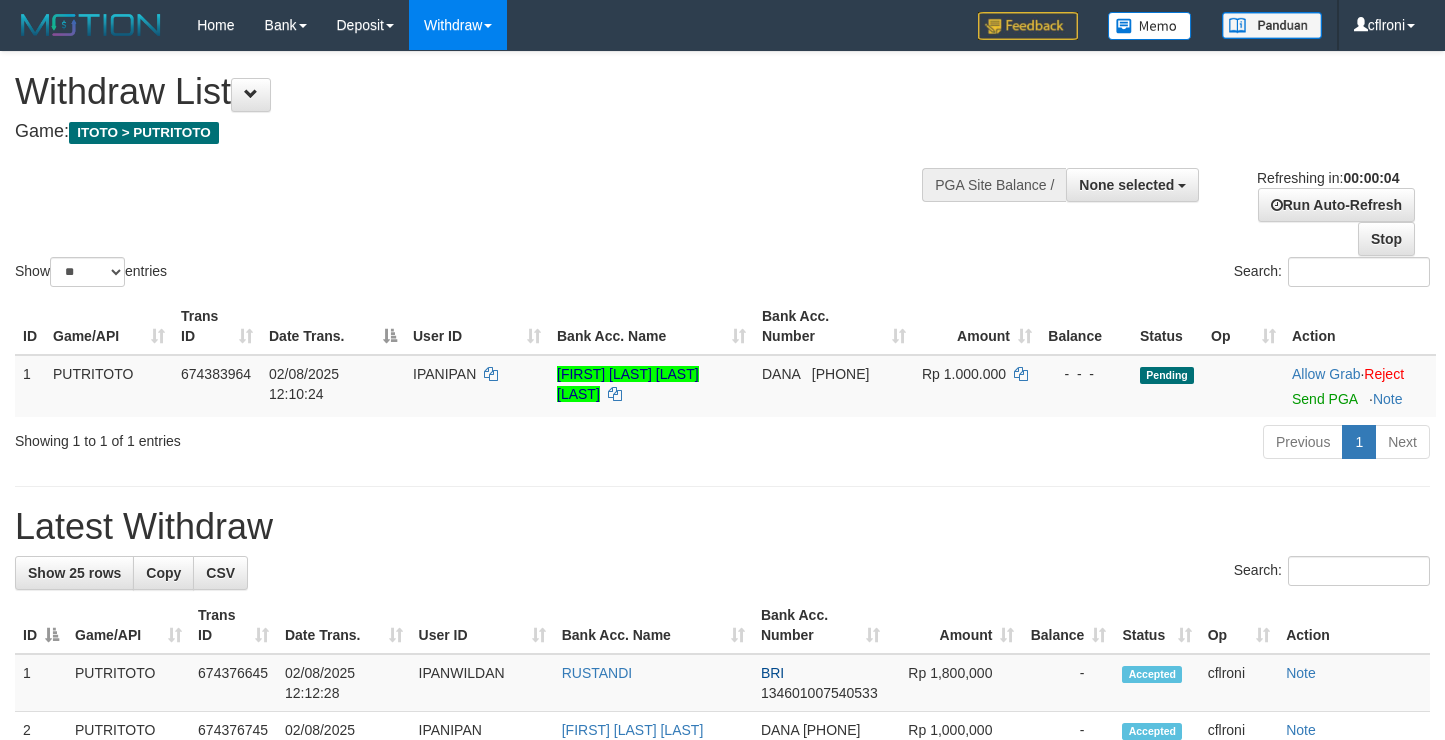 scroll, scrollTop: 0, scrollLeft: 0, axis: both 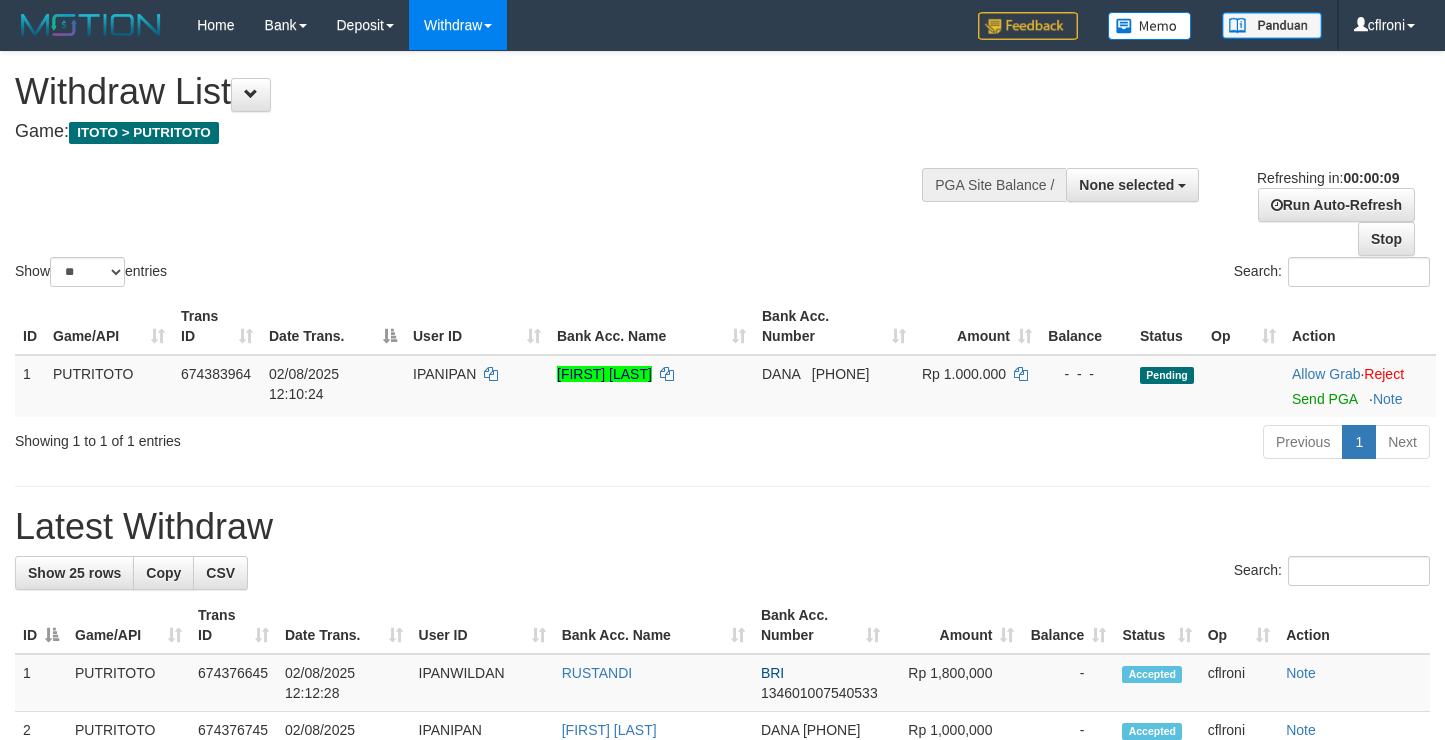 select 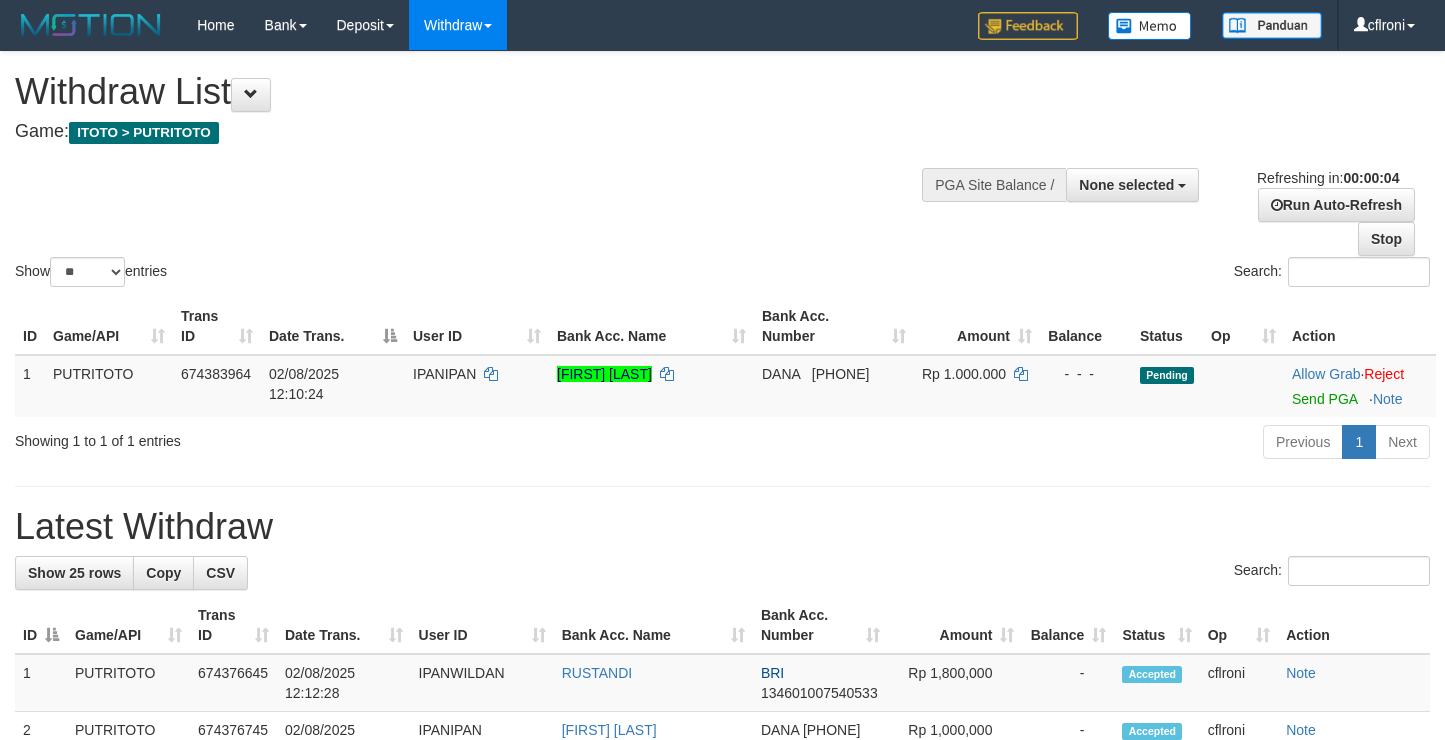 scroll, scrollTop: 0, scrollLeft: 0, axis: both 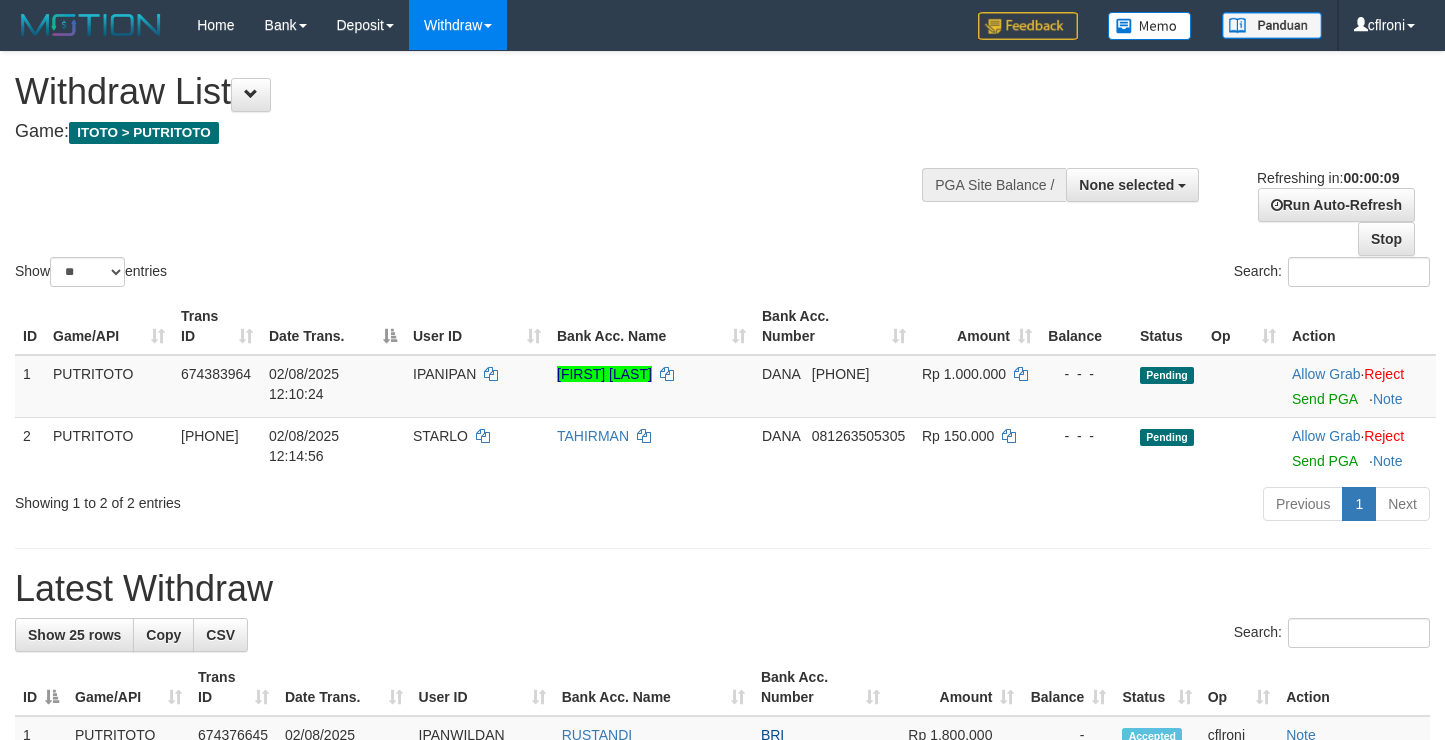 select 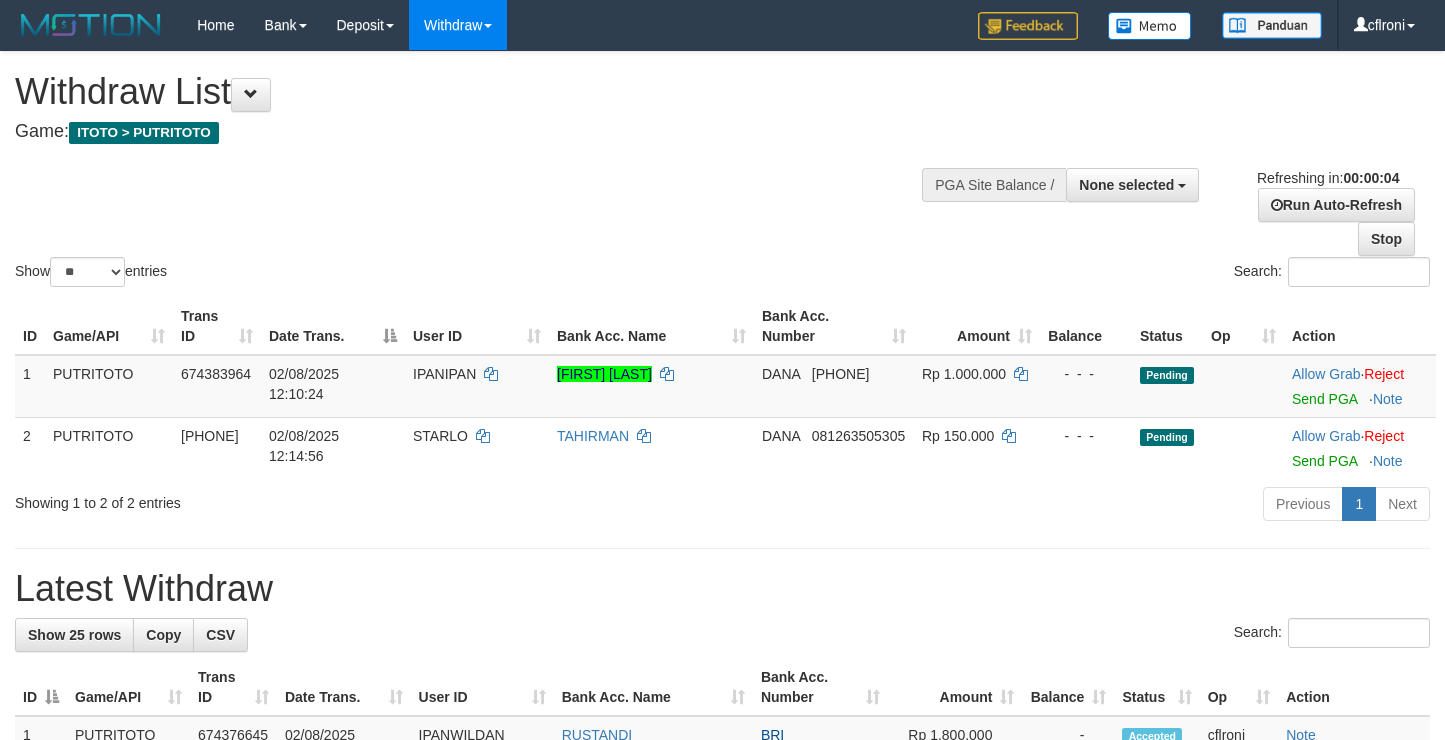 scroll, scrollTop: 0, scrollLeft: 0, axis: both 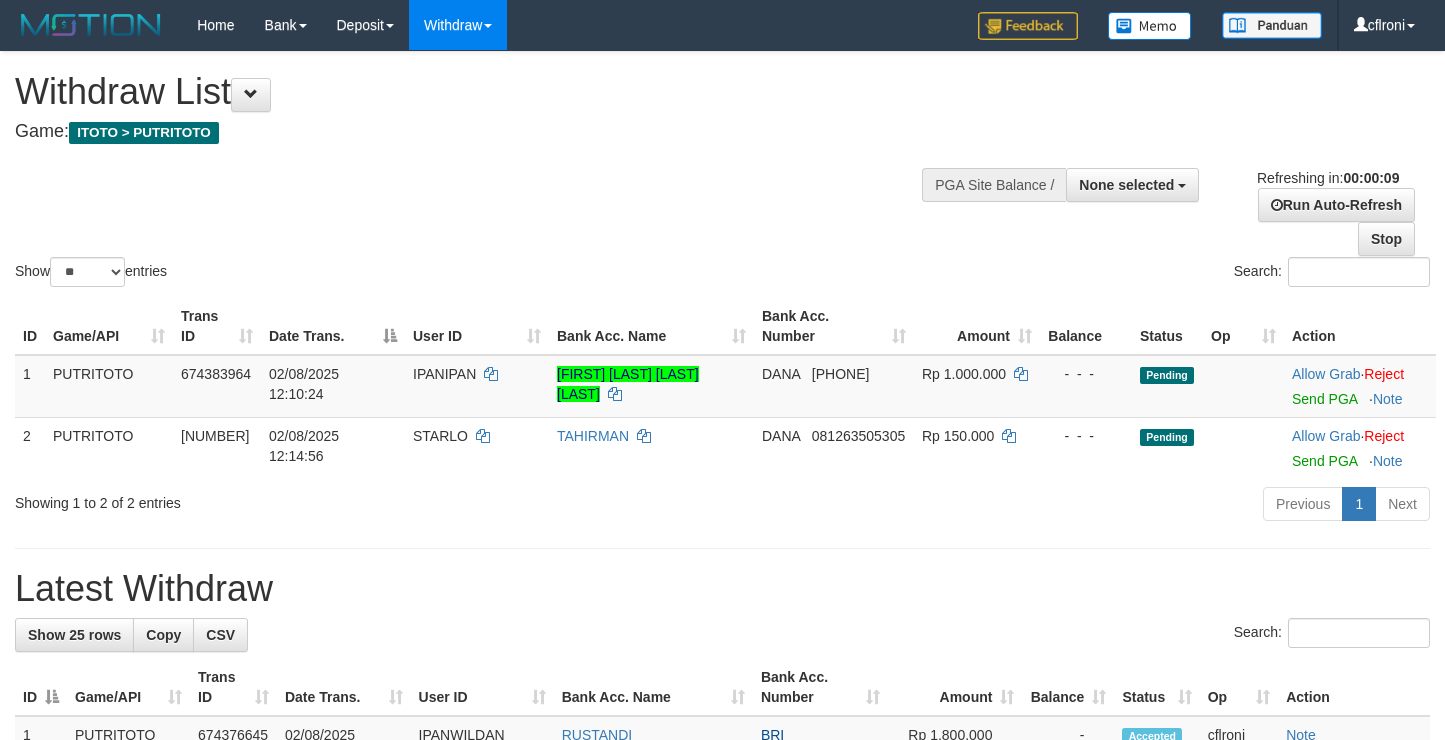 select 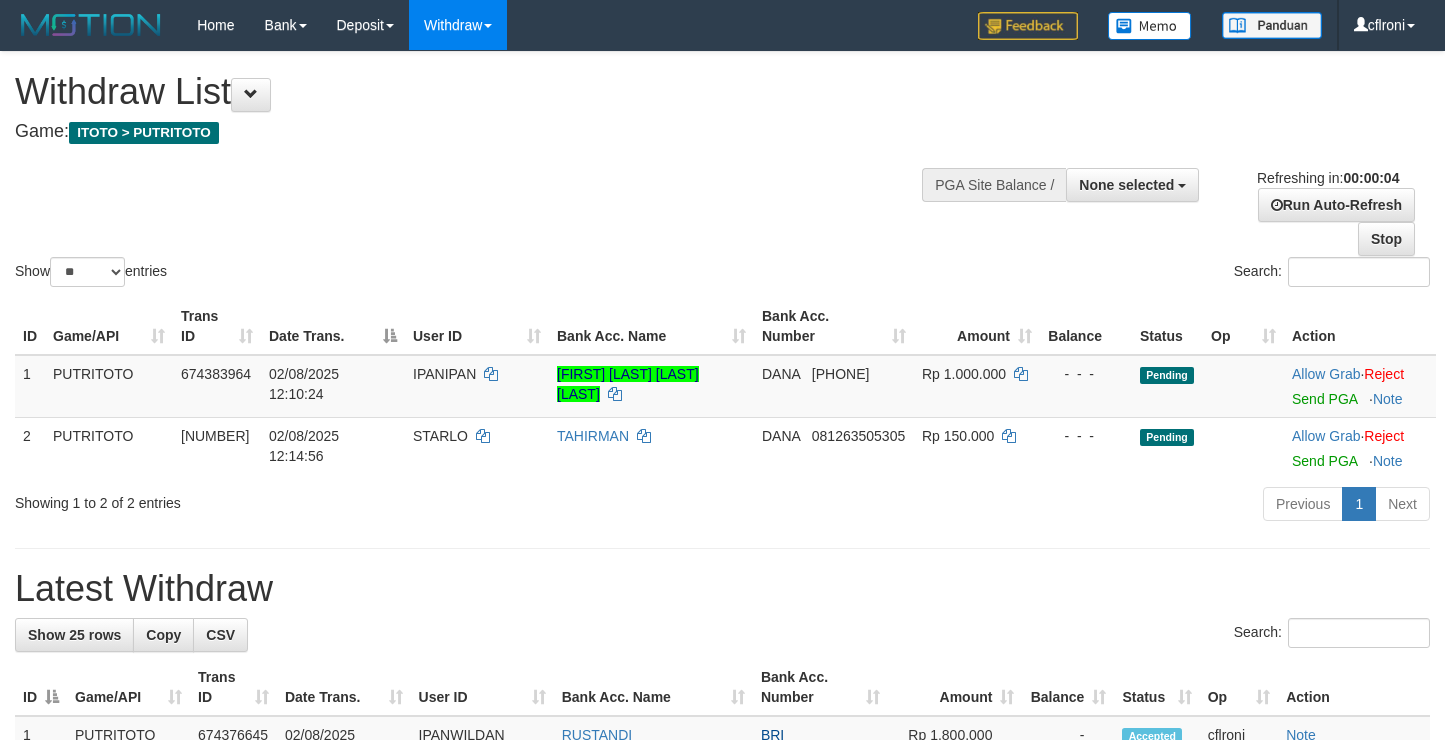 scroll, scrollTop: 0, scrollLeft: 0, axis: both 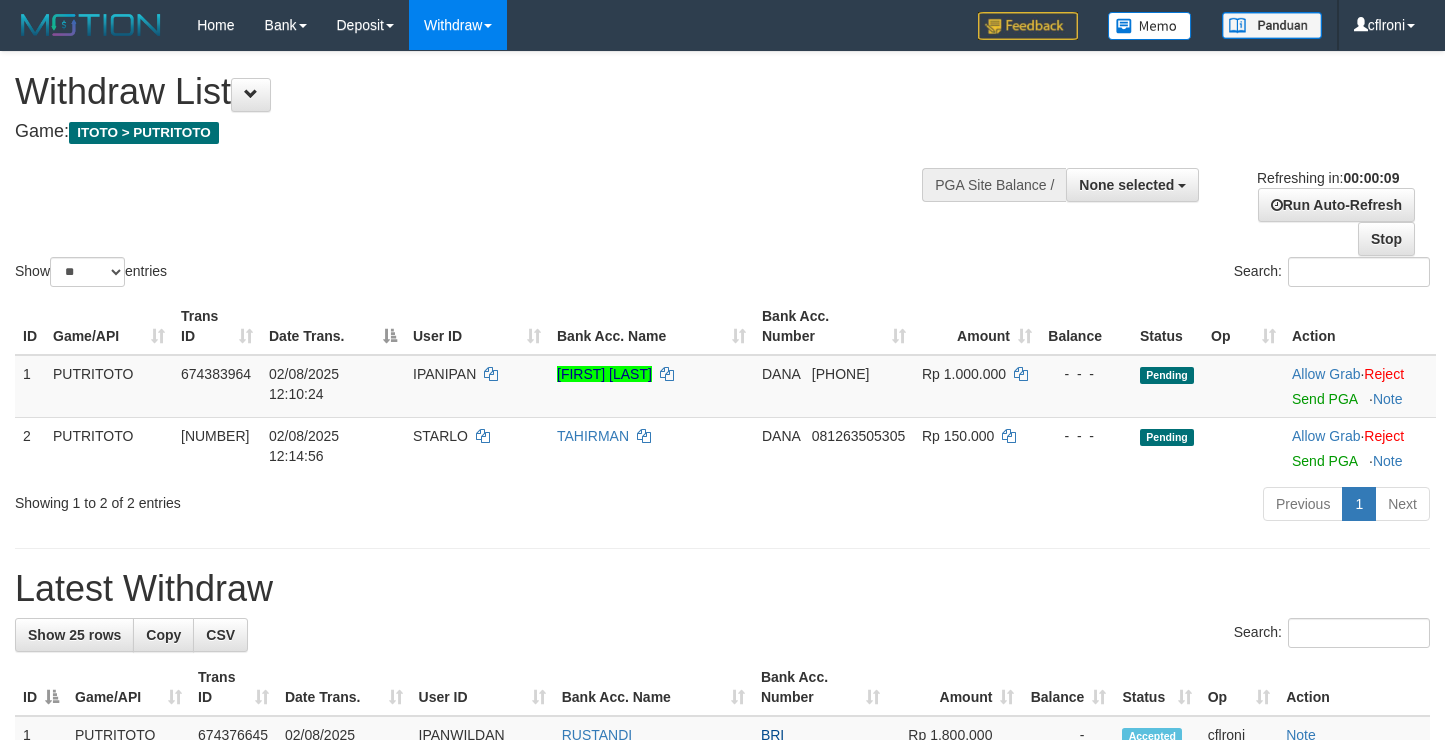 select 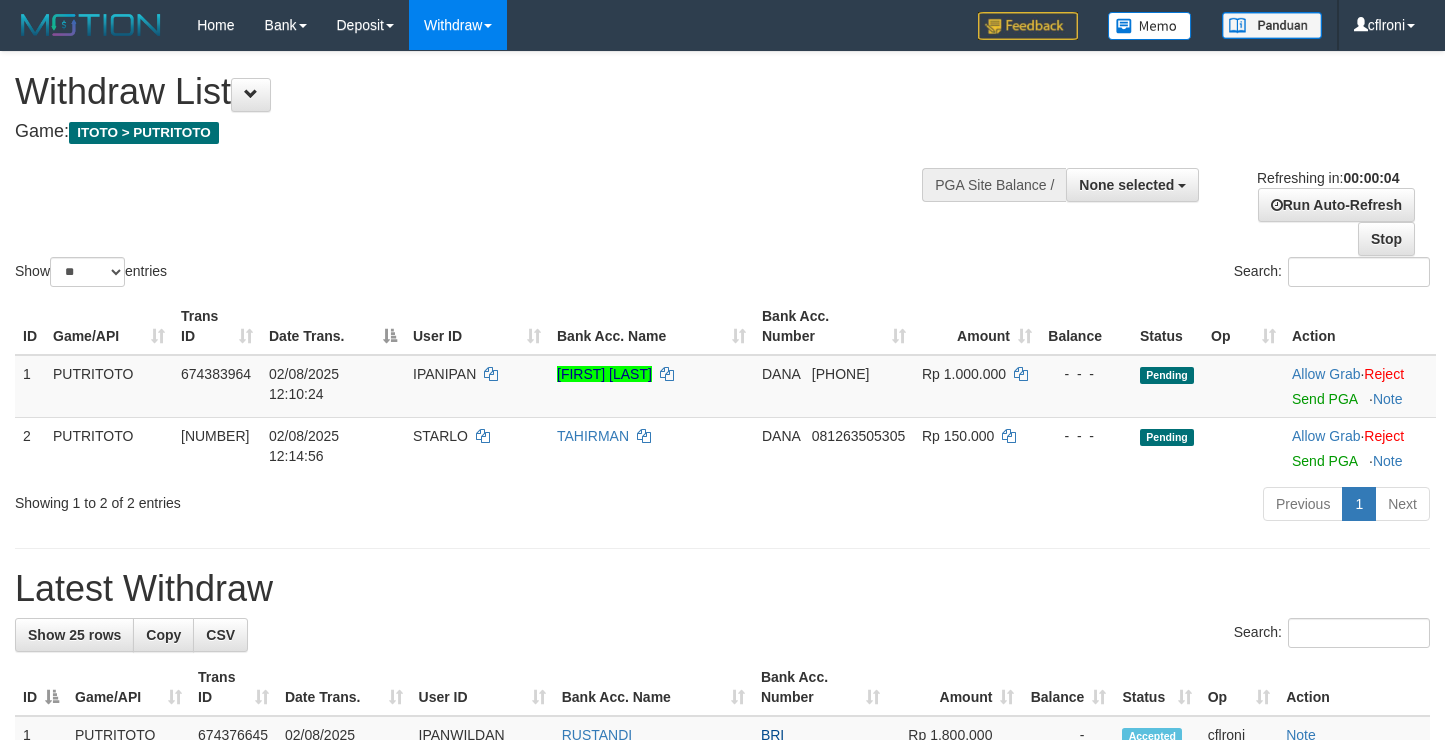 scroll, scrollTop: 0, scrollLeft: 0, axis: both 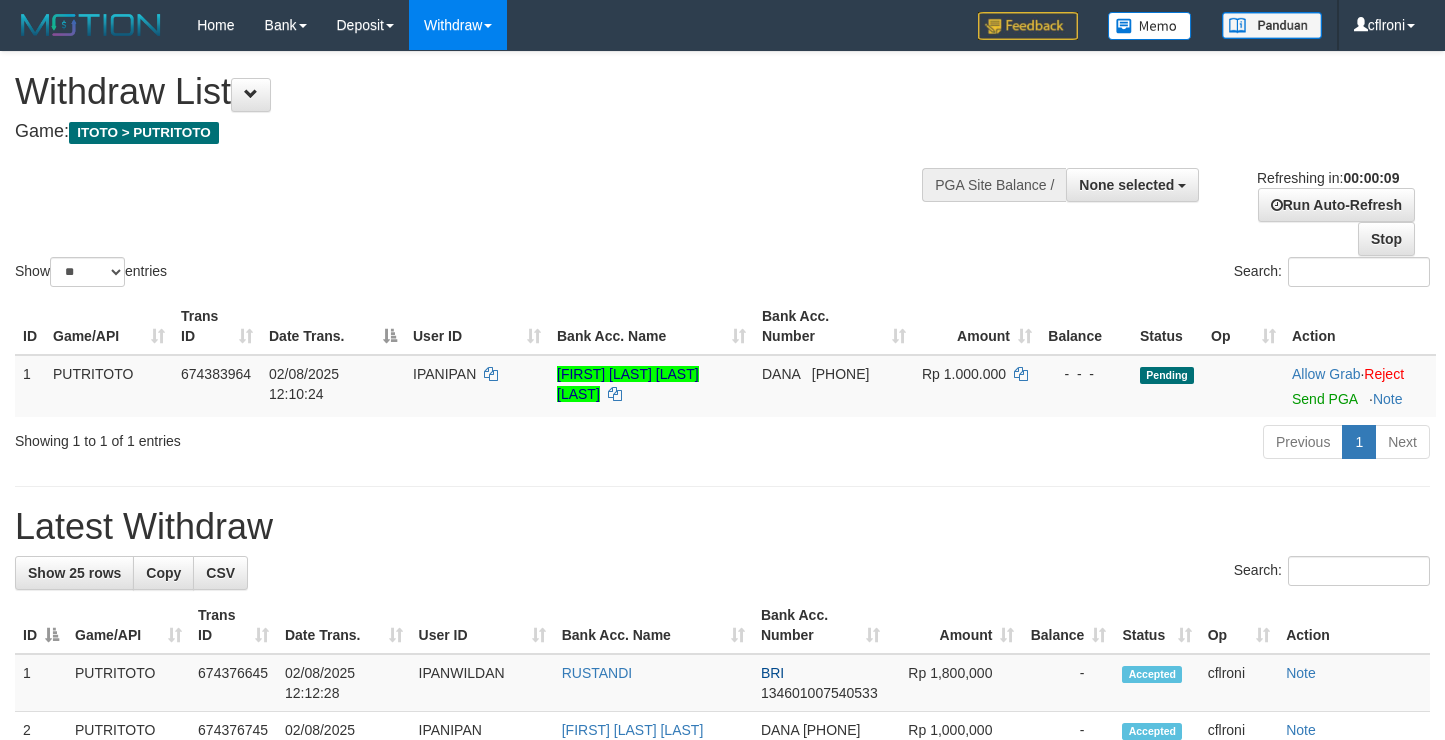 select 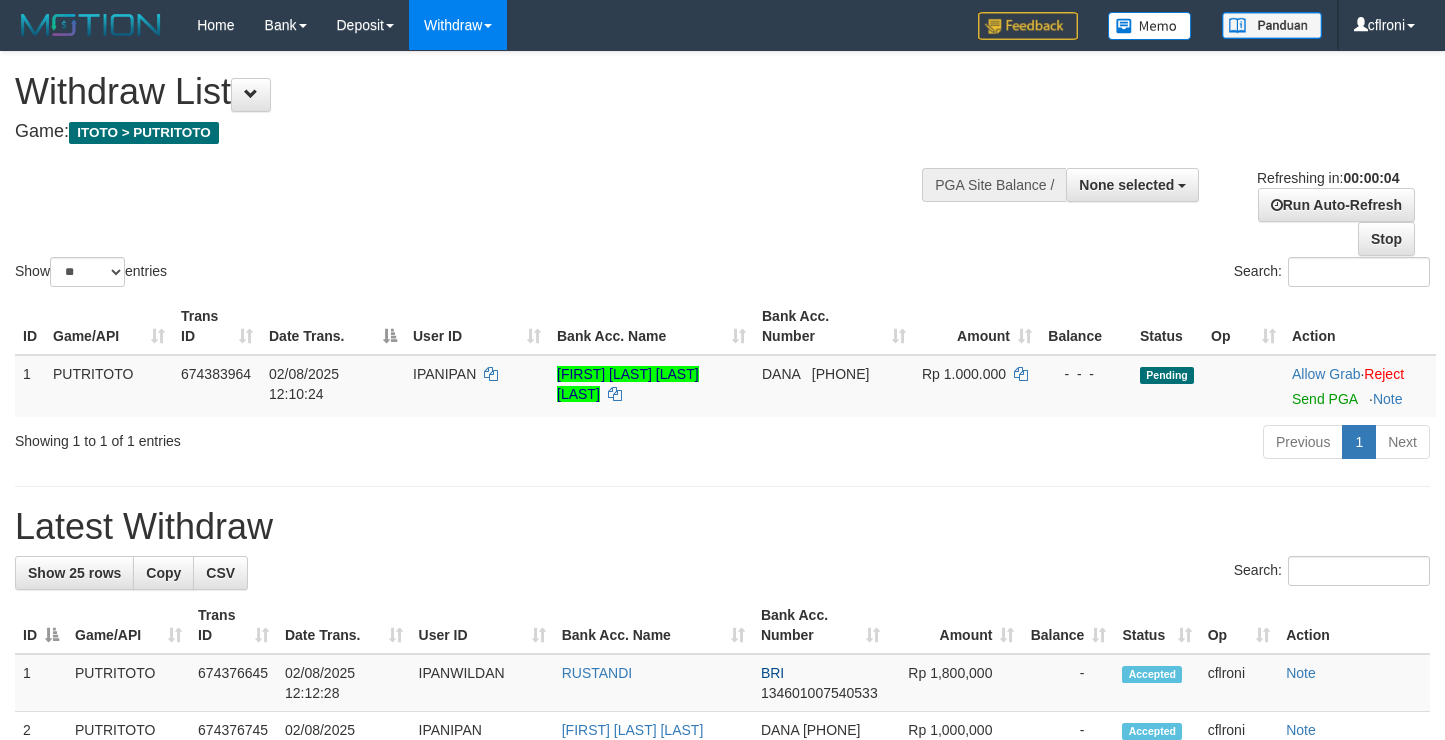 scroll, scrollTop: 0, scrollLeft: 0, axis: both 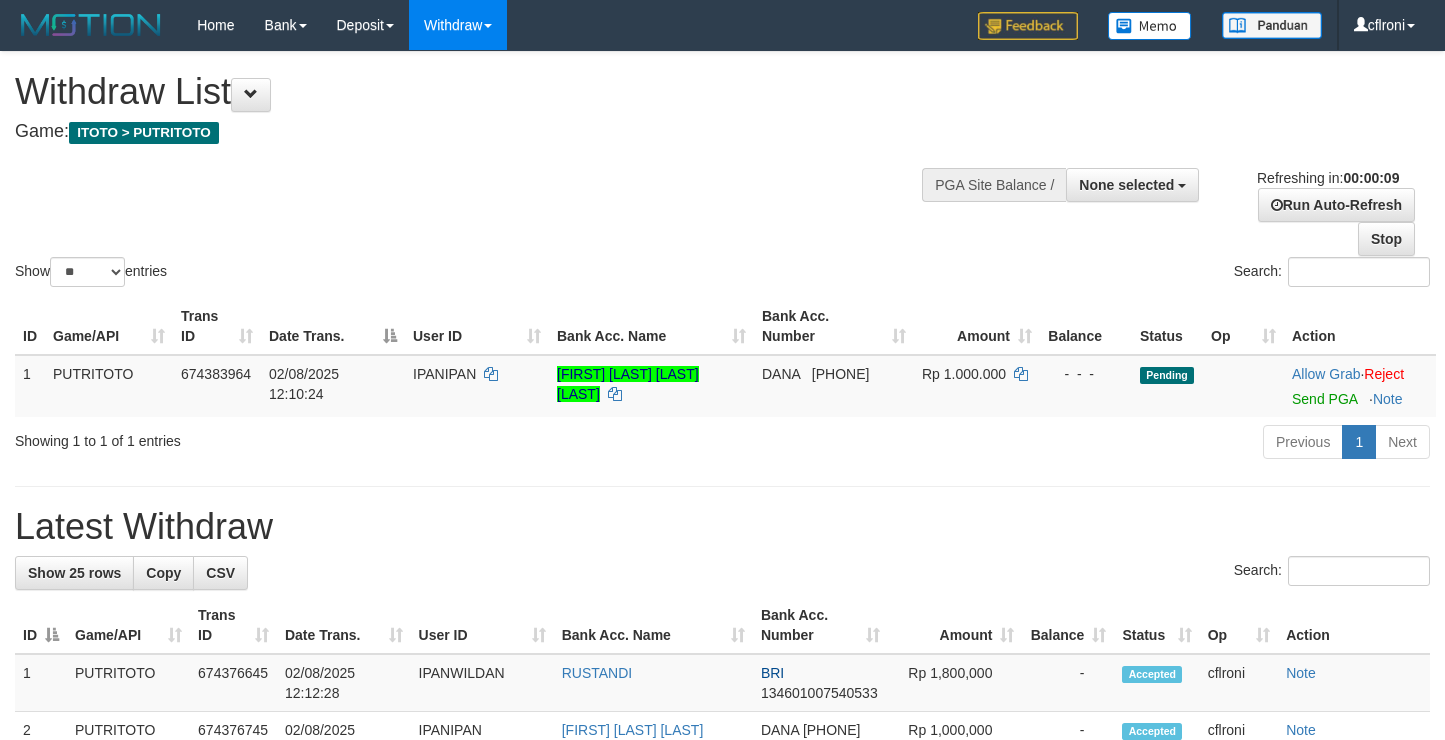 select 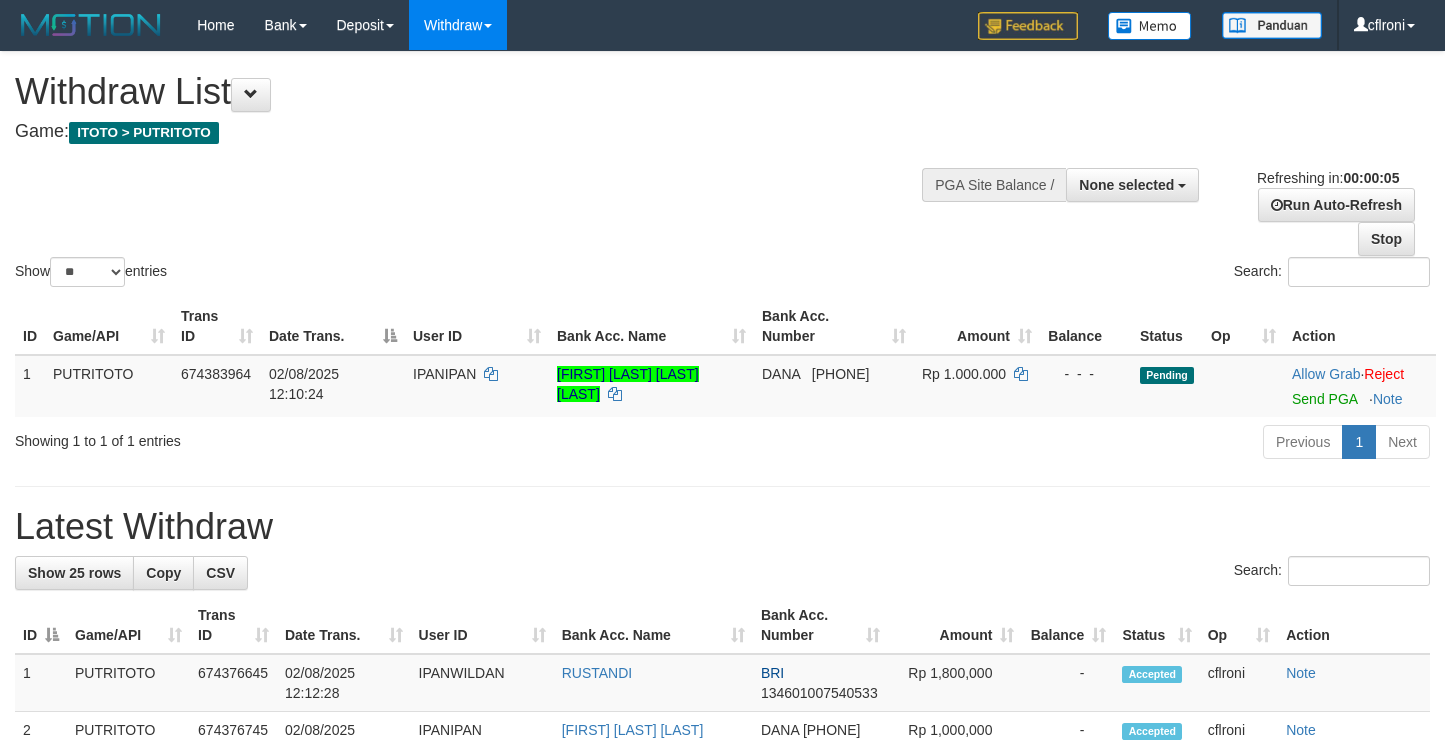 scroll, scrollTop: 0, scrollLeft: 0, axis: both 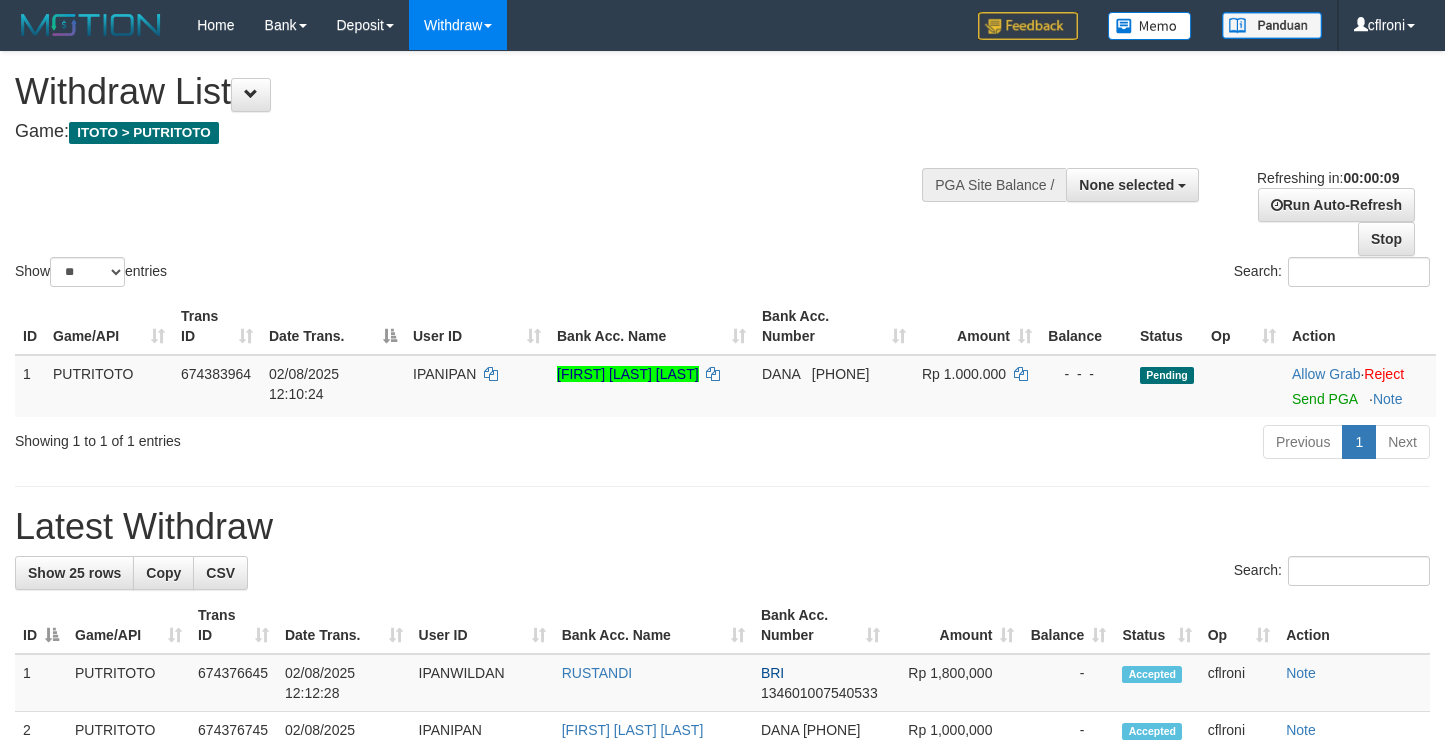 select 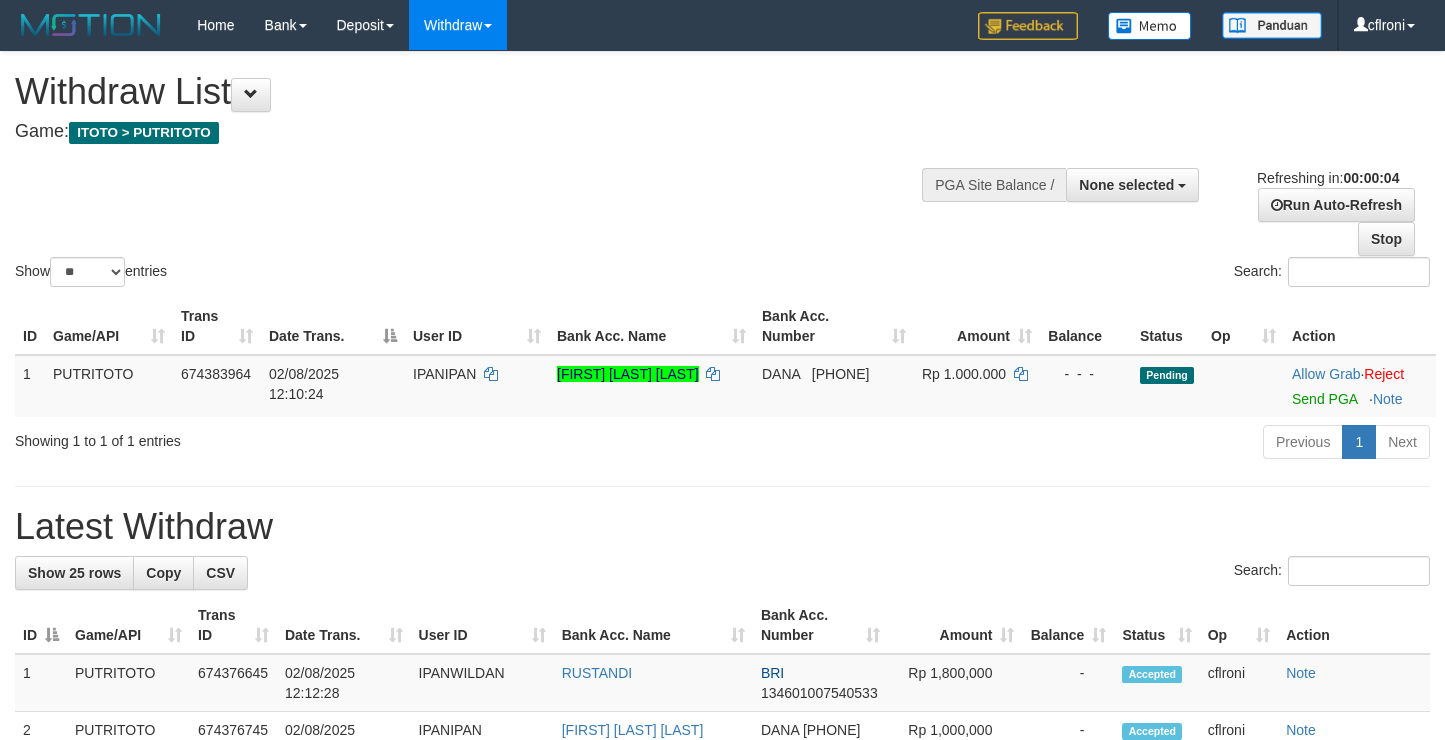 scroll, scrollTop: 0, scrollLeft: 0, axis: both 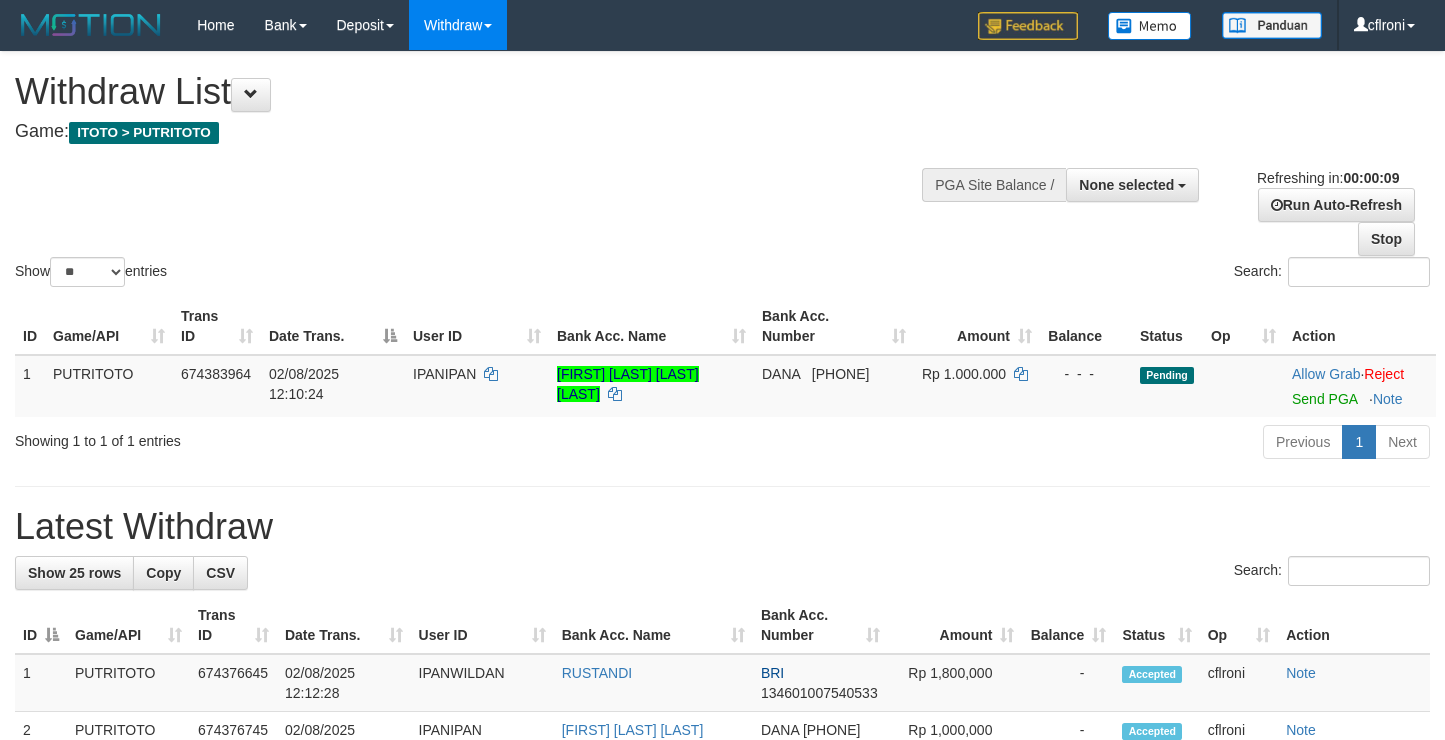 select 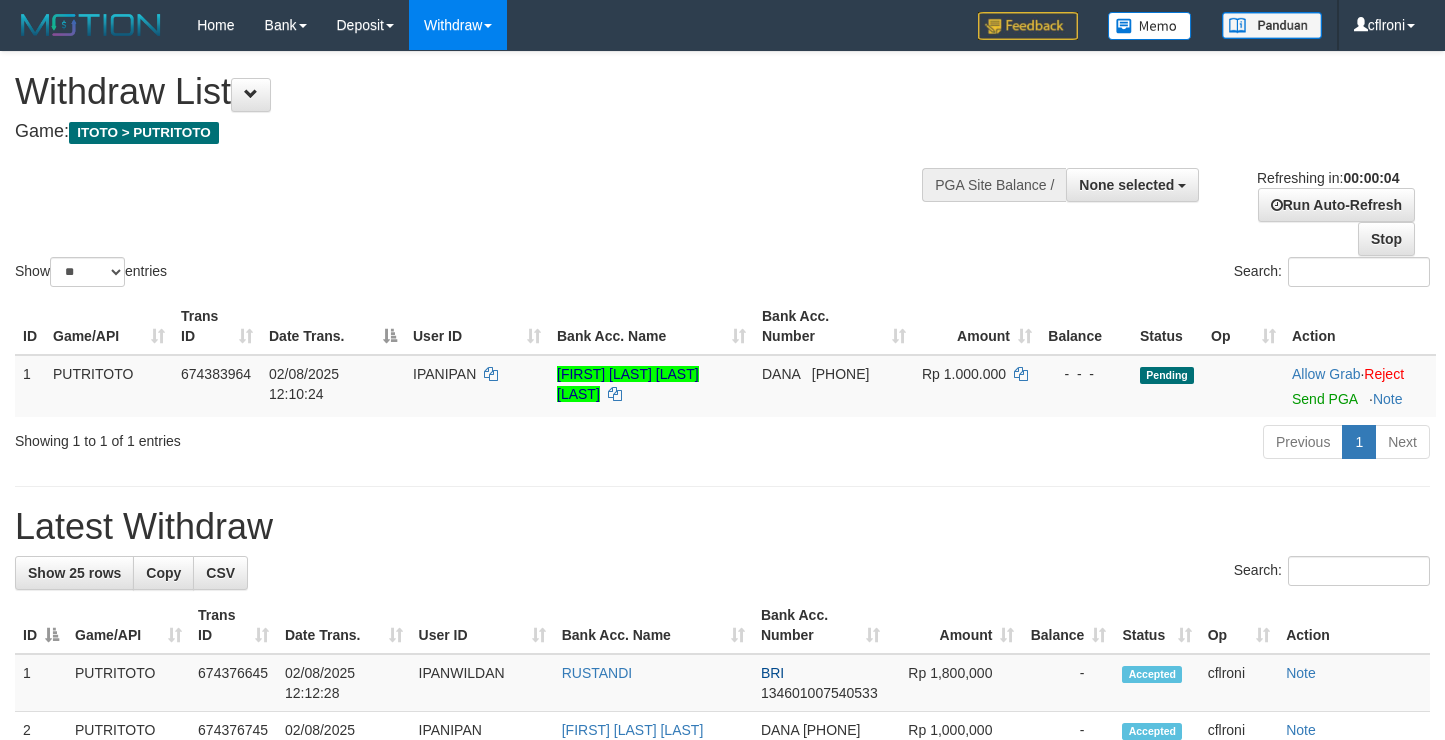scroll, scrollTop: 0, scrollLeft: 0, axis: both 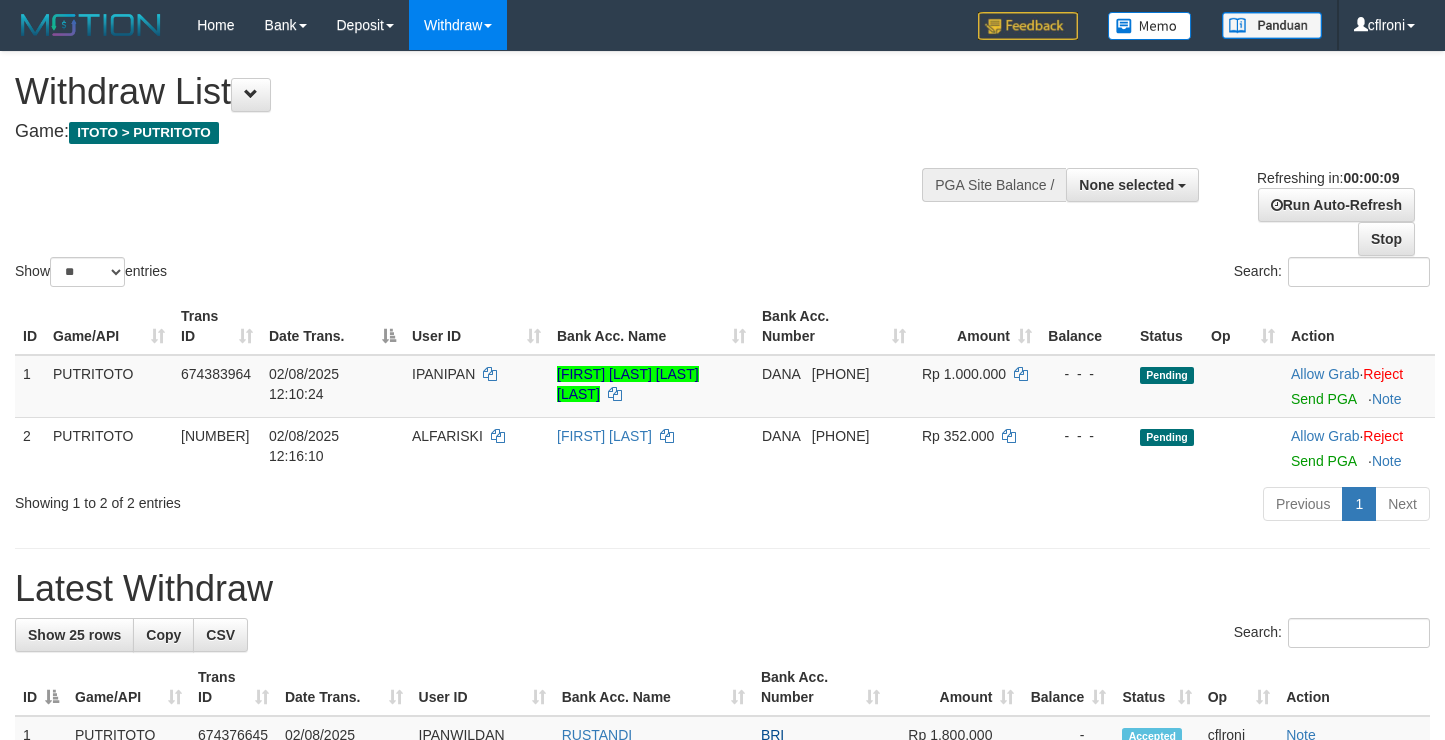 select 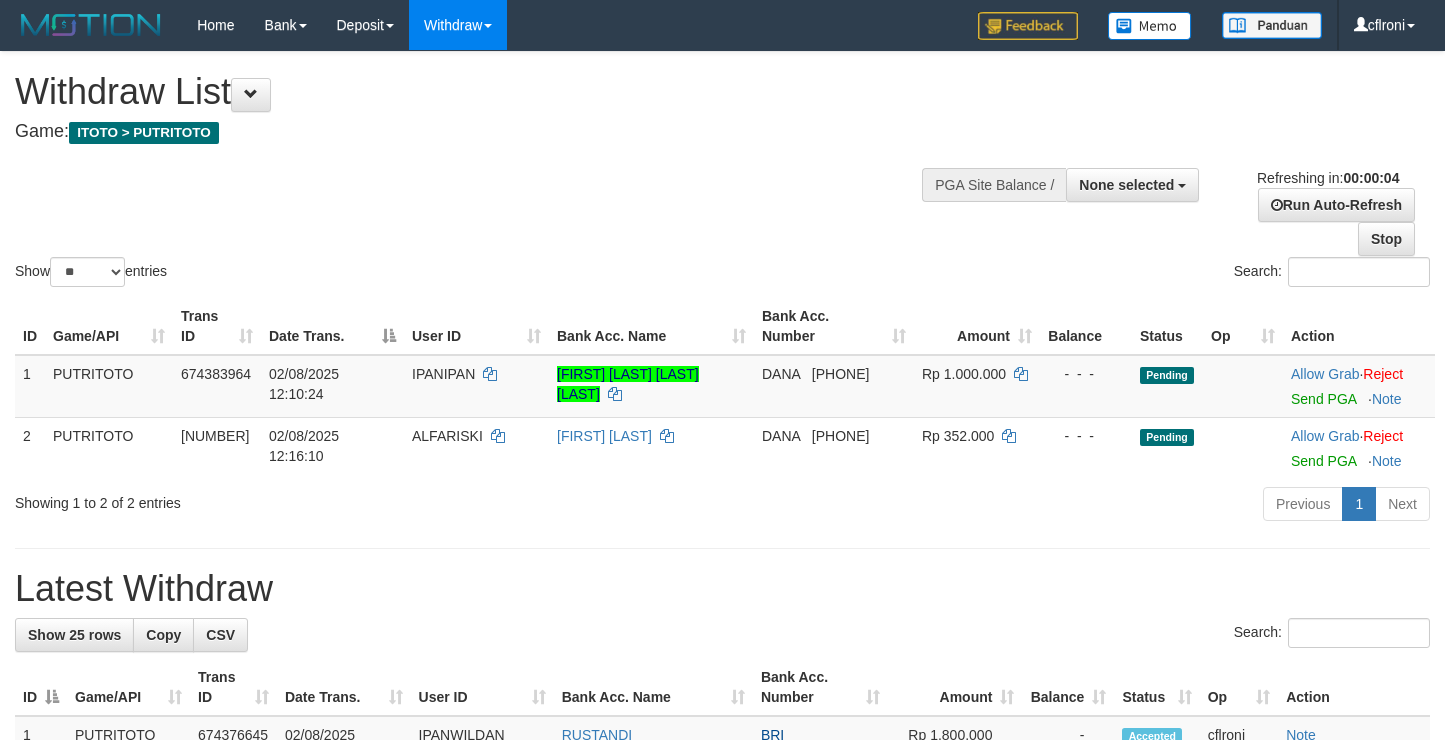 scroll, scrollTop: 0, scrollLeft: 0, axis: both 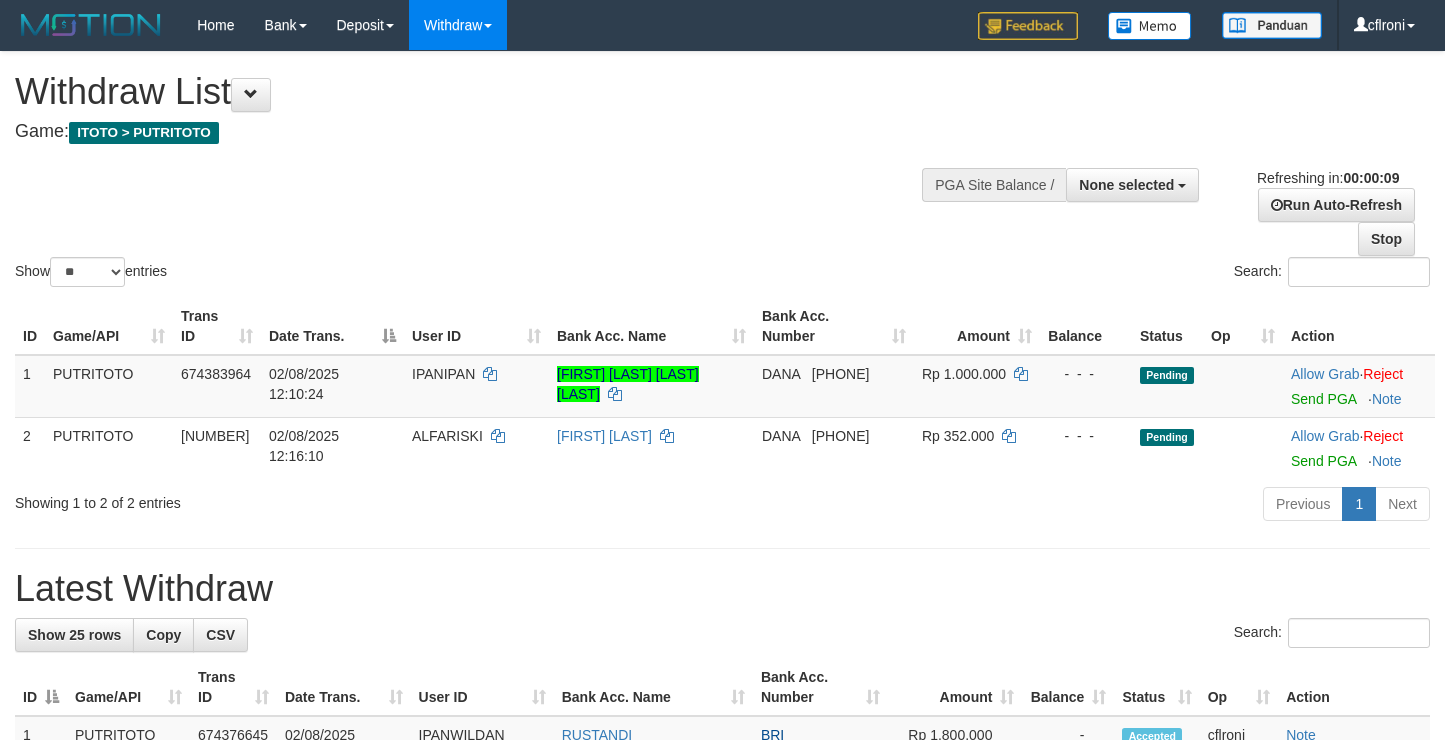 select 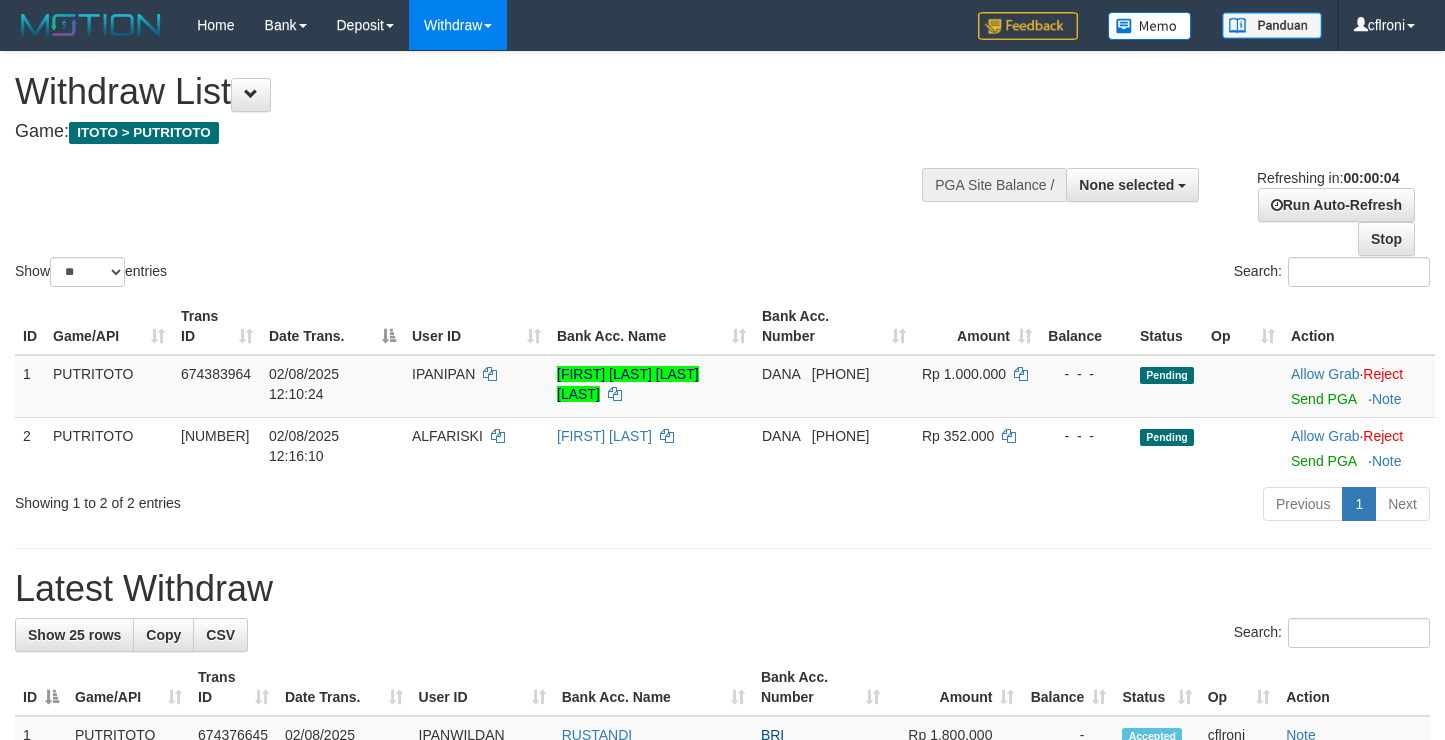 scroll, scrollTop: 0, scrollLeft: 0, axis: both 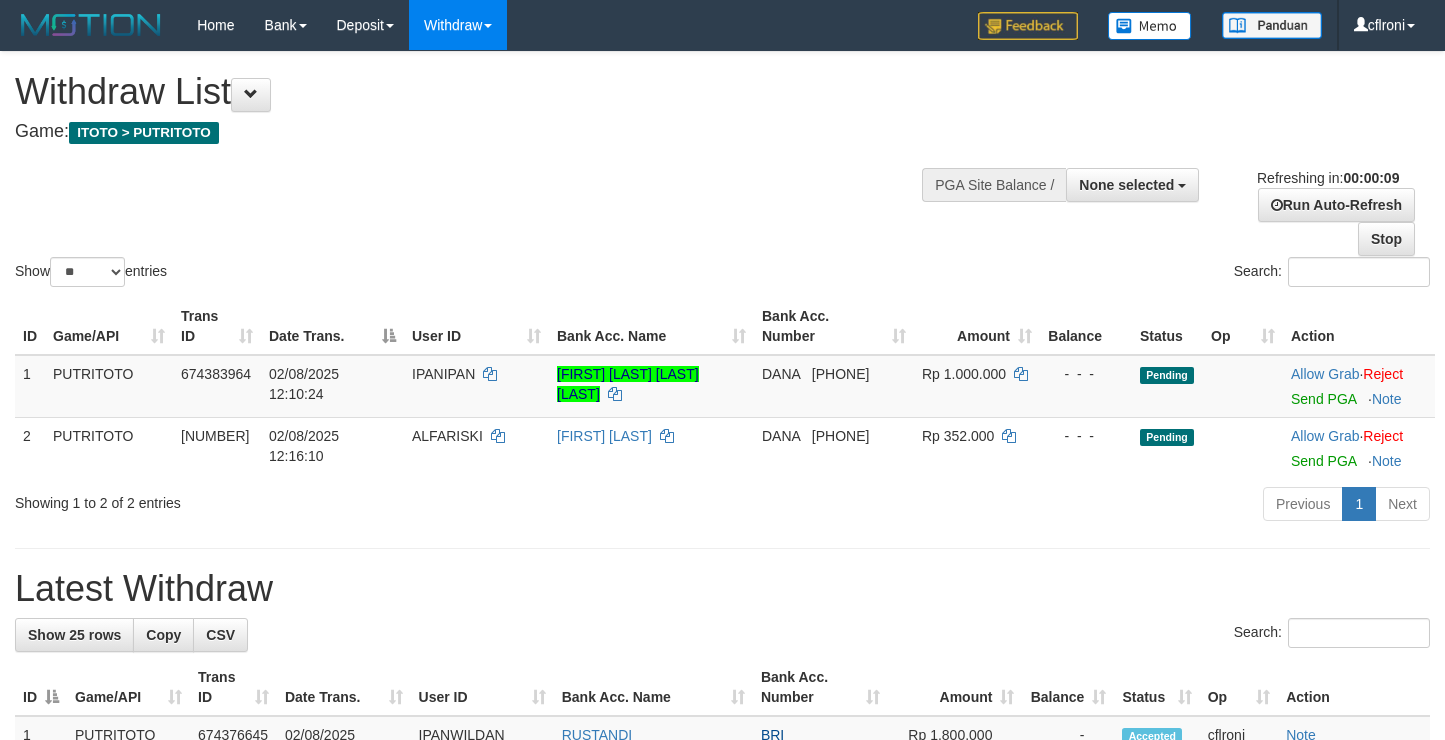 select 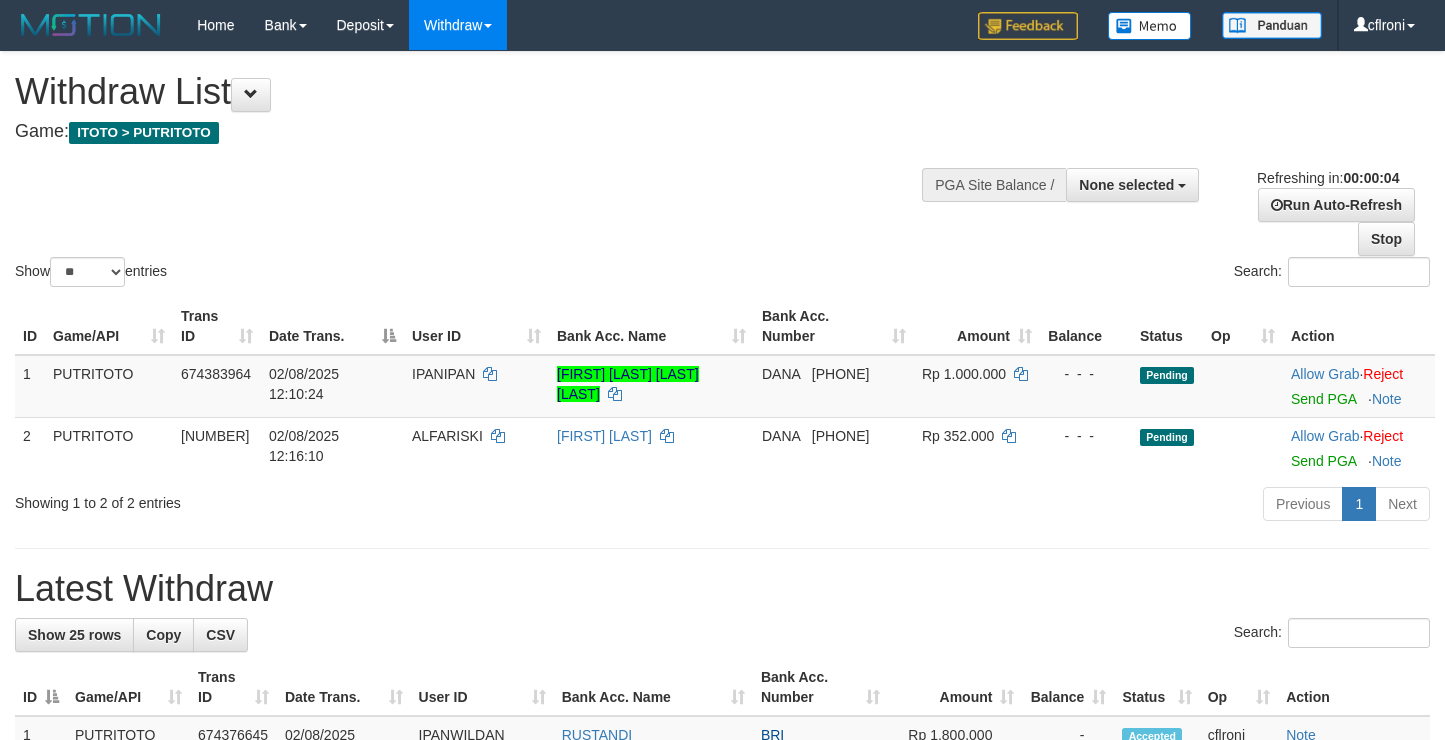 scroll, scrollTop: 0, scrollLeft: 0, axis: both 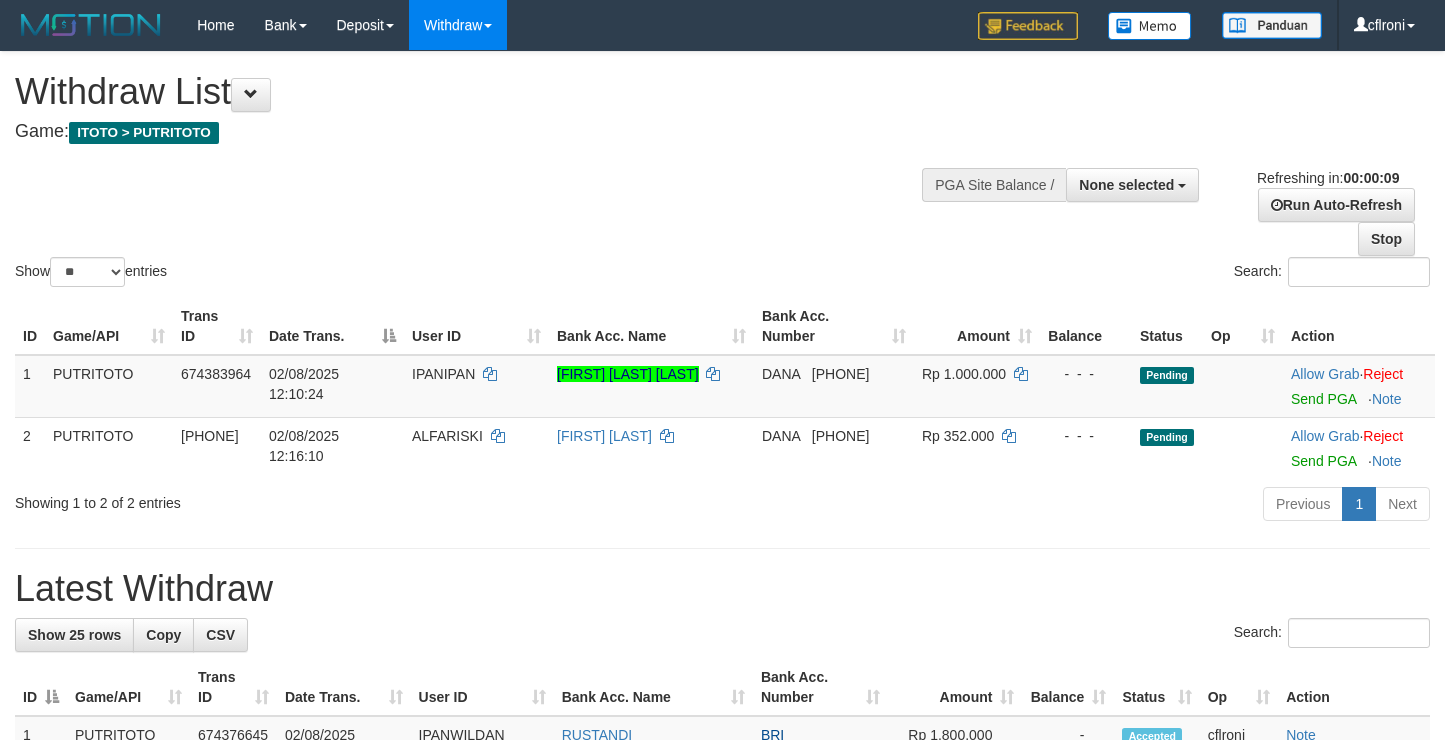 select 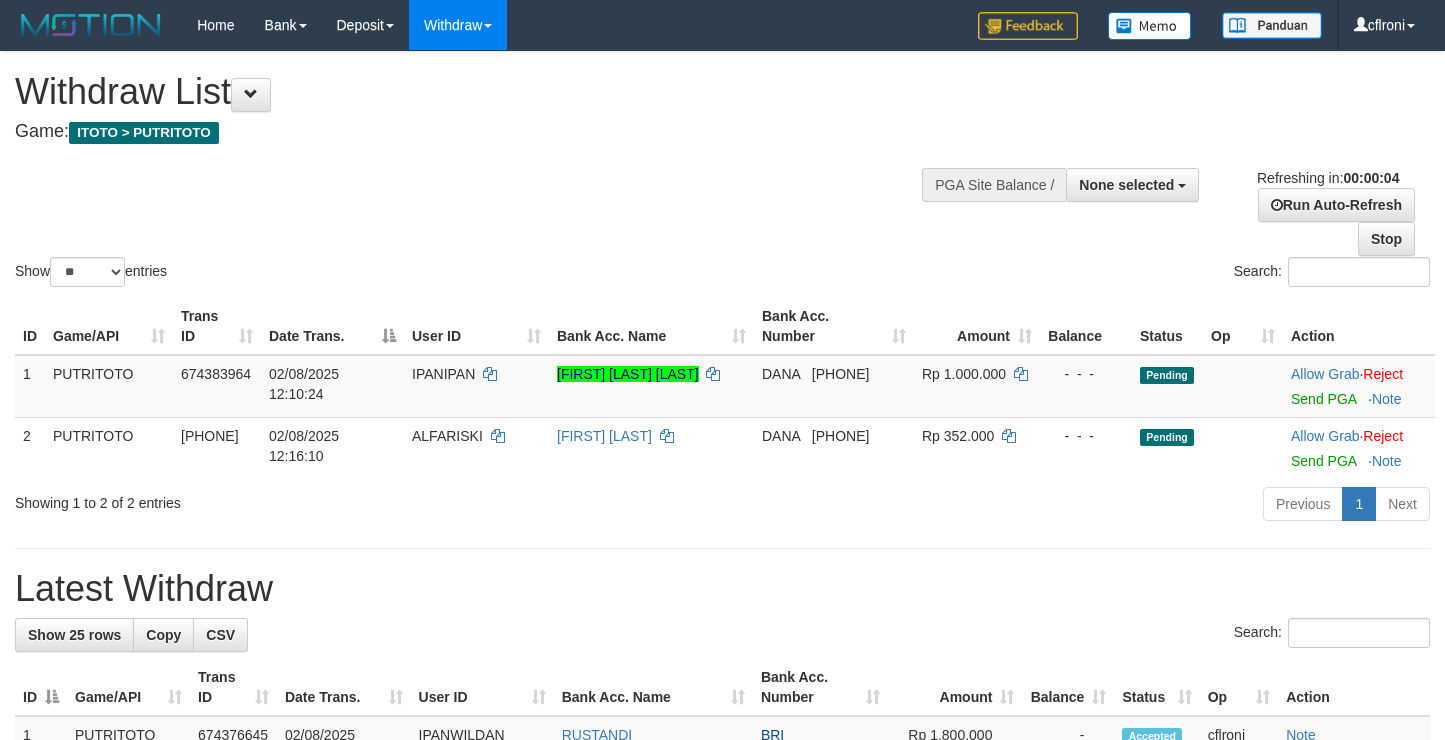 scroll, scrollTop: 0, scrollLeft: 0, axis: both 